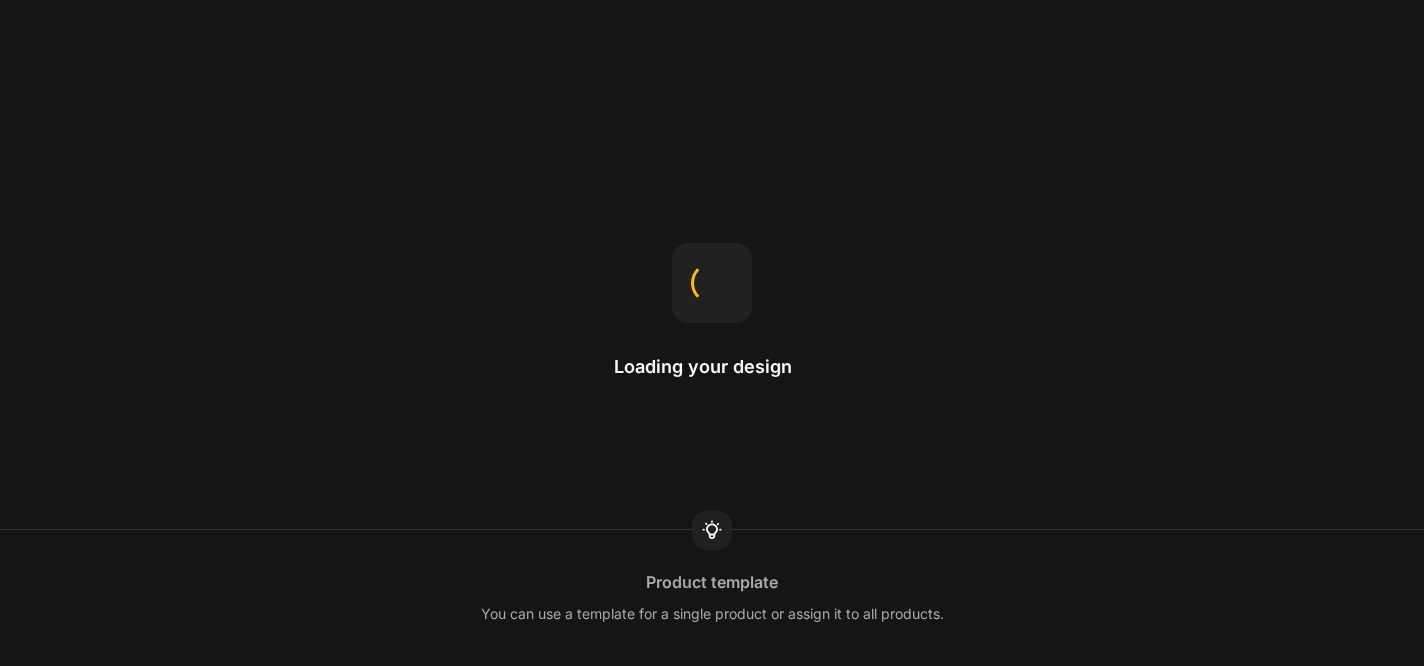 scroll, scrollTop: 0, scrollLeft: 0, axis: both 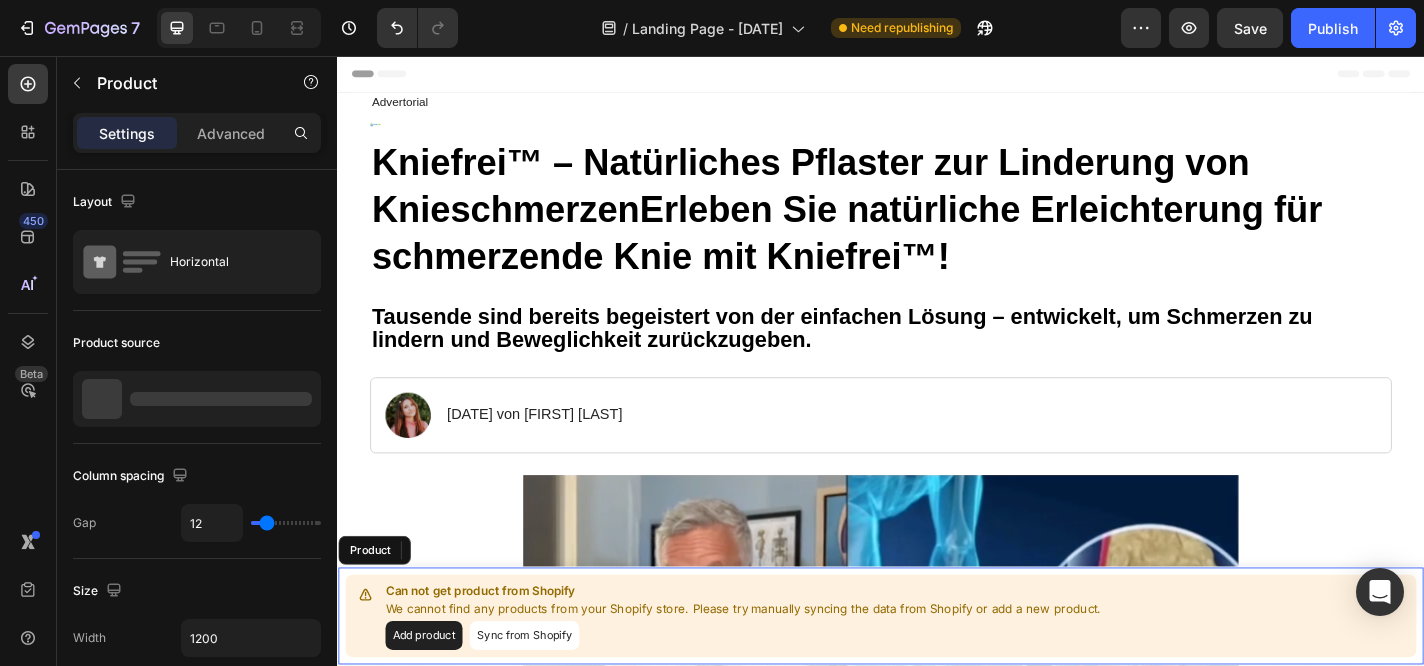 click on "Sync from Shopify" at bounding box center [543, 696] 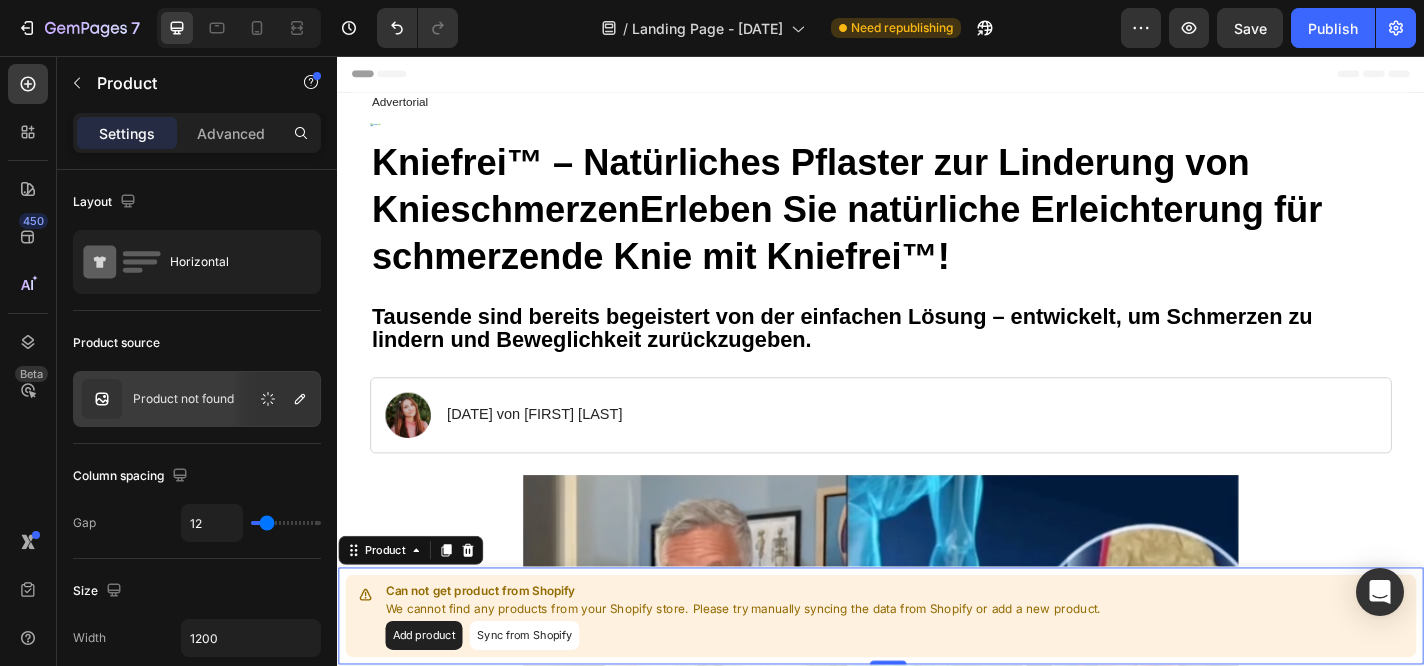 click on "Sync from Shopify" at bounding box center [543, 696] 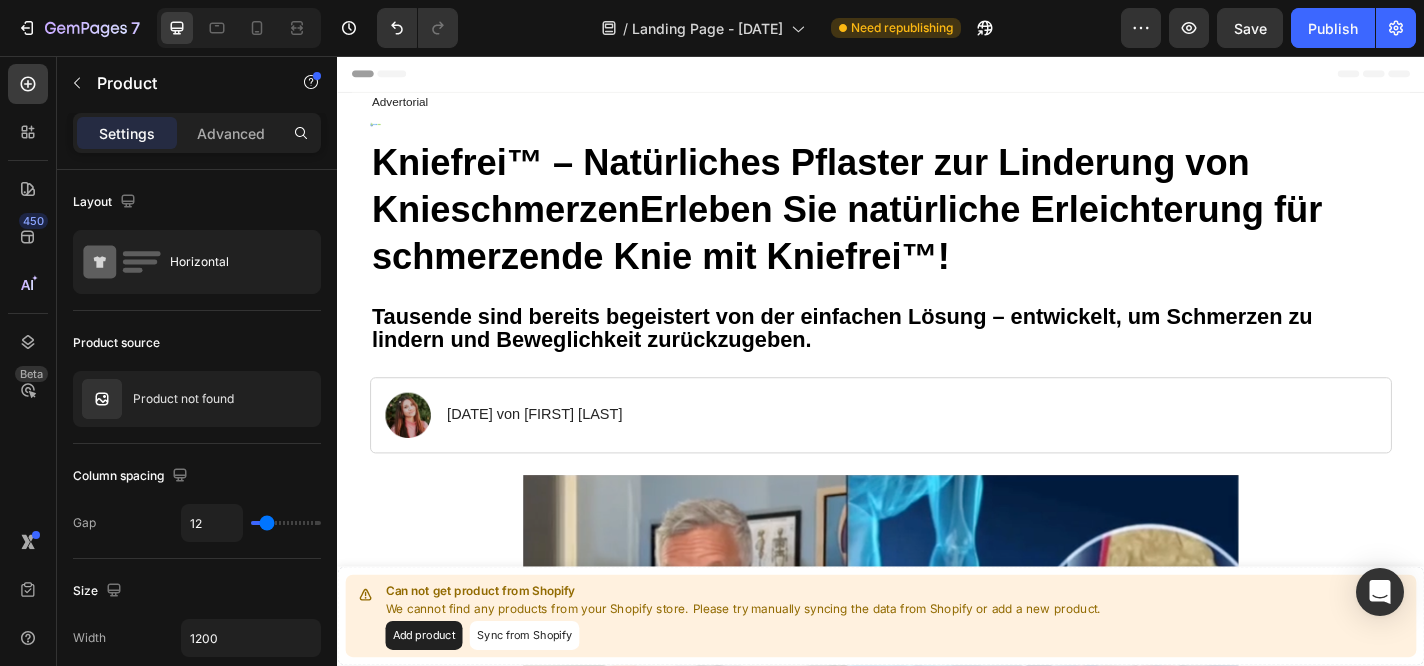 click on "Sync from Shopify" at bounding box center [543, 696] 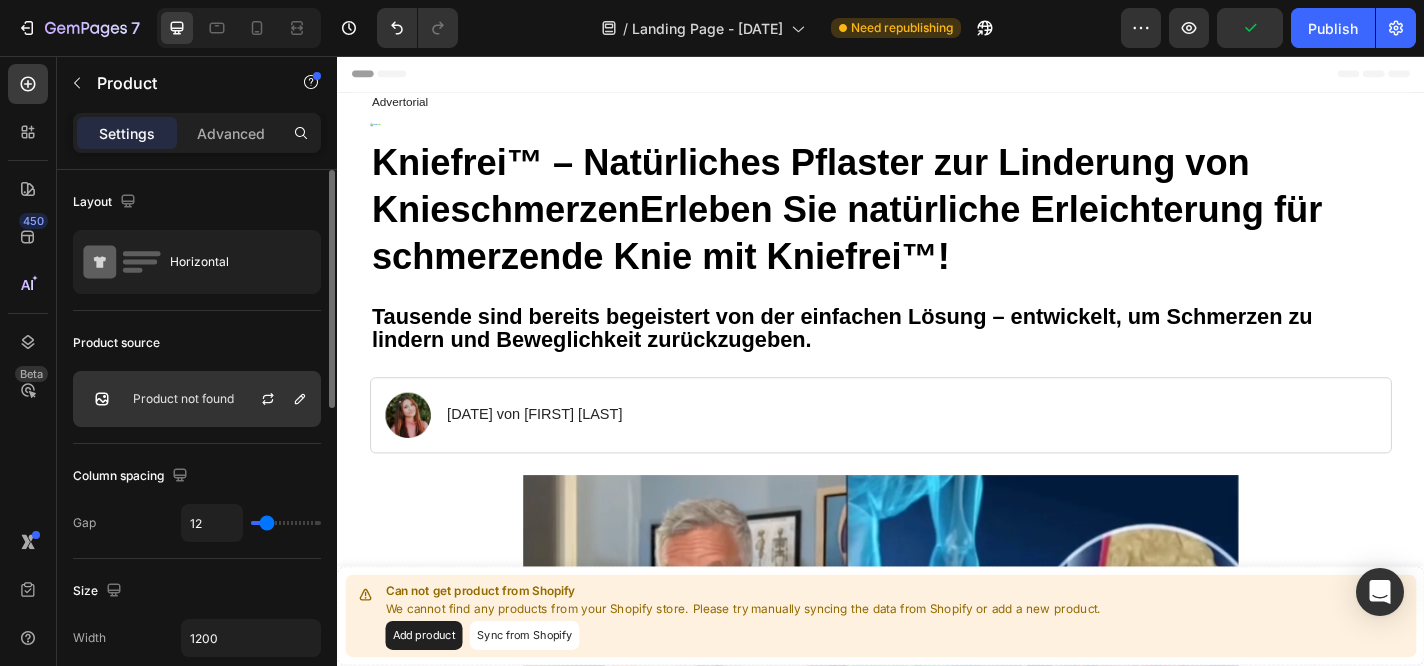 click on "Product not found" 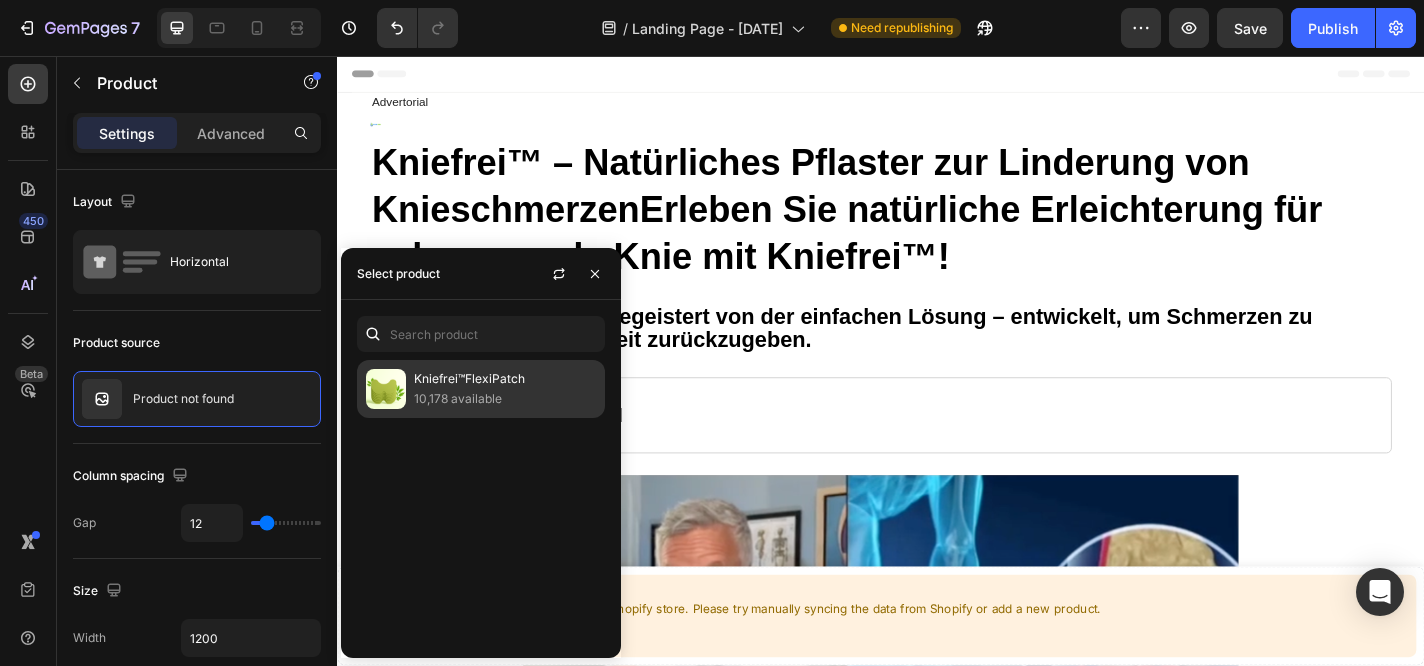 click on "Kniefrei™FlexiPatch" at bounding box center [505, 379] 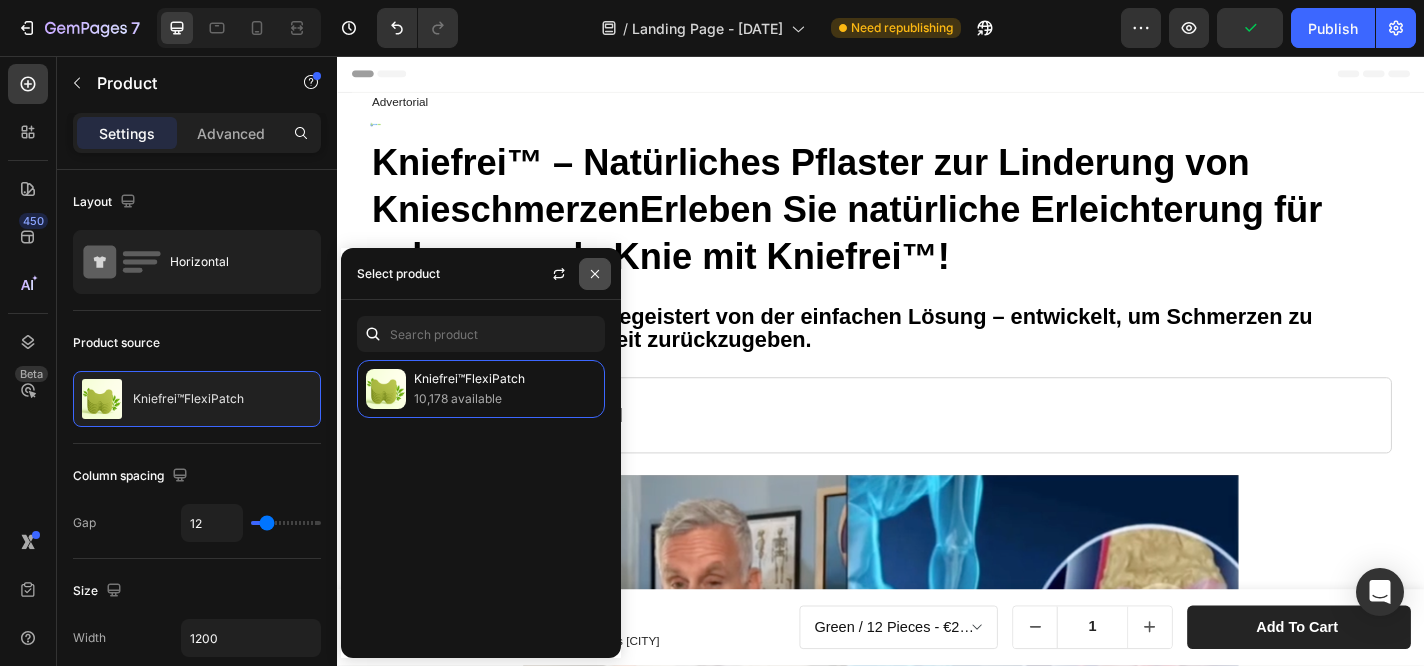click 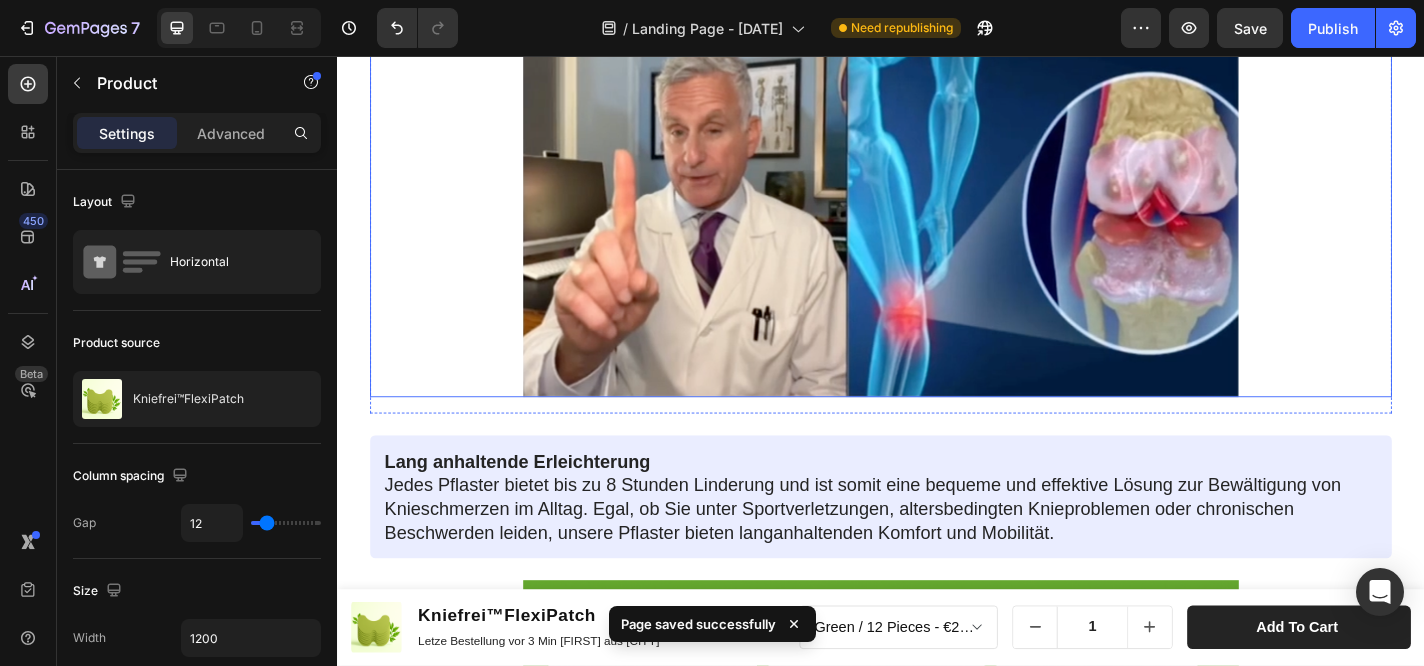 scroll, scrollTop: 503, scrollLeft: 0, axis: vertical 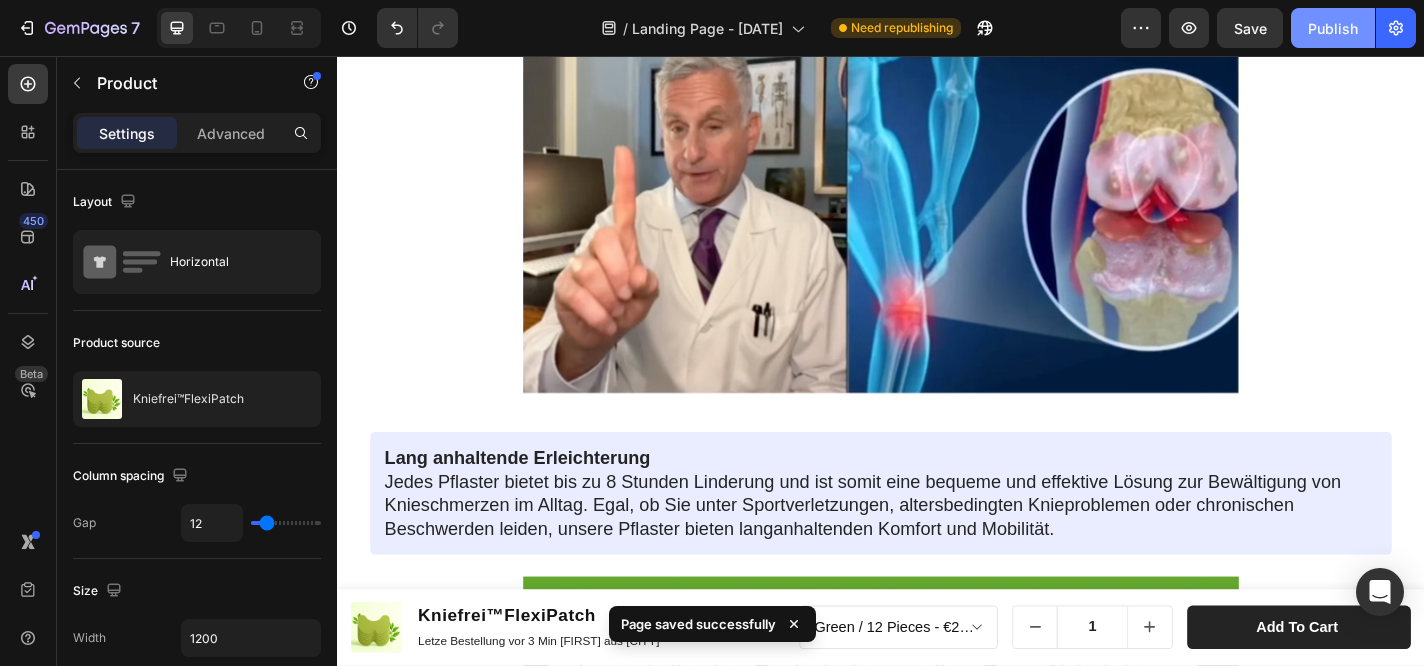click on "Publish" 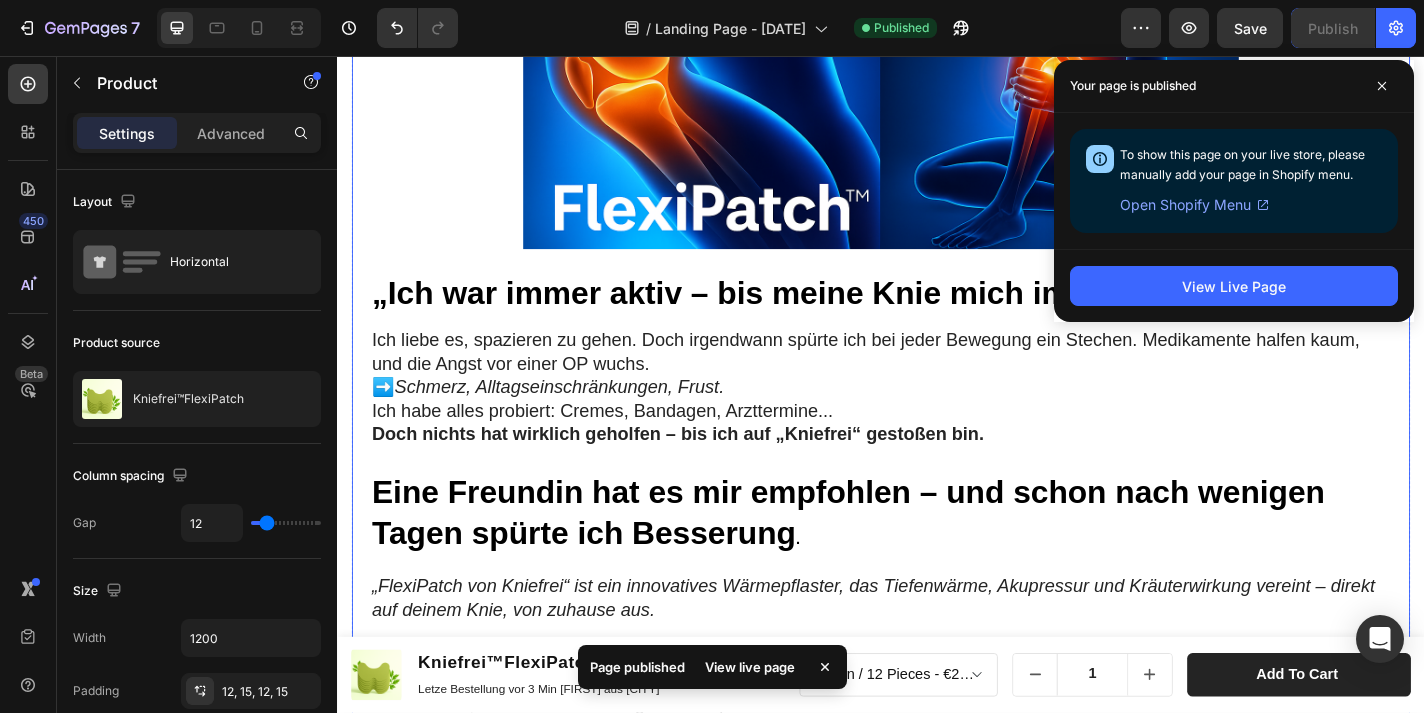 scroll, scrollTop: 1410, scrollLeft: 0, axis: vertical 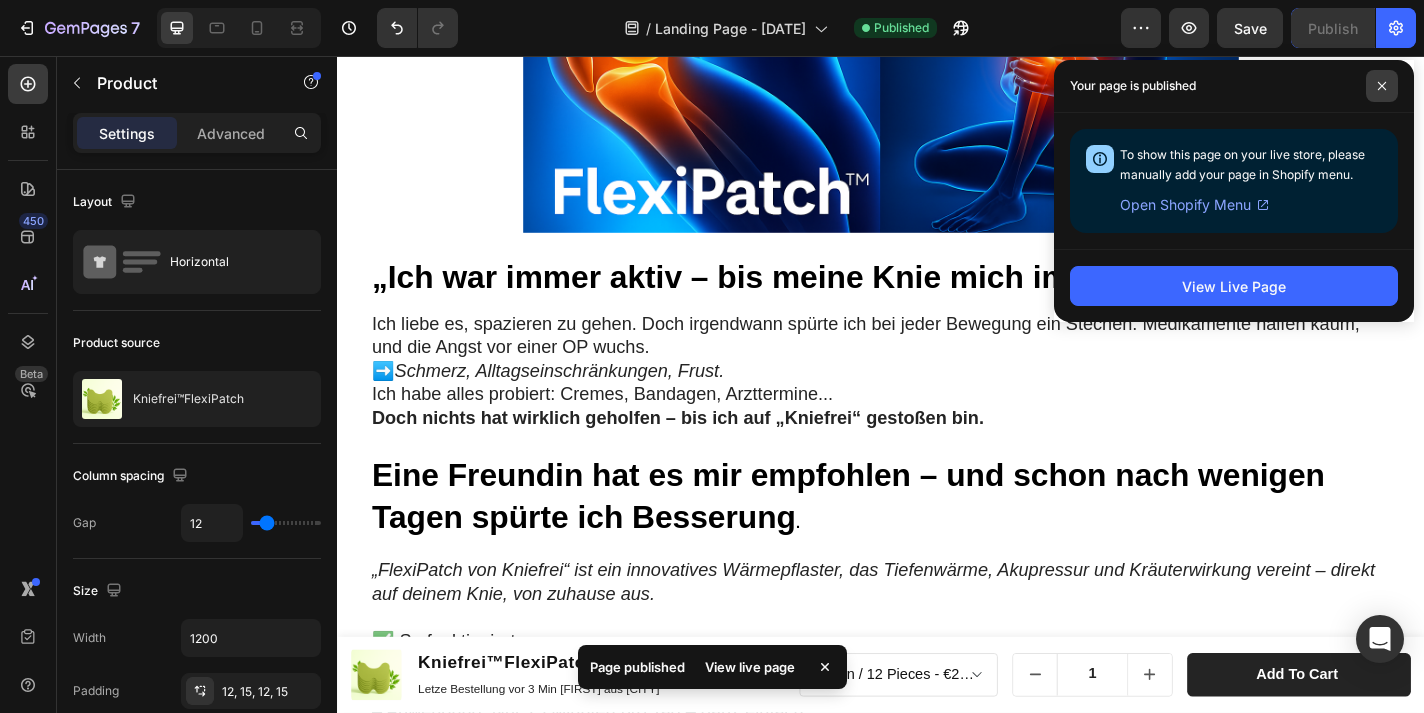 click 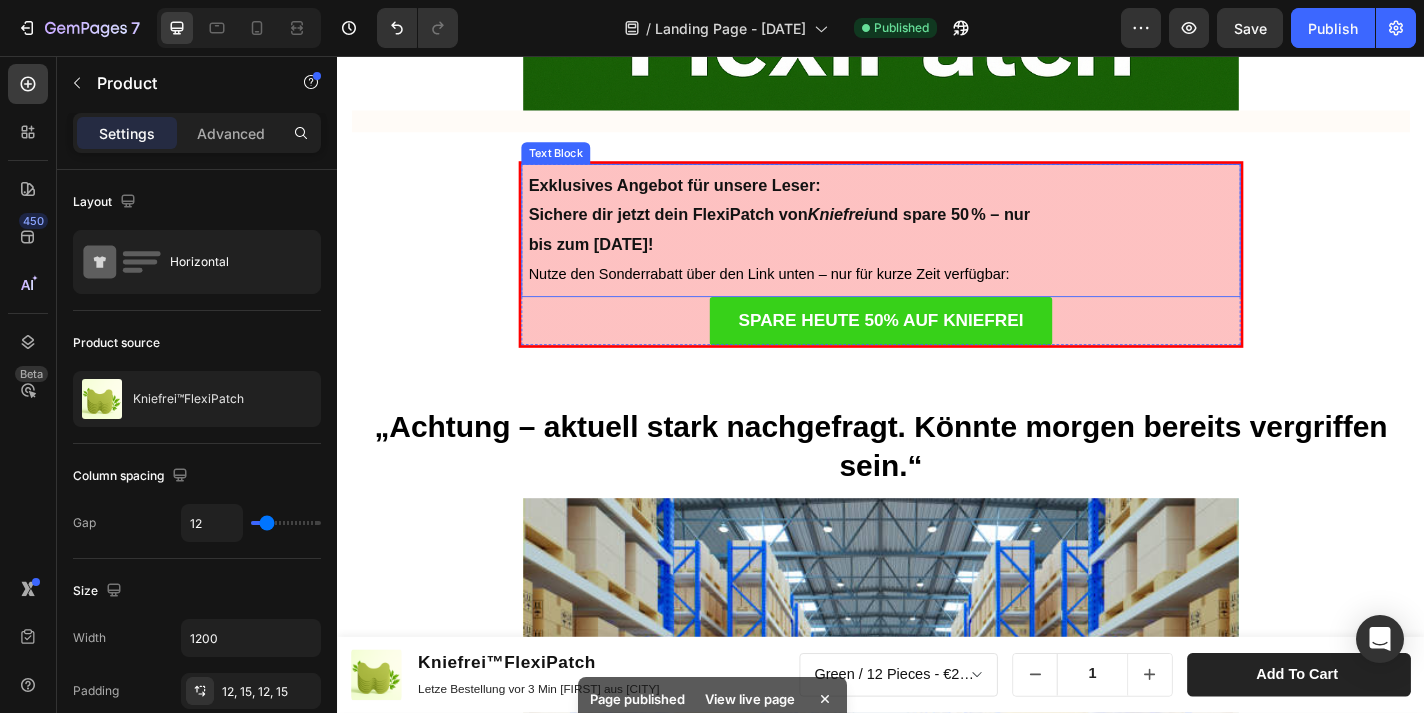 scroll, scrollTop: 4728, scrollLeft: 0, axis: vertical 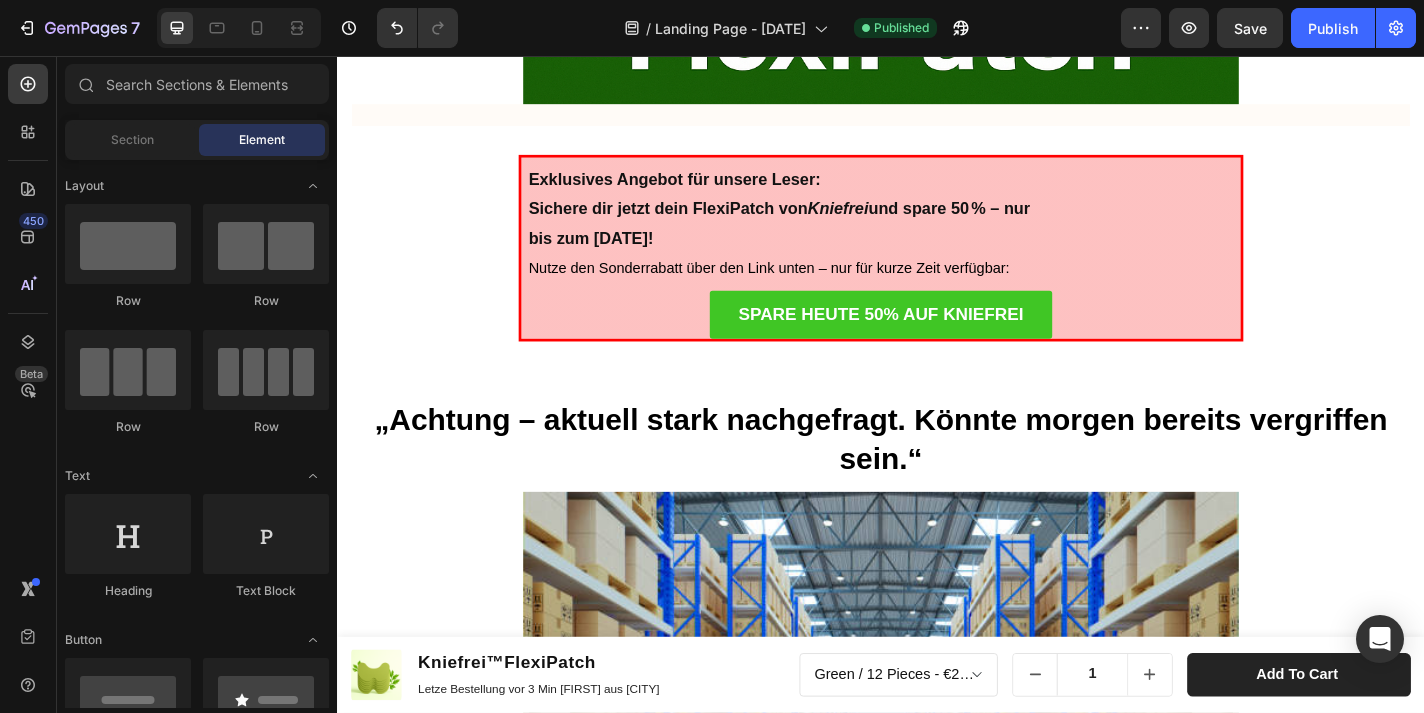 click on "Product Images Kniefrei™FlexiPatch Product Title Letze Bestellung vor 3 Min [FIRST] aus [CITY]  Text Block Row   Green / 12 Pieces - €24,99  Product Variants & Swatches
1
Product Quantity Add to cart Product Cart Button Row Row Product Sticky Advertorial  Text Block Heading Row Kniefrei™ – Natürliches Pflaster zur Linderung von Knieschmerzen  Erleben Sie natürliche Erleichterung für schmerzende Knie mit Kniefrei™! Heading Tausende sind bereits begeistert von der einfachen Lösung – entwickelt, um Schmerzen zu lindern und Beweglichkeit zurückzugeben. Text Block Image [DATE] von [FIRST] [LAST] Text Block Row Image Row Lang anhaltende Erleichterung Jedes Pflaster bietet bis zu 8 Stunden Linderung und ist somit eine bequeme und effektive Lösung zur Bewältigung von Knieschmerzen im Alltag. Egal, ob Sie unter Sportverletzungen, altersbedingten Knieproblemen oder chronischen Beschwerden leiden, unsere Pflaster bieten langanhaltenden Komfort und Mobilität. Image ." at bounding box center [937, -1495] 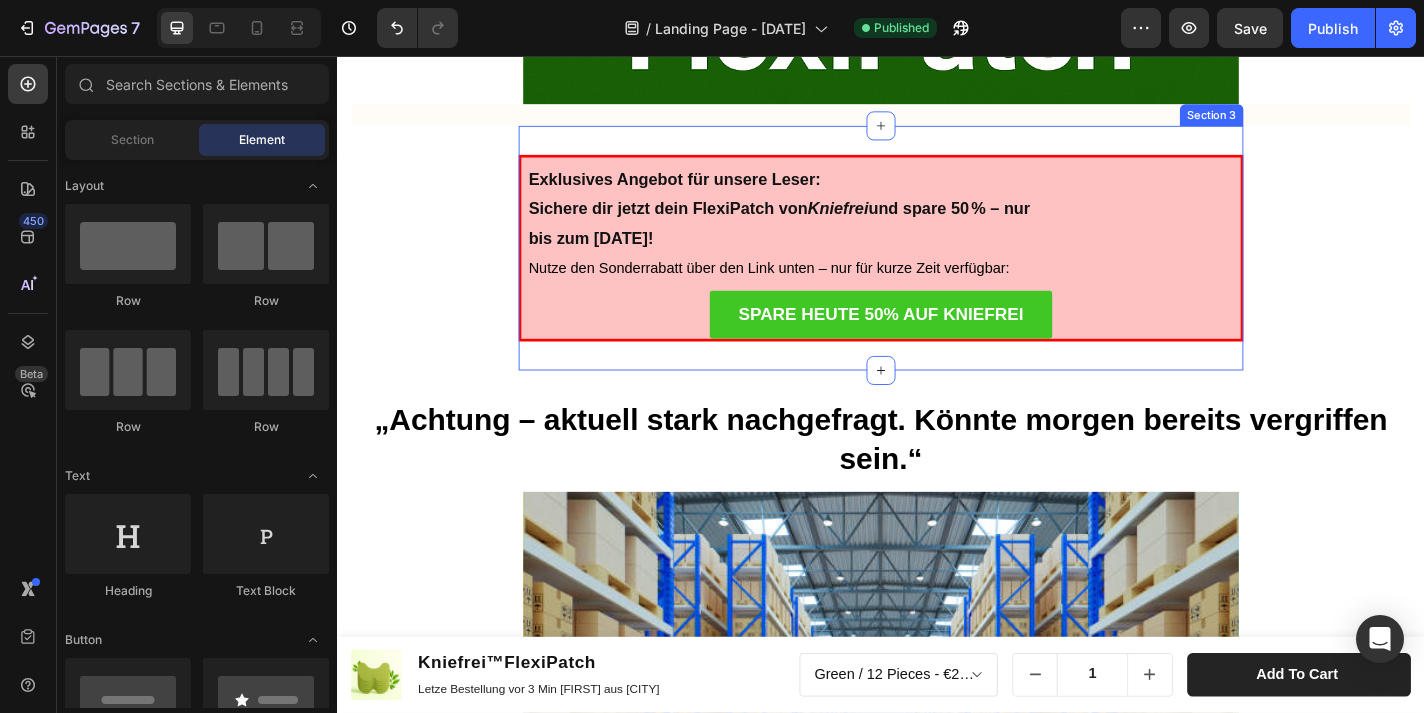 click on "Exklusives Angebot für unsere Leser: Sichere dir jetzt dein FlexiPatch von  Kniefrei  und spare 50 % – nur bis zum 20. Juni 2025! Nutze den Sonderrabatt über den Link unten – nur für kurze Zeit verfügbar: Text Block SPARE HEUTE 50% AUF KNIEFREI Button Row Section 3" at bounding box center [937, 268] 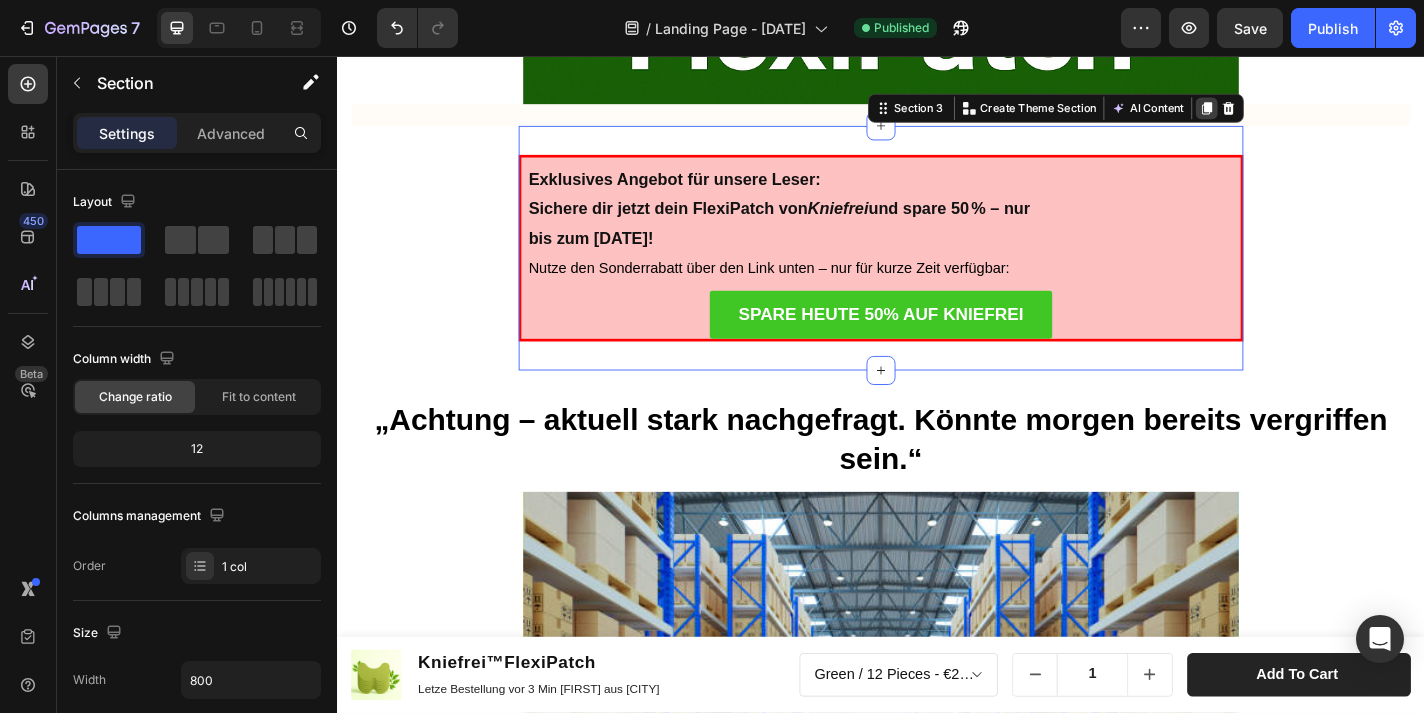 click 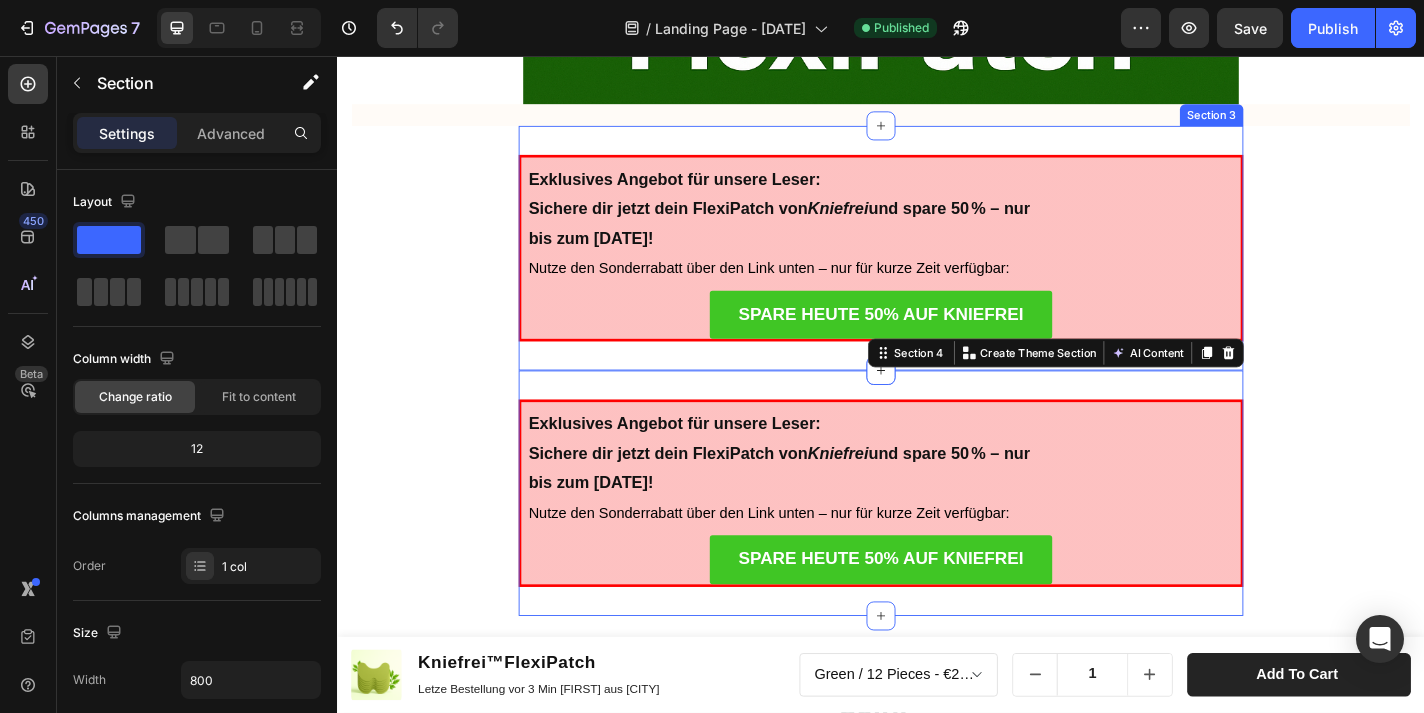 click on "Exklusives Angebot für unsere Leser: Sichere dir jetzt dein FlexiPatch von  Kniefrei  und spare 50 % – nur bis zum 20. Juni 2025! Nutze den Sonderrabatt über den Link unten – nur für kurze Zeit verfügbar: Text Block SPARE HEUTE 50% AUF KNIEFREI Button Row Section 3" at bounding box center [937, 268] 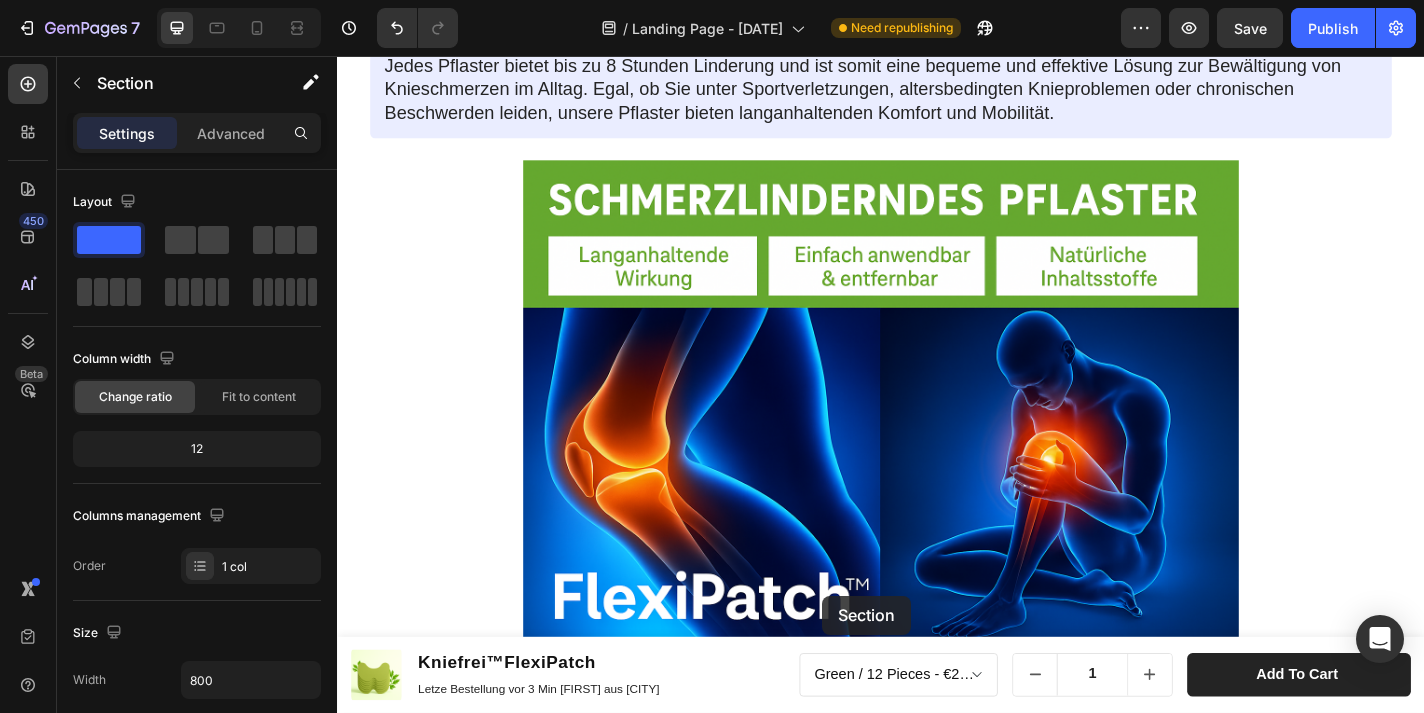 scroll, scrollTop: 1047, scrollLeft: 0, axis: vertical 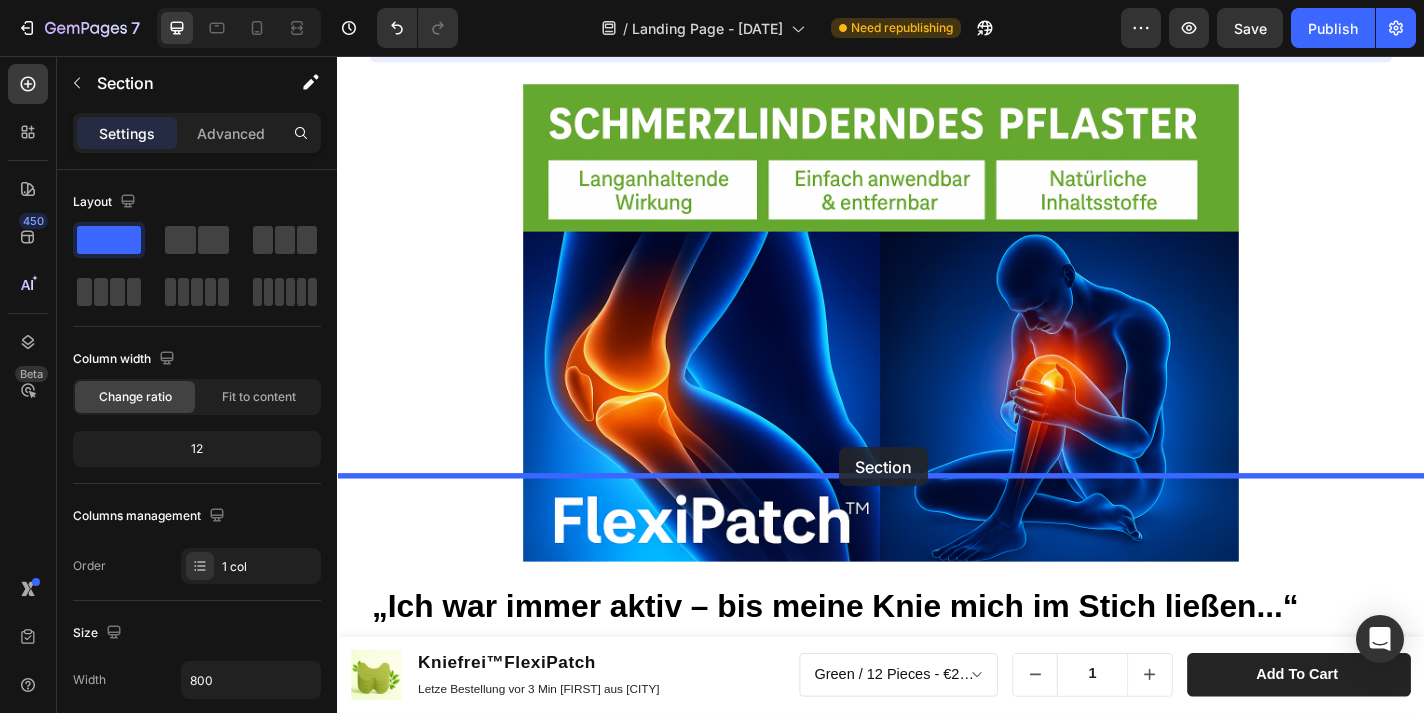 drag, startPoint x: 971, startPoint y: 143, endPoint x: 891, endPoint y: 488, distance: 354.15393 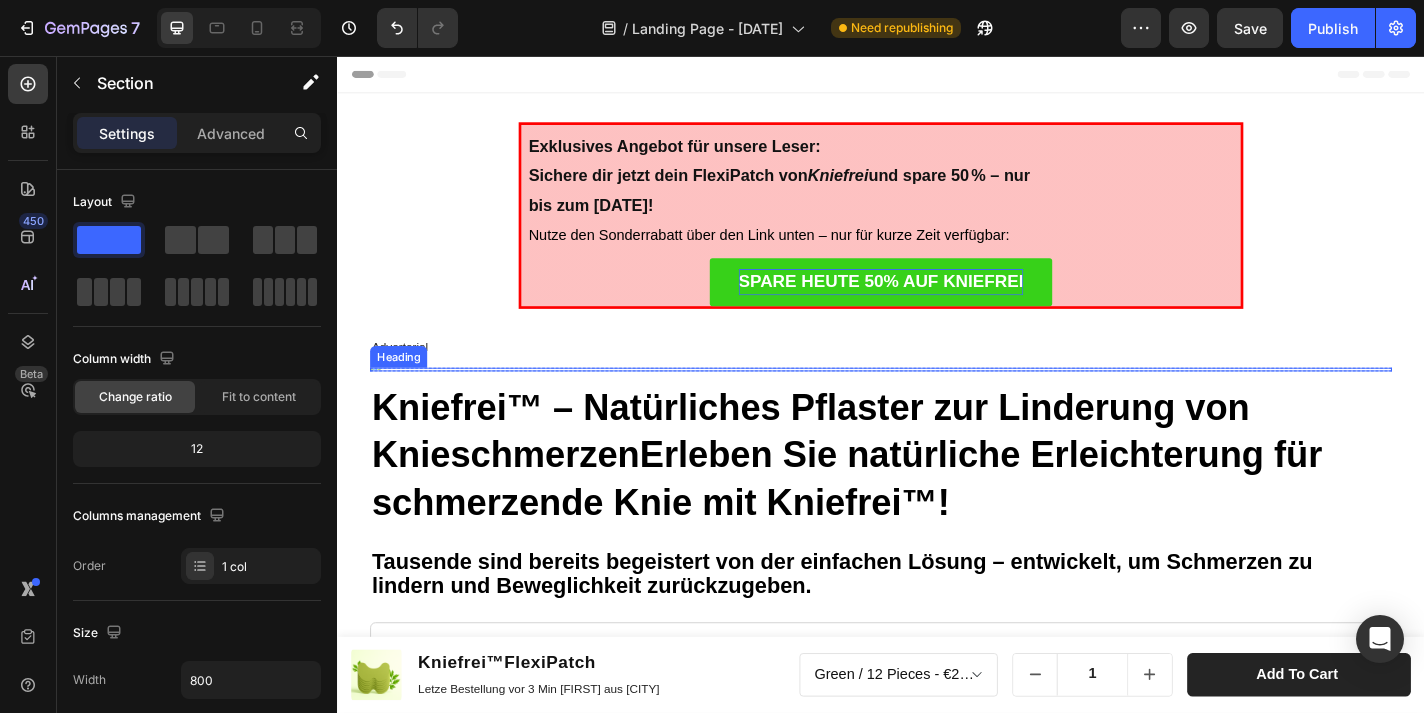 scroll, scrollTop: 1, scrollLeft: 0, axis: vertical 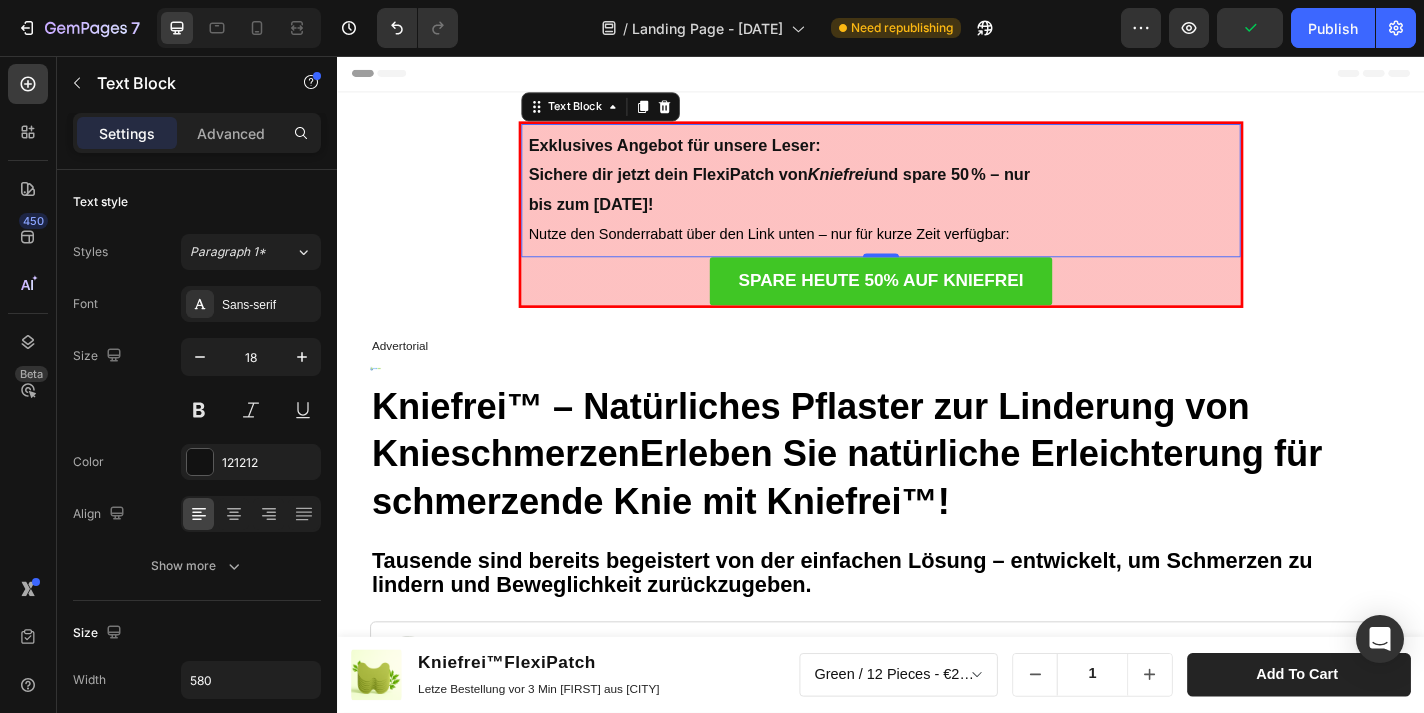 click on "Exklusives Angebot für unsere Leser: Sichere dir jetzt dein FlexiPatch von Kniefrei und spare 50 % – nur bis zum [DATE]! Nutze den Sonderrabatt über den Link unten – nur für kurze Zeit verfügbar:" at bounding box center (937, 204) 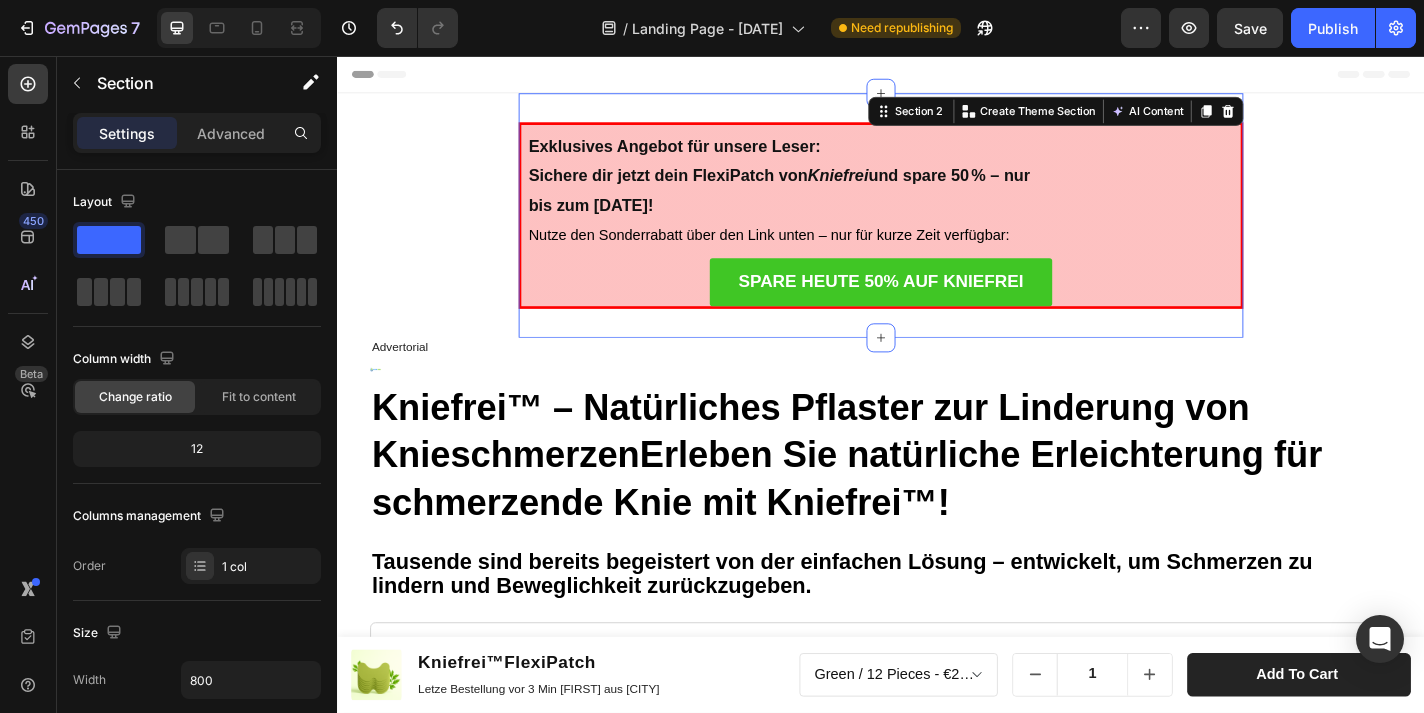 click on "Exklusives Angebot für unsere Leser: Sichere dir jetzt dein FlexiPatch von  Kniefrei  und spare 50 % – nur bis zum [DATE]! Nutze den Sonderrabatt über den Link unten – nur für kurze Zeit verfügbar: Text Block SPARE HEUTE 50% AUF KNIEFREI Button Row Section 2   You can create reusable sections Create Theme Section AI Content Write with GemAI What would you like to describe here? Tone and Voice Persuasive Product Kniefrei™FlexiPatch Show more Generate" at bounding box center (937, 232) 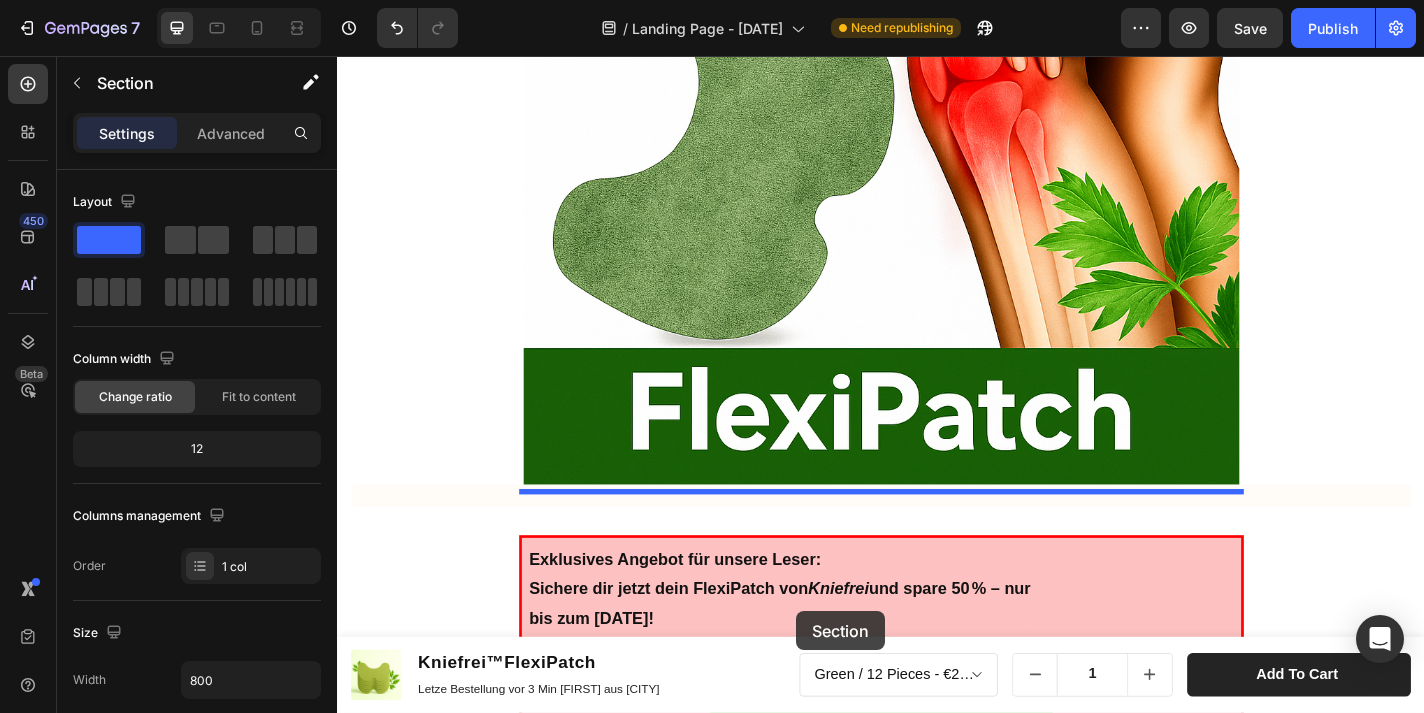 scroll, scrollTop: 4599, scrollLeft: 0, axis: vertical 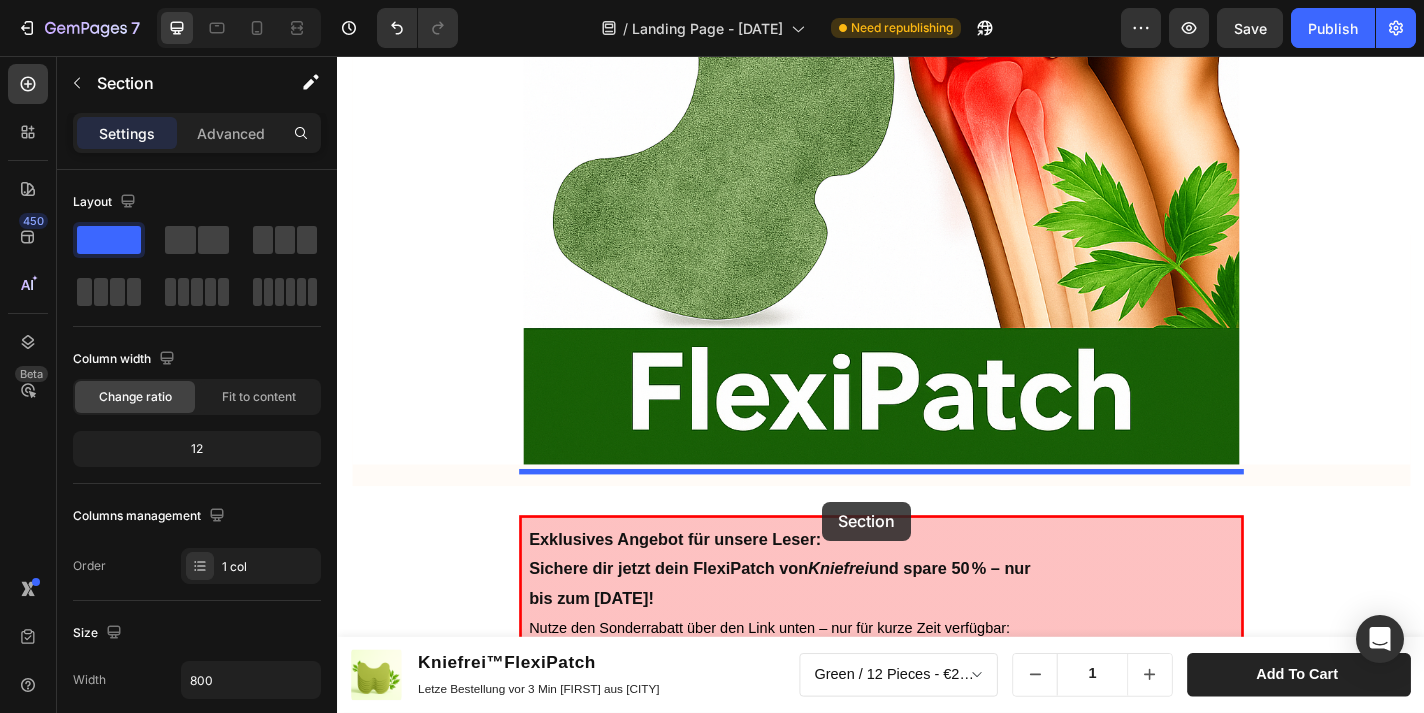 drag, startPoint x: 977, startPoint y: 123, endPoint x: 874, endPoint y: 536, distance: 425.6501 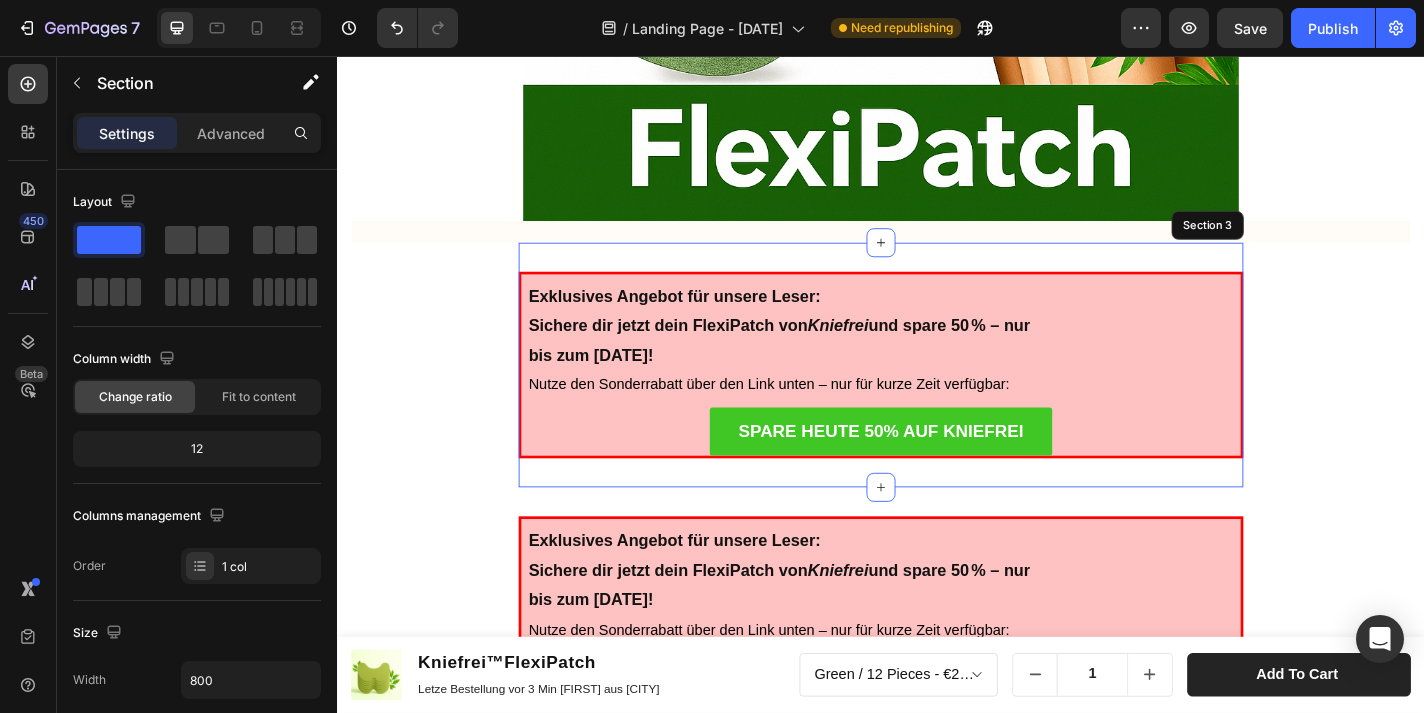 click on "Exklusives Angebot für unsere Leser: Sichere dir jetzt dein FlexiPatch von  Kniefrei  und spare 50 % – nur bis zum 20. Juni 2025! Nutze den Sonderrabatt über den Link unten – nur für kurze Zeit verfügbar: Text Block SPARE HEUTE 50% AUF KNIEFREI Button Row Section 3" at bounding box center (937, 397) 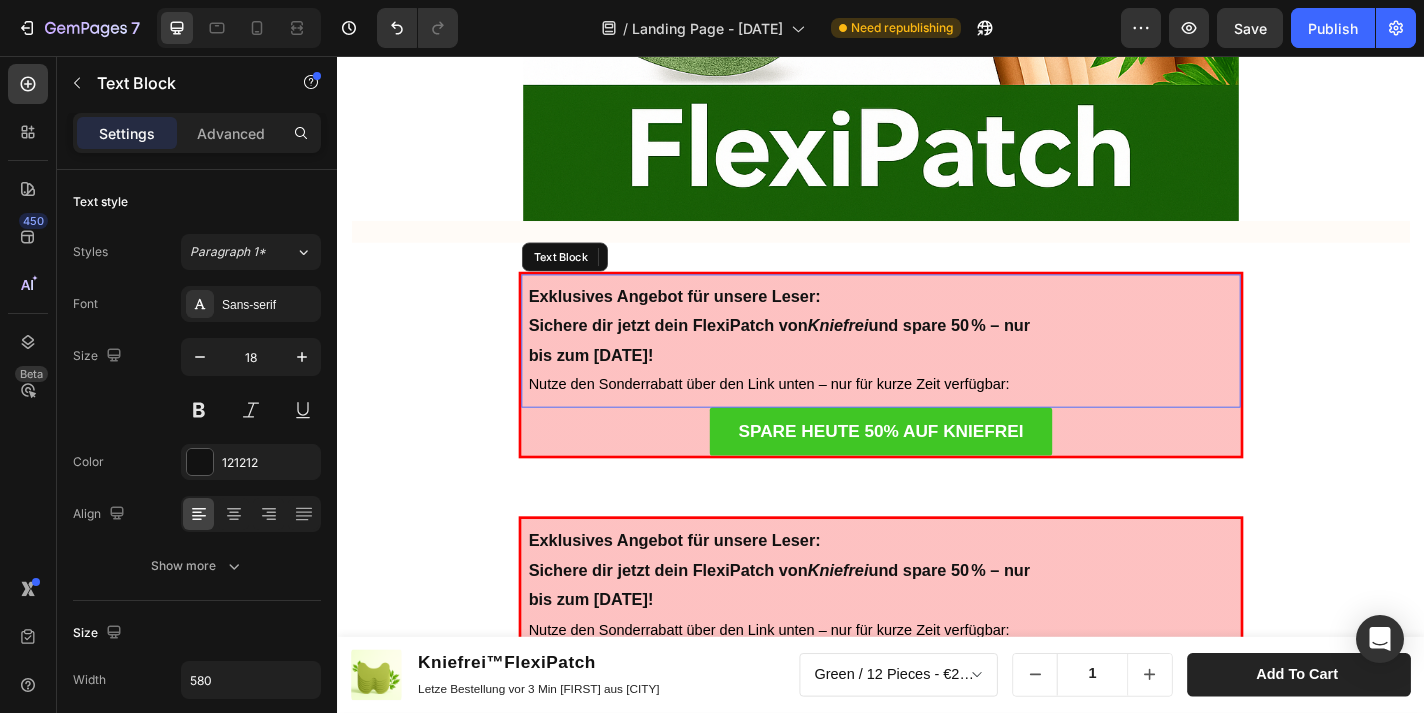 click on "Exklusives Angebot für unsere Leser: Sichere dir jetzt dein FlexiPatch von Kniefrei und spare 50 % – nur bis zum [DATE]! Nutze den Sonderrabatt über den Link unten – nur für kurze Zeit verfügbar:" at bounding box center (937, 370) 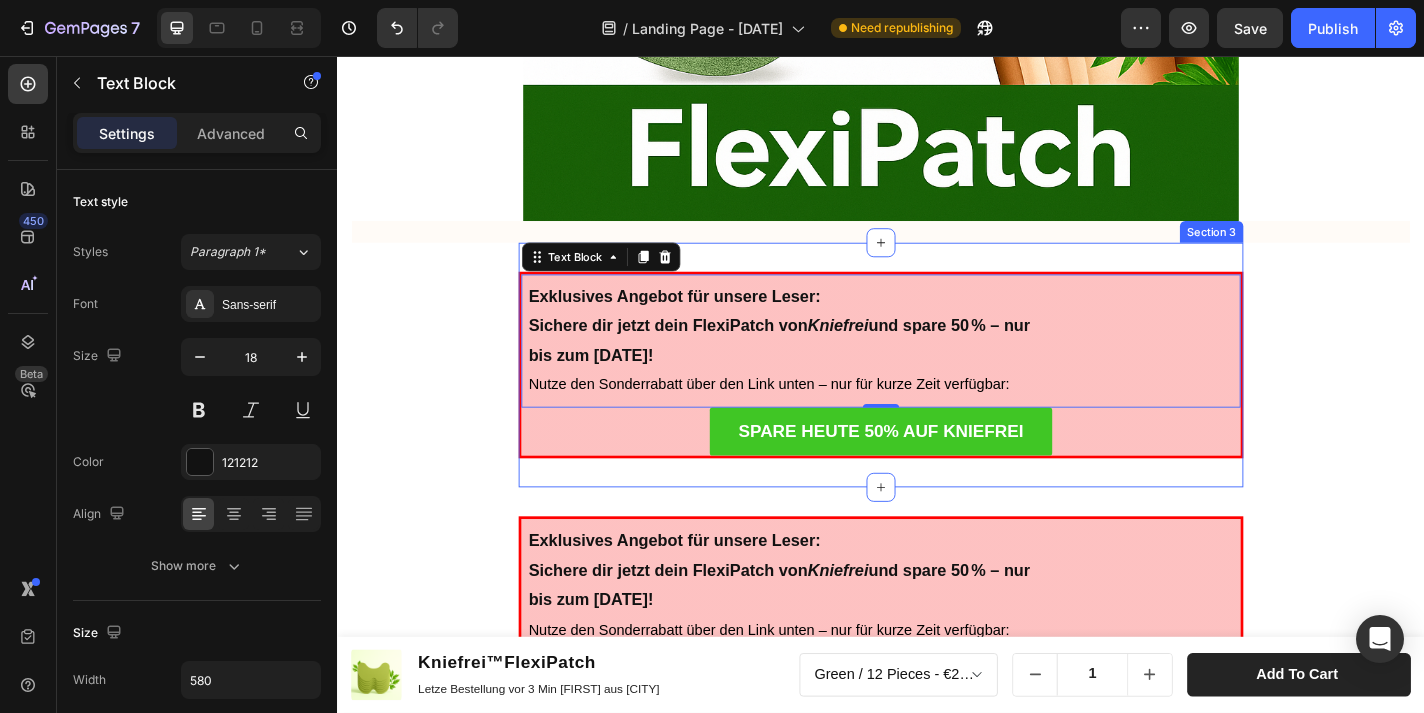 click on "Exklusives Angebot für unsere Leser: Sichere dir jetzt dein FlexiPatch von  Kniefrei  und spare 50 % – nur bis zum [DATE]! Nutze den Sonderrabatt über den Link unten – nur für kurze Zeit verfügbar: Text Block   0 SPARE HEUTE 50% AUF KNIEFREI Button Row Section 3" at bounding box center [937, 397] 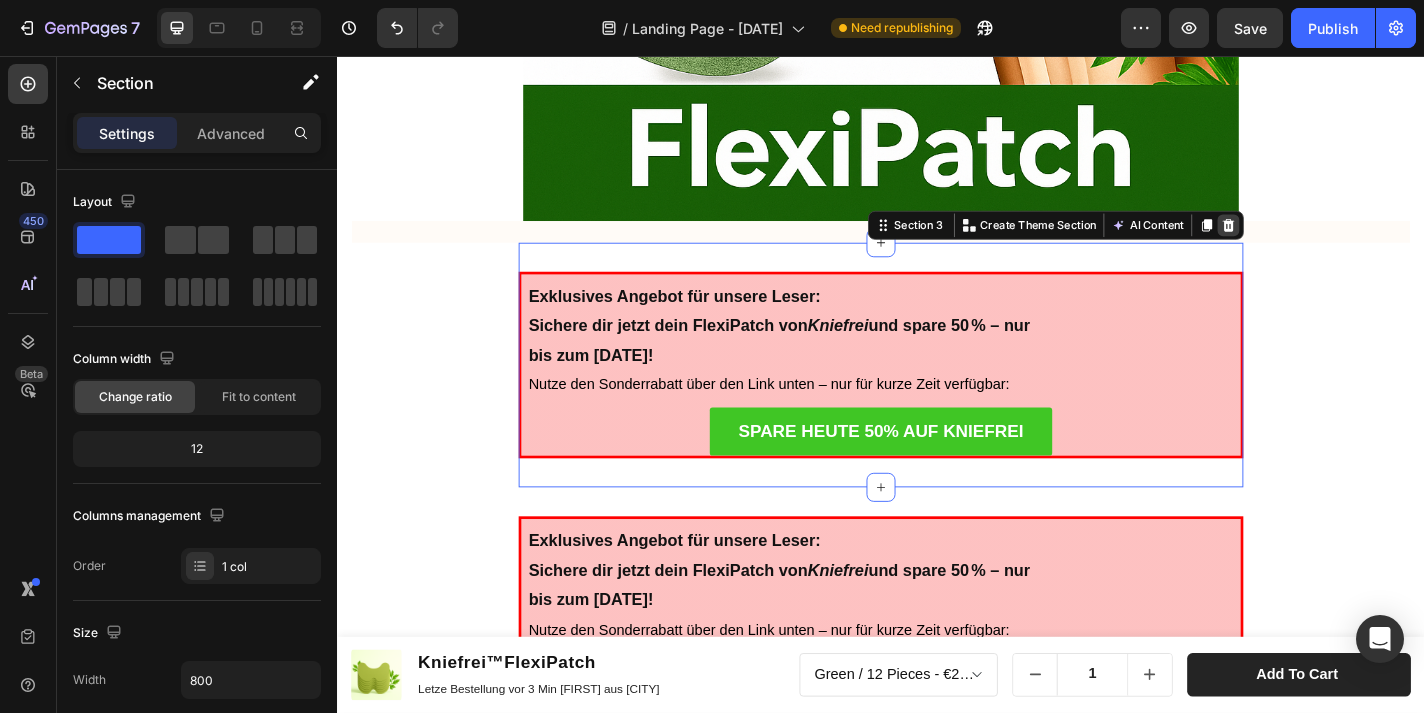click 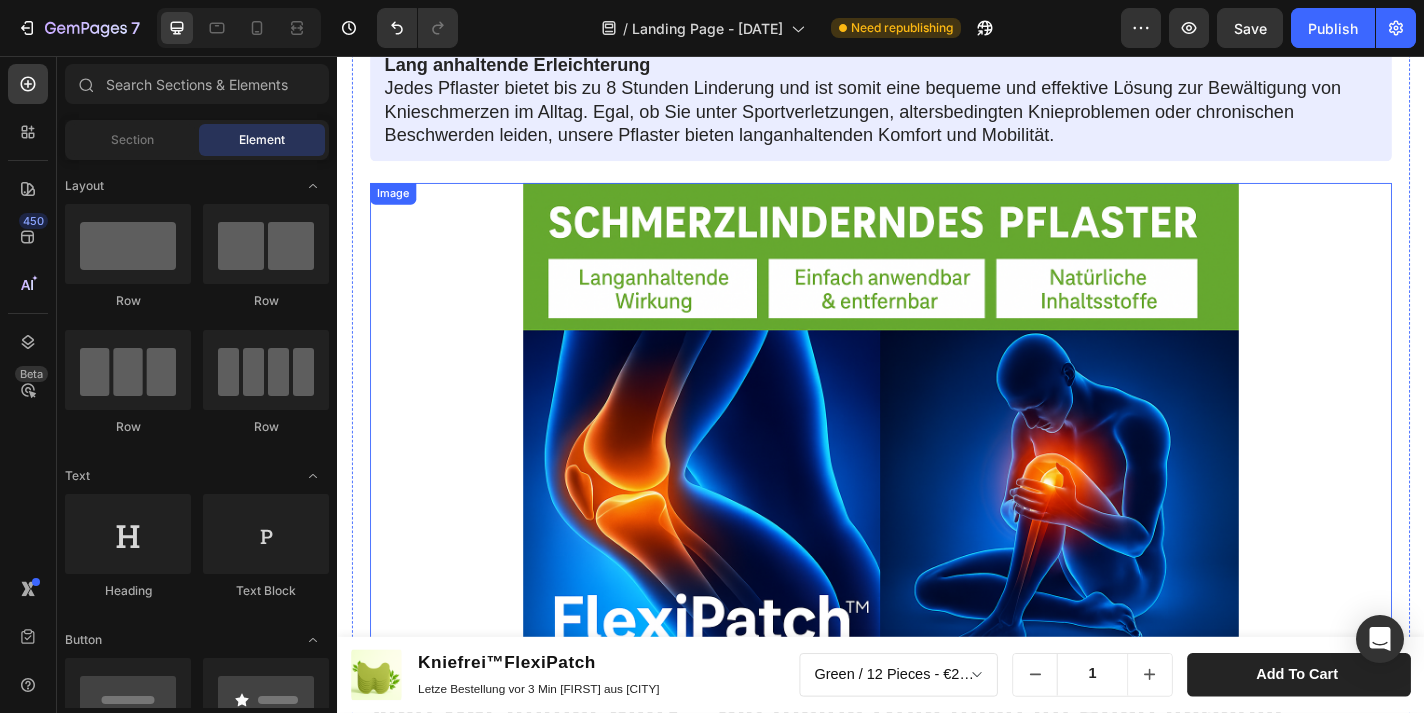 scroll, scrollTop: 859, scrollLeft: 0, axis: vertical 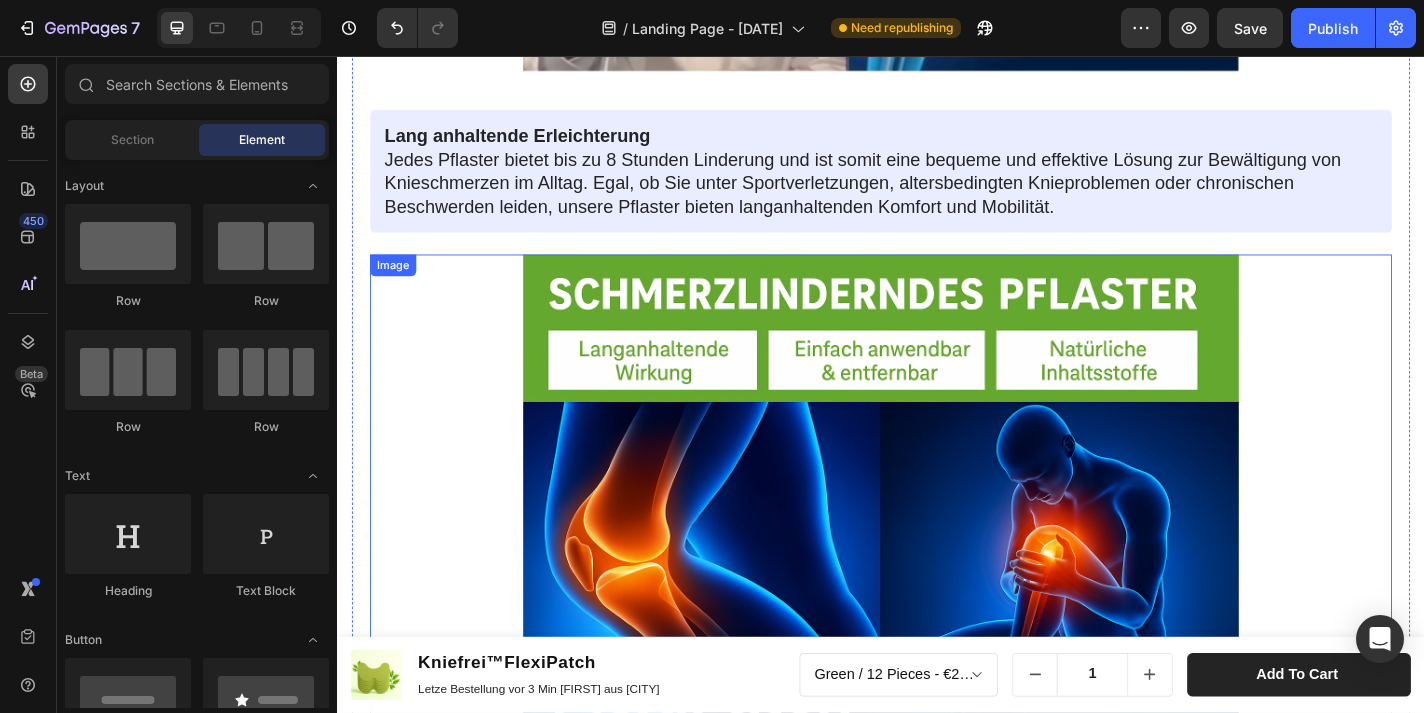 click at bounding box center [937, 538] 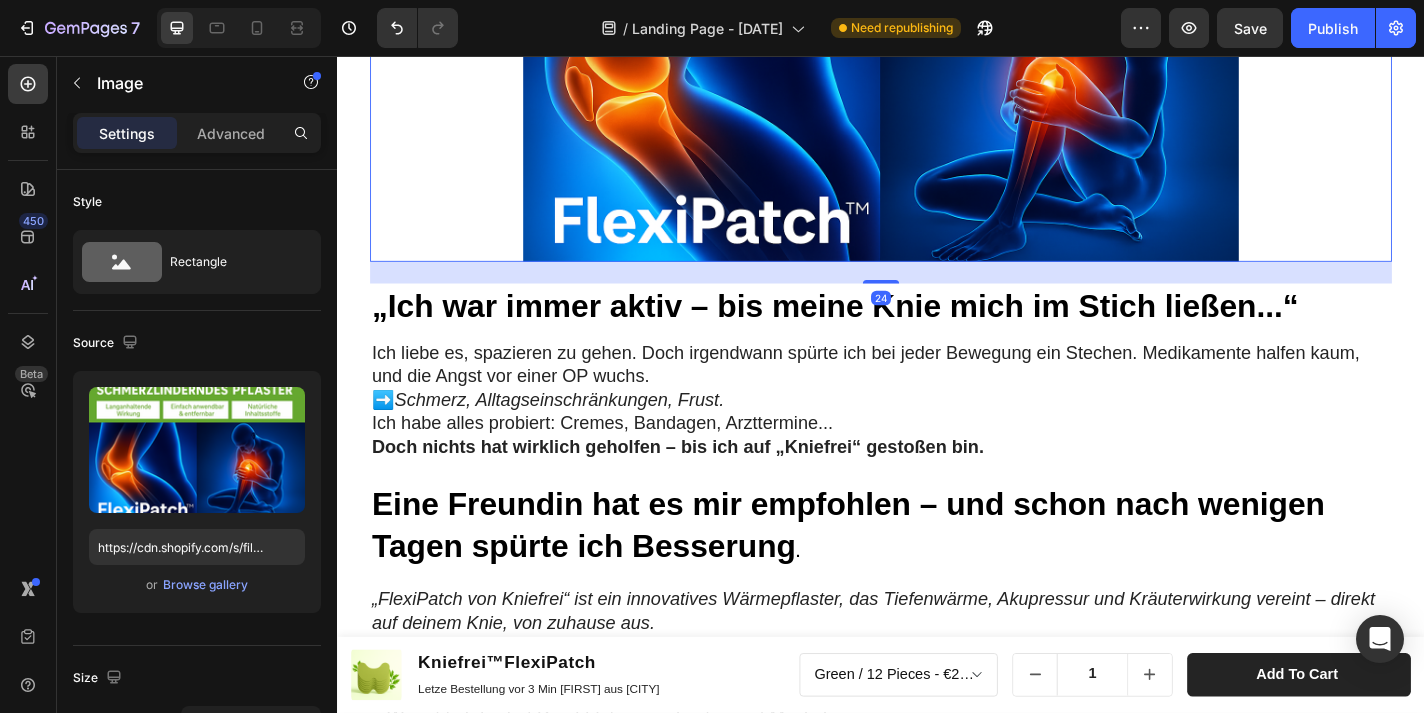 scroll, scrollTop: 1447, scrollLeft: 0, axis: vertical 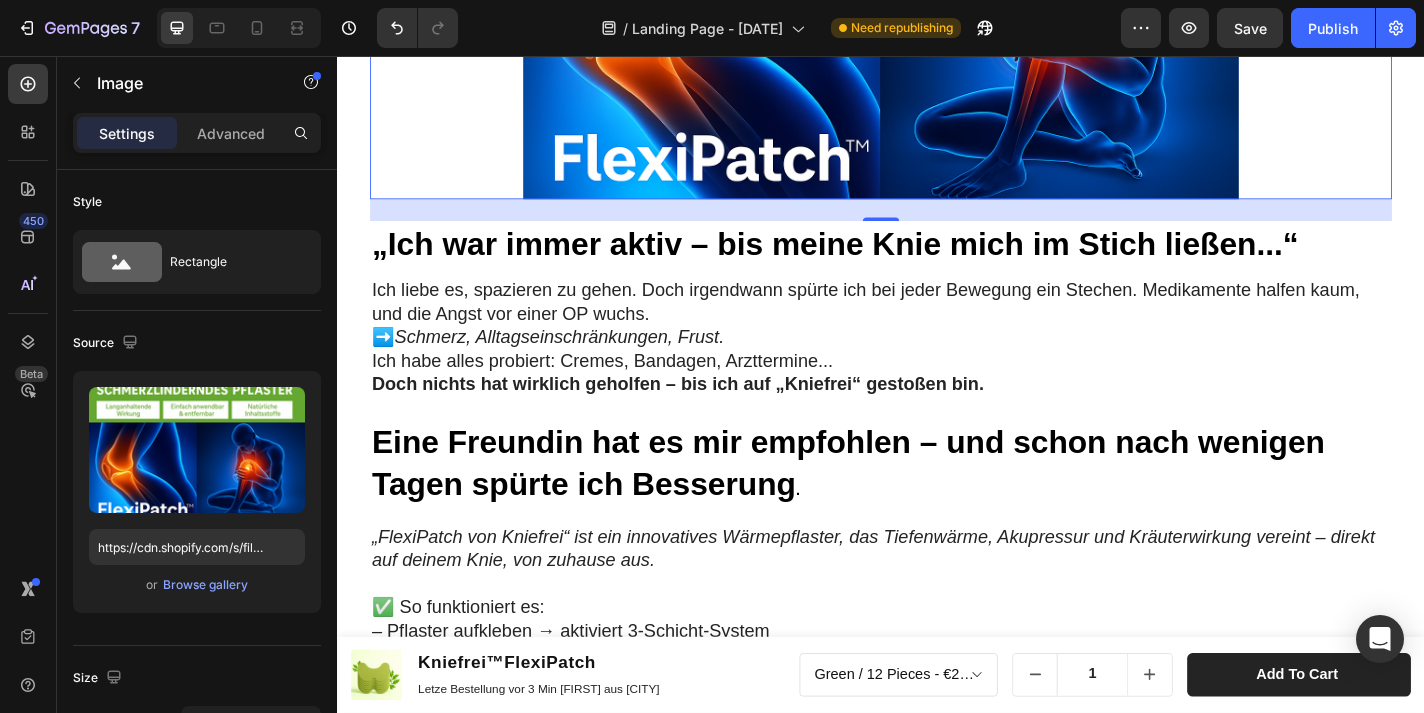 click on "24" at bounding box center [937, 226] 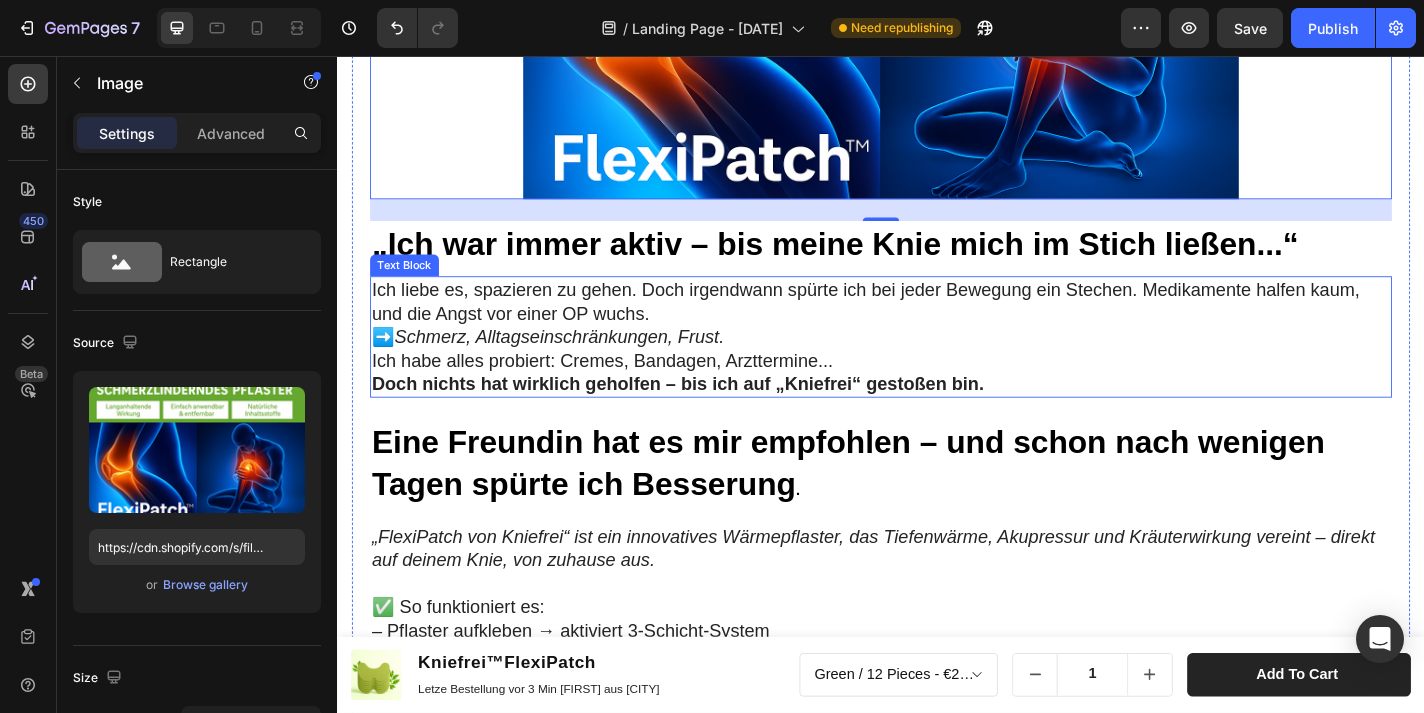 click on "Ich liebe es, spazieren zu gehen. Doch irgendwann spürte ich bei jeder Bewegung ein Stechen. Medikamente halfen kaum, und die Angst vor einer OP wuchs. ➡️  Schmerz, Alltagseinschränkungen, Frust." at bounding box center (937, 340) 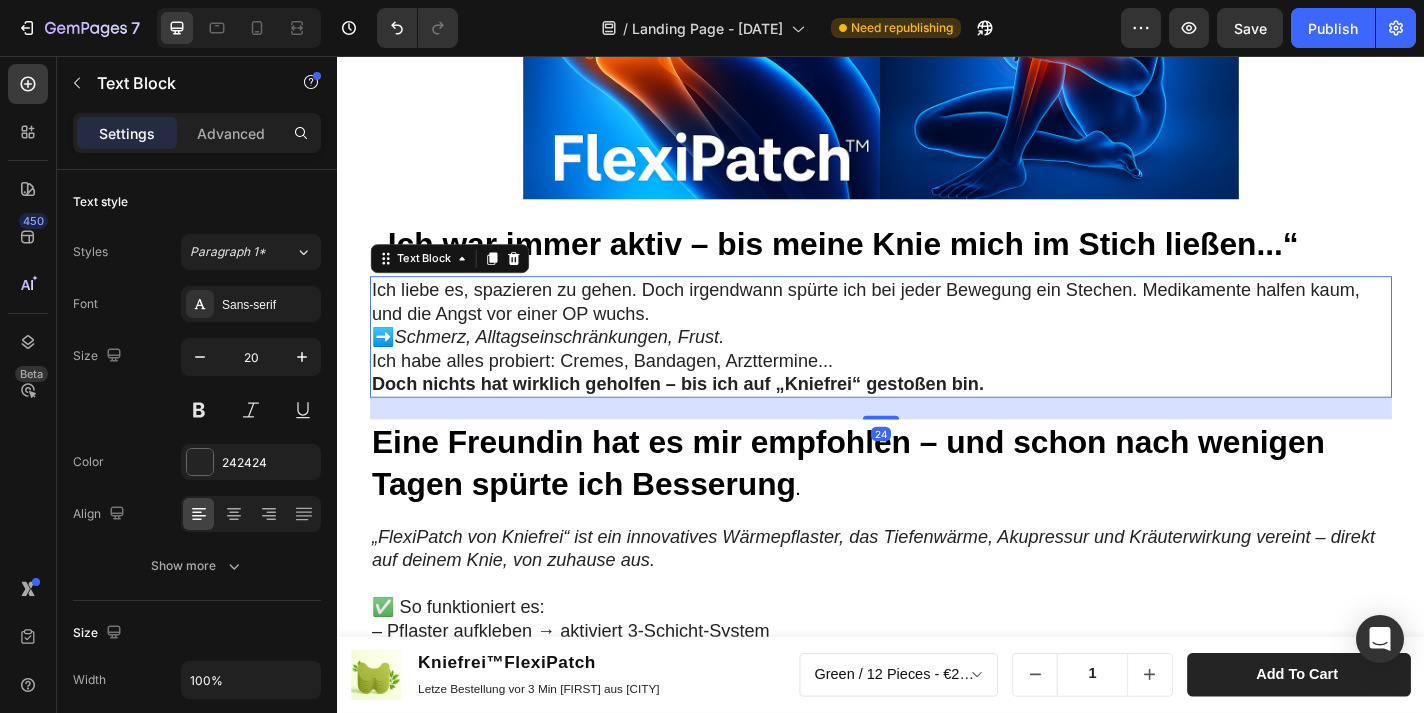 click on "Advertorial  Text Block Heading Row Kniefrei™ – Natürliches Pflaster zur Linderung von Knieschmerzen  Erleben Sie natürliche Erleichterung für schmerzende Knie mit Kniefrei™! Heading Tausende sind bereits begeistert von der einfachen Lösung – entwickelt, um Schmerzen zu lindern und Beweglichkeit zurückzugeben. Text Block Image [DATE] von [FIRST] [LAST] Text Block Row Image Row Lang anhaltende Erleichterung Jedes Pflaster bietet bis zu 8 Stunden Linderung und ist somit eine bequeme und effektive Lösung zur Bewältigung von Knieschmerzen im Alltag. Egal, ob Sie unter Sportverletzungen, altersbedingten Knieproblemen oder chronischen Beschwerden leiden, unsere Pflaster bieten langanhaltenden Komfort und Mobilität. Text Block Image „Ich war immer aktiv – bis meine Knie mich im Stich ließen...“ Heading Ich liebe es, spazieren zu gehen. Doch irgendwann spürte ich bei jeder Bewegung ein Stechen. Medikamente halfen kaum, und die Angst vor einer OP wuchs. ➡️  Text Block   24 . Heading" at bounding box center (937, 1020) 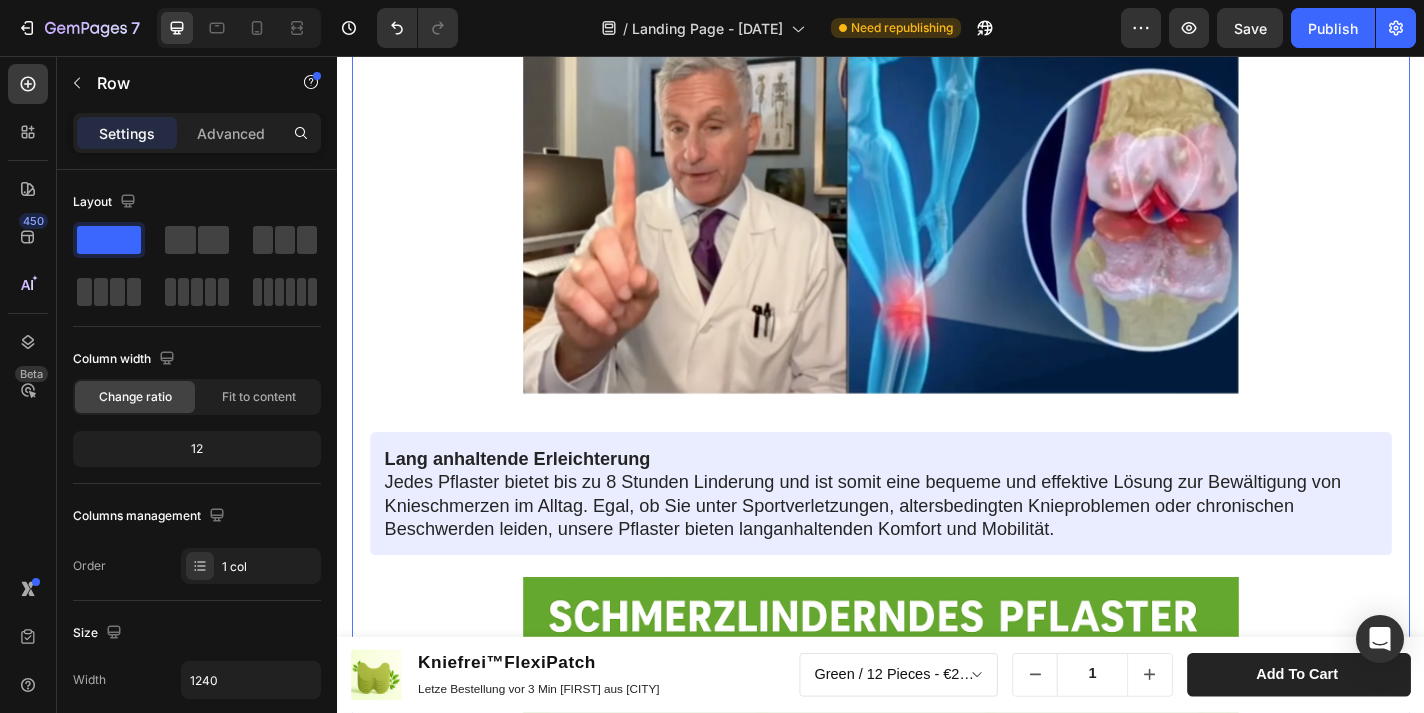 scroll, scrollTop: 502, scrollLeft: 0, axis: vertical 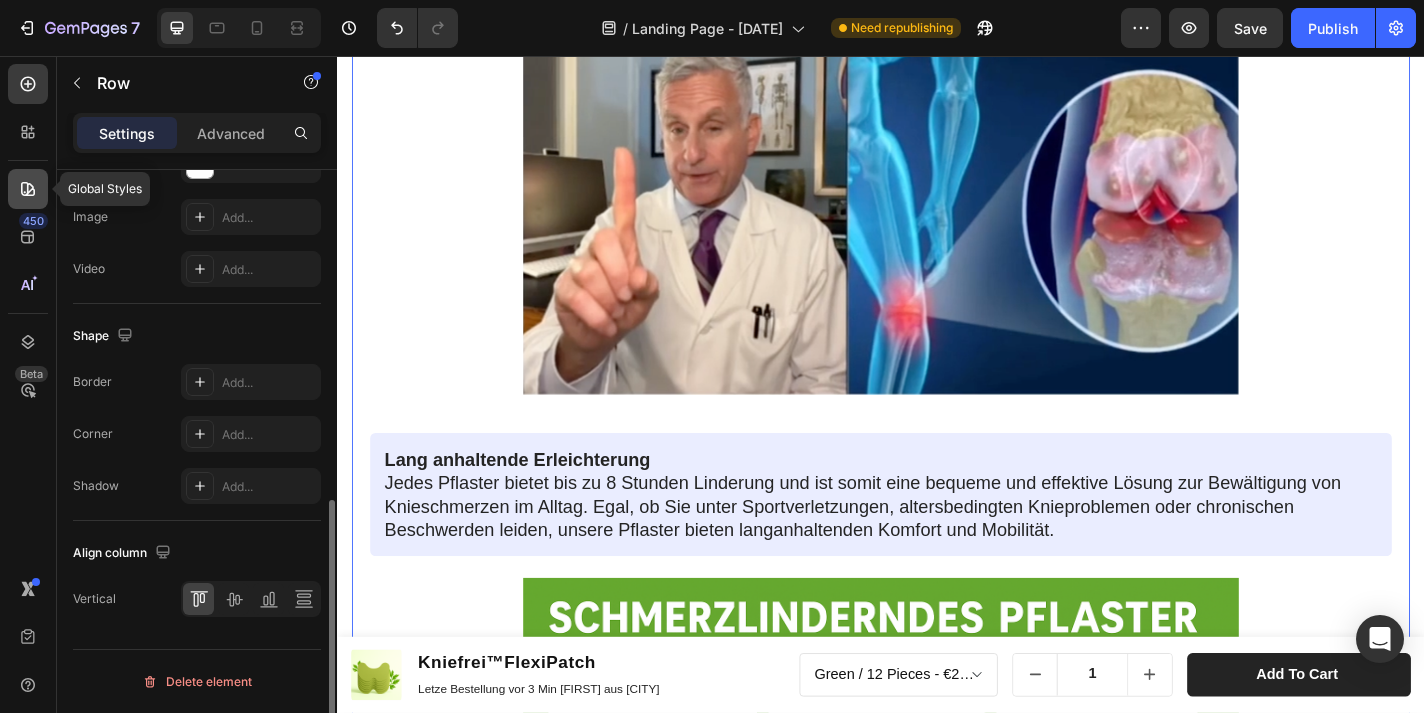 click 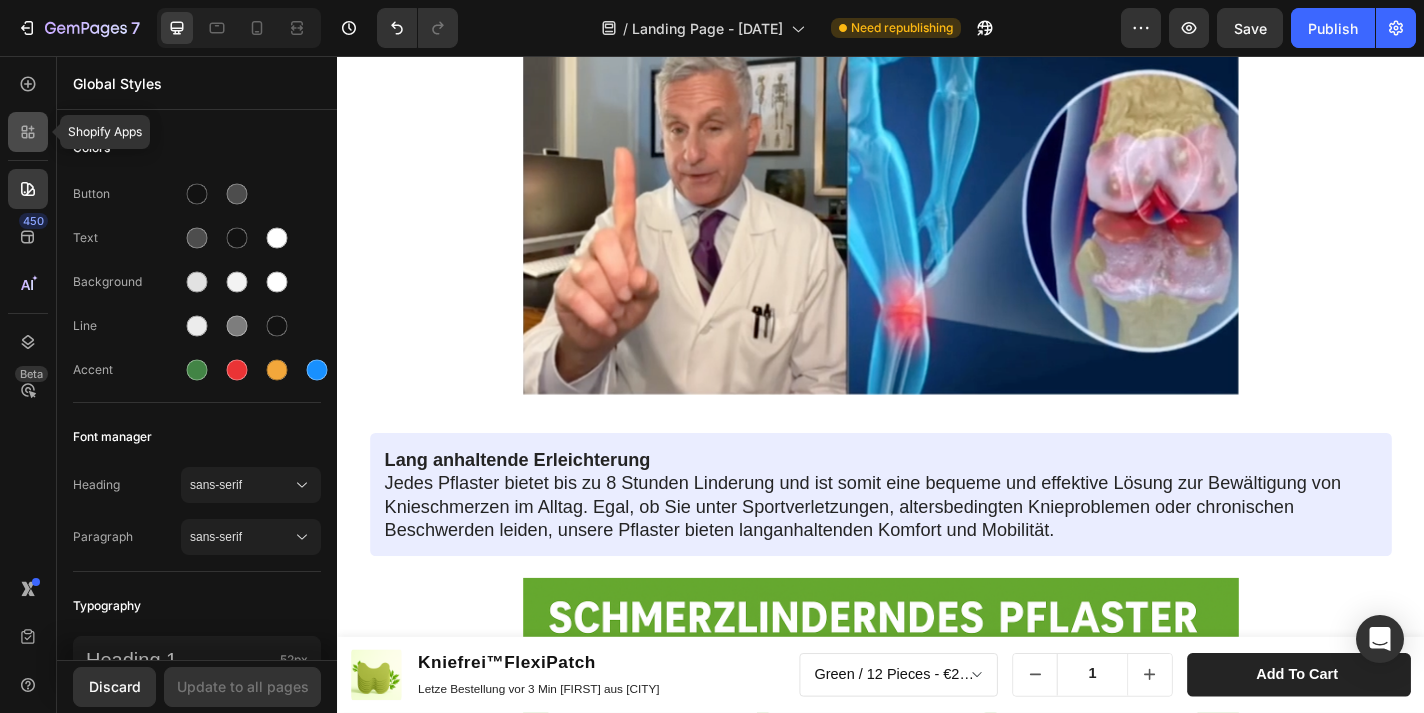 click 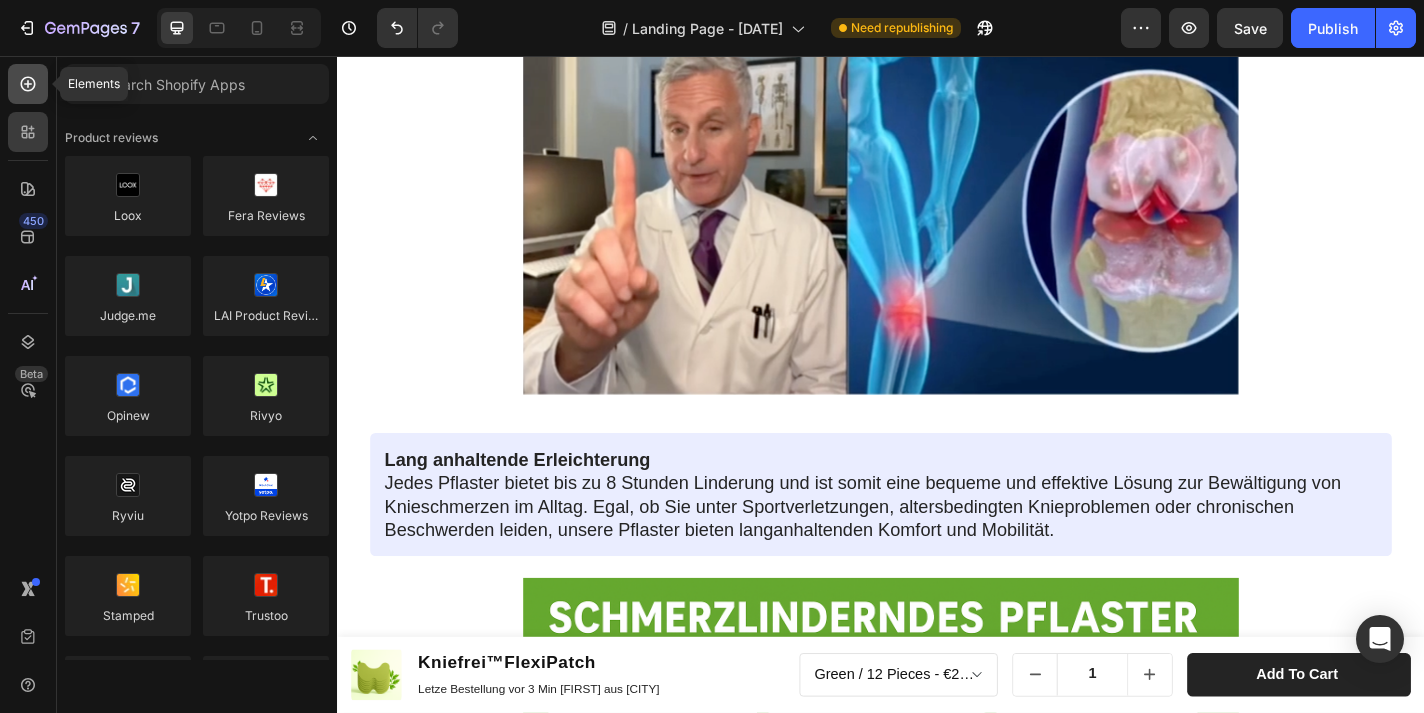 click 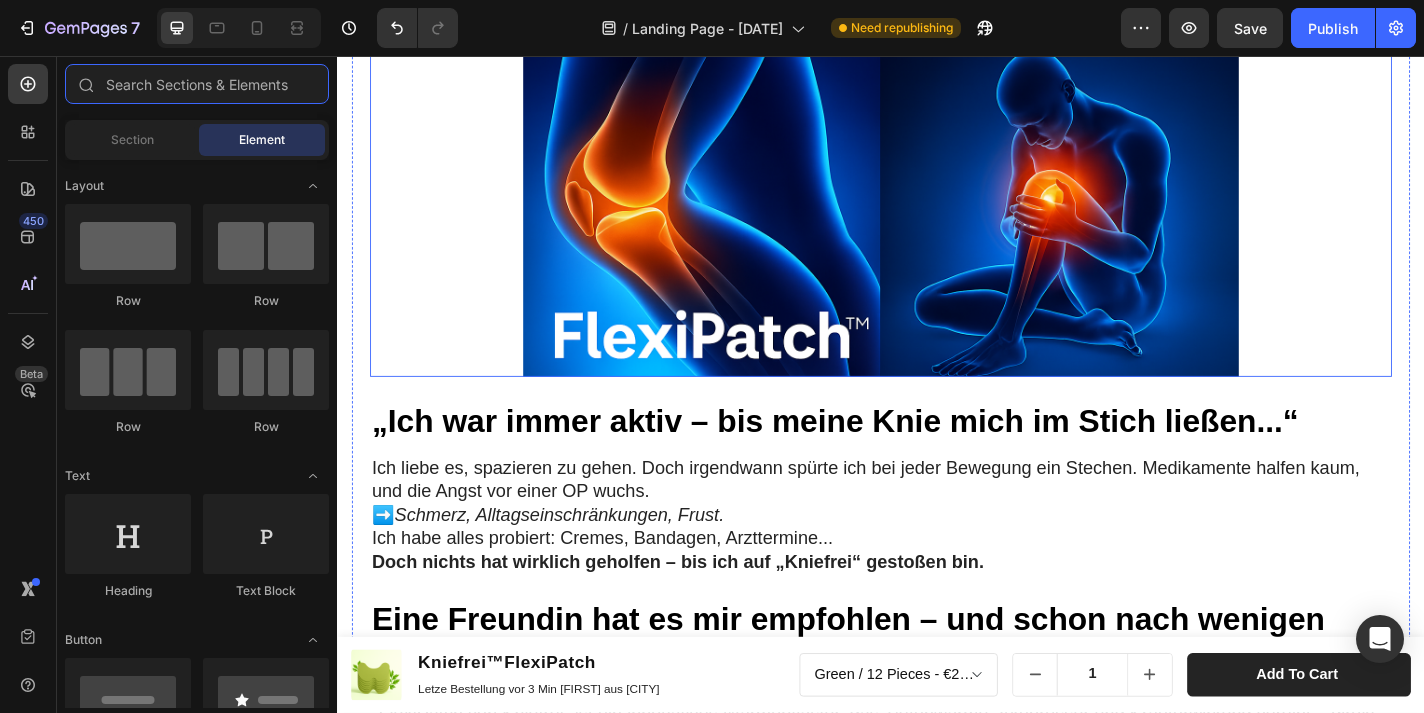 scroll, scrollTop: 1259, scrollLeft: 0, axis: vertical 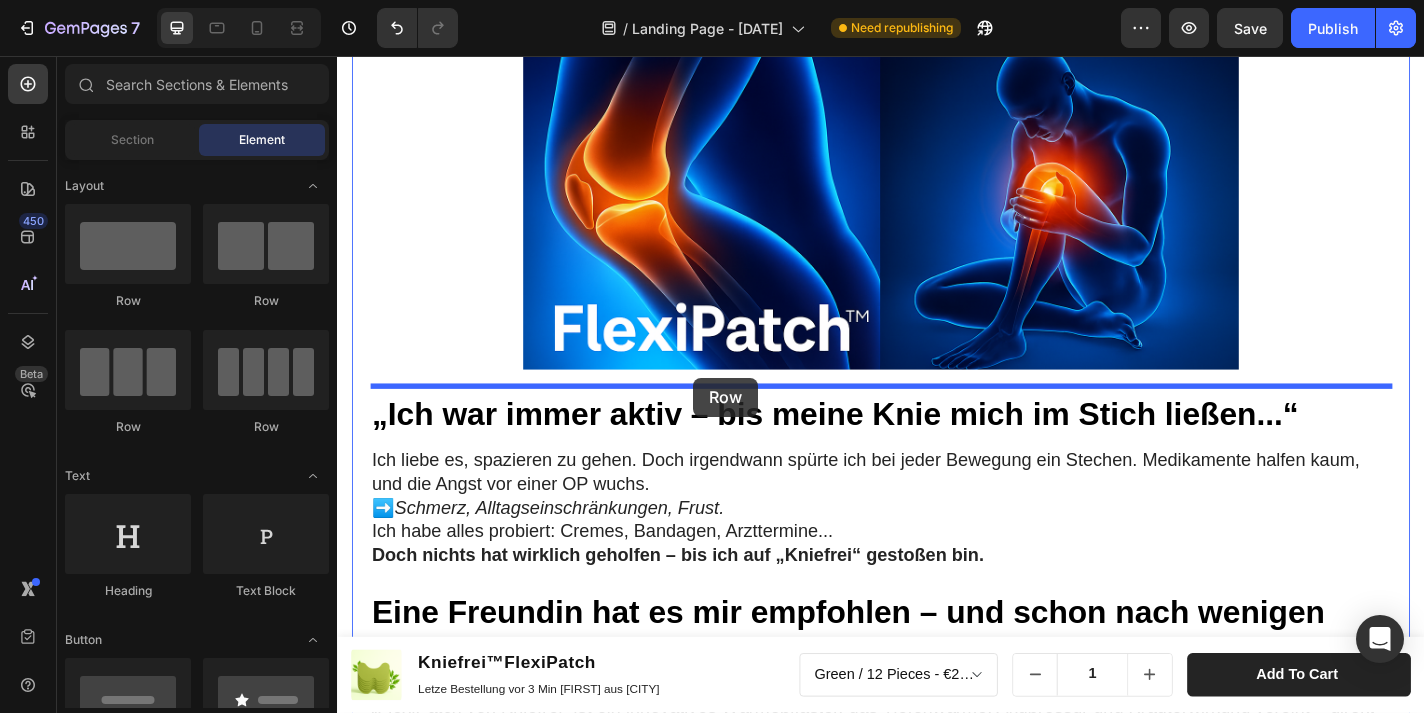 drag, startPoint x: 498, startPoint y: 293, endPoint x: 730, endPoint y: 411, distance: 260.28445 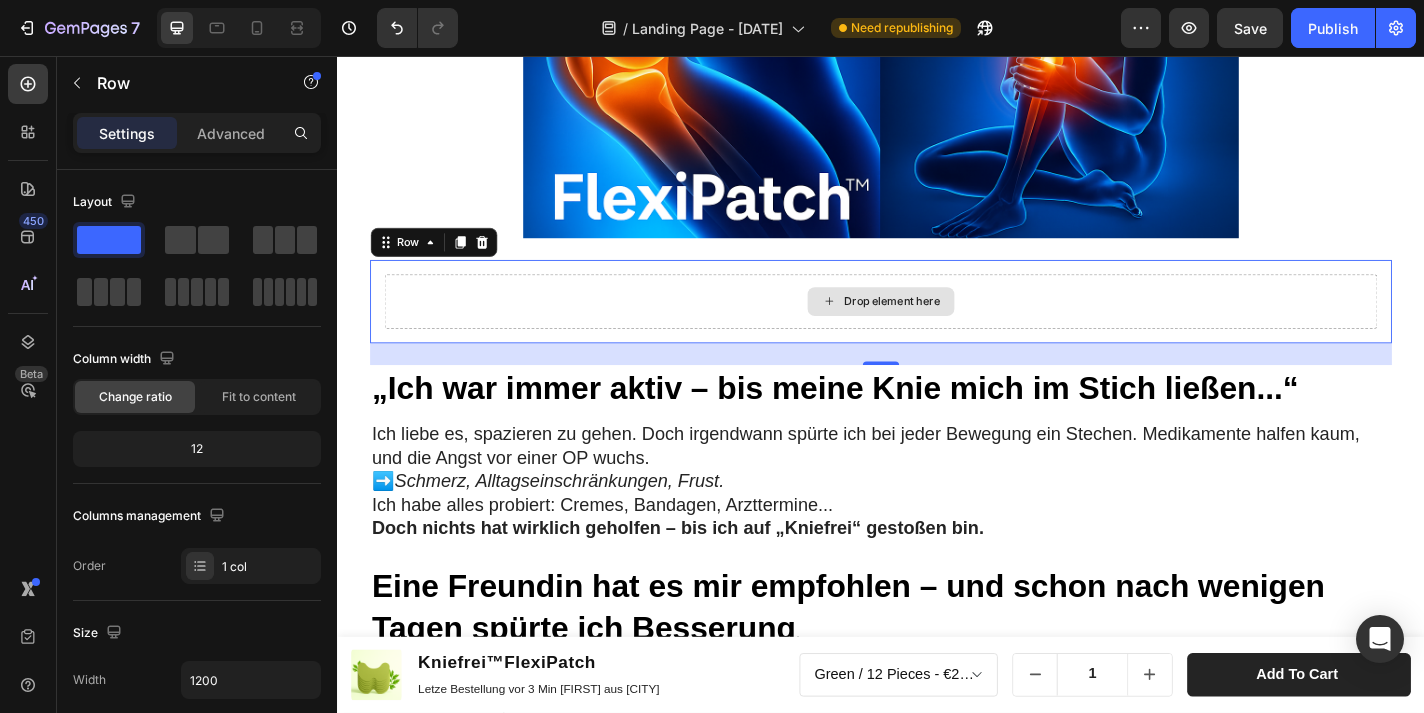 scroll, scrollTop: 1408, scrollLeft: 0, axis: vertical 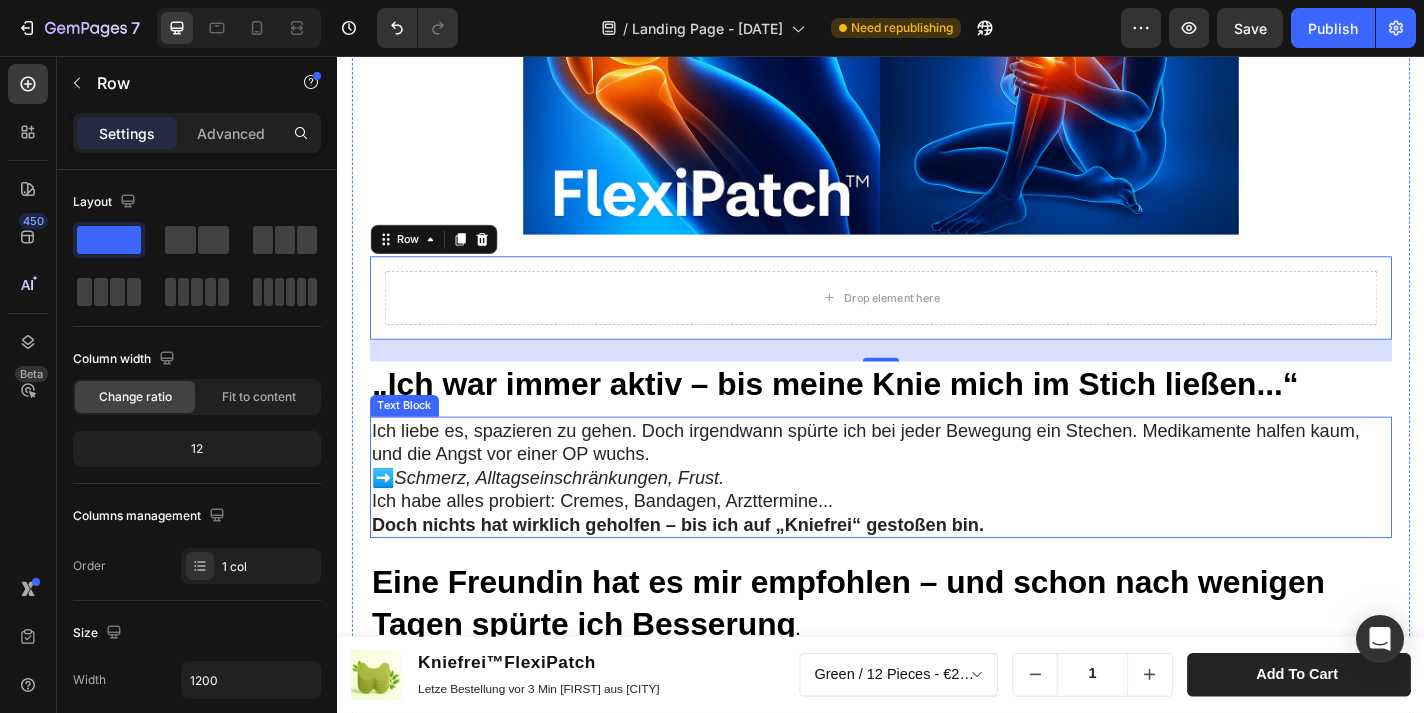 drag, startPoint x: 476, startPoint y: 250, endPoint x: 490, endPoint y: 464, distance: 214.45746 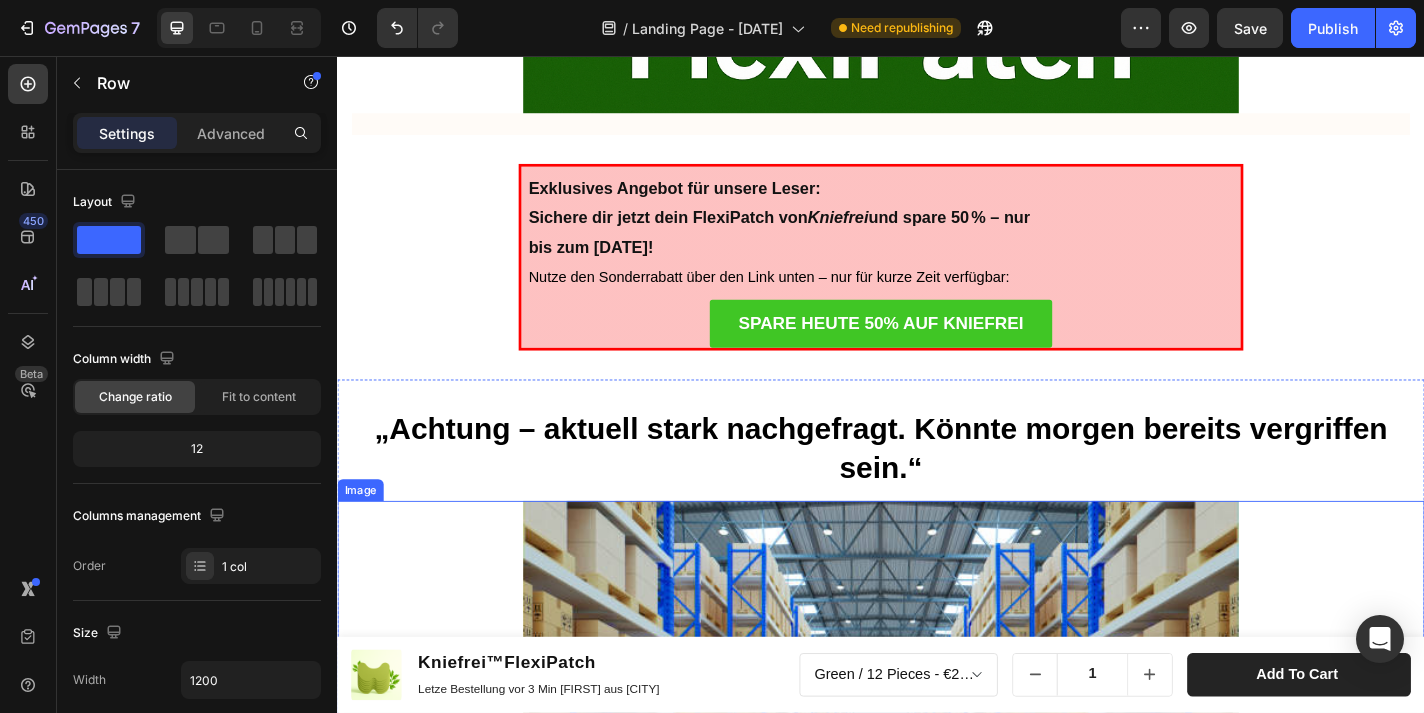 scroll, scrollTop: 4795, scrollLeft: 0, axis: vertical 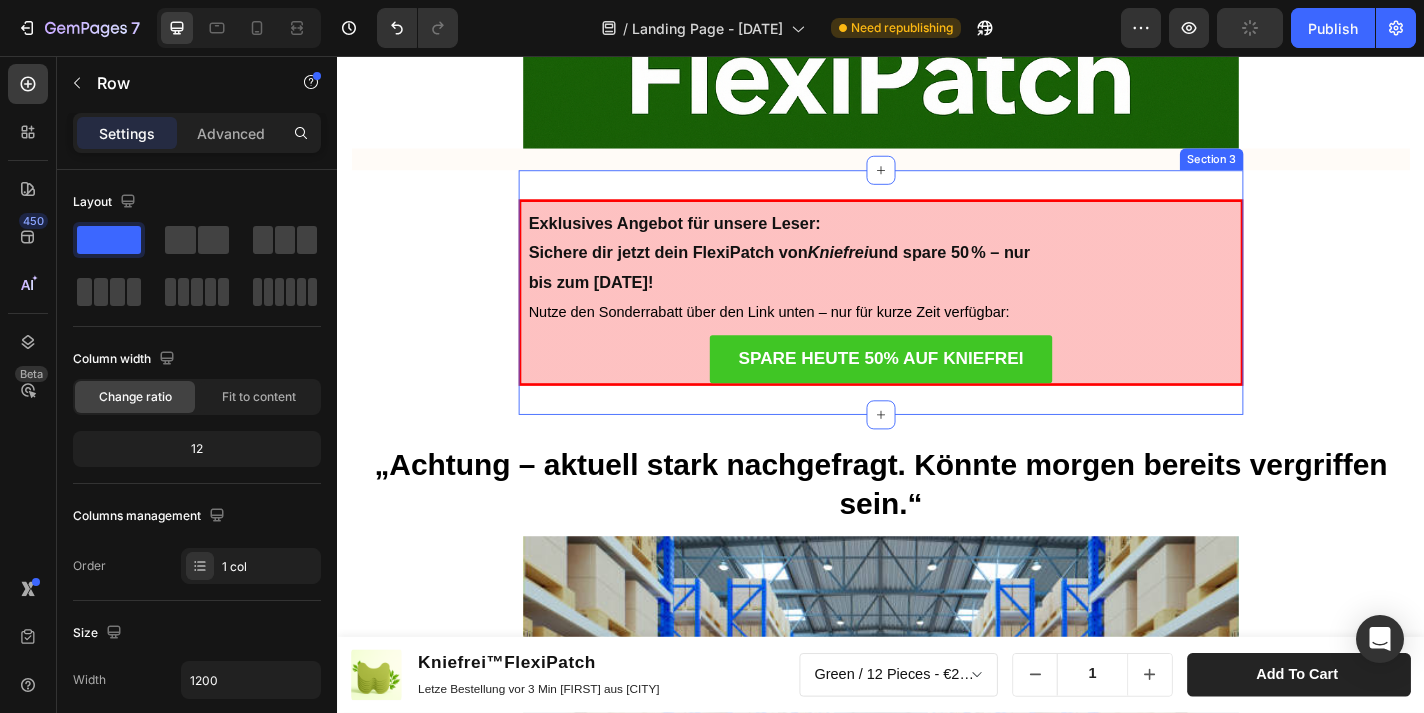 click on "Exklusives Angebot für unsere Leser: Sichere dir jetzt dein FlexiPatch von  Kniefrei  und spare 50 % – nur bis zum 20. Juni 2025! Nutze den Sonderrabatt über den Link unten – nur für kurze Zeit verfügbar: Text Block SPARE HEUTE 50% AUF KNIEFREI Button Row Section 3" at bounding box center [937, 317] 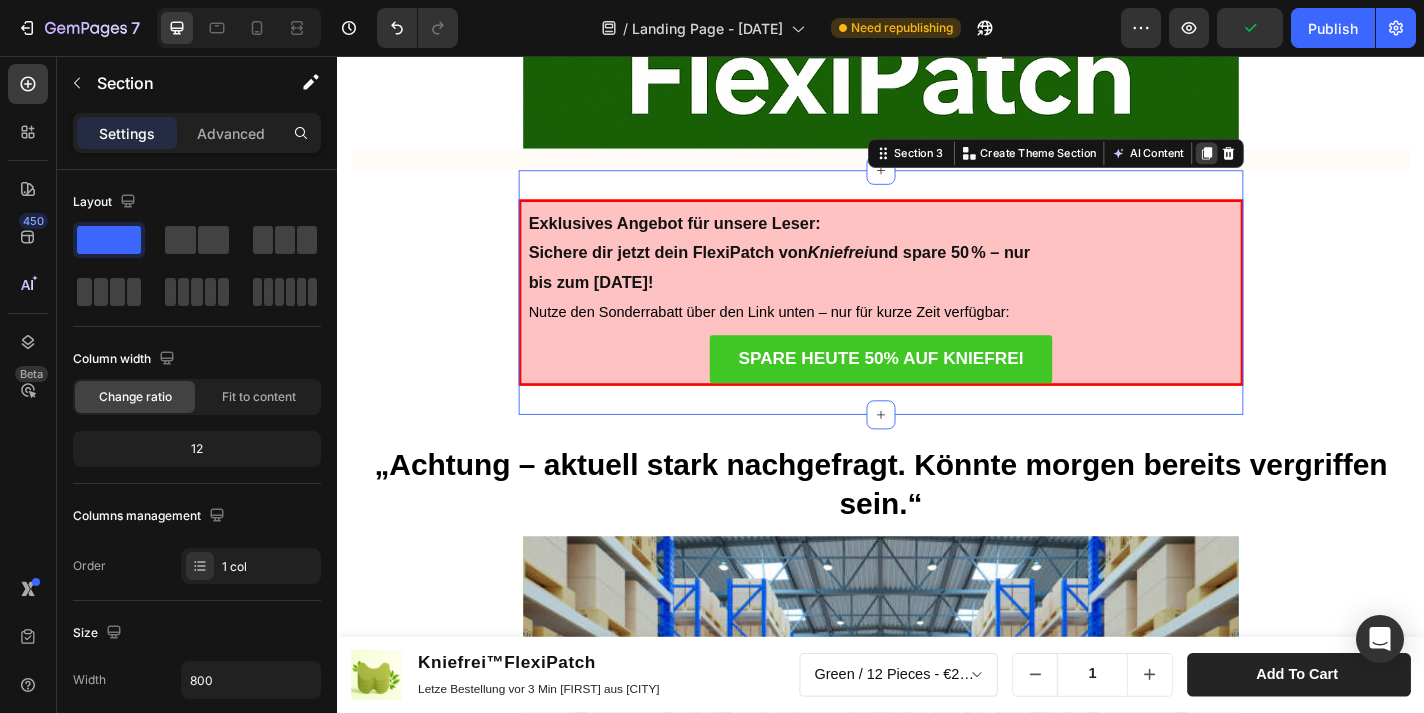 click 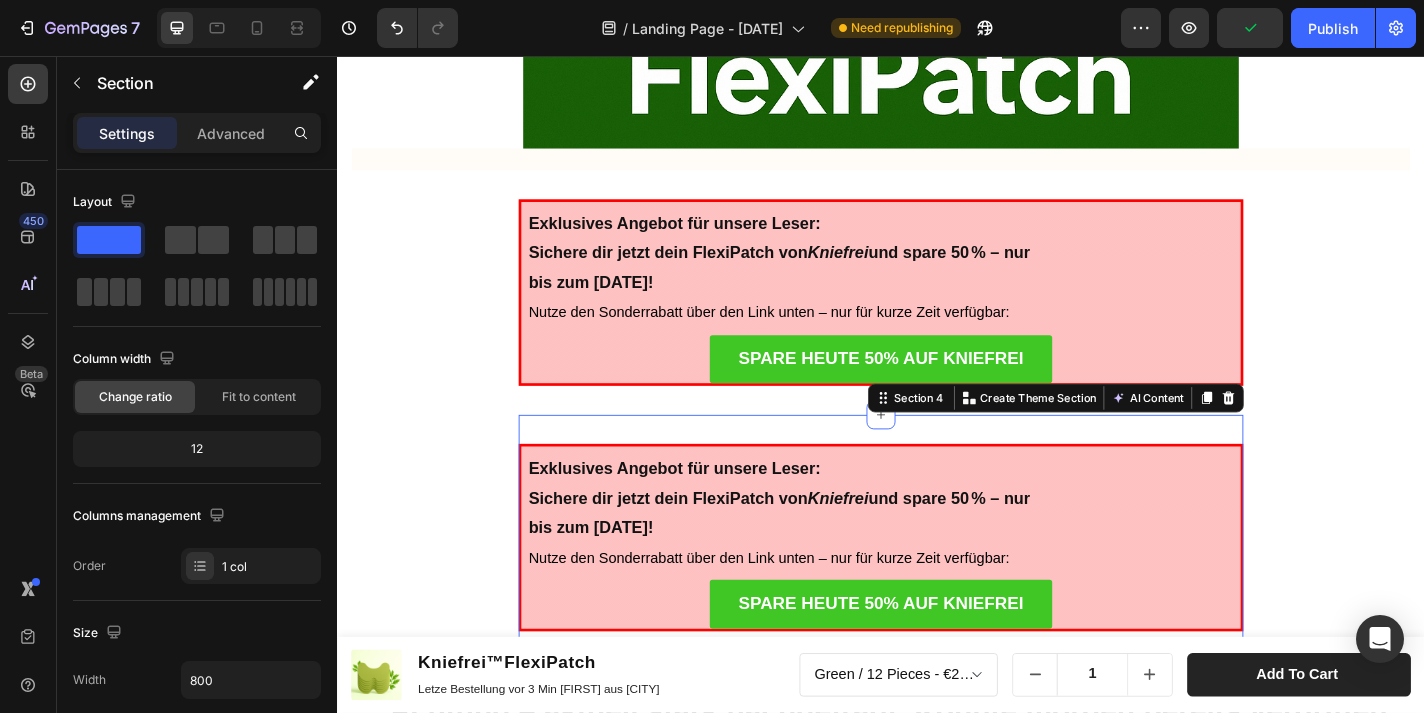 scroll, scrollTop: 620, scrollLeft: 0, axis: vertical 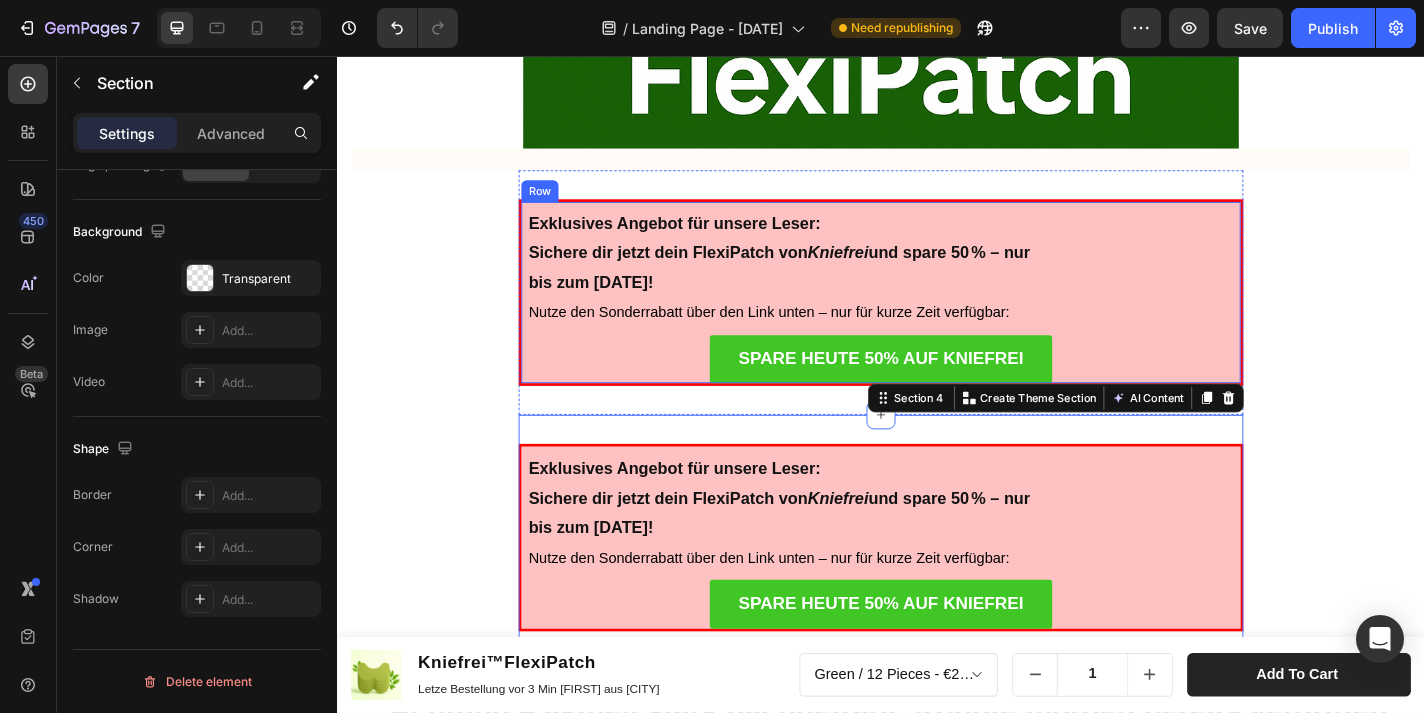 click on "Exklusives Angebot für unsere Leser: Sichere dir jetzt dein FlexiPatch von  Kniefrei  und spare 50 % – nur bis zum 20. Juni 2025! Nutze den Sonderrabatt über den Link unten – nur für kurze Zeit verfügbar: Text Block SPARE HEUTE 50% AUF KNIEFREI Button Row Section 3" at bounding box center (937, 317) 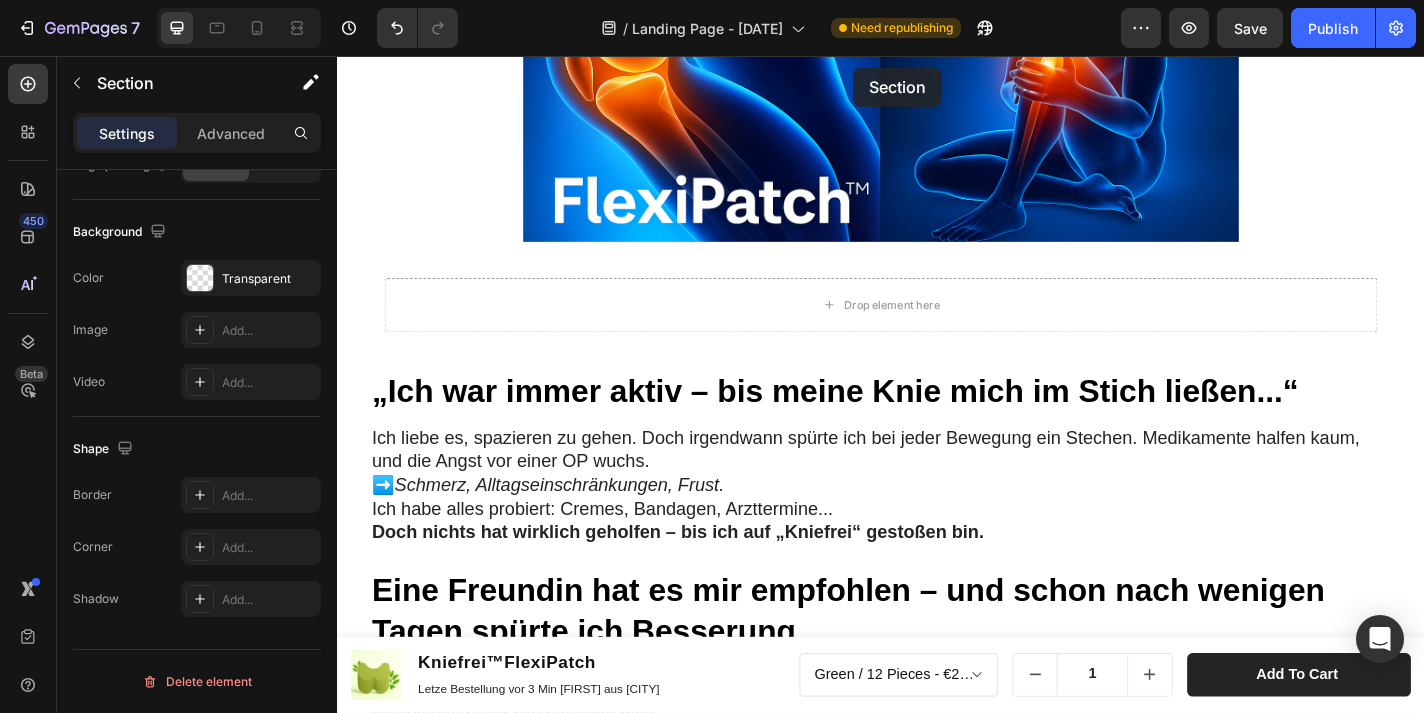 scroll, scrollTop: 1371, scrollLeft: 0, axis: vertical 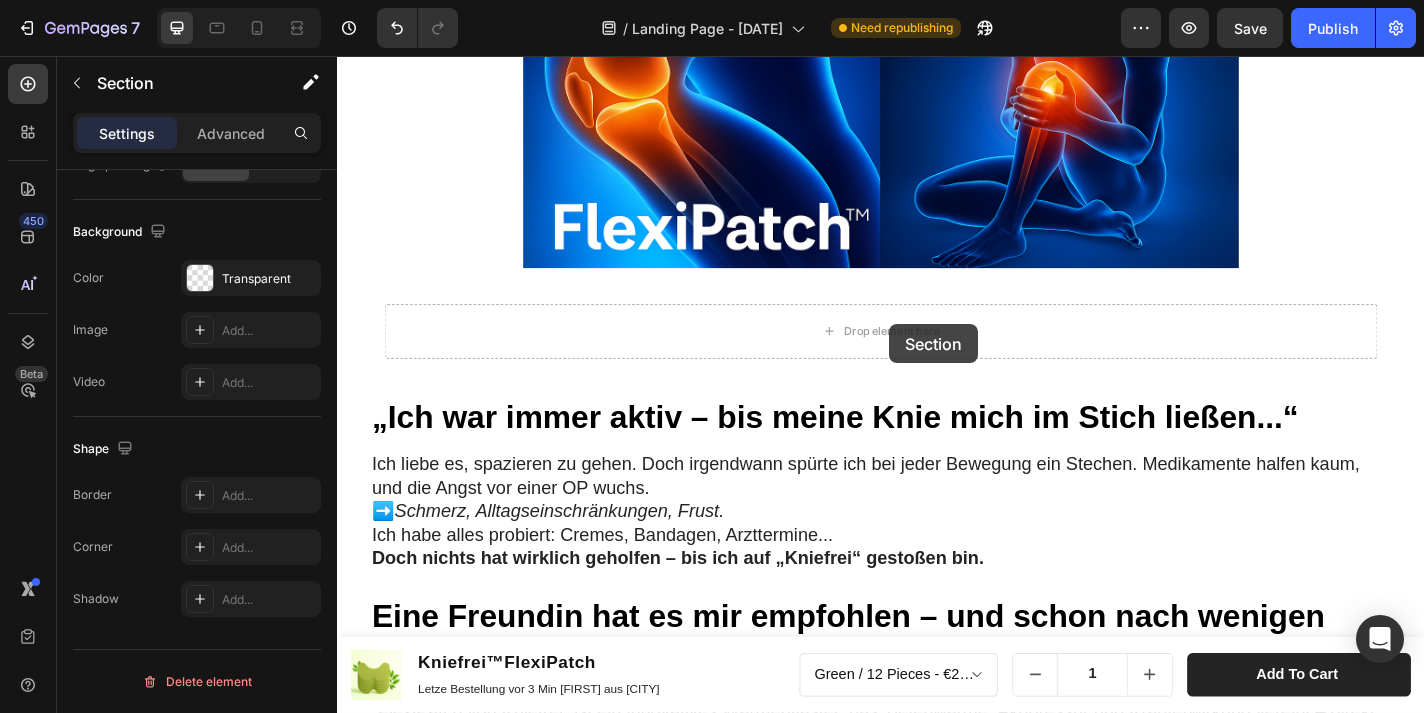 drag, startPoint x: 960, startPoint y: 144, endPoint x: 946, endPoint y: 352, distance: 208.47063 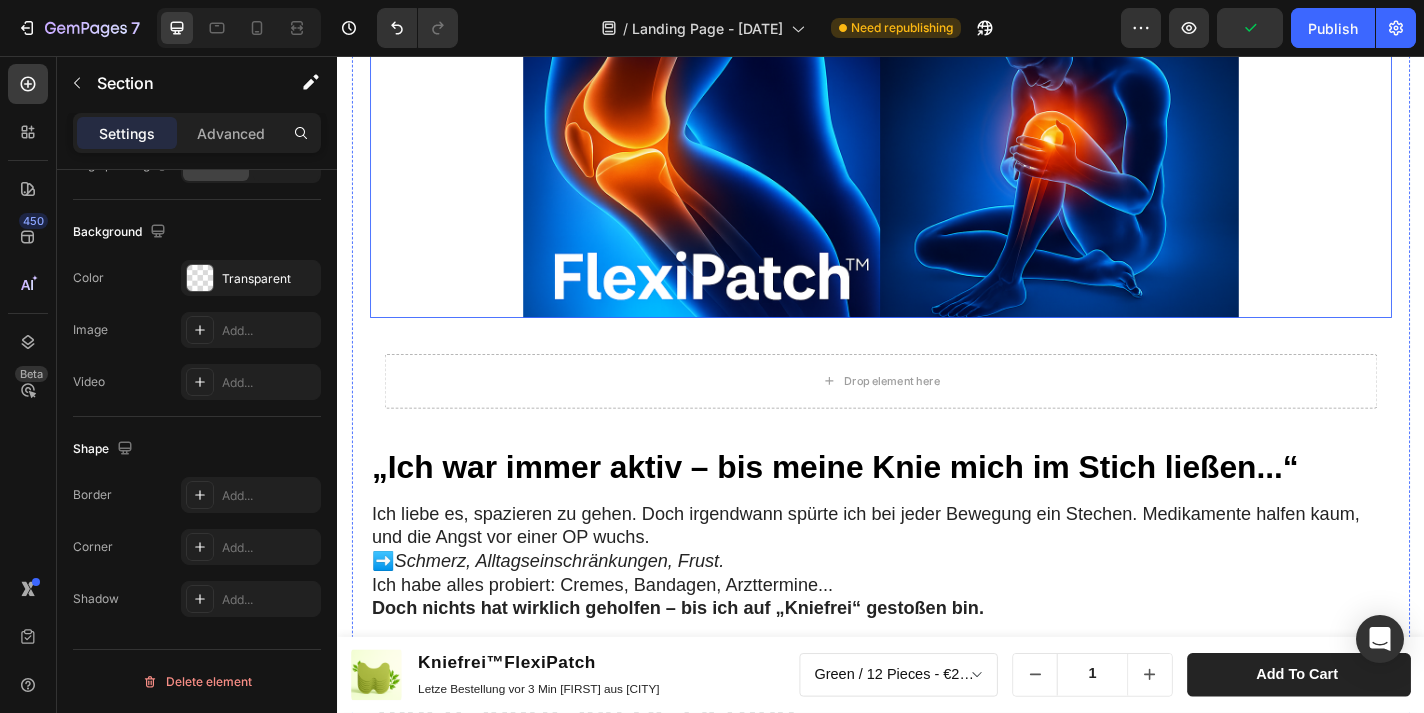 scroll, scrollTop: 1620, scrollLeft: 0, axis: vertical 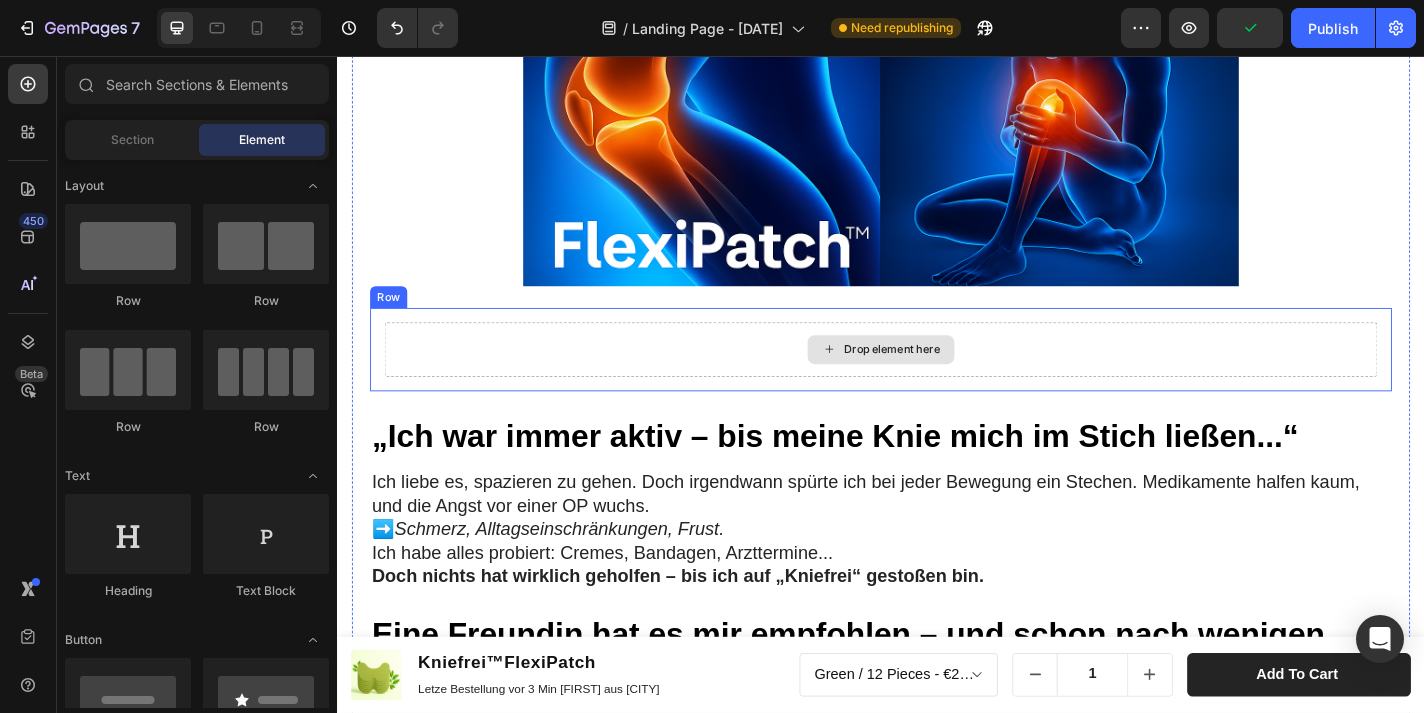 click on "Drop element here" at bounding box center (949, 380) 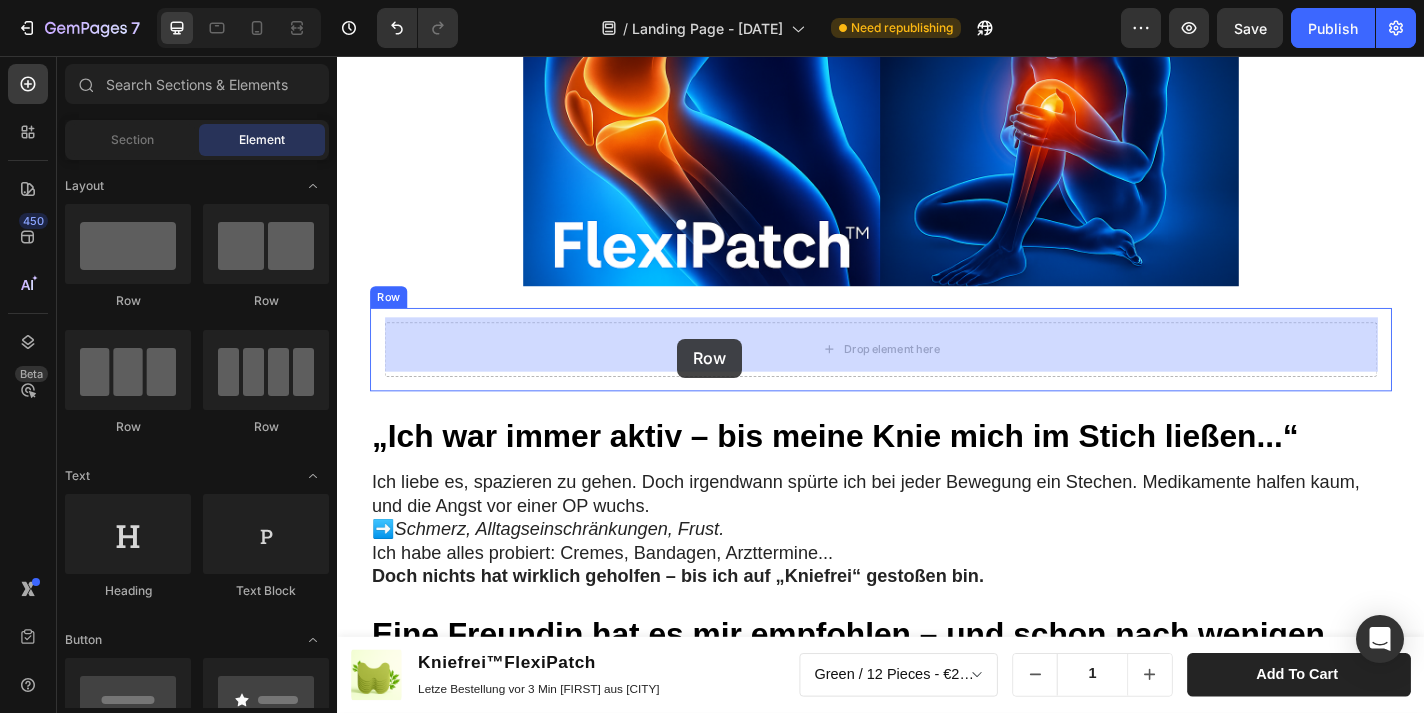 drag, startPoint x: 509, startPoint y: 309, endPoint x: 712, endPoint y: 367, distance: 211.12318 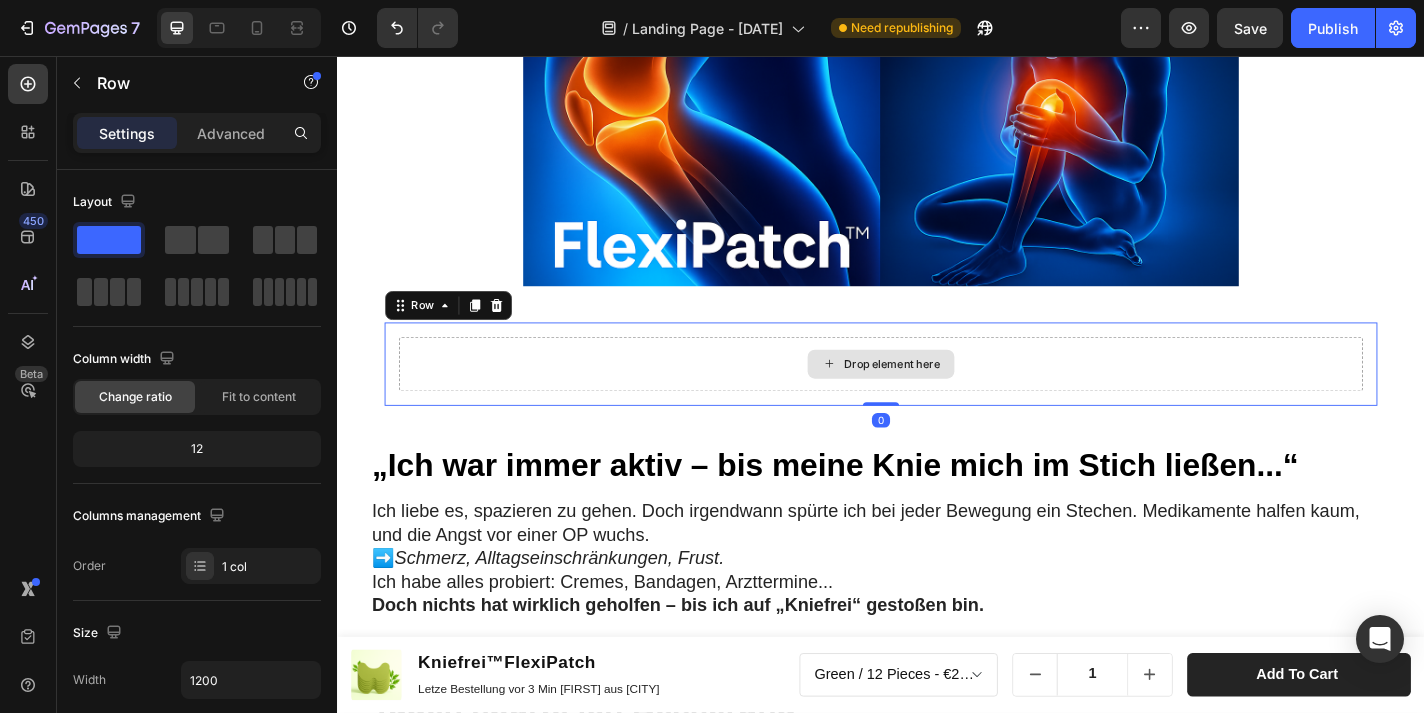 click on "Drop element here" at bounding box center (949, 396) 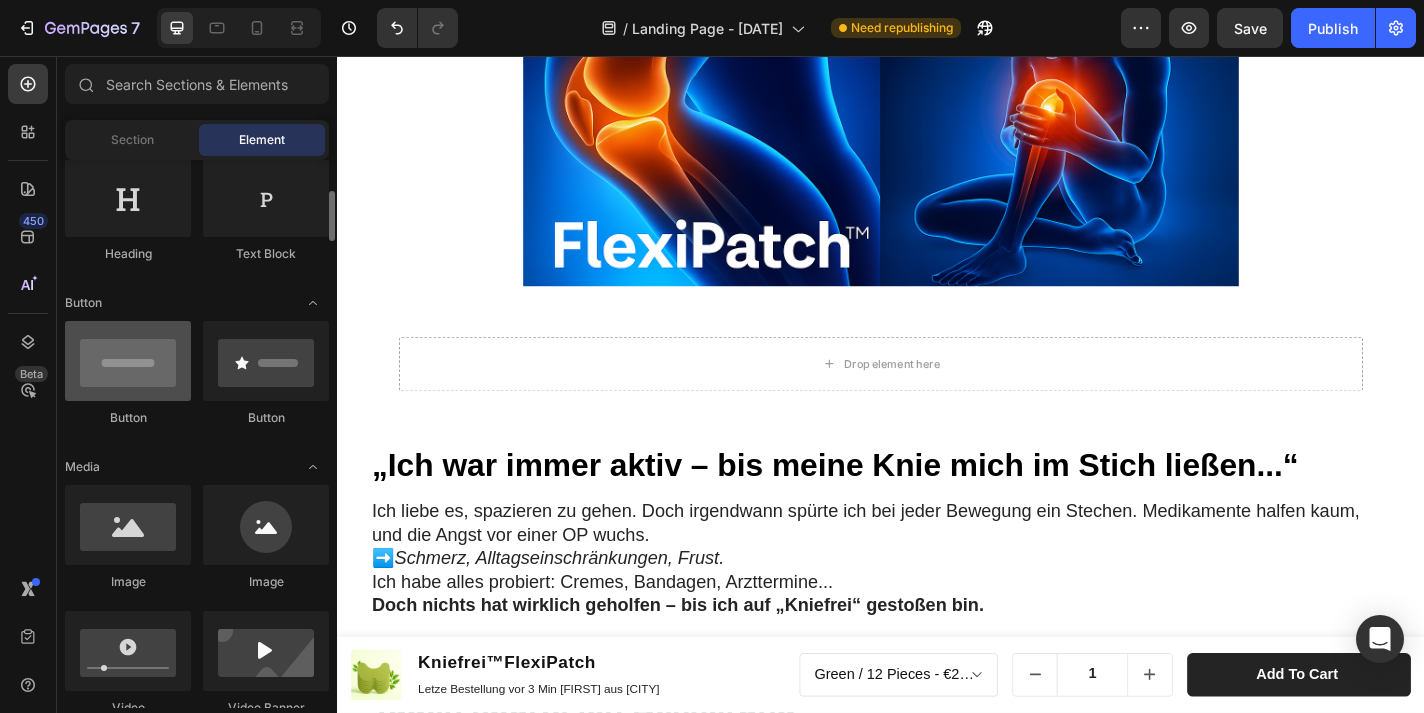scroll, scrollTop: 339, scrollLeft: 0, axis: vertical 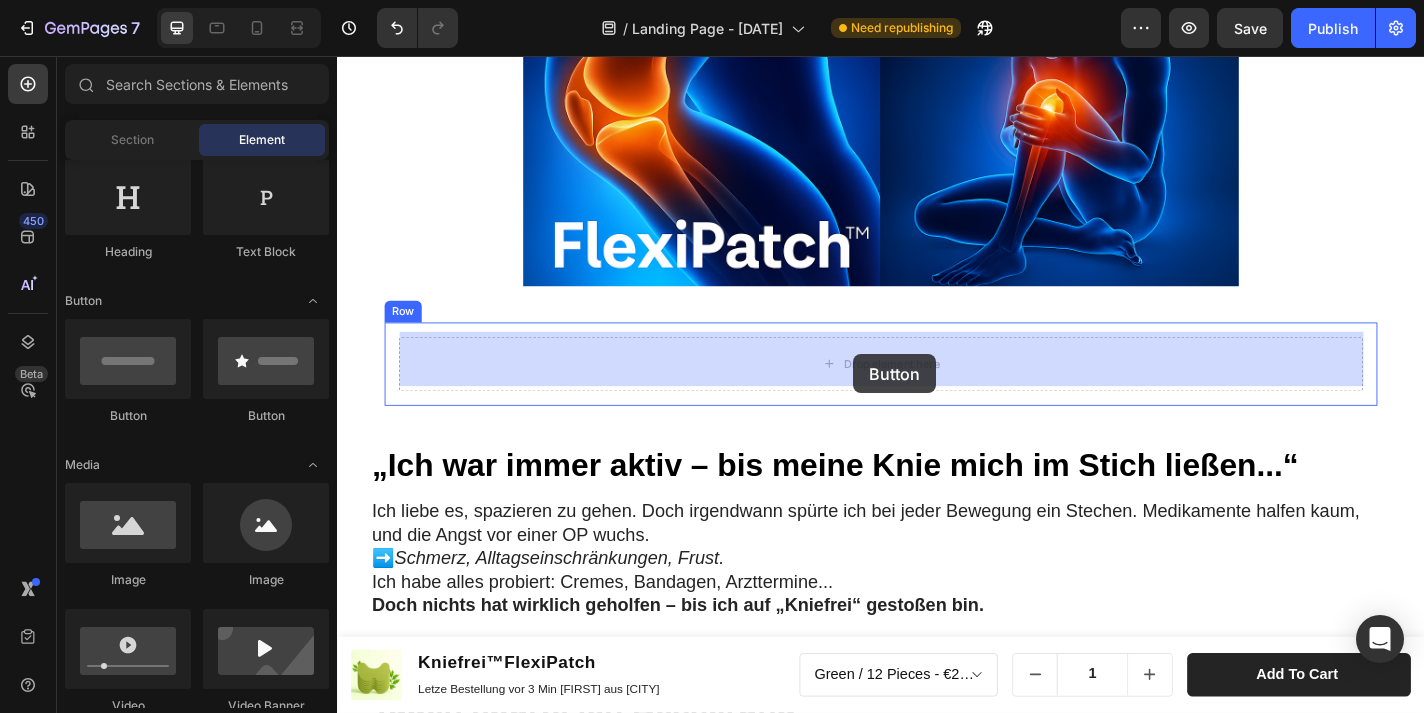 drag, startPoint x: 508, startPoint y: 444, endPoint x: 907, endPoint y: 385, distance: 403.33856 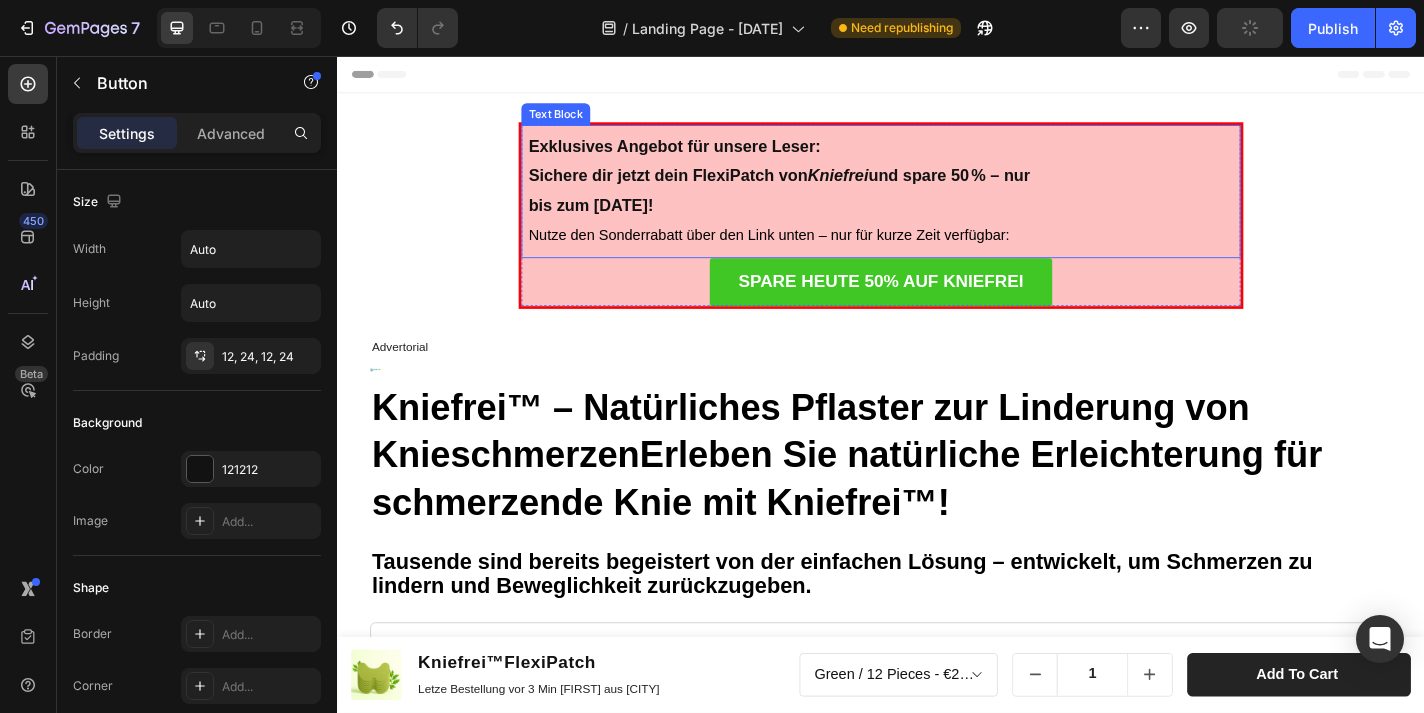 scroll, scrollTop: 0, scrollLeft: 0, axis: both 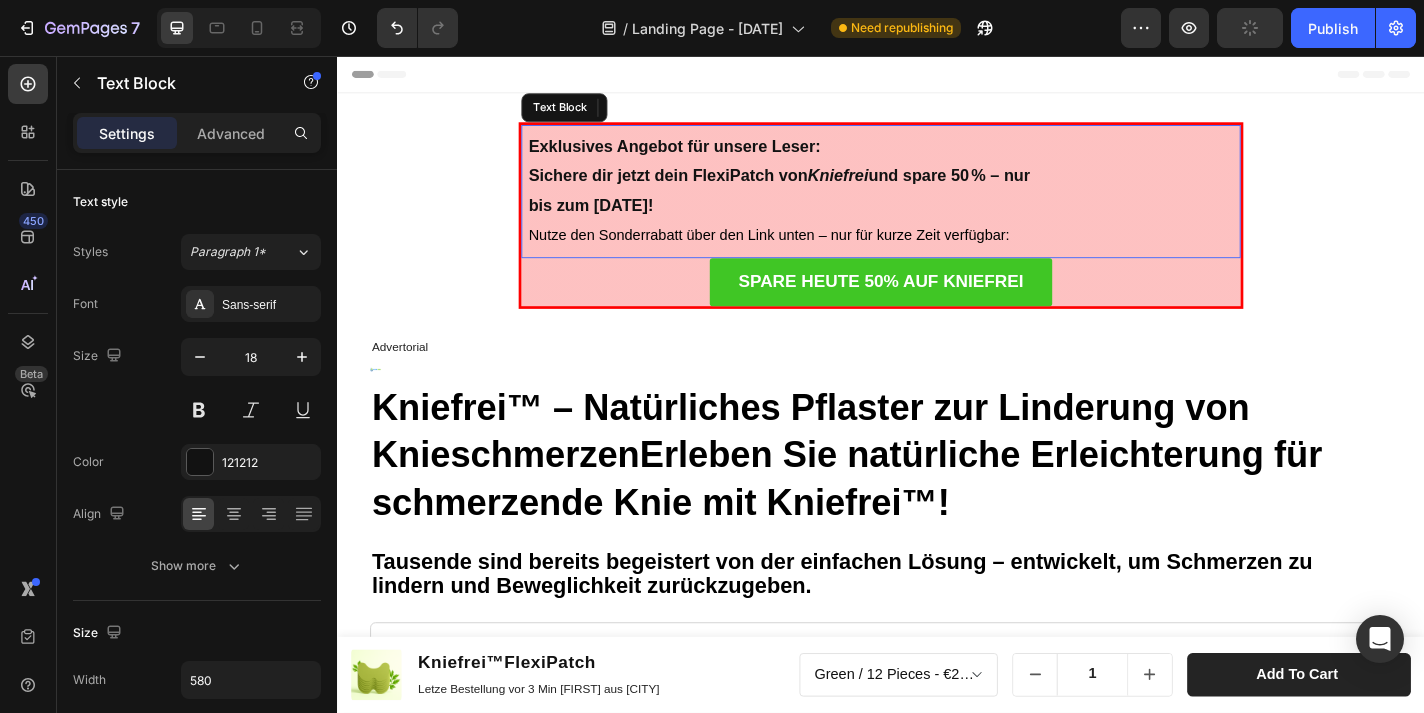 click on "Exklusives Angebot für unsere Leser: Sichere dir jetzt dein FlexiPatch von Kniefrei und spare 50 % – nur bis zum [DATE]! Nutze den Sonderrabatt über den Link unten – nur für kurze Zeit verfügbar:" at bounding box center (830, 205) 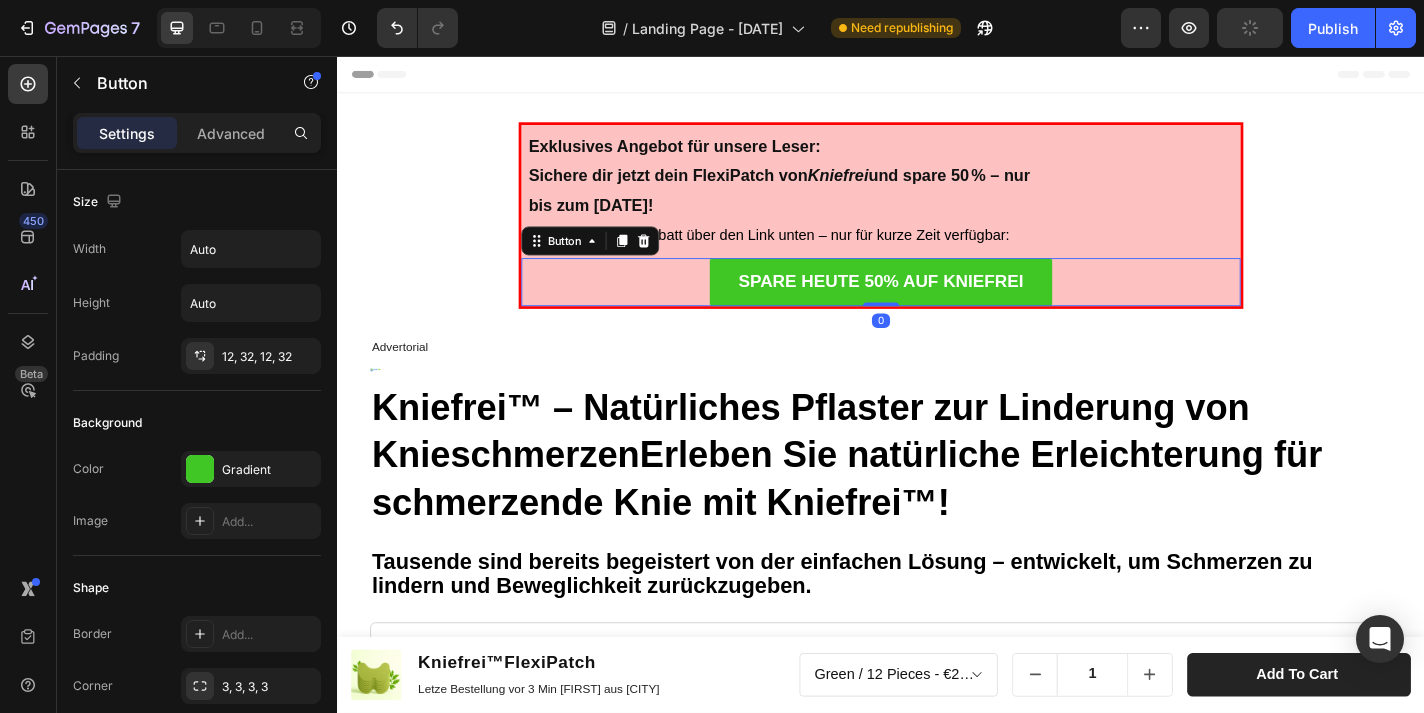 click on "SPARE HEUTE 50% AUF KNIEFREI Button 0" at bounding box center (937, 306) 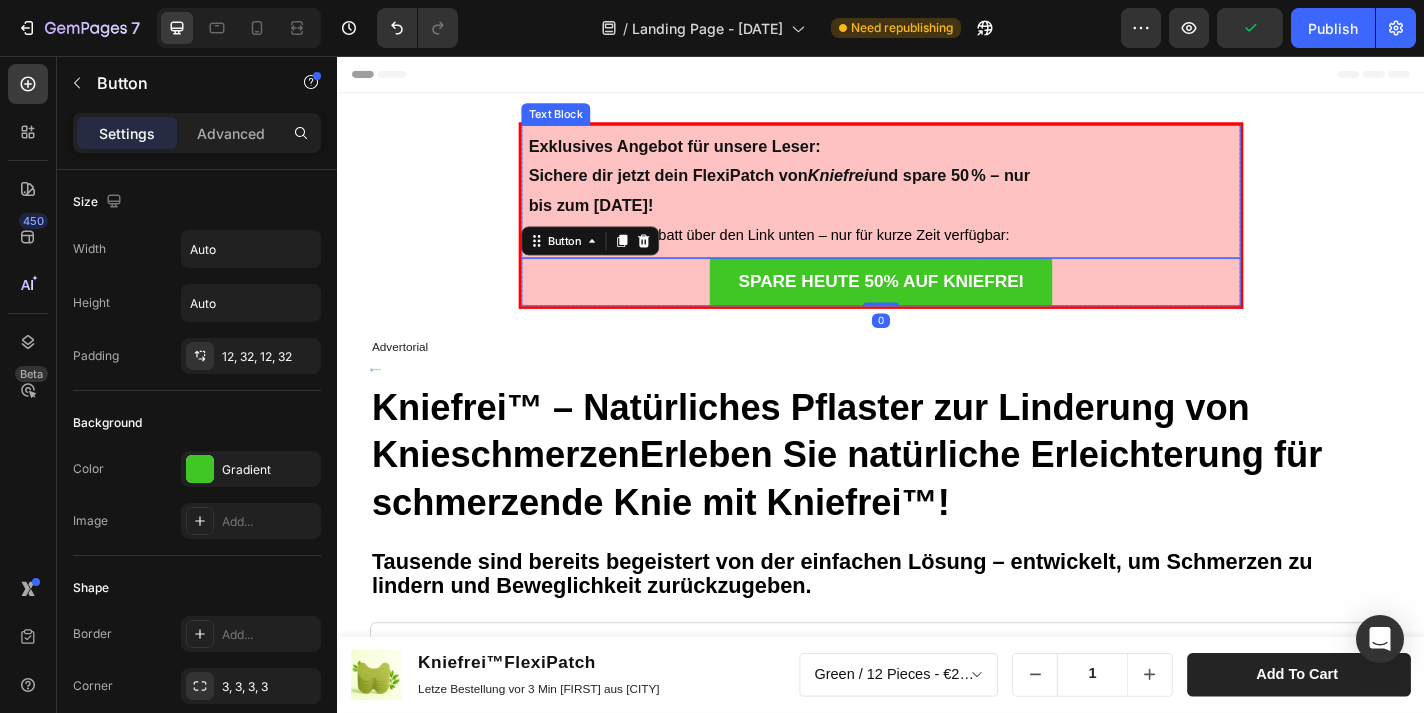 click on "Exklusives Angebot für unsere Leser: Sichere dir jetzt dein FlexiPatch von Kniefrei und spare 50 % – nur bis zum [DATE]! Nutze den Sonderrabatt über den Link unten – nur für kurze Zeit verfügbar:" at bounding box center [937, 205] 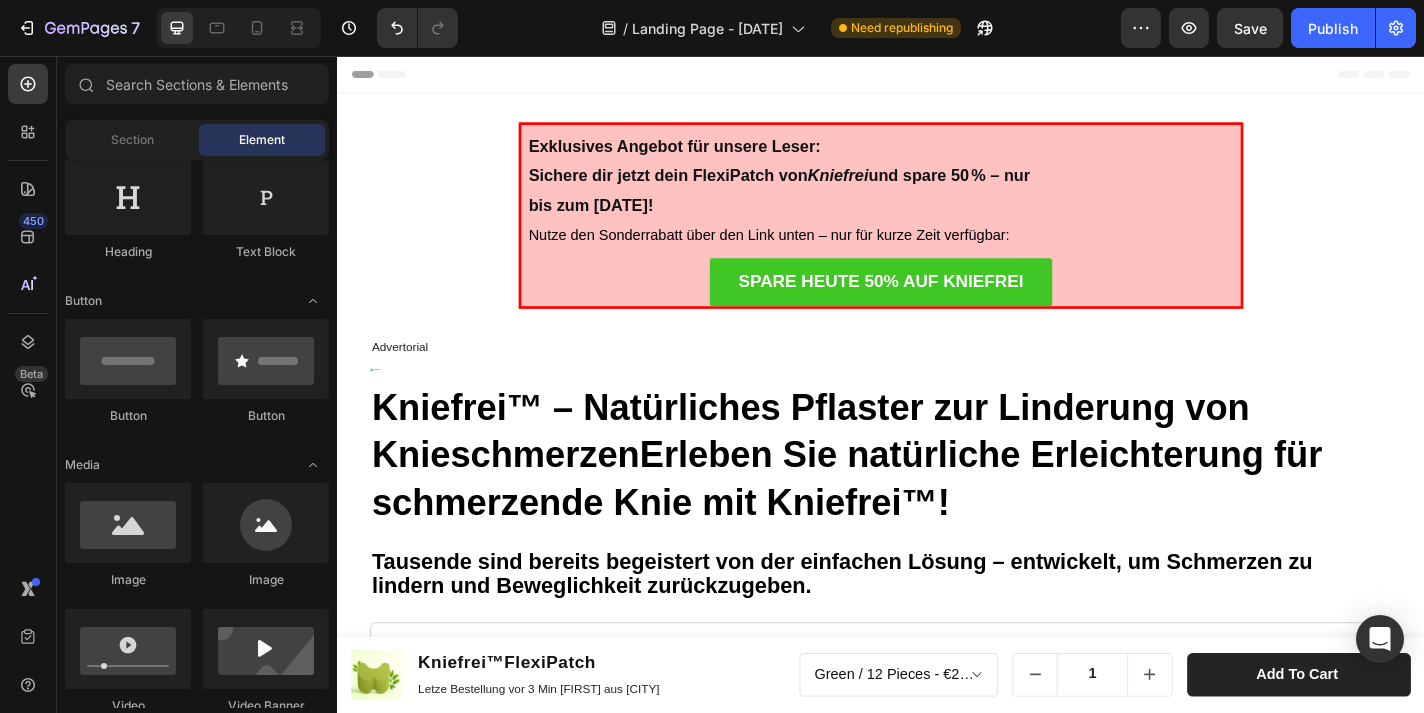 click on "Product Images Kniefrei™FlexiPatch Product Title Letze Bestellung vor 3 Min [FIRST] aus [CITY]  Text Block Row   Green / 12 Pieces - €24,99  Product Variants & Swatches
1
Product Quantity Add to cart Product Cart Button Row Row Product Sticky Exklusives Angebot für unsere Leser: Sichere dir jetzt dein FlexiPatch von  Kniefrei  und spare 50 % – nur bis zum [DATE]! Nutze den Sonderrabatt über den Link unten – nur für kurze Zeit verfügbar: Text Block   0 SPARE HEUTE 50% AUF KNIEFREI Button Row Section 2 Advertorial  Text Block Heading Row Kniefrei™ – Natürliches Pflaster zur Linderung von Knieschmerzen  Erleben Sie natürliche Erleichterung für schmerzende Knie mit Kniefrei™! Heading Tausende sind bereits begeistert von der einfachen Lösung – entwickelt, um Schmerzen zu lindern und Beweglichkeit zurückzugeben. Text Block Image [DATE] von [FIRST] [LAST] Text Block Row Image Row Lang anhaltende Erleichterung Text Block Image Button Button Row Row ." at bounding box center (937, 3435) 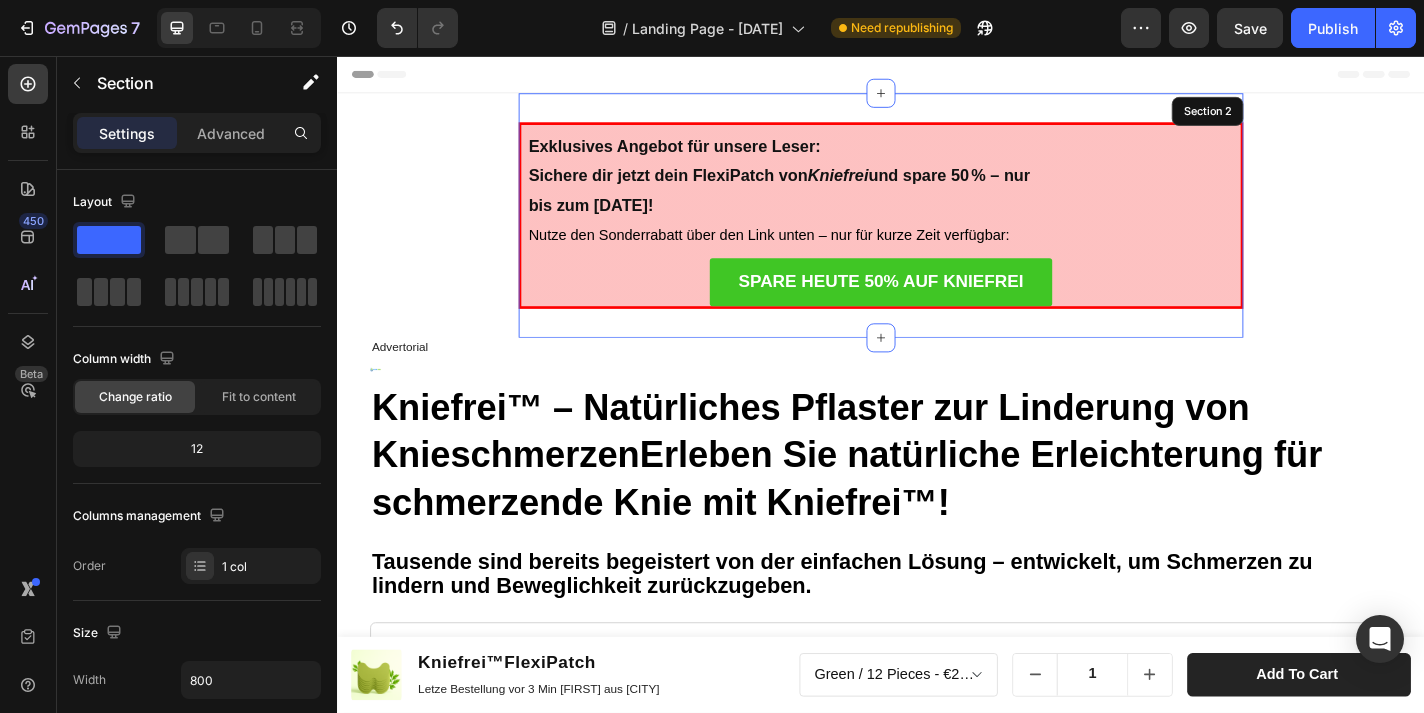 click on "Exklusives Angebot für unsere Leser: Sichere dir jetzt dein FlexiPatch von Kniefrei und spare 50 % – nur bis zum [DATE]! Nutze den Sonderrabatt über den Link unten – nur für kurze Zeit verfügbar: Text Block SPARE HEUTE 50% AUF KNIEFREI Button Row Section 2" at bounding box center [937, 232] 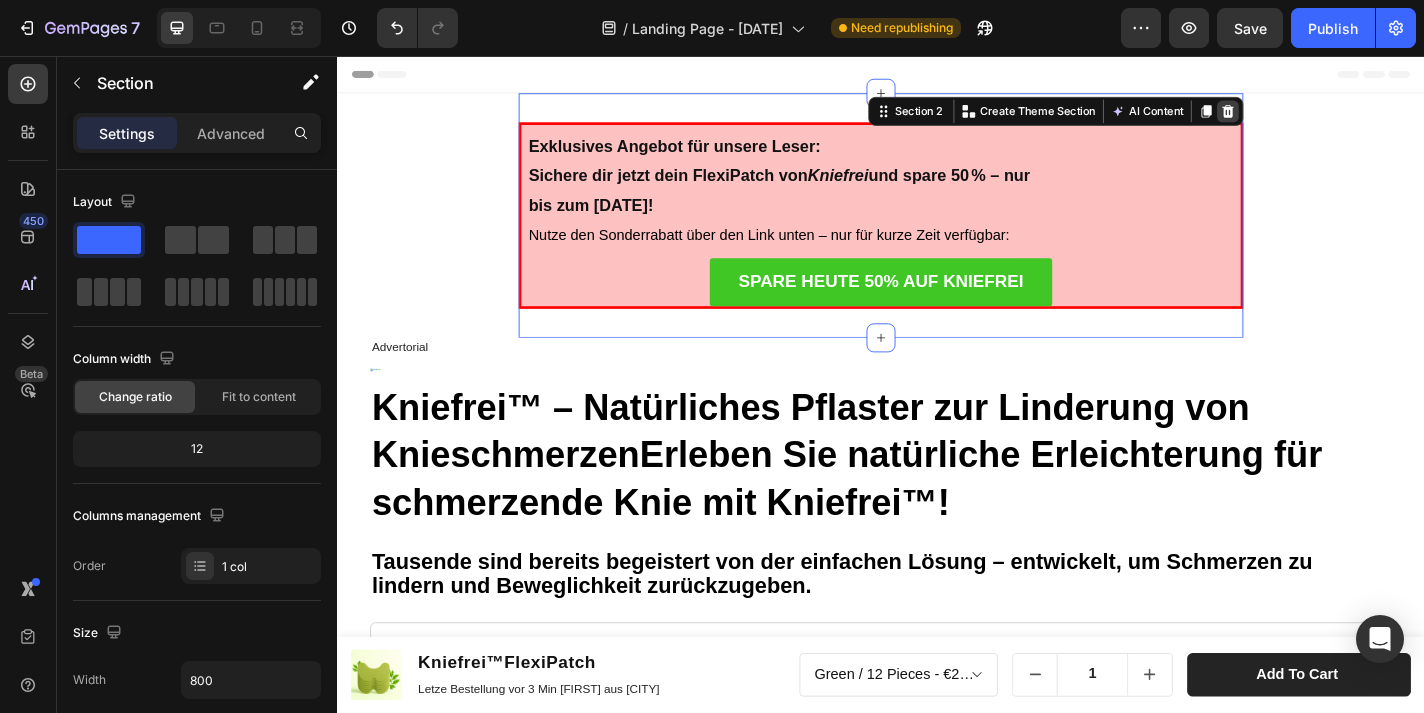 click 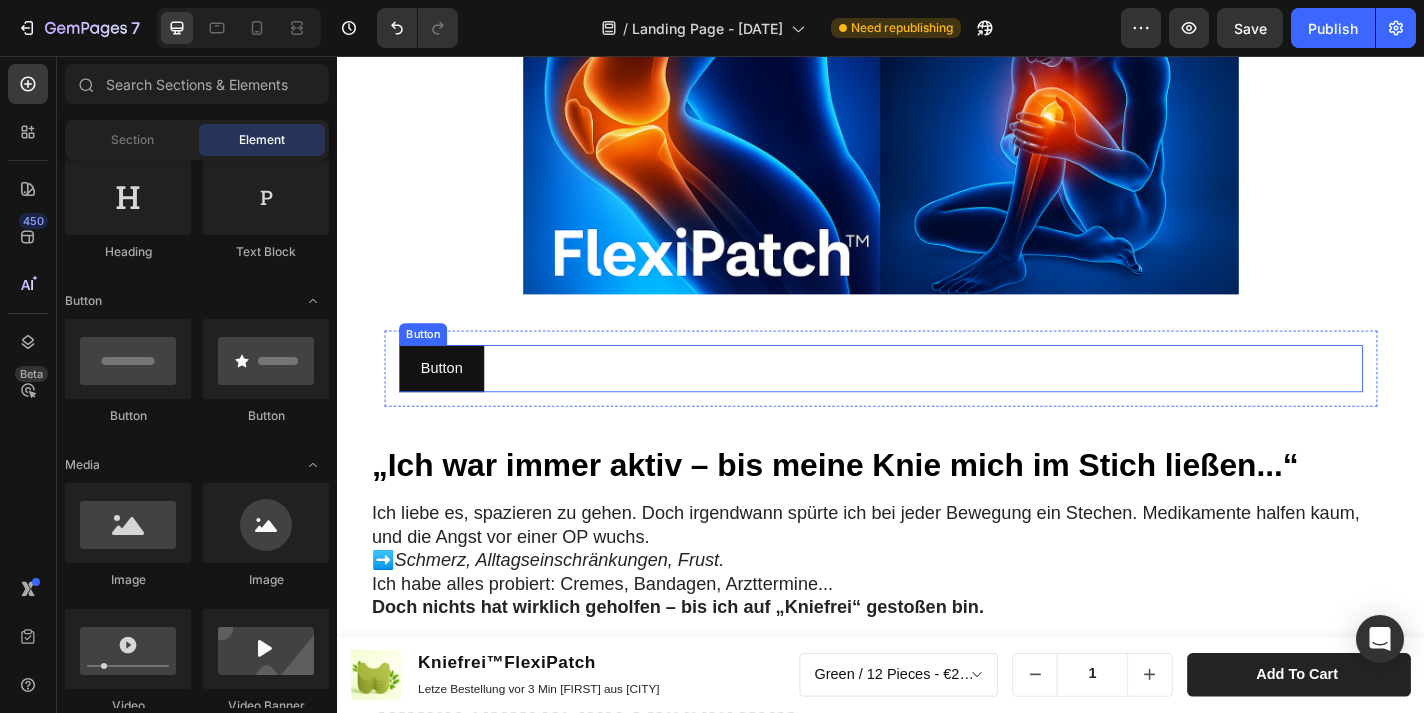 scroll, scrollTop: 1344, scrollLeft: 0, axis: vertical 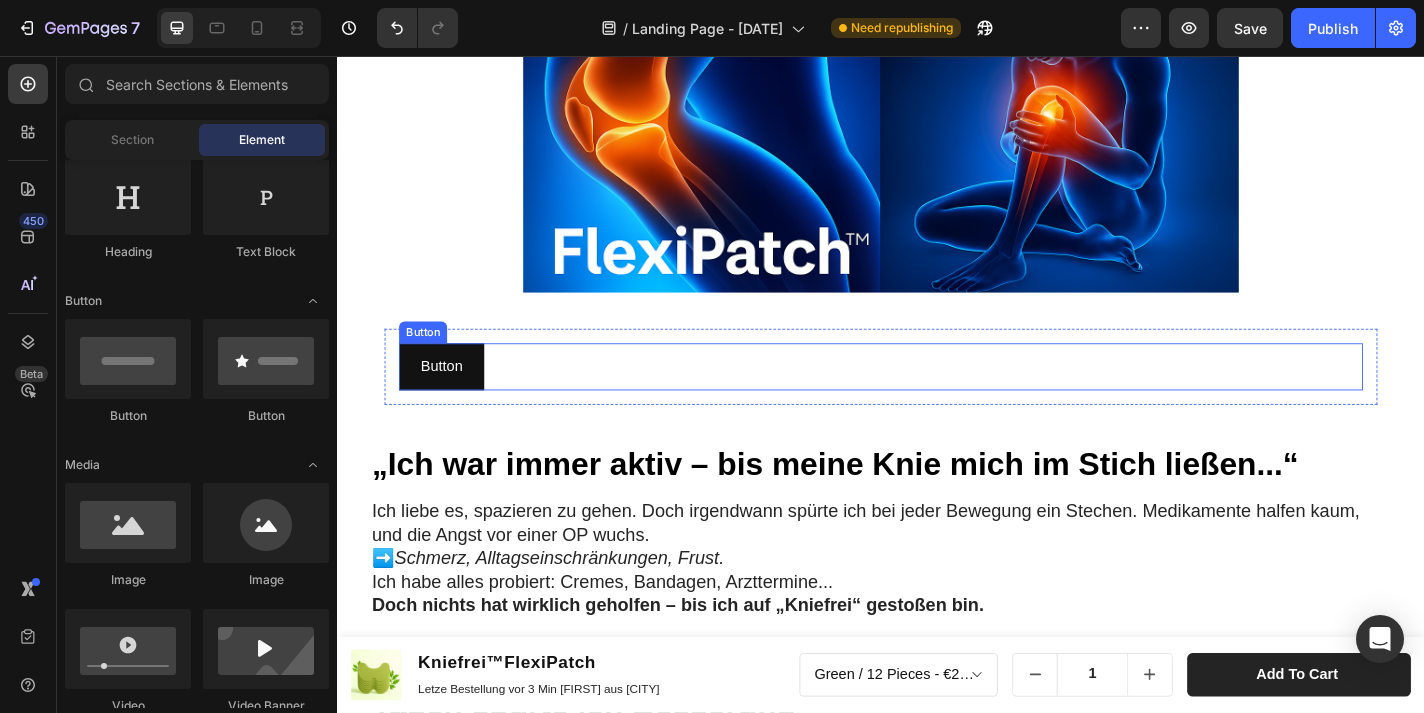 click on "Button Button" at bounding box center [937, 399] 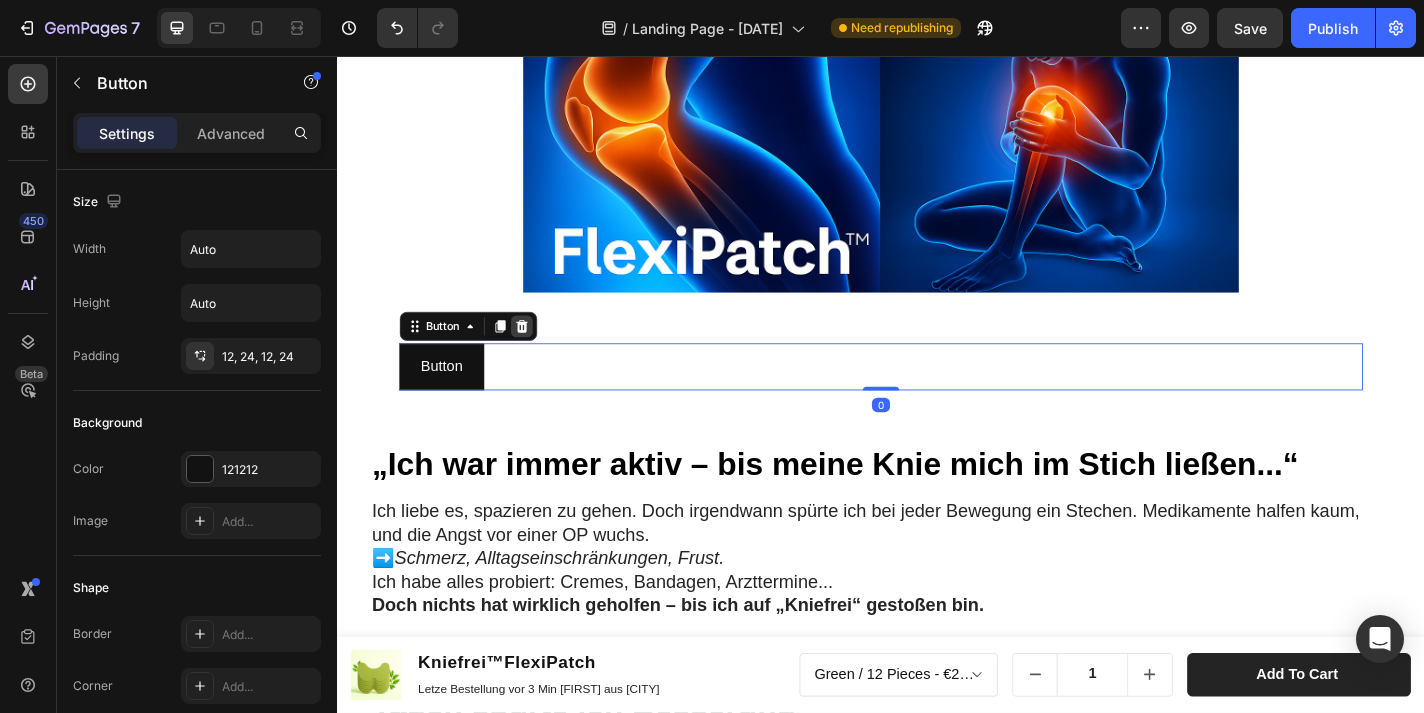 click at bounding box center [540, 354] 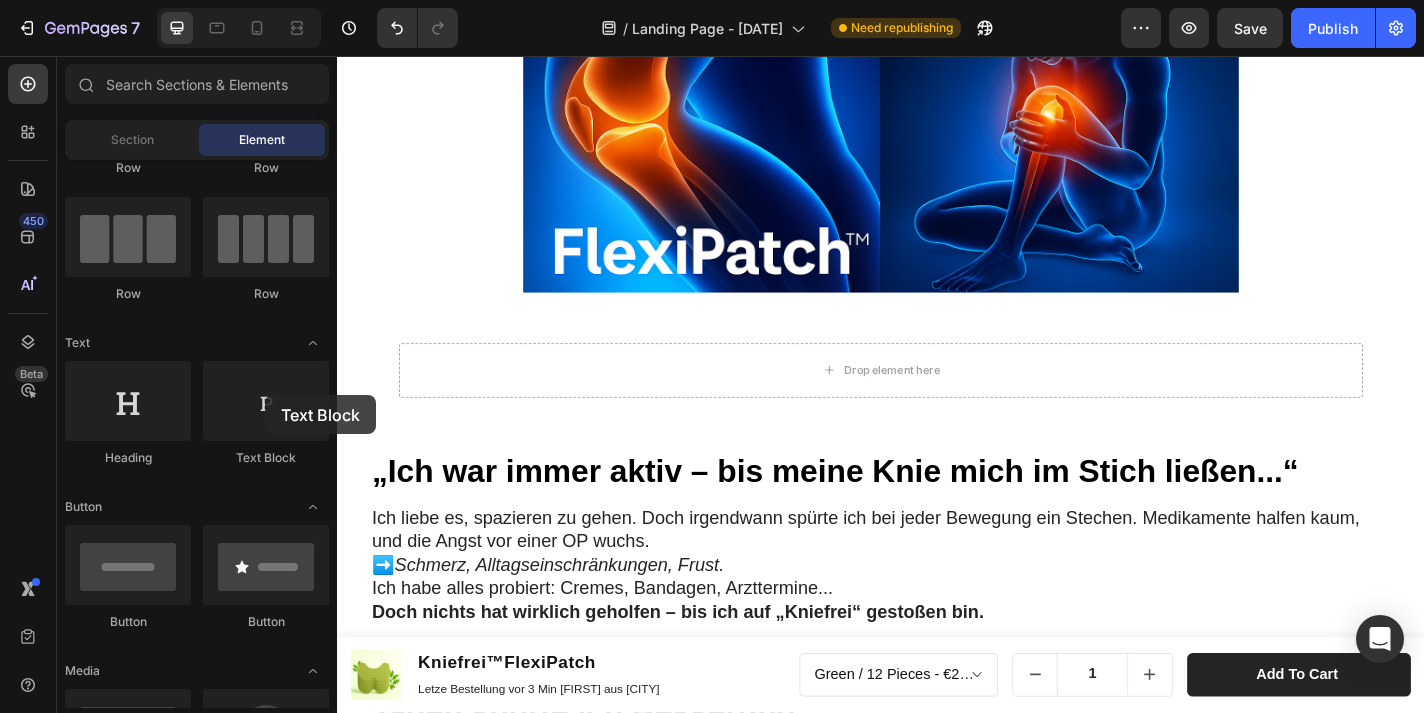 scroll, scrollTop: 134, scrollLeft: 0, axis: vertical 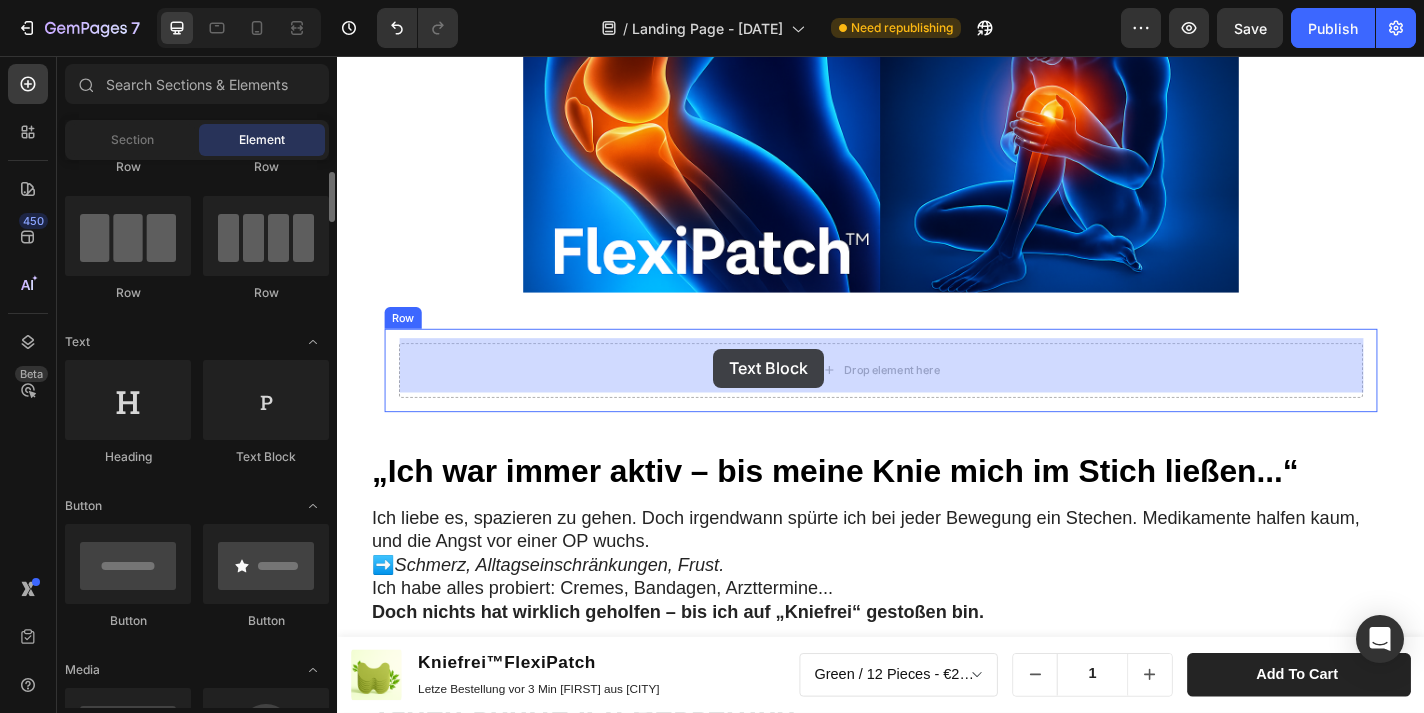 drag, startPoint x: 600, startPoint y: 451, endPoint x: 752, endPoint y: 379, distance: 168.19037 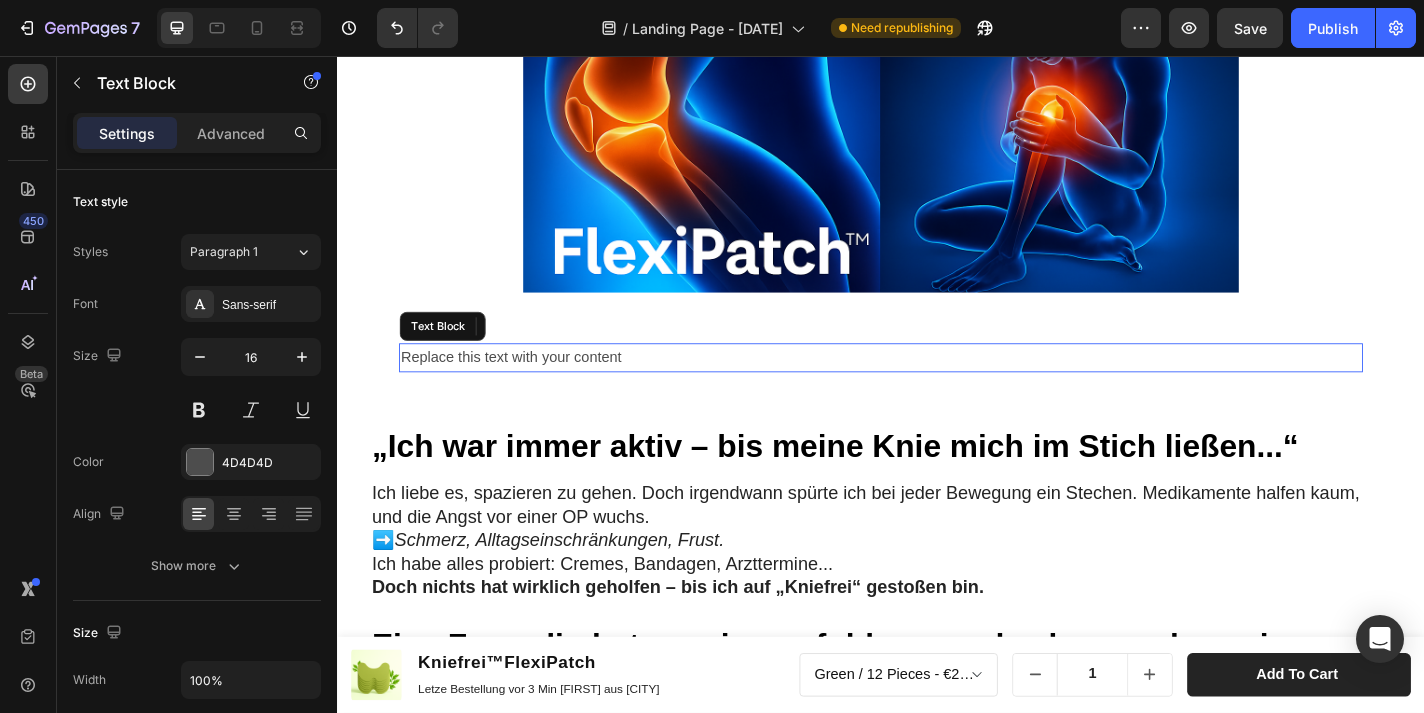 scroll, scrollTop: 0, scrollLeft: 0, axis: both 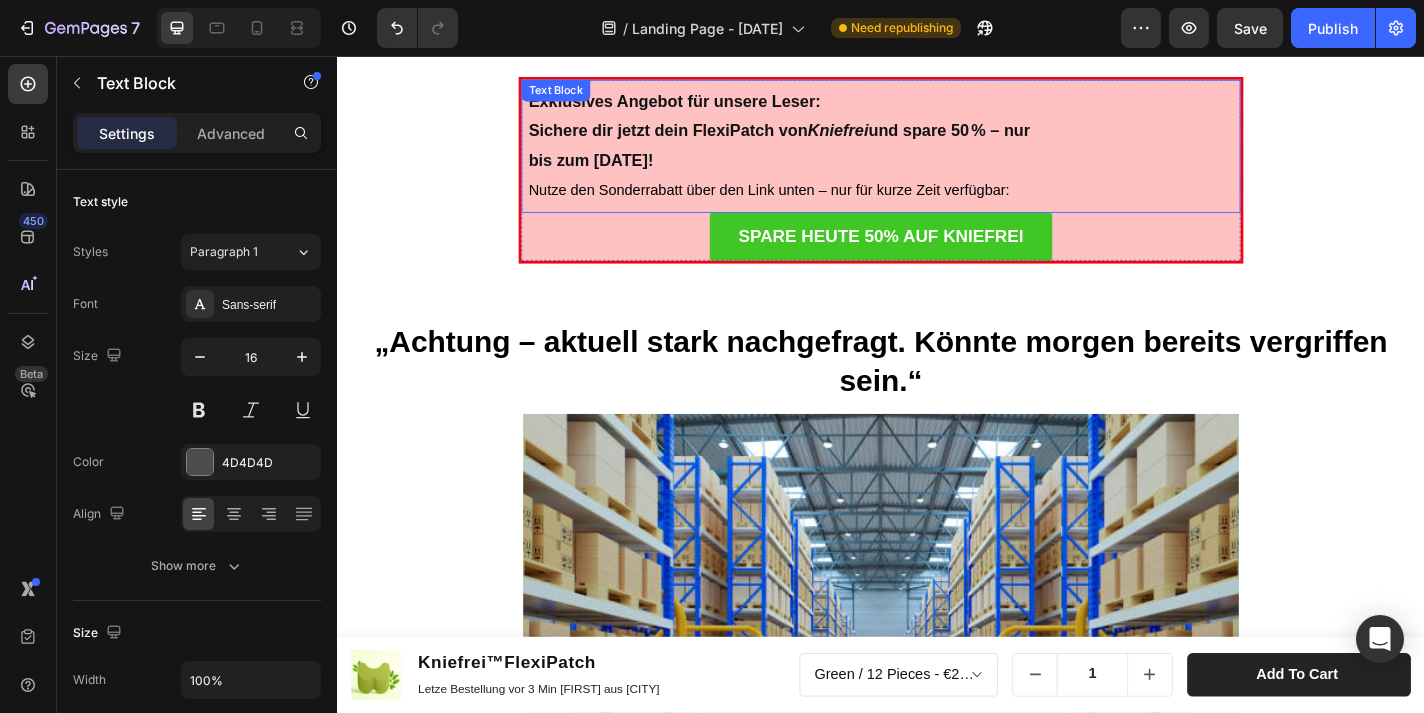 click on "Exklusives Angebot für unsere Leser: Sichere dir jetzt dein FlexiPatch von  Kniefrei  und spare 50 % – nur bis zum [DATE]! Nutze den Sonderrabatt über den Link unten – nur für kurze Zeit verfügbar: Text Block" at bounding box center (937, 155) 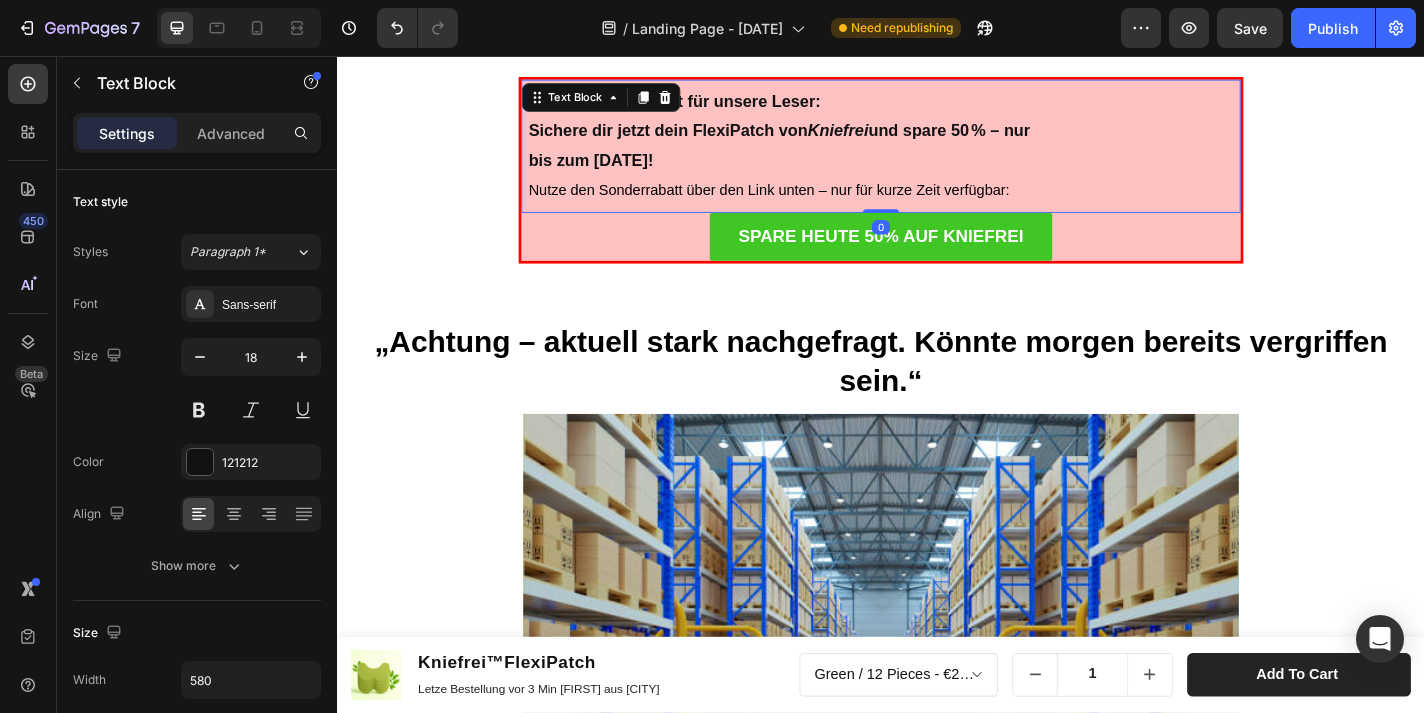 scroll, scrollTop: 585, scrollLeft: 0, axis: vertical 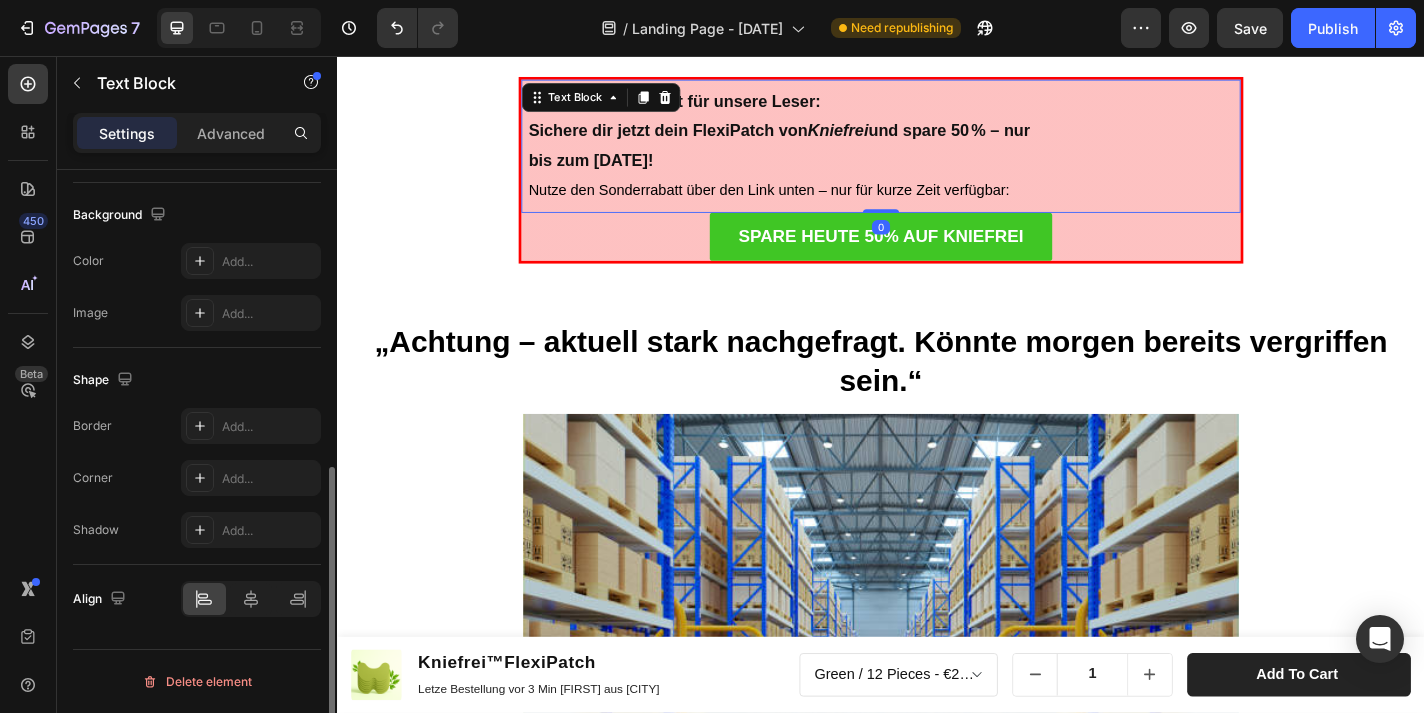 drag, startPoint x: 1024, startPoint y: 121, endPoint x: 935, endPoint y: 122, distance: 89.005615 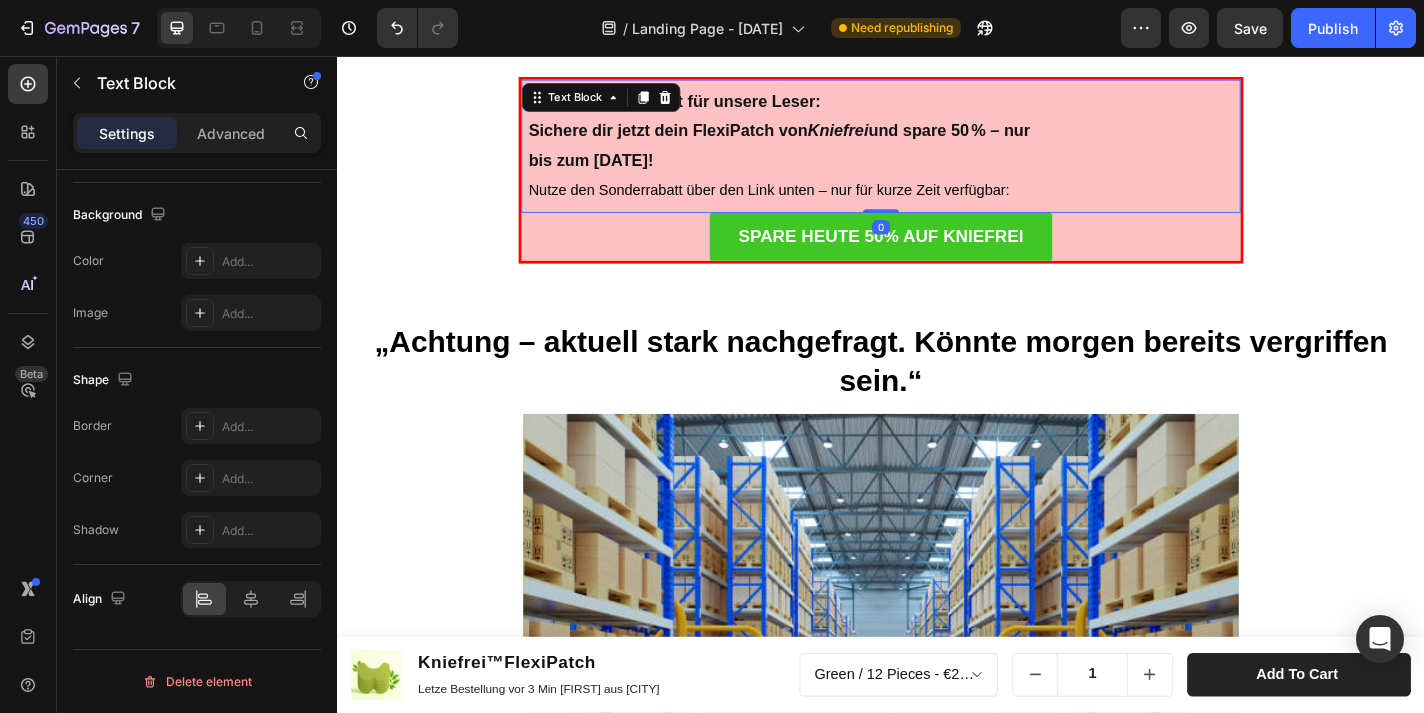 click on "Kniefrei" at bounding box center (889, 138) 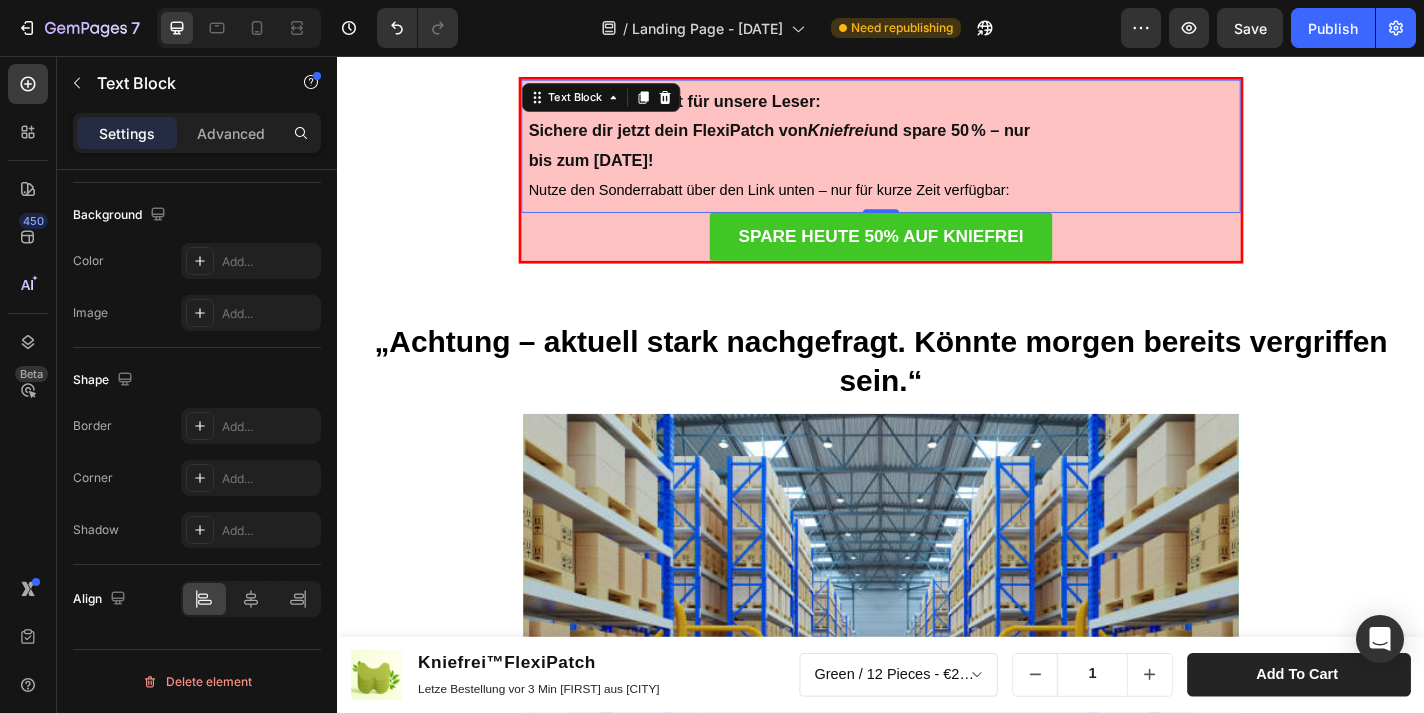 click on "Exklusives Angebot für unsere Leser: Sichere dir jetzt dein FlexiPatch von Kniefrei und spare 50 % – nur bis zum [DATE]! Nutze den Sonderrabatt über den Link unten – nur für kurze Zeit verfügbar:" at bounding box center [830, 155] 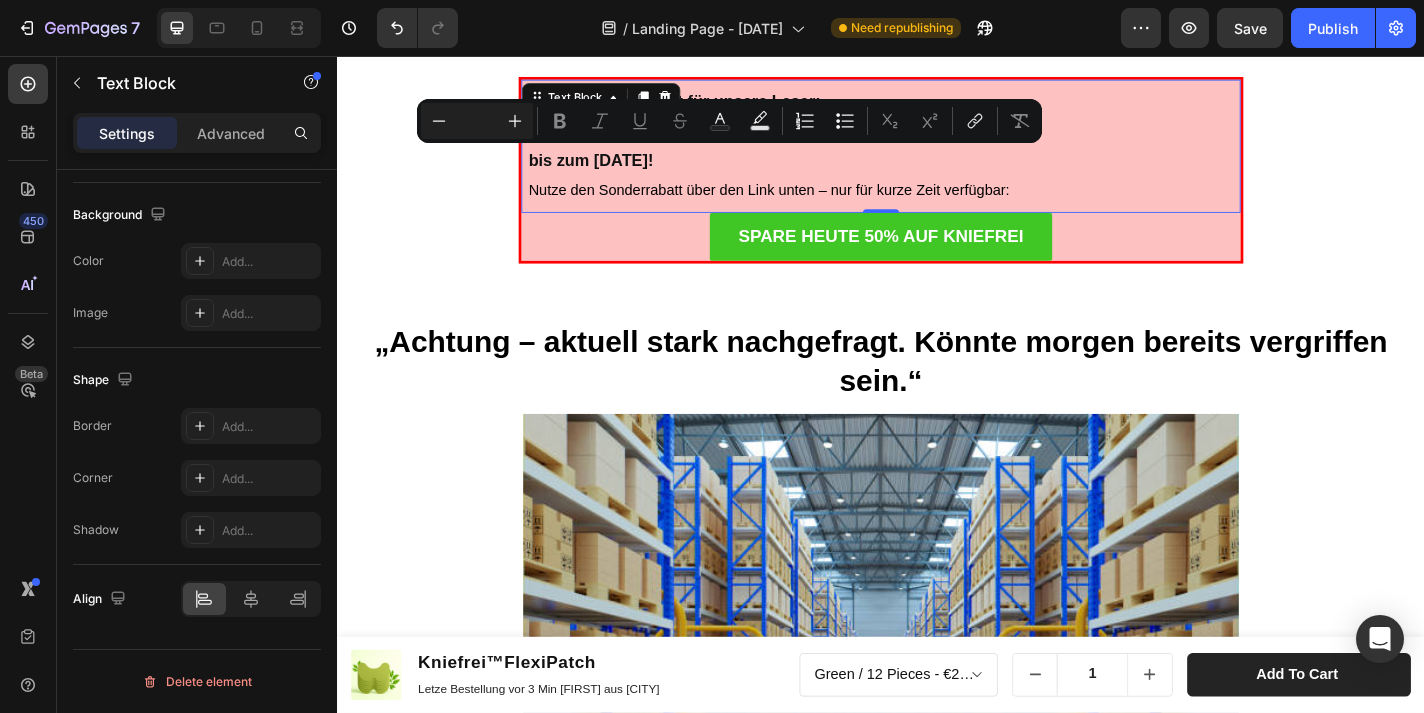 click on "Exklusives Angebot für unsere Leser: Sichere dir jetzt dein FlexiPatch von Kniefrei und spare 50 % – nur bis zum [DATE]! Nutze den Sonderrabatt über den Link unten – nur für kurze Zeit verfügbar:" at bounding box center [830, 155] 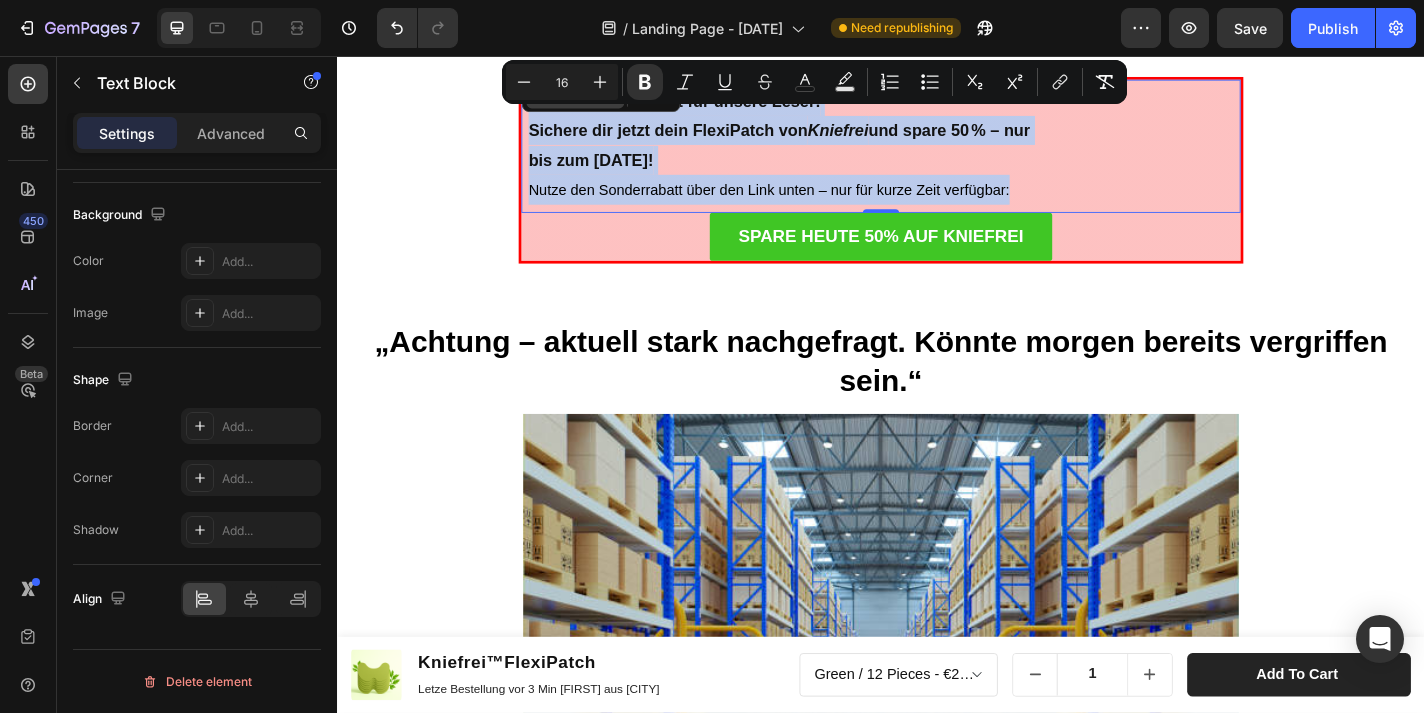drag, startPoint x: 1087, startPoint y: 199, endPoint x: 549, endPoint y: 102, distance: 546.6745 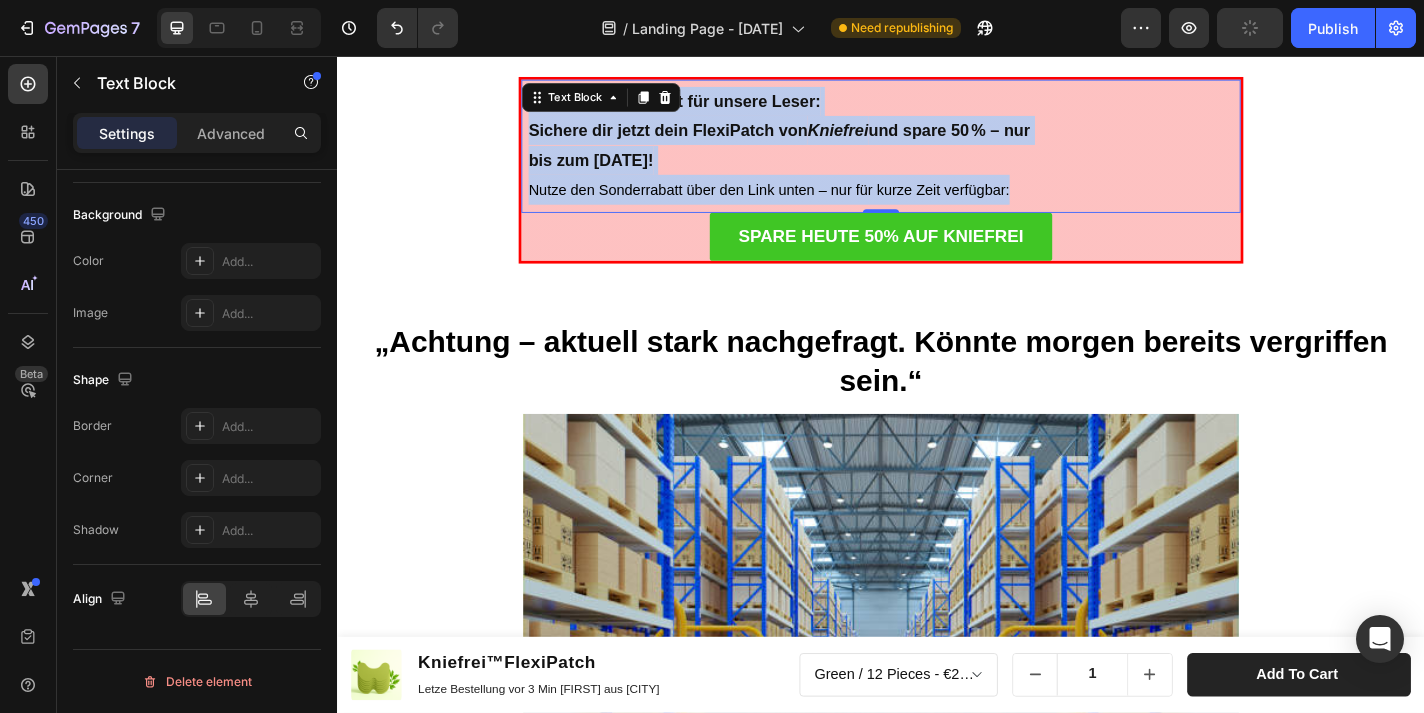 click on "und spare 50 % – nur bis zum [DATE]!" at bounding box center [825, 154] 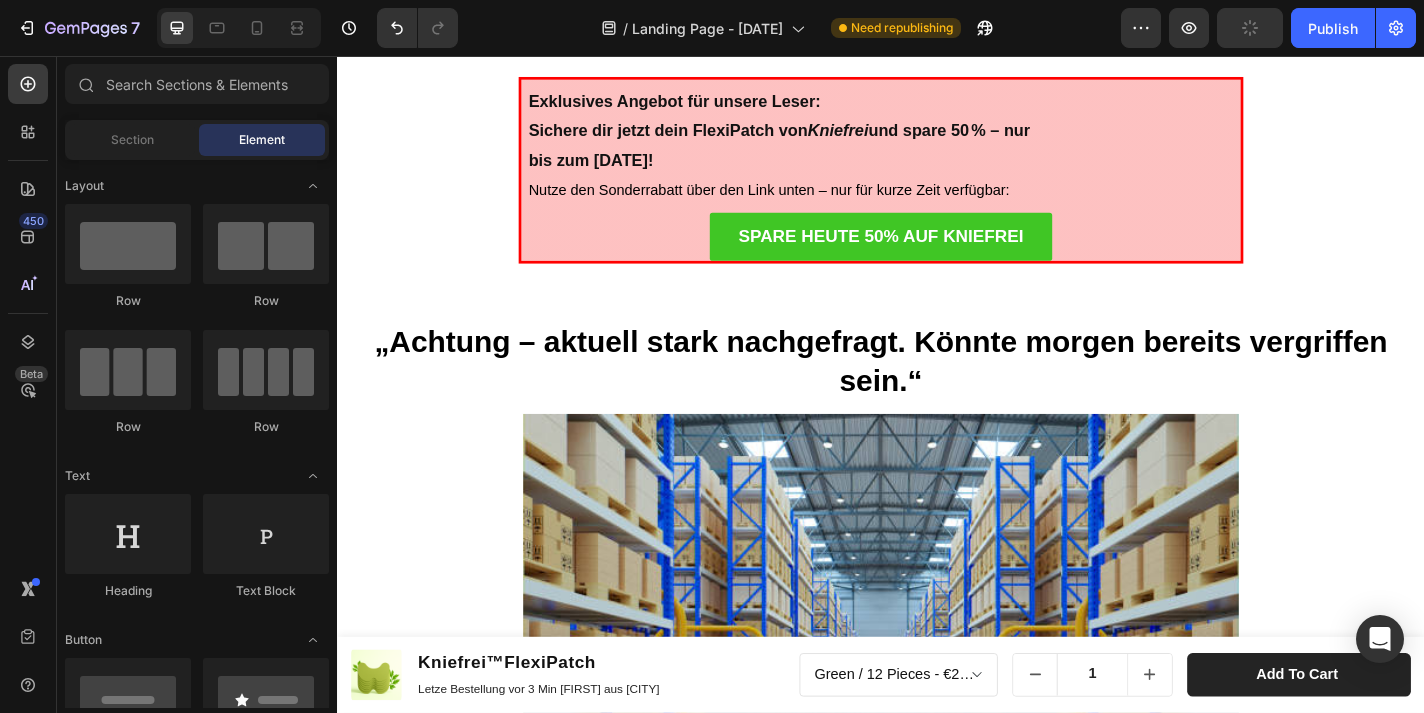 click on "Product Images Kniefrei™FlexiPatch Product Title Letze Bestellung vor 3 Min [FIRST] aus [CITY]  Text Block Row   Green / 12 Pieces - €24,99  Product Variants & Swatches
1
Product Quantity Add to cart Product Cart Button Row Row Product Sticky Exklusives Angebot für unsere Leser: Sichere dir jetzt dein FlexiPatch von Kniefrei und spare 50 % – nur bis zum [DATE]! Nutze den Sonderrabatt über den Link unten – nur für kurze Zeit verfügbar: Text Block SPARE HEUTE 50% AUF KNIEFREI Button Row Section 3 „Achtung – aktuell stark nachgefragt. Könnte morgen bereits vergriffen sein.“ Heading Image Section 4 Root" at bounding box center (937, -1635) 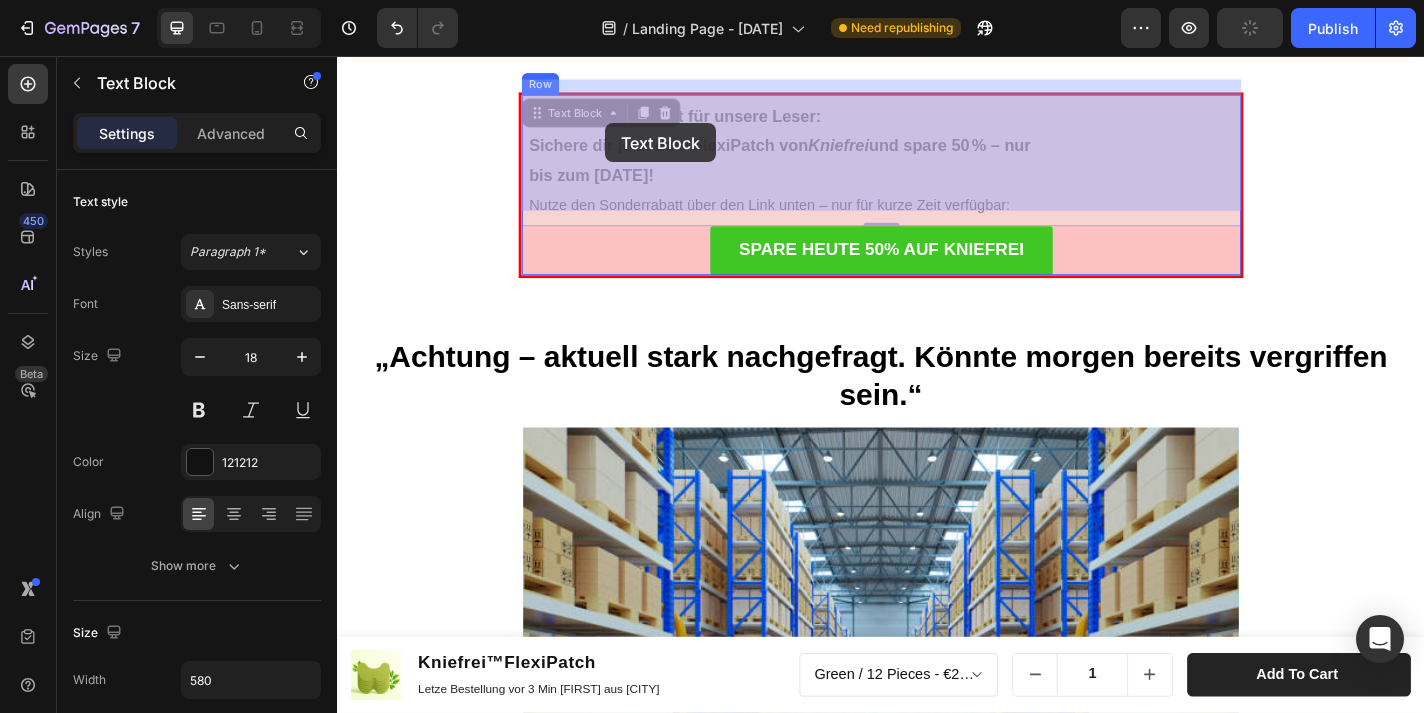 scroll, scrollTop: 4892, scrollLeft: 0, axis: vertical 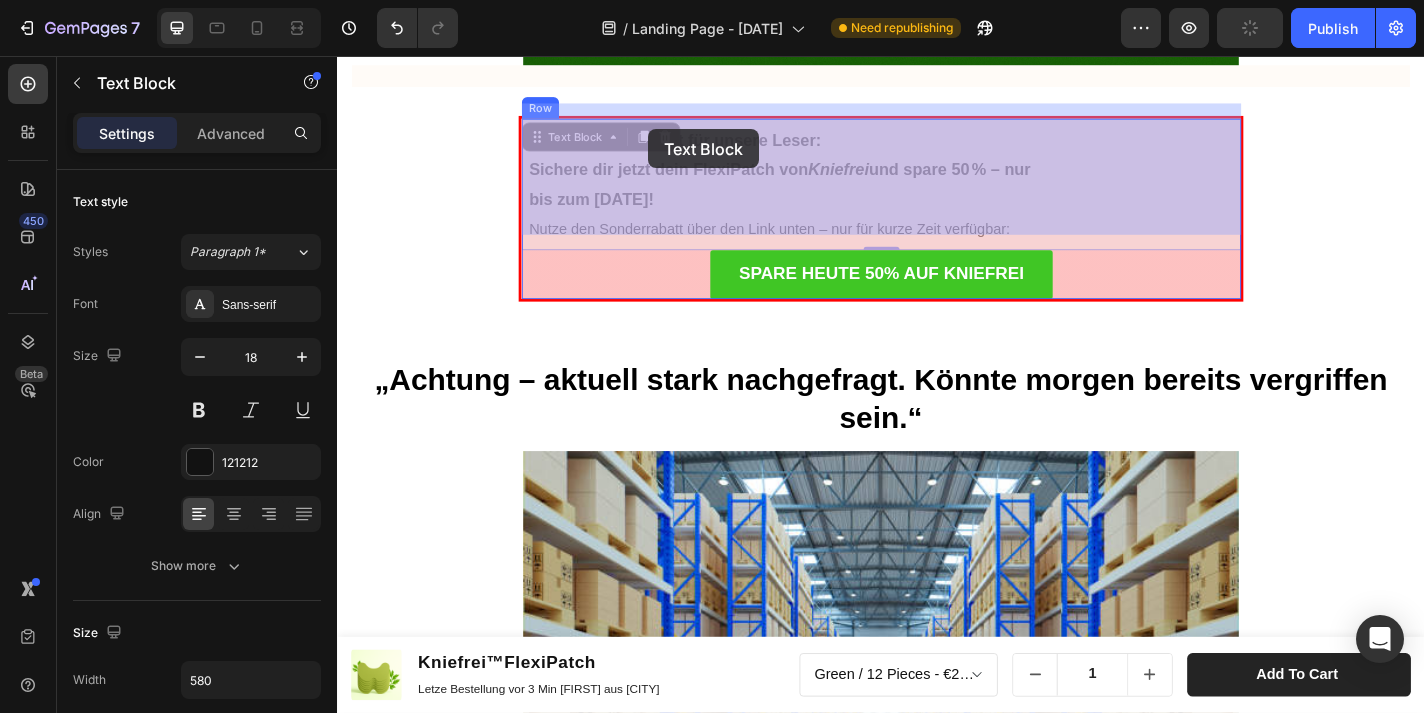 drag, startPoint x: 548, startPoint y: 110, endPoint x: 680, endPoint y: 137, distance: 134.73306 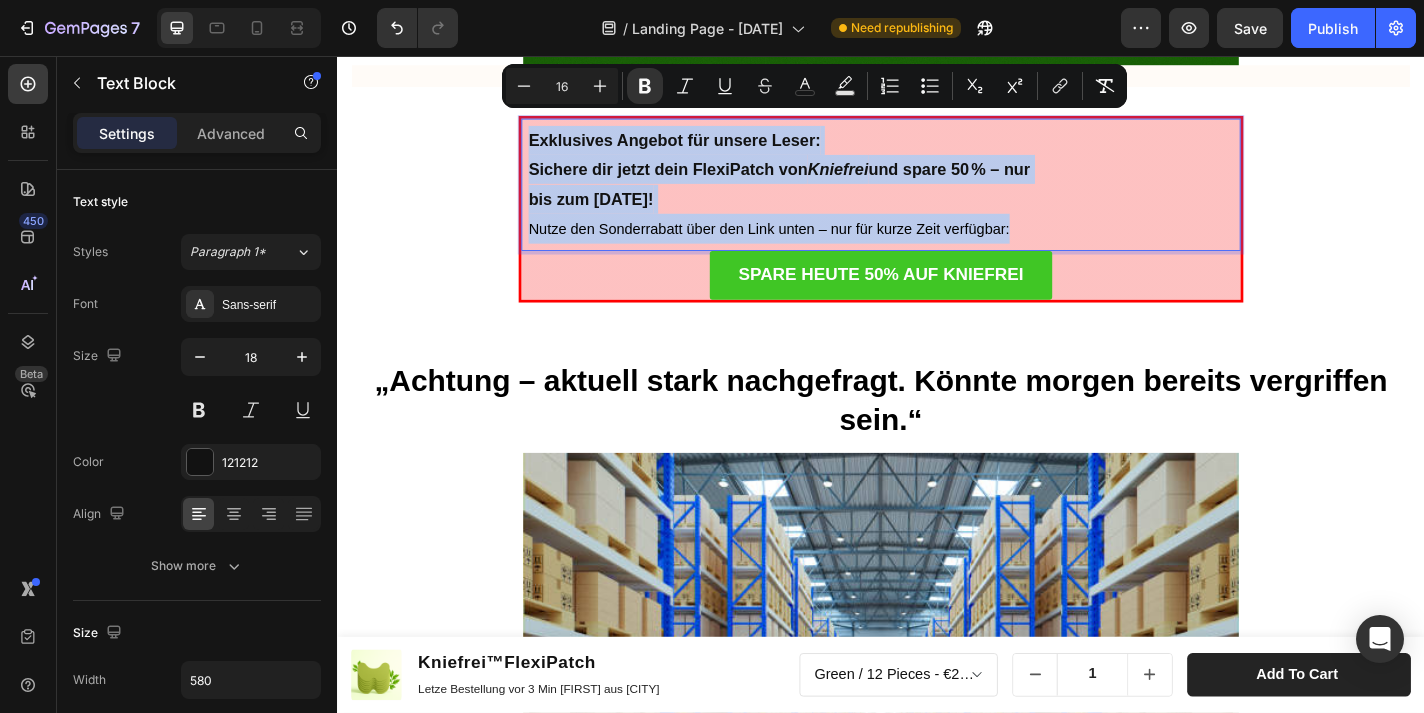 drag, startPoint x: 1093, startPoint y: 226, endPoint x: 552, endPoint y: 133, distance: 548.9353 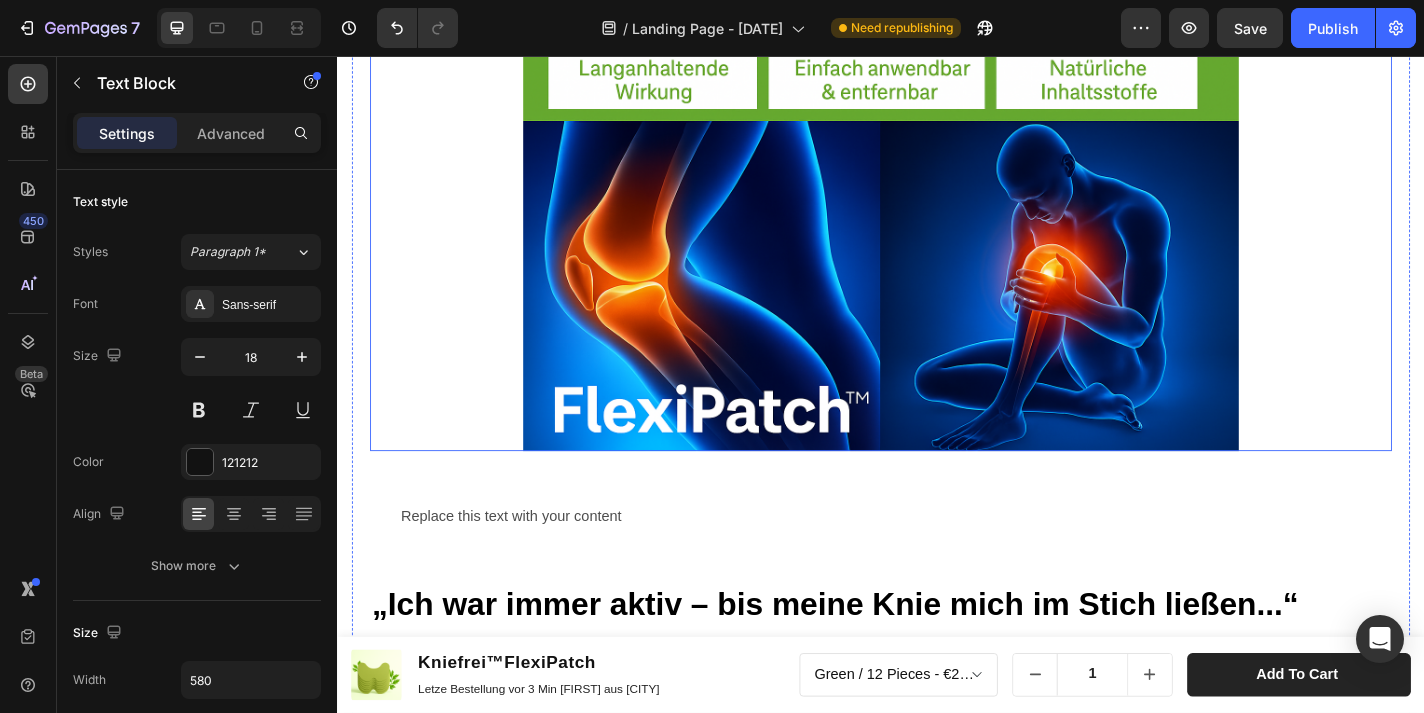 scroll, scrollTop: 1162, scrollLeft: 0, axis: vertical 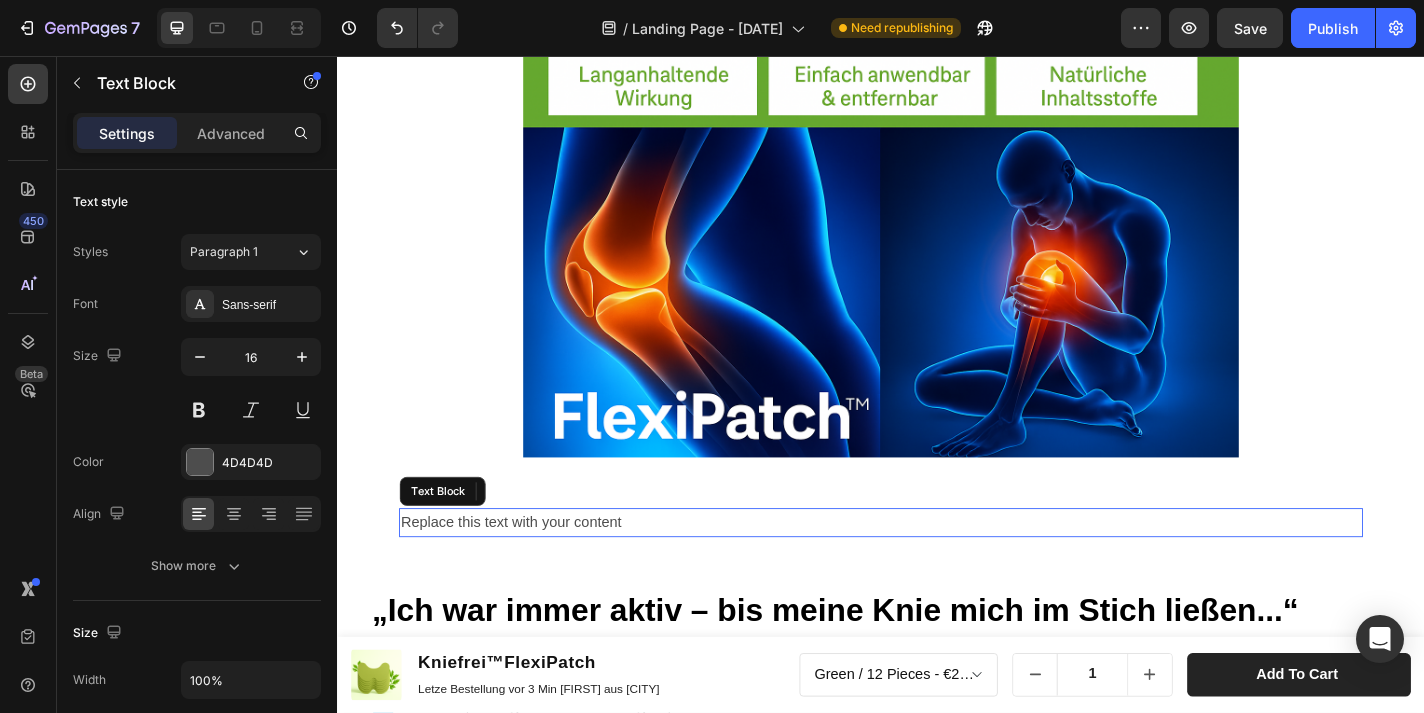 click on "Replace this text with your content" at bounding box center [937, 571] 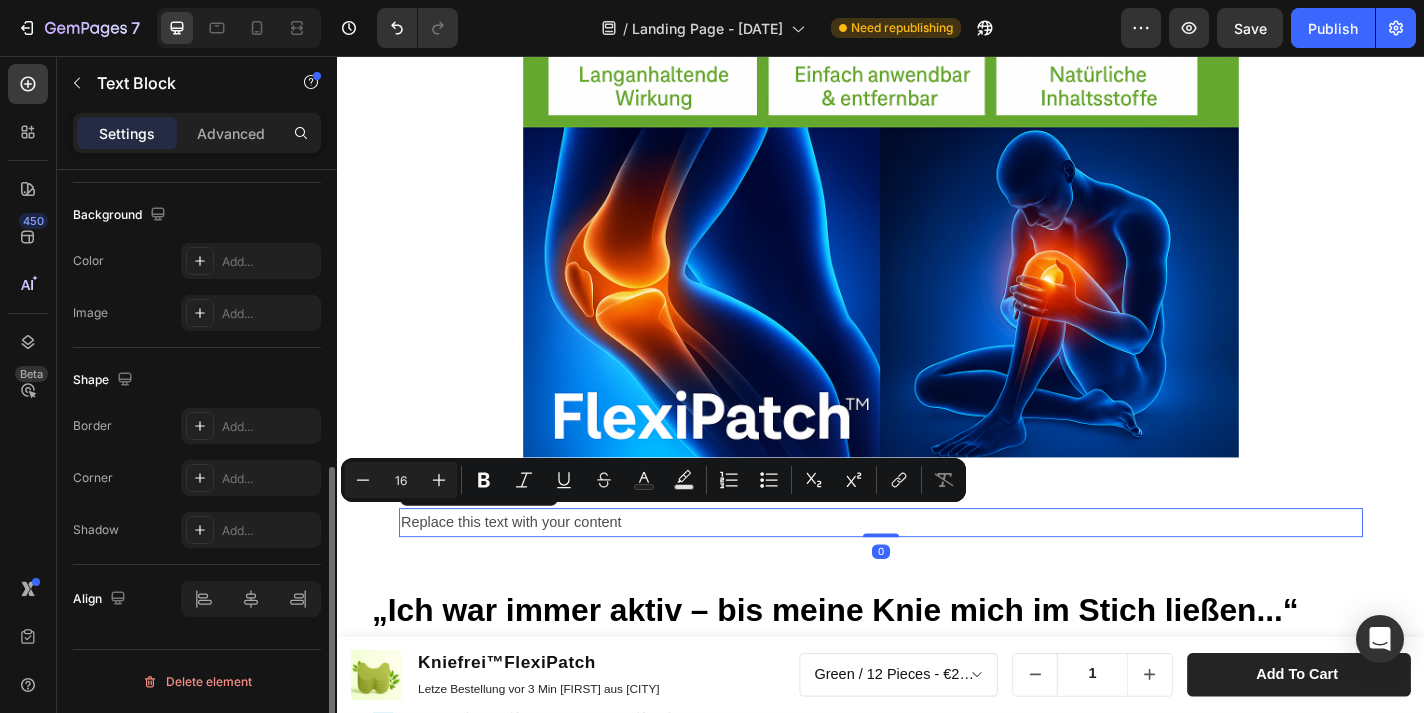 click on "Replace this text with your content" at bounding box center (937, 571) 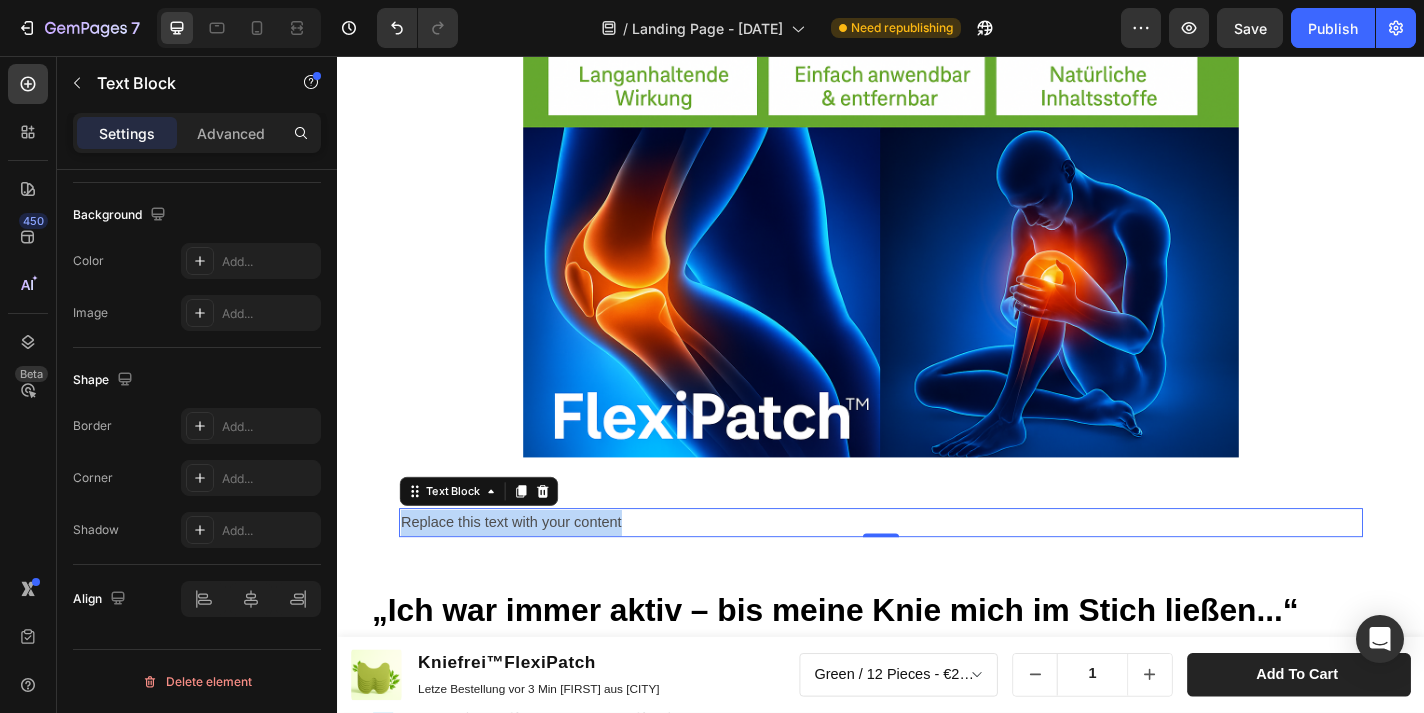 drag, startPoint x: 659, startPoint y: 564, endPoint x: 410, endPoint y: 562, distance: 249.00803 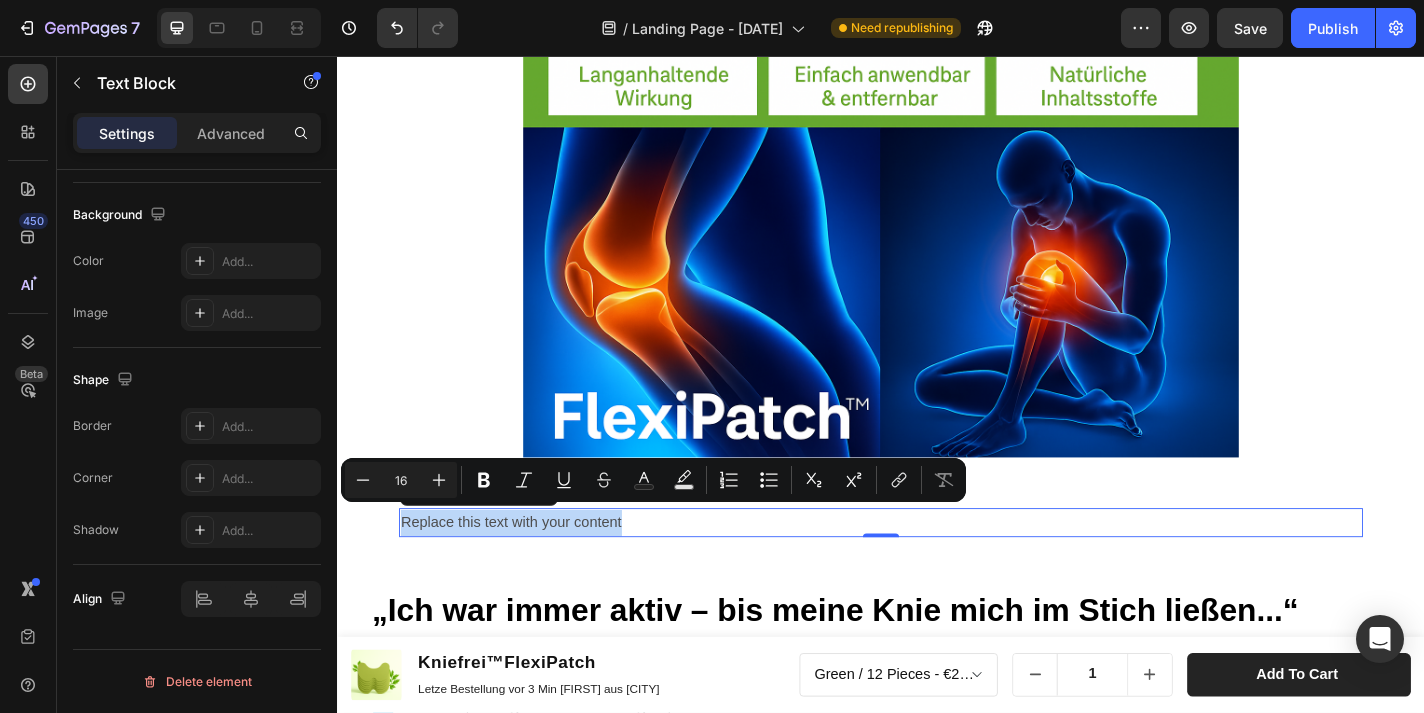 type 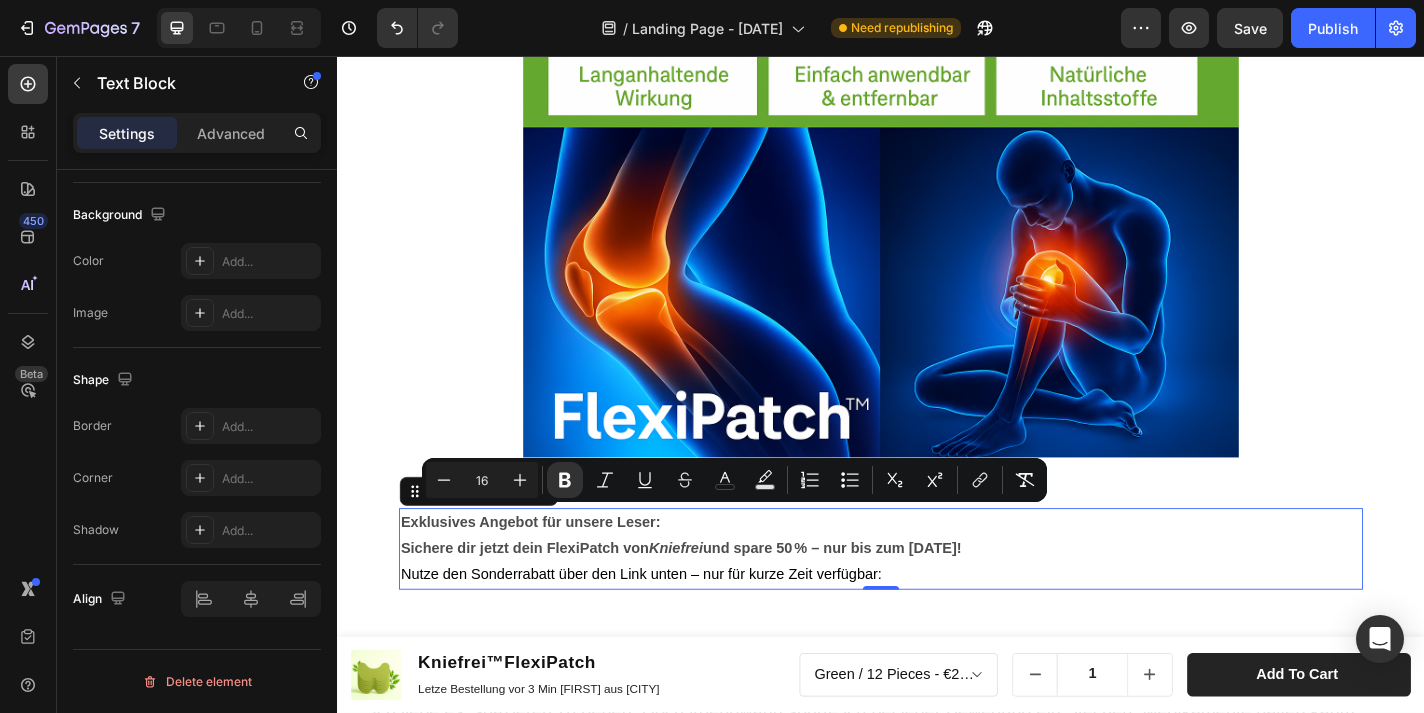 drag, startPoint x: 407, startPoint y: 566, endPoint x: 1082, endPoint y: 594, distance: 675.5805 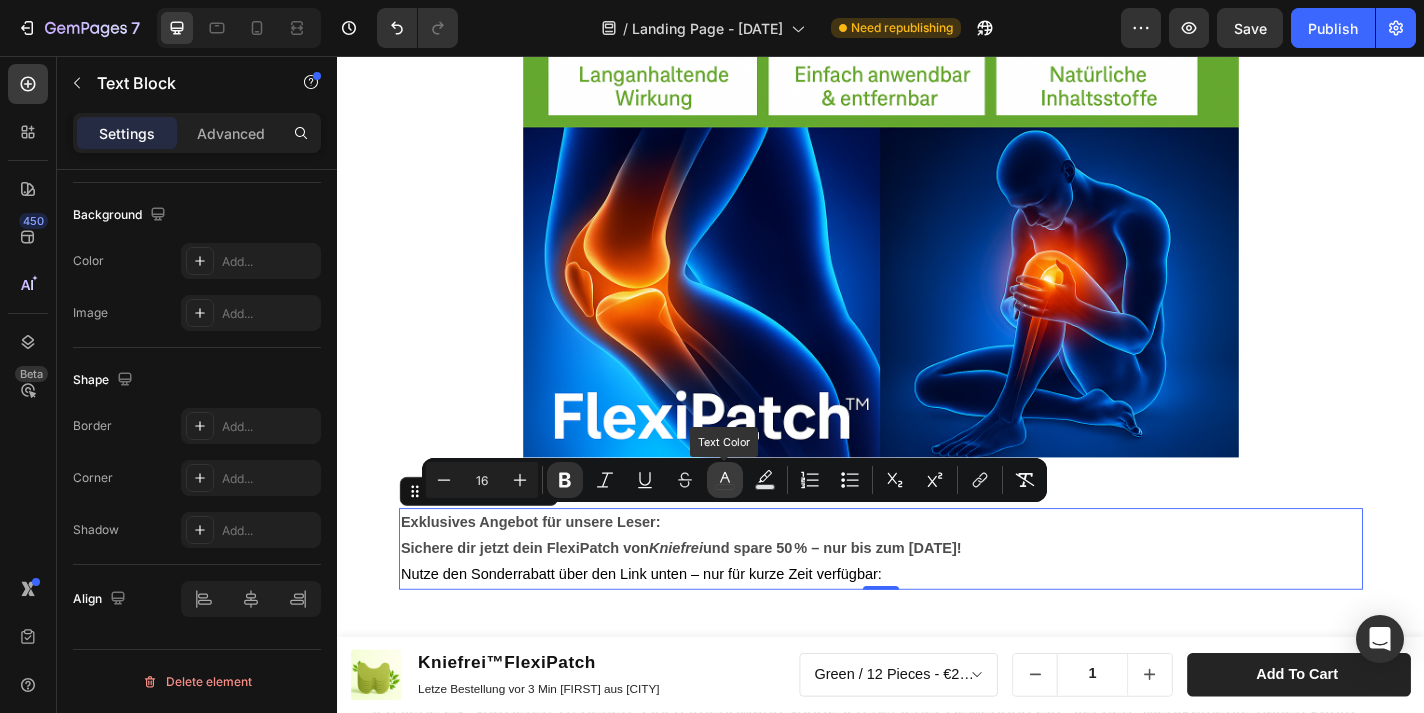 click 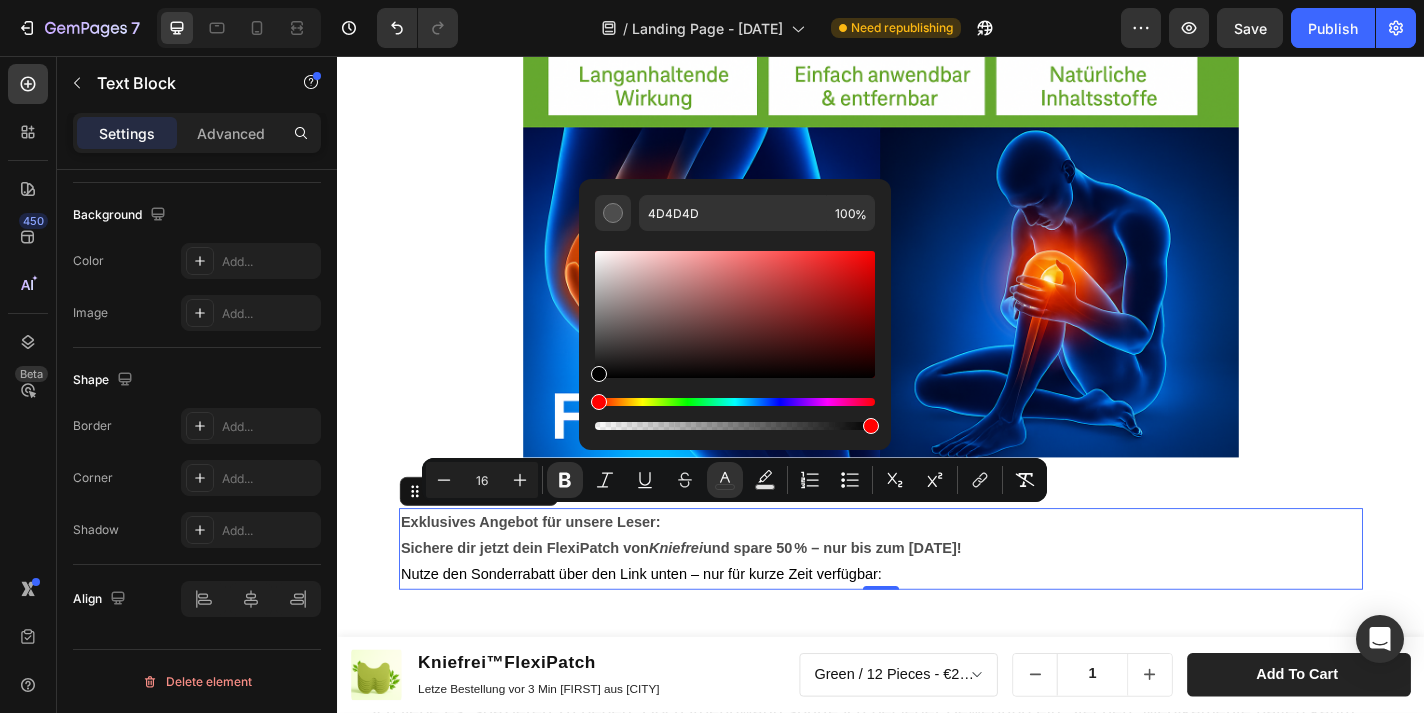 drag, startPoint x: 956, startPoint y: 425, endPoint x: 600, endPoint y: 436, distance: 356.1699 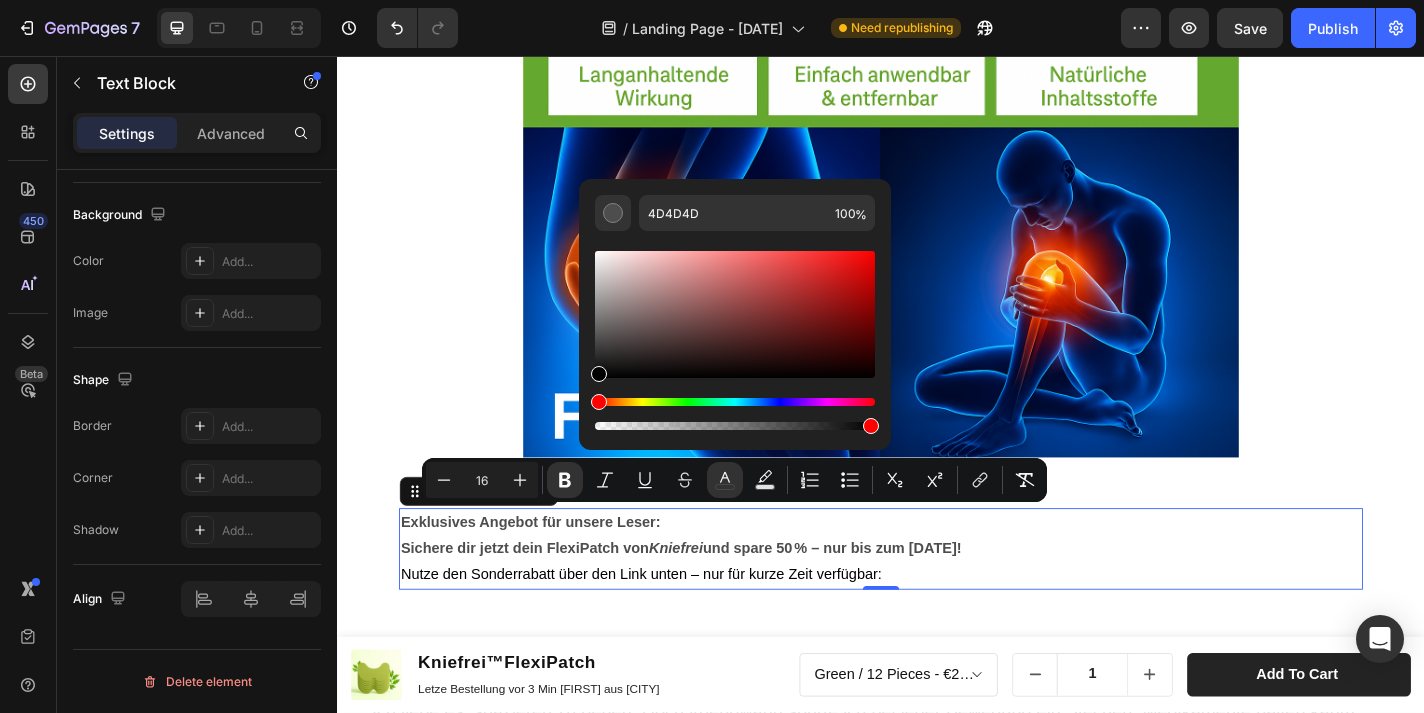 type on "000000" 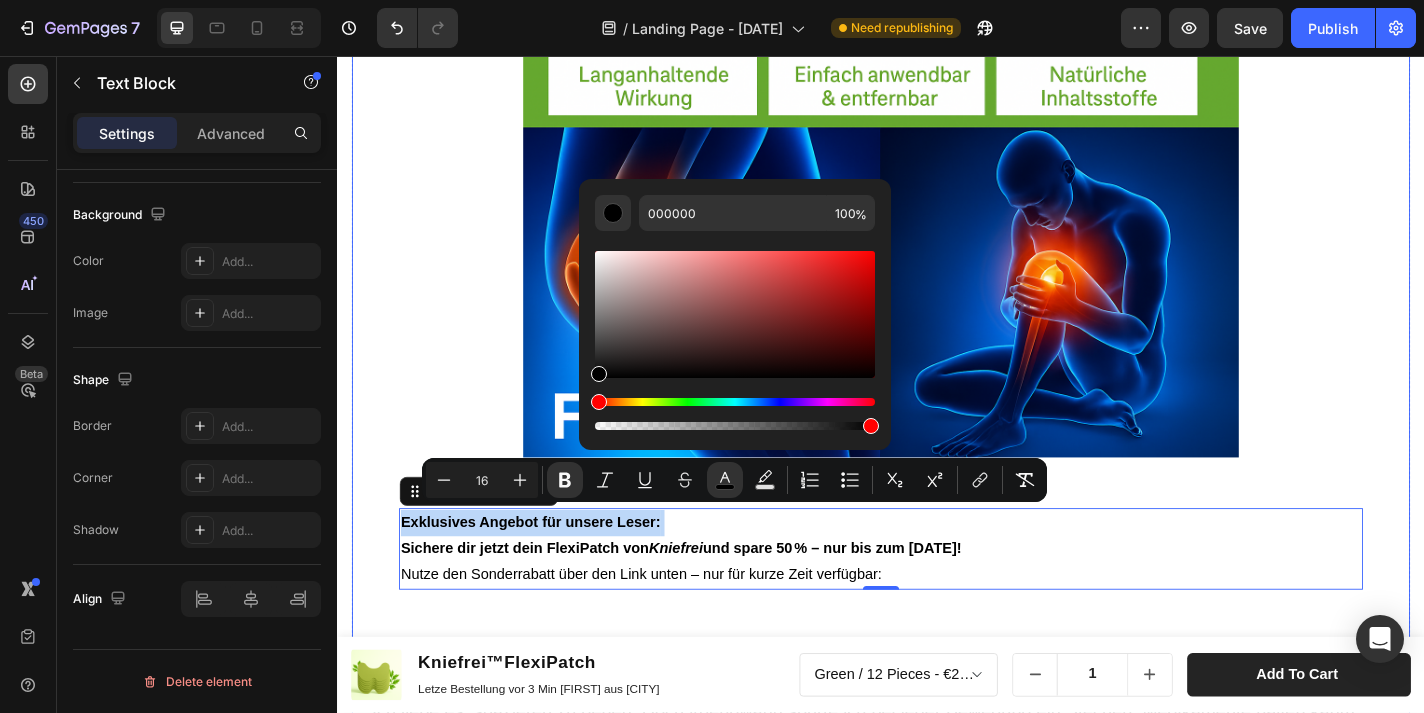 click on "Advertorial  Text Block Heading Row Kniefrei™ – Natürliches Pflaster zur Linderung von Knieschmerzen  Erleben Sie natürliche Erleichterung für schmerzende Knie mit Kniefrei™! Heading Tausende sind bereits begeistert von der einfachen Lösung – entwickelt, um Schmerzen zu lindern und Beweglichkeit zurückzugeben. Text Block Image [DATE] von [FIRST] [LAST] Text Block Row Image Row Lang anhaltende Erleichterung Jedes Pflaster bietet bis zu 8 Stunden Linderung und ist somit eine bequeme und effektive Lösung zur Bewältigung von Knieschmerzen im Alltag. Egal, ob Sie unter Sportverletzungen, altersbedingten Knieproblemen oder chronischen Beschwerden leiden, unsere Pflaster bieten langanhaltenden Komfort und Mobilität. Text Block Image Exklusives Angebot für unsere Leser: Sichere dir jetzt dein FlexiPatch von  Kniefrei  und spare 50 % – nur bis zum [DATE]! Nutze den Sonderrabatt über den Link unten – nur für kurze Zeit verfügbar: Text Block   0 Row Row Heading ➡️  Text Block ." at bounding box center [937, 1394] 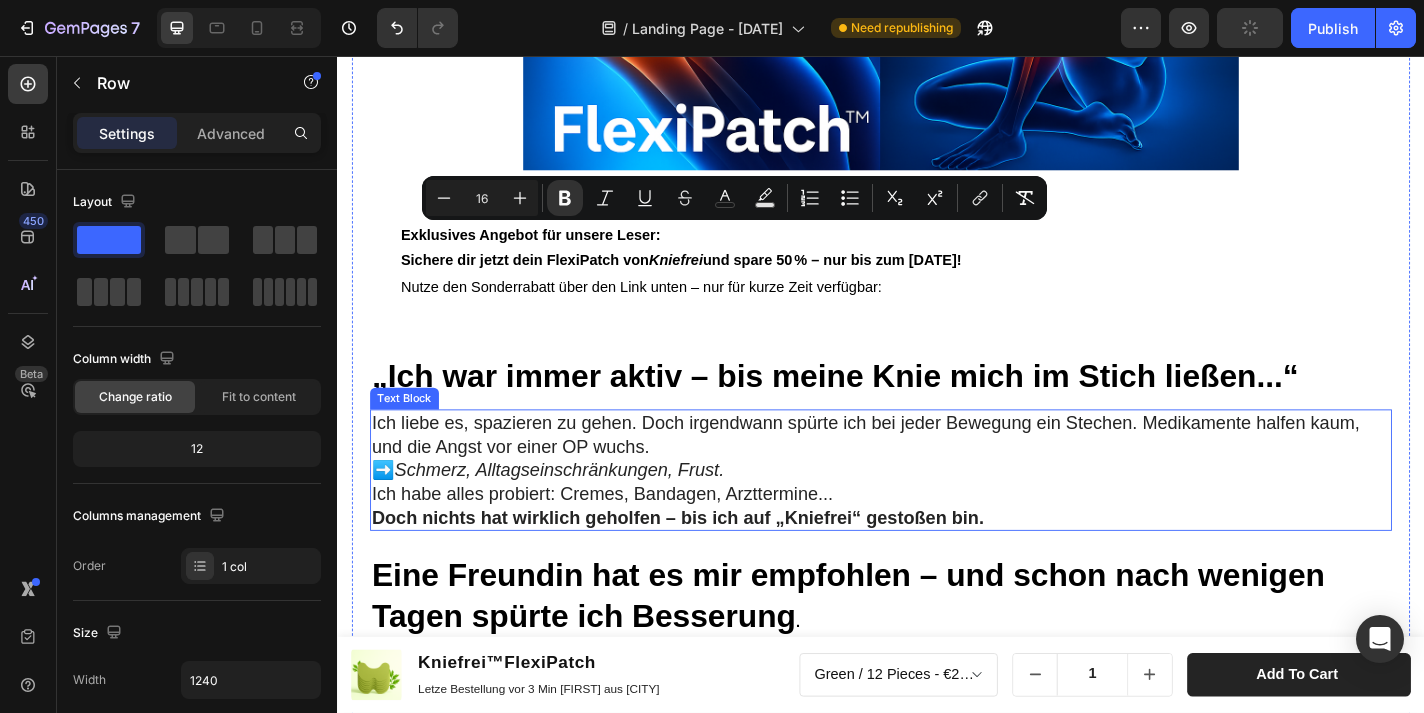 scroll, scrollTop: 1481, scrollLeft: 0, axis: vertical 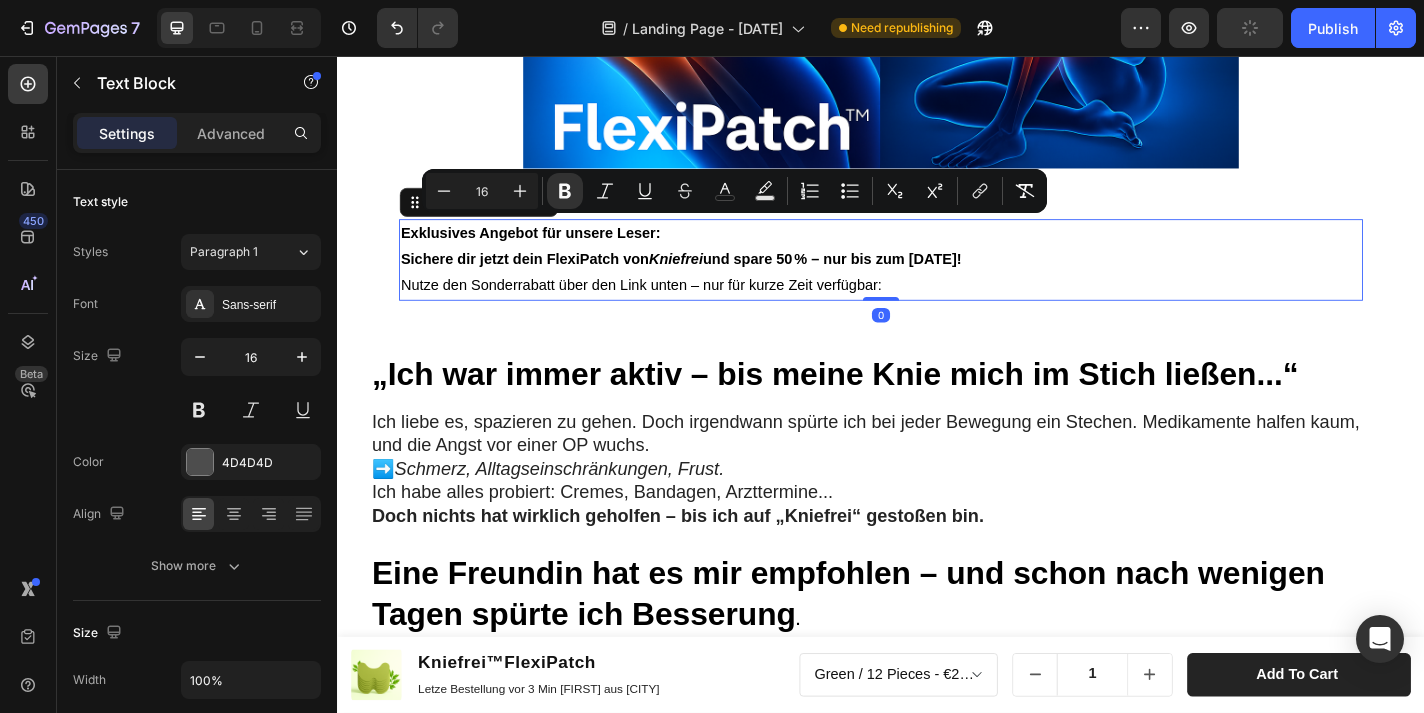 click on "Exklusives Angebot für unsere Leser: Sichere dir jetzt dein FlexiPatch von Kniefrei und spare 50 % – nur bis zum [DATE]! Nutze den Sonderrabatt über den Link unten – nur für kurze Zeit verfügbar:" at bounding box center (937, 281) 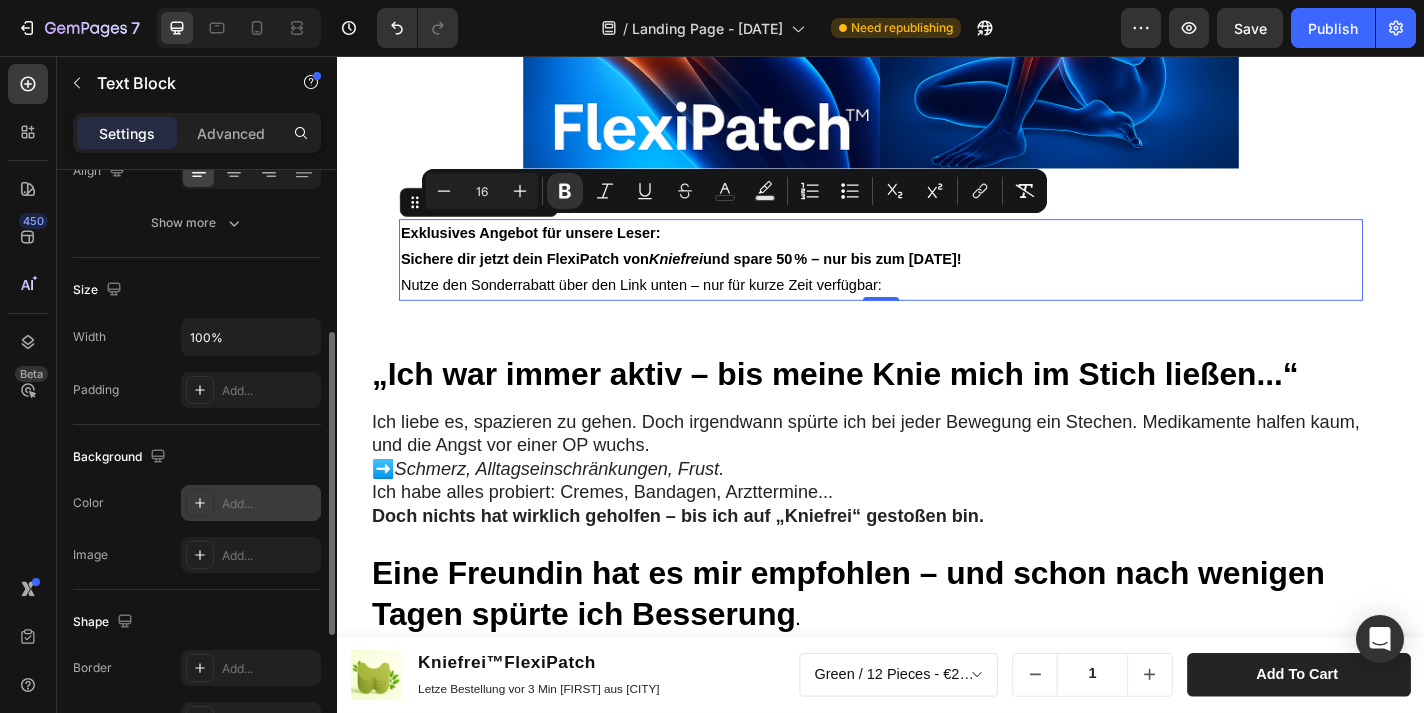 scroll, scrollTop: 361, scrollLeft: 0, axis: vertical 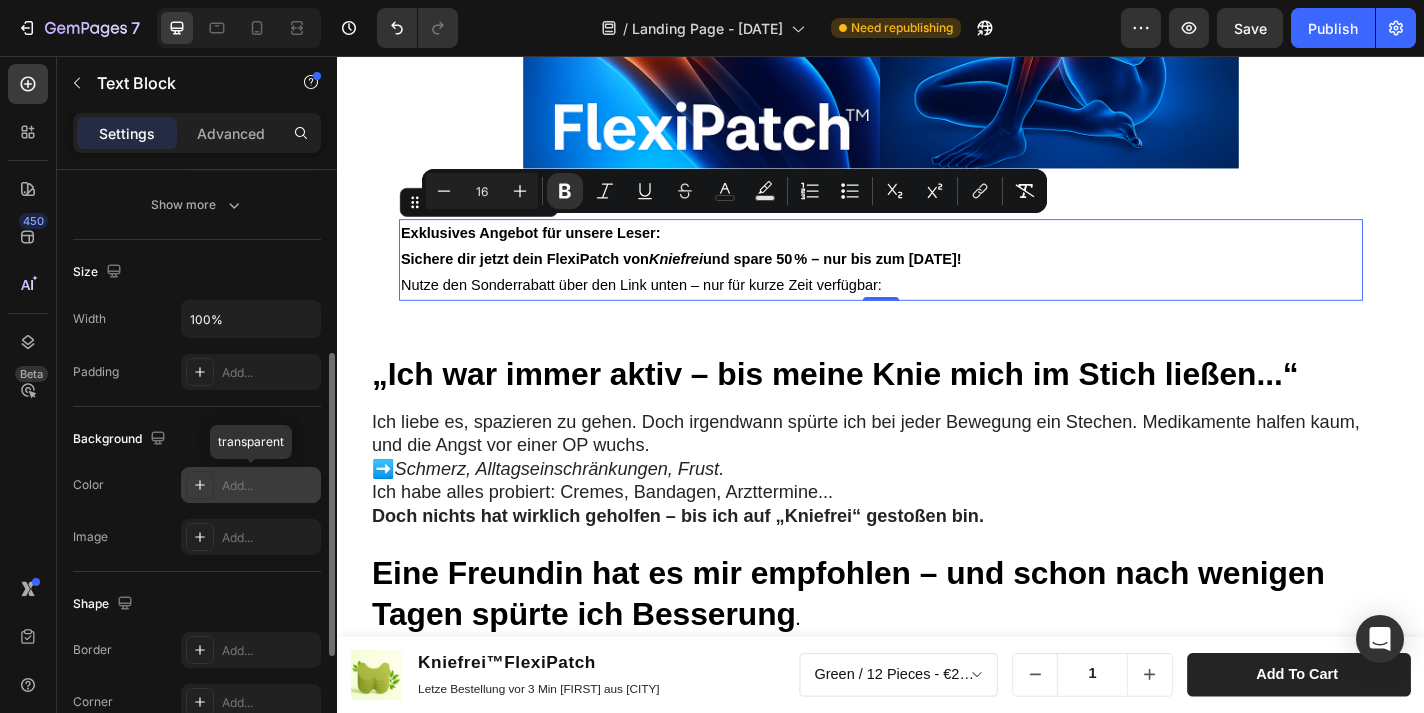 click 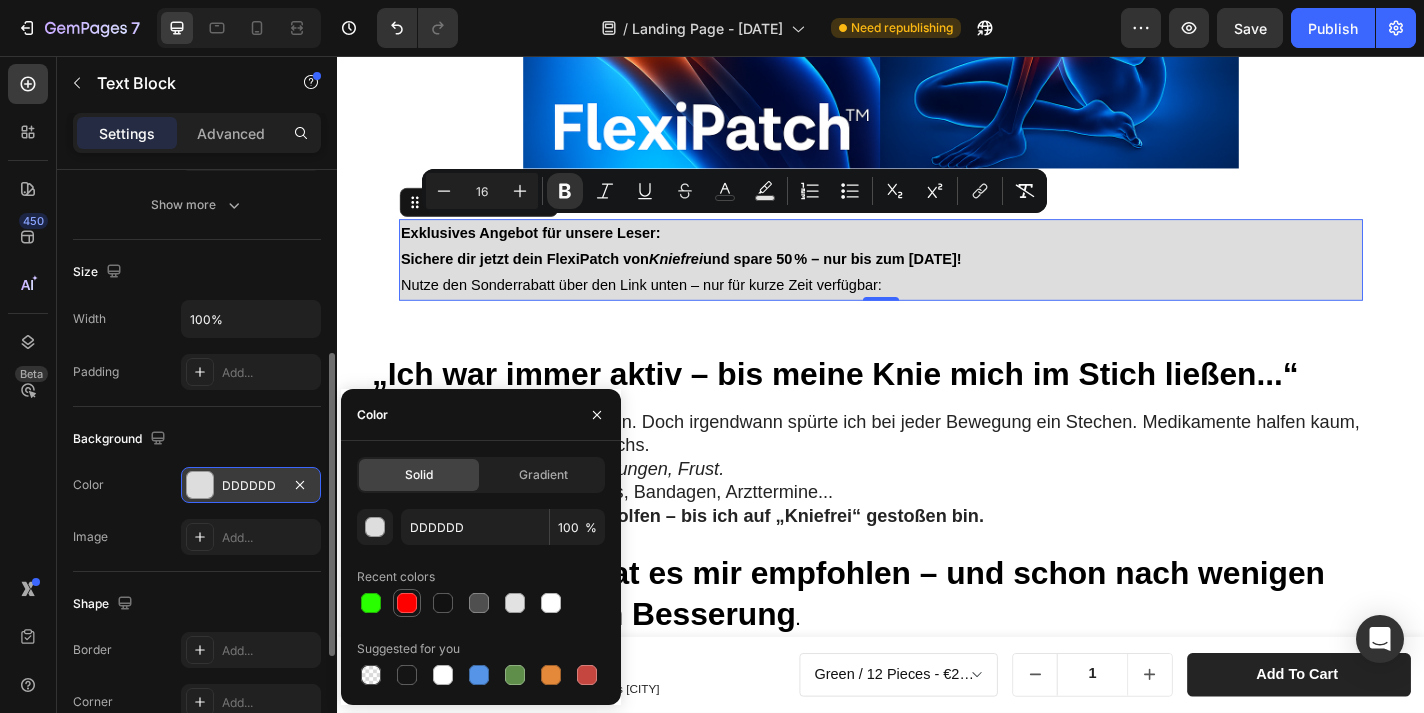 click at bounding box center (407, 603) 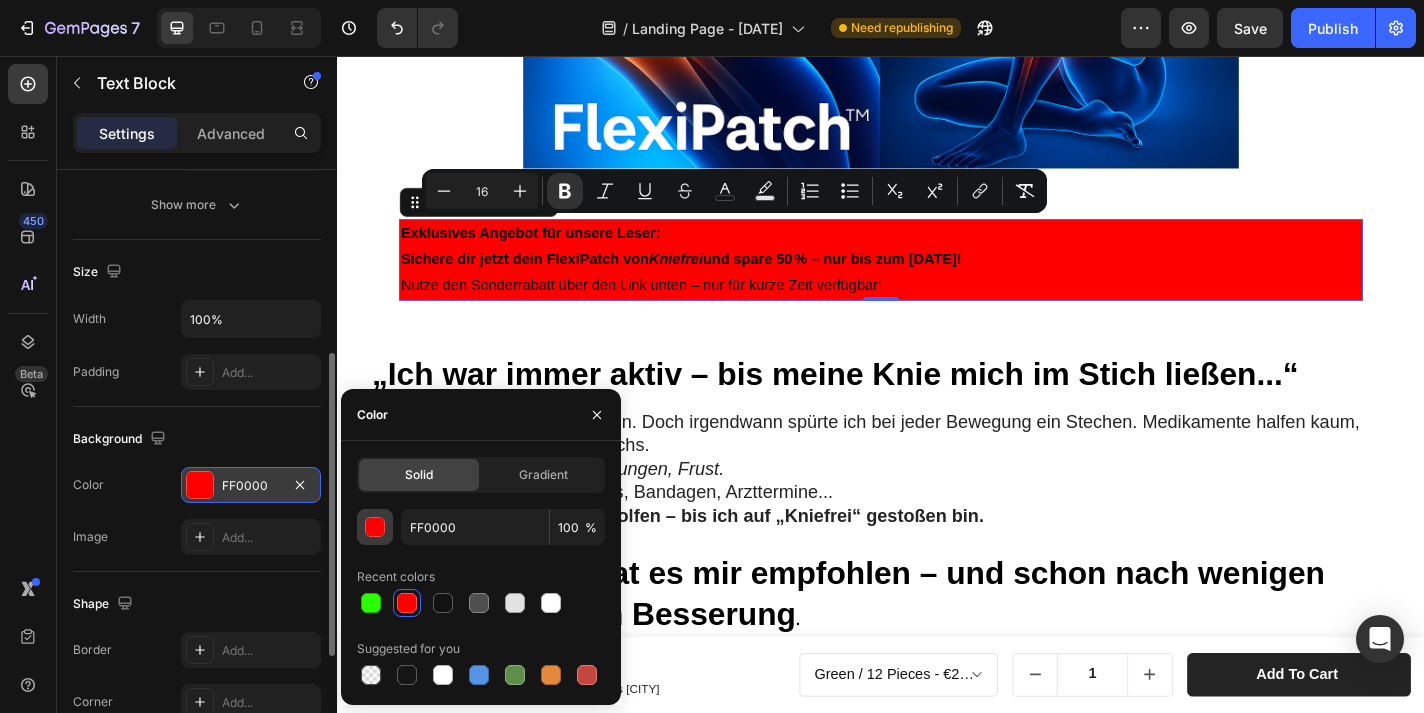 click at bounding box center (375, 527) 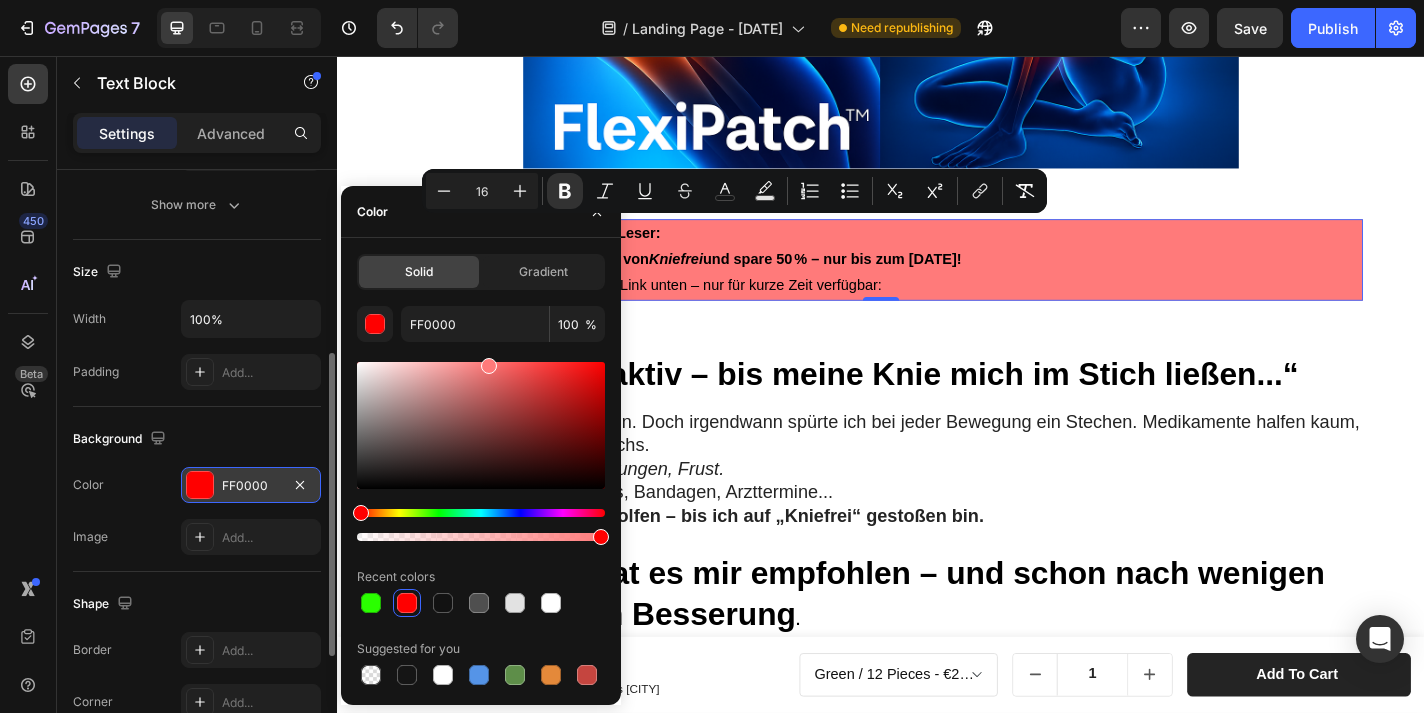 drag, startPoint x: 537, startPoint y: 423, endPoint x: 487, endPoint y: 352, distance: 86.83893 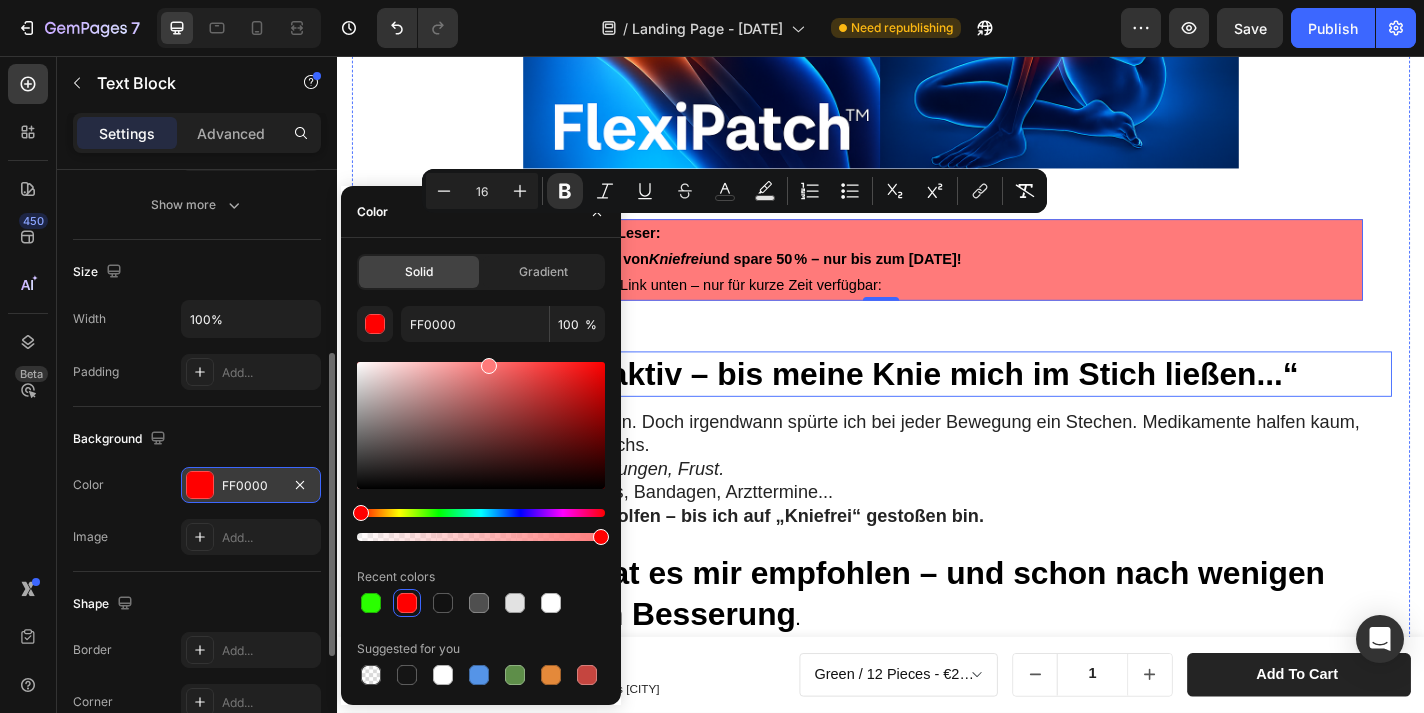 type on "FF7A7A" 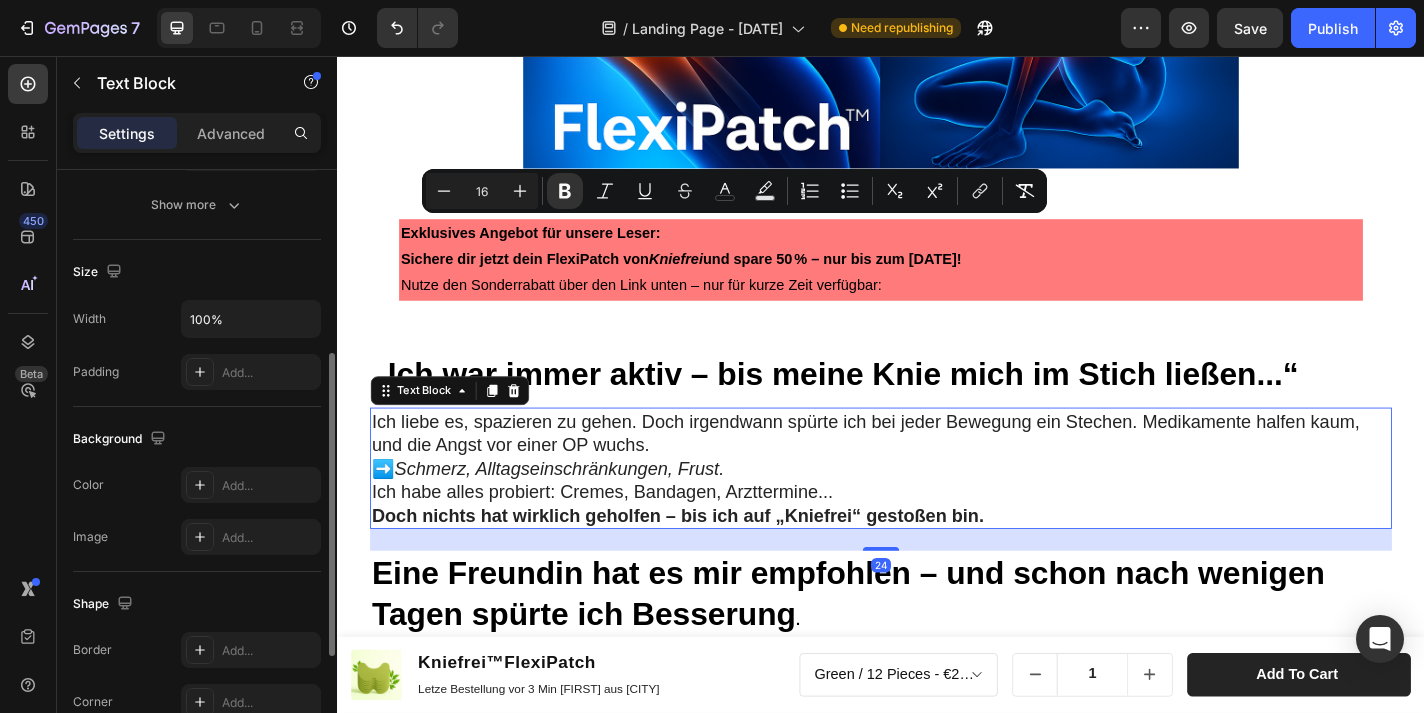 click on "Ich liebe es, spazieren zu gehen. Doch irgendwann spürte ich bei jeder Bewegung ein Stechen. Medikamente halfen kaum, und die Angst vor einer OP wuchs. ➡️  Schmerz, Alltagseinschränkungen, Frust." at bounding box center [937, 485] 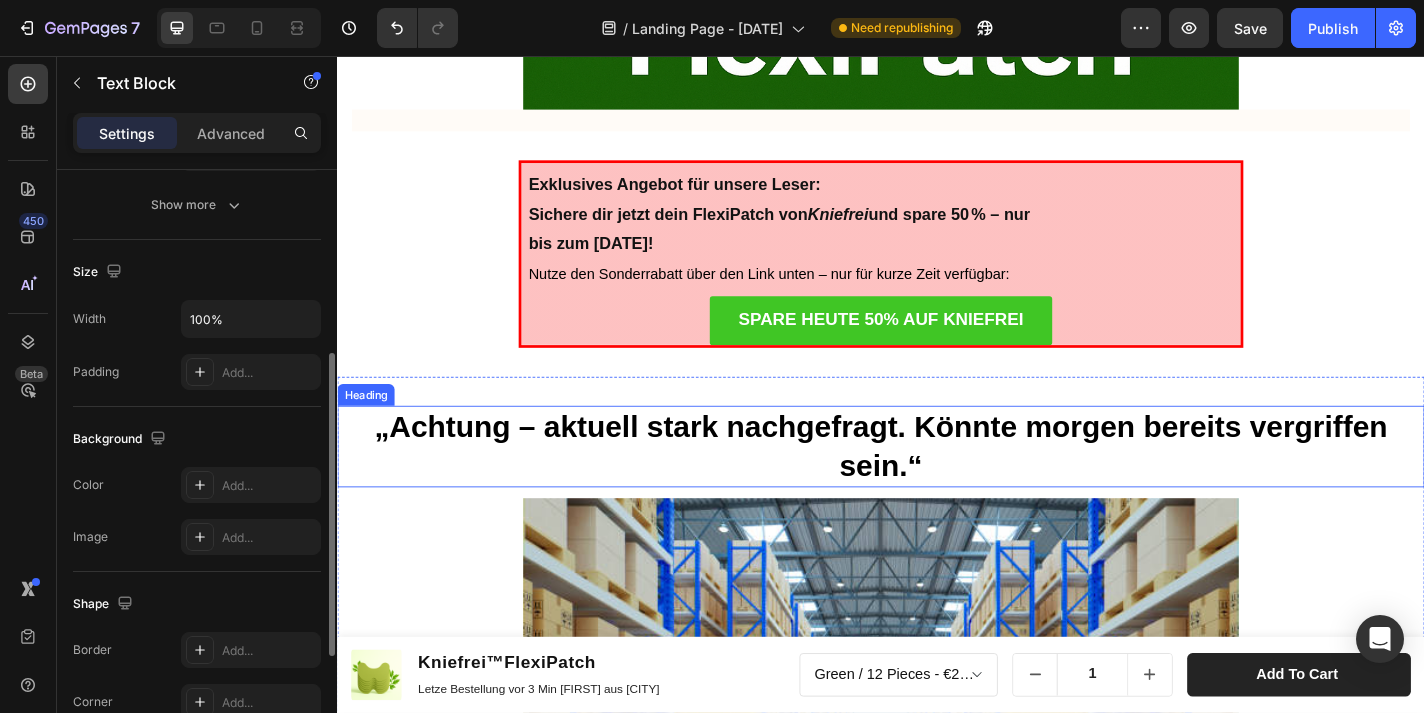 scroll, scrollTop: 4896, scrollLeft: 0, axis: vertical 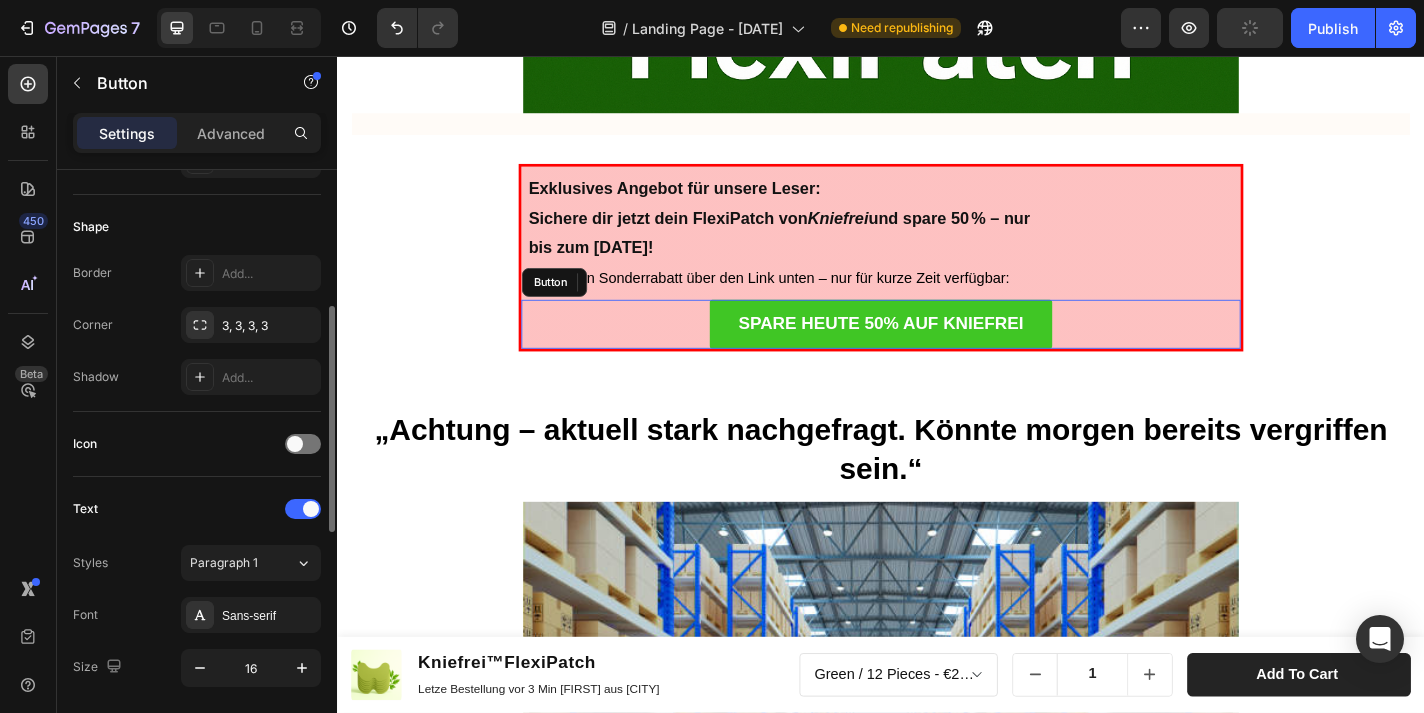 click on "SPARE HEUTE 50% AUF KNIEFREI Button" at bounding box center [937, 352] 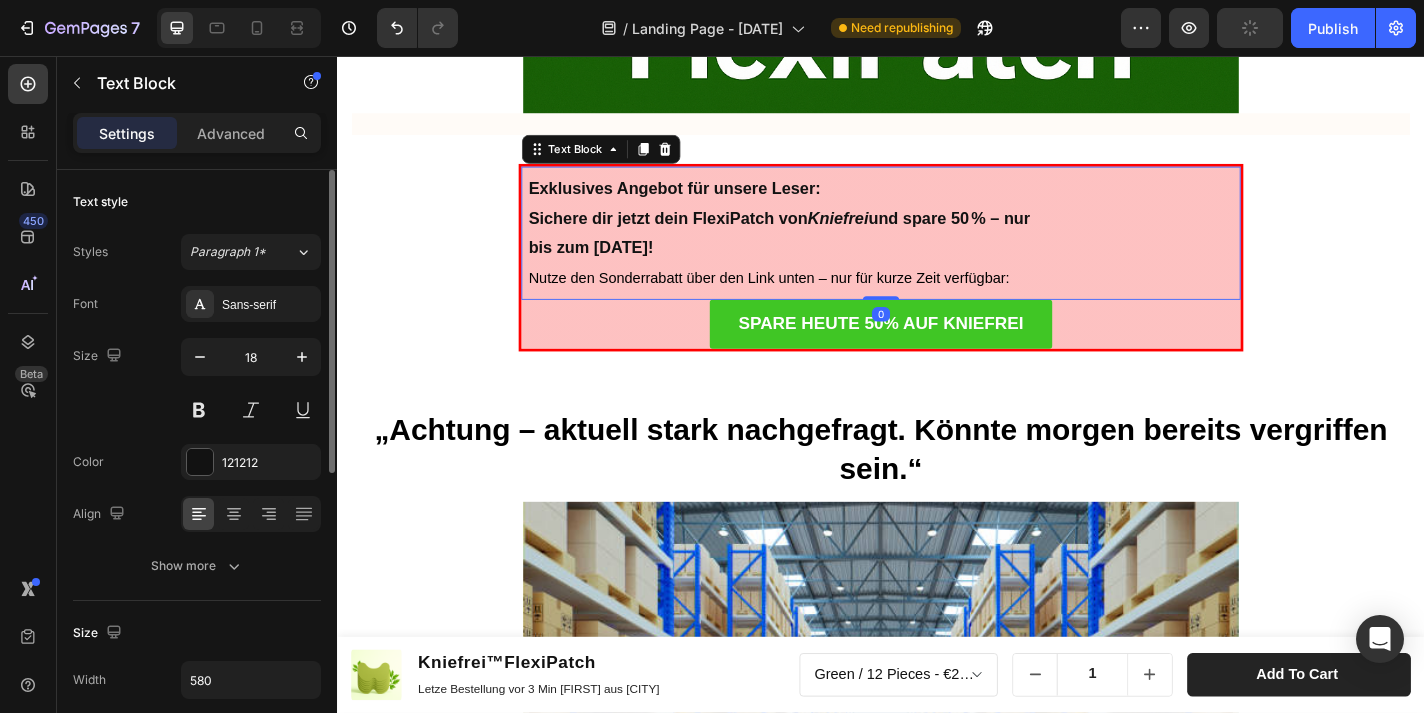 click on "Exklusives Angebot für unsere Leser: Sichere dir jetzt dein FlexiPatch von Kniefrei und spare 50 % – nur bis zum [DATE]! Nutze den Sonderrabatt über den Link unten – nur für kurze Zeit verfügbar:" at bounding box center [937, 251] 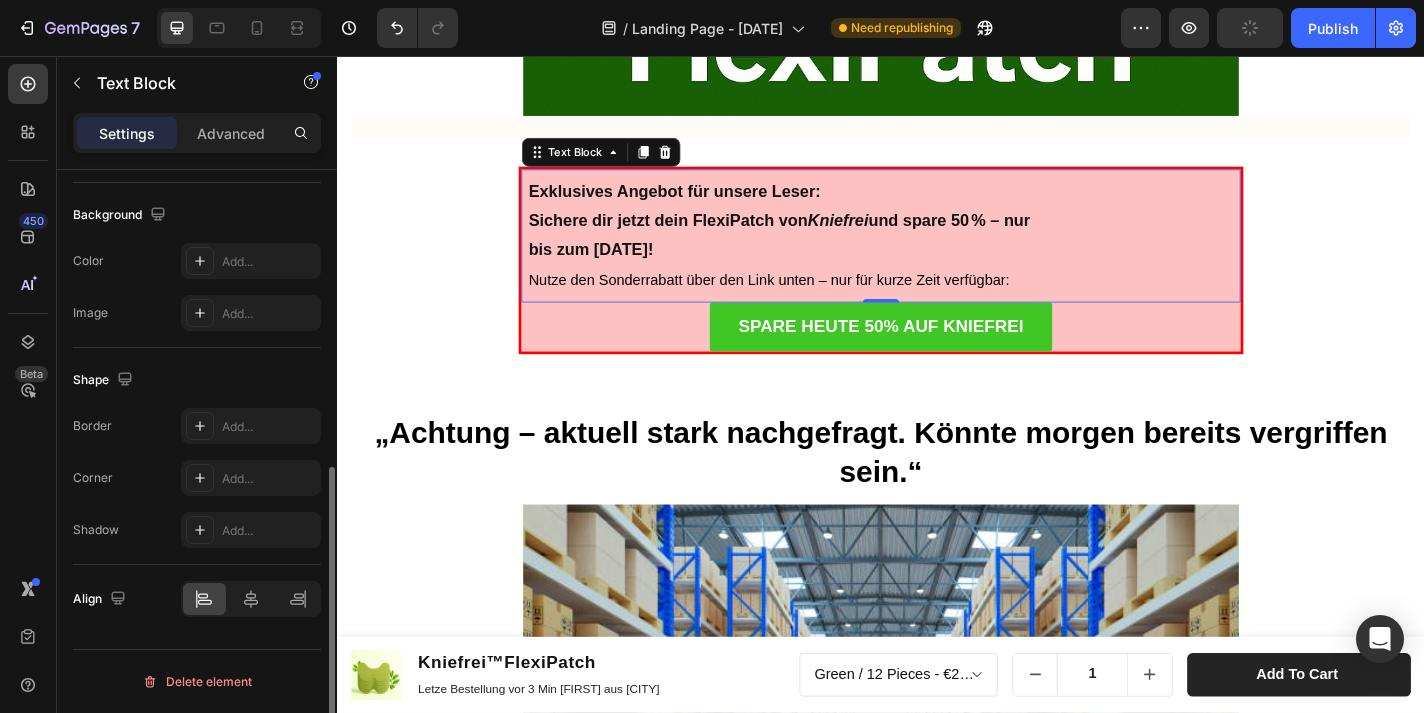 scroll, scrollTop: 585, scrollLeft: 0, axis: vertical 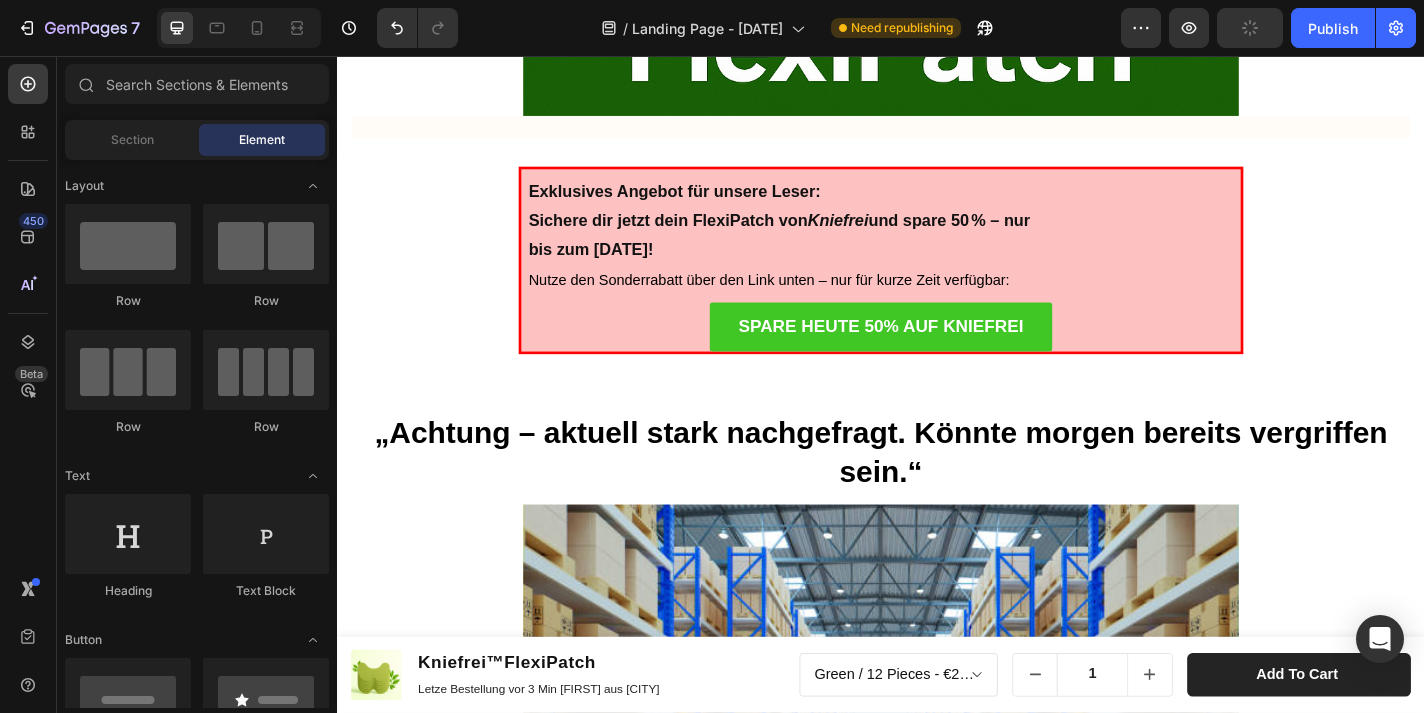 click on "Product Images Kniefrei™FlexiPatch Product Title Letze Bestellung vor 3 Min [FIRST] aus [CITY]  Text Block Row   Green / 12 Pieces - €24,99  Product Variants & Swatches
1
Product Quantity Add to cart Product Cart Button Row Row Product Sticky Advertorial  Text Block Heading Row Kniefrei™ – Natürliches Pflaster zur Linderung von Knieschmerzen  Erleben Sie natürliche Erleichterung für schmerzende Knie mit Kniefrei™! Heading Tausende sind bereits begeistert von der einfachen Lösung – entwickelt, um Schmerzen zu lindern und Beweglichkeit zurückzugeben. Text Block Image [DATE] von [FIRST] [LAST] Text Block Row Image Row Lang anhaltende Erleichterung Jedes Pflaster bietet bis zu 8 Stunden Linderung und ist somit eine bequeme und effektive Lösung zur Bewältigung von Knieschmerzen im Alltag. Egal, ob Sie unter Sportverletzungen, altersbedingten Knieproblemen oder chronischen Beschwerden leiden, unsere Pflaster bieten langanhaltenden Komfort und Mobilität. Text Block Image Row" at bounding box center [937, -1573] 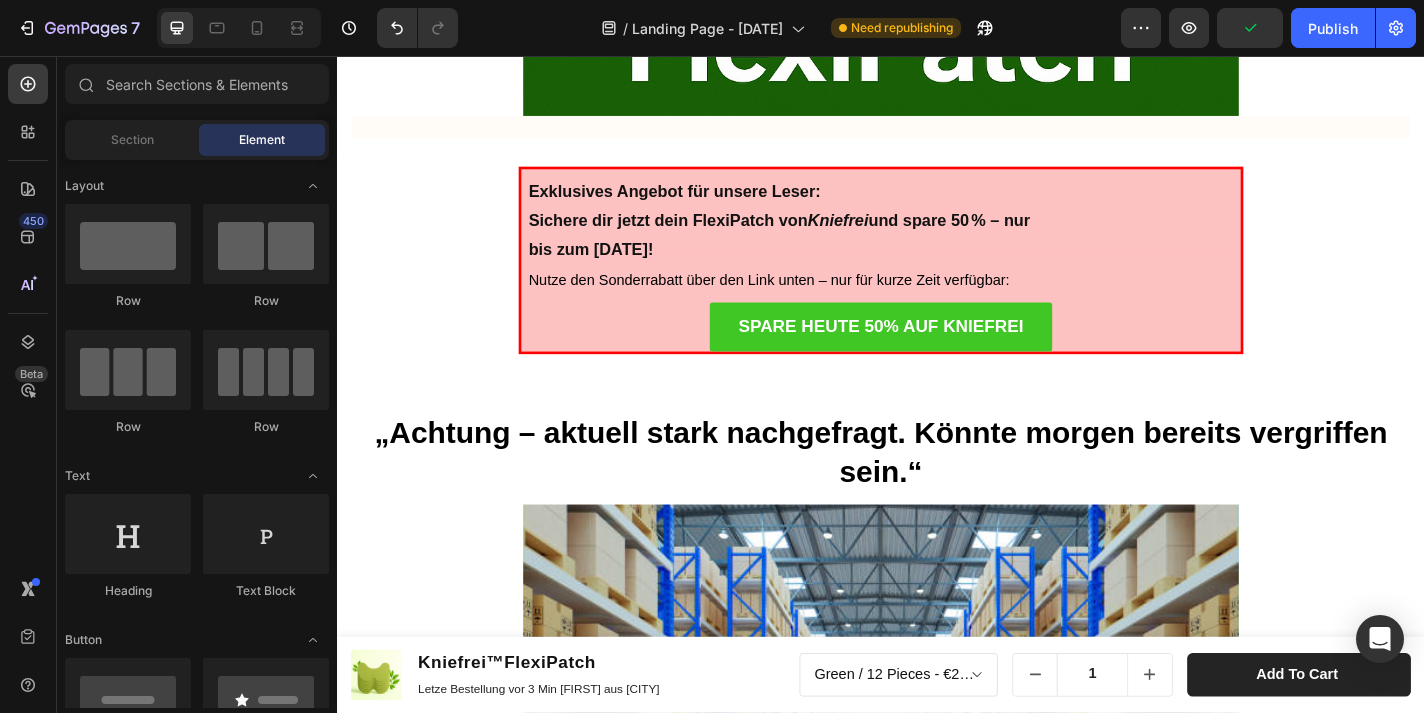 click on "Exklusives Angebot für unsere Leser: Sichere dir jetzt dein FlexiPatch von  Kniefrei  und spare 50 % – nur bis zum 20. Juni 2025! Nutze den Sonderrabatt über den Link unten – nur für kurze Zeit verfügbar: Text Block SPARE HEUTE 50% AUF KNIEFREI Button Row Section 3" at bounding box center (937, 281) 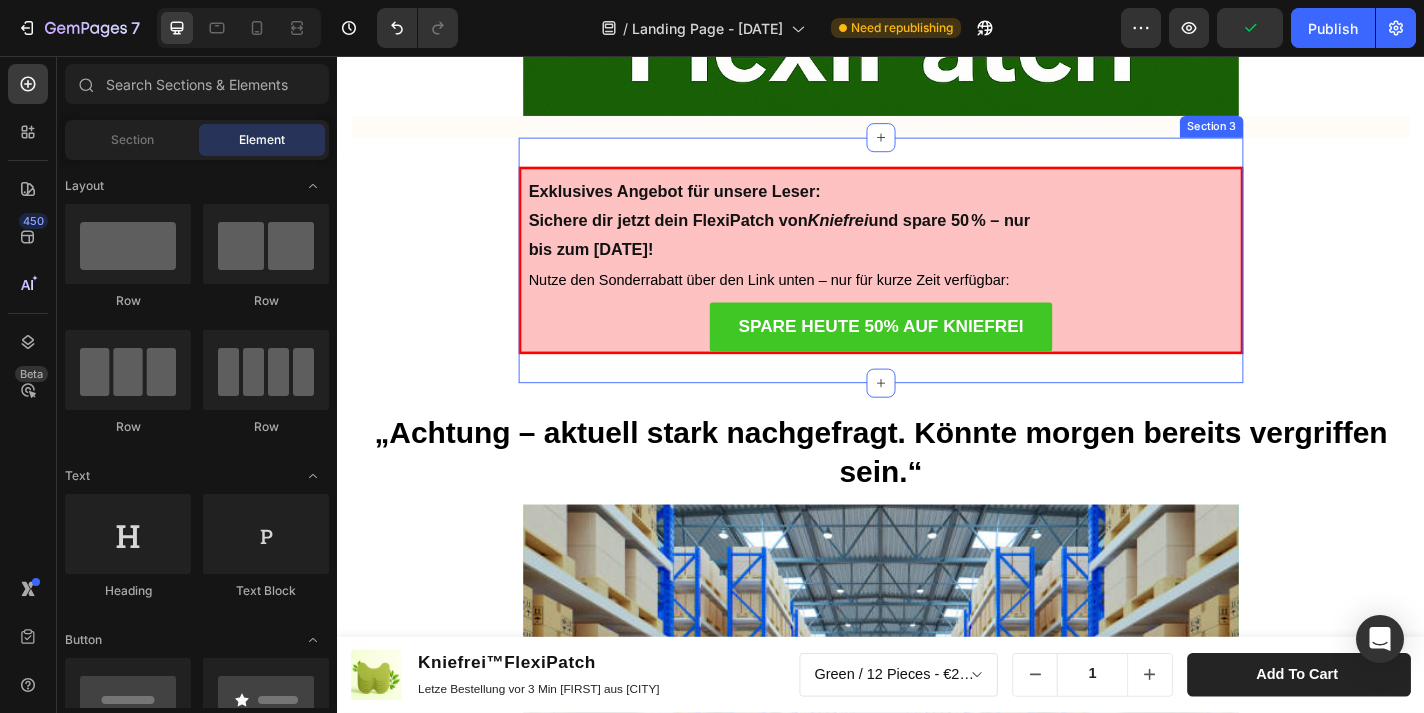 click on "Exklusives Angebot für unsere Leser: Sichere dir jetzt dein FlexiPatch von  Kniefrei  und spare 50 % – nur bis zum 20. Juni 2025! Nutze den Sonderrabatt über den Link unten – nur für kurze Zeit verfügbar: Text Block SPARE HEUTE 50% AUF KNIEFREI Button Row Section 3" at bounding box center [937, 281] 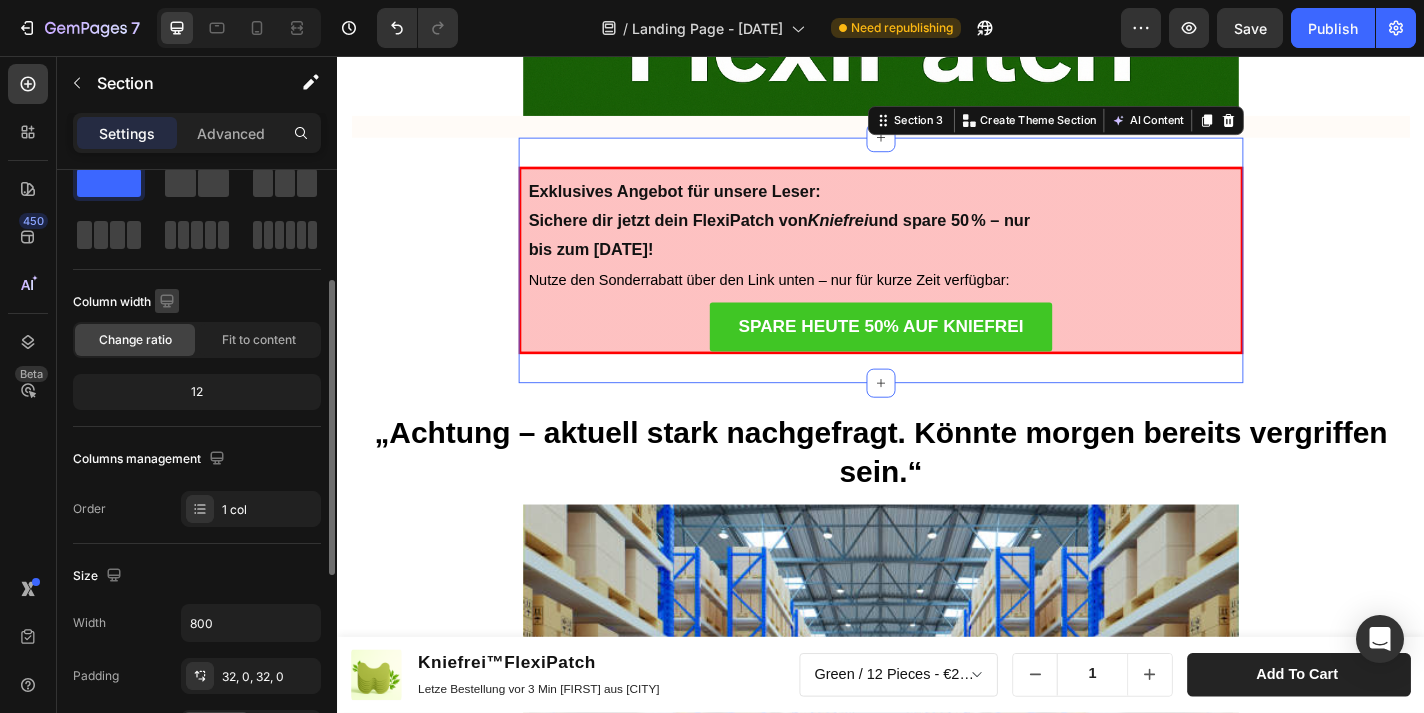 scroll, scrollTop: 0, scrollLeft: 0, axis: both 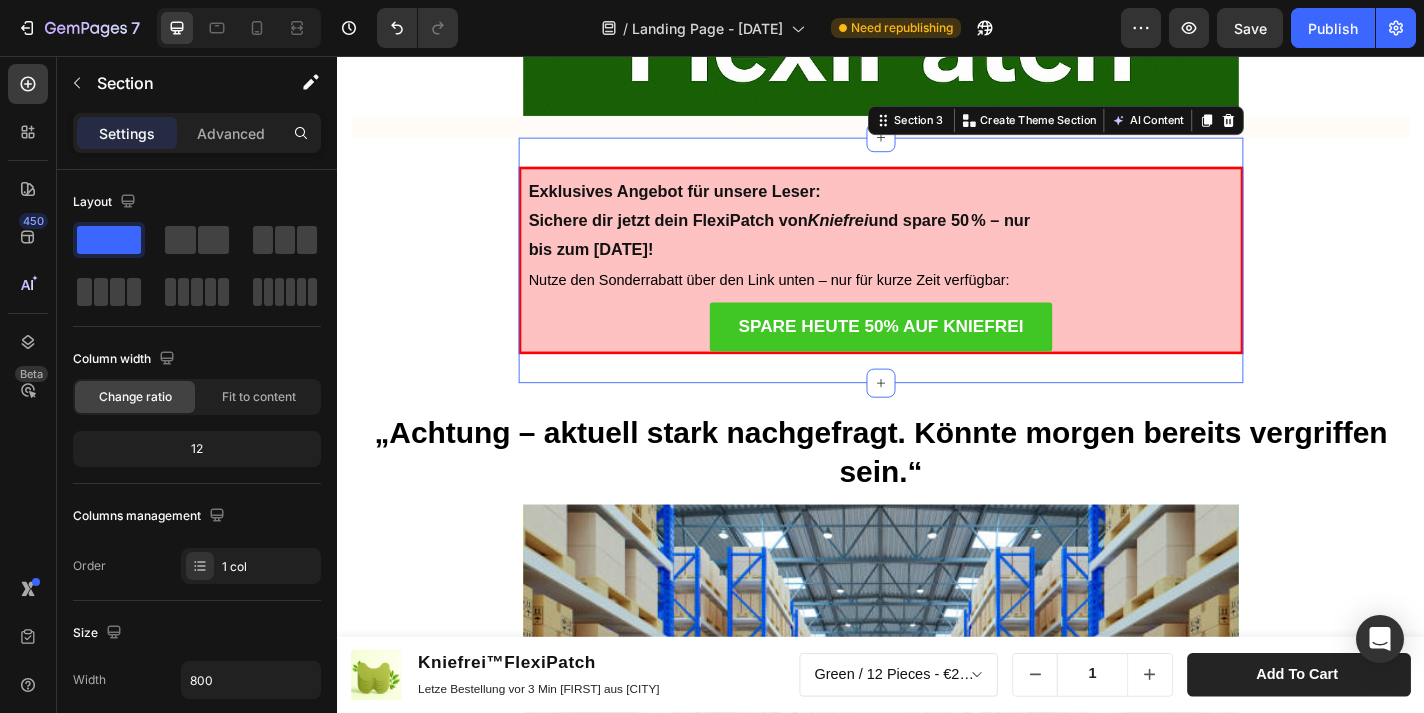 click on "Settings Advanced" at bounding box center [197, 133] 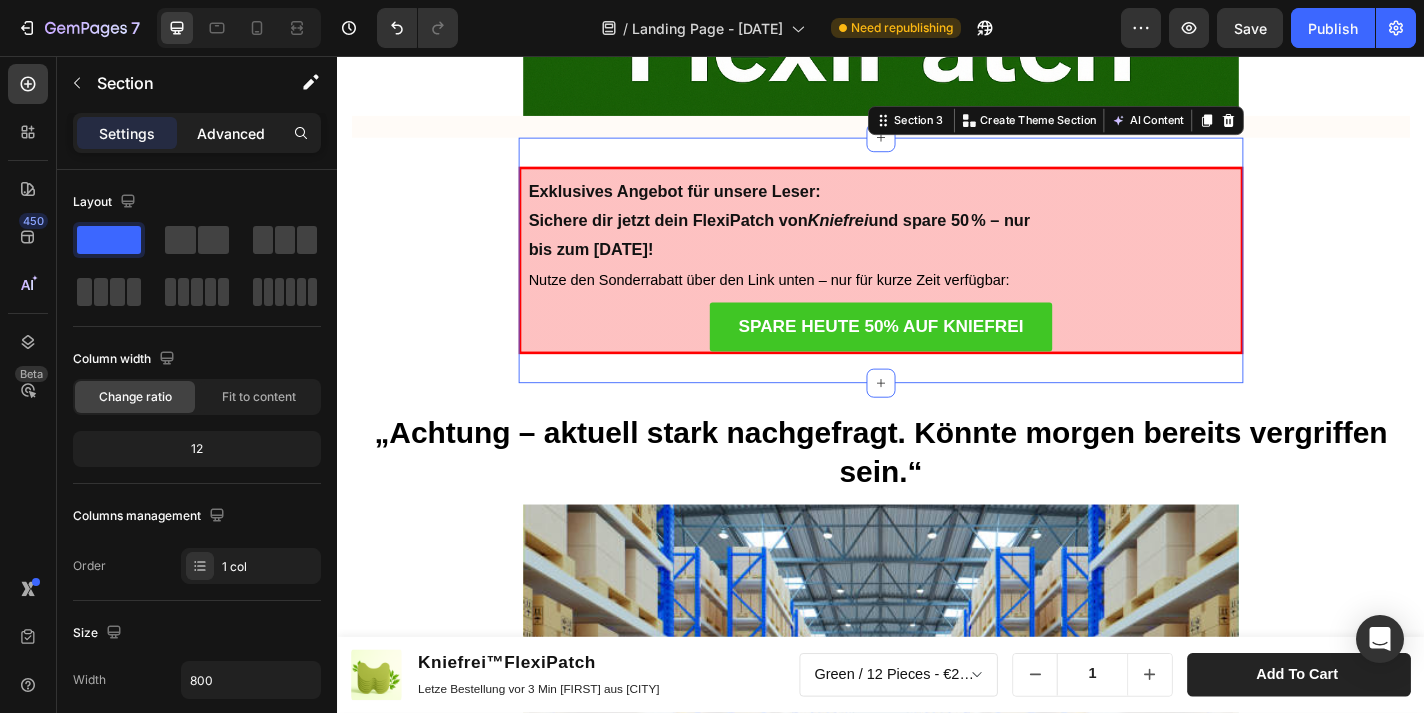 click on "Advanced" at bounding box center (231, 133) 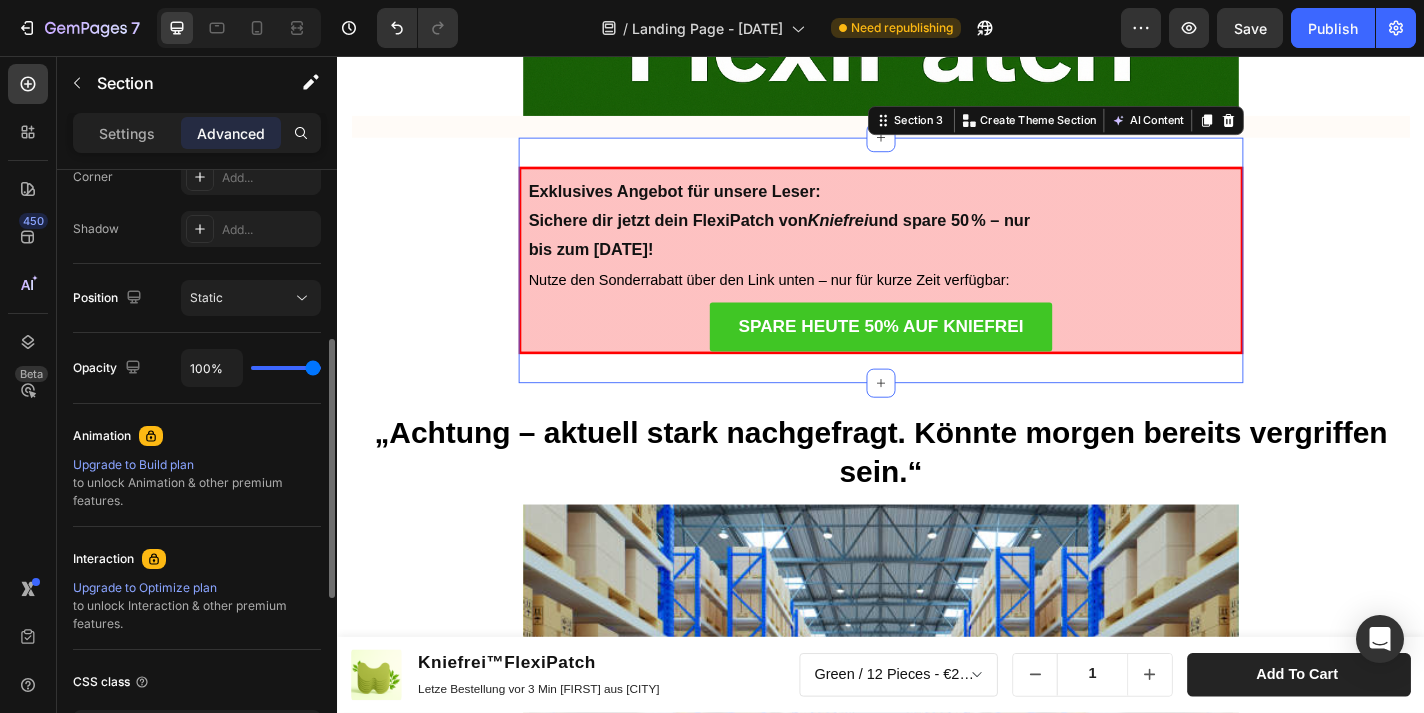 scroll, scrollTop: 788, scrollLeft: 0, axis: vertical 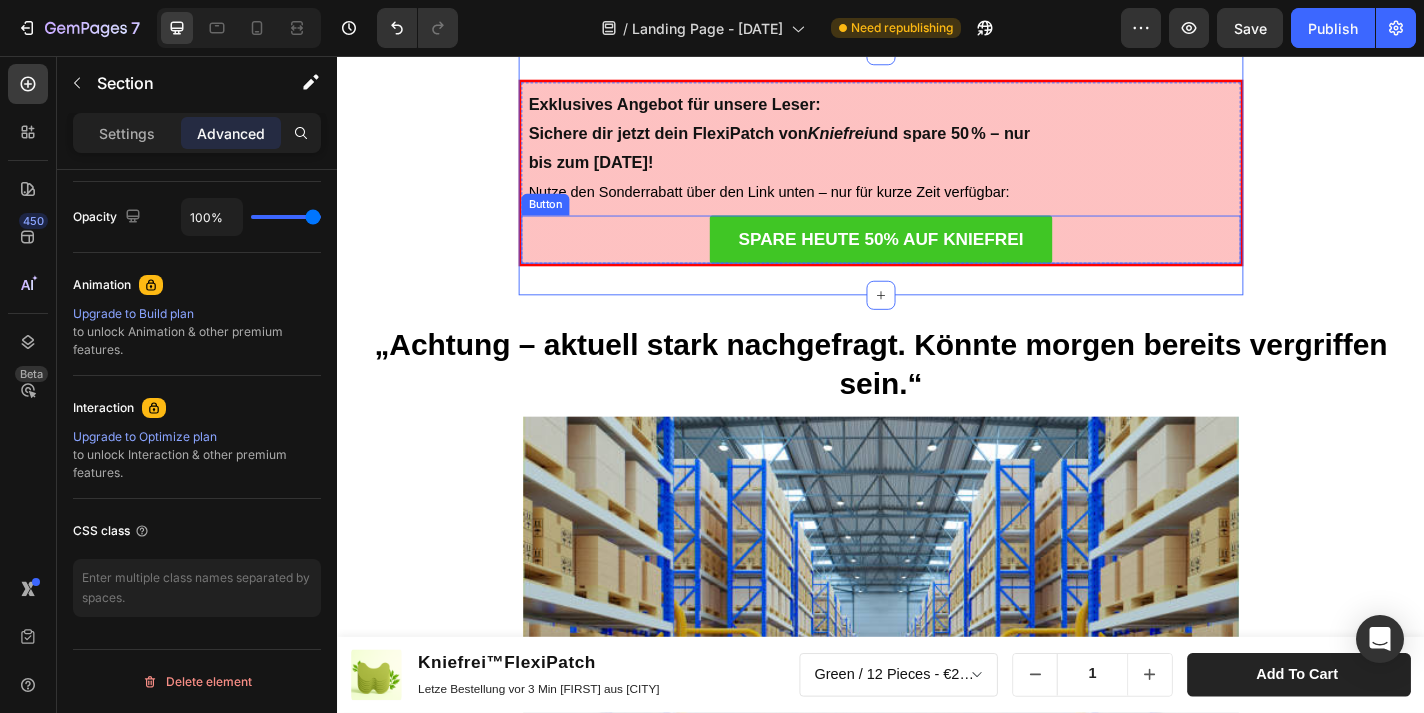 click on "SPARE HEUTE 50% AUF KNIEFREI Button" at bounding box center (937, 259) 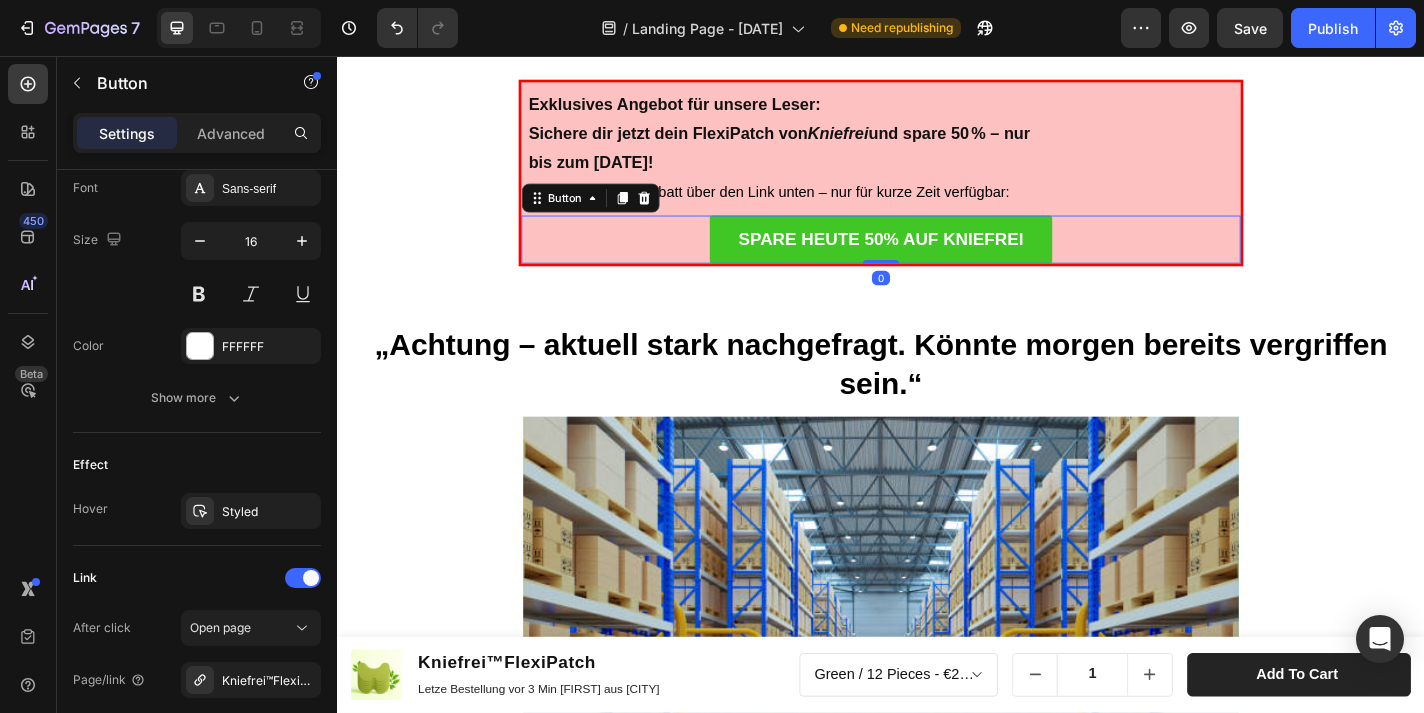 scroll, scrollTop: 0, scrollLeft: 0, axis: both 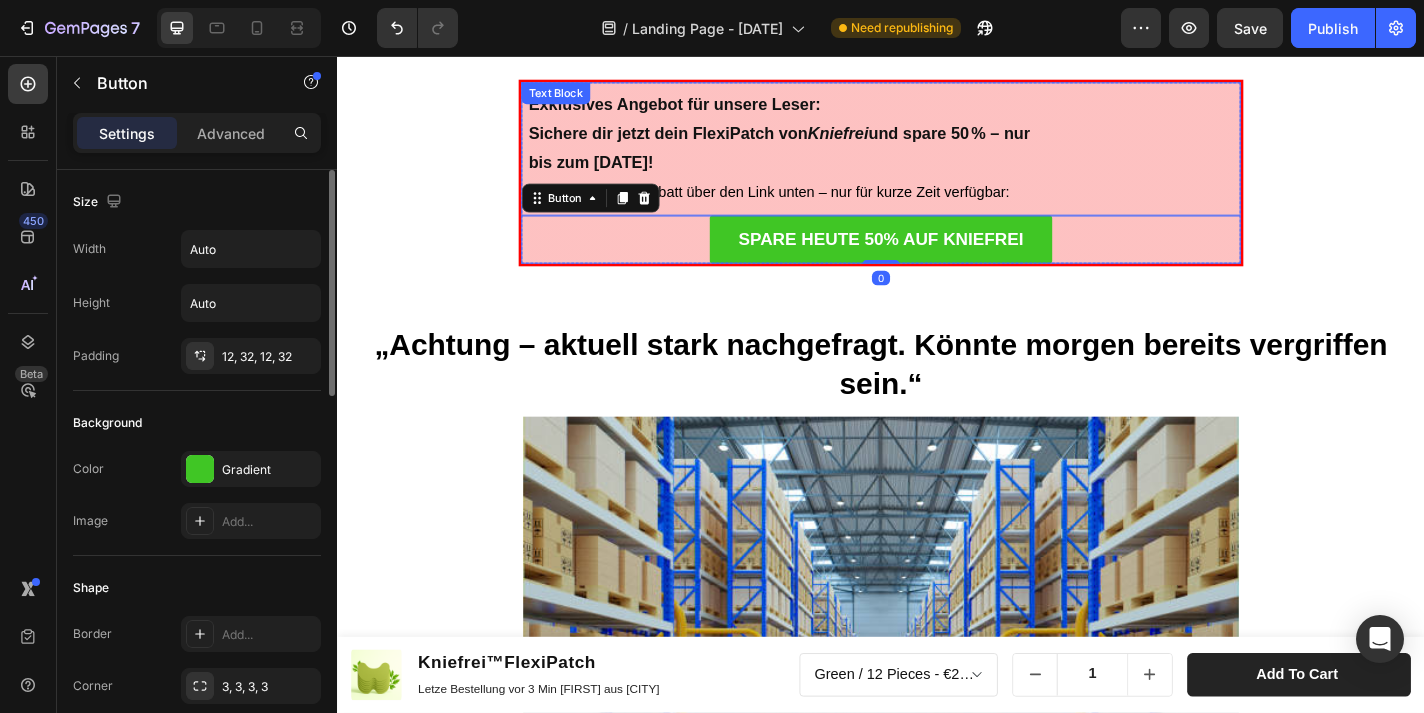 click on "Exklusives Angebot für unsere Leser: Sichere dir jetzt dein FlexiPatch von Kniefrei und spare 50 % – nur bis zum [DATE]! Nutze den Sonderrabatt über den Link unten – nur für kurze Zeit verfügbar:" at bounding box center [937, 158] 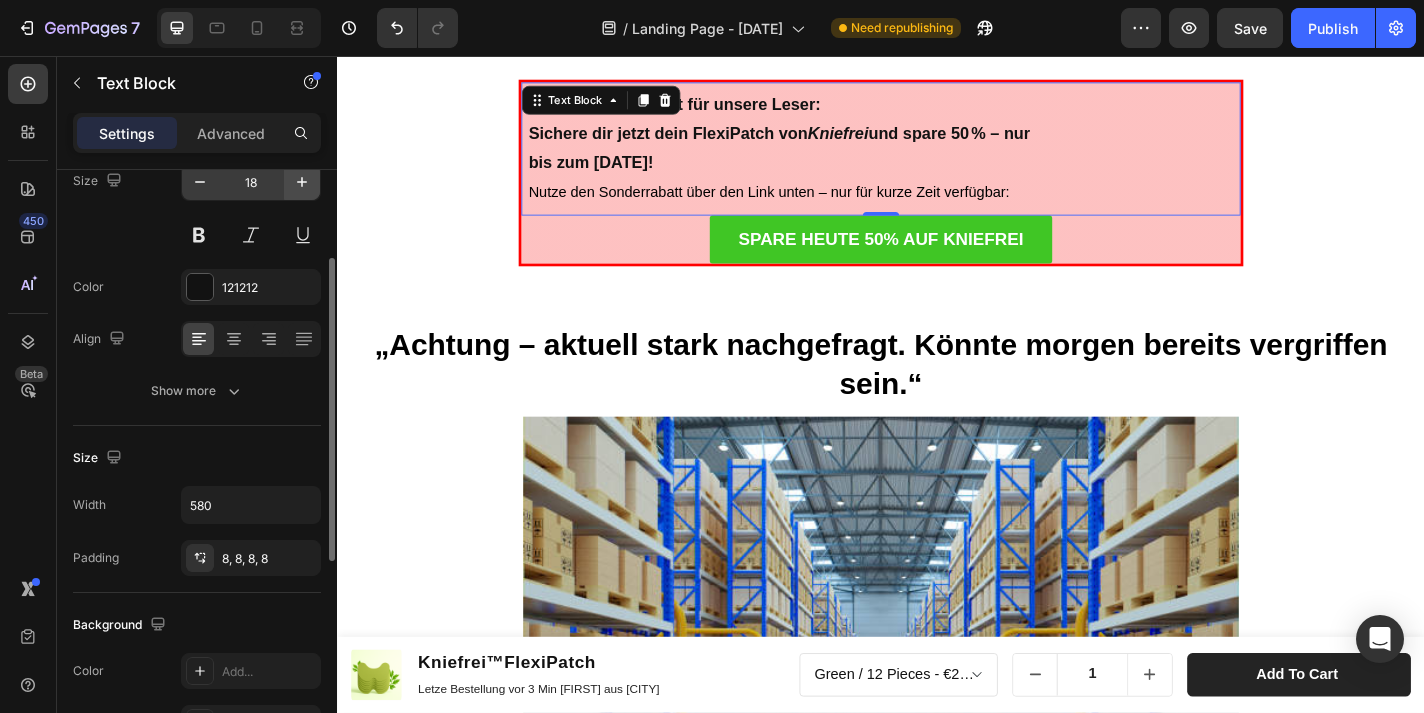 scroll, scrollTop: 0, scrollLeft: 0, axis: both 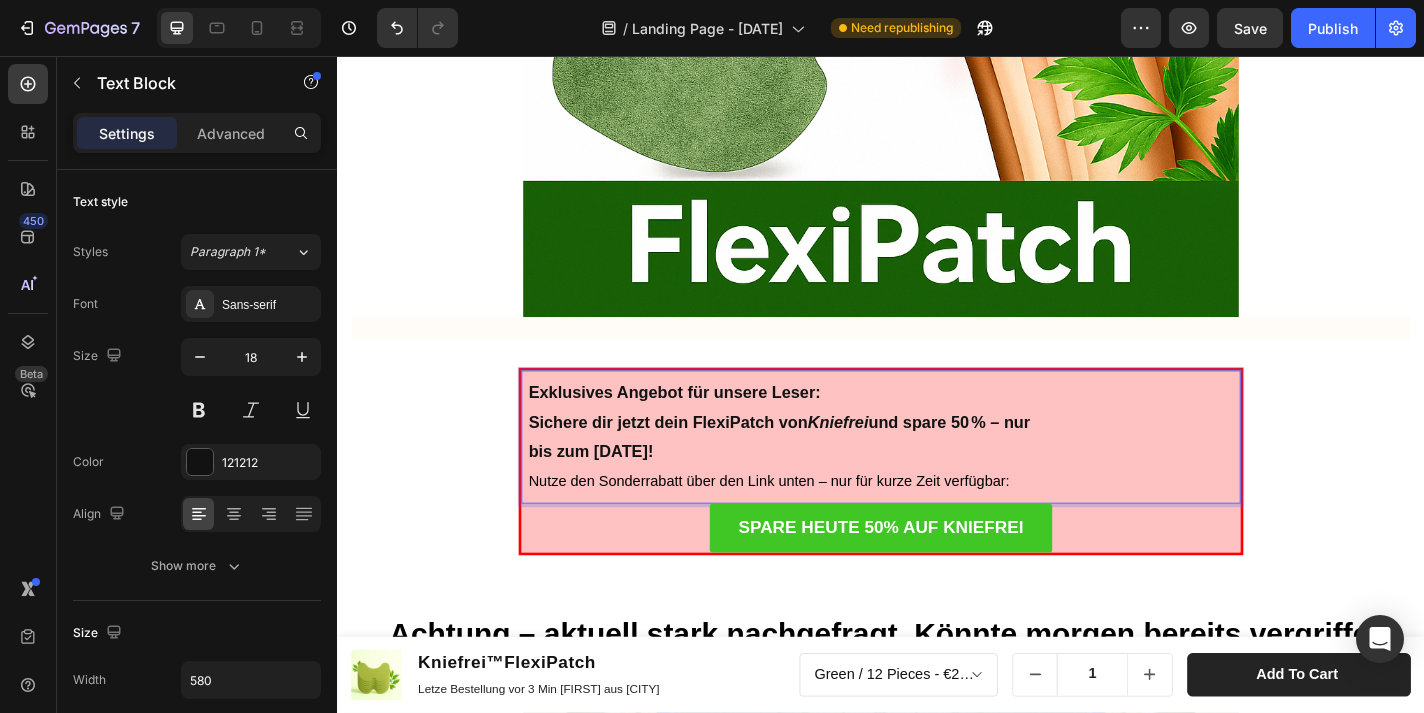 click on "Exklusives Angebot für unsere Leser: Sichere dir jetzt dein FlexiPatch von Kniefrei und spare 50 % – nur bis zum [DATE]! Nutze den Sonderrabatt über den Link unten – nur für kurze Zeit verfügbar:" at bounding box center (830, 476) 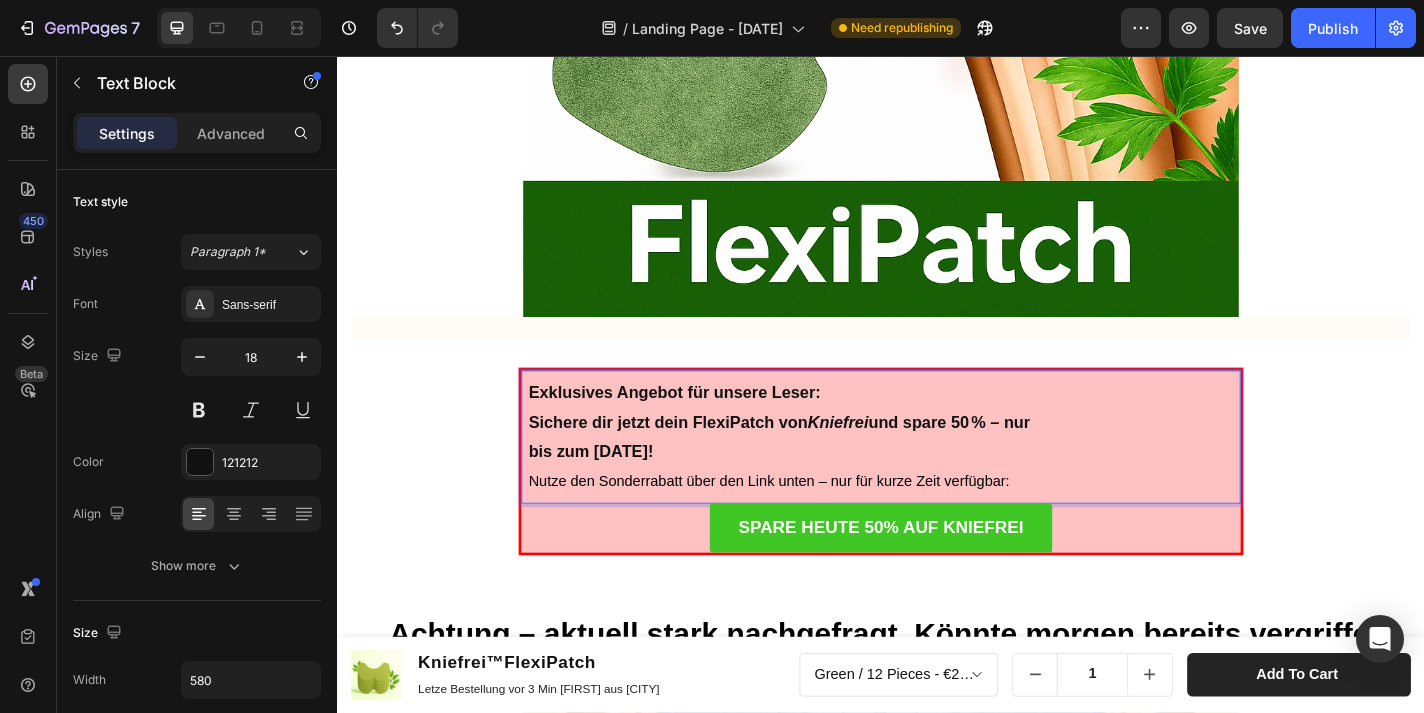 click on "Exklusives Angebot für unsere Leser: Sichere dir jetzt dein FlexiPatch von Kniefrei und spare 50 % – nur bis zum [DATE]! Nutze den Sonderrabatt über den Link unten – nur für kurze Zeit verfügbar:" at bounding box center [830, 476] 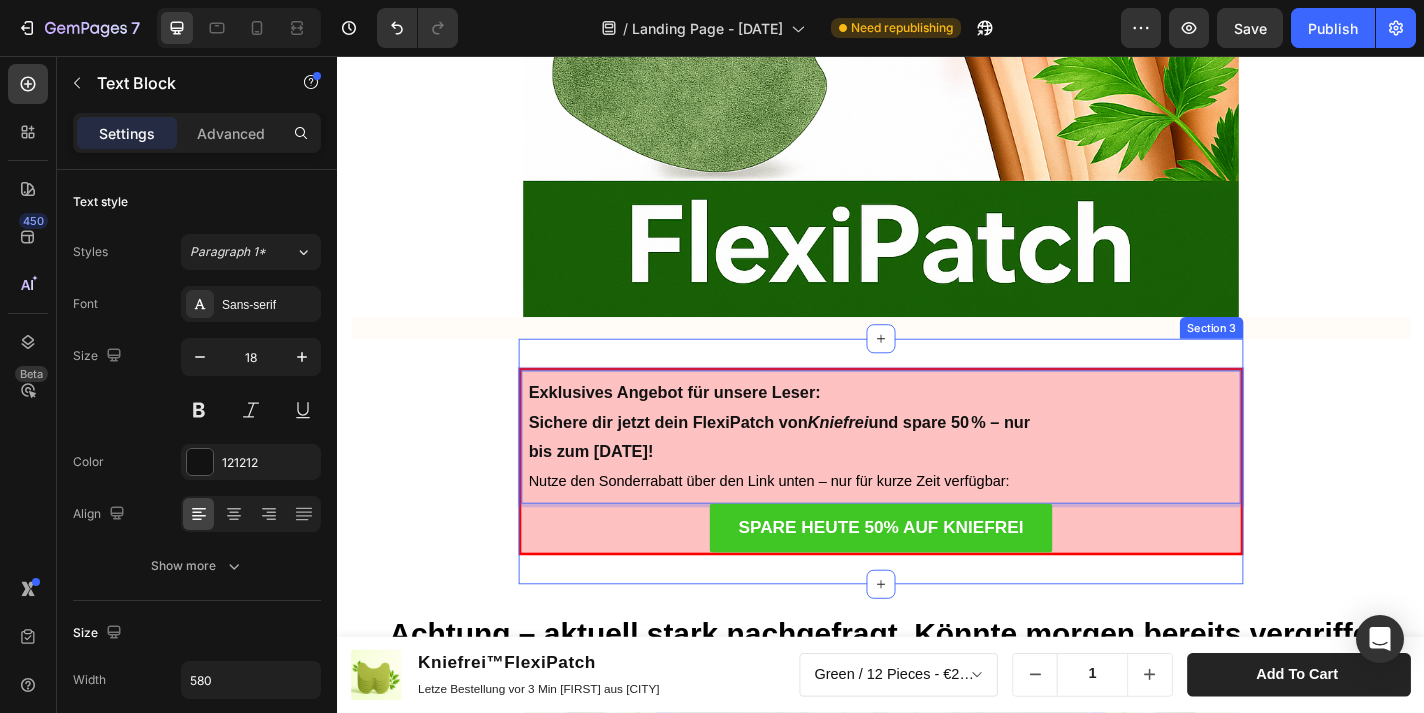 click on "Exklusives Angebot für unsere Leser: Sichere dir jetzt dein FlexiPatch von  Kniefrei  und spare 50 % – nur bis zum [DATE]! Nutze den Sonderrabatt über den Link unten – nur für kurze Zeit verfügbar: Text Block   0 SPARE HEUTE 50% AUF KNIEFREI Button Row Section 3" at bounding box center (937, 503) 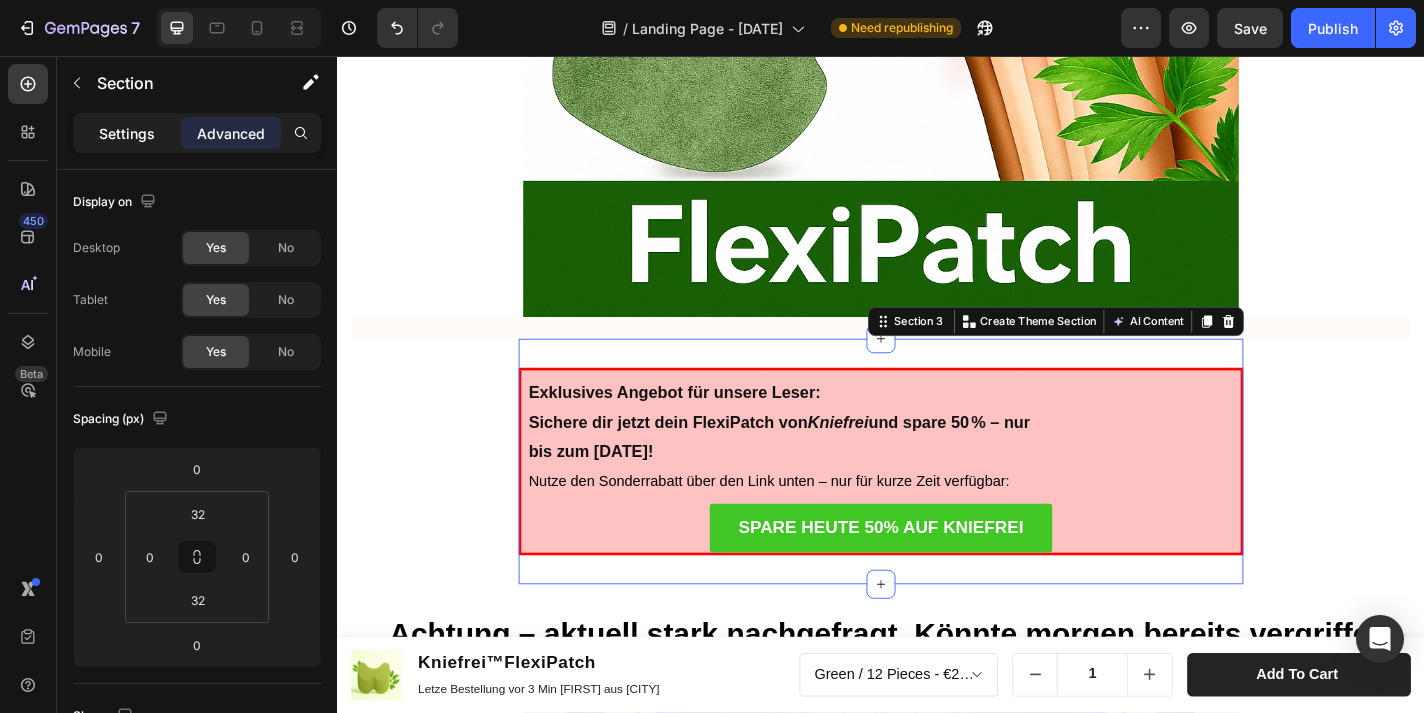 click on "Settings" at bounding box center (127, 133) 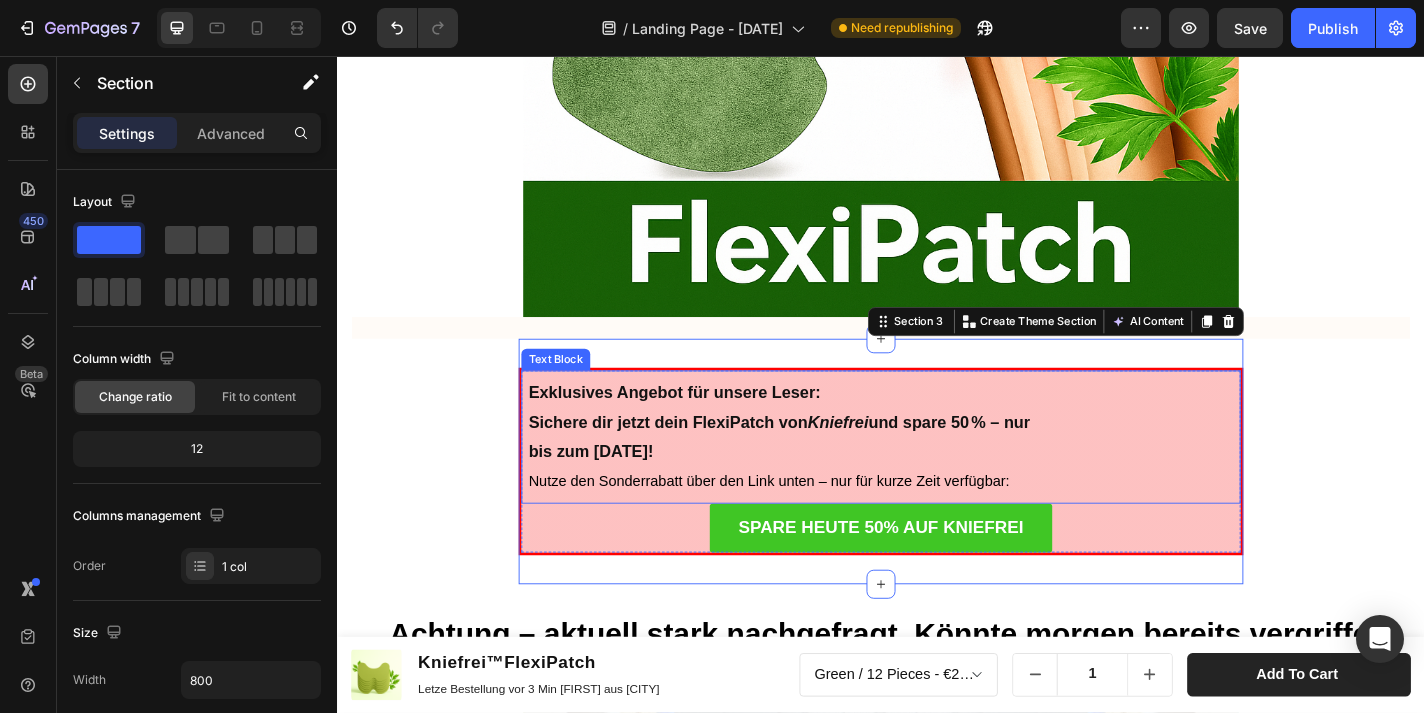 click on "Exklusives Angebot für unsere Leser: Sichere dir jetzt dein FlexiPatch von Kniefrei und spare 50 % – nur bis zum [DATE]! Nutze den Sonderrabatt über den Link unten – nur für kurze Zeit verfügbar:" at bounding box center (937, 476) 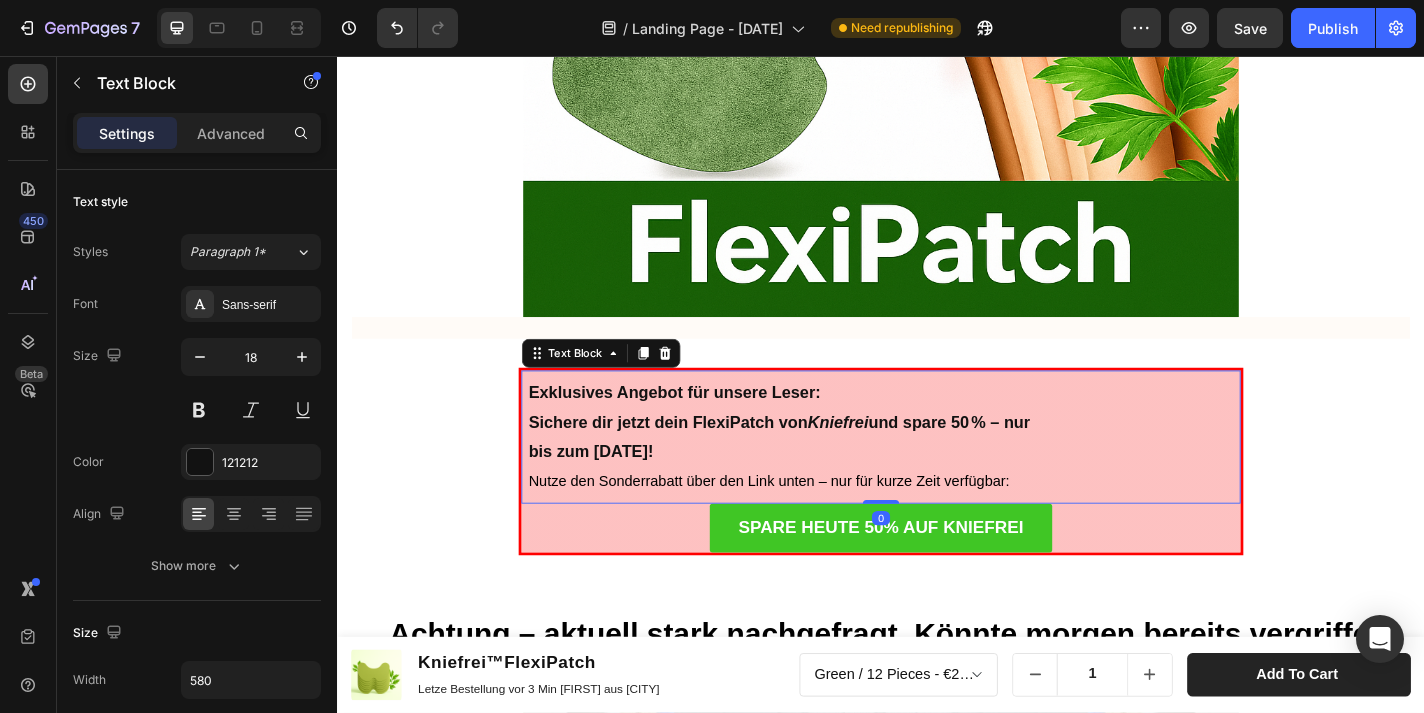 click on "Exklusives Angebot für unsere Leser: Sichere dir jetzt dein FlexiPatch von Kniefrei und spare 50 % – nur bis zum [DATE]! Nutze den Sonderrabatt über den Link unten – nur für kurze Zeit verfügbar:" at bounding box center (937, 476) 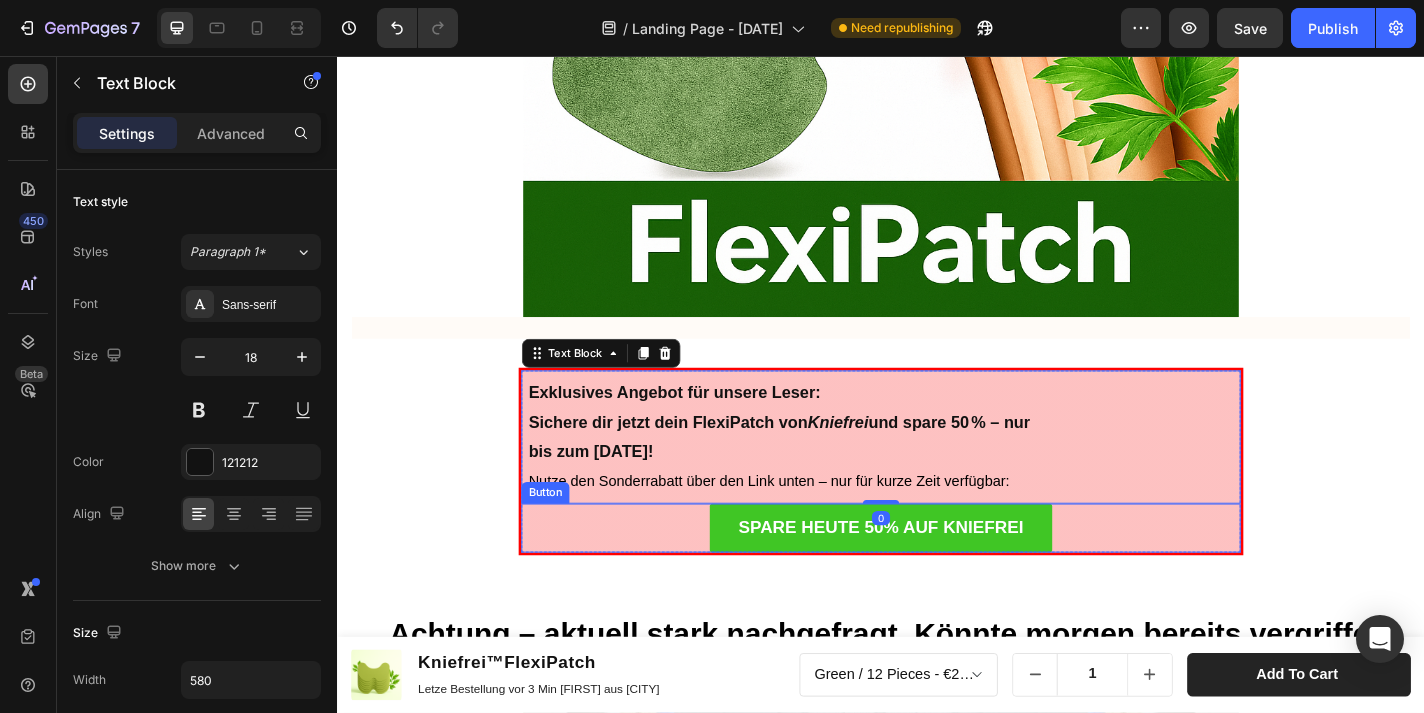 click on "SPARE HEUTE 50% AUF KNIEFREI Button" at bounding box center [937, 577] 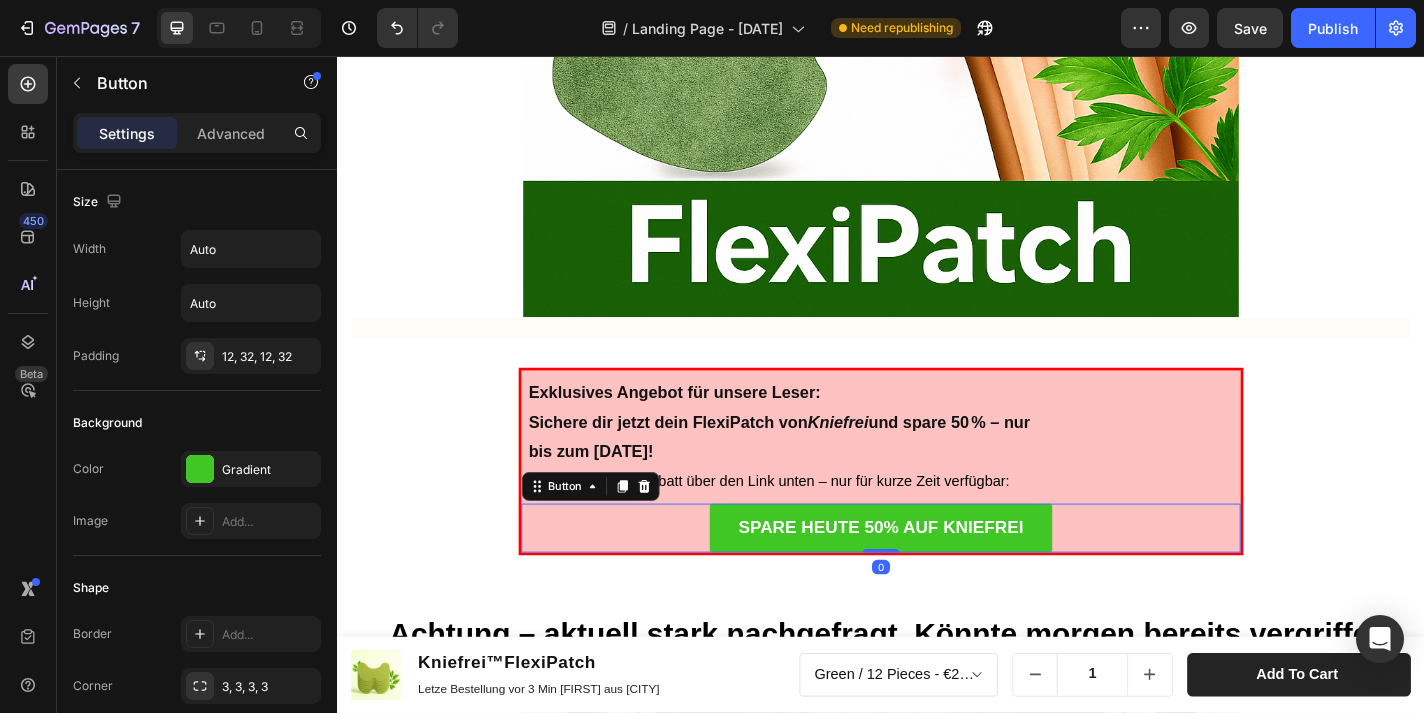 click on "SPARE HEUTE 50% AUF KNIEFREI Button 0" at bounding box center (937, 577) 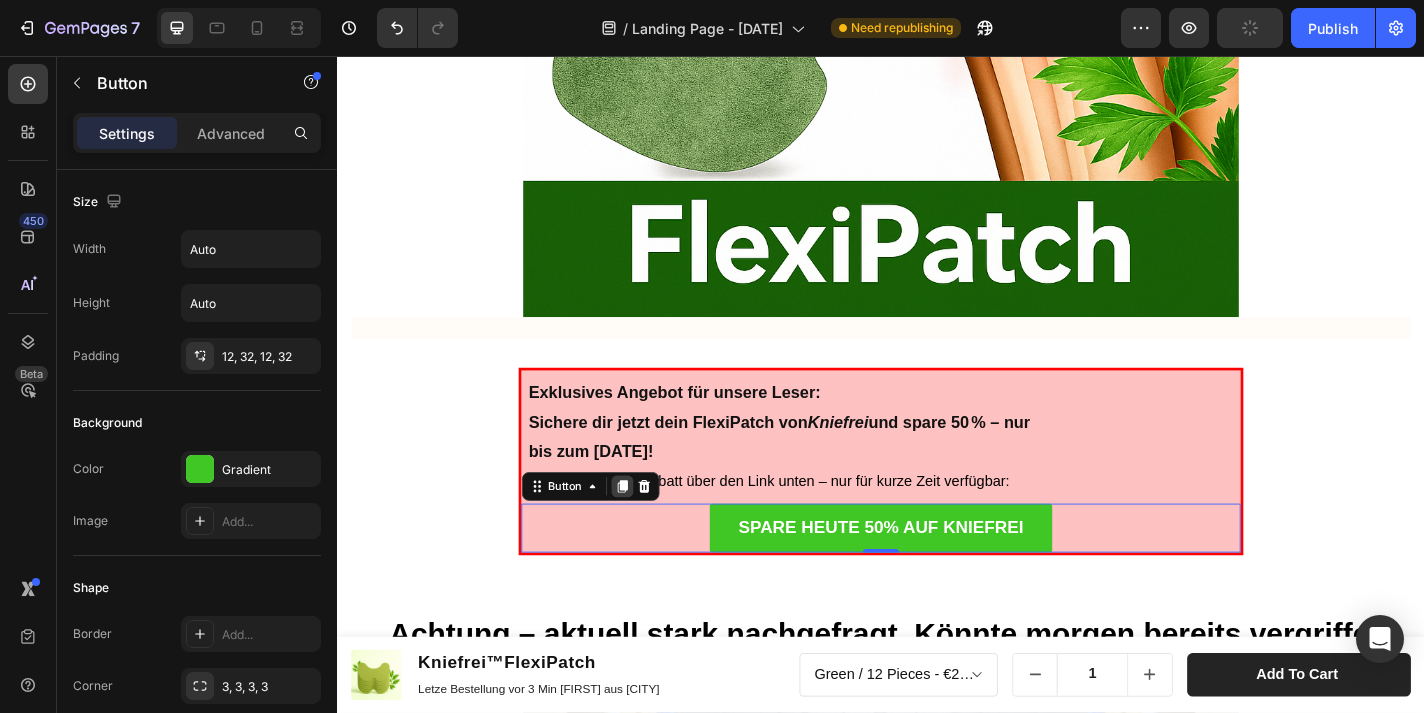 click 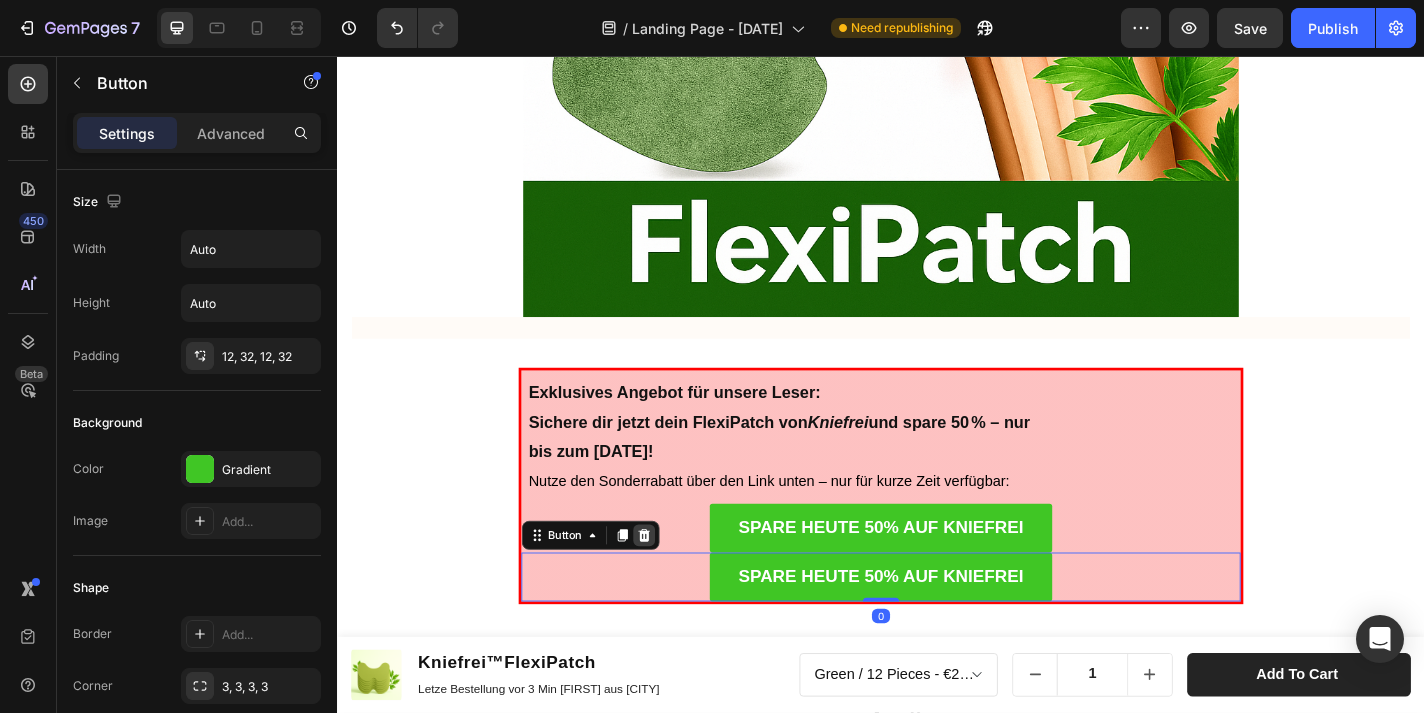 click 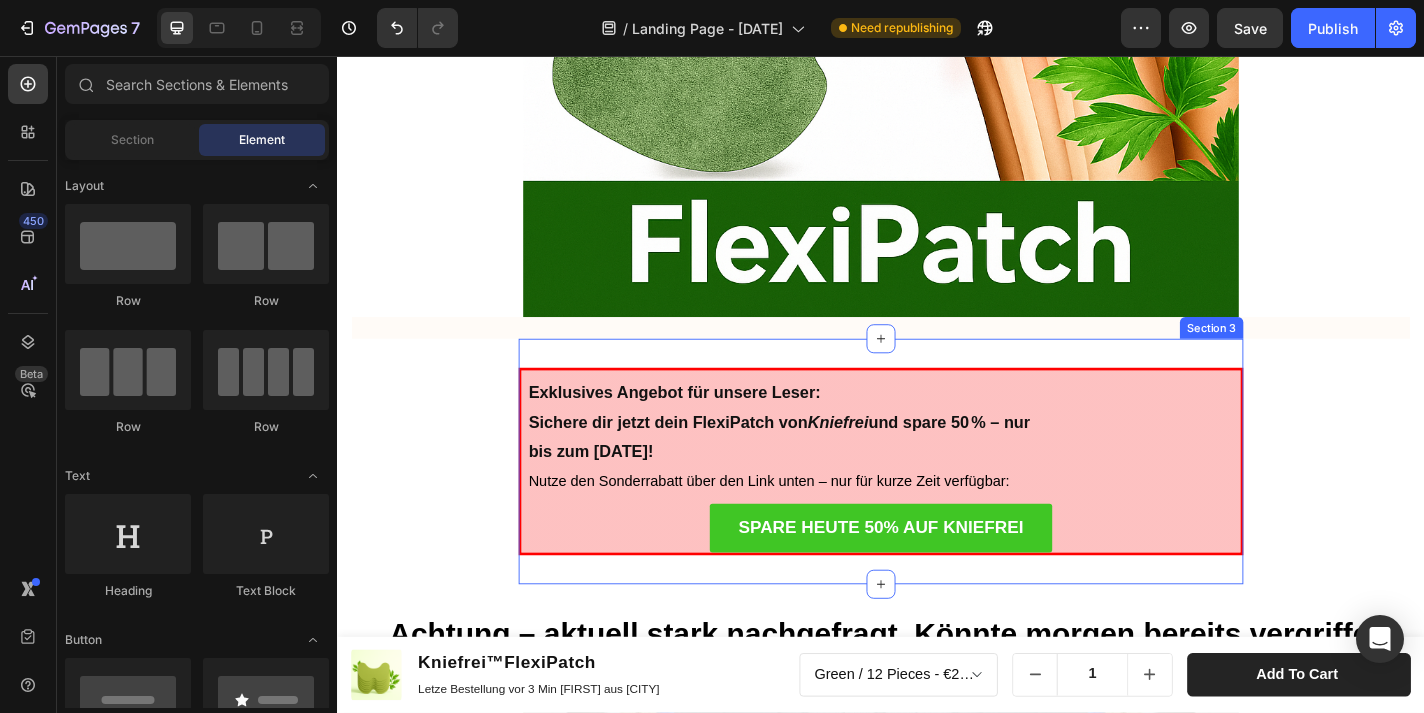 click on "Exklusives Angebot für unsere Leser: Sichere dir jetzt dein FlexiPatch von  Kniefrei  und spare 50 % – nur bis zum 20. Juni 2025! Nutze den Sonderrabatt über den Link unten – nur für kurze Zeit verfügbar: Text Block SPARE HEUTE 50% AUF KNIEFREI Button Row Section 3" at bounding box center [937, 503] 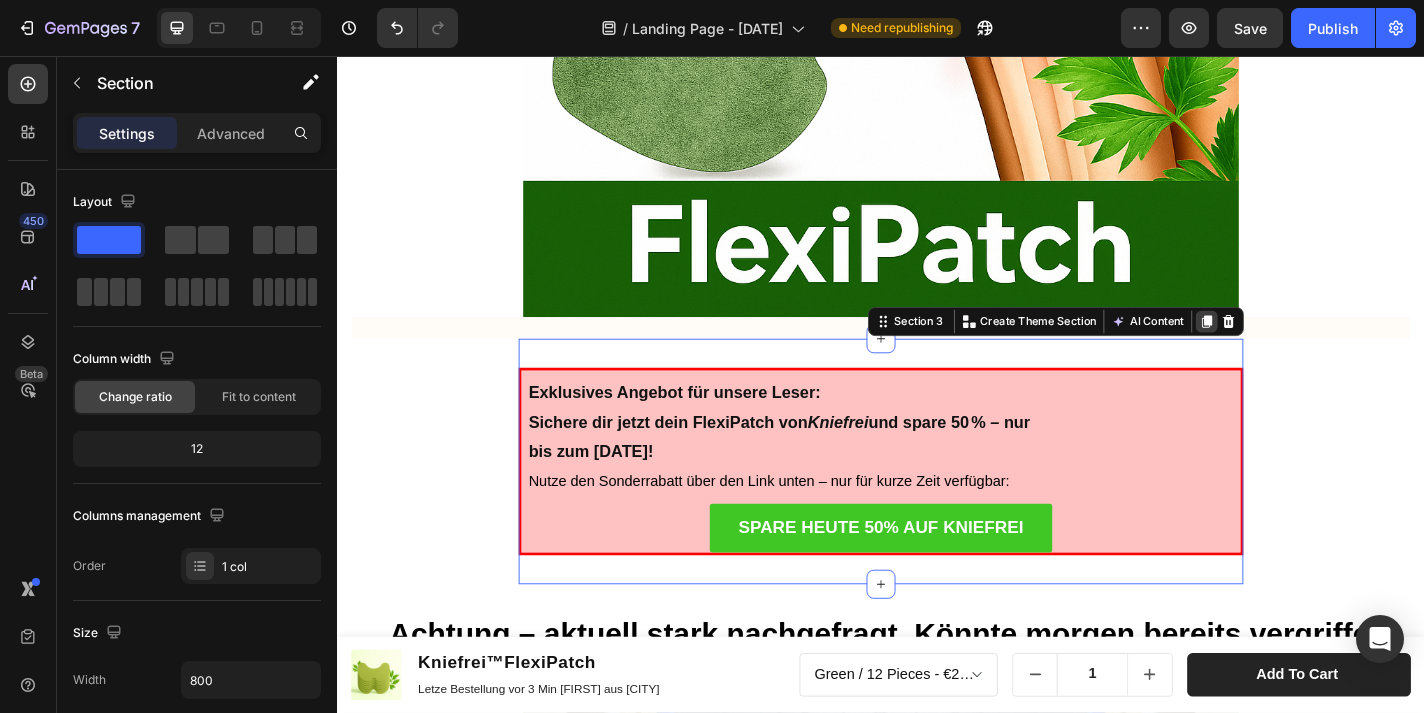click 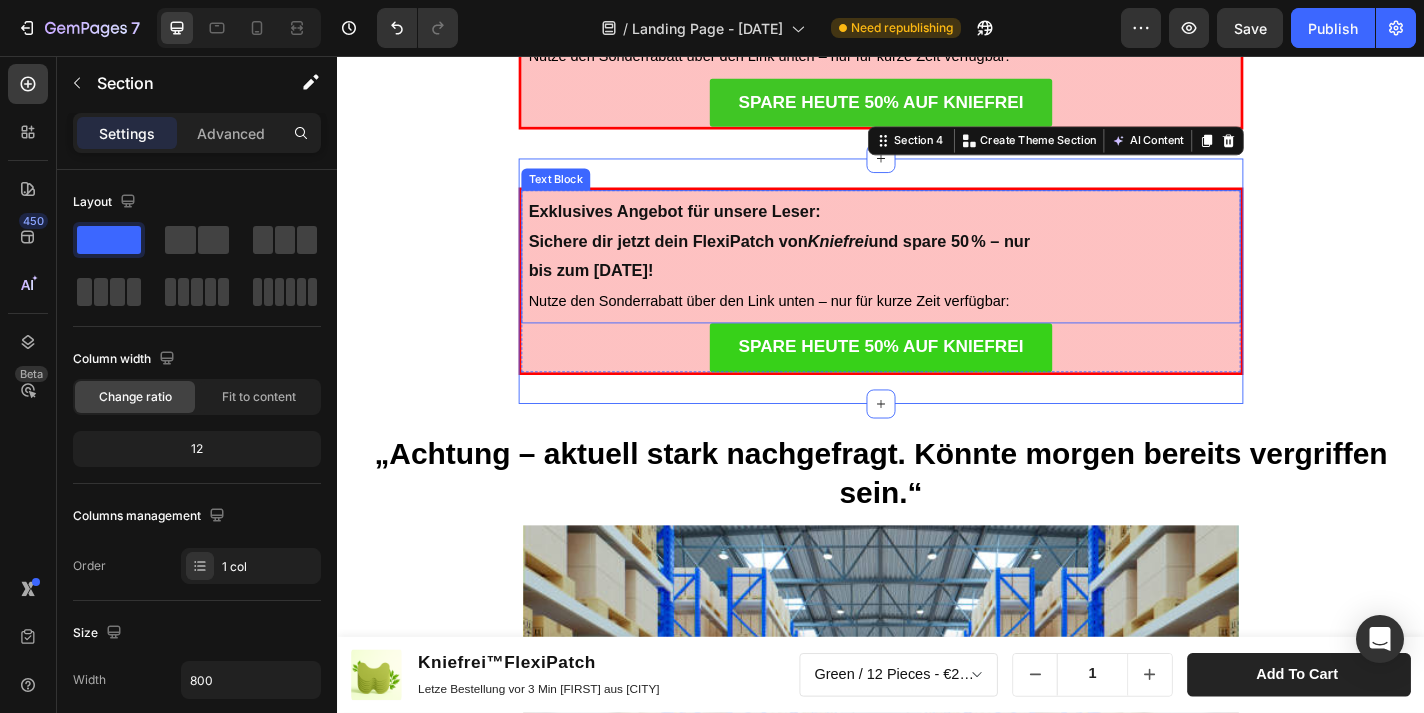 scroll, scrollTop: 5121, scrollLeft: 0, axis: vertical 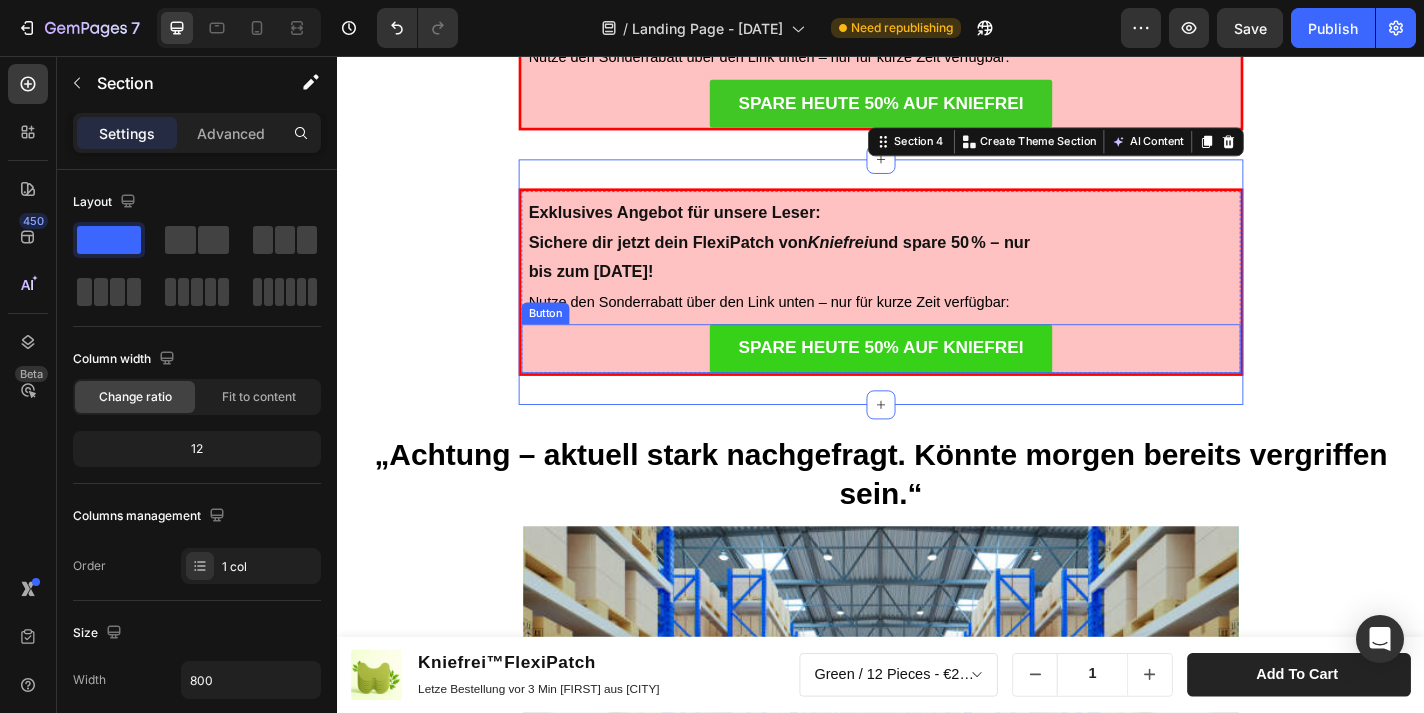 click on "SPARE HEUTE 50% AUF KNIEFREI" at bounding box center (937, 379) 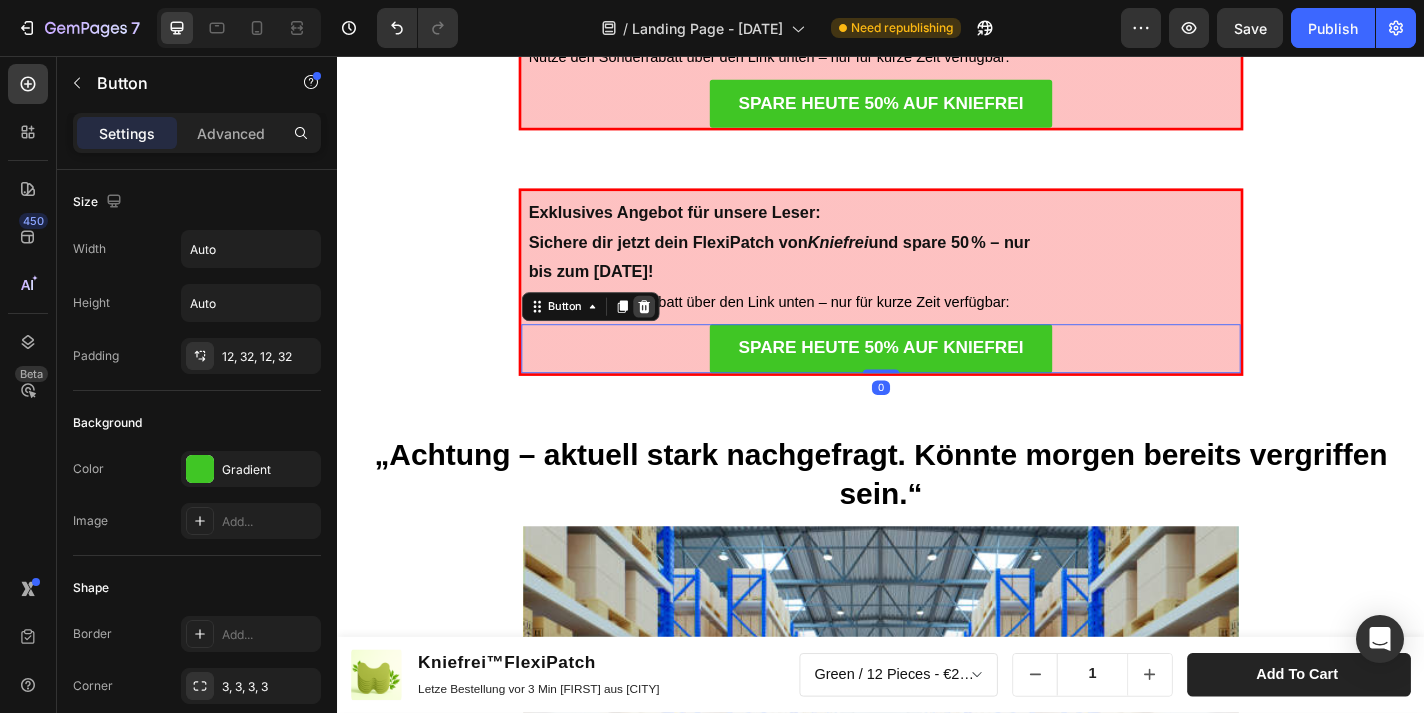 click 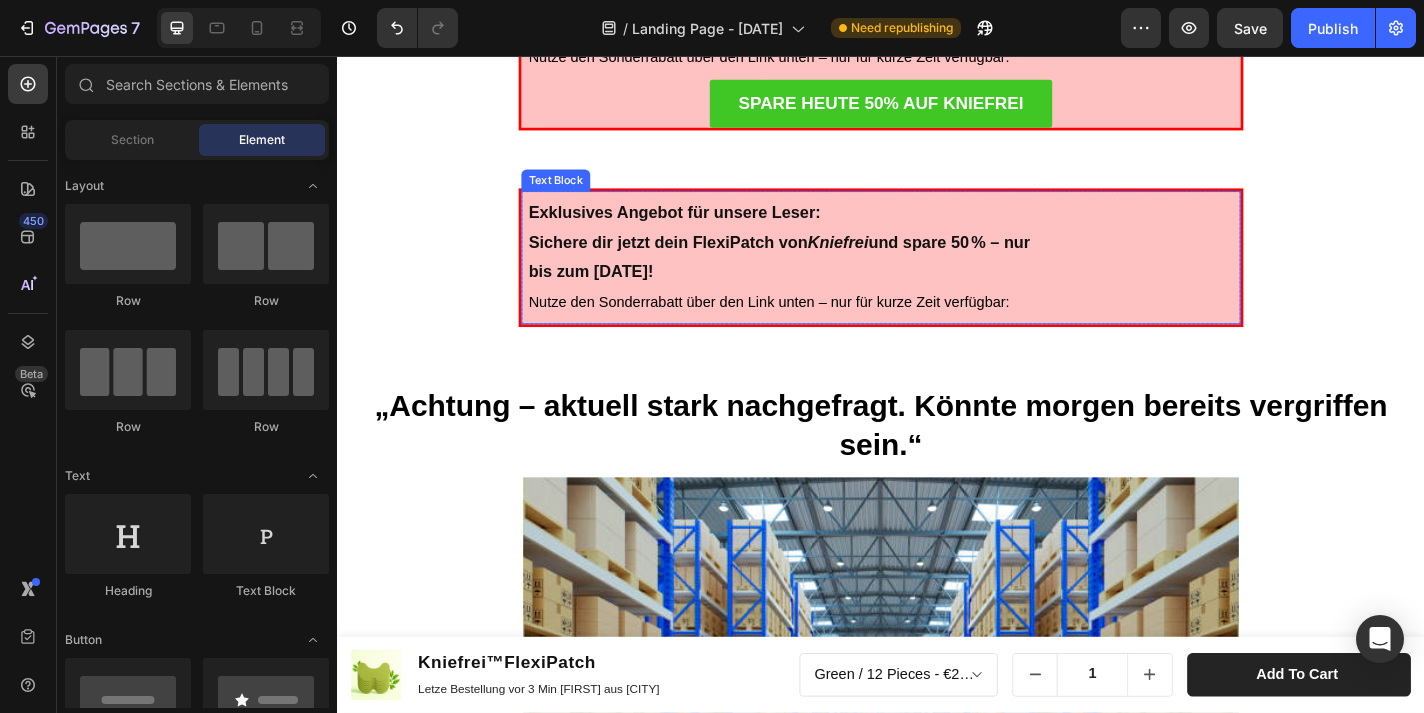 click on "Exklusives Angebot für unsere Leser: Sichere dir jetzt dein FlexiPatch von Kniefrei und spare 50 % – nur bis zum [DATE]! Nutze den Sonderrabatt über den Link unten – nur für kurze Zeit verfügbar:" at bounding box center (830, 278) 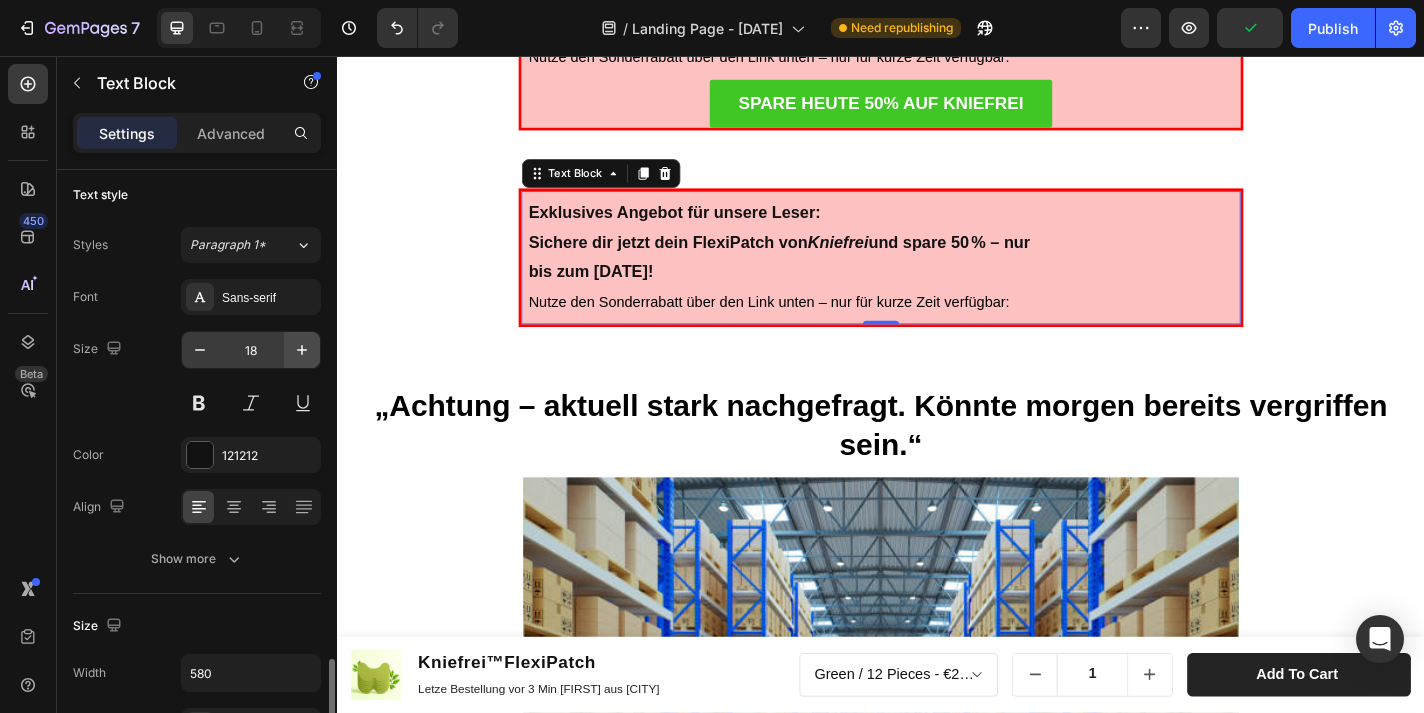 scroll, scrollTop: 0, scrollLeft: 0, axis: both 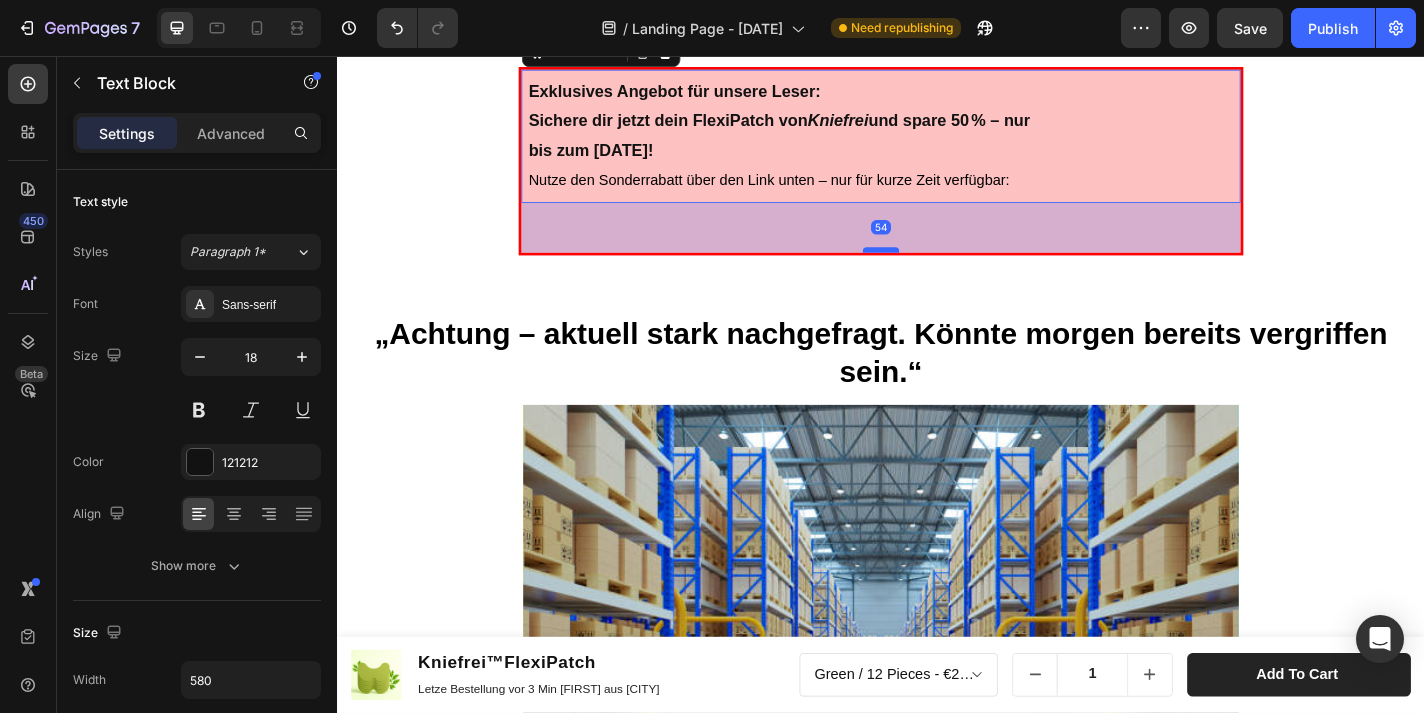 drag, startPoint x: 946, startPoint y: 212, endPoint x: 946, endPoint y: 276, distance: 64 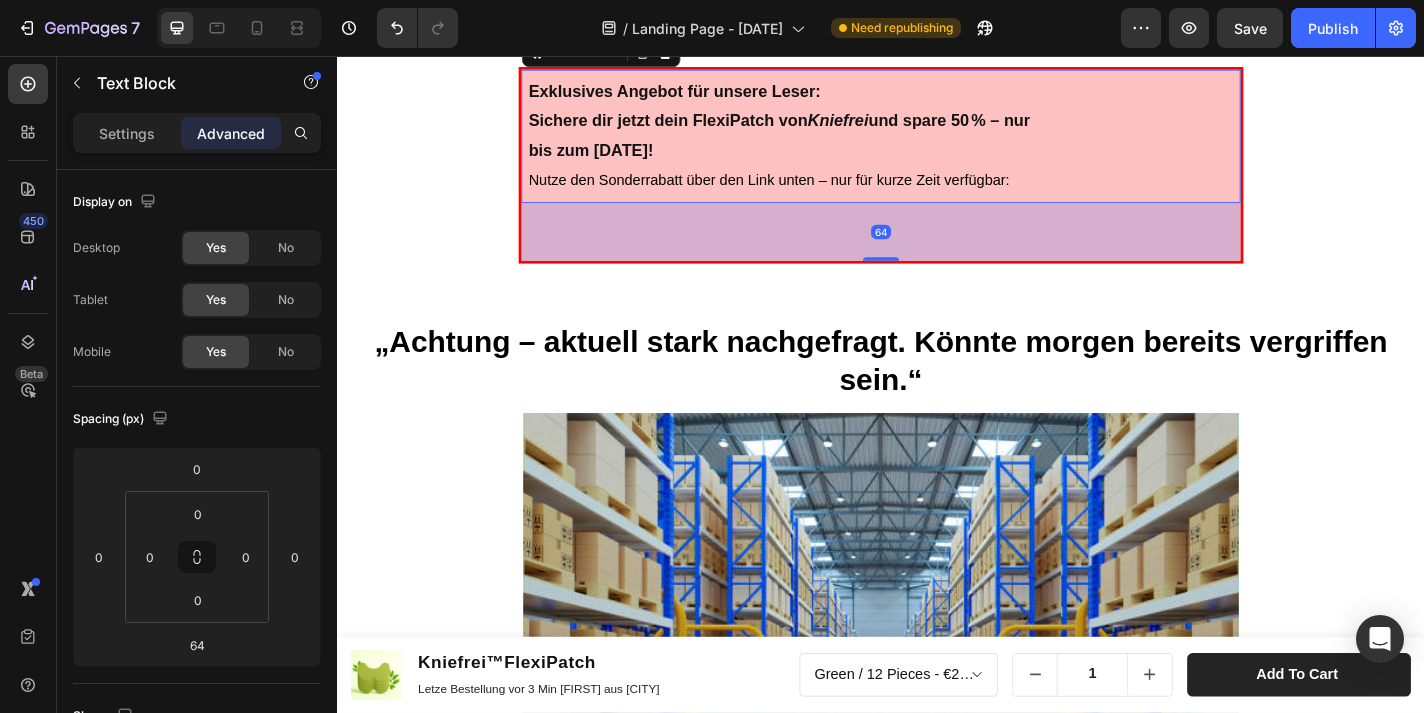 click on "64" at bounding box center [937, 250] 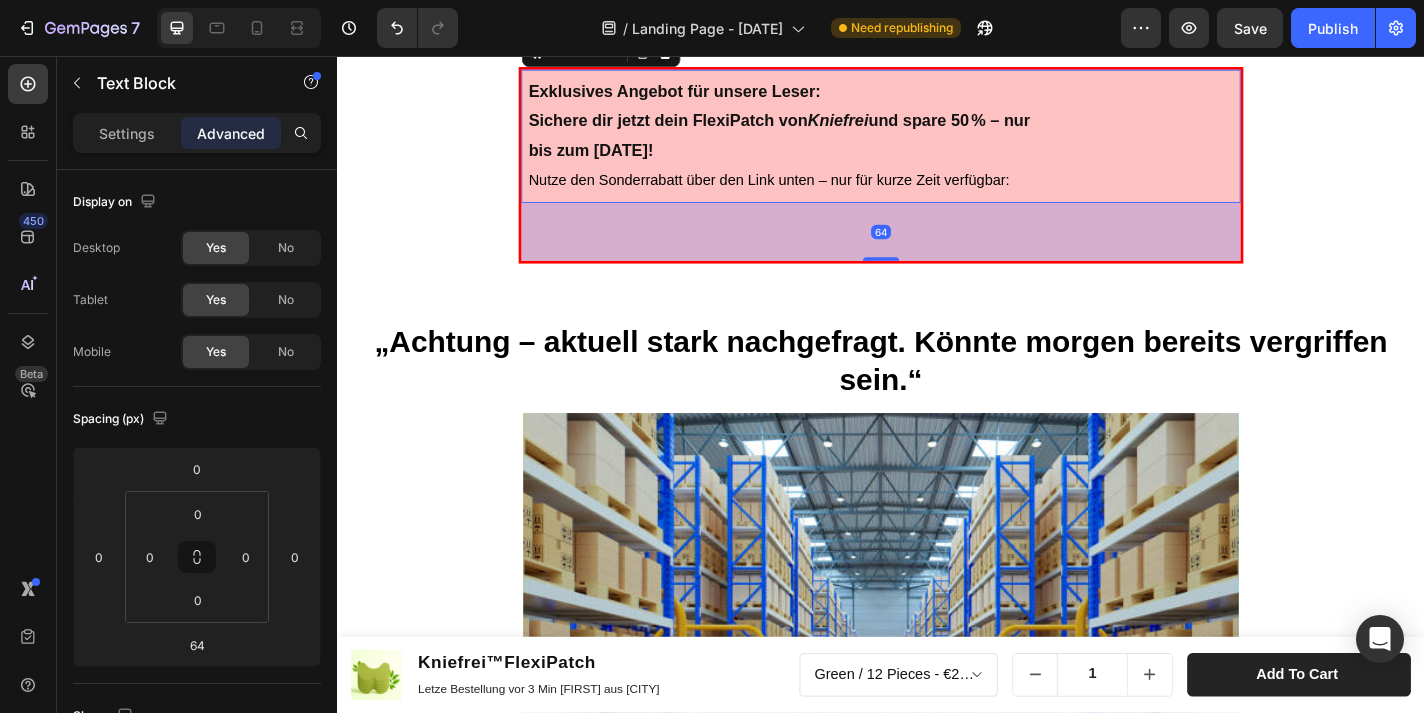 click on "Product Images Kniefrei™FlexiPatch Product Title Letze Bestellung vor 3 Min [FIRST] aus [CITY]  Text Block Row   Green / 12 Pieces - €24,99  Product Variants & Swatches
1
Product Quantity Add to cart Product Cart Button Row Row Product Sticky Exklusives Angebot für unsere Leser: Sichere dir jetzt dein FlexiPatch von Kniefrei und spare 50 % – nur bis zum [DATE]! Nutze den Sonderrabatt über den Link unten – nur für kurze Zeit verfügbar: Text Block 64 Row Section 4 „Achtung – aktuell stark nachgefragt. Könnte morgen bereits vergriffen sein.“ Heading Image Section 5
Drop element here Section 6 💸  30-Tage Geld-zurück-Garantie Ihr Wohlbefinden und Ihre Zufriedenheit sind unsere obersten Prioritäten, und wir stehen hinter der Qualität und Wirksam Text Block Row Section 7 Root" at bounding box center [937, -1802] 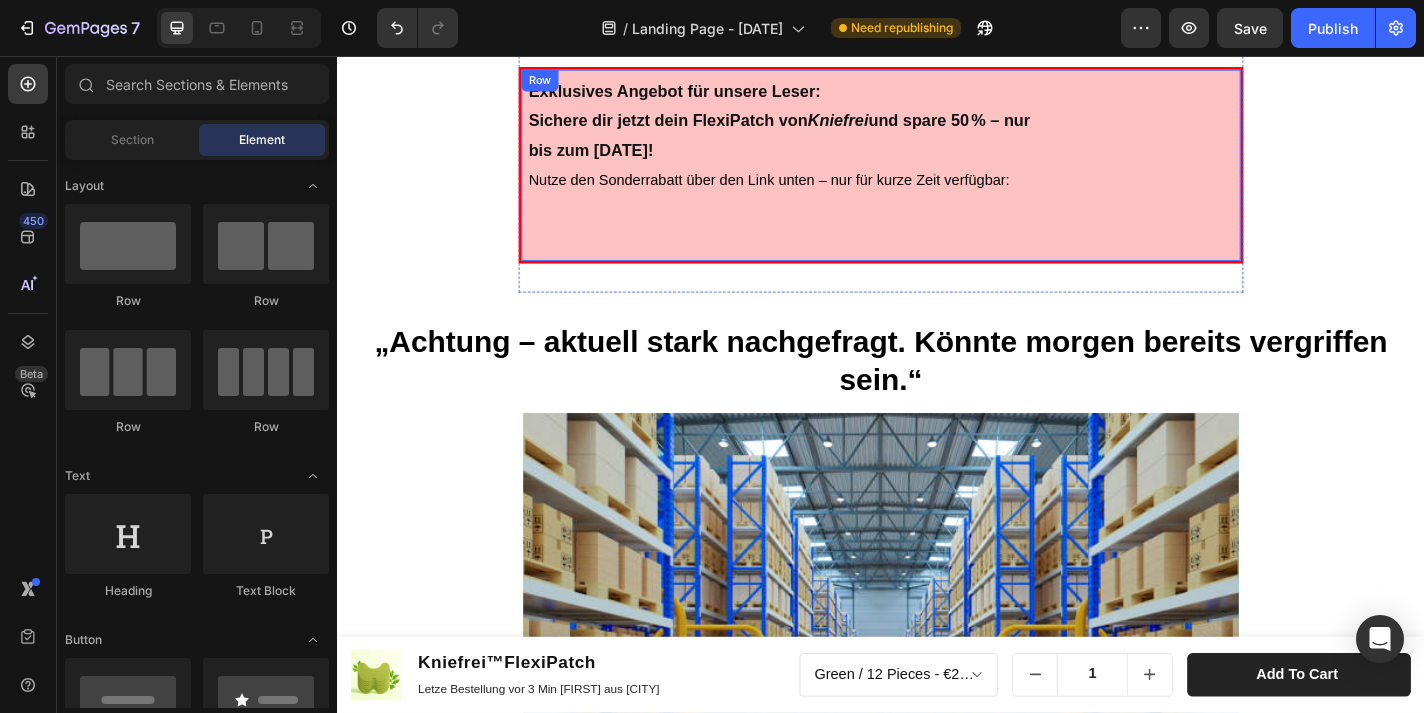 click on "Exklusives Angebot für unsere Leser: Sichere dir jetzt dein FlexiPatch von  Kniefrei  und spare 50 % – nur bis zum [DATE]! Nutze den Sonderrabatt über den Link unten – nur für kurze Zeit verfügbar: Text Block" at bounding box center (937, 176) 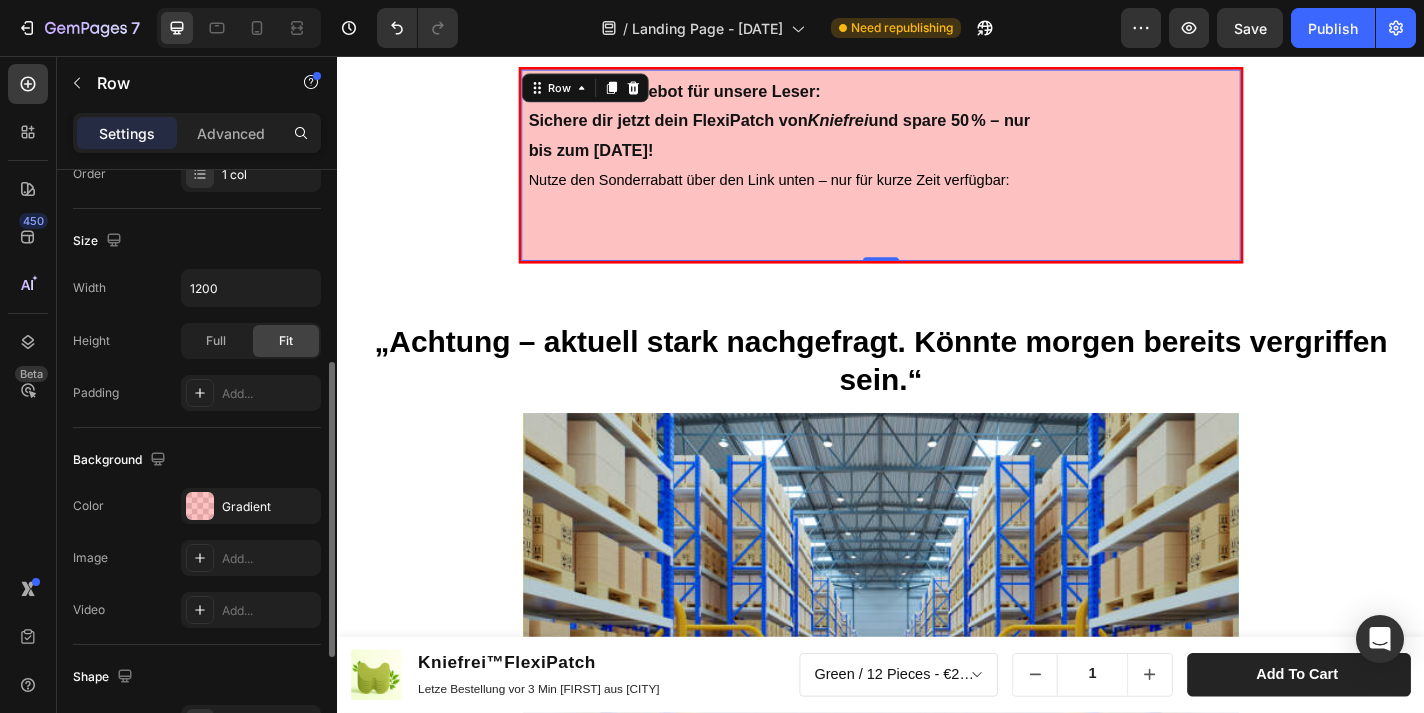 scroll, scrollTop: 392, scrollLeft: 0, axis: vertical 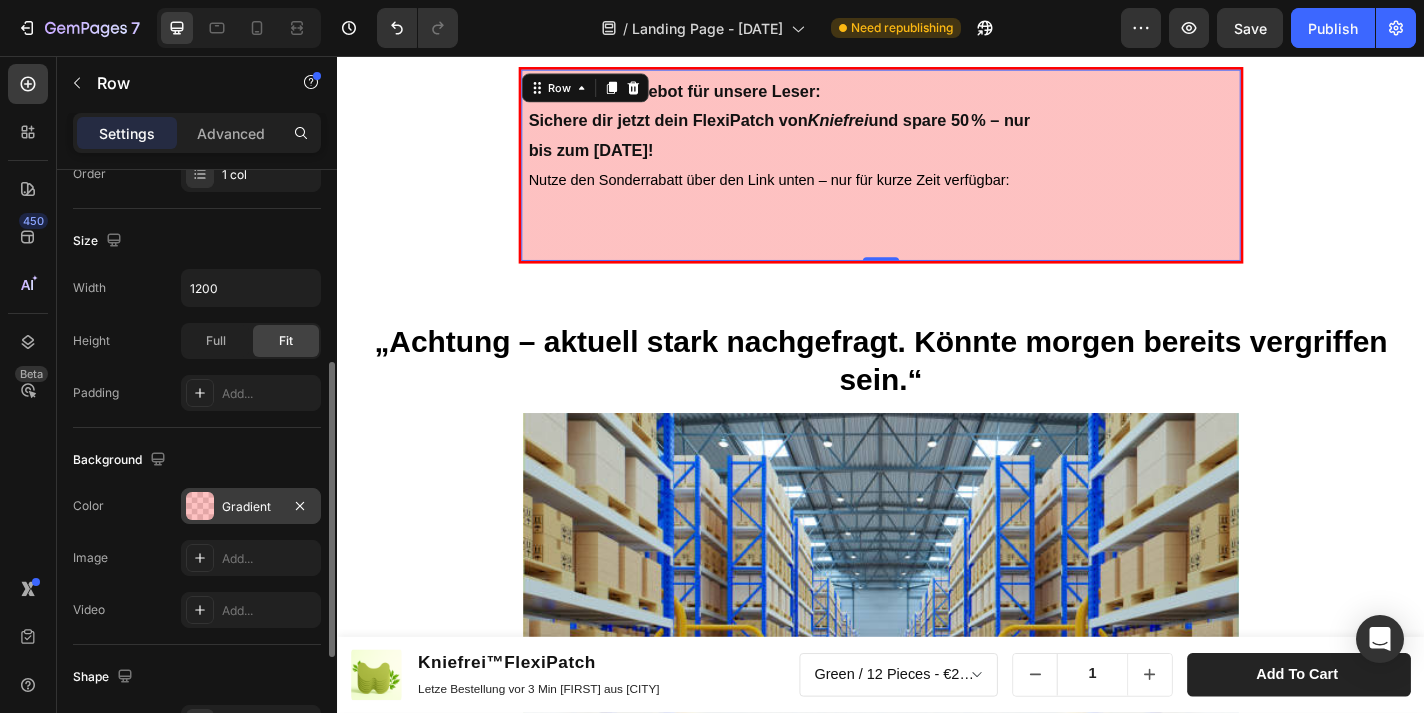 click on "Gradient" at bounding box center (251, 507) 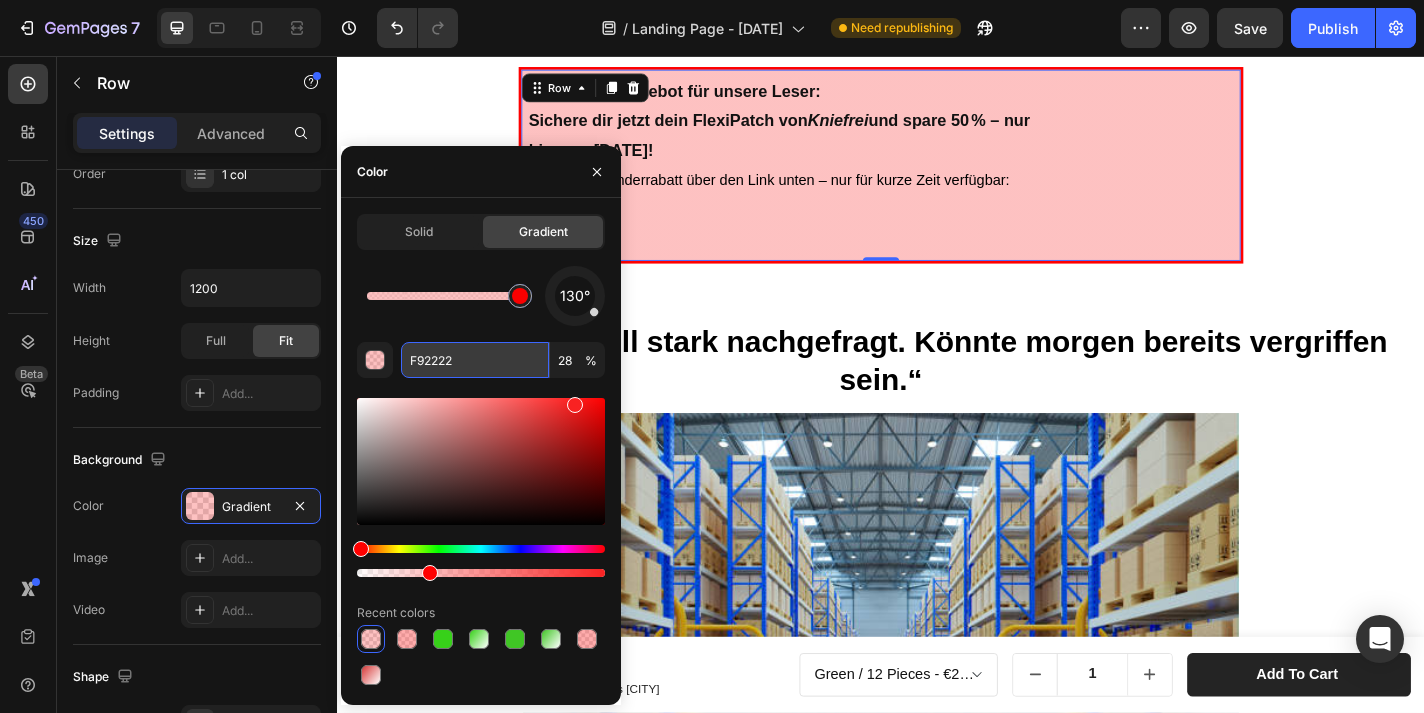 drag, startPoint x: 474, startPoint y: 357, endPoint x: 403, endPoint y: 357, distance: 71 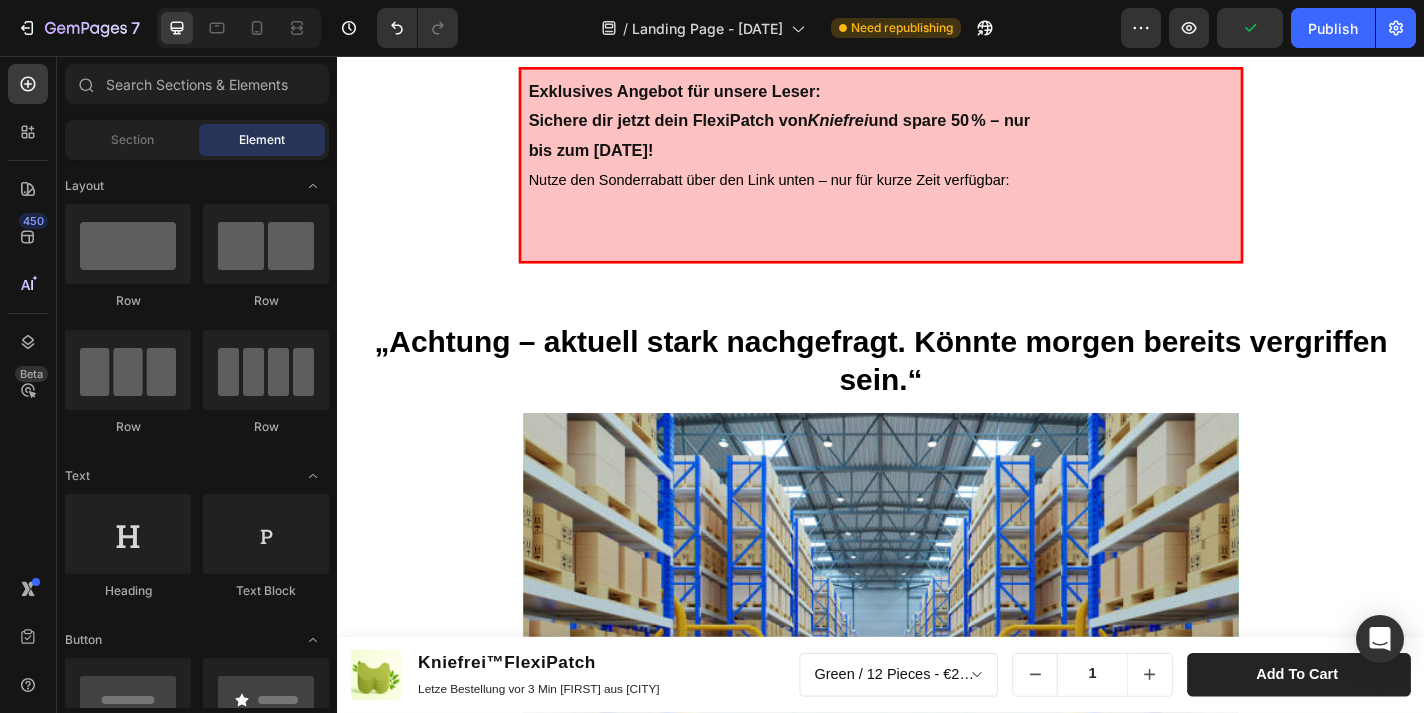 drag, startPoint x: 1376, startPoint y: 216, endPoint x: 1367, endPoint y: 234, distance: 20.12461 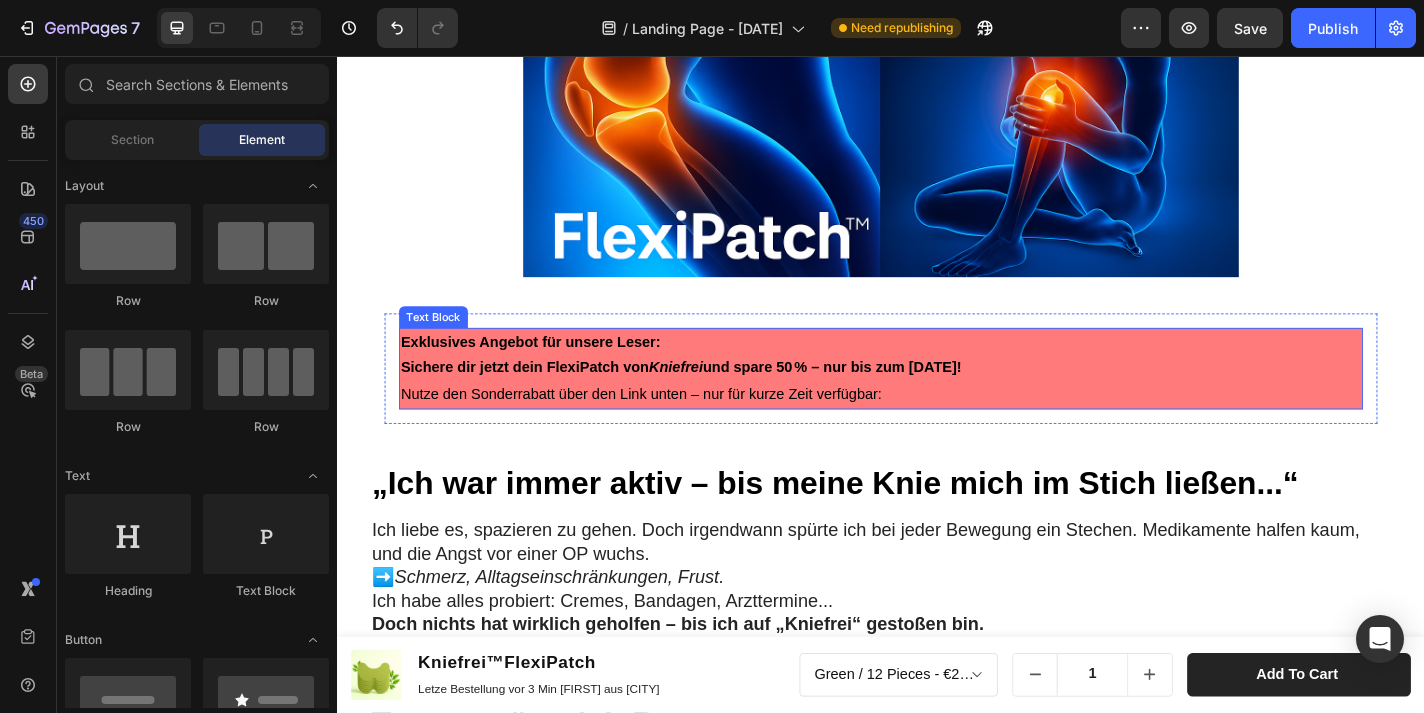 scroll, scrollTop: 1376, scrollLeft: 0, axis: vertical 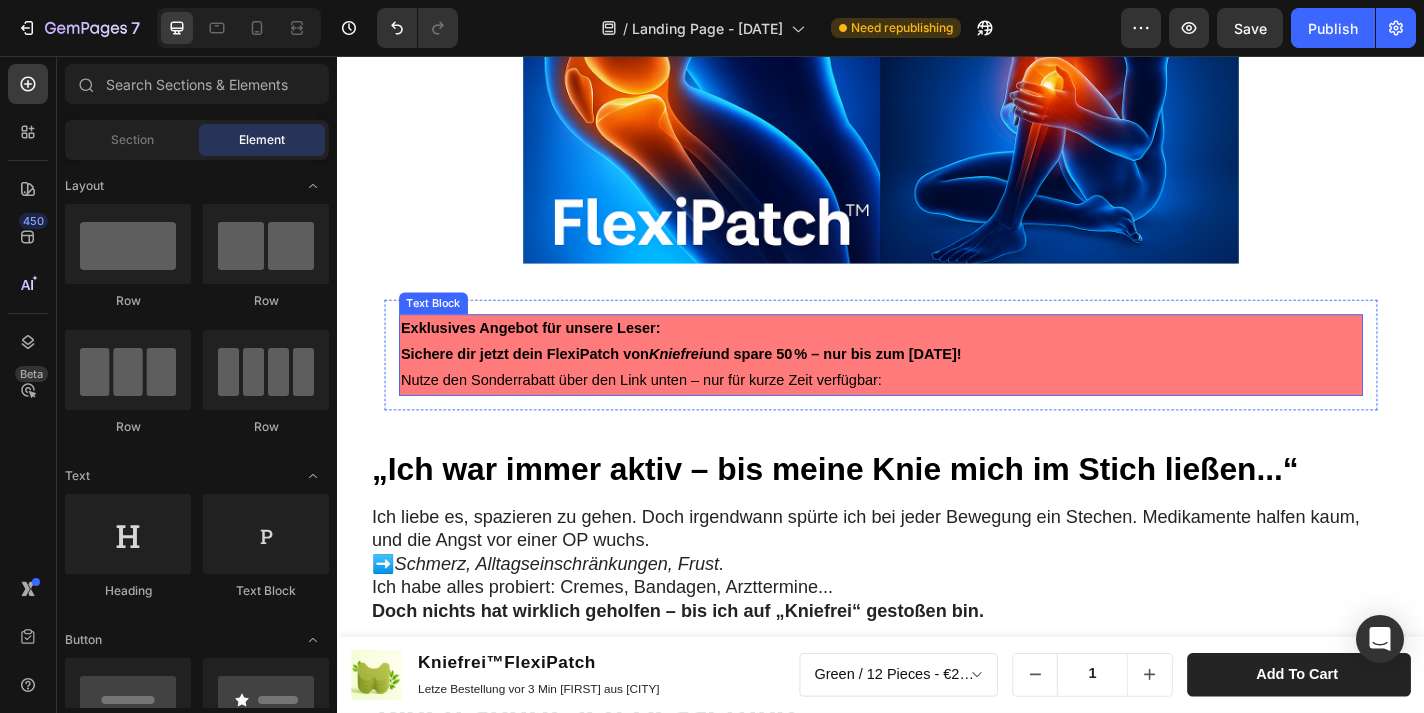 click on "Exklusives Angebot für unsere Leser: Sichere dir jetzt dein FlexiPatch von Kniefrei und spare 50 % – nur bis zum [DATE]! Nutze den Sonderrabatt über den Link unten – nur für kurze Zeit verfügbar:" at bounding box center [937, 386] 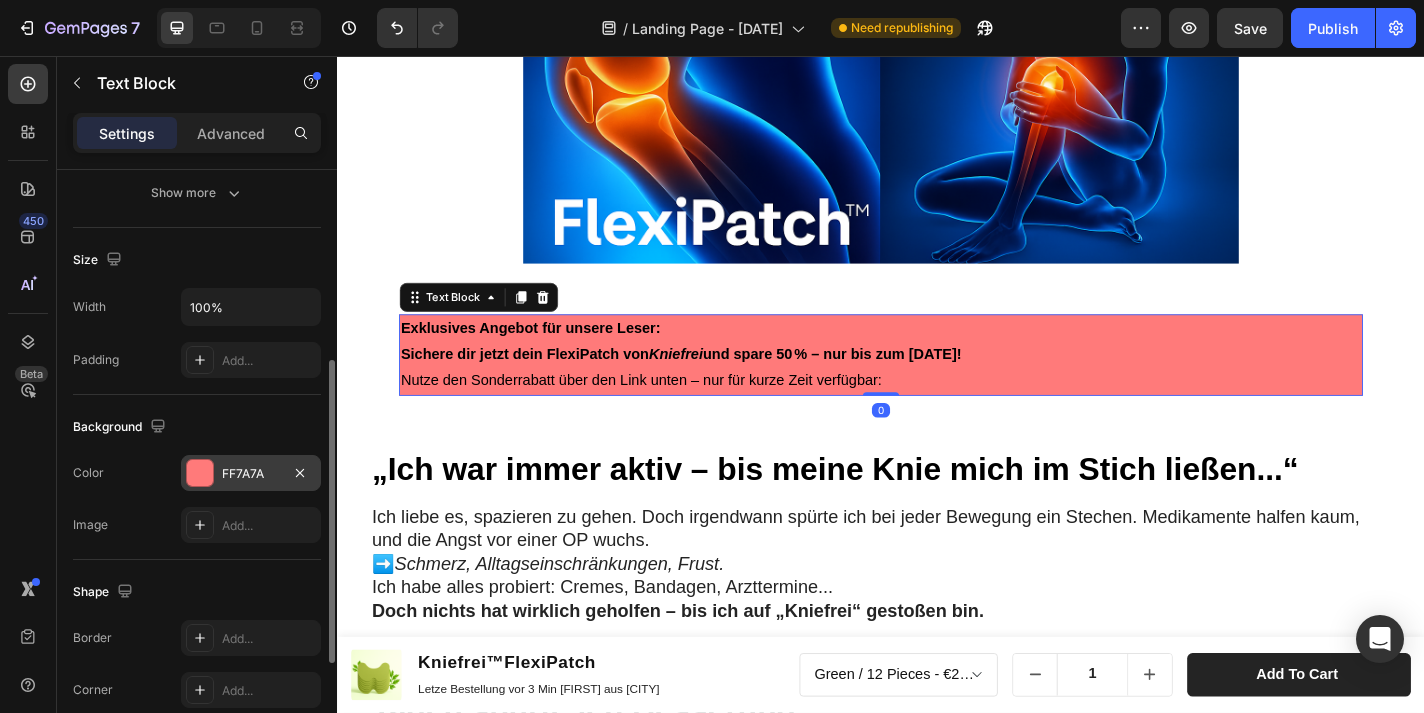 scroll, scrollTop: 374, scrollLeft: 0, axis: vertical 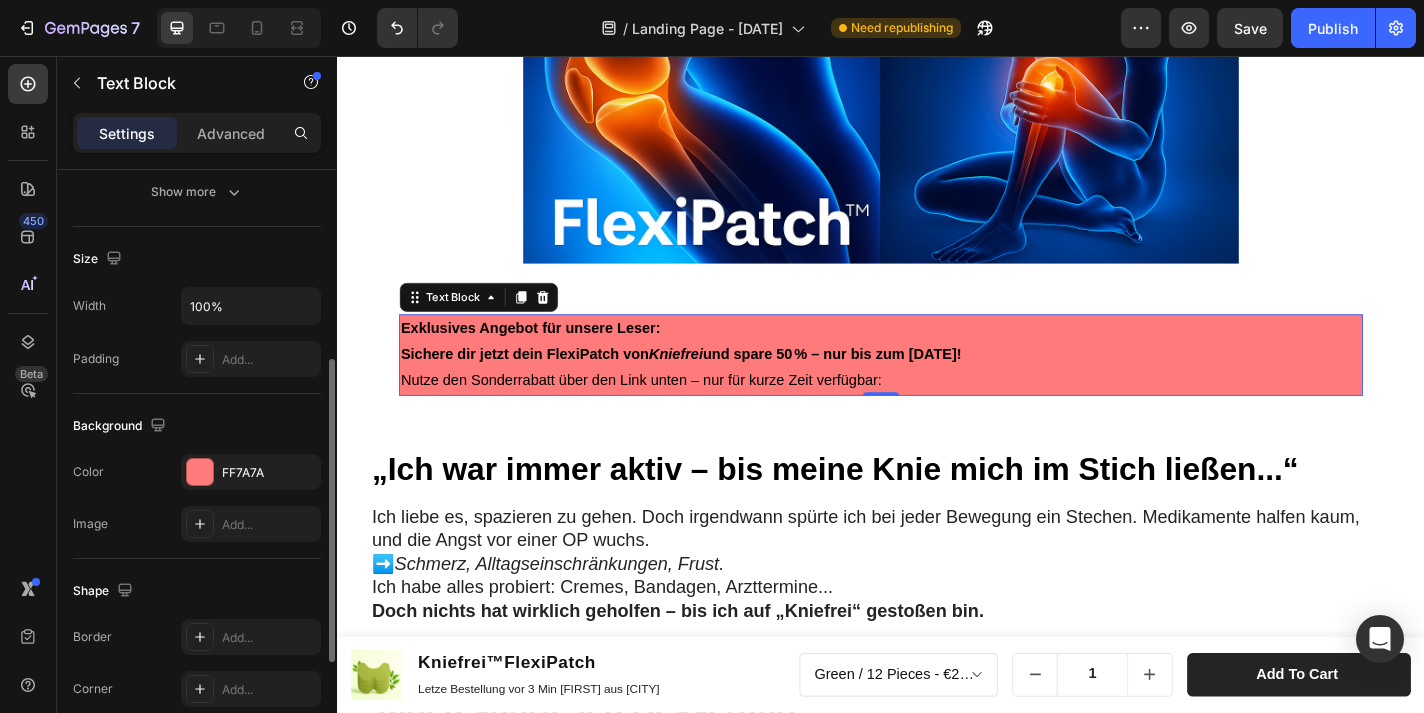click on "Color FF7A7A" at bounding box center [197, 472] 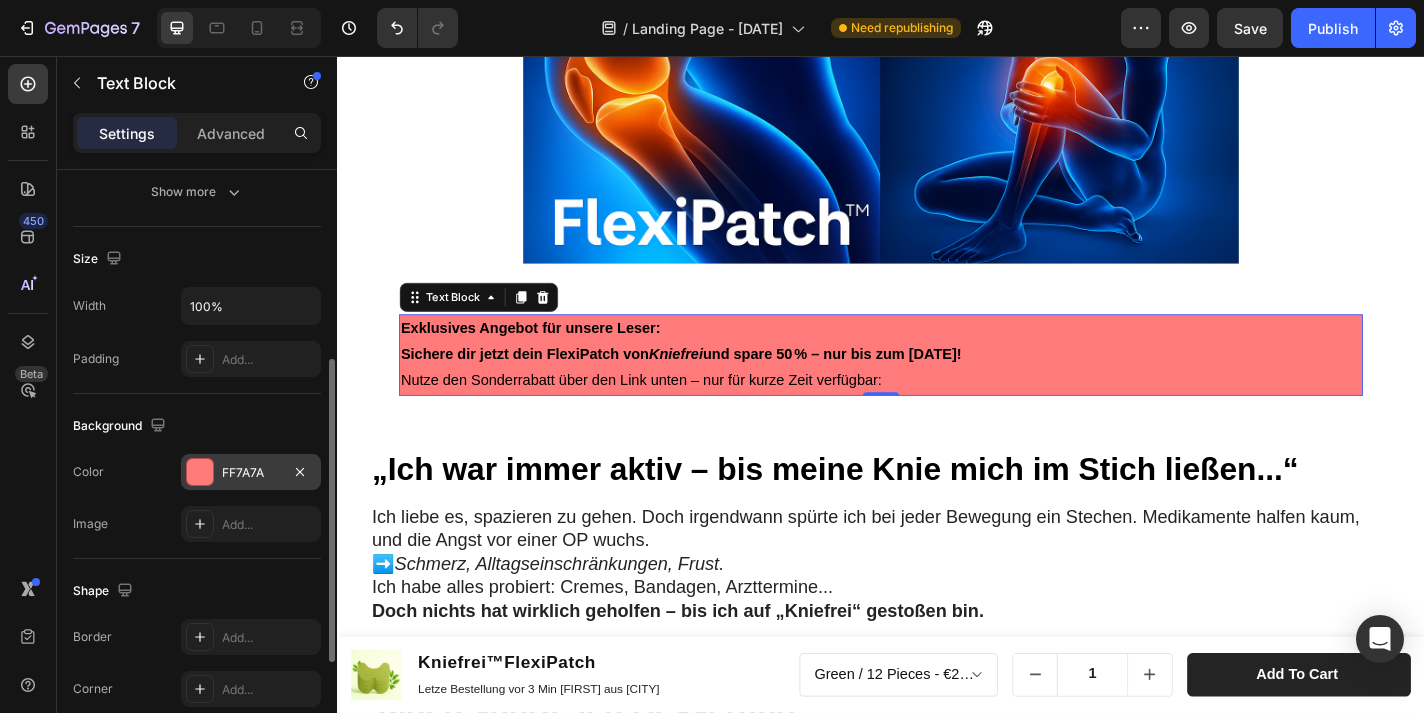 click at bounding box center (200, 472) 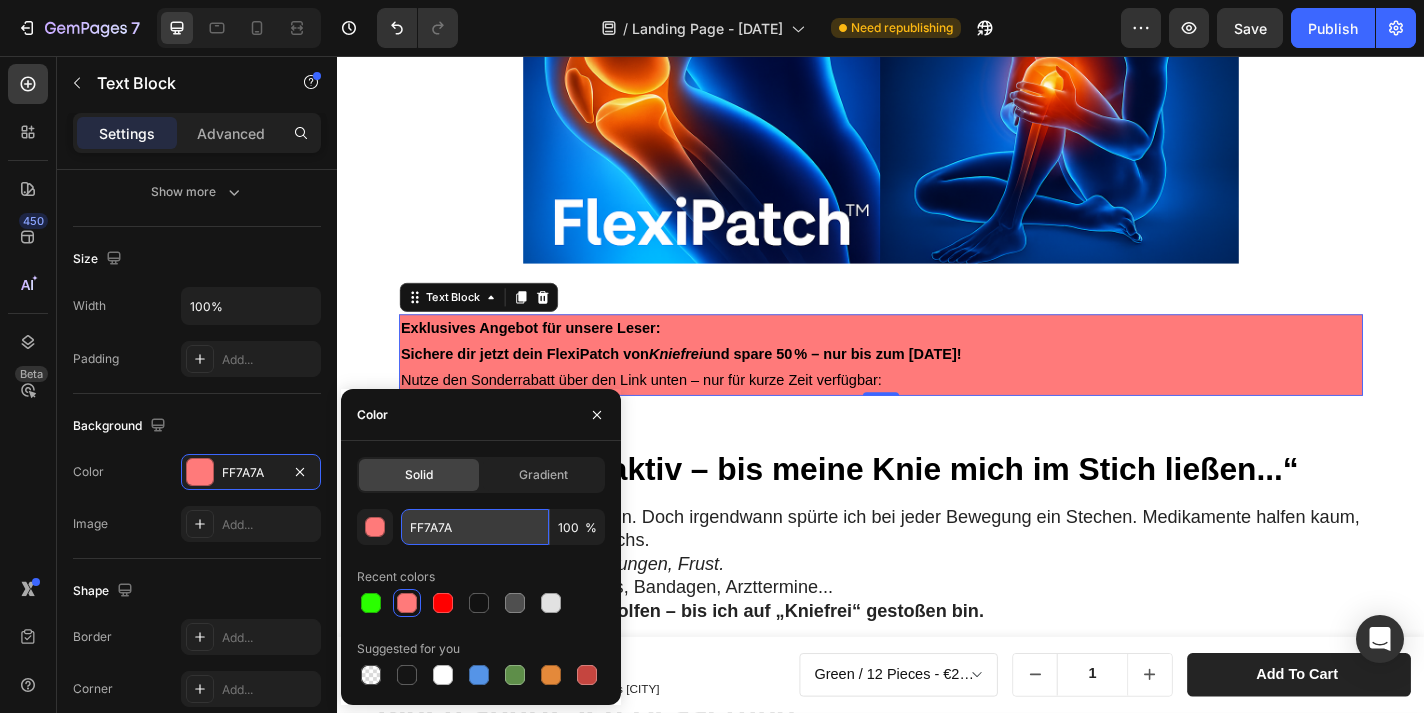 drag, startPoint x: 452, startPoint y: 525, endPoint x: 408, endPoint y: 525, distance: 44 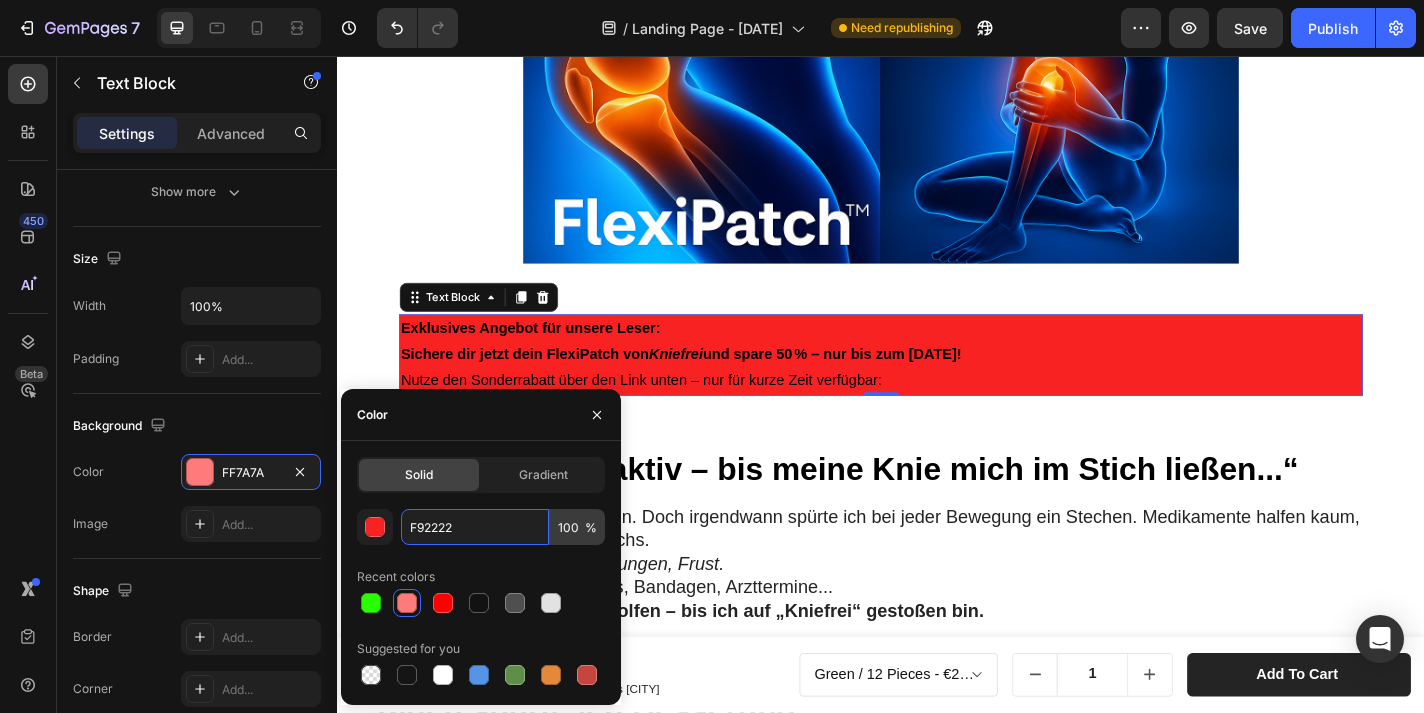 type on "F92222" 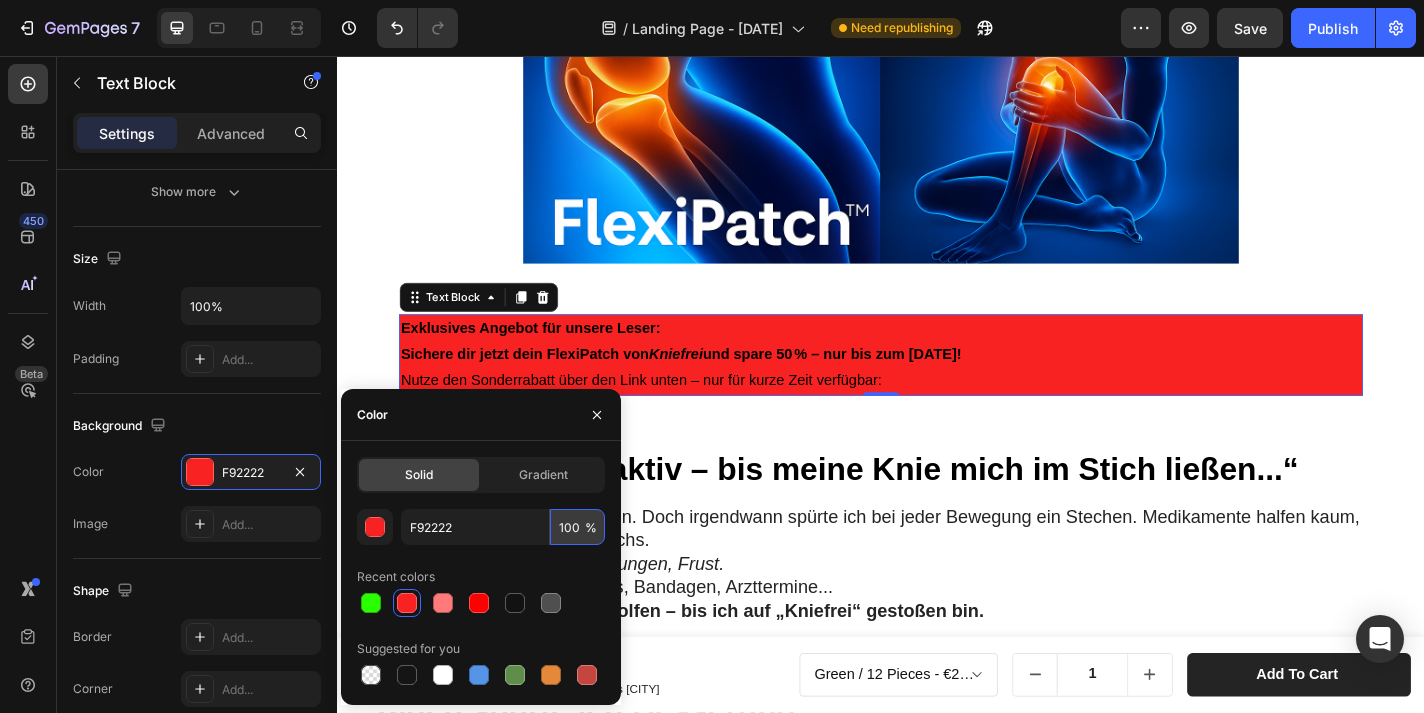 click on "100" at bounding box center [577, 527] 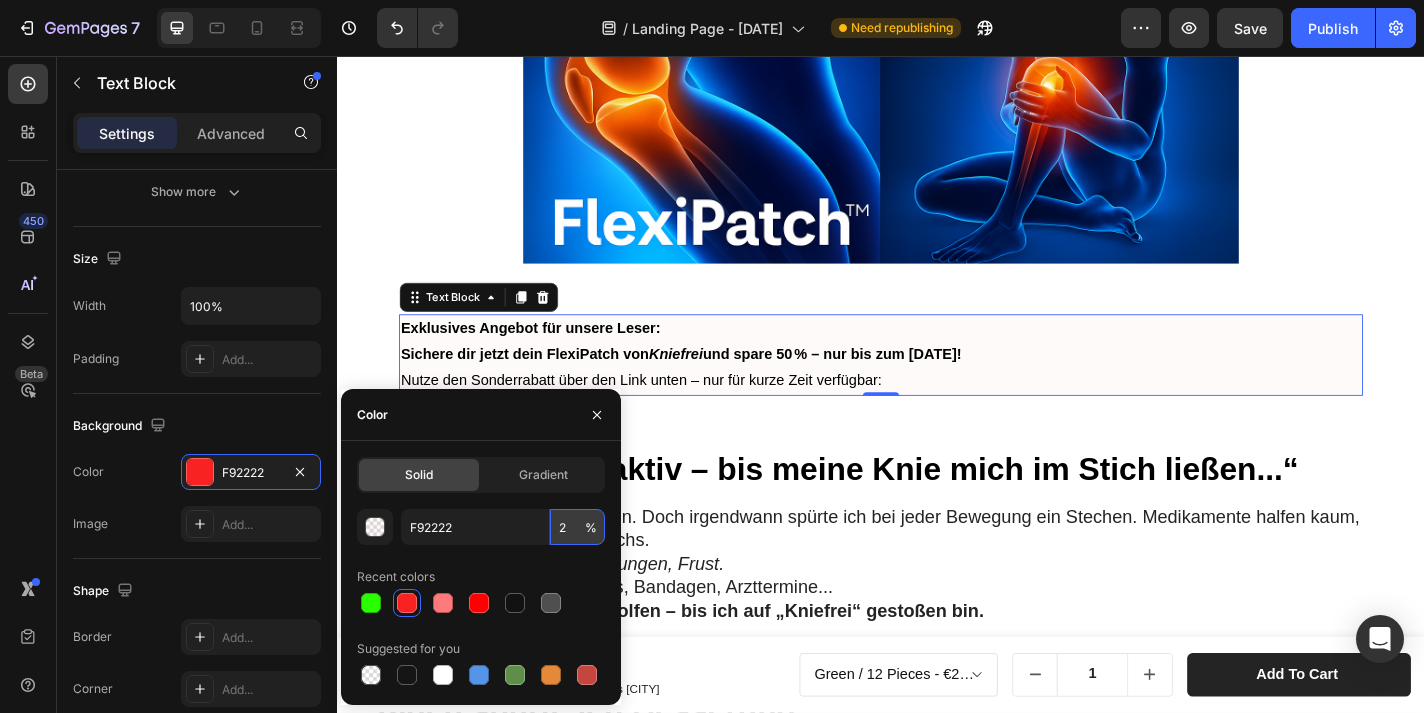 type on "28" 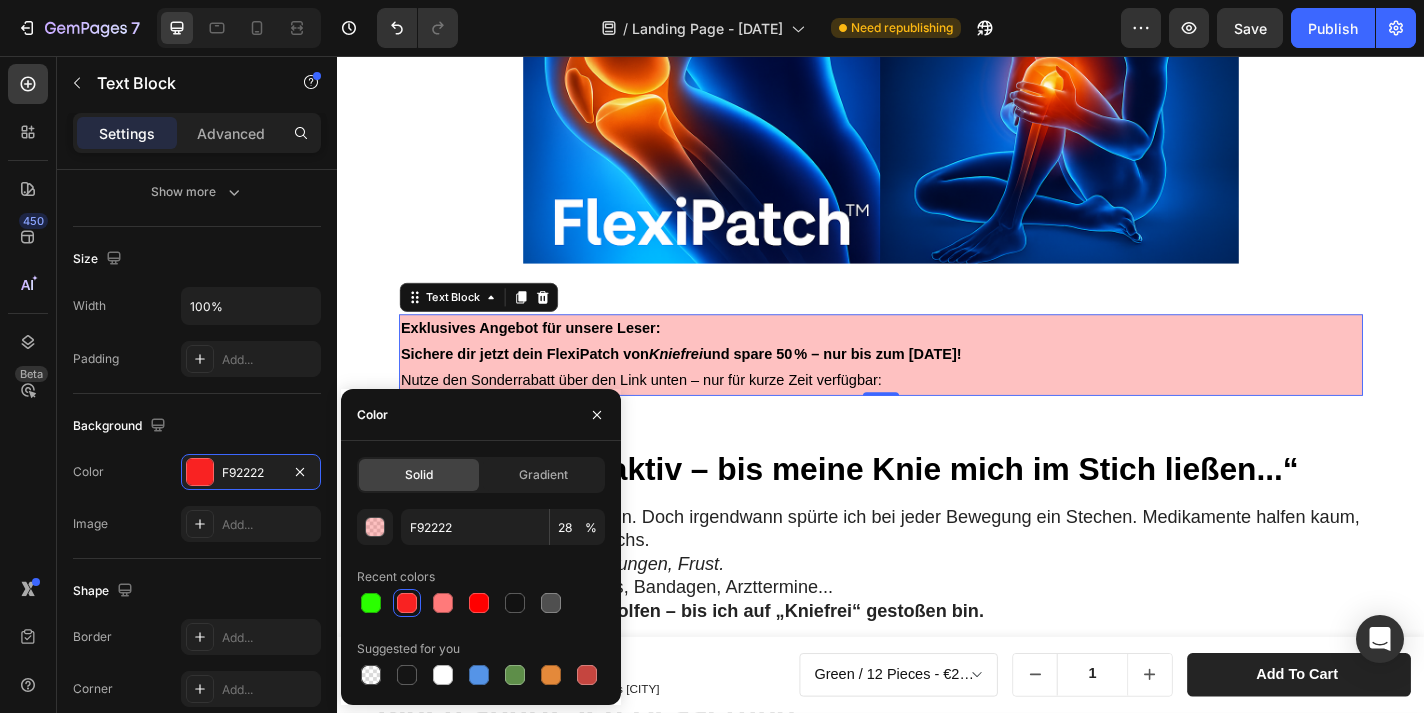 click on "Exklusives Angebot für unsere Leser: Sichere dir jetzt dein FlexiPatch von Kniefrei und spare 50 % – nur bis zum [DATE]! Nutze den Sonderrabatt über den Link unten – nur für kurze Zeit verfügbar: Text Block 0 Row Row" at bounding box center [937, 386] 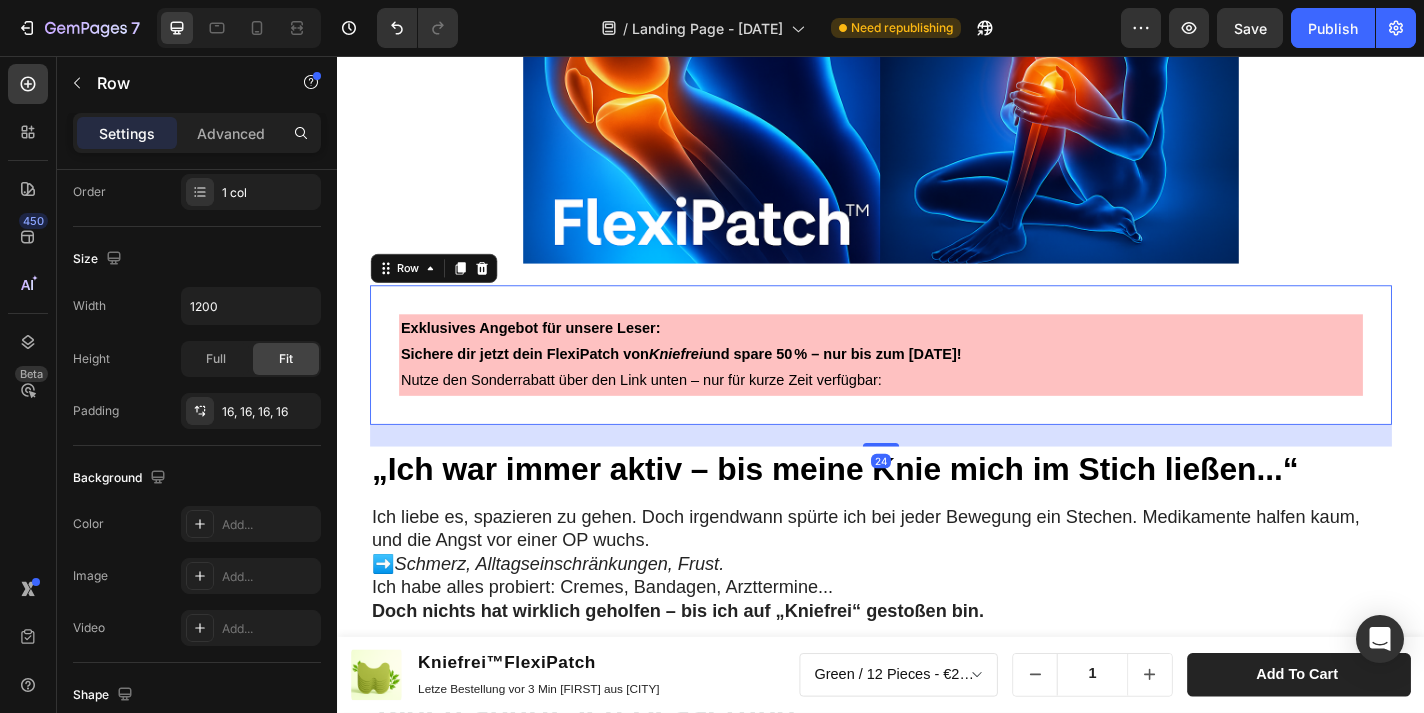 scroll, scrollTop: 0, scrollLeft: 0, axis: both 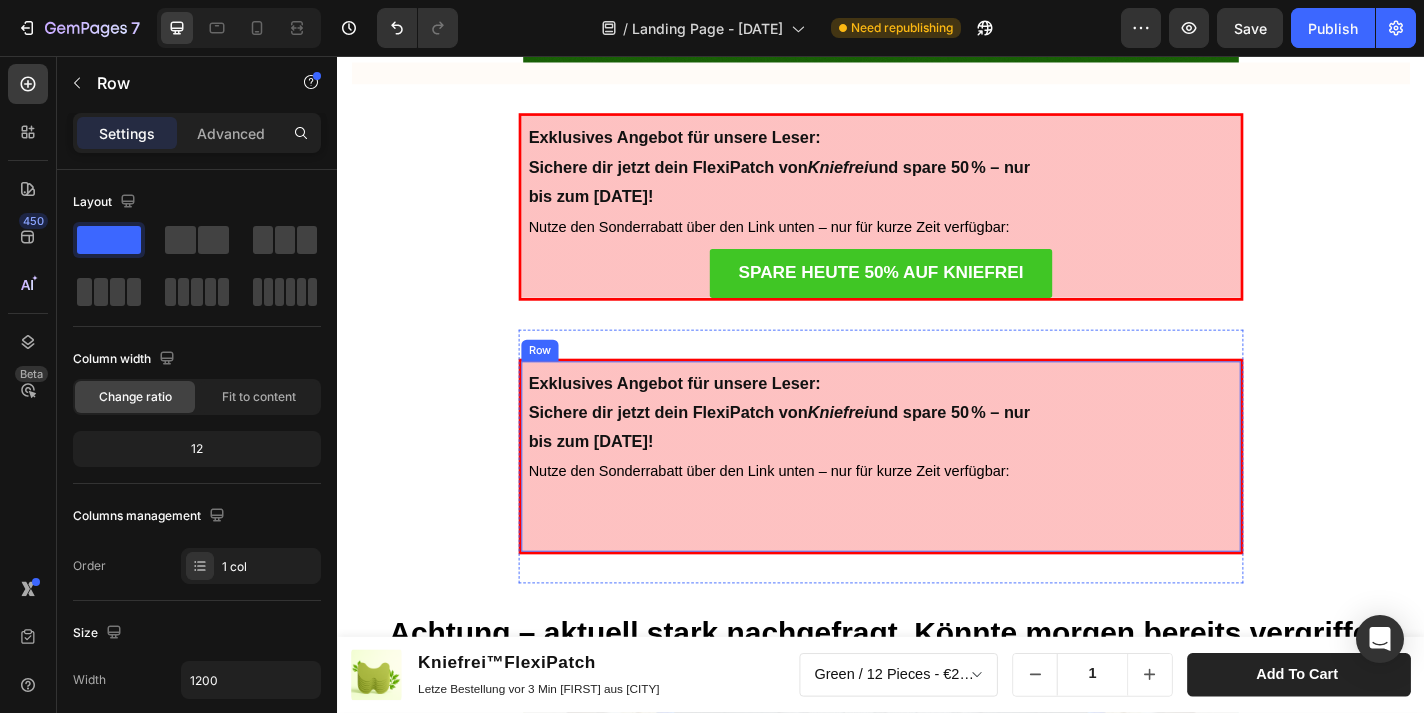 click on "Exklusives Angebot für unsere Leser: Sichere dir jetzt dein FlexiPatch von  Kniefrei  und spare 50 % – nur bis zum [DATE]! Nutze den Sonderrabatt über den Link unten – nur für kurze Zeit verfügbar: Text Block" at bounding box center (937, 498) 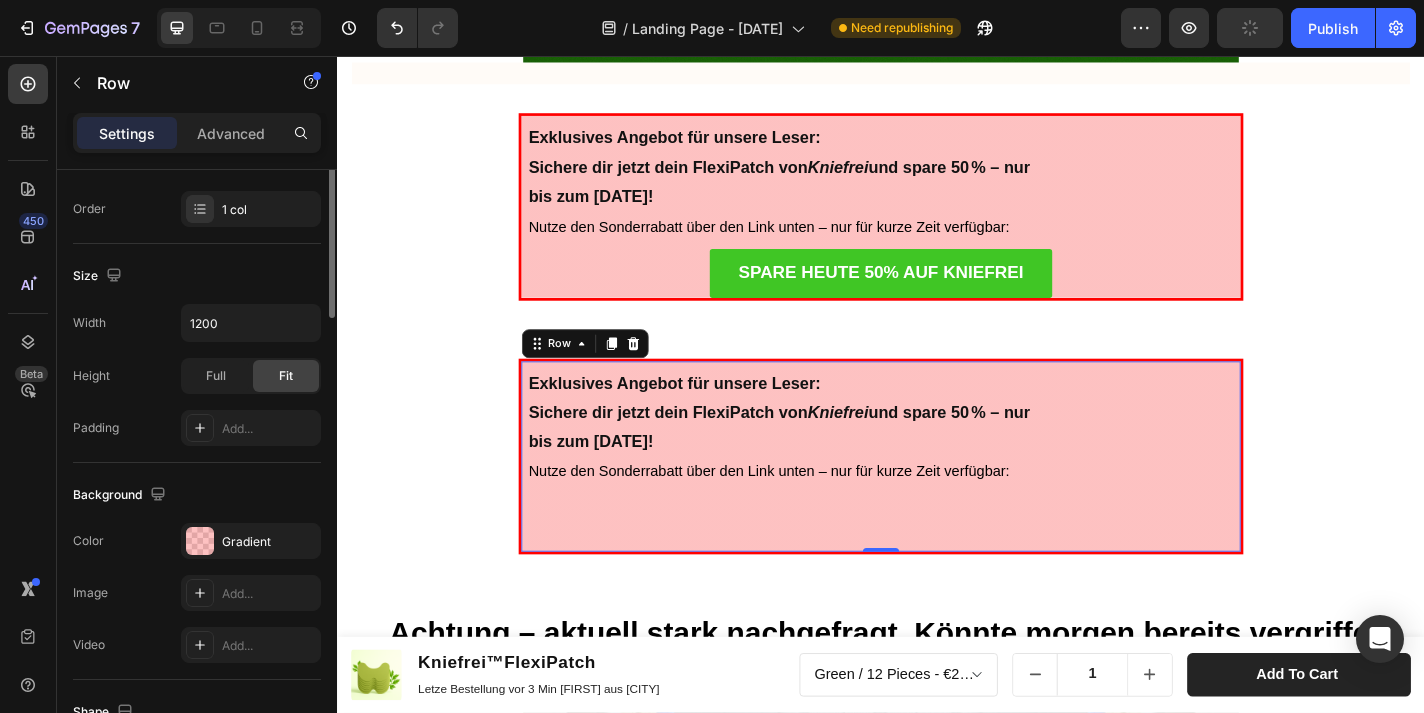 scroll, scrollTop: 620, scrollLeft: 0, axis: vertical 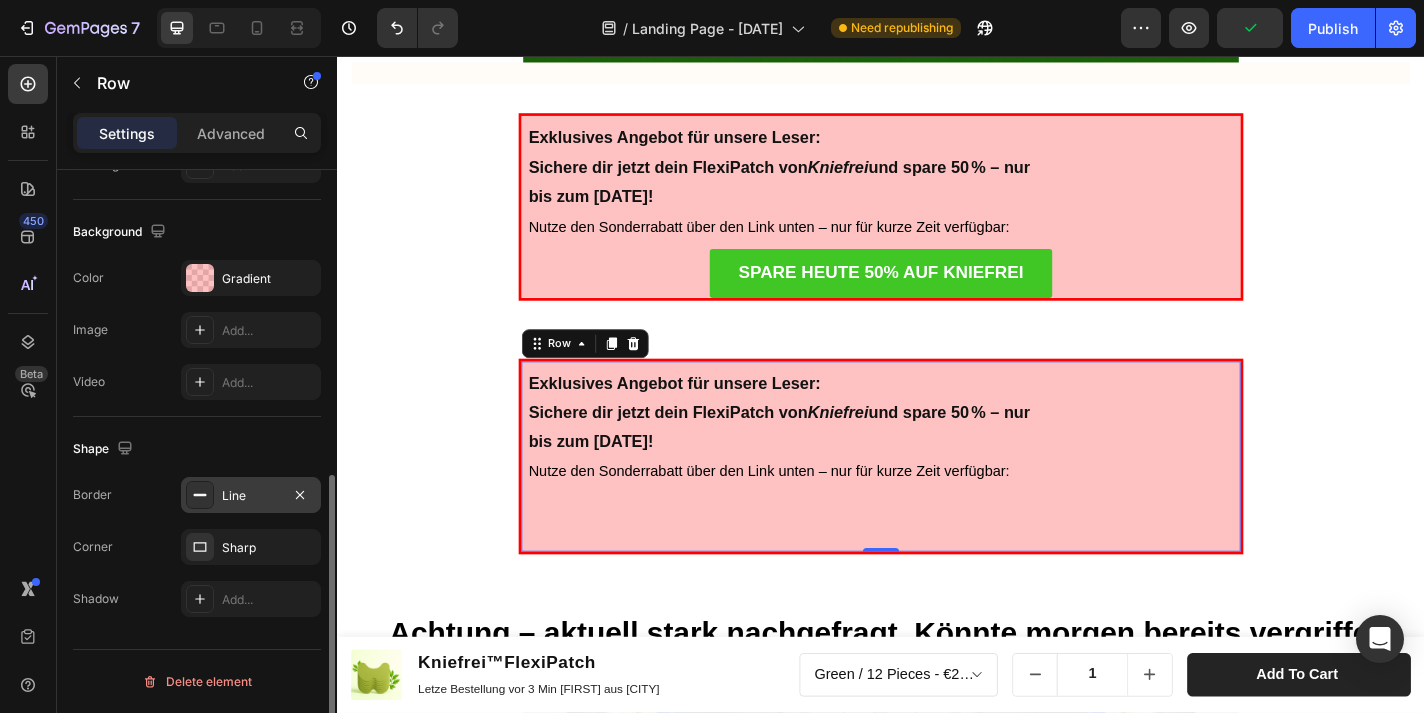 click on "Line" at bounding box center (251, 496) 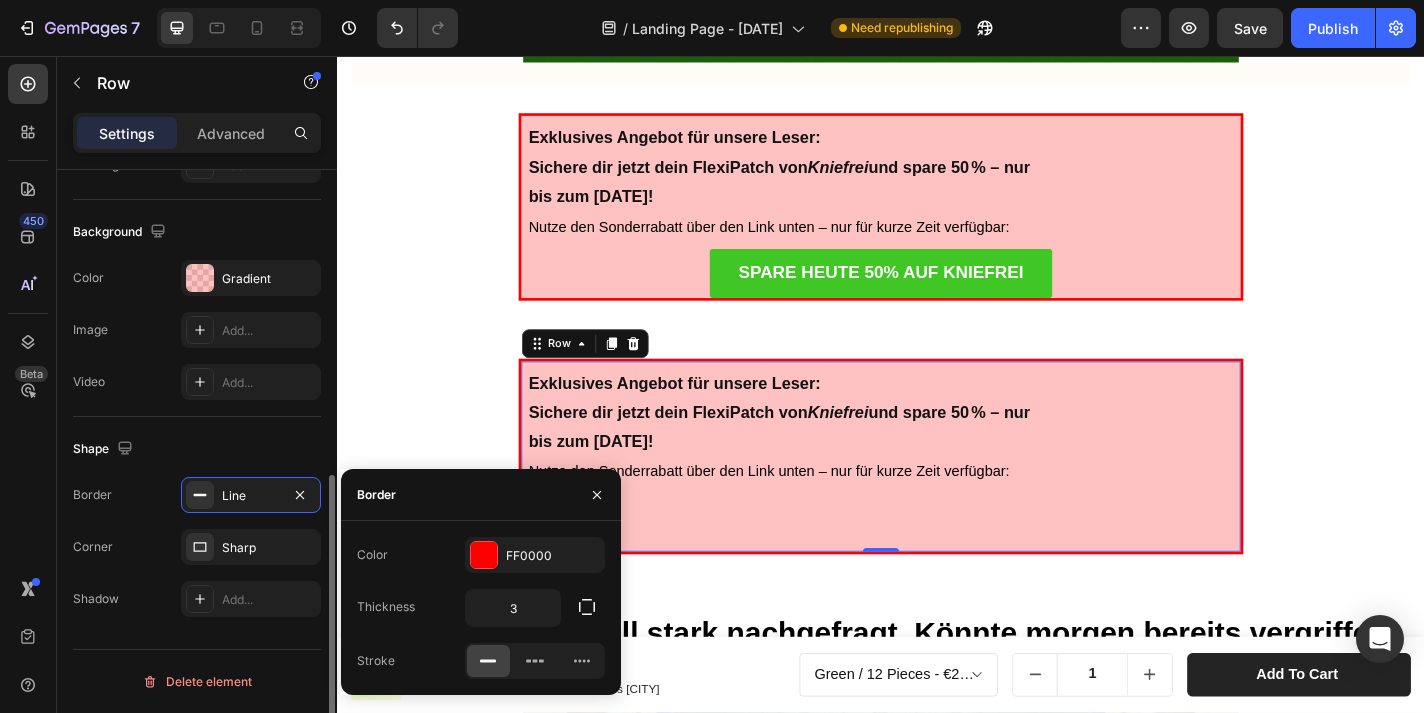 click on "Shape" at bounding box center [197, 449] 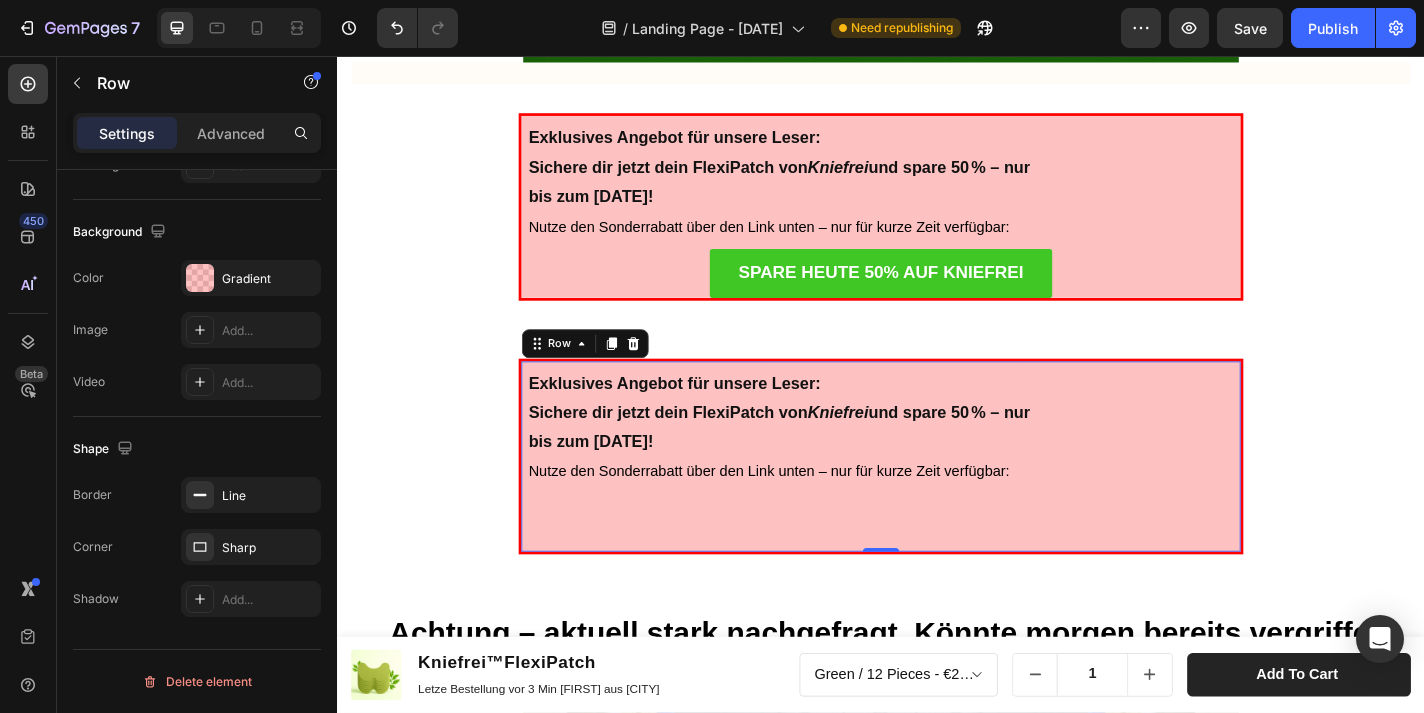 click 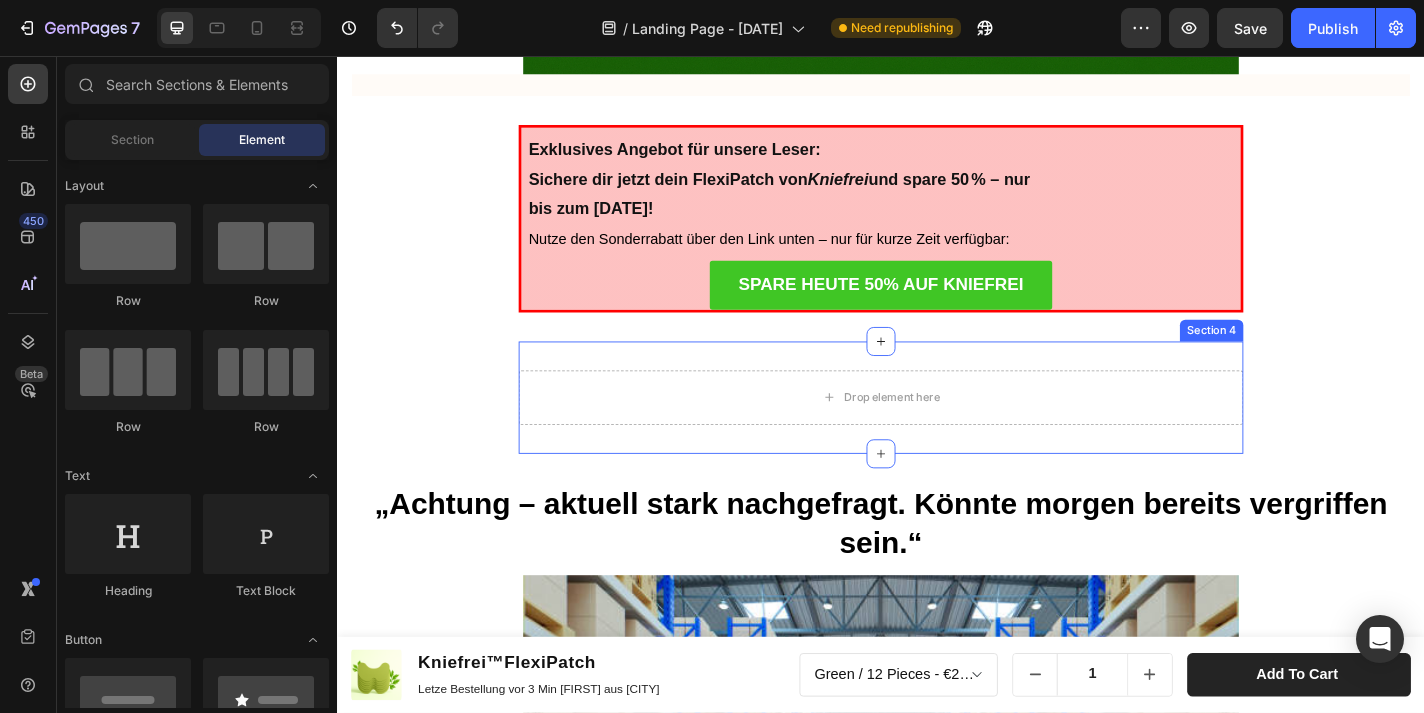 scroll, scrollTop: 4921, scrollLeft: 0, axis: vertical 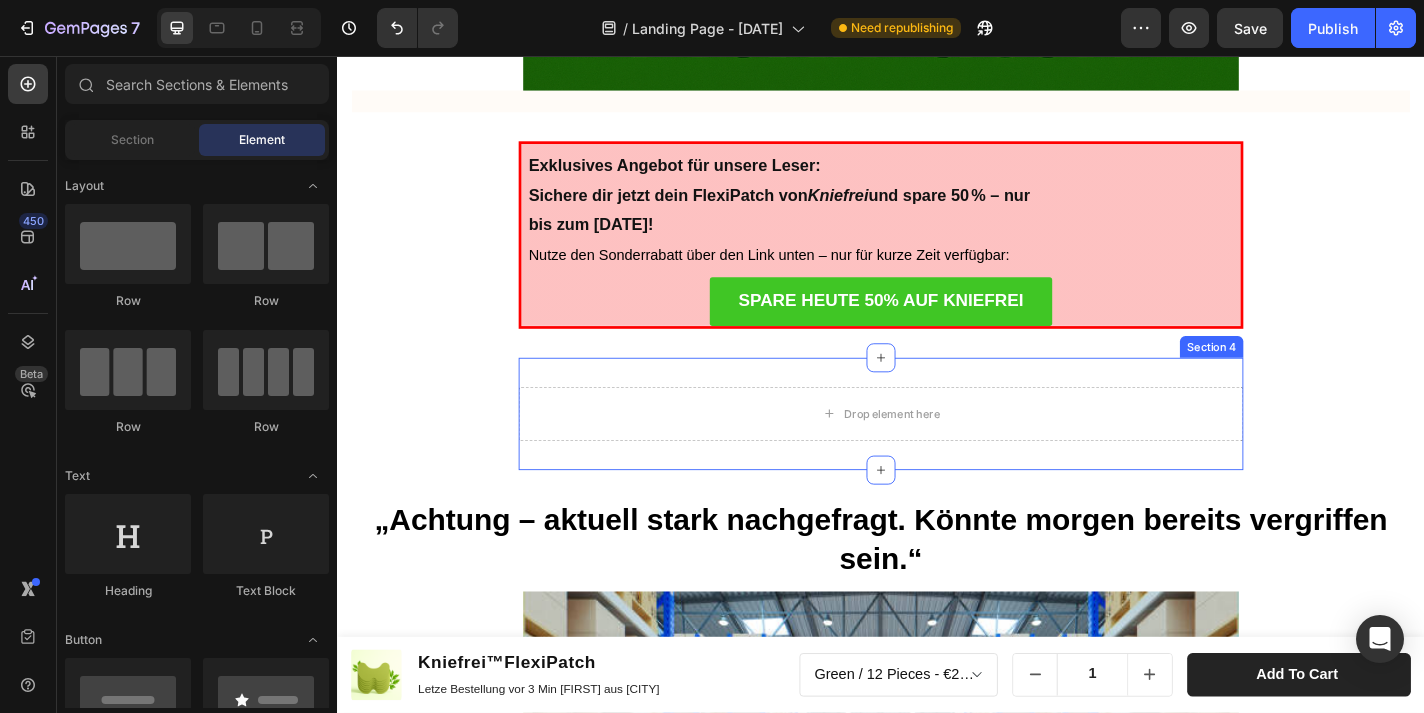 click on "Drop element here Section 4" at bounding box center (937, 451) 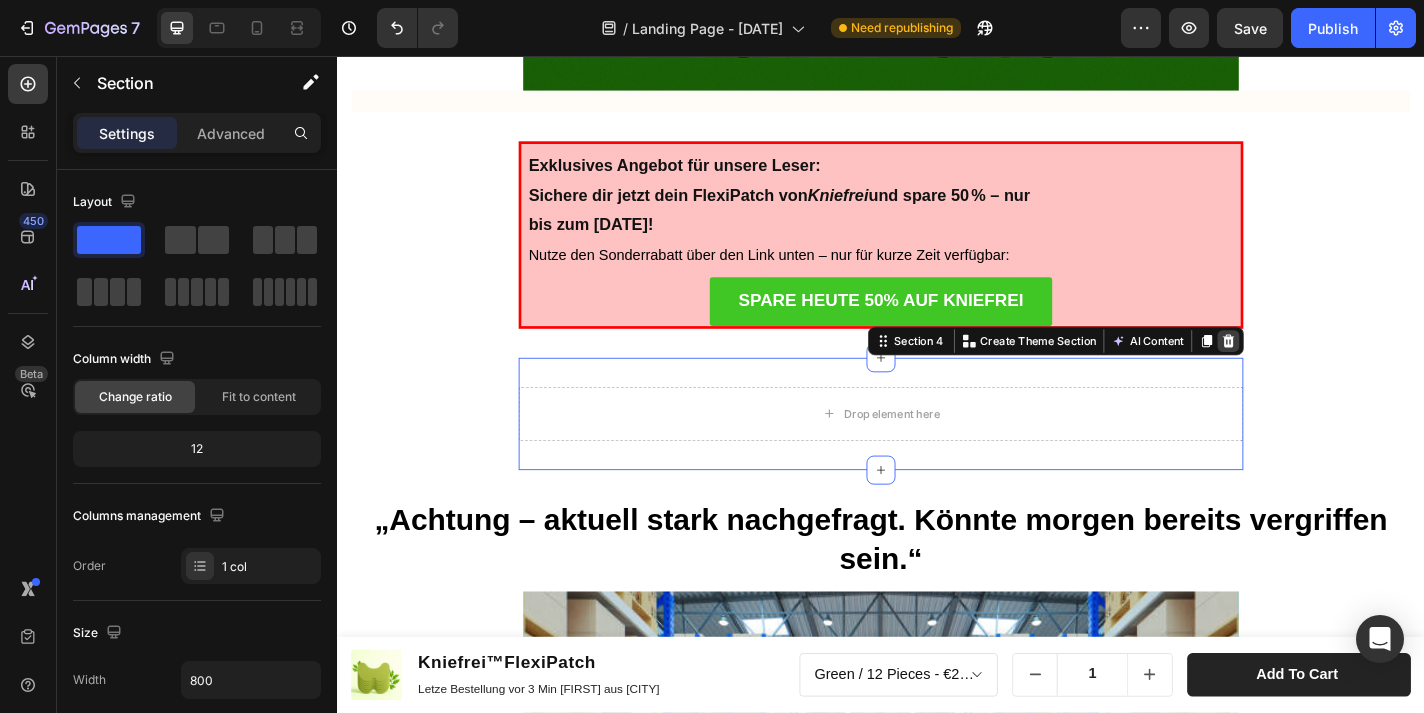 click 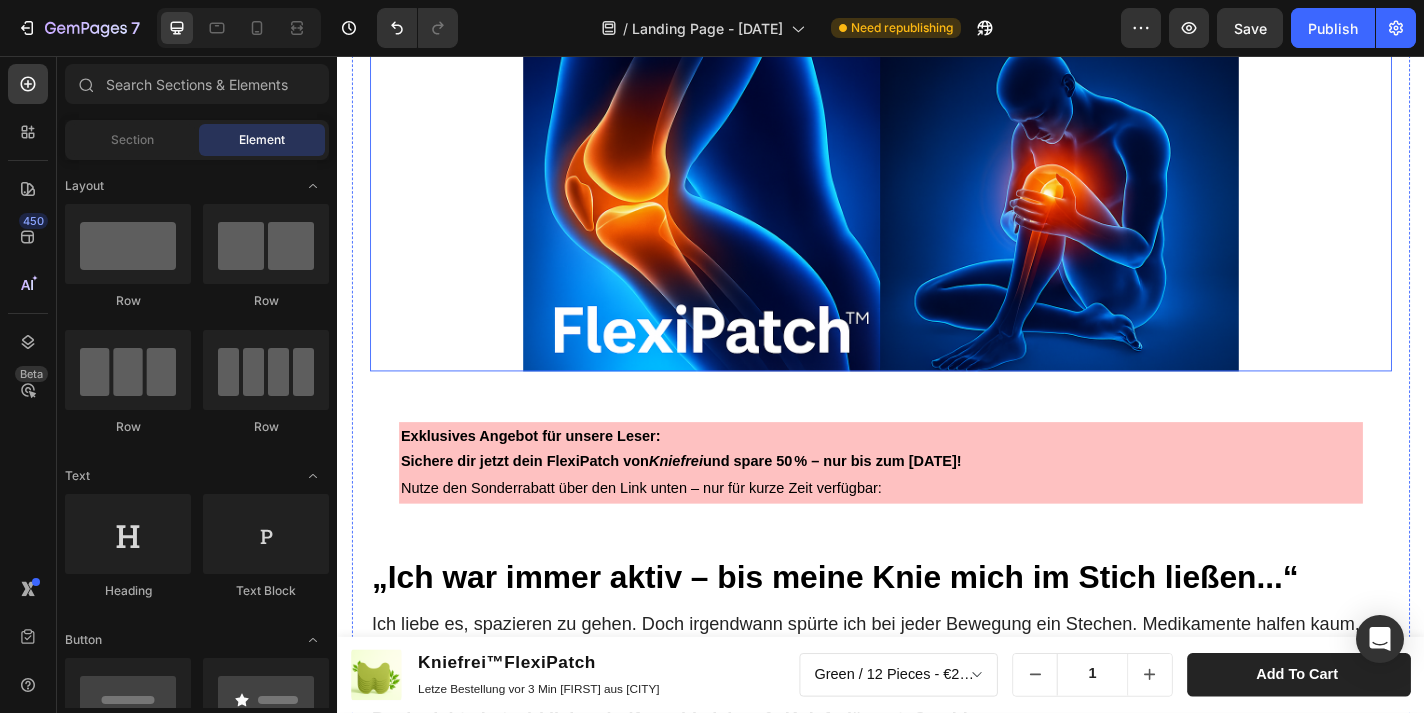 scroll, scrollTop: 1230, scrollLeft: 0, axis: vertical 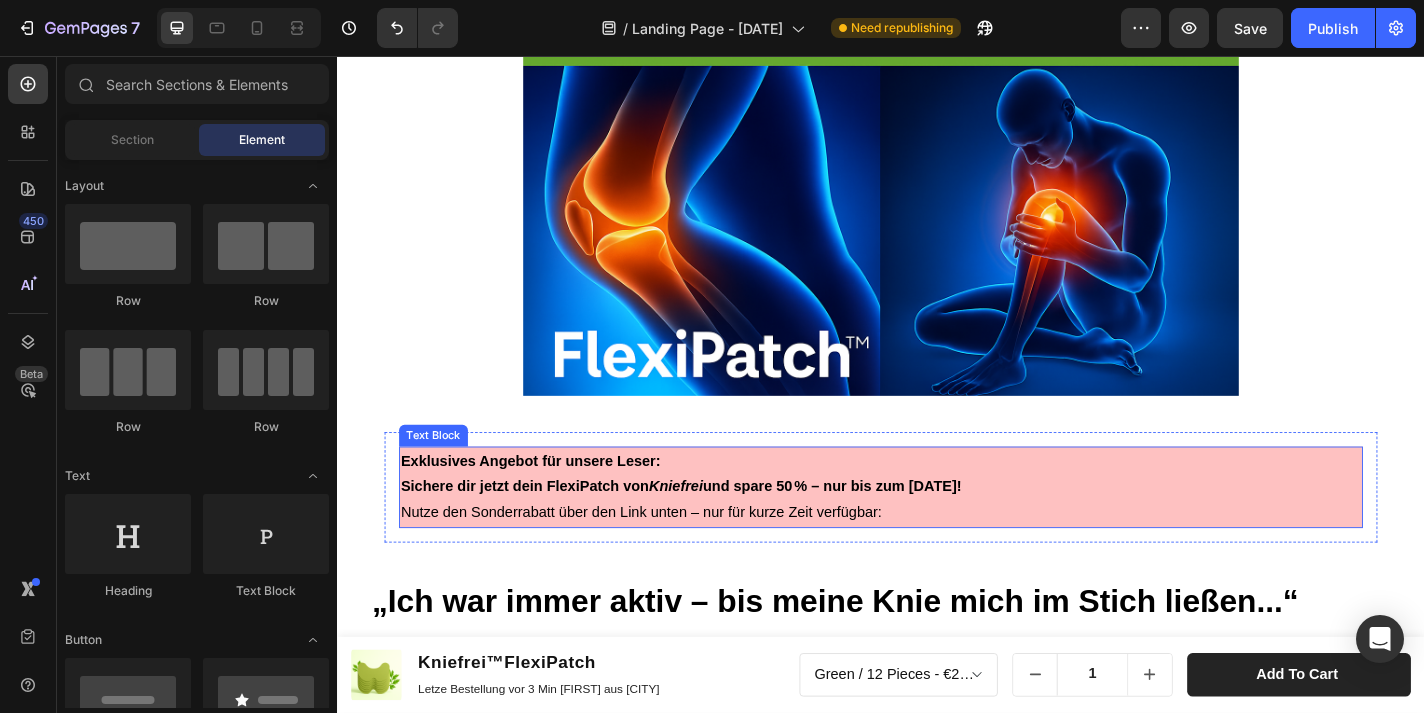 click on "Exklusives Angebot für unsere Leser: Sichere dir jetzt dein FlexiPatch von Kniefrei und spare 50 % – nur bis zum [DATE]! Nutze den Sonderrabatt über den Link unten – nur für kurze Zeit verfügbar:" at bounding box center (937, 532) 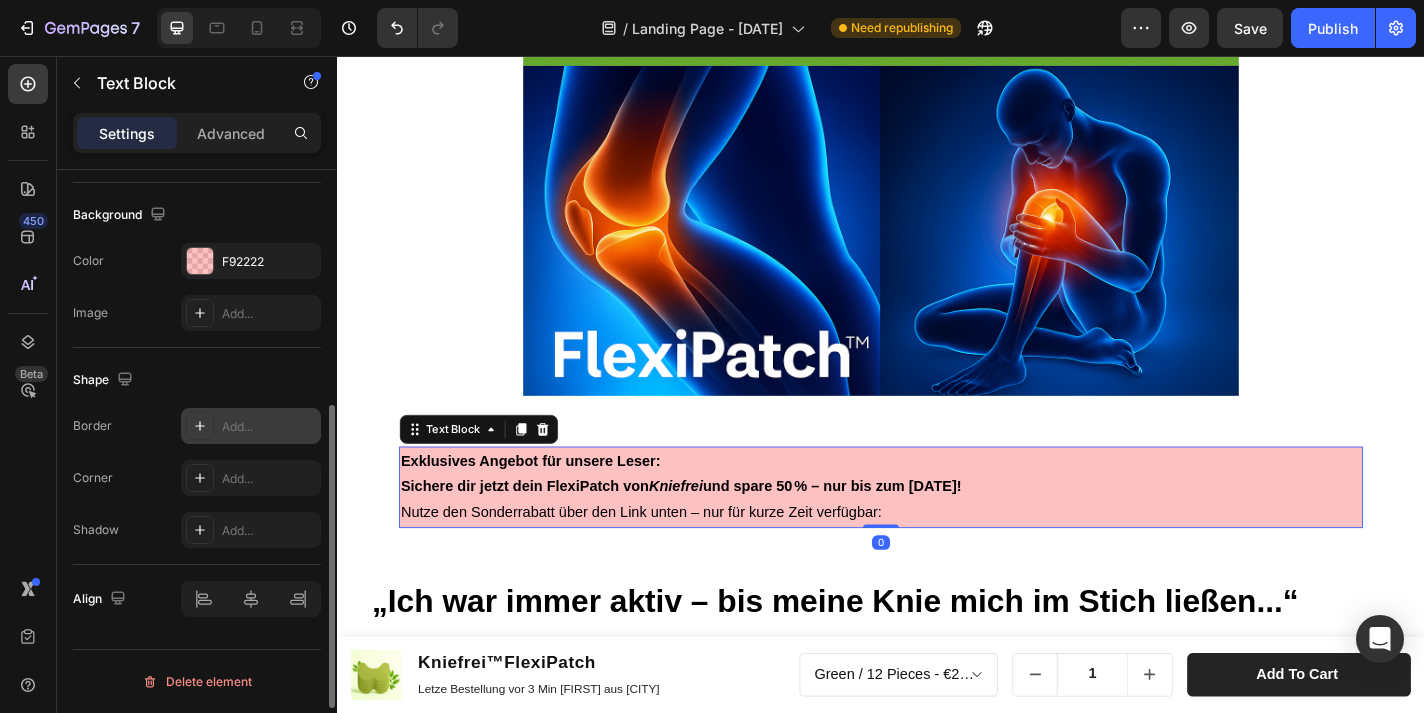 scroll, scrollTop: 585, scrollLeft: 0, axis: vertical 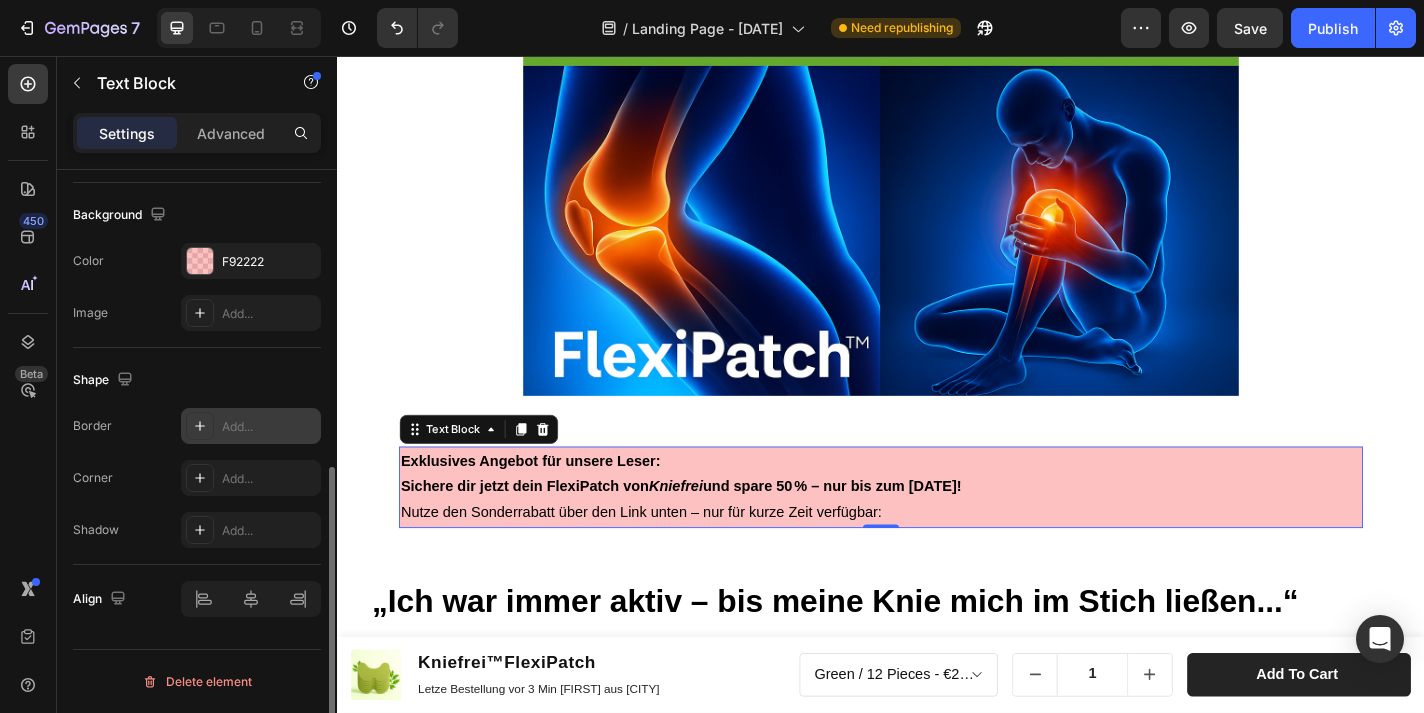 click on "Add..." at bounding box center (269, 427) 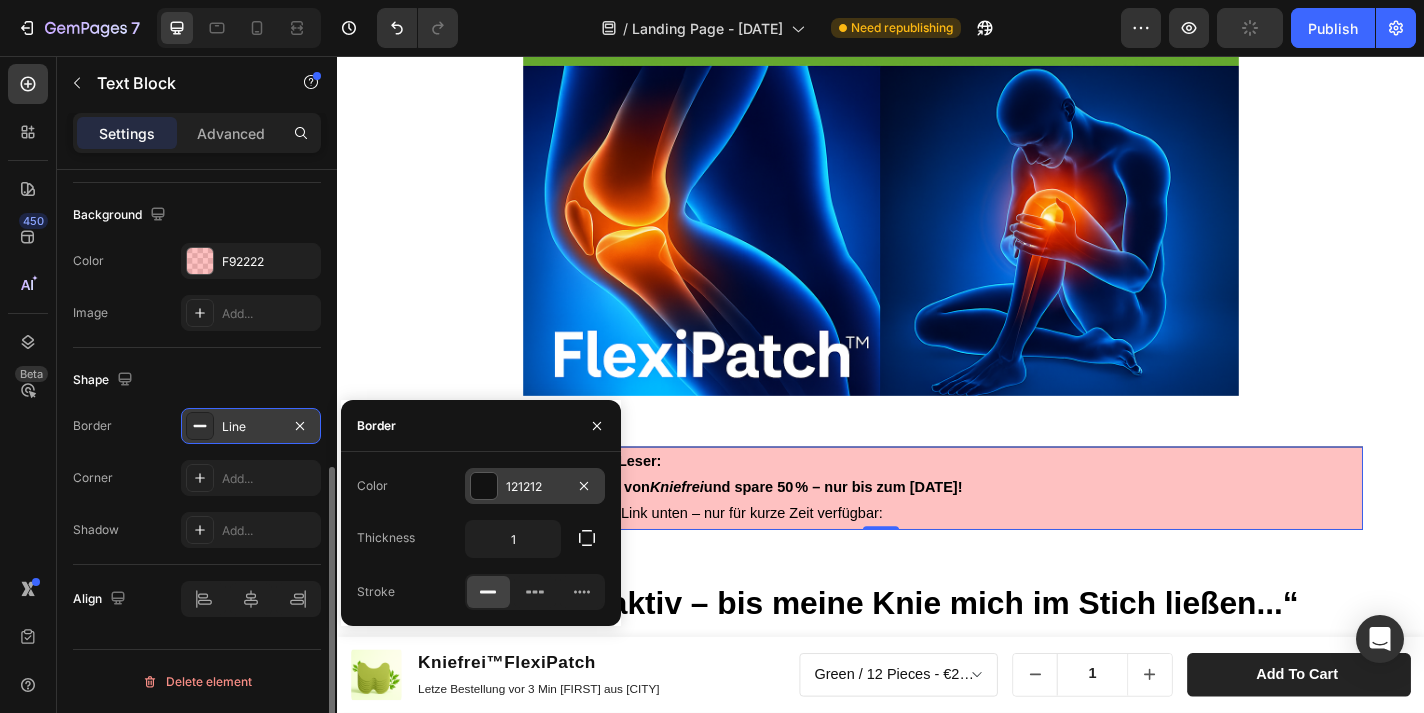 click at bounding box center [484, 486] 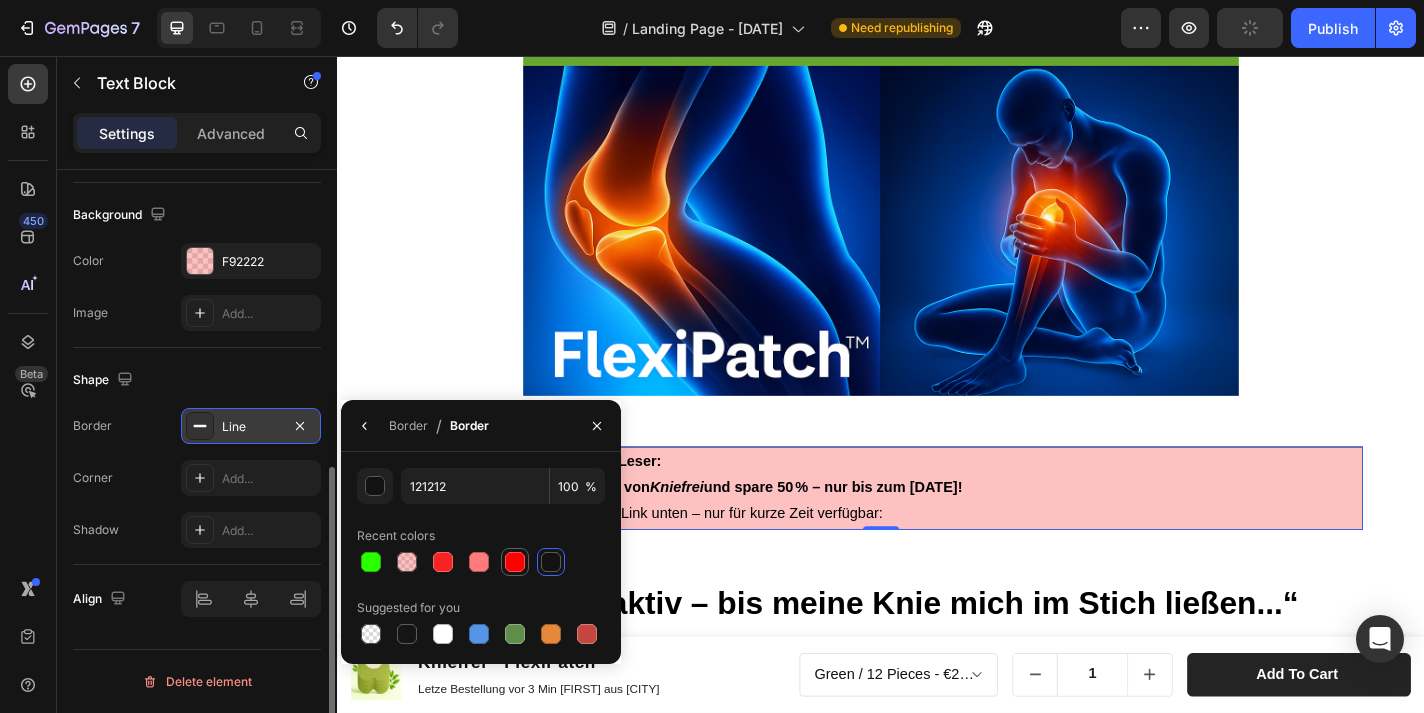 click at bounding box center [515, 562] 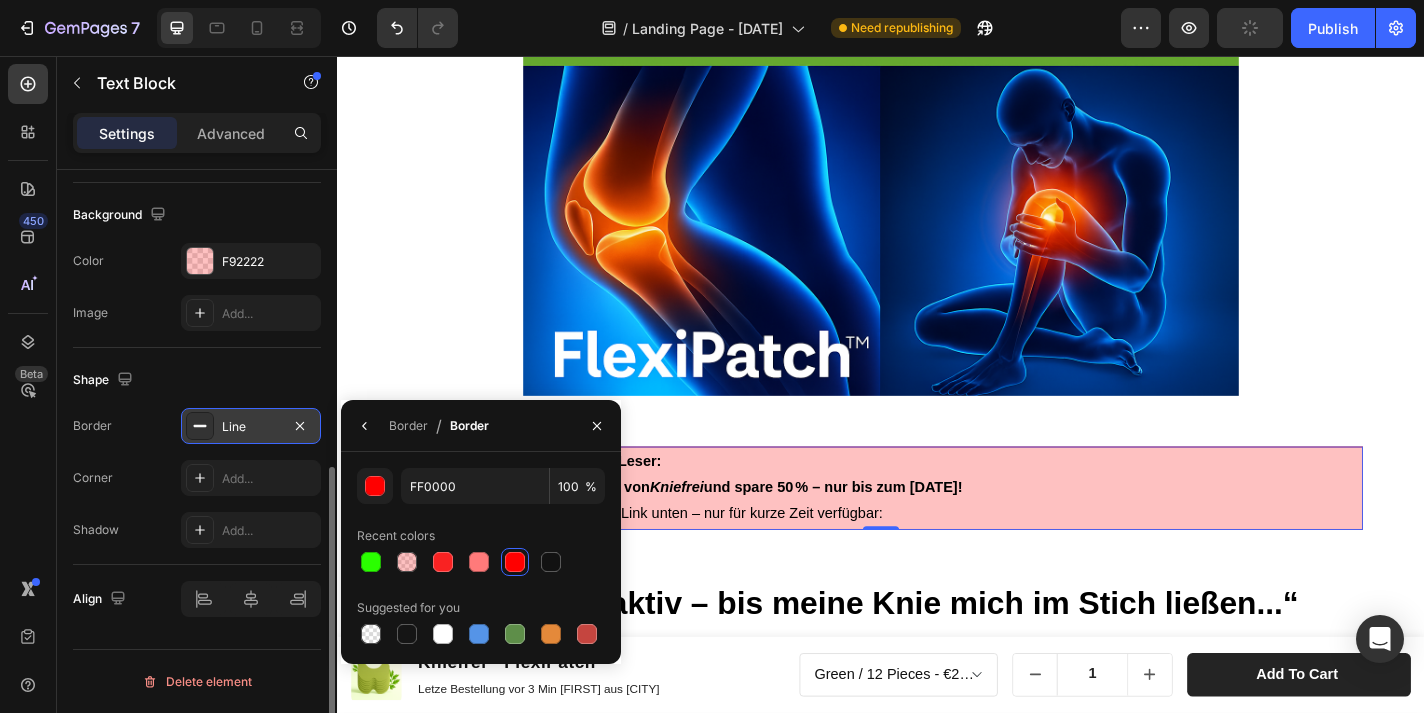 click on "Recent colors" at bounding box center (481, 536) 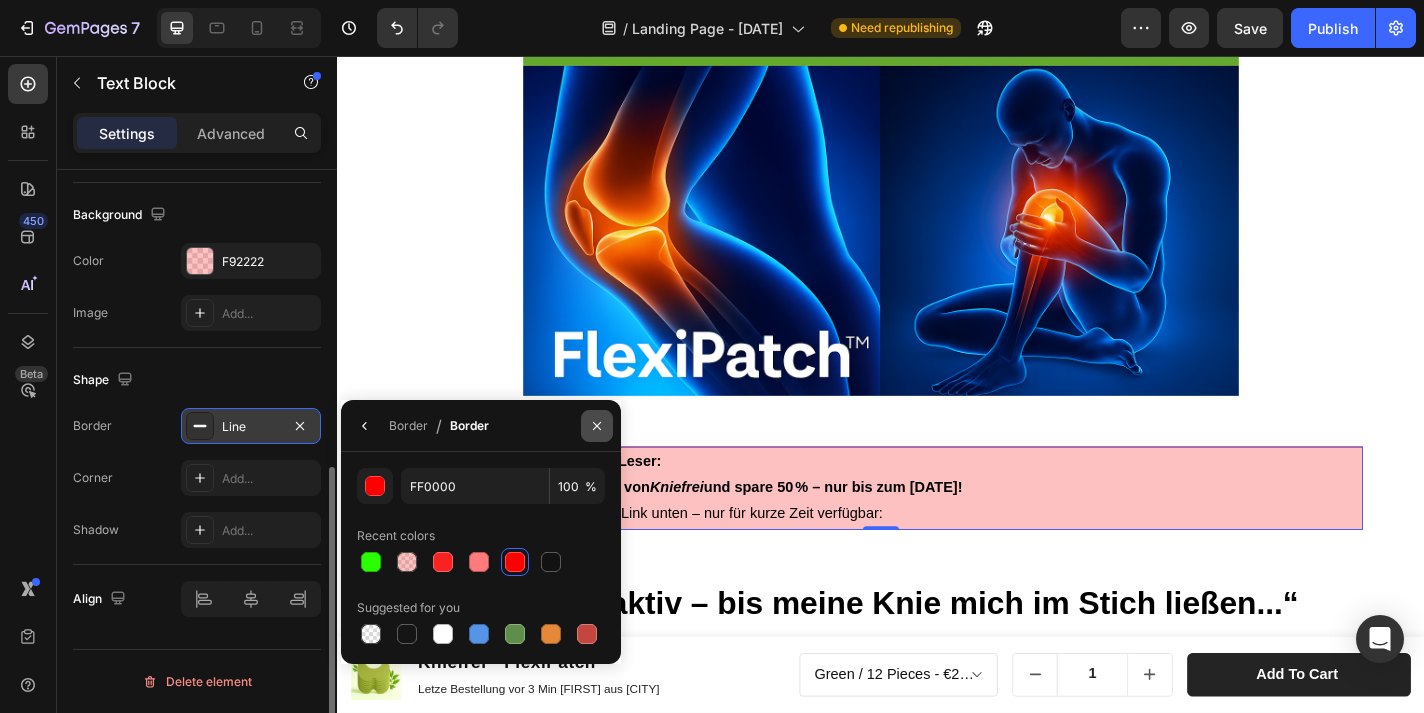 click at bounding box center (597, 426) 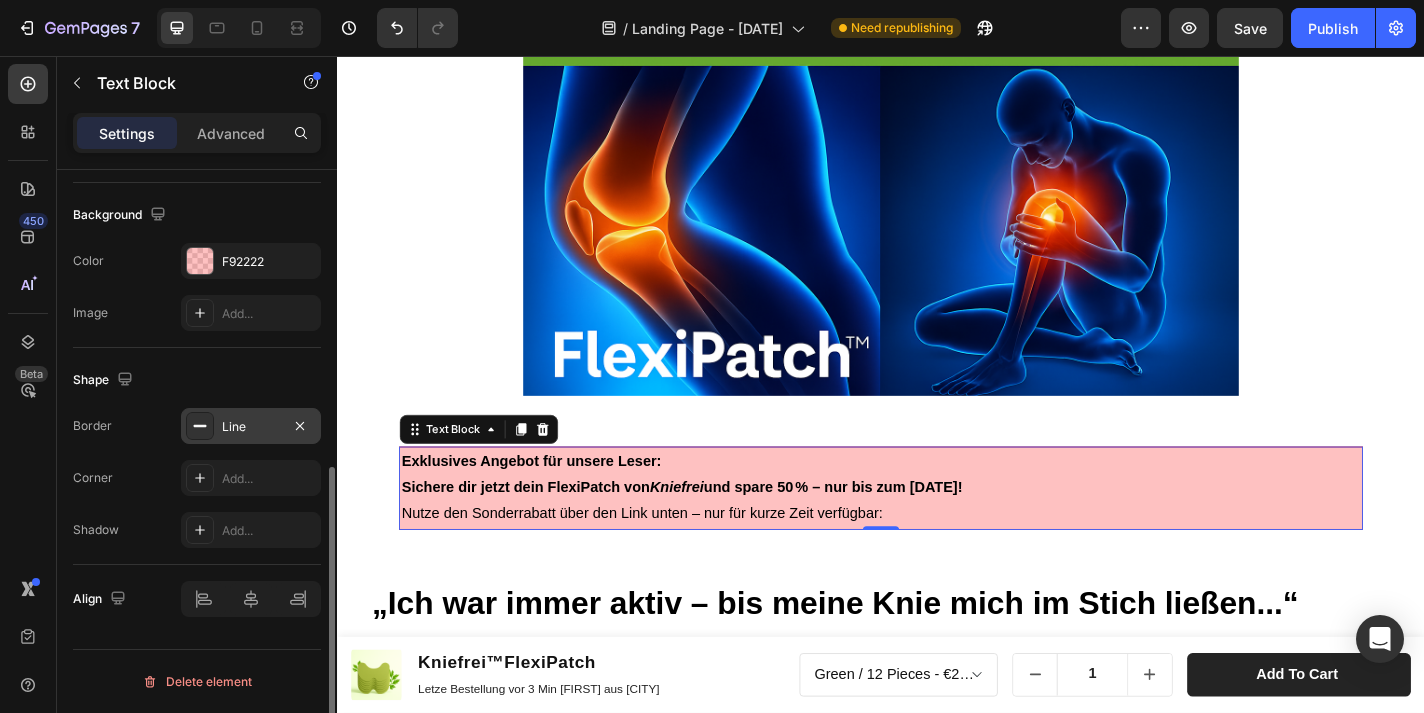 click on "Advertorial  Text Block Heading Row Kniefrei™ – Natürliches Pflaster zur Linderung von Knieschmerzen  Erleben Sie natürliche Erleichterung für schmerzende Knie mit Kniefrei™! Heading Tausende sind bereits begeistert von der einfachen Lösung – entwickelt, um Schmerzen zu lindern und Beweglichkeit zurückzugeben. Text Block Image [DATE] von [FIRST] [LAST] Text Block Row Image Row Lang anhaltende Erleichterung Jedes Pflaster bietet bis zu 8 Stunden Linderung und ist somit eine bequeme und effektive Lösung zur Bewältigung von Knieschmerzen im Alltag. Egal, ob Sie unter Sportverletzungen, altersbedingten Knieproblemen oder chronischen Beschwerden leiden, unsere Pflaster bieten langanhaltenden Komfort und Mobilität. Text Block Image Exklusives Angebot für unsere Leser: Sichere dir jetzt dein FlexiPatch von  Kniefrei  und spare 50 % – nur bis zum [DATE]! Nutze den Sonderrabatt über den Link unten – nur für kurze Zeit verfügbar: Text Block   0 Row Row Heading ➡️  Text Block ." at bounding box center [937, 1327] 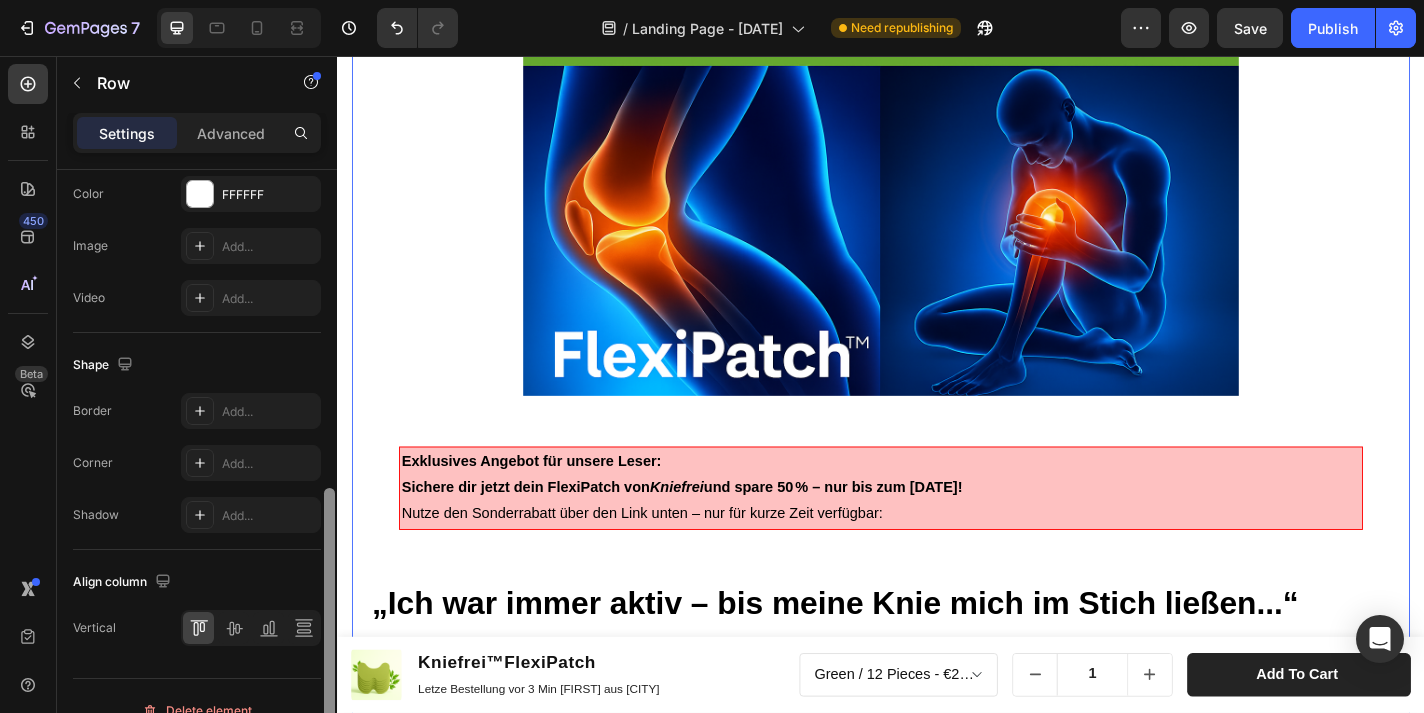 scroll, scrollTop: 705, scrollLeft: 0, axis: vertical 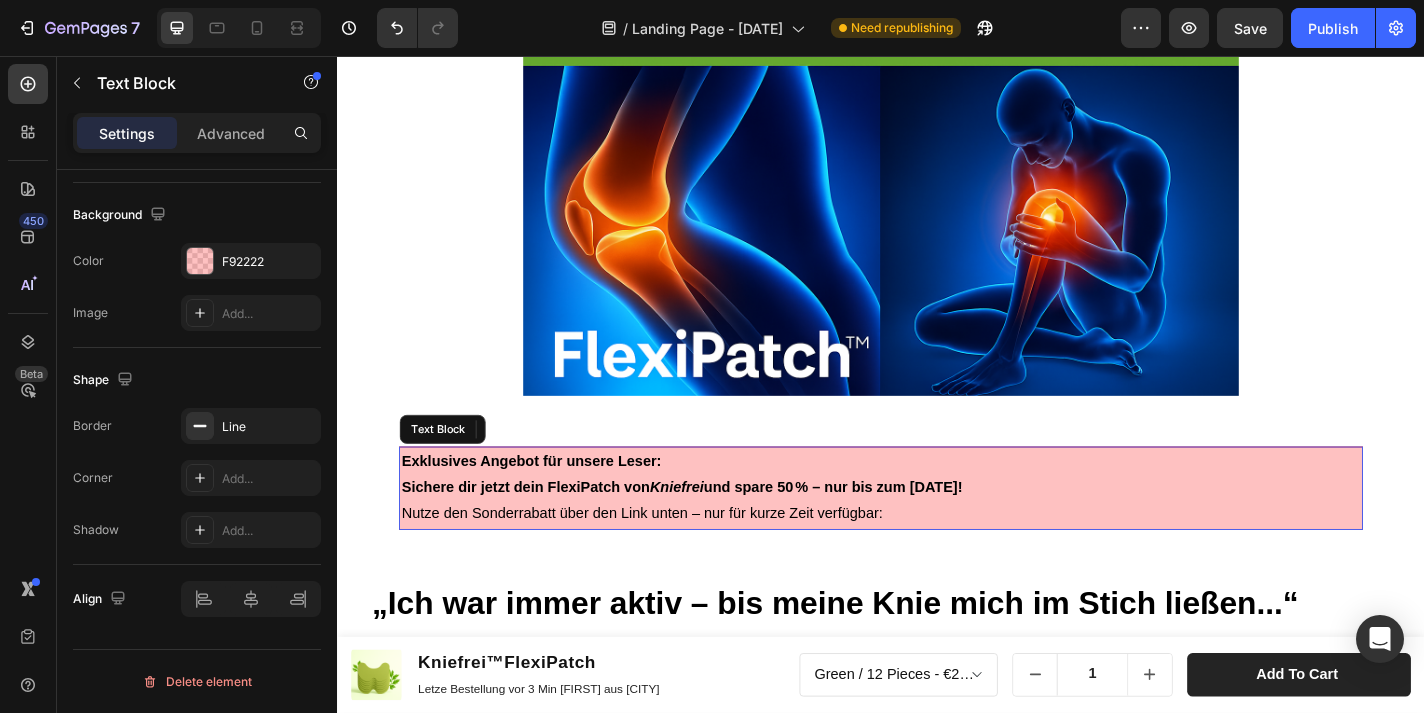 click on "Exklusives Angebot für unsere Leser: Sichere dir jetzt dein FlexiPatch von Kniefrei und spare 50 % – nur bis zum [DATE]! Nutze den Sonderrabatt über den Link unten – nur für kurze Zeit verfügbar:" at bounding box center (937, 533) 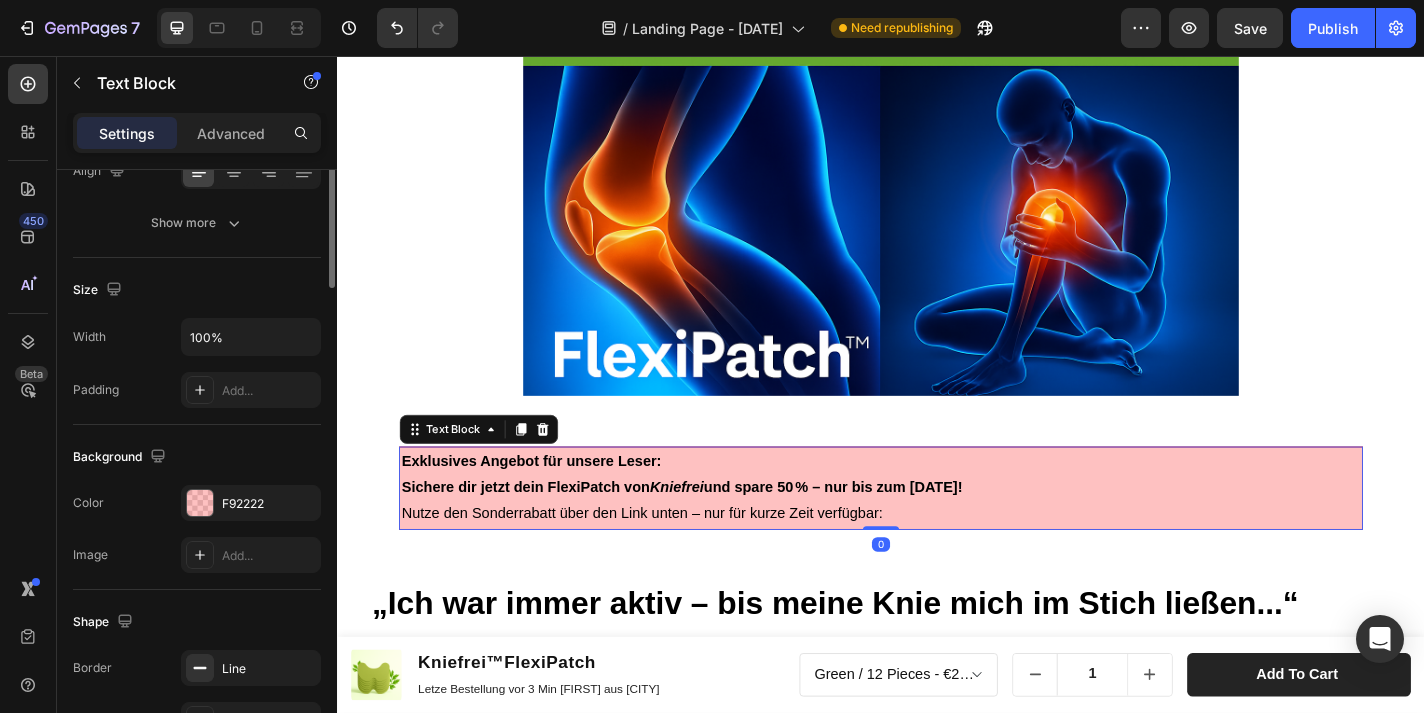 scroll, scrollTop: 585, scrollLeft: 0, axis: vertical 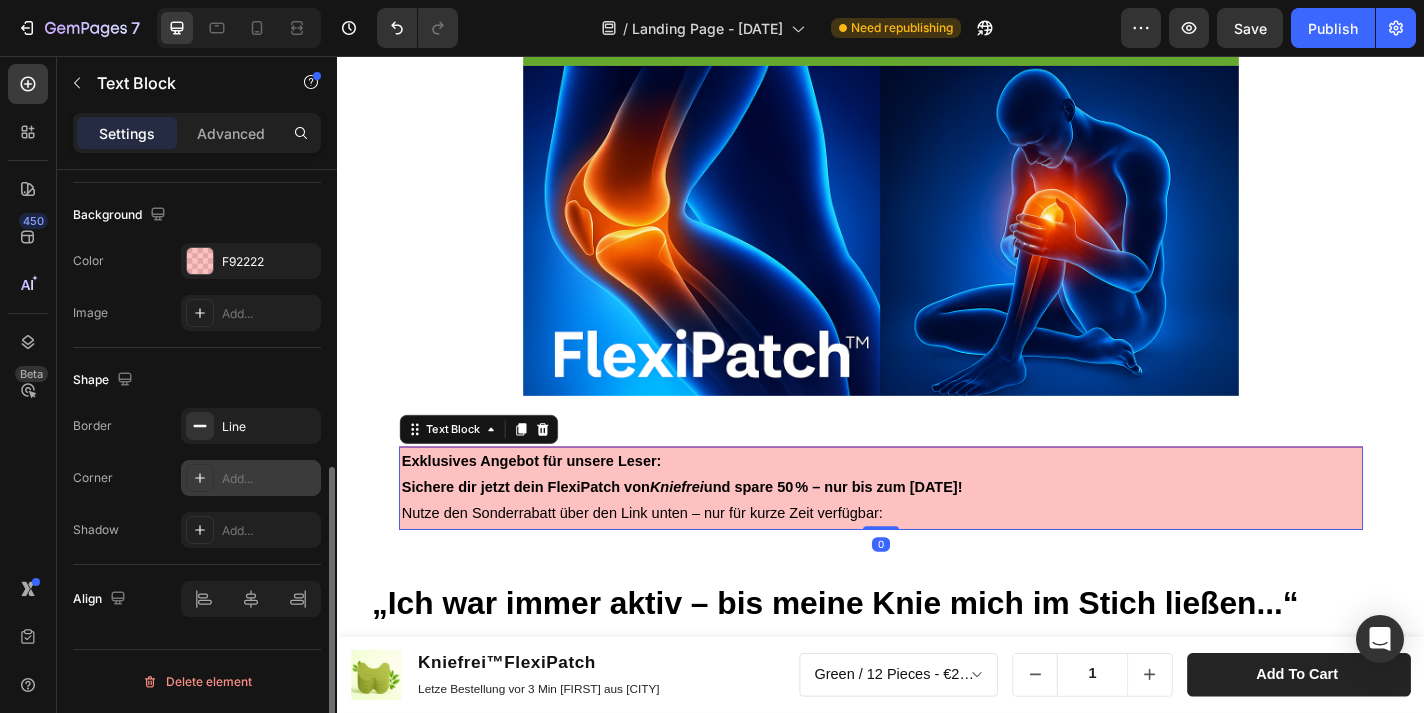 click at bounding box center (200, 478) 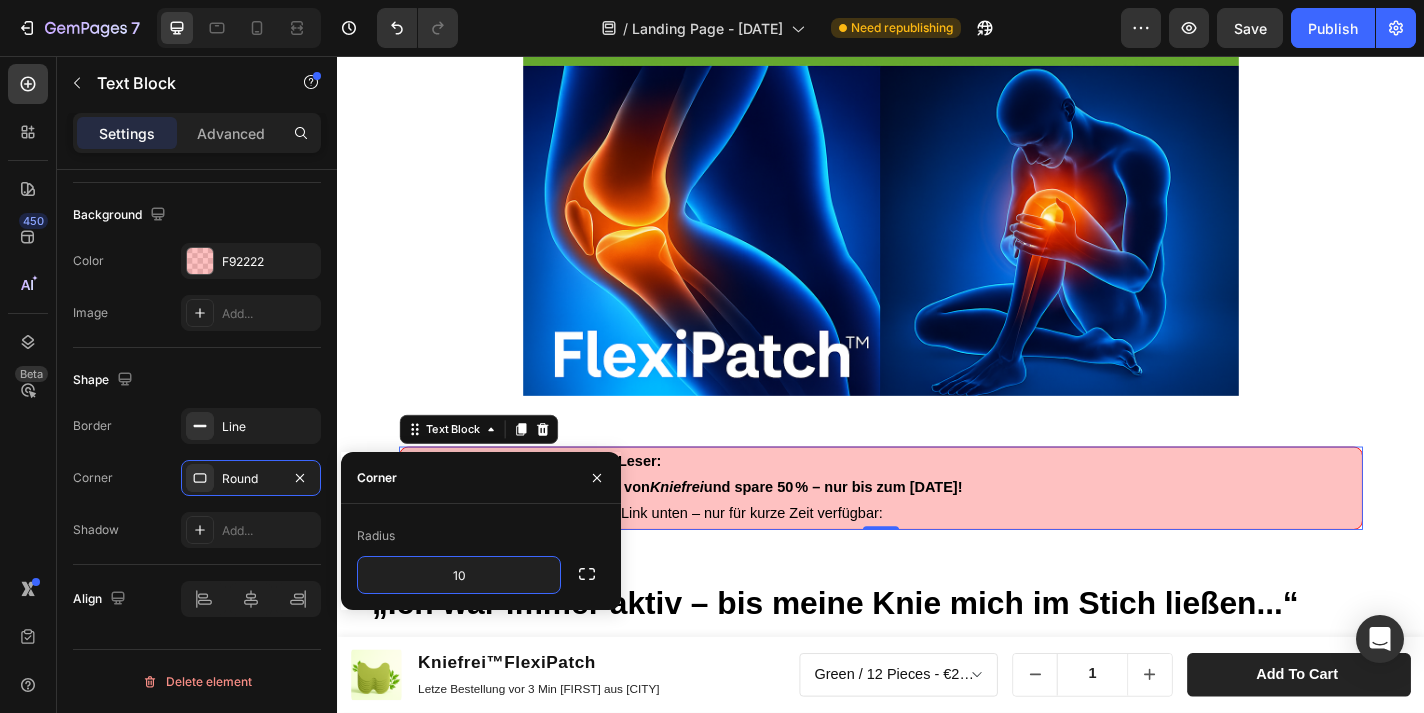 click on "Border Line Corner Round Shadow Add..." at bounding box center [197, 478] 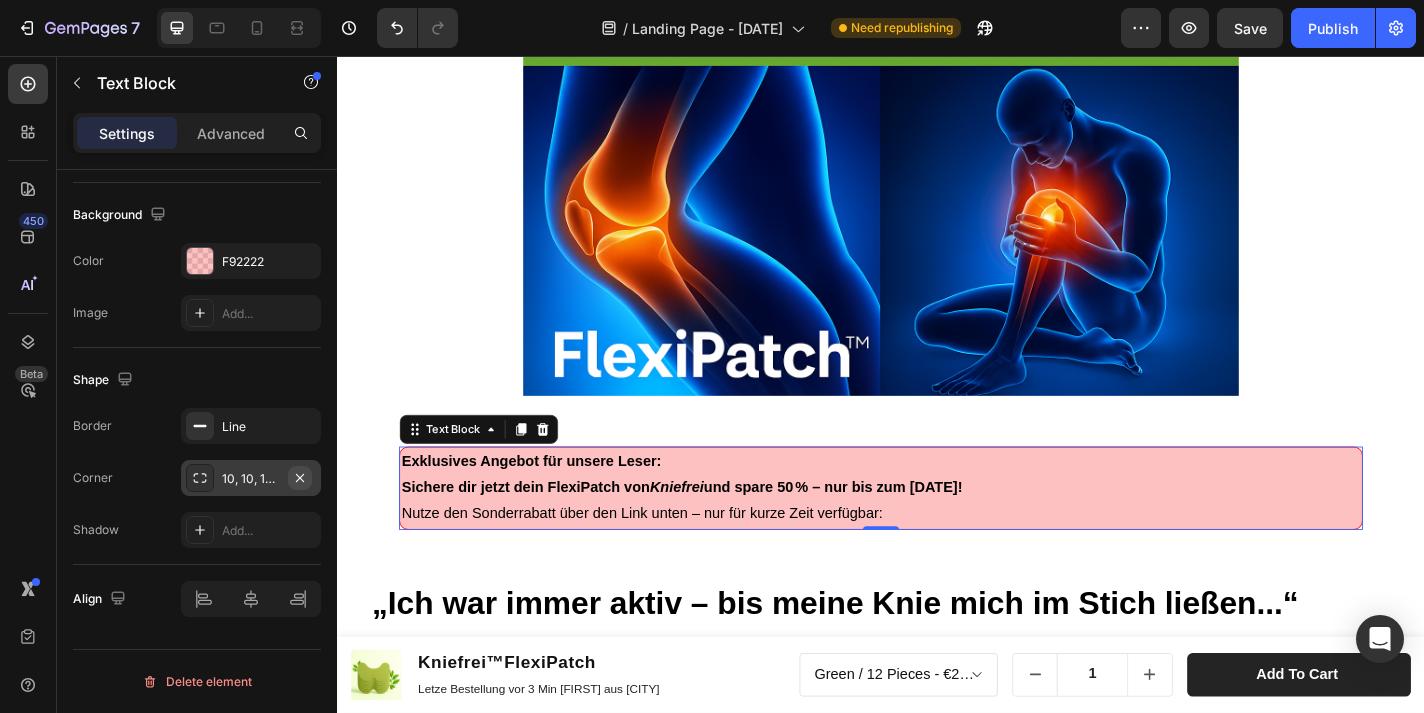 click 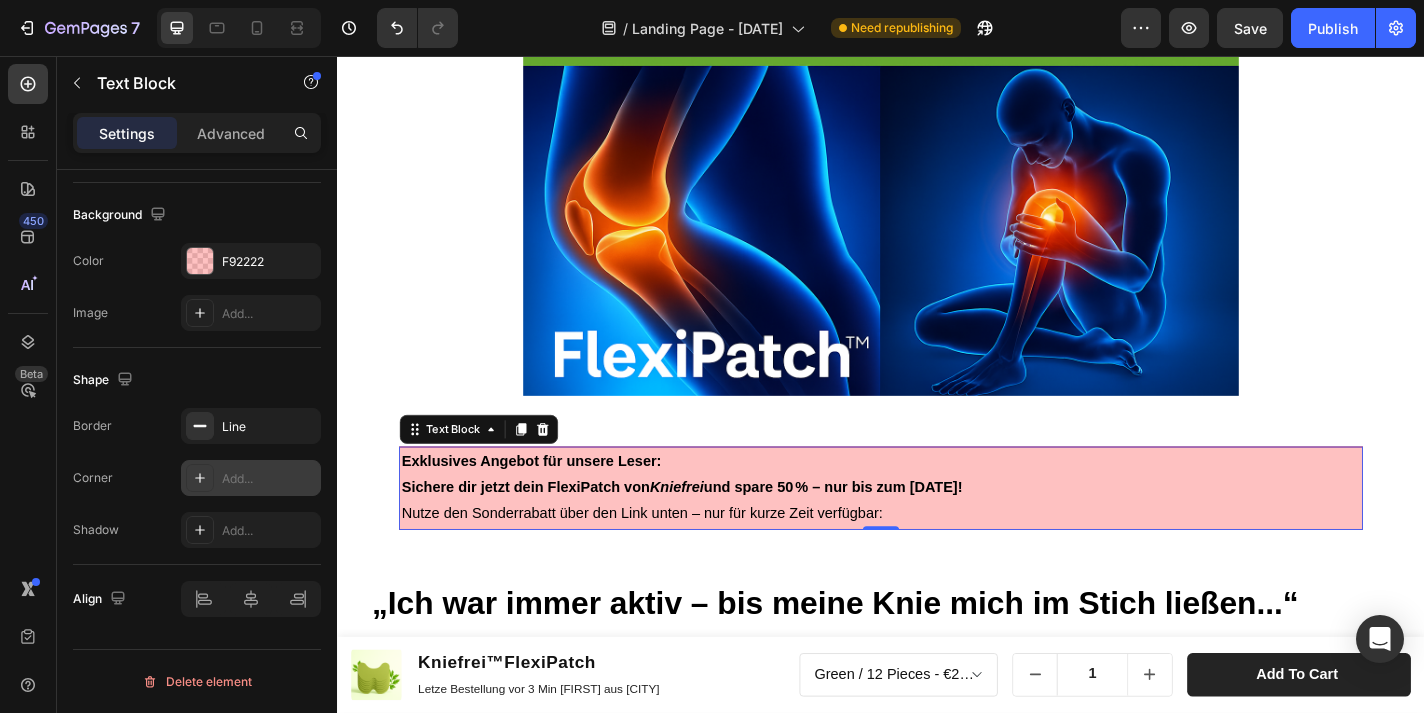 click on "Add..." at bounding box center (269, 479) 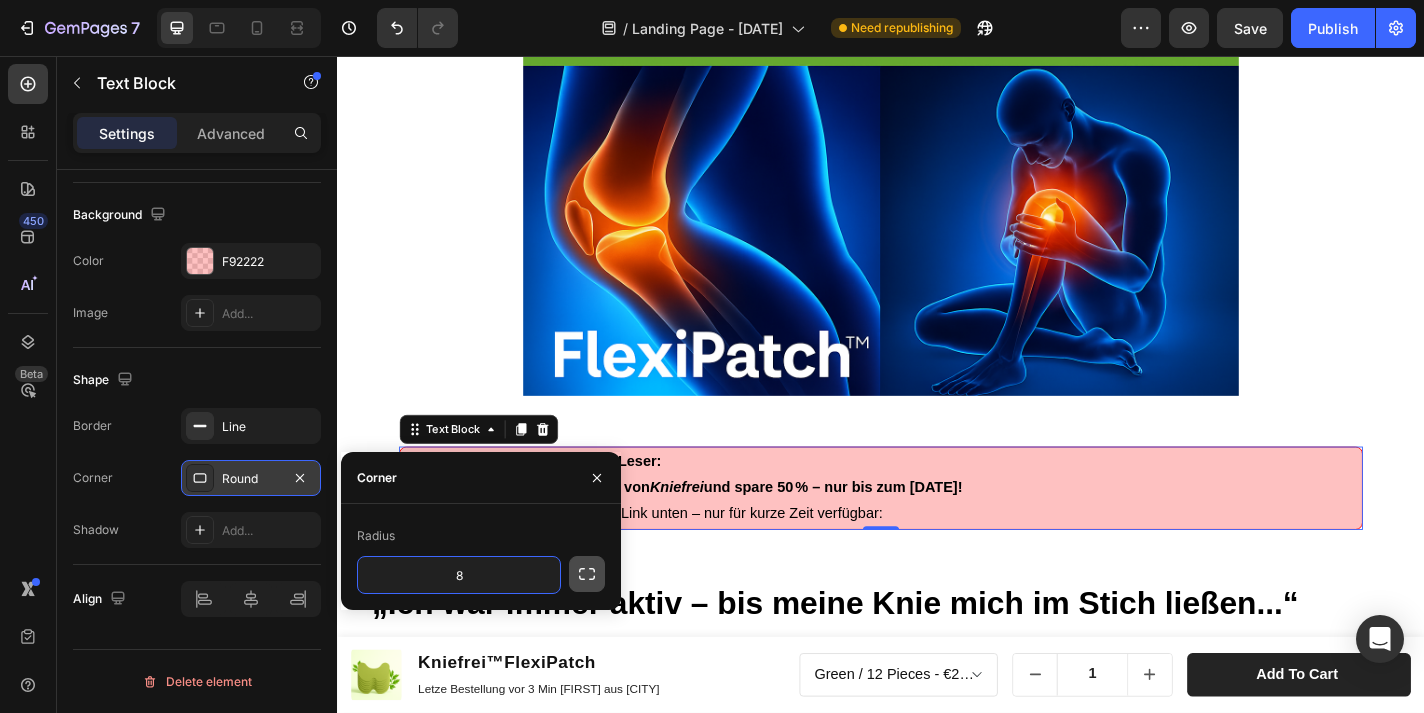 click at bounding box center (587, 574) 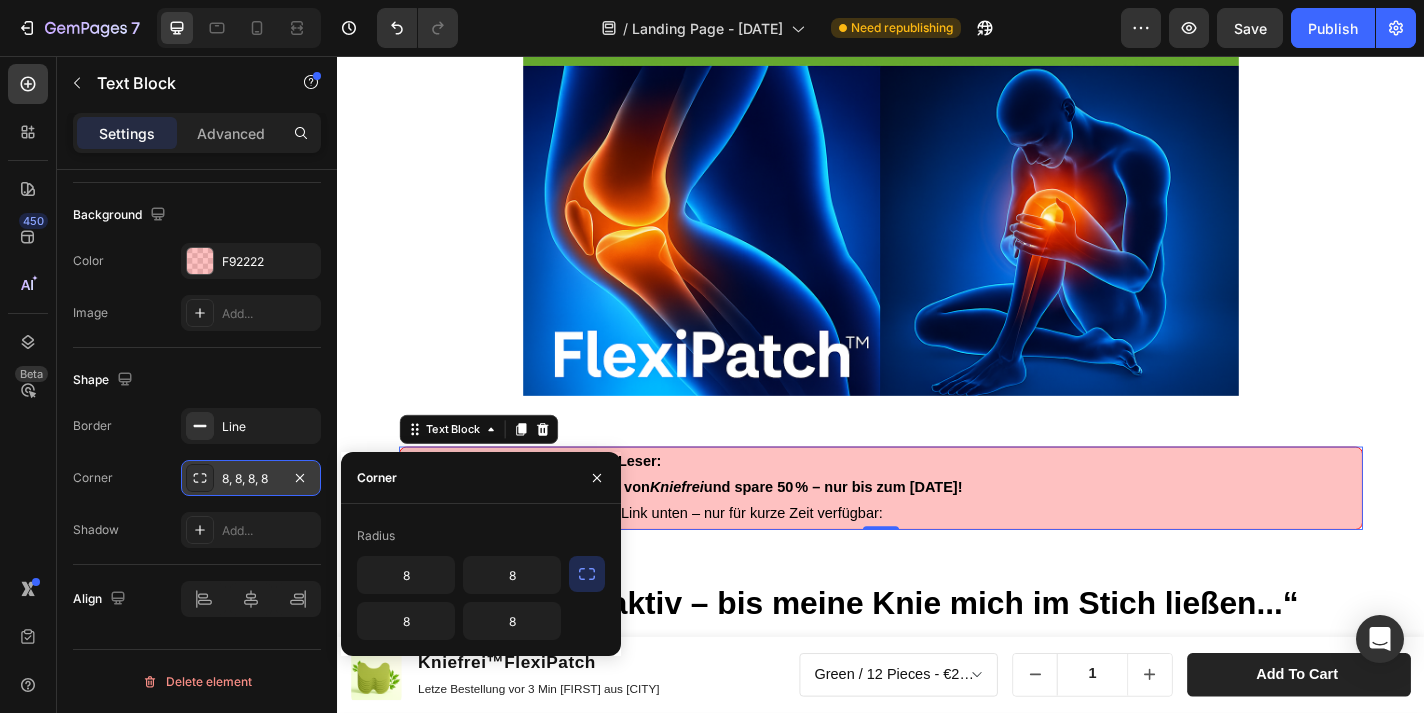 click at bounding box center [587, 574] 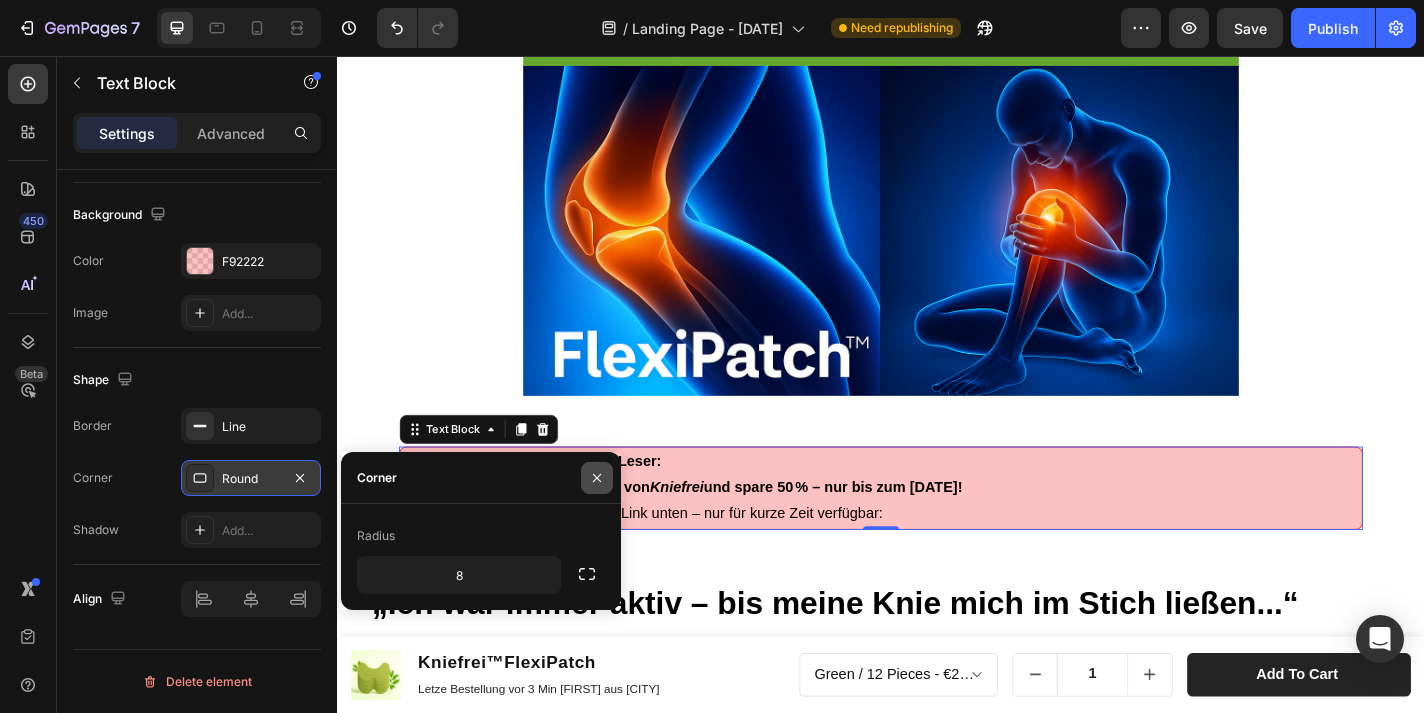 click 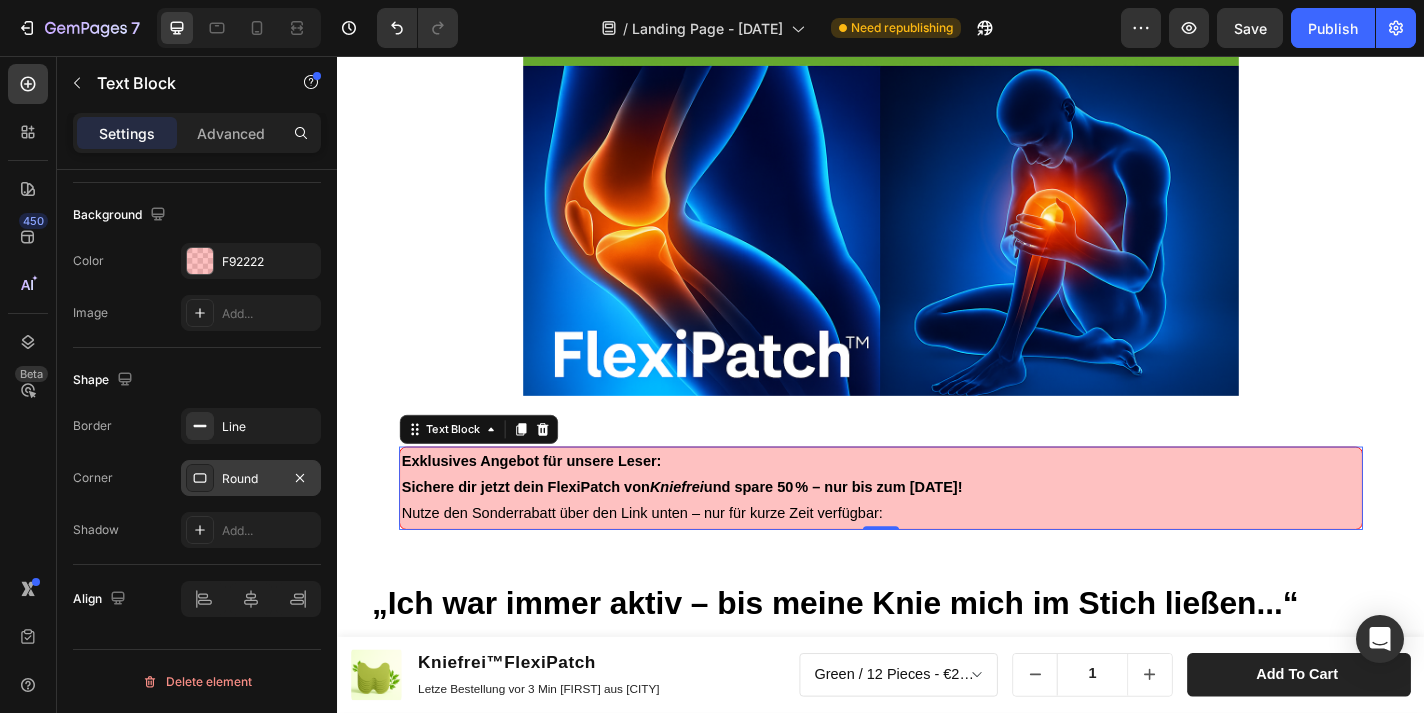 click on "Advertorial  Text Block Heading Row Kniefrei™ – Natürliches Pflaster zur Linderung von Knieschmerzen  Erleben Sie natürliche Erleichterung für schmerzende Knie mit Kniefrei™! Heading Tausende sind bereits begeistert von der einfachen Lösung – entwickelt, um Schmerzen zu lindern und Beweglichkeit zurückzugeben. Text Block Image [DATE] von [FIRST] [LAST] Text Block Row Image Row Lang anhaltende Erleichterung Jedes Pflaster bietet bis zu 8 Stunden Linderung und ist somit eine bequeme und effektive Lösung zur Bewältigung von Knieschmerzen im Alltag. Egal, ob Sie unter Sportverletzungen, altersbedingten Knieproblemen oder chronischen Beschwerden leiden, unsere Pflaster bieten langanhaltenden Komfort und Mobilität. Text Block Image Exklusives Angebot für unsere Leser: Sichere dir jetzt dein FlexiPatch von  Kniefrei  und spare 50 % – nur bis zum [DATE]! Nutze den Sonderrabatt über den Link unten – nur für kurze Zeit verfügbar: Text Block   0 Row Row Heading ➡️  Text Block ." at bounding box center (937, 1327) 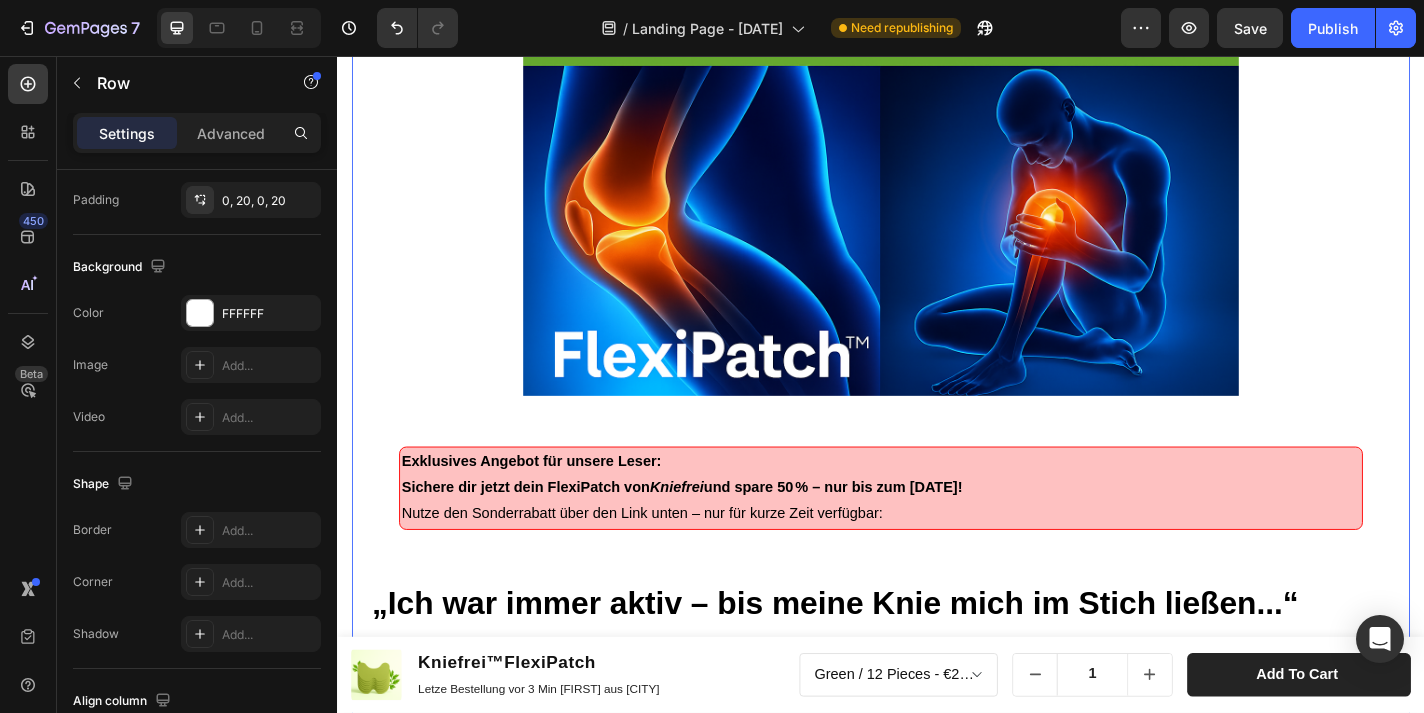 scroll, scrollTop: 0, scrollLeft: 0, axis: both 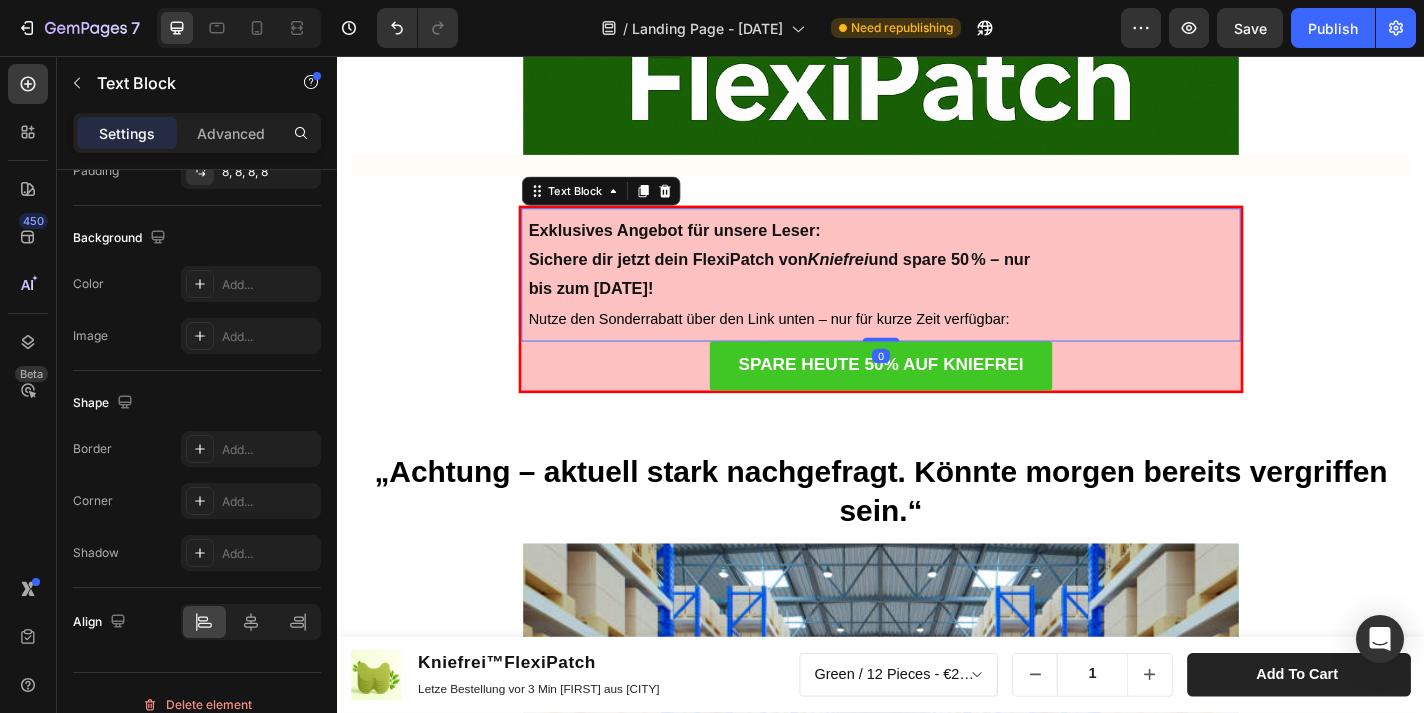 click on "Exklusives Angebot für unsere Leser: Sichere dir jetzt dein FlexiPatch von Kniefrei und spare 50 % – nur bis zum [DATE]! Nutze den Sonderrabatt über den Link unten – nur für kurze Zeit verfügbar:" at bounding box center [937, 297] 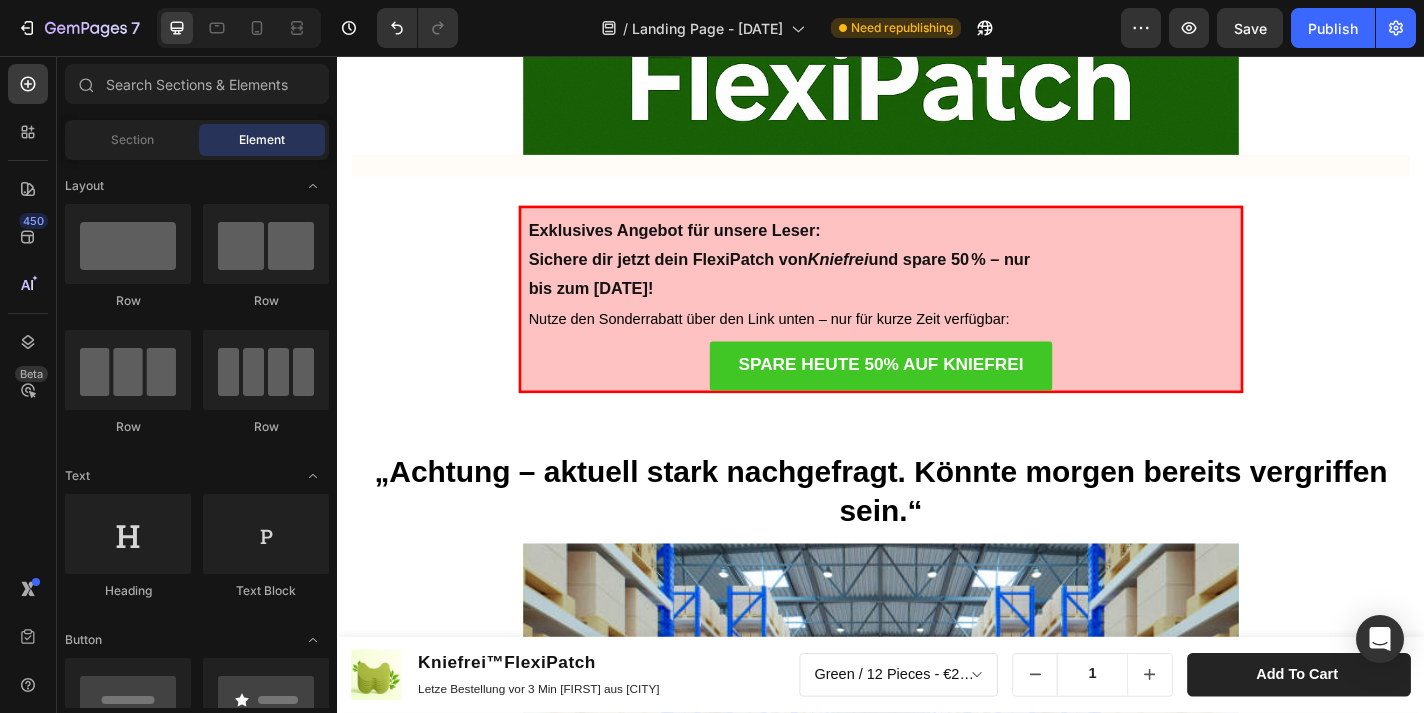click on "Product Images Kniefrei™FlexiPatch Product Title Letze Bestellung vor 3 Min [FIRST] aus [CITY]  Text Block Row   Green / 12 Pieces - €24,99  Product Variants & Swatches
1
Product Quantity Add to cart Product Cart Button Row Row Product Sticky Advertorial  Text Block Heading Row Kniefrei™ – Natürliches Pflaster zur Linderung von Knieschmerzen  Erleben Sie natürliche Erleichterung für schmerzende Knie mit Kniefrei™! Heading Tausende sind bereits begeistert von der einfachen Lösung – entwickelt, um Schmerzen zu lindern und Beweglichkeit zurückzugeben. Text Block Image [DATE] von [FIRST] [LAST] Text Block Row Image Row Lang anhaltende Erleichterung Jedes Pflaster bietet bis zu 8 Stunden Linderung und ist somit eine bequeme und effektive Lösung zur Bewältigung von Knieschmerzen im Alltag. Egal, ob Sie unter Sportverletzungen, altersbedingten Knieproblemen oder chronischen Beschwerden leiden, unsere Pflaster bieten langanhaltenden Komfort und Mobilität. Text Block Image Row" at bounding box center (937, -1531) 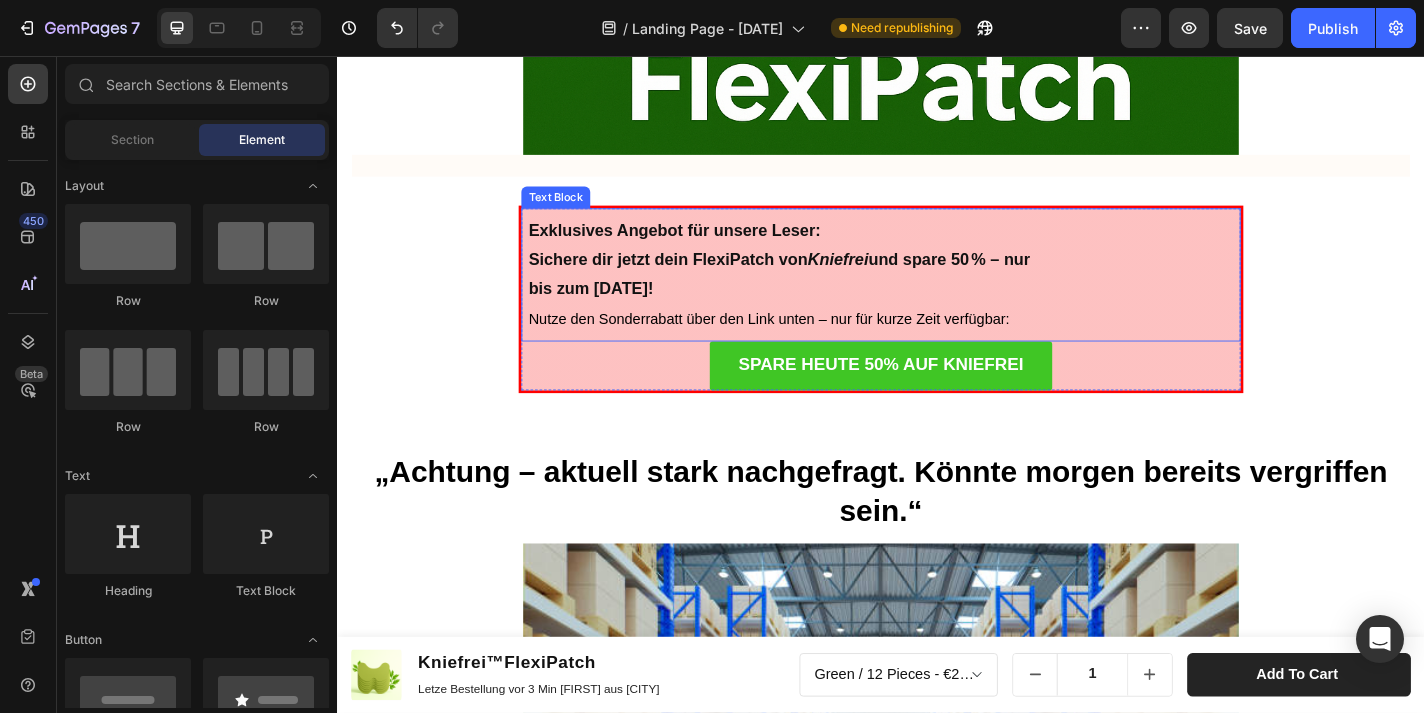 click on "Exklusives Angebot für unsere Leser: Sichere dir jetzt dein FlexiPatch von Kniefrei und spare 50 % – nur bis zum [DATE]! Nutze den Sonderrabatt über den Link unten – nur für kurze Zeit verfügbar:" at bounding box center (937, 297) 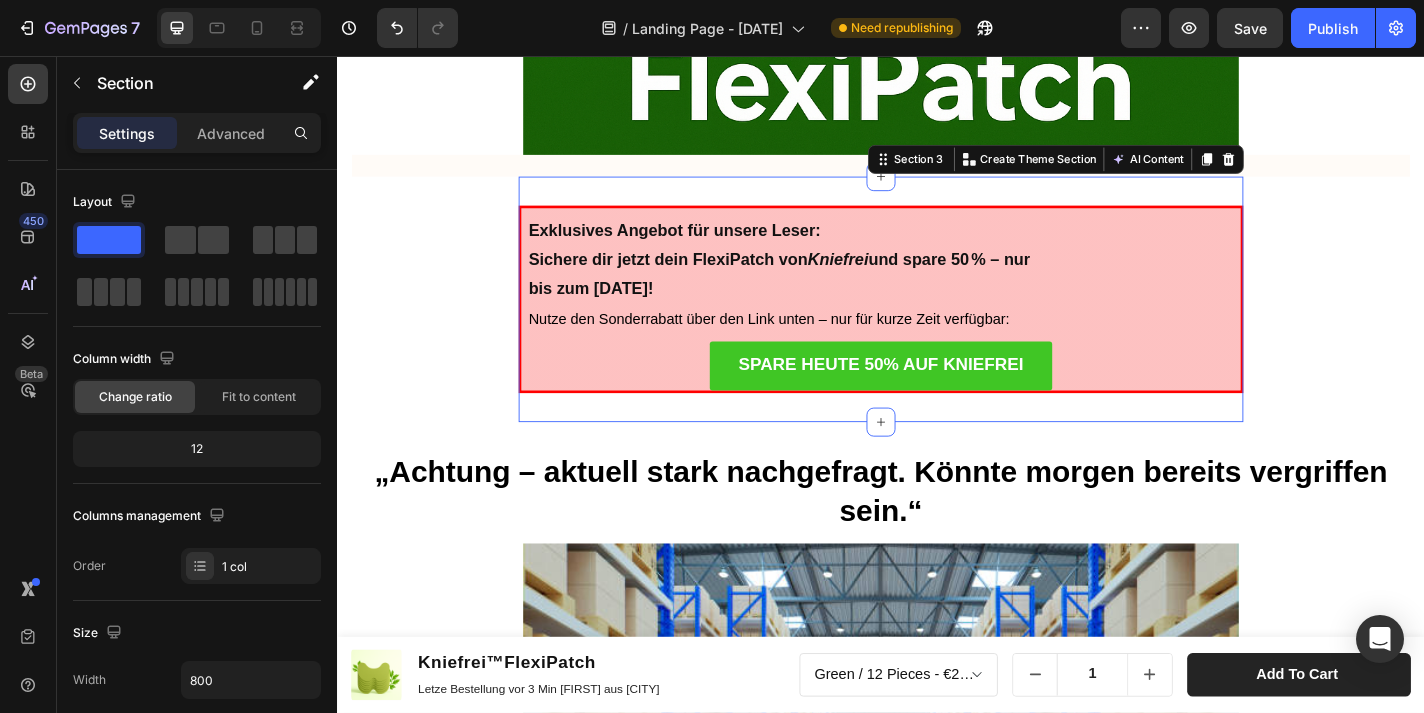 click on "Exklusives Angebot für unsere Leser: Sichere dir jetzt dein FlexiPatch von  Kniefrei  und spare 50 % – nur bis zum [DATE]! Nutze den Sonderrabatt über den Link unten – nur für kurze Zeit verfügbar: Text Block SPARE HEUTE 50% AUF KNIEFREI Button Row Section 3   You can create reusable sections Create Theme Section AI Content Write with GemAI What would you like to describe here? Tone and Voice Persuasive Product Show more Generate" at bounding box center (937, 324) 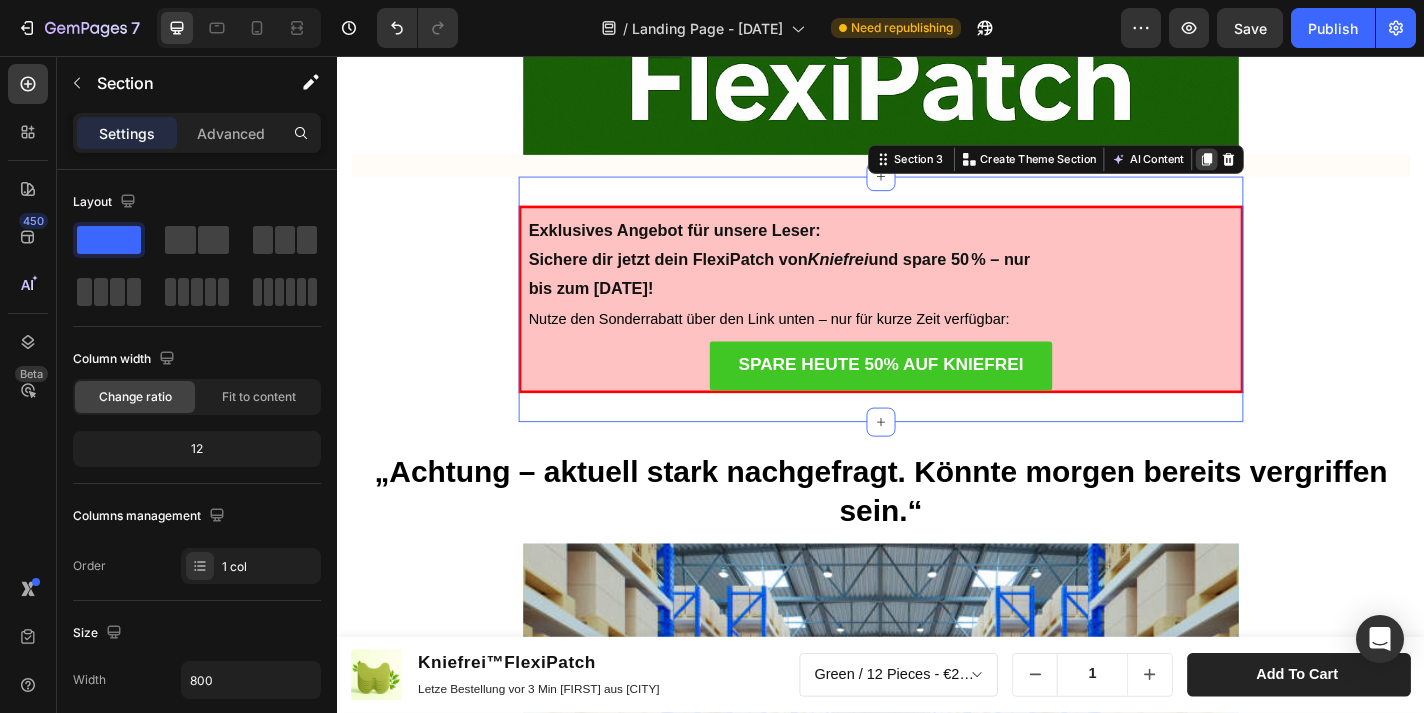 click 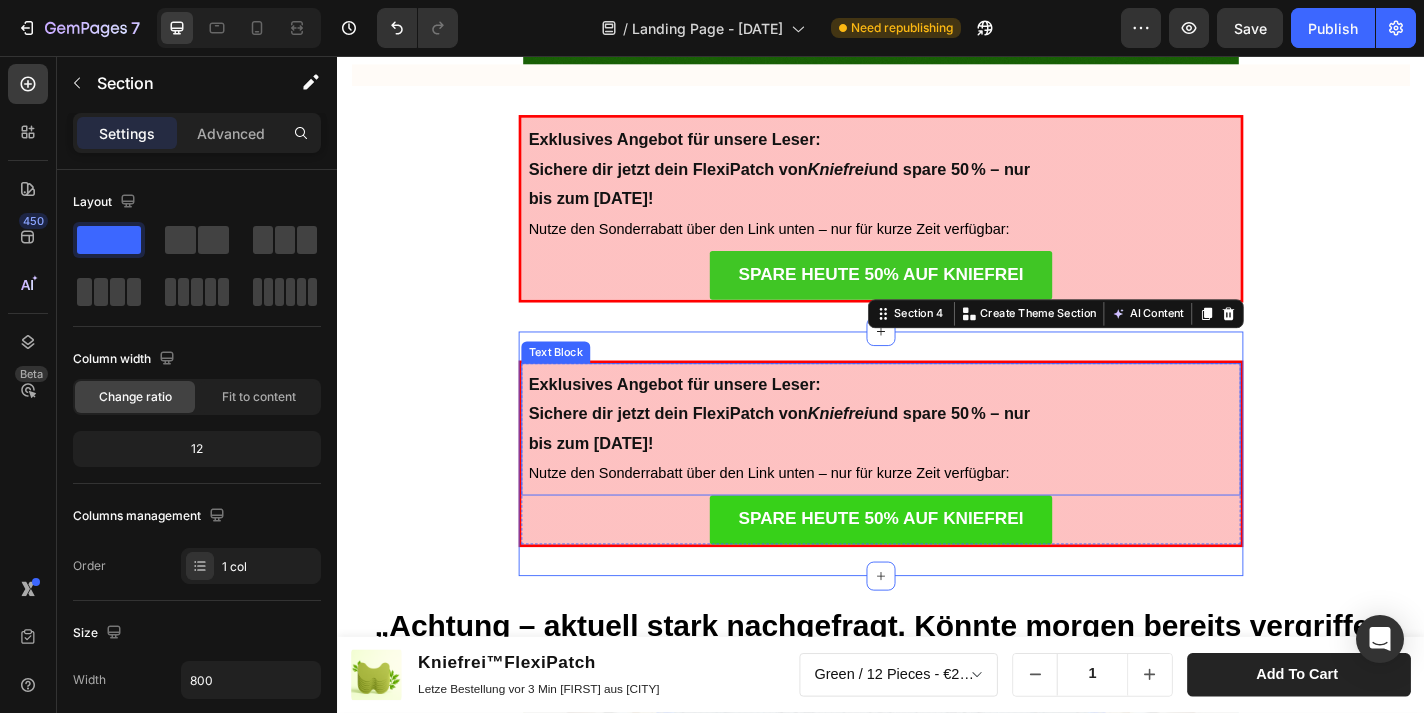 scroll, scrollTop: 4956, scrollLeft: 0, axis: vertical 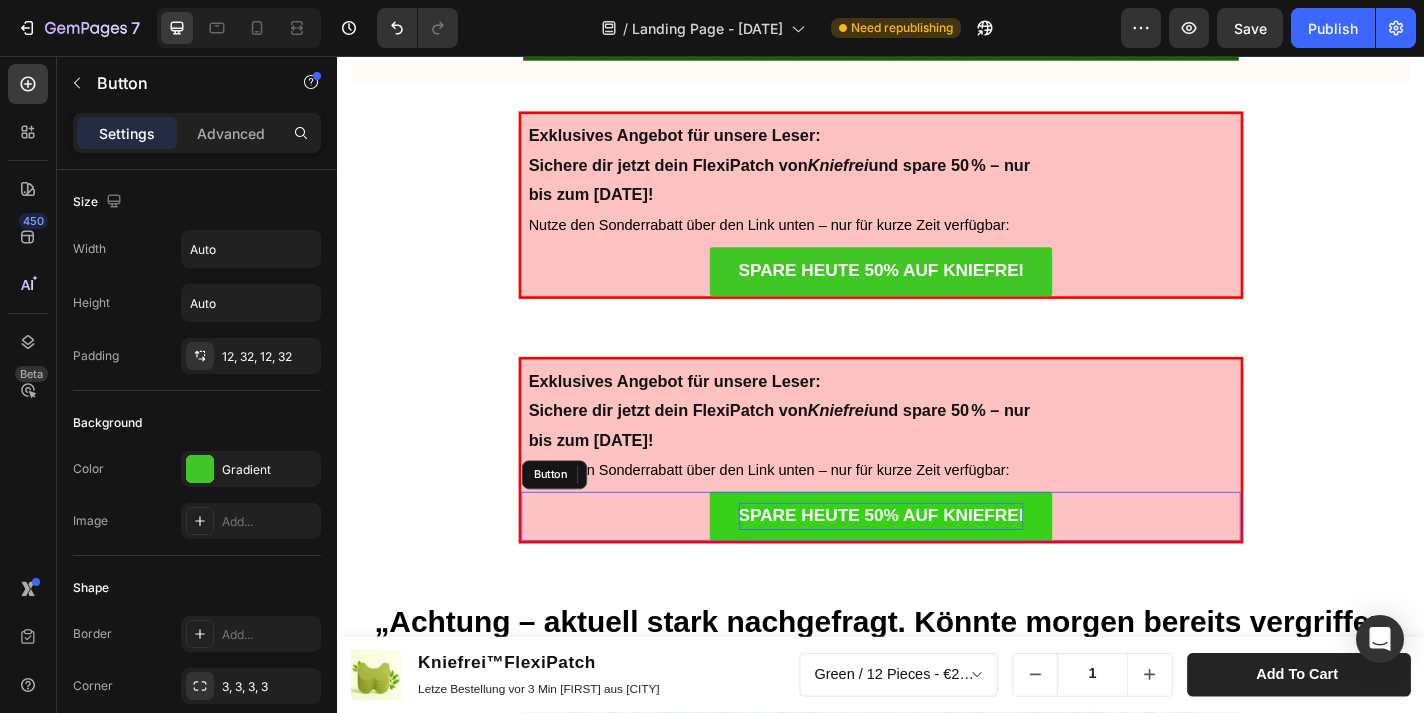 click on "SPARE HEUTE 50% AUF KNIEFREI" at bounding box center [937, 562] 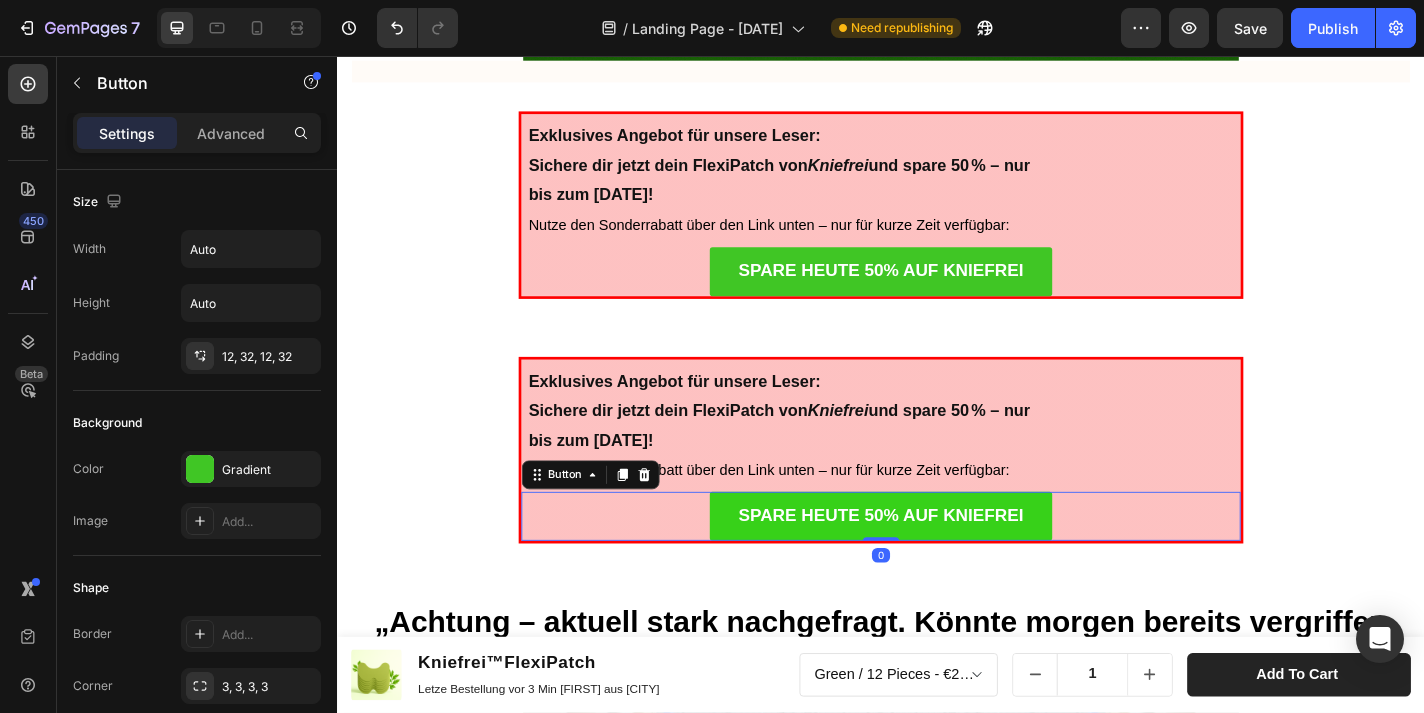 click on "SPARE HEUTE 50% AUF KNIEFREI" at bounding box center (937, 564) 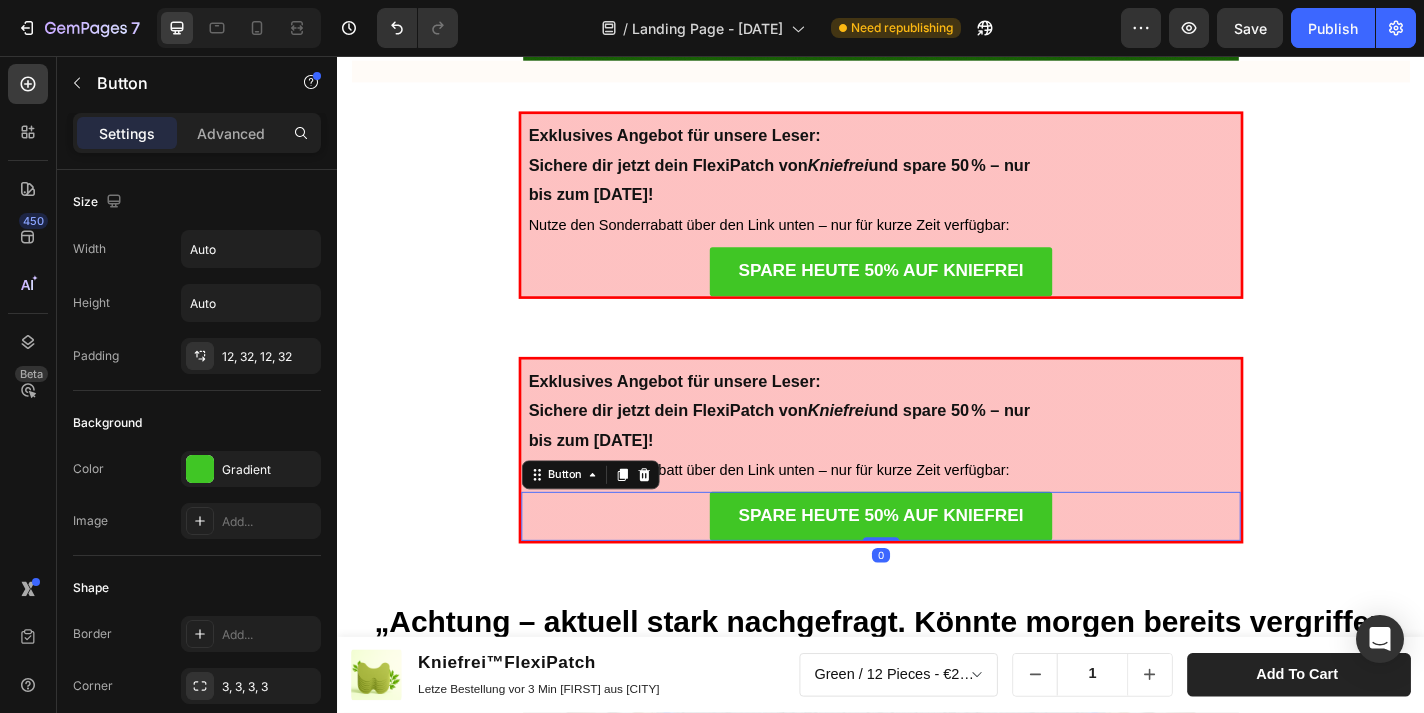 click 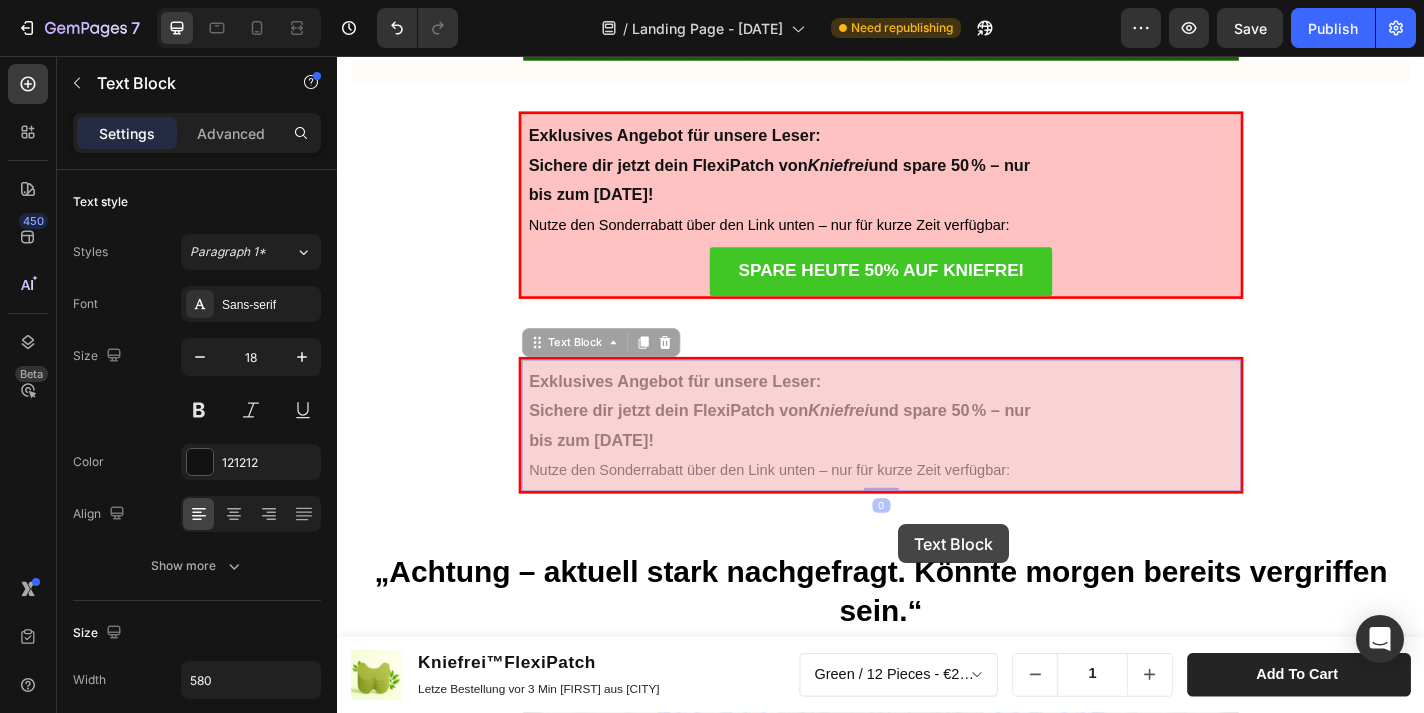 drag, startPoint x: 954, startPoint y: 559, endPoint x: 956, endPoint y: 575, distance: 16.124516 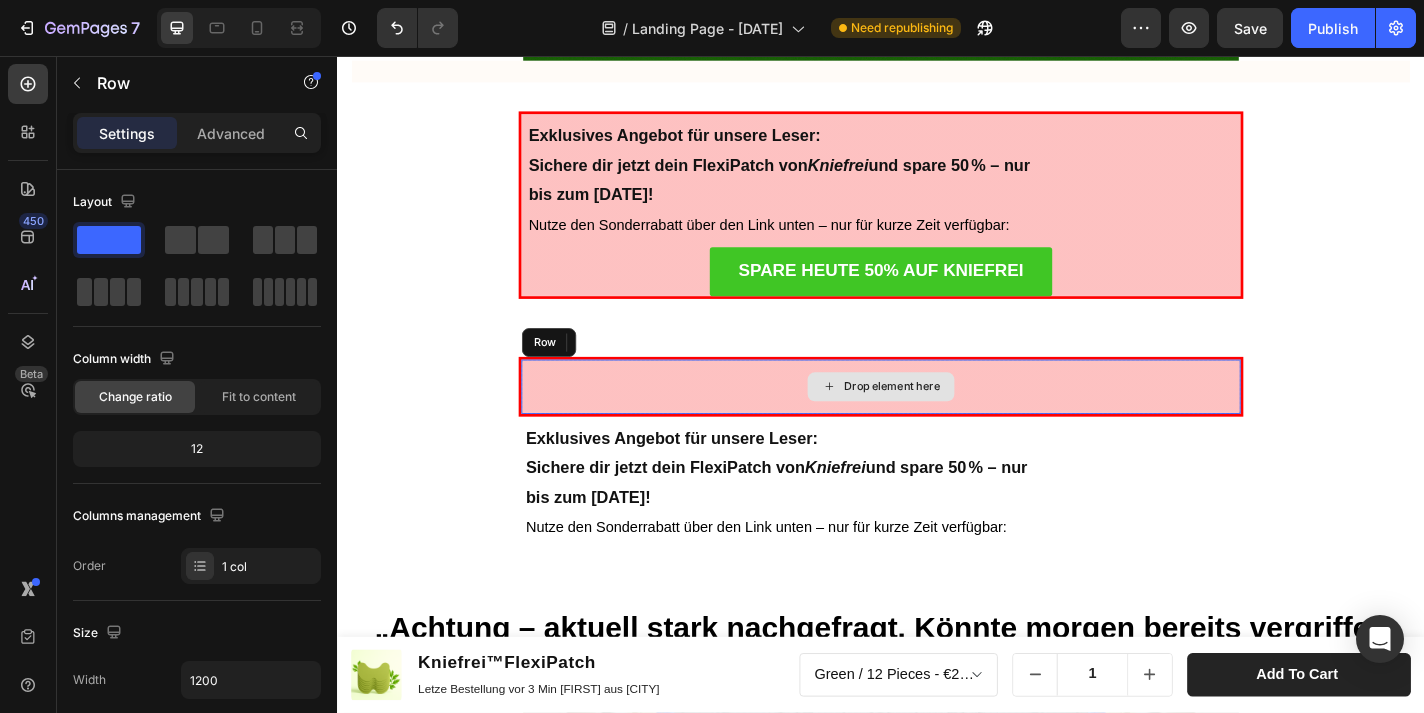 click on "Drop element here" at bounding box center (937, 421) 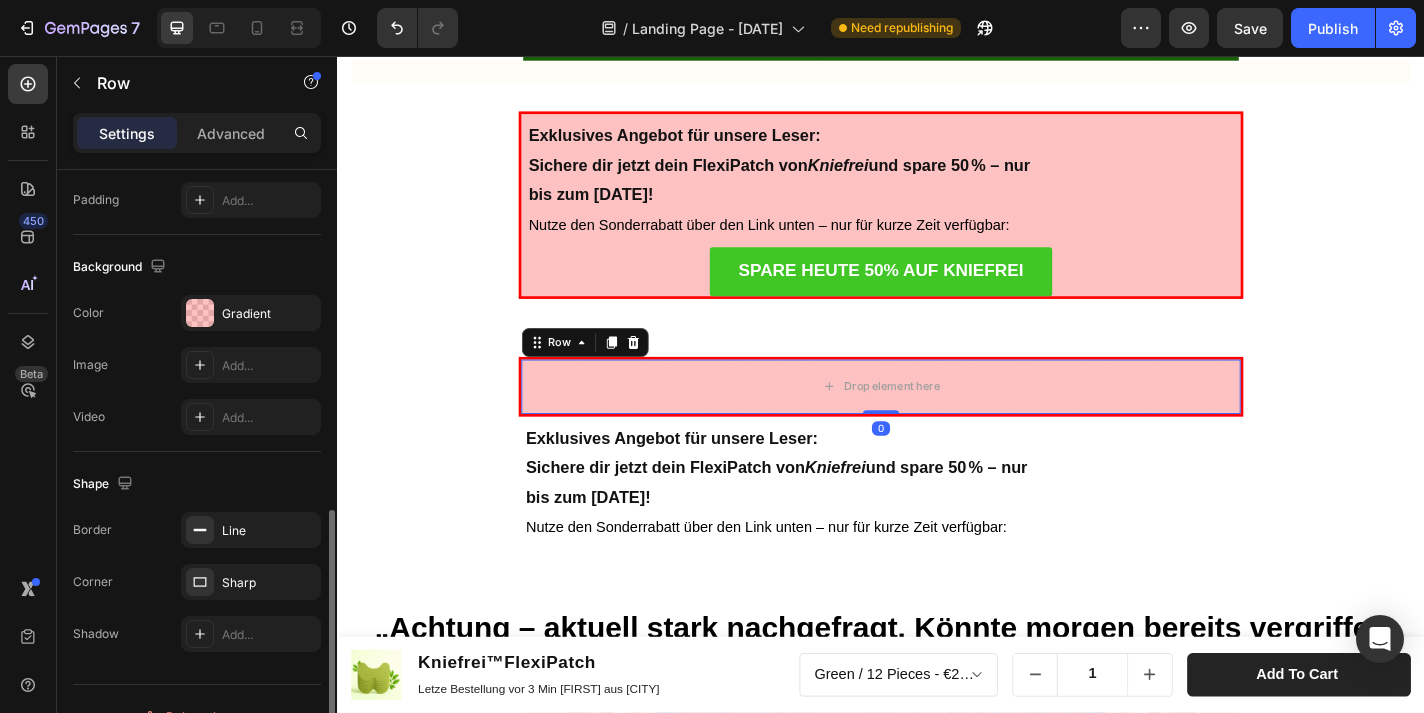 scroll, scrollTop: 620, scrollLeft: 0, axis: vertical 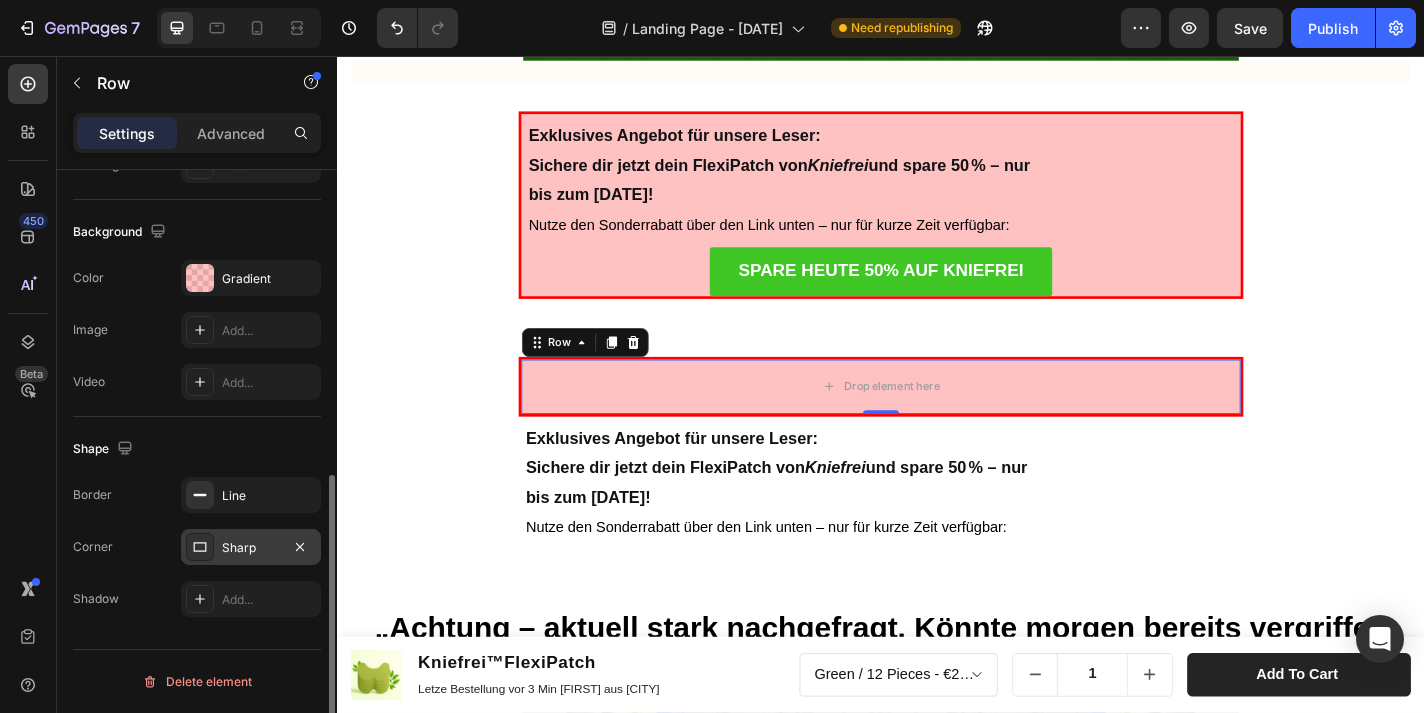click on "Sharp" at bounding box center (251, 548) 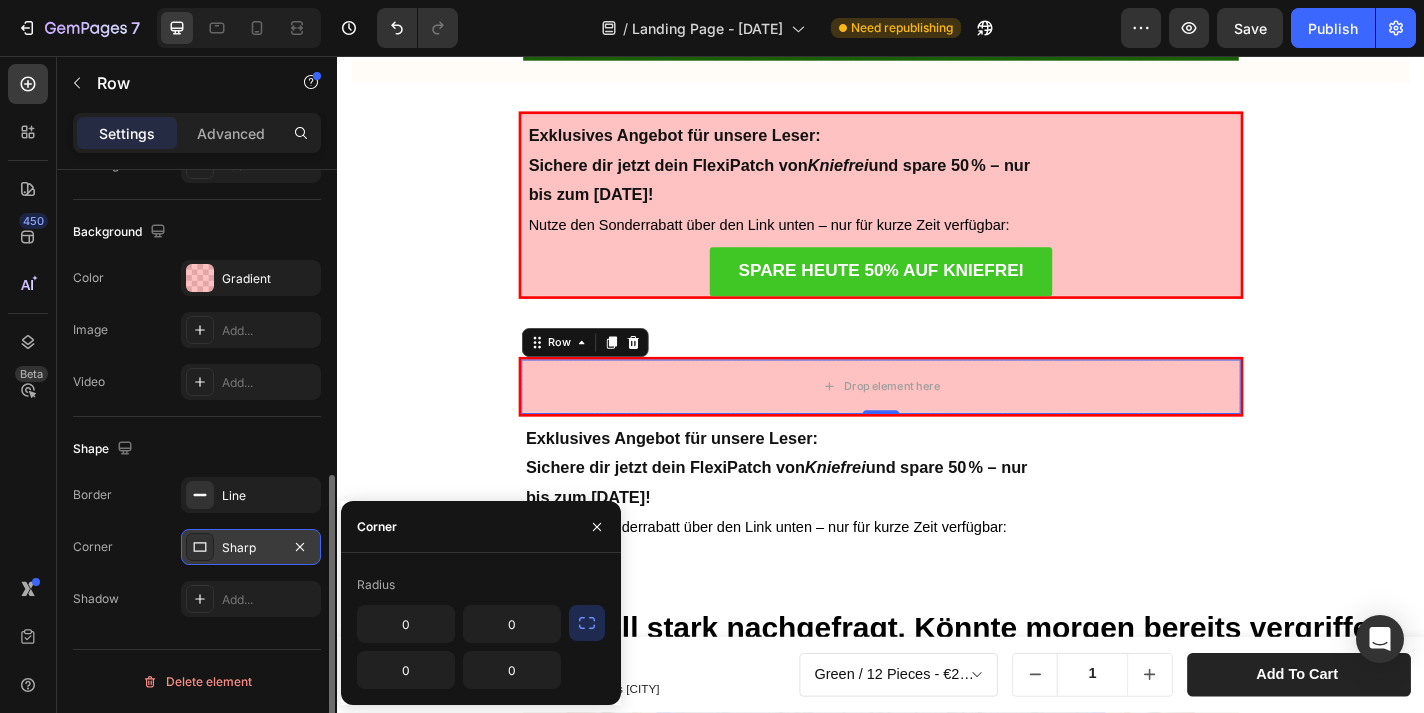 click on "Sharp" at bounding box center (251, 548) 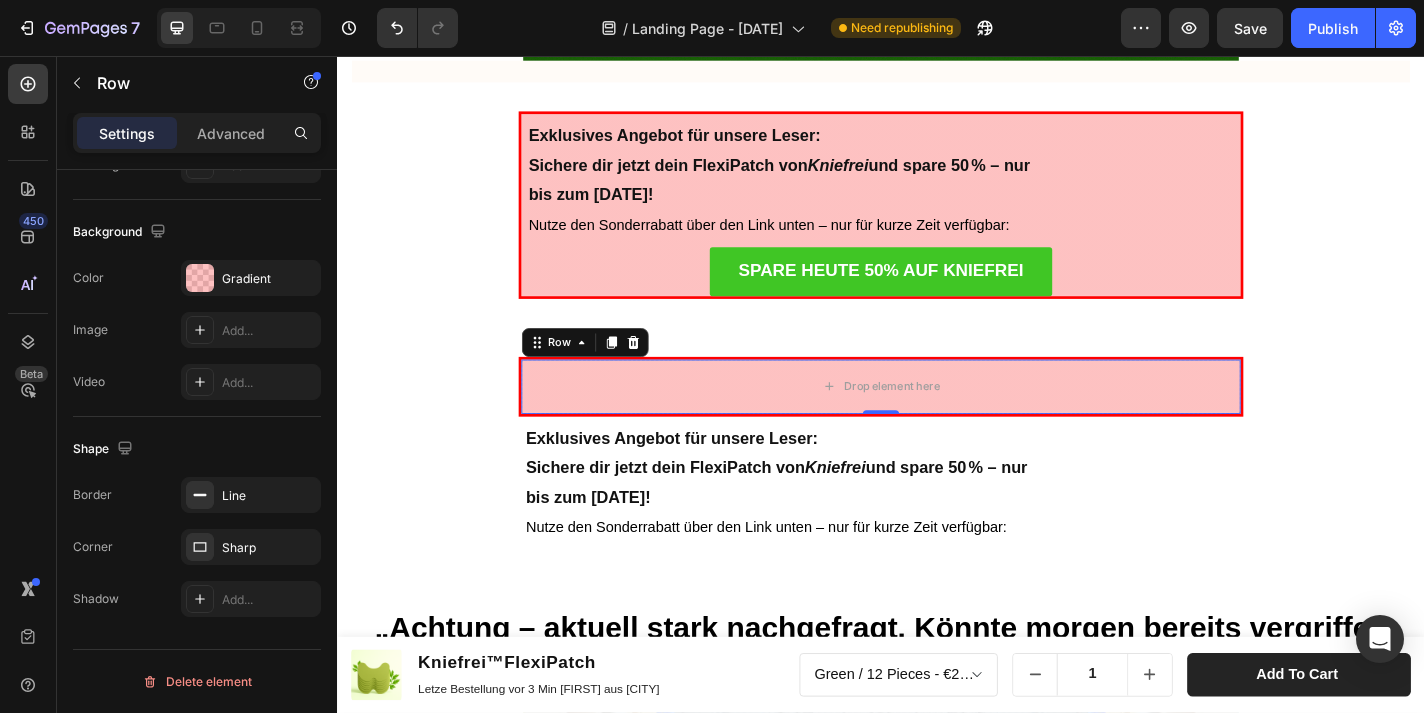 click 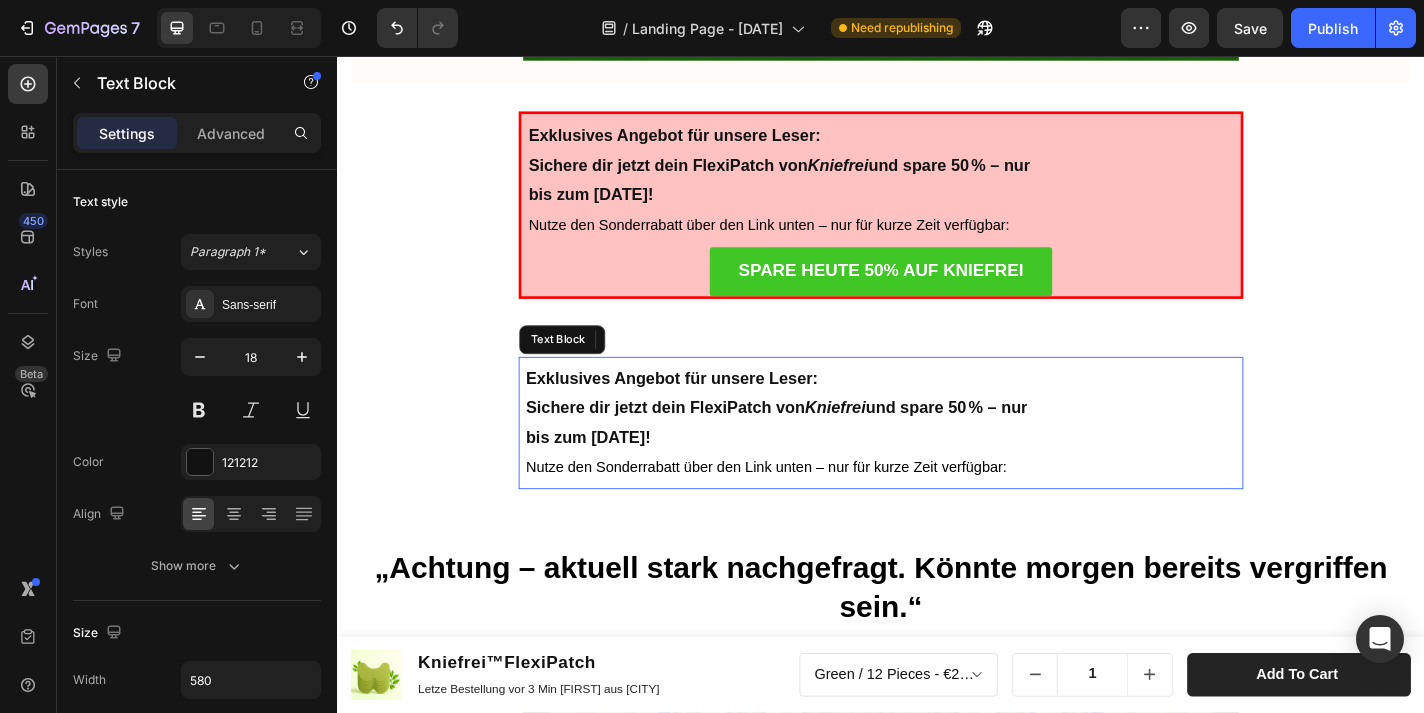 click on "Exklusives Angebot für unsere Leser: Sichere dir jetzt dein FlexiPatch von Kniefrei und spare 50 % – nur bis zum [DATE]! Nutze den Sonderrabatt über den Link unten – nur für kurze Zeit verfügbar:" at bounding box center (827, 461) 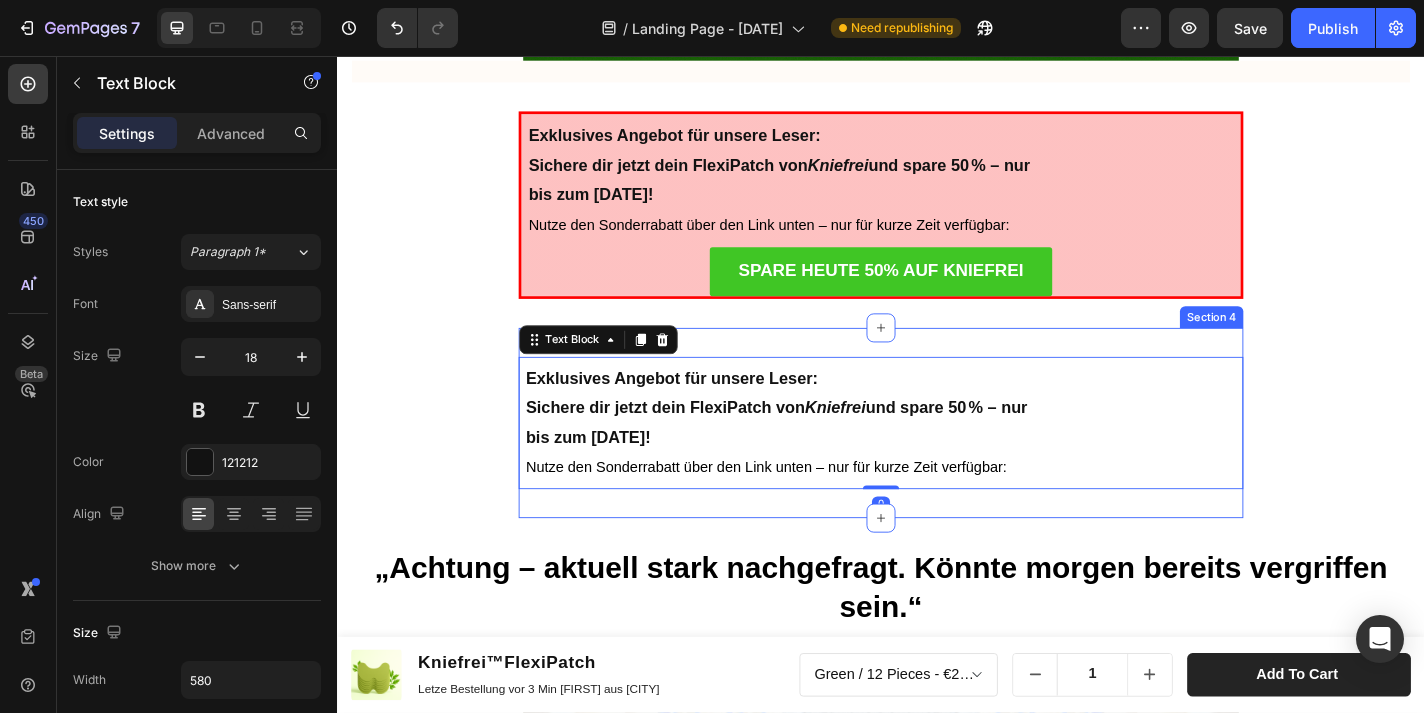 click on "Exklusives Angebot für unsere Leser: Sichere dir jetzt dein FlexiPatch von  Kniefrei  und spare 50 % – nur bis zum [DATE]! Nutze den Sonderrabatt über den Link unten – nur für kurze Zeit verfügbar: Text Block   0 Section 4" at bounding box center [937, 461] 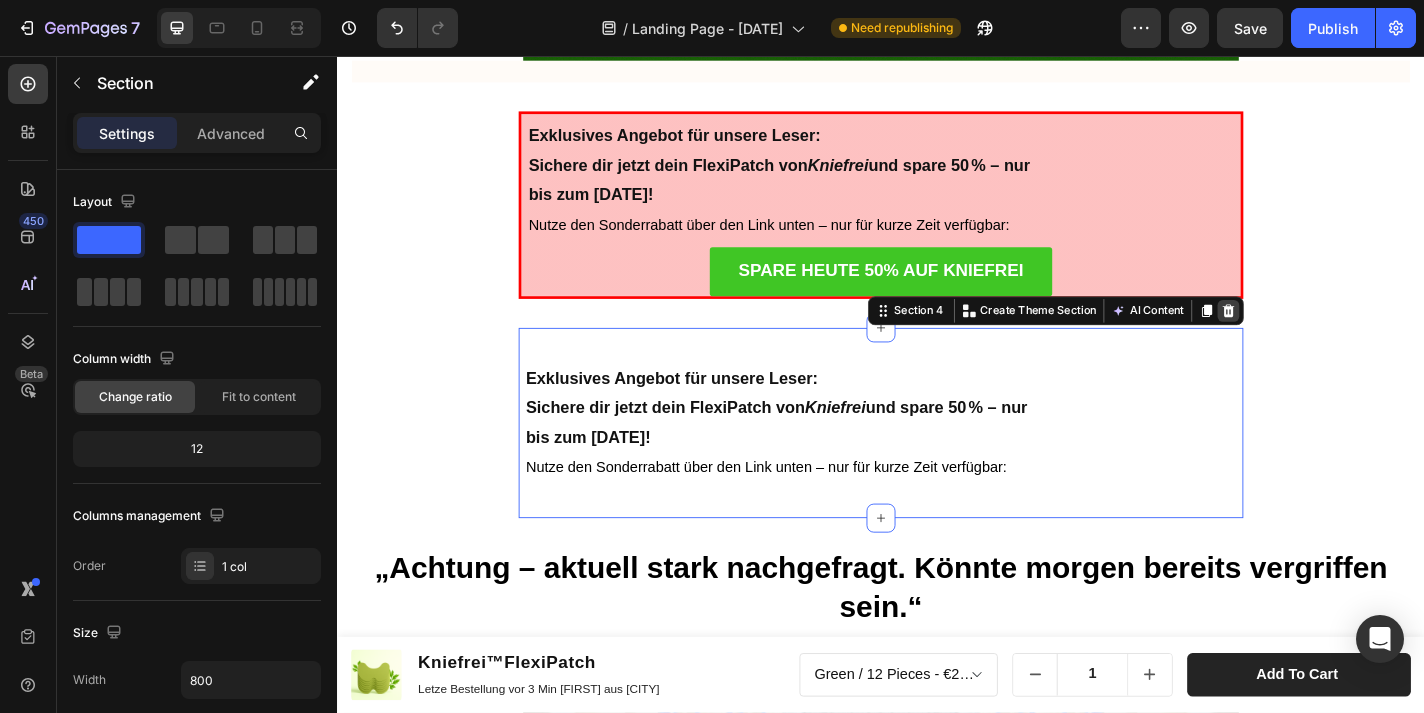 click 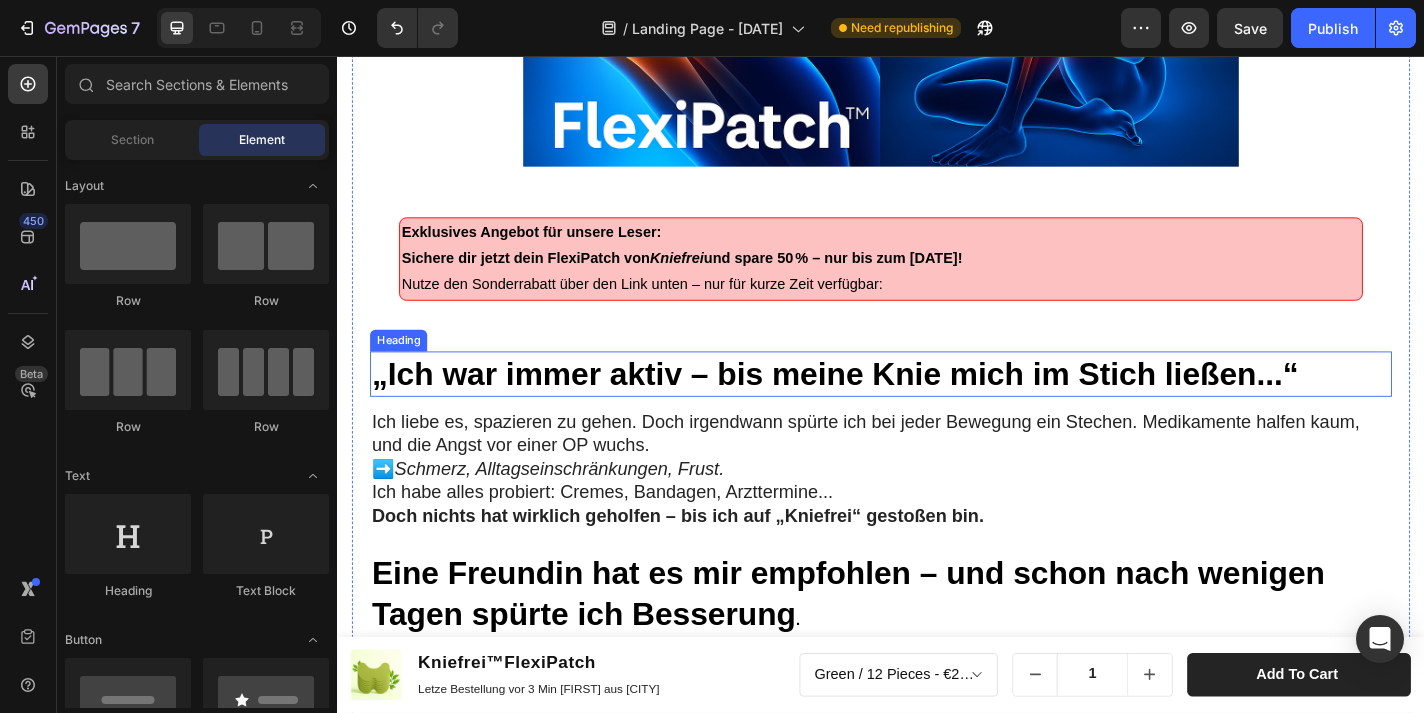 scroll, scrollTop: 1479, scrollLeft: 0, axis: vertical 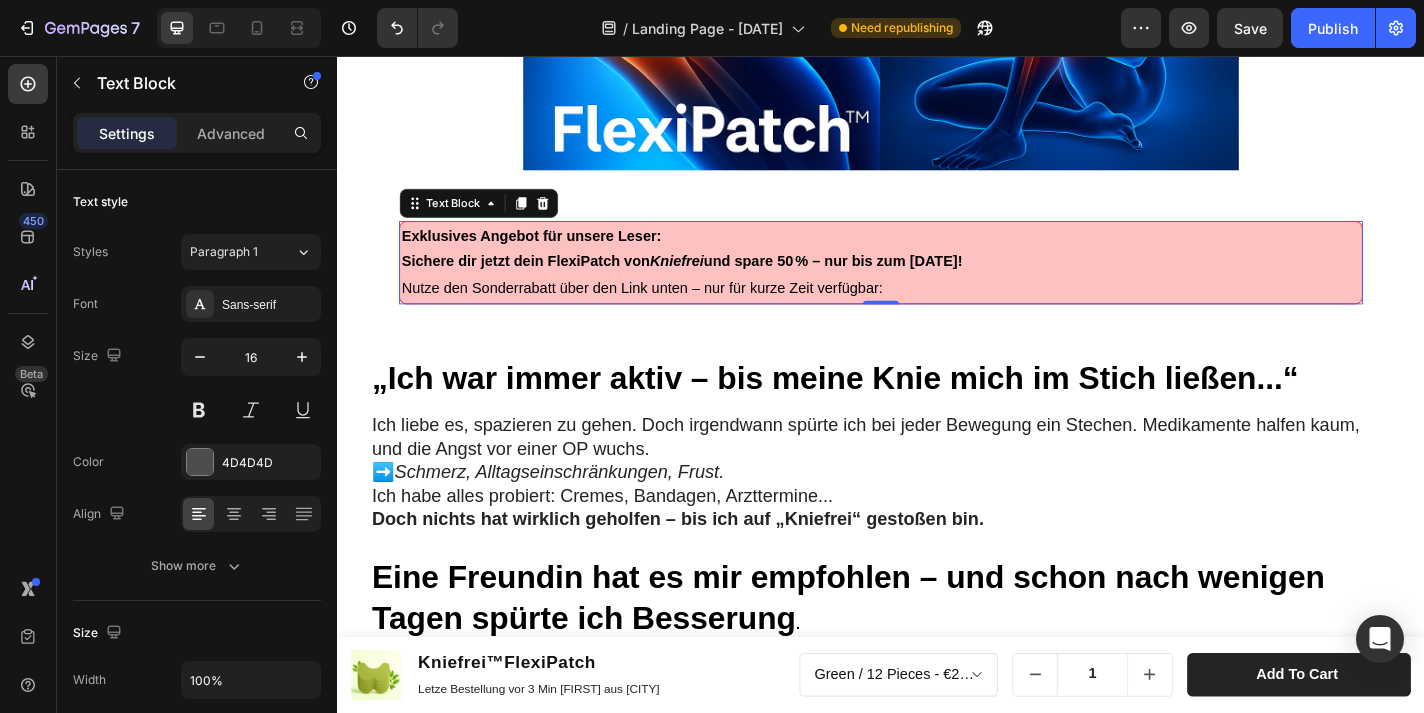 click on "Exklusives Angebot für unsere Leser: Sichere dir jetzt dein FlexiPatch von Kniefrei und spare 50 % – nur bis zum [DATE]! Nutze den Sonderrabatt über den Link unten – nur für kurze Zeit verfügbar:" at bounding box center (937, 284) 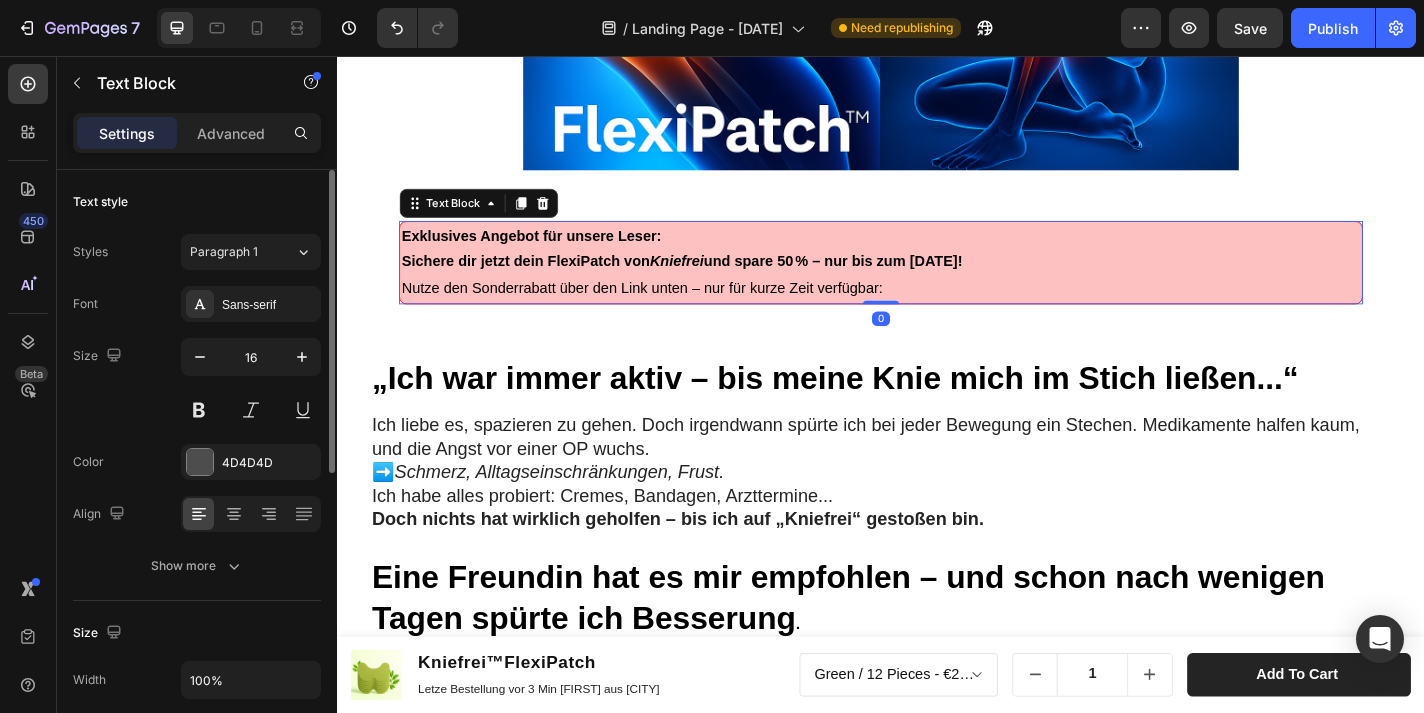 scroll, scrollTop: 585, scrollLeft: 0, axis: vertical 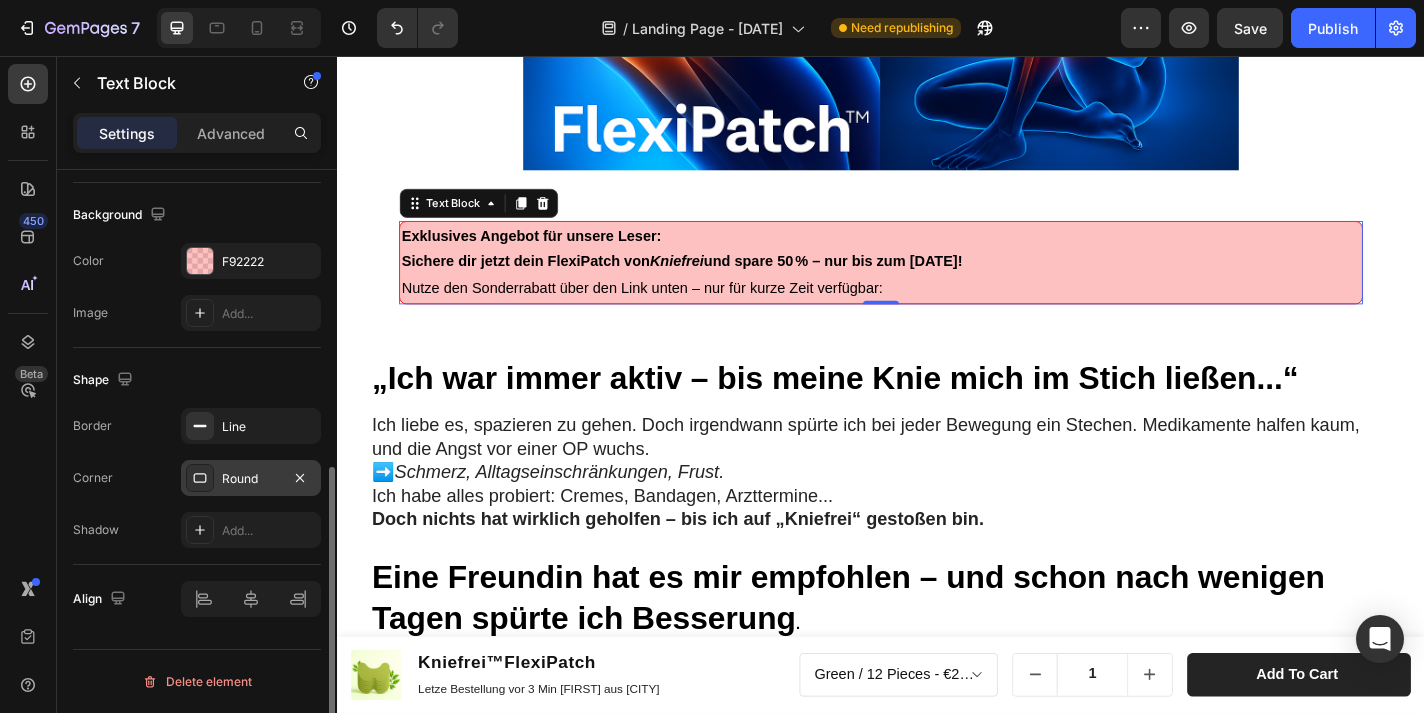 click on "Round" at bounding box center [251, 479] 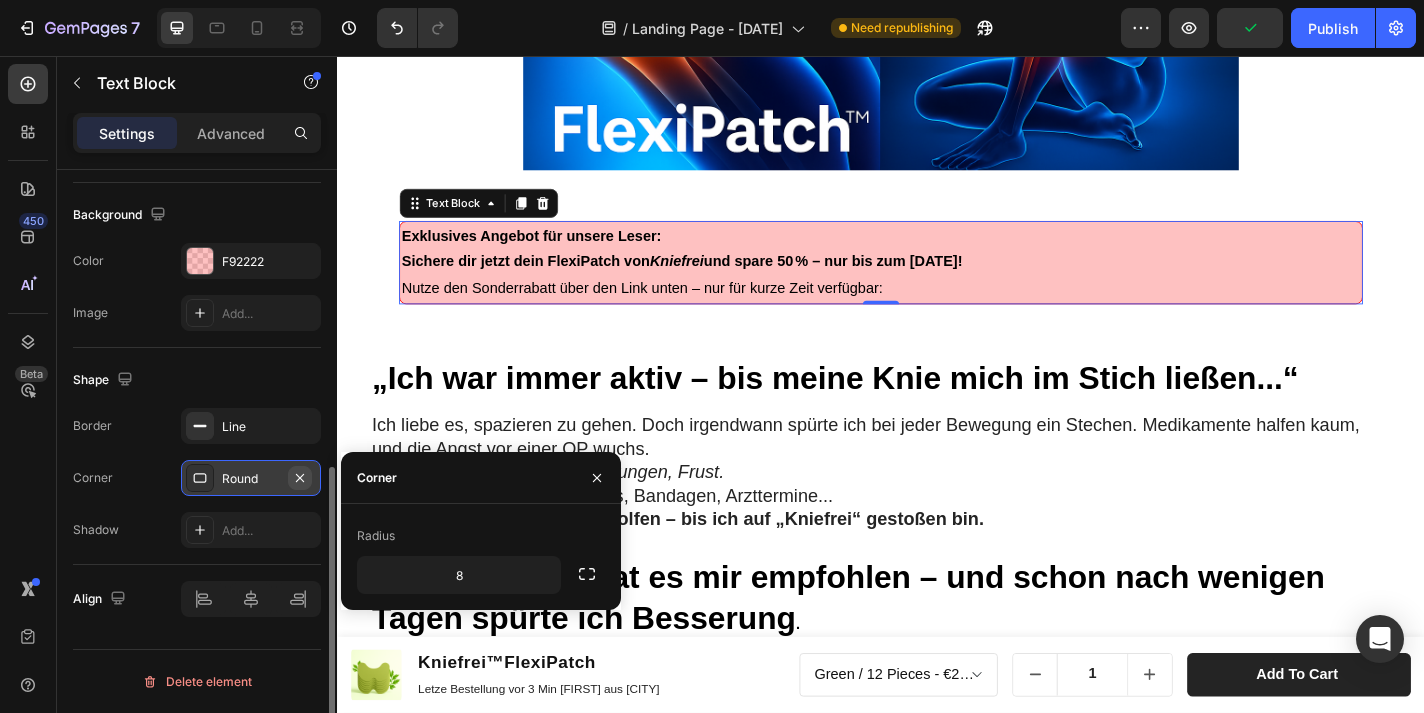 click 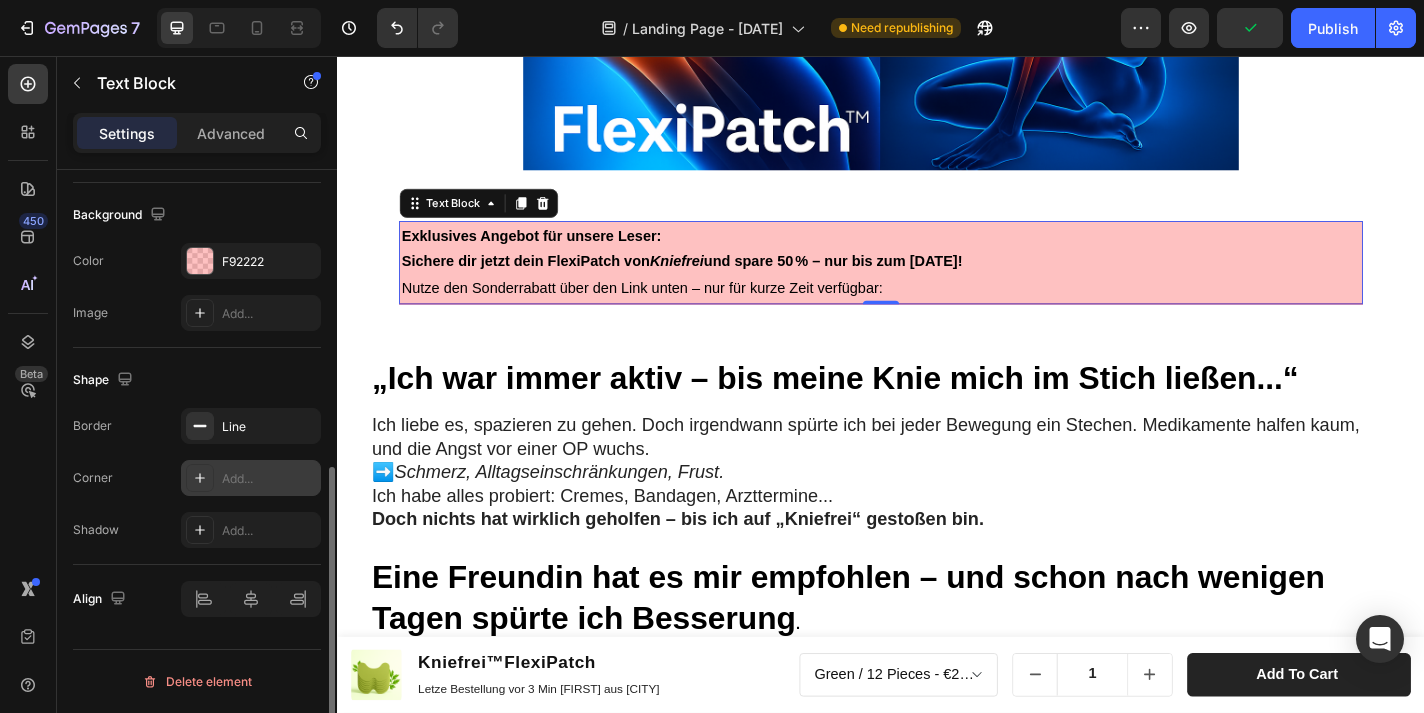 click on "Add..." at bounding box center (269, 479) 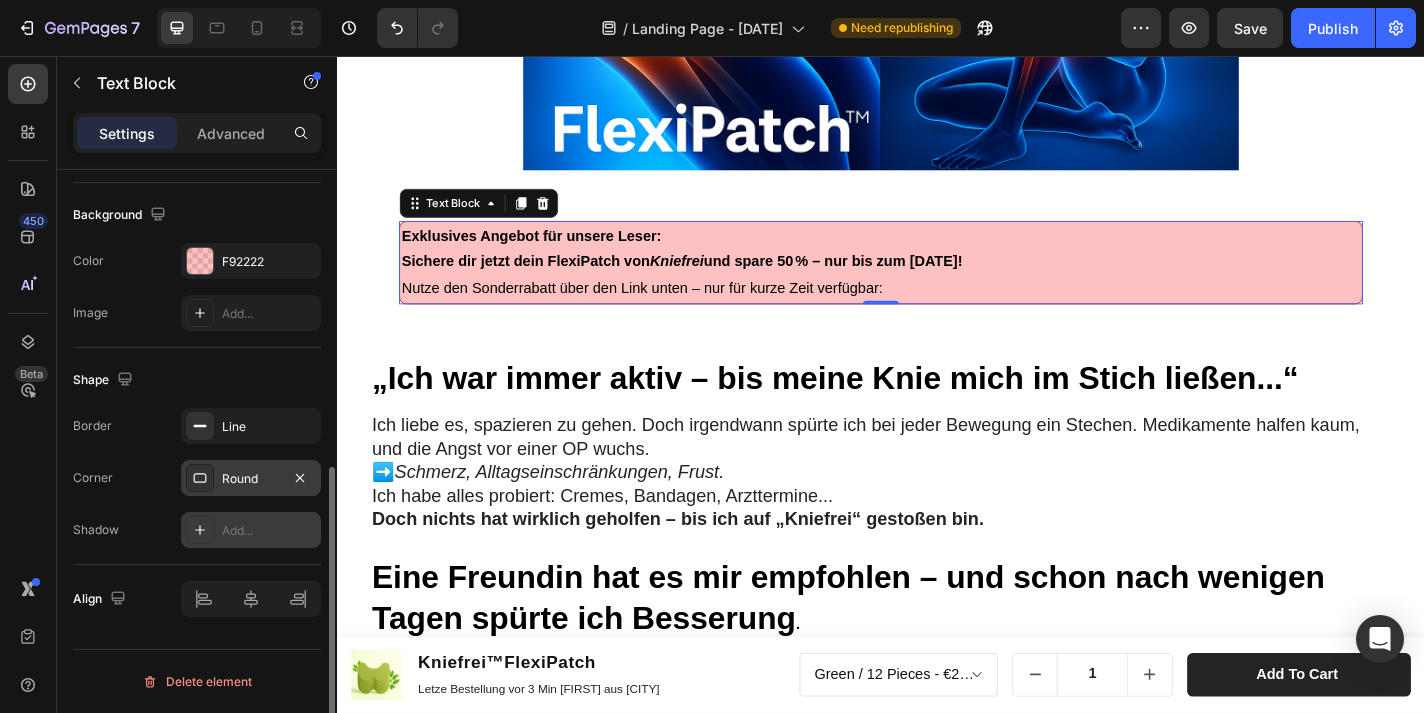 click on "Add..." at bounding box center (269, 531) 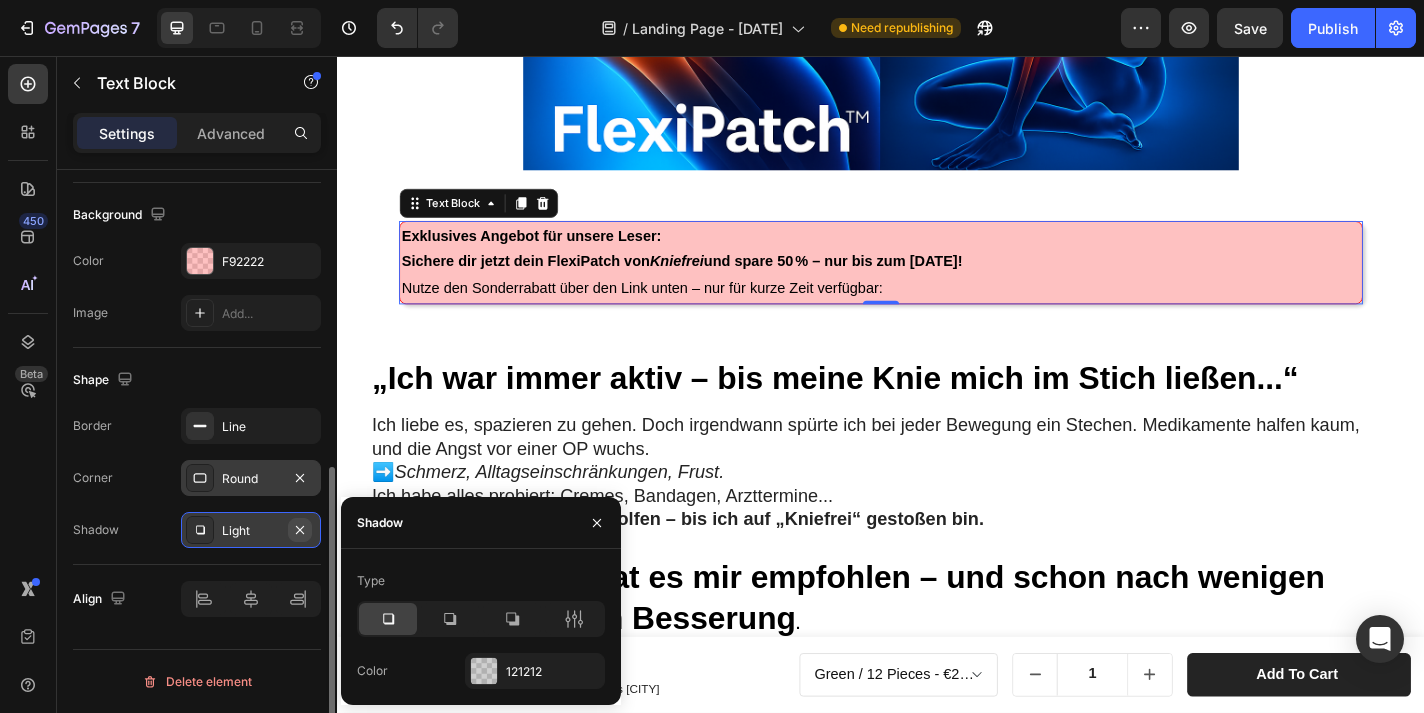click 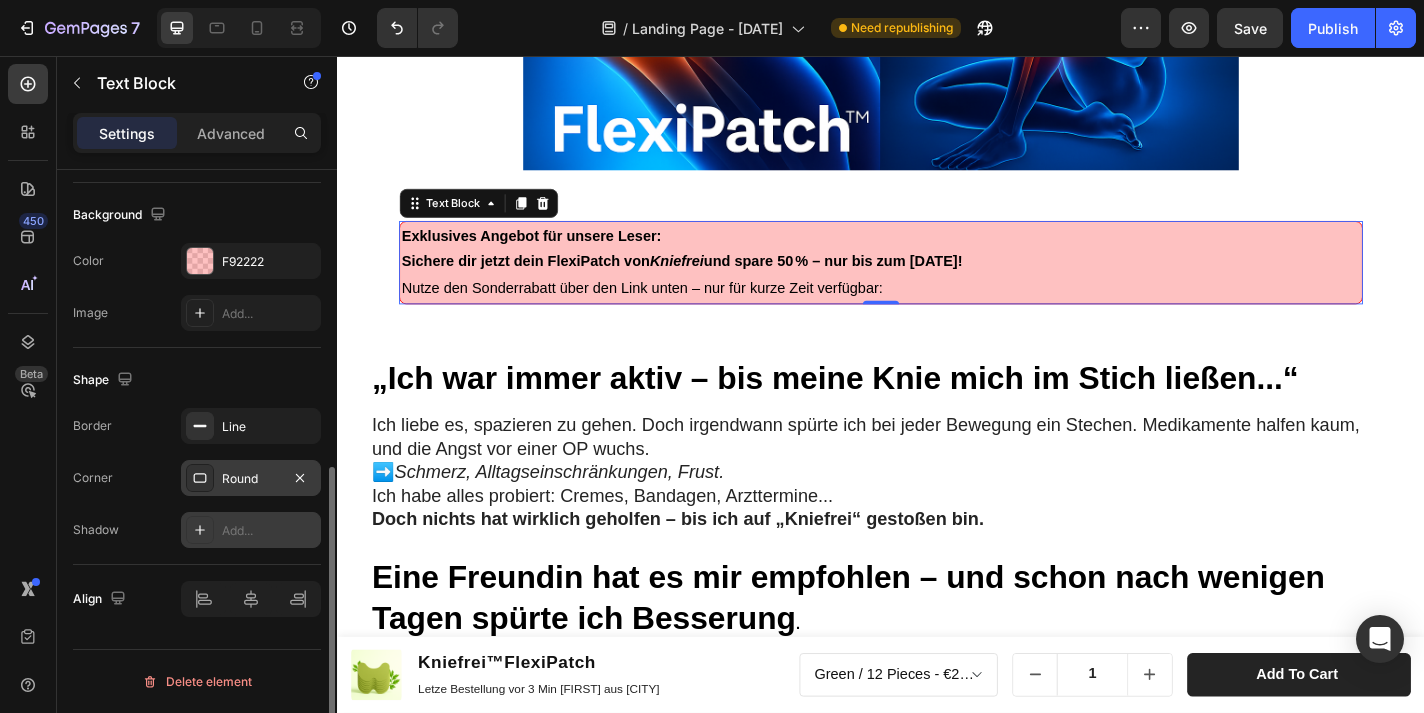 click 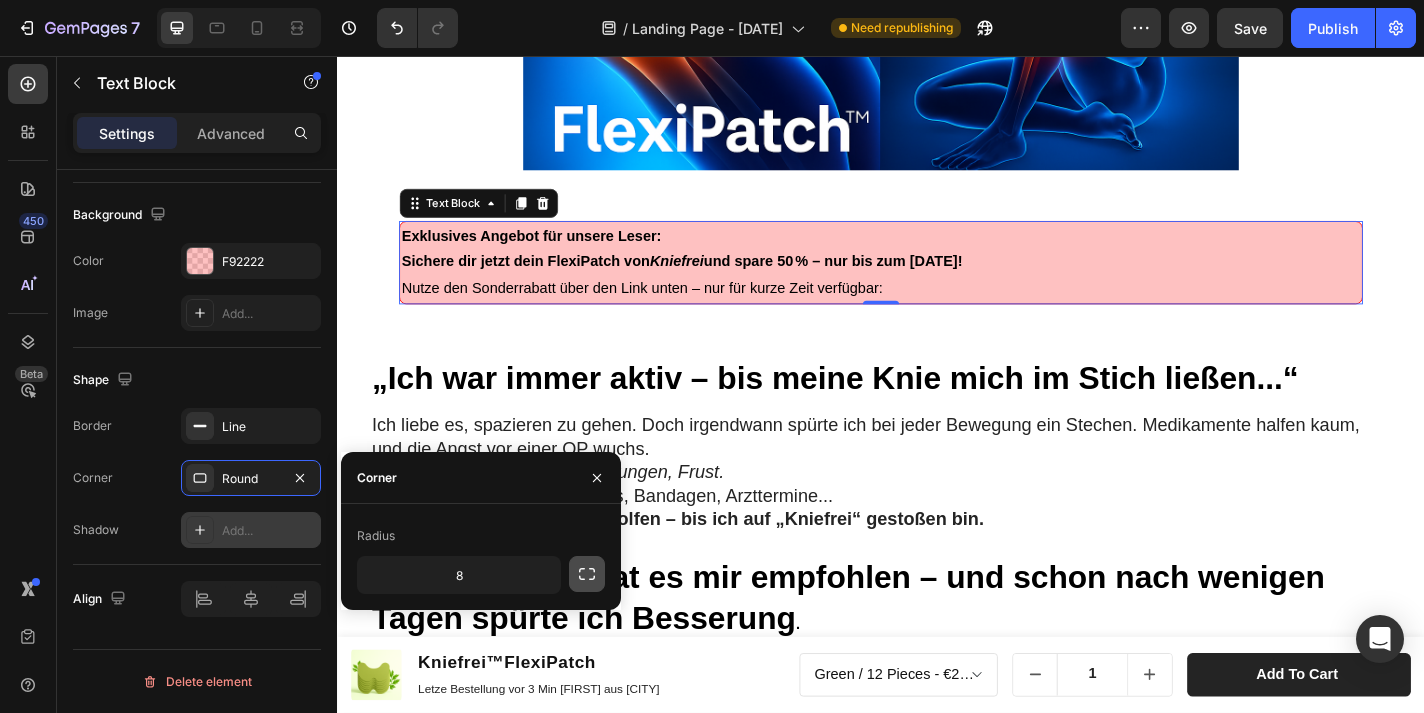 click at bounding box center (587, 574) 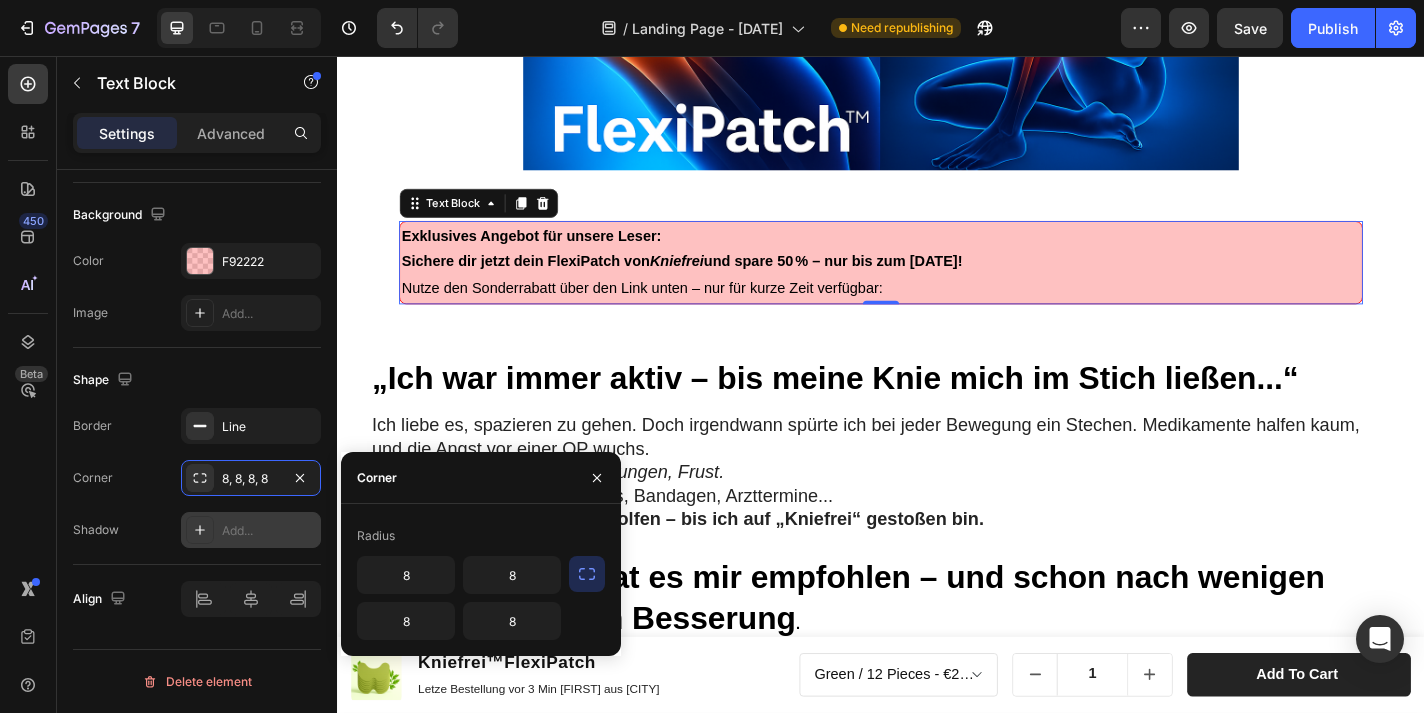 click 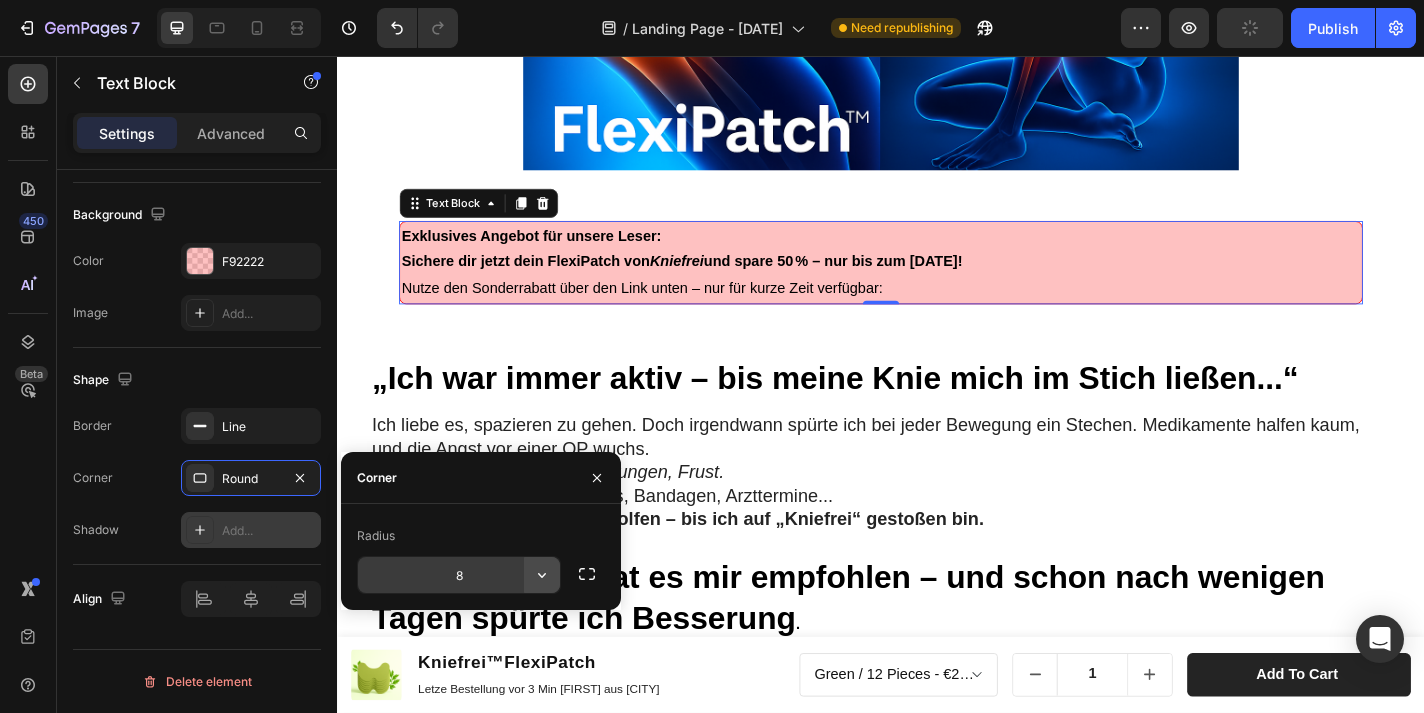click 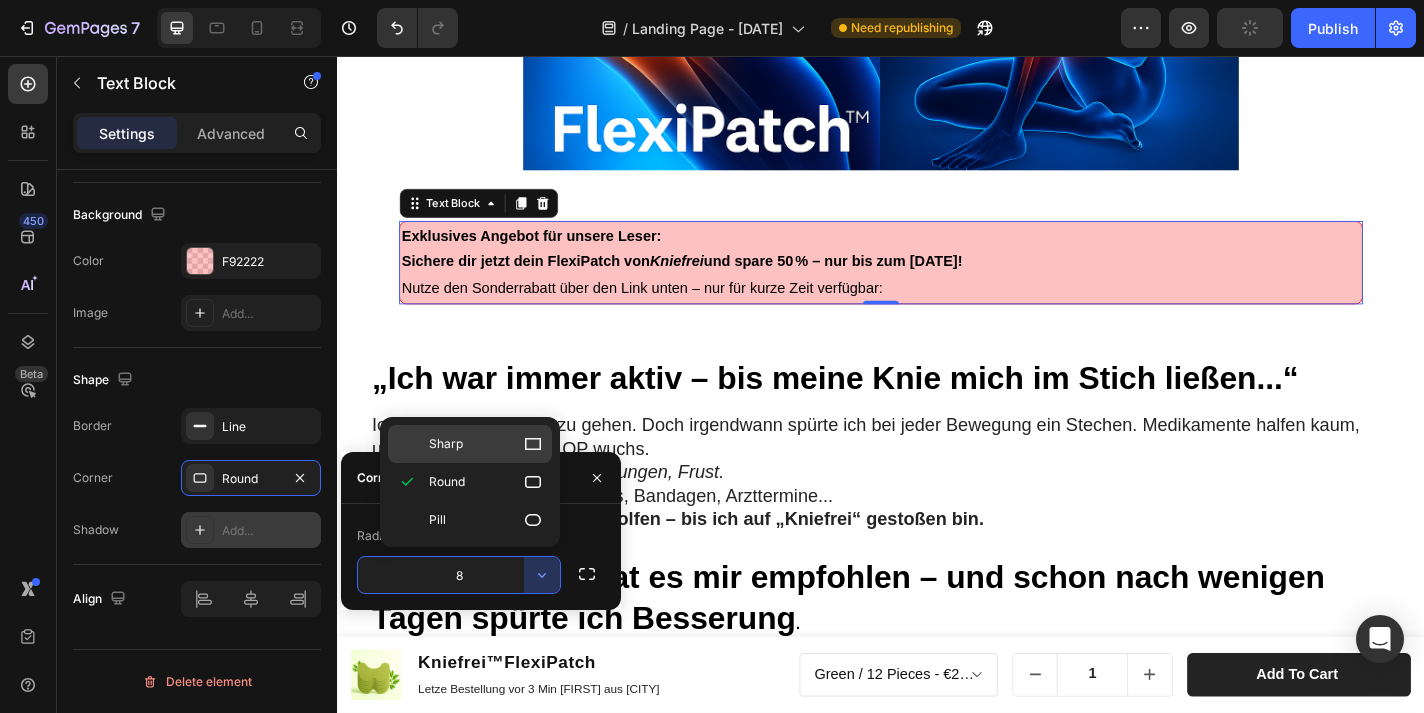 click on "Sharp" at bounding box center [486, 444] 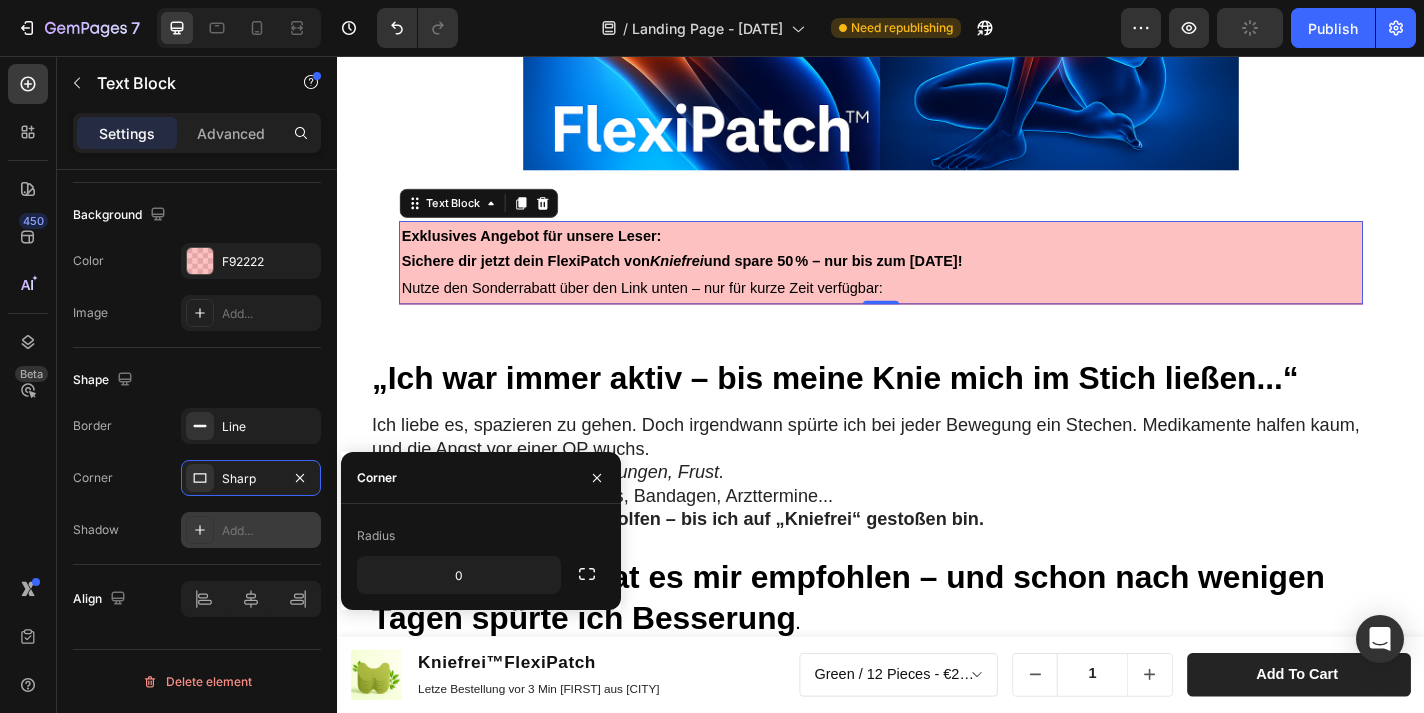 scroll, scrollTop: 1484, scrollLeft: 0, axis: vertical 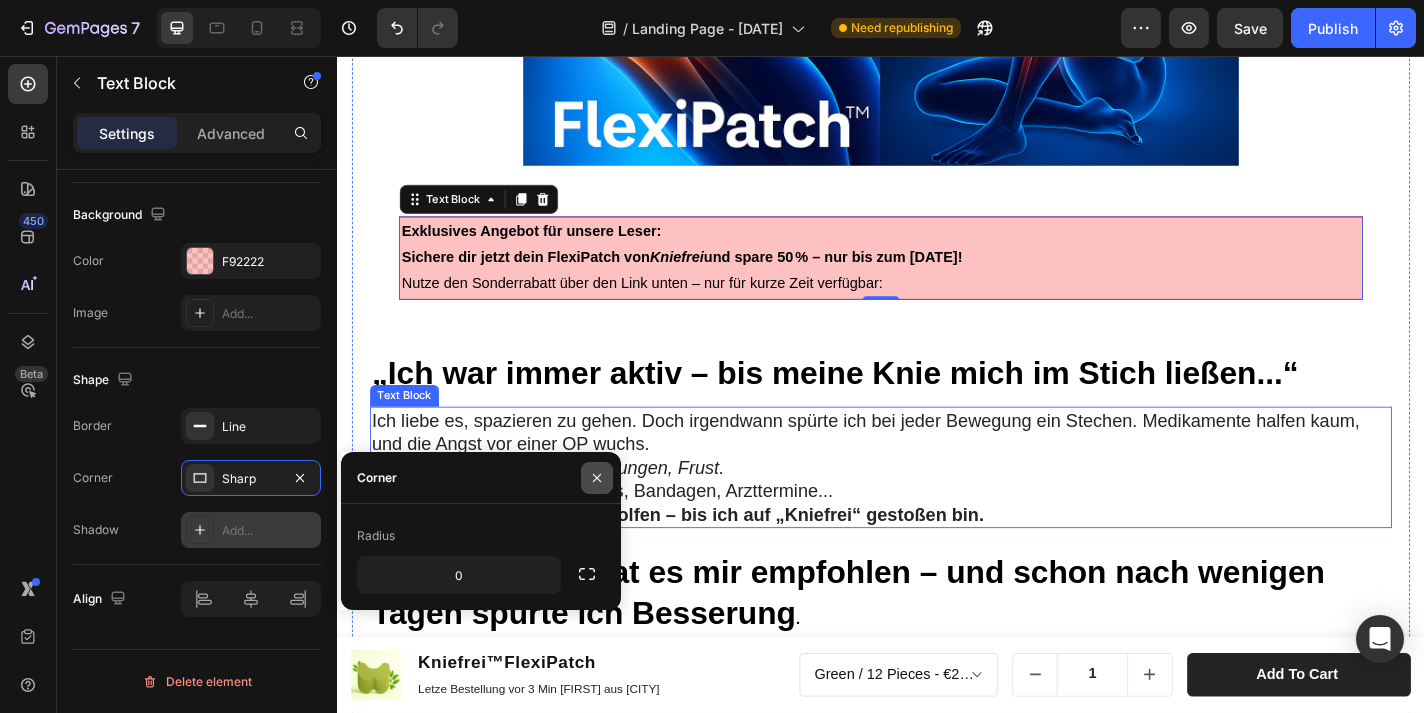 click 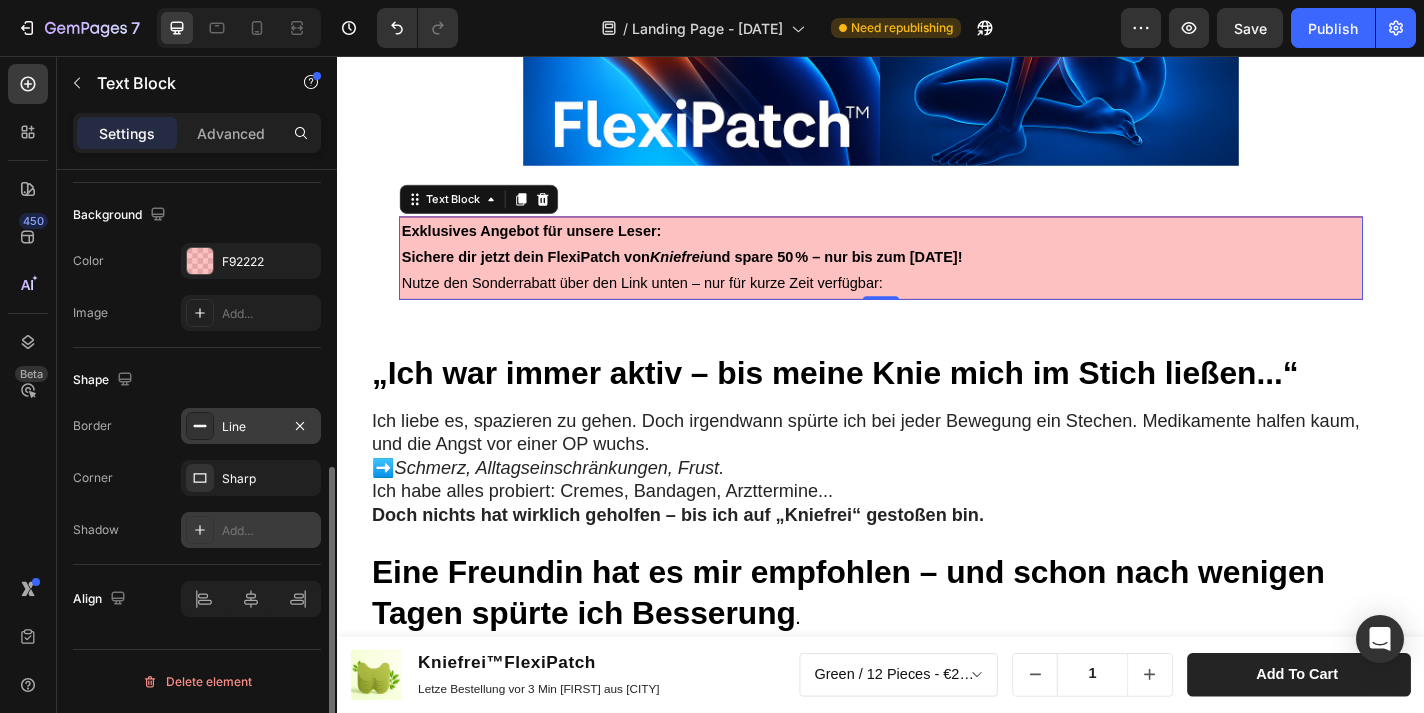 click on "Line" at bounding box center [251, 427] 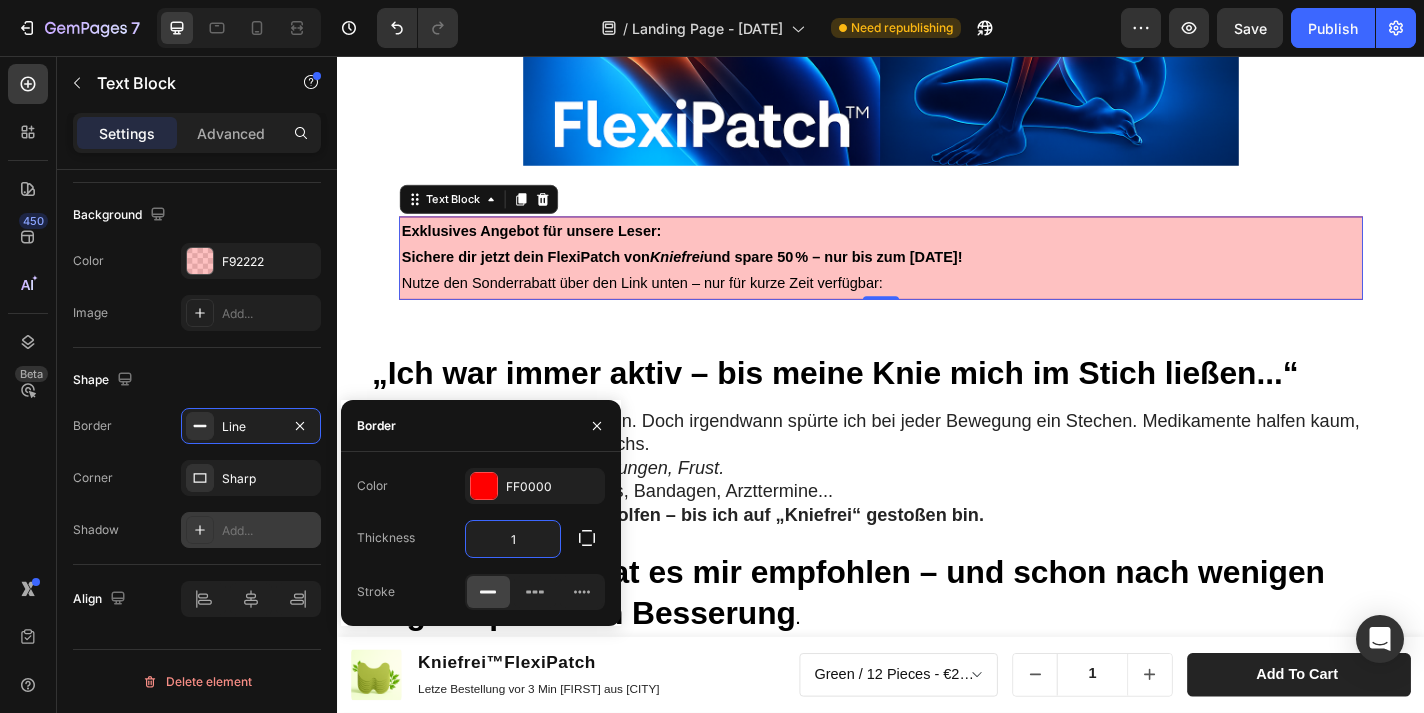 click on "1" at bounding box center (513, 539) 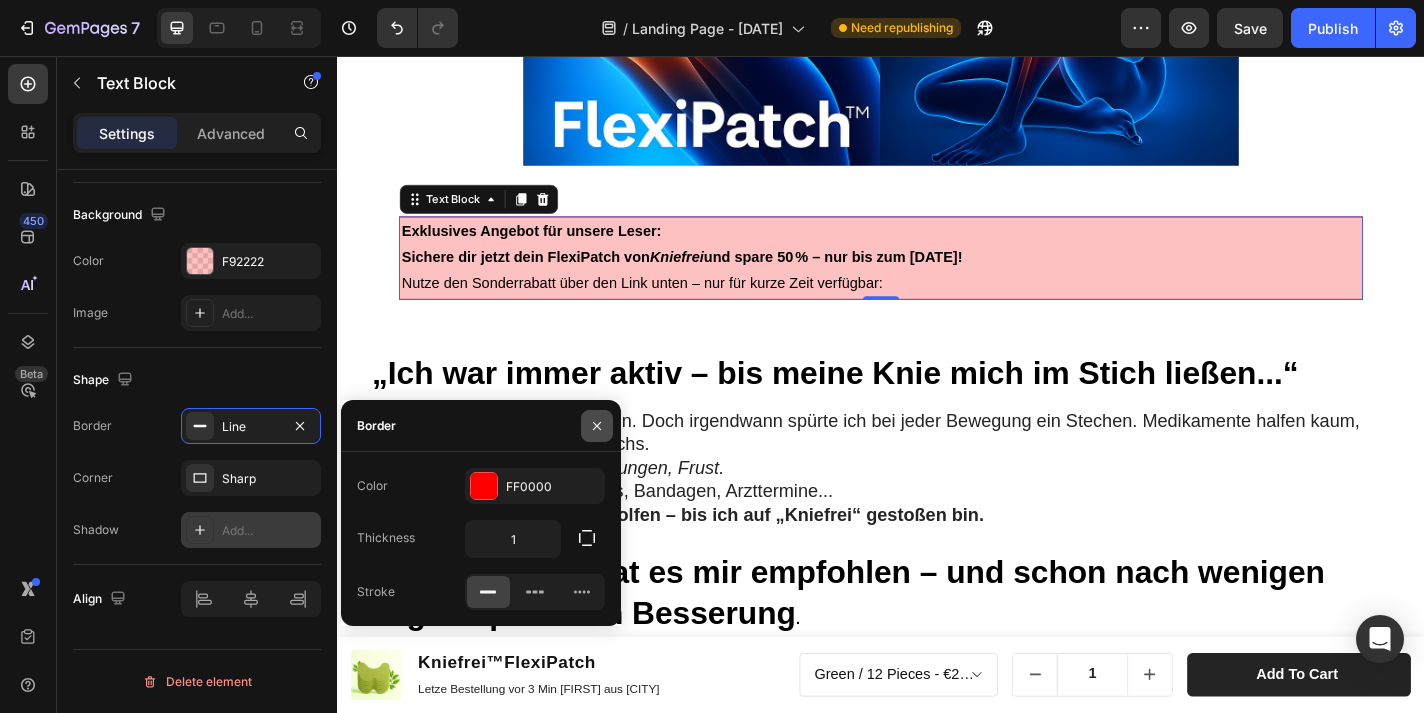 click at bounding box center (597, 426) 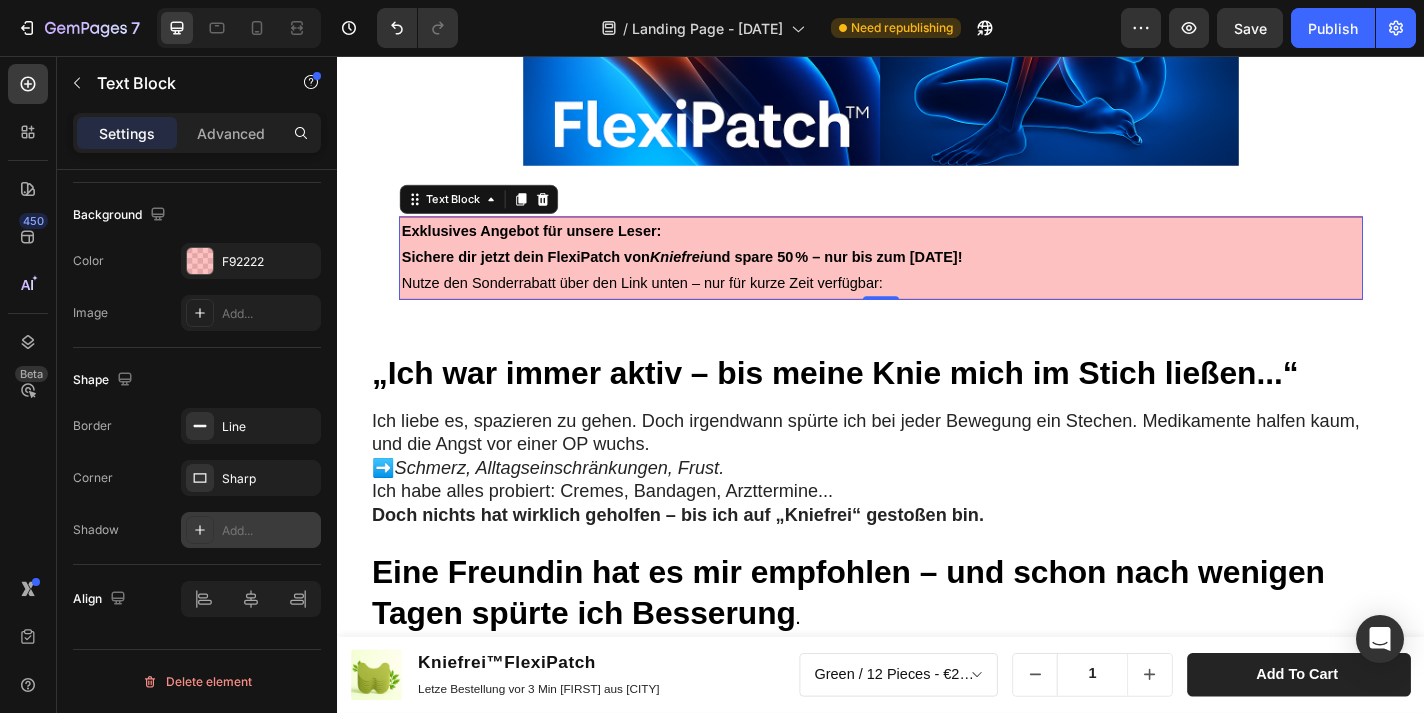 click on "Advertorial  Text Block Heading Row Kniefrei™ – Natürliches Pflaster zur Linderung von Knieschmerzen  Erleben Sie natürliche Erleichterung für schmerzende Knie mit Kniefrei™! Heading Tausende sind bereits begeistert von der einfachen Lösung – entwickelt, um Schmerzen zu lindern und Beweglichkeit zurückzugeben. Text Block Image [DATE] von [FIRST] [LAST] Text Block Row Image Row Lang anhaltende Erleichterung Jedes Pflaster bietet bis zu 8 Stunden Linderung und ist somit eine bequeme und effektive Lösung zur Bewältigung von Knieschmerzen im Alltag. Egal, ob Sie unter Sportverletzungen, altersbedingten Knieproblemen oder chronischen Beschwerden leiden, unsere Pflaster bieten langanhaltenden Komfort und Mobilität. Text Block Image Exklusives Angebot für unsere Leser: Sichere dir jetzt dein FlexiPatch von  Kniefrei  und spare 50 % – nur bis zum [DATE]! Nutze den Sonderrabatt über den Link unten – nur für kurze Zeit verfügbar: Text Block   0 Row Row Heading ➡️  Text Block ." at bounding box center [937, 1073] 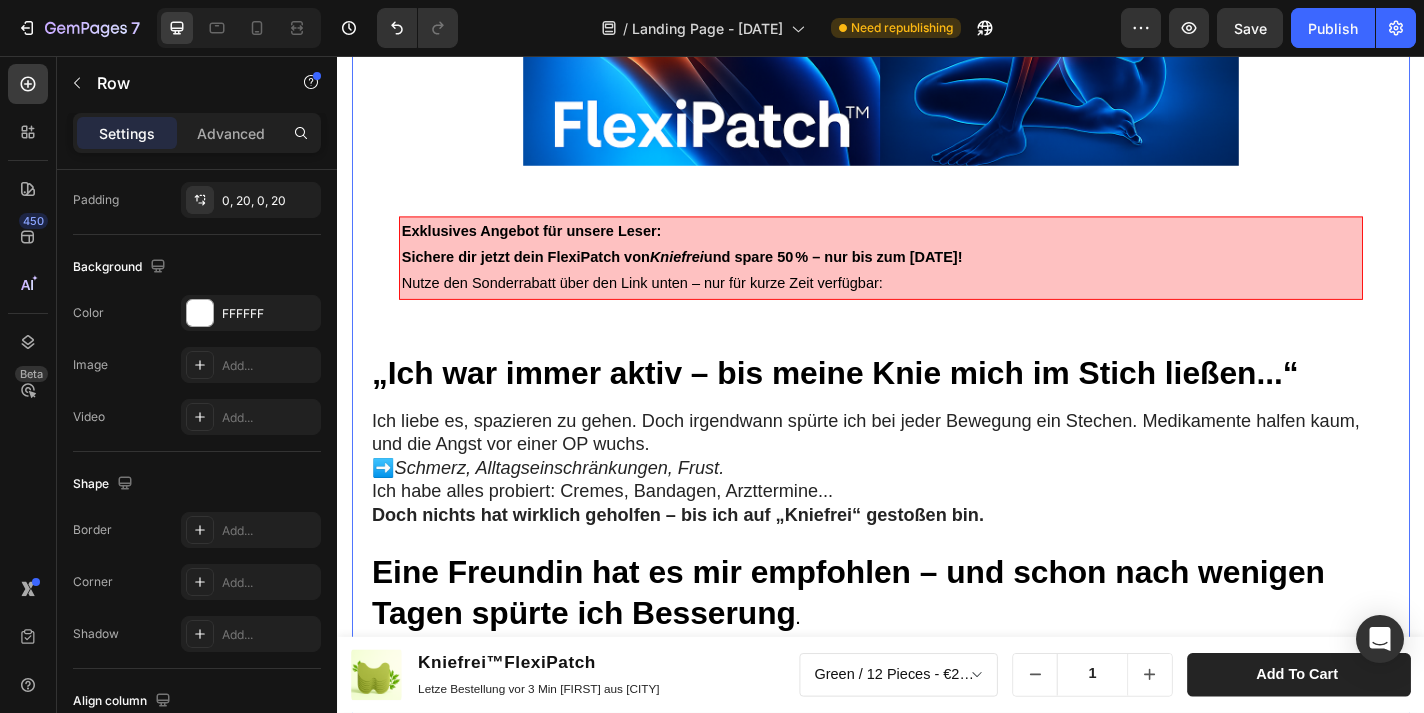 scroll, scrollTop: 0, scrollLeft: 0, axis: both 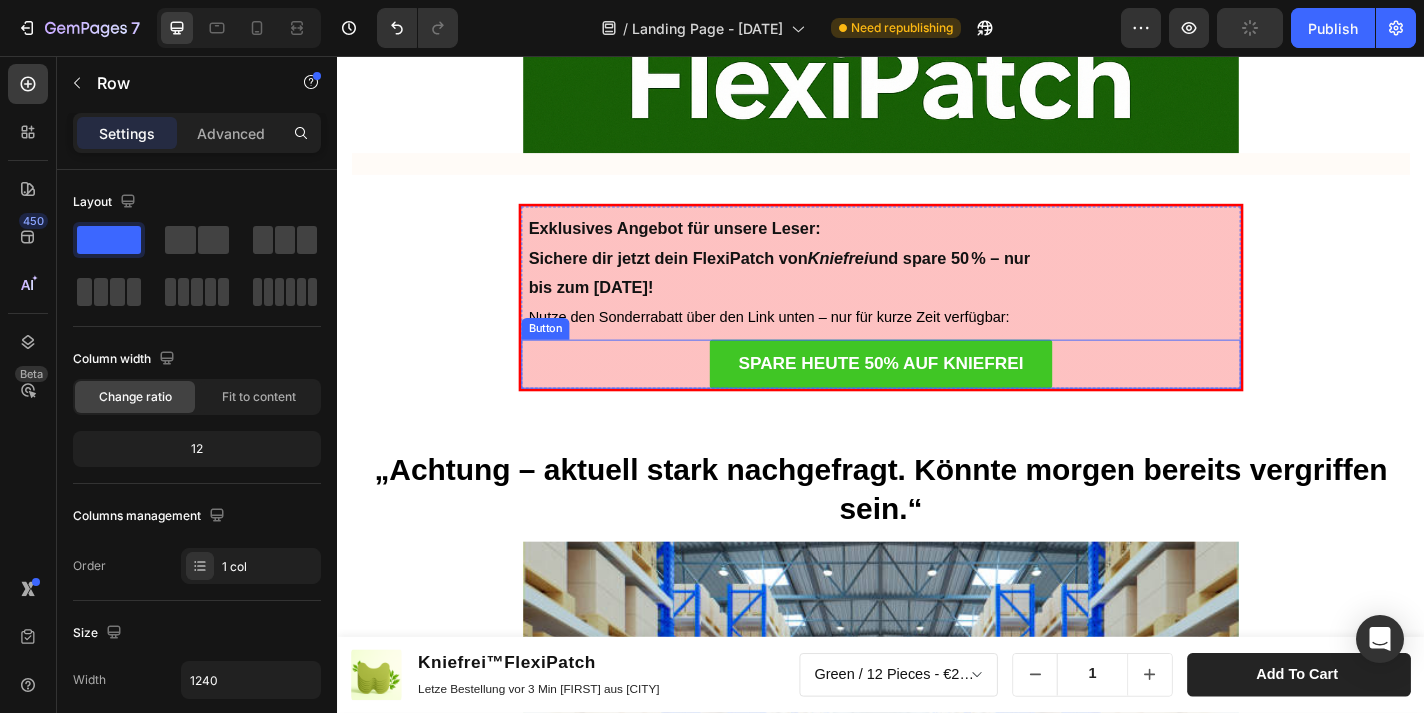 click on "SPARE HEUTE 50% AUF KNIEFREI Button" at bounding box center [937, 396] 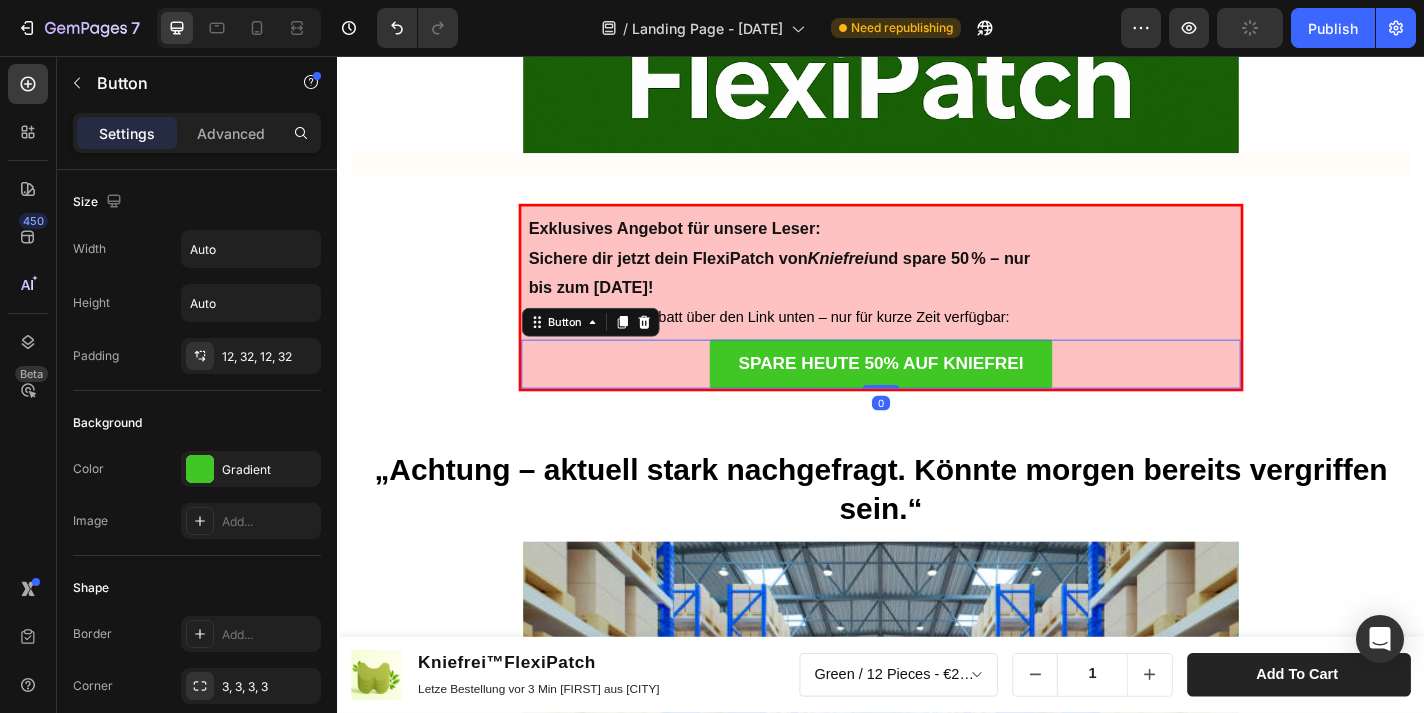 click on "Product Images Kniefrei™FlexiPatch Product Title Letze Bestellung vor 3 Min [FIRST] aus [CITY]  Text Block Row   Green / 12 Pieces - €24,99  Product Variants & Swatches
1
Product Quantity Add to cart Product Cart Button Row Row Product Sticky Advertorial  Text Block Heading Row Kniefrei™ – Natürliches Pflaster zur Linderung von Knieschmerzen  Erleben Sie natürliche Erleichterung für schmerzende Knie mit Kniefrei™! Heading Tausende sind bereits begeistert von der einfachen Lösung – entwickelt, um Schmerzen zu lindern und Beweglichkeit zurückzugeben. Text Block Image [DATE] von [FIRST] [LAST] Text Block Row Image Row Lang anhaltende Erleichterung Jedes Pflaster bietet bis zu 8 Stunden Linderung und ist somit eine bequeme und effektive Lösung zur Bewältigung von Knieschmerzen im Alltag. Egal, ob Sie unter Sportverletzungen, altersbedingten Knieproblemen oder chronischen Beschwerden leiden, unsere Pflaster bieten langanhaltenden Komfort und Mobilität. Text Block Image Row" at bounding box center (937, -1533) 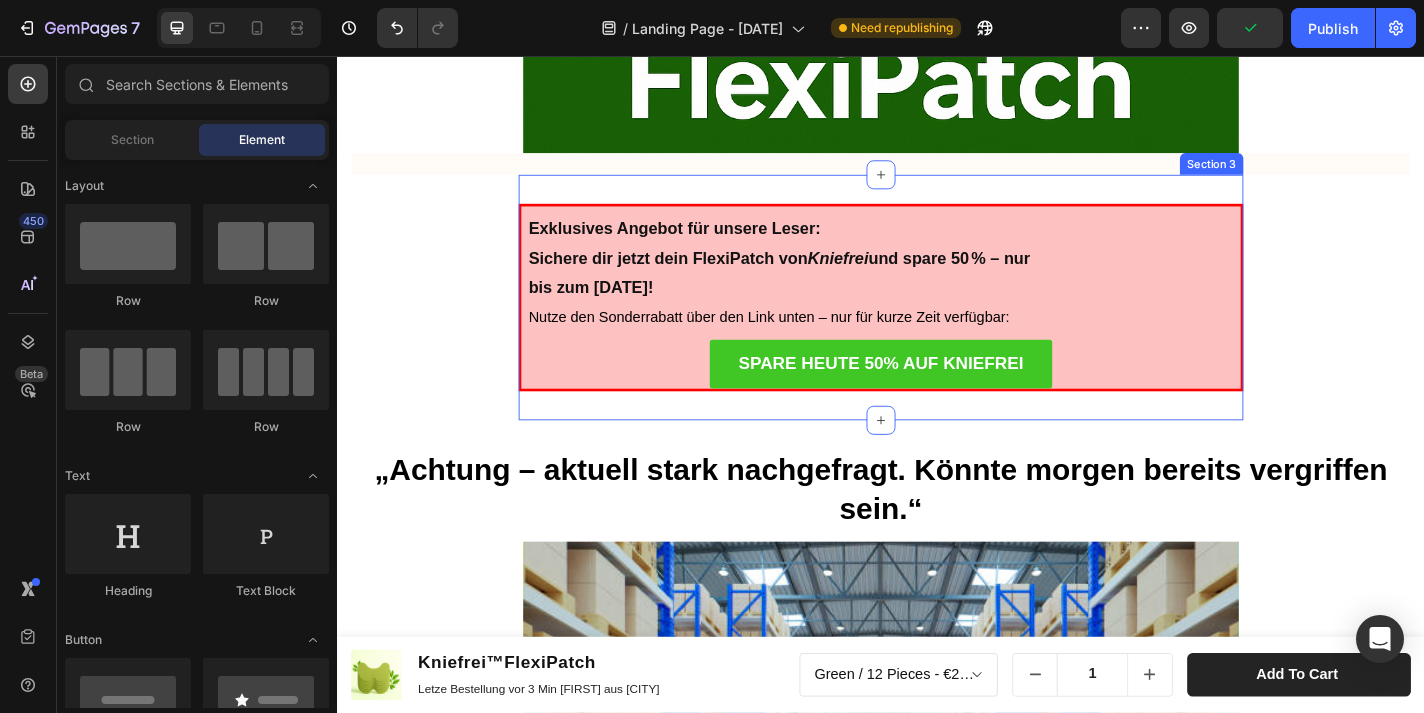 click on "Exklusives Angebot für unsere Leser: Sichere dir jetzt dein FlexiPatch von  Kniefrei  und spare 50 % – nur bis zum 20. Juni 2025! Nutze den Sonderrabatt über den Link unten – nur für kurze Zeit verfügbar: Text Block SPARE HEUTE 50% AUF KNIEFREI Button Row Section 3" at bounding box center [937, 322] 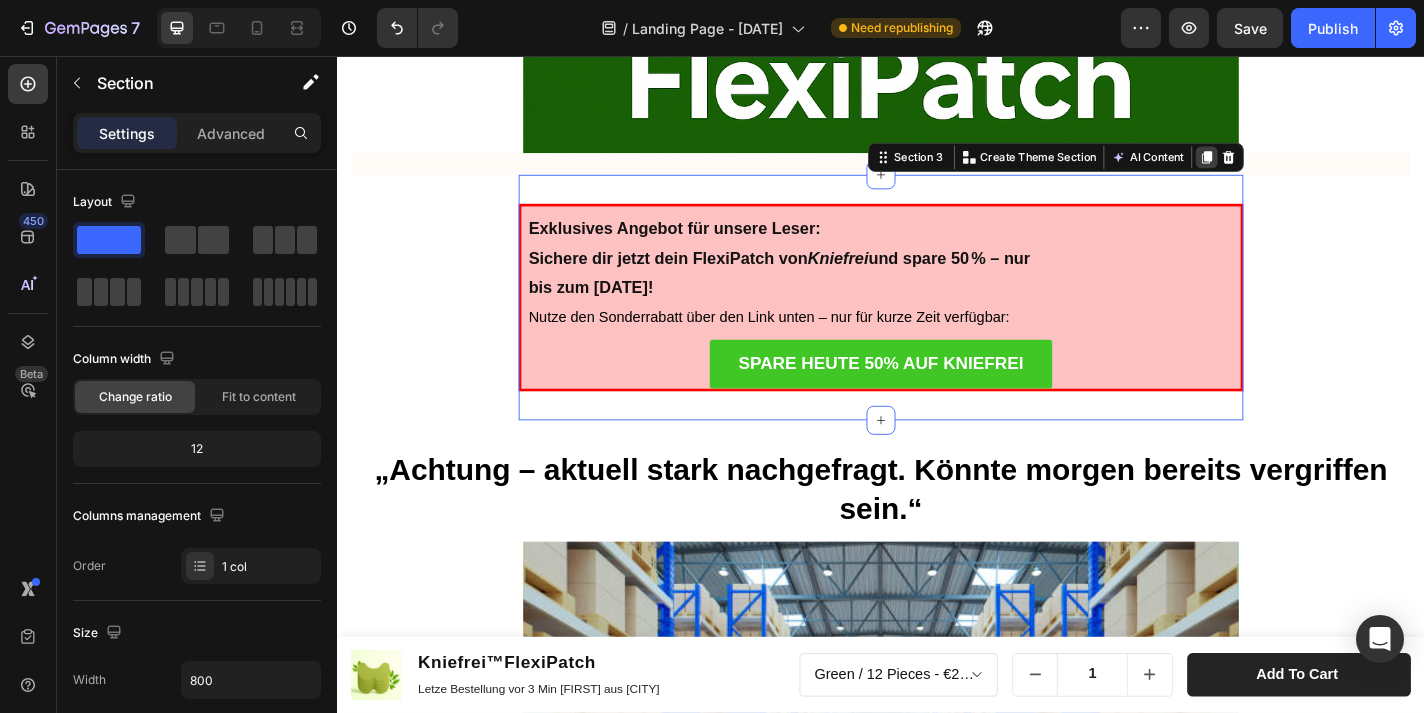 click 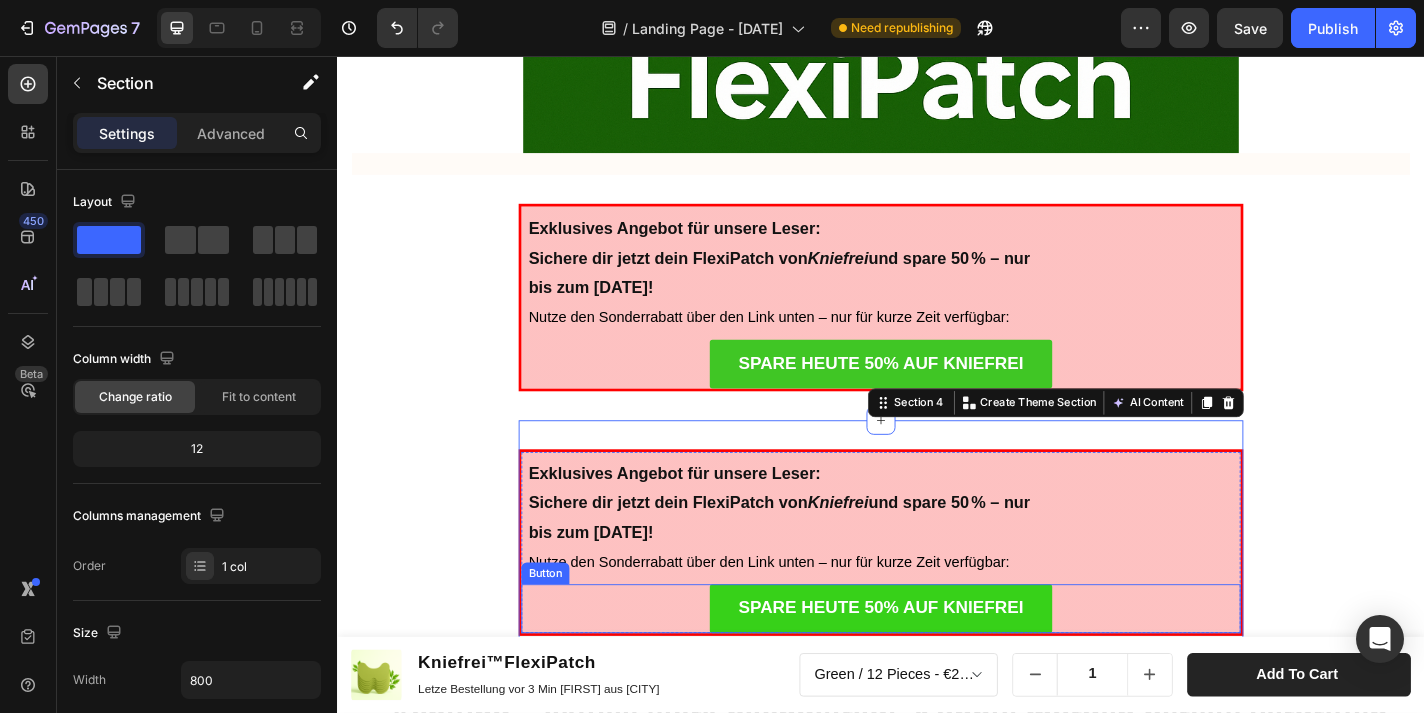 click on "SPARE HEUTE 50% AUF KNIEFREI" at bounding box center (937, 666) 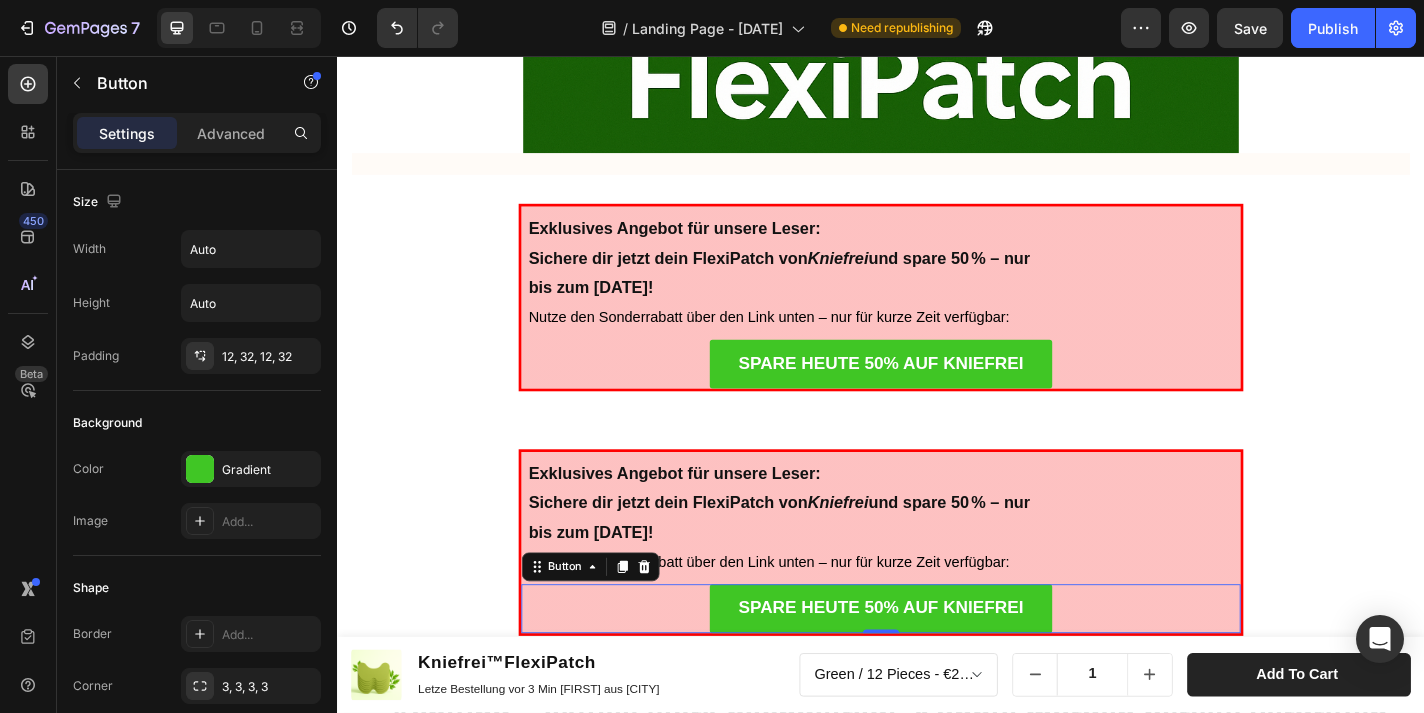 drag, startPoint x: 683, startPoint y: 601, endPoint x: 704, endPoint y: 604, distance: 21.213203 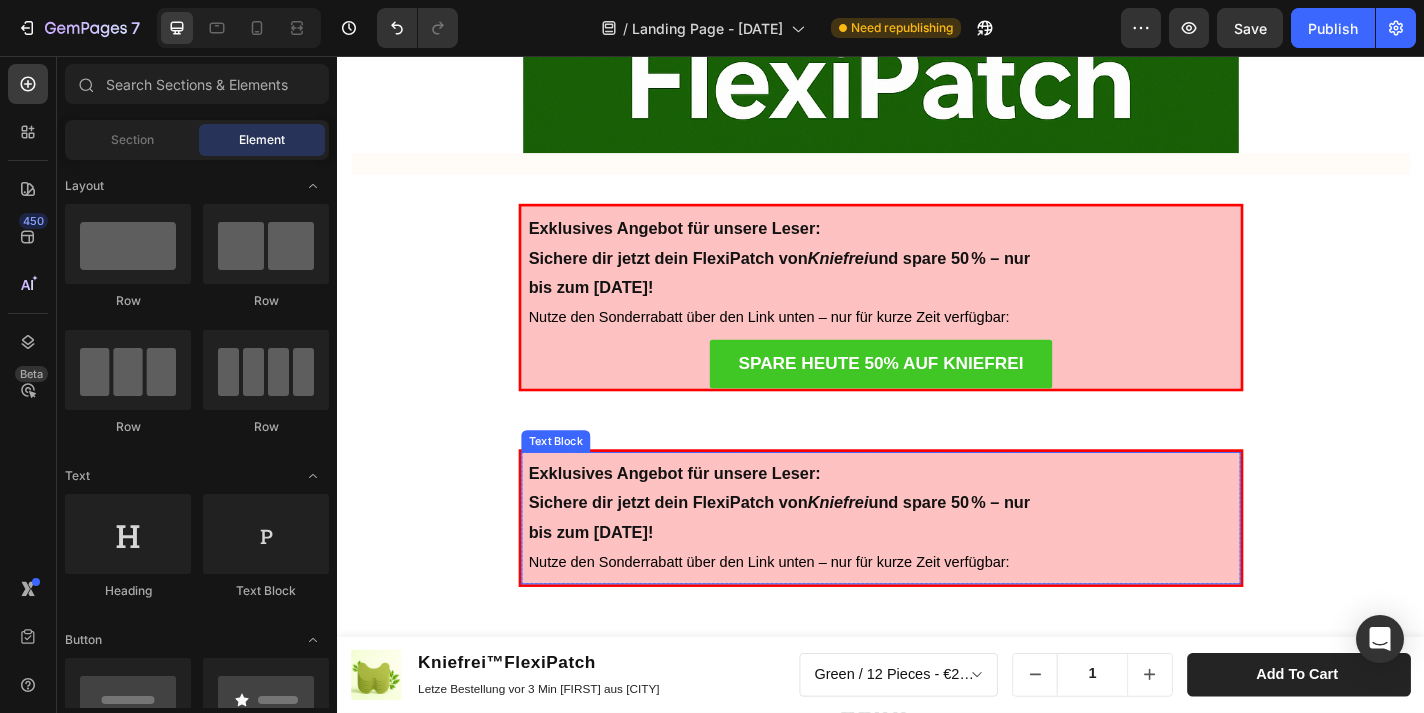 click on "Exklusives Angebot für unsere Leser: Sichere dir jetzt dein FlexiPatch von Kniefrei und spare 50 % – nur bis zum [DATE]! Nutze den Sonderrabatt über den Link unten – nur für kurze Zeit verfügbar:" at bounding box center (830, 566) 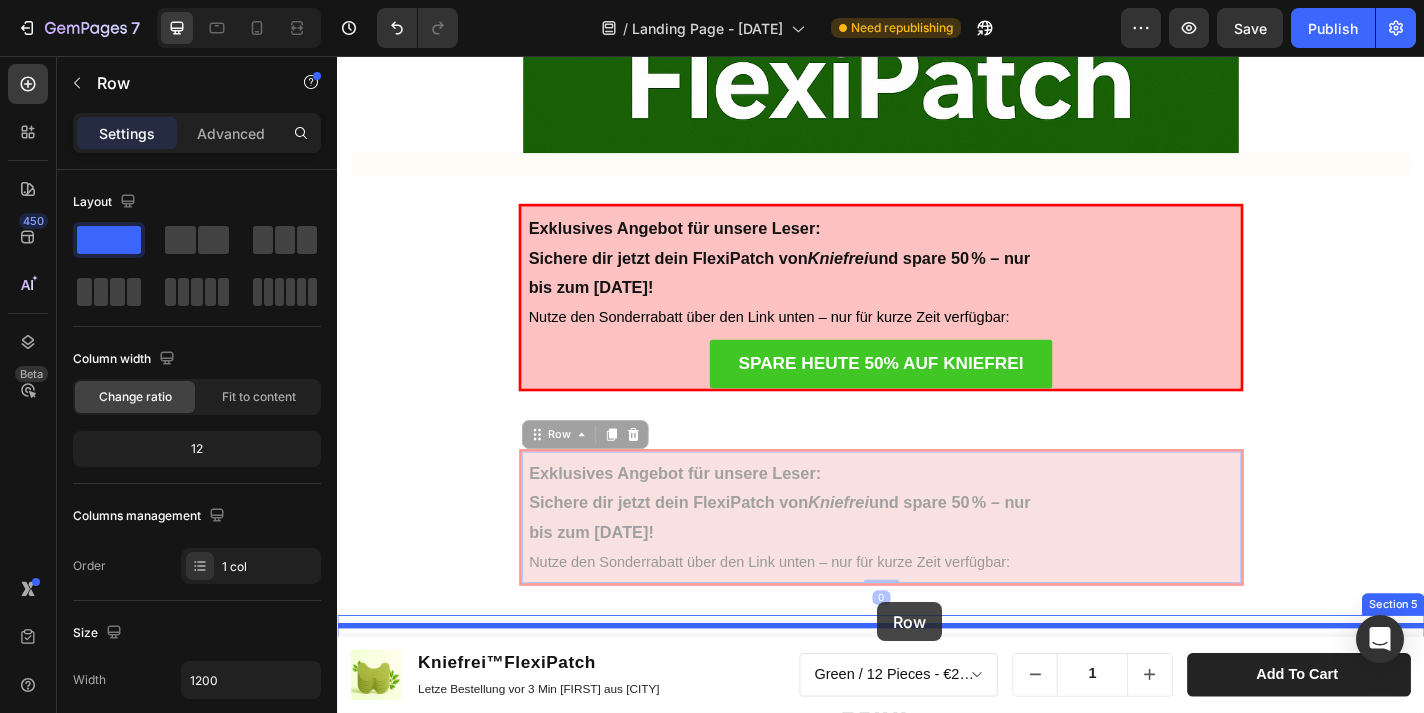 drag, startPoint x: 934, startPoint y: 618, endPoint x: 933, endPoint y: 659, distance: 41.01219 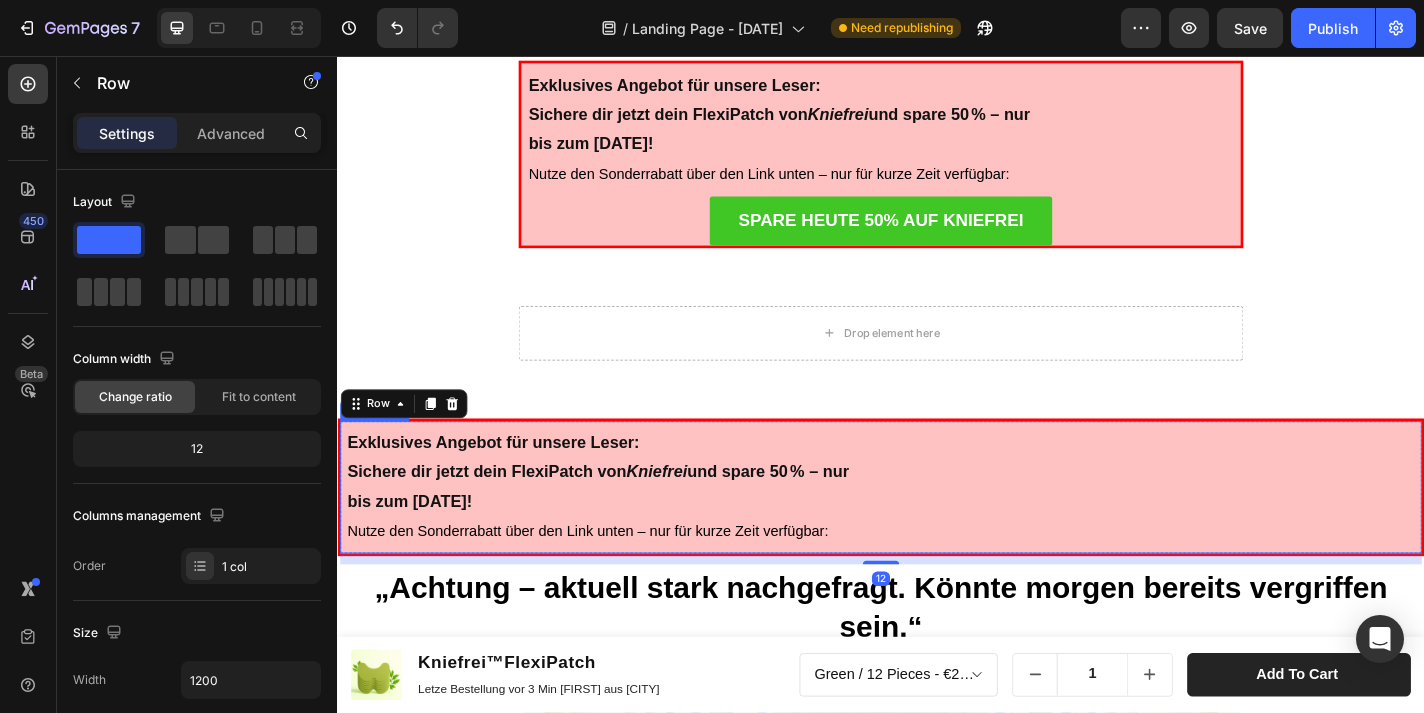 scroll, scrollTop: 5021, scrollLeft: 0, axis: vertical 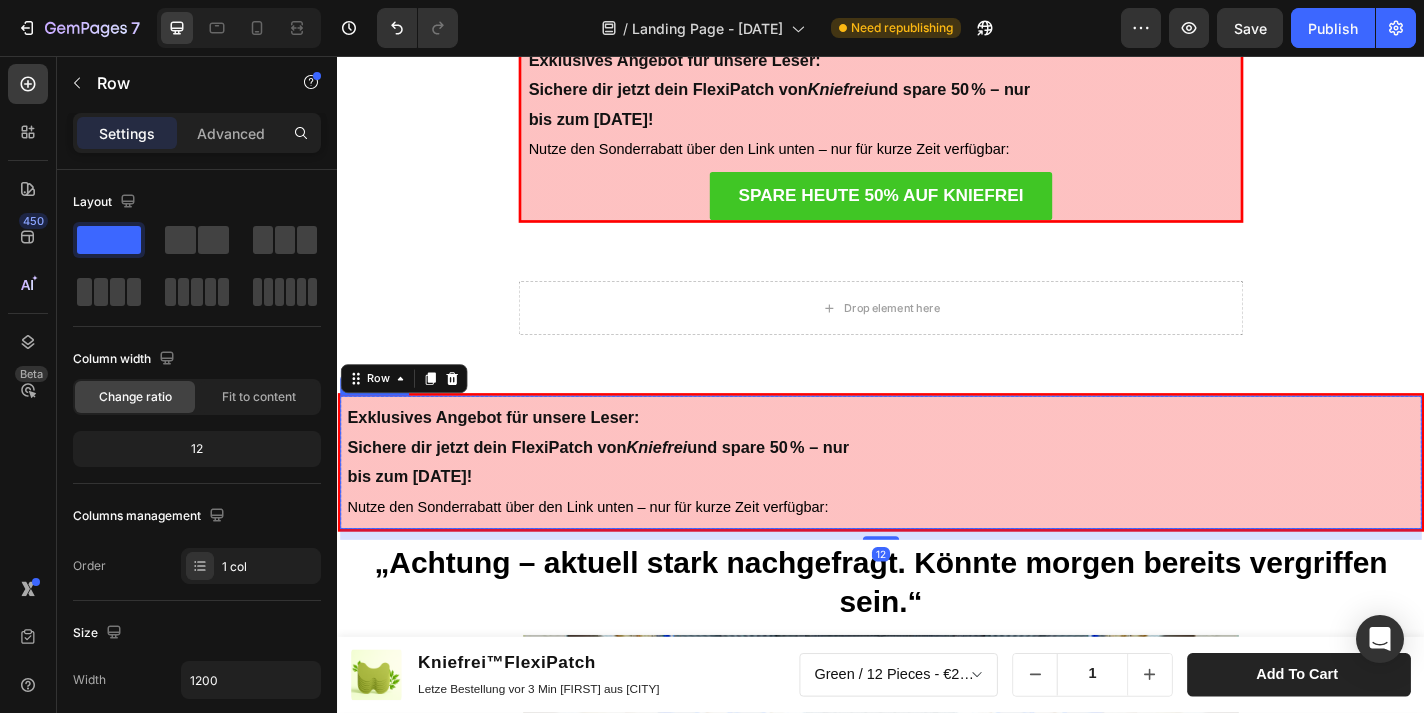click on "Exklusives Angebot für unsere Leser: Sichere dir jetzt dein FlexiPatch von Kniefrei und spare 50 % – nur bis zum [DATE]! Nutze den Sonderrabatt über den Link unten – nur für kurze Zeit verfügbar:" at bounding box center [937, 504] 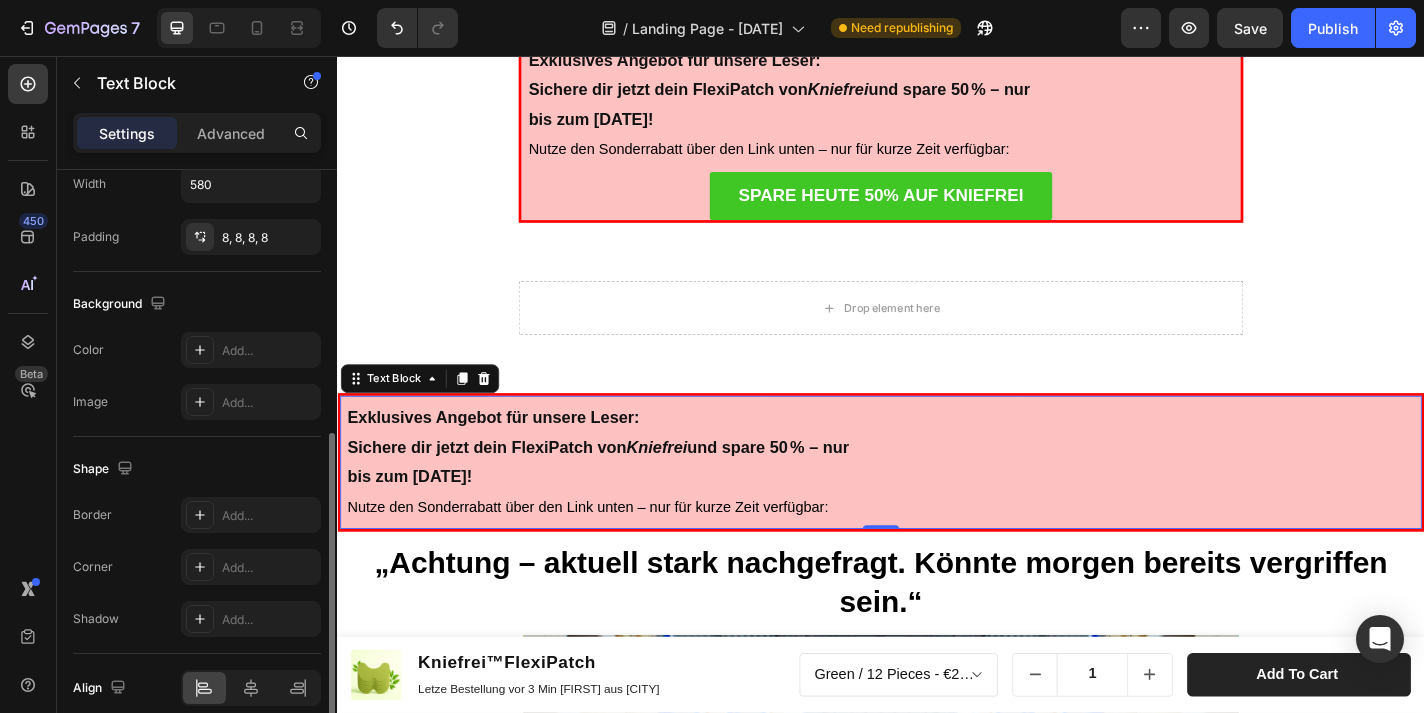 scroll, scrollTop: 519, scrollLeft: 0, axis: vertical 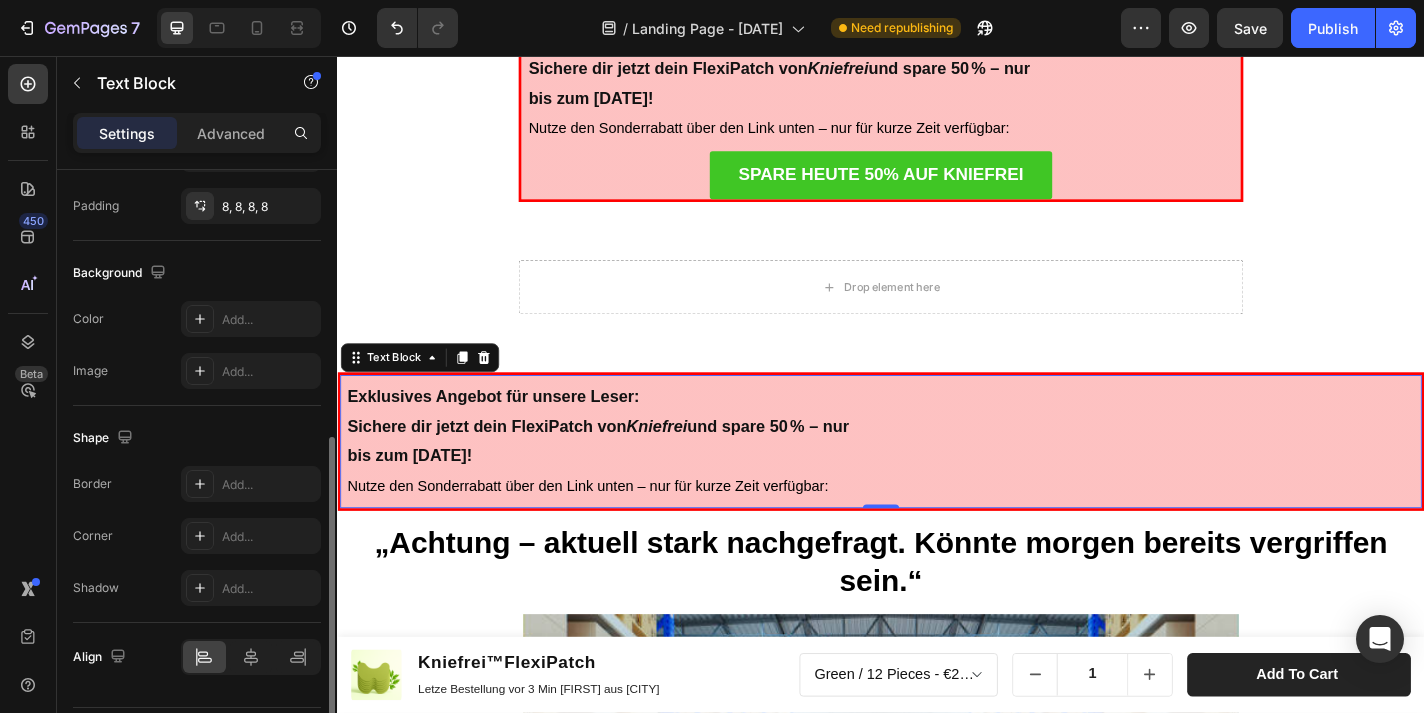 click on "Exklusives Angebot für unsere Leser: Sichere dir jetzt dein FlexiPatch von Kniefrei und spare 50 % – nur bis zum [DATE]! Nutze den Sonderrabatt über den Link unten – nur für kurze Zeit verfügbar:" at bounding box center [630, 481] 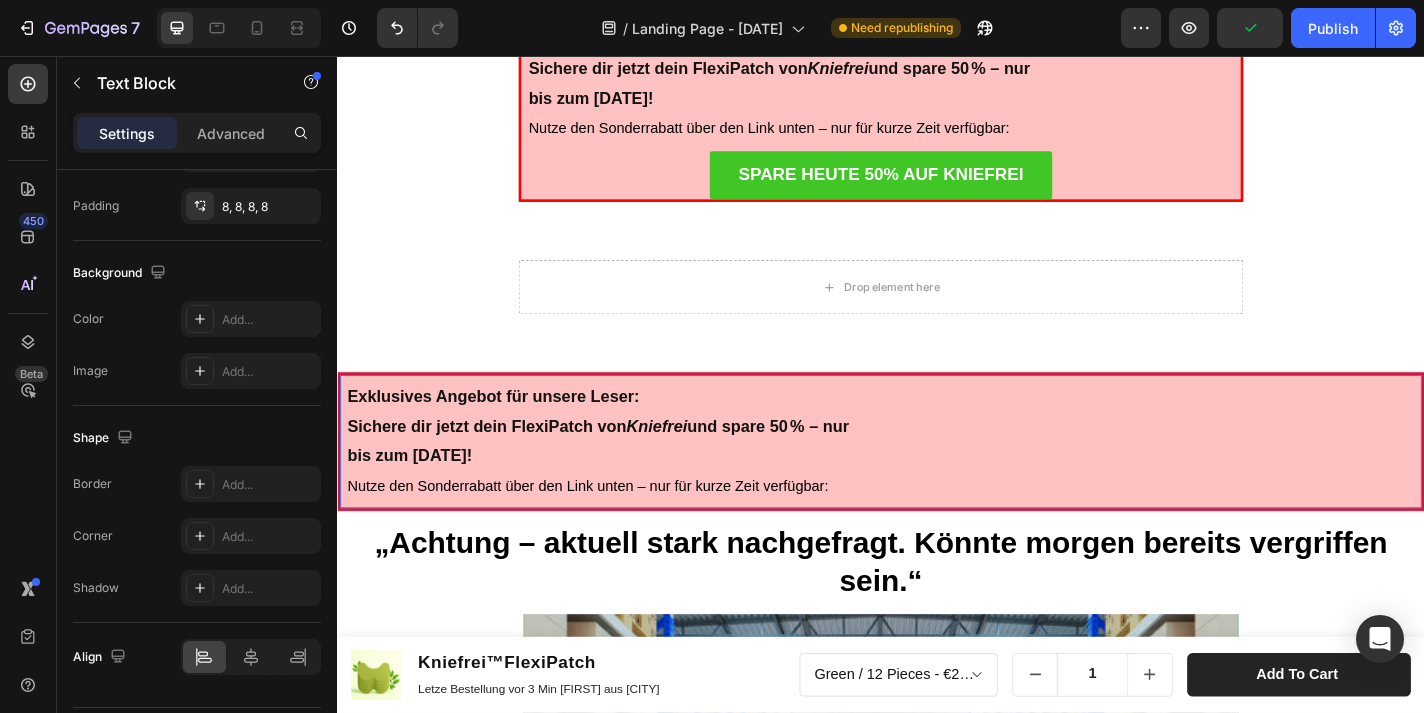 drag, startPoint x: 886, startPoint y: 522, endPoint x: 737, endPoint y: 480, distance: 154.80634 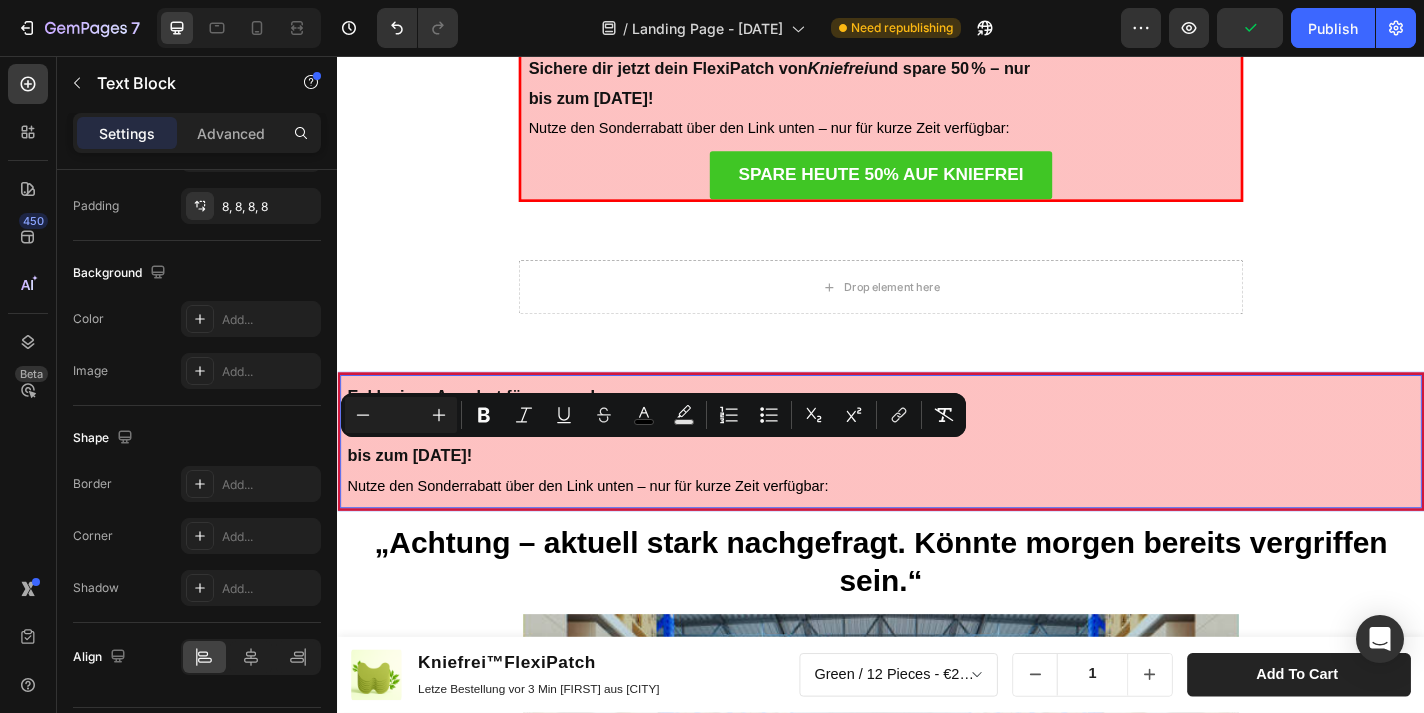 click on "Exklusives Angebot für unsere Leser: Sichere dir jetzt dein FlexiPatch von Kniefrei und spare 50 % – nur bis zum [DATE]! Nutze den Sonderrabatt über den Link unten – nur für kurze Zeit verfügbar:" at bounding box center (937, 481) 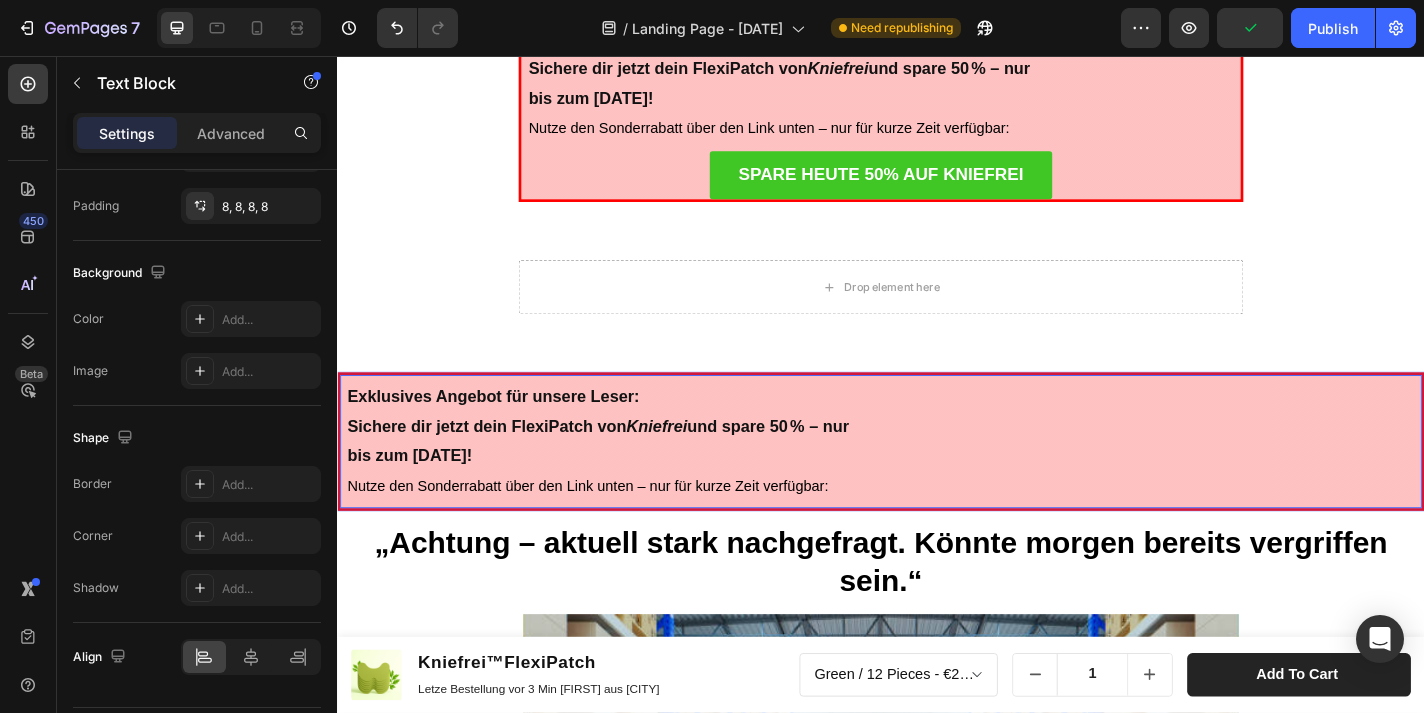 drag, startPoint x: 1012, startPoint y: 525, endPoint x: 996, endPoint y: 503, distance: 27.202942 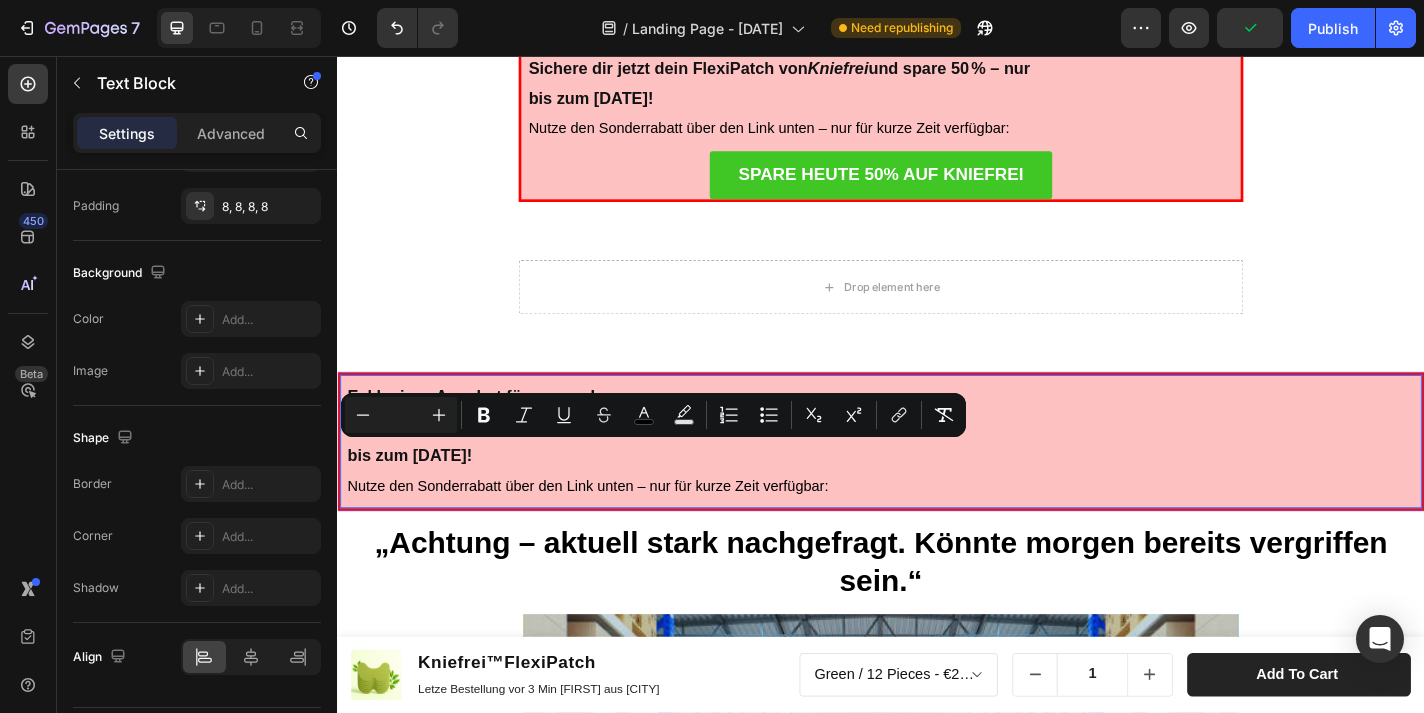 click on "Exklusives Angebot für unsere Leser: Sichere dir jetzt dein FlexiPatch von Kniefrei und spare 50 % – nur bis zum [DATE]! Nutze den Sonderrabatt über den Link unten – nur für kurze Zeit verfügbar:" at bounding box center (937, 481) 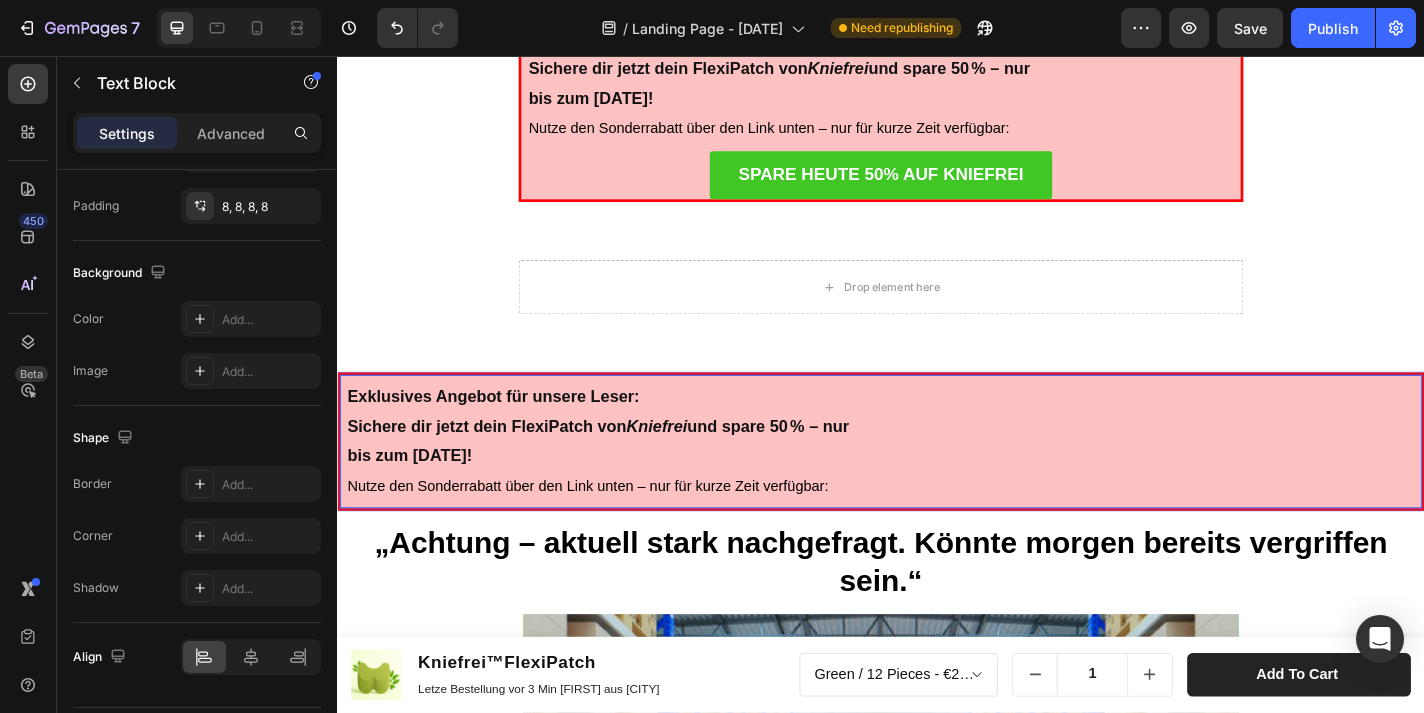 click on "Exklusives Angebot für unsere Leser: Sichere dir jetzt dein FlexiPatch von Kniefrei und spare 50 % – nur bis zum [DATE]! Nutze den Sonderrabatt über den Link unten – nur für kurze Zeit verfügbar:" at bounding box center [937, 481] 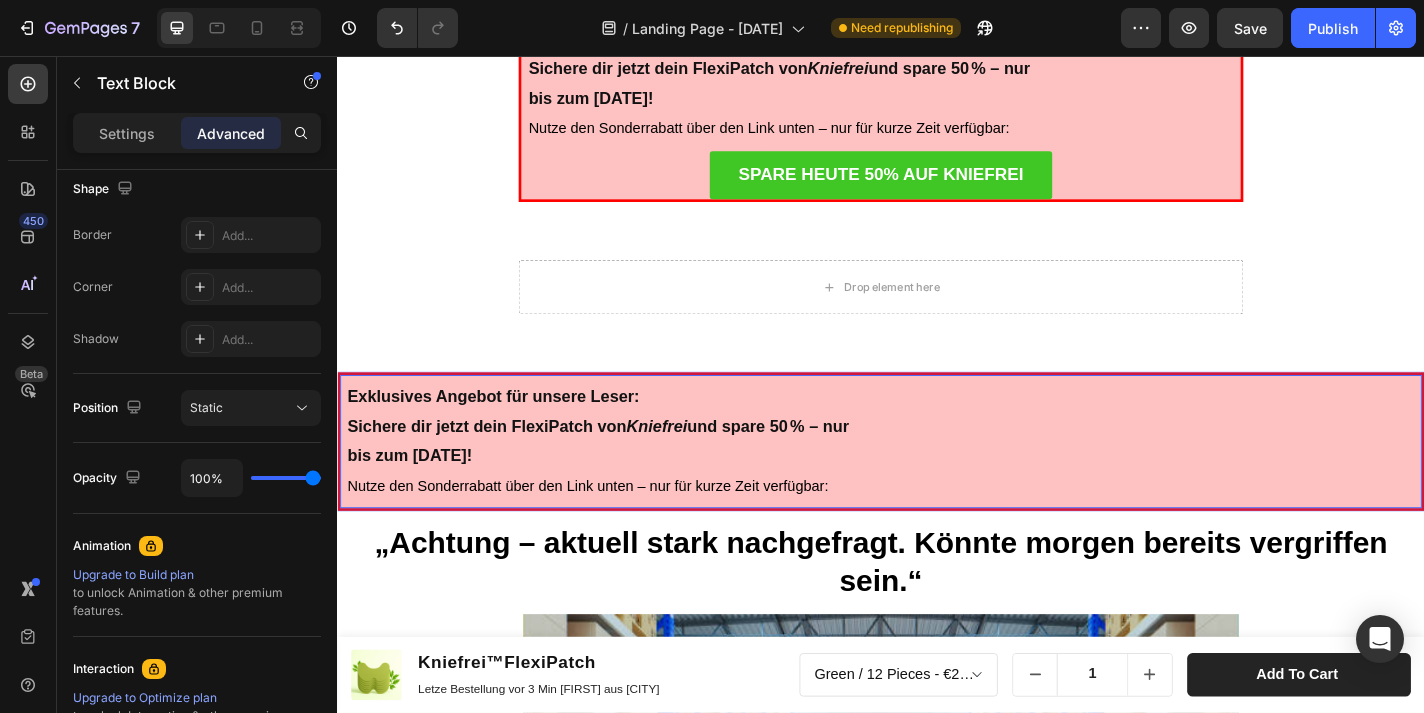 click on "Exklusives Angebot für unsere Leser: Sichere dir jetzt dein FlexiPatch von Kniefrei und spare 50 % – nur bis zum [DATE]! Nutze den Sonderrabatt über den Link unten – nur für kurze Zeit verfügbar:" at bounding box center (937, 481) 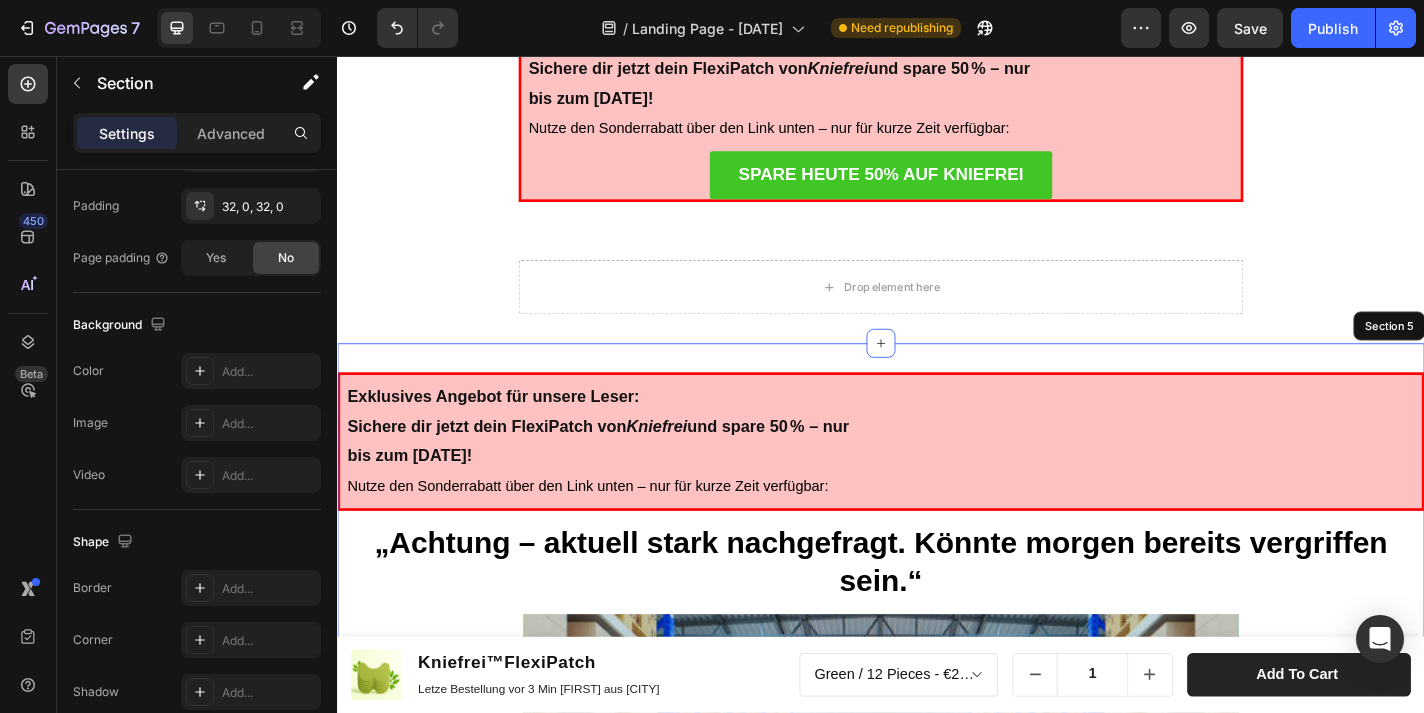 click on "Exklusives Angebot für unsere Leser: Sichere dir jetzt dein FlexiPatch von  Kniefrei  und spare 50 % – nur bis zum [DATE]! Nutze den Sonderrabatt über den Link unten – nur für kurze Zeit verfügbar: Text Block   0 Row „Achtung – aktuell stark nachgefragt. Könnte morgen bereits vergriffen sein.“ Heading Image" at bounding box center [937, 760] 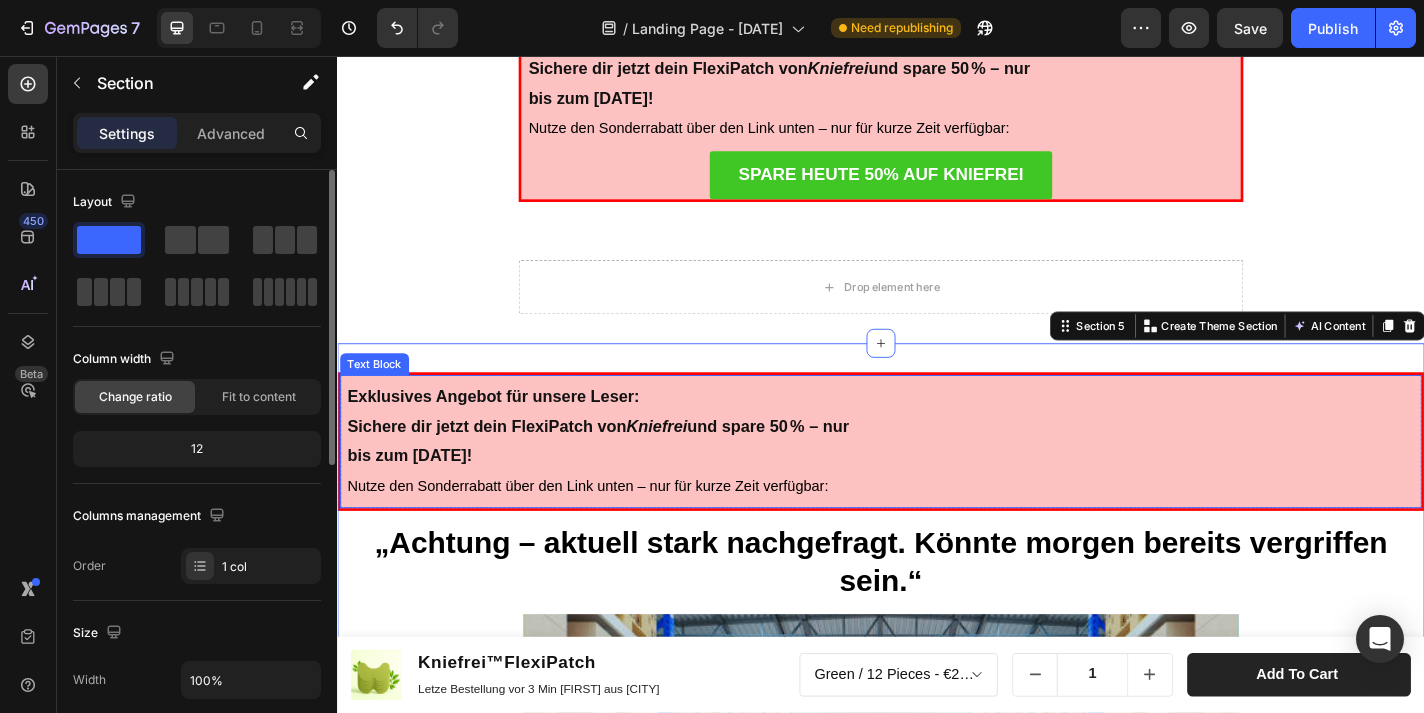 click on "Exklusives Angebot für unsere Leser: Sichere dir jetzt dein FlexiPatch von Kniefrei und spare 50 % – nur bis zum [DATE]! Nutze den Sonderrabatt über den Link unten – nur für kurze Zeit verfügbar:" at bounding box center [937, 481] 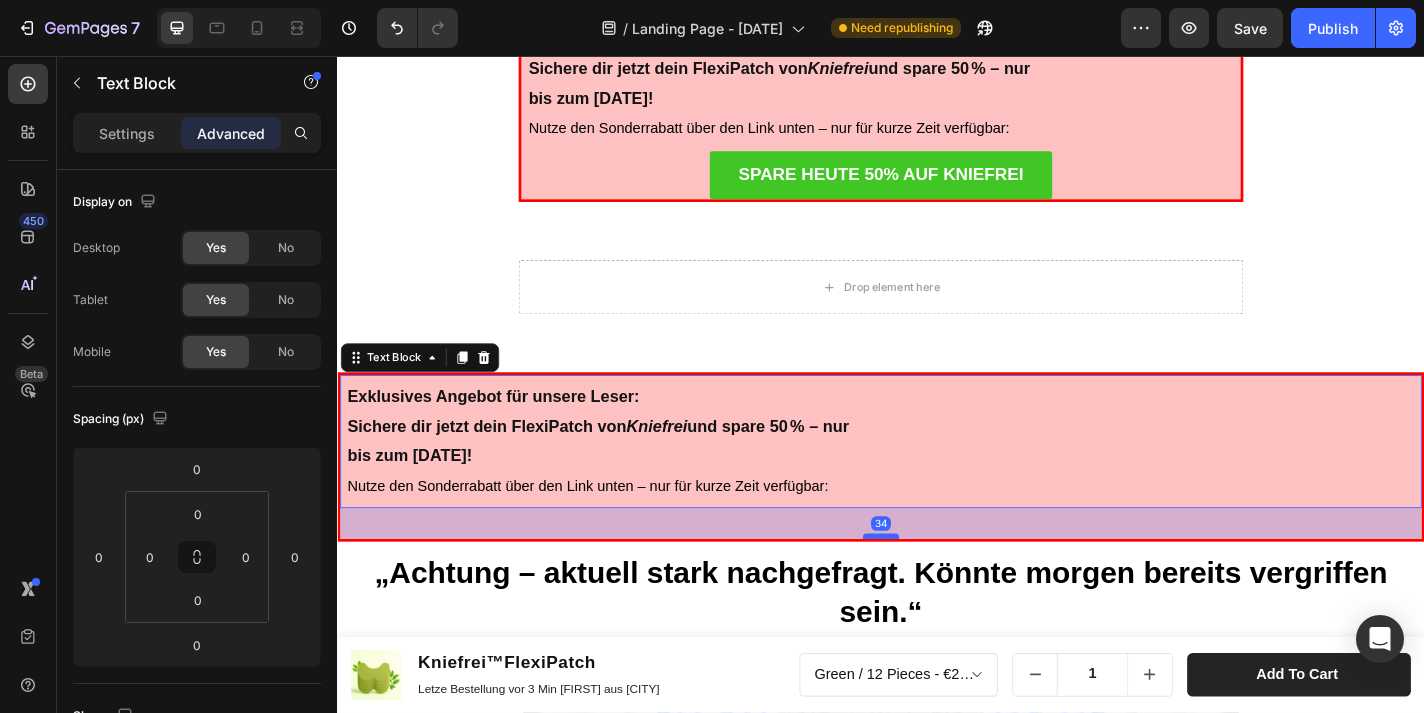 drag, startPoint x: 940, startPoint y: 551, endPoint x: 942, endPoint y: 594, distance: 43.046486 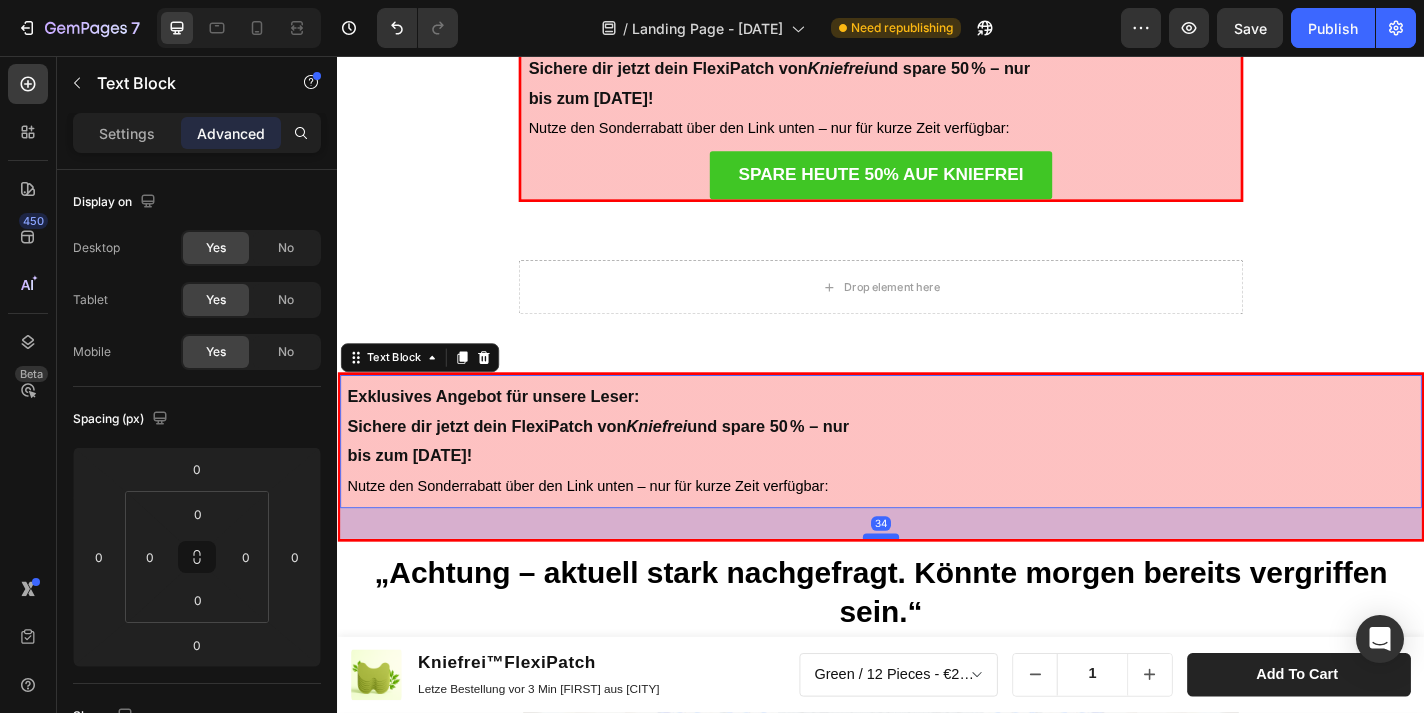 click at bounding box center [937, 586] 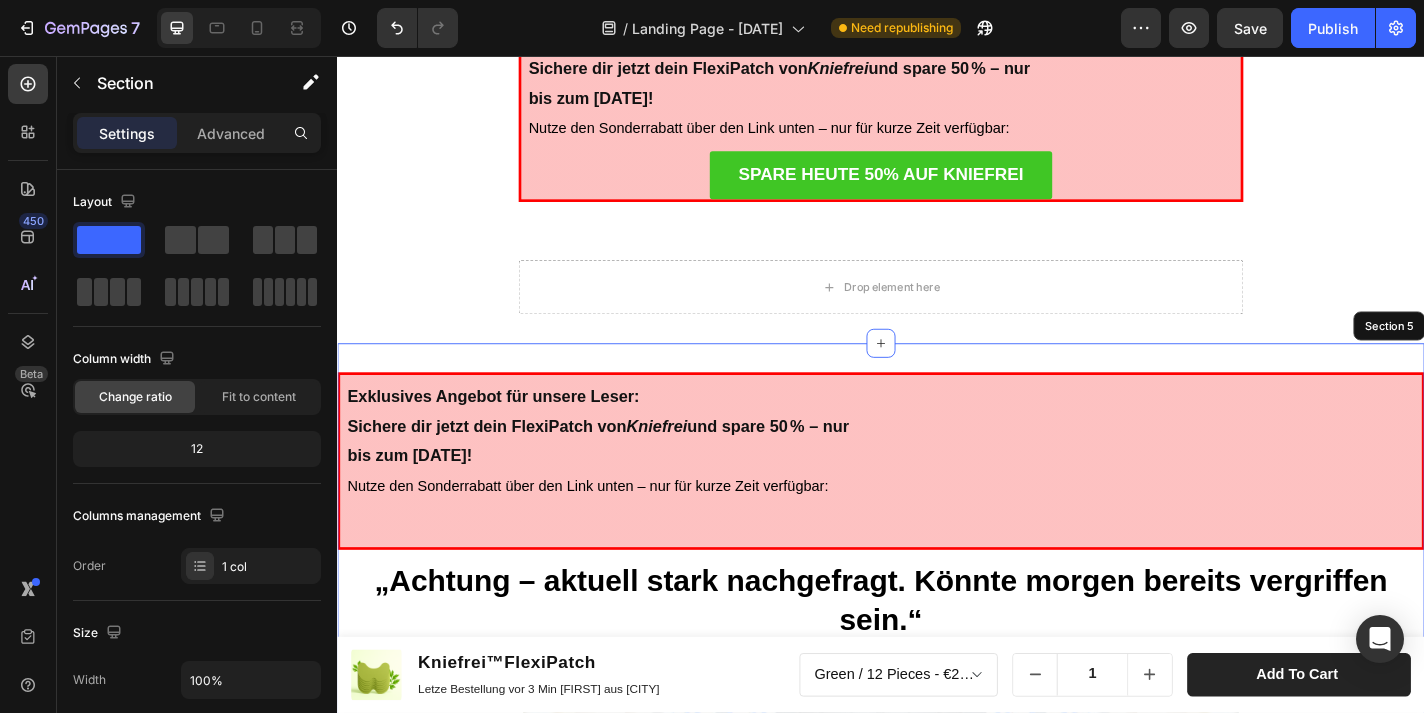 click on "Exklusives Angebot für unsere Leser: Sichere dir jetzt dein FlexiPatch von Kniefrei und spare 50 % – nur bis zum [DATE]! Nutze den Sonderrabatt über den Link unten – nur für kurze Zeit verfügbar: Text Block 43 Row „Achtung – aktuell stark nachgefragt. Könnte morgen bereits vergriffen sein.“ Heading Image" at bounding box center [937, 781] 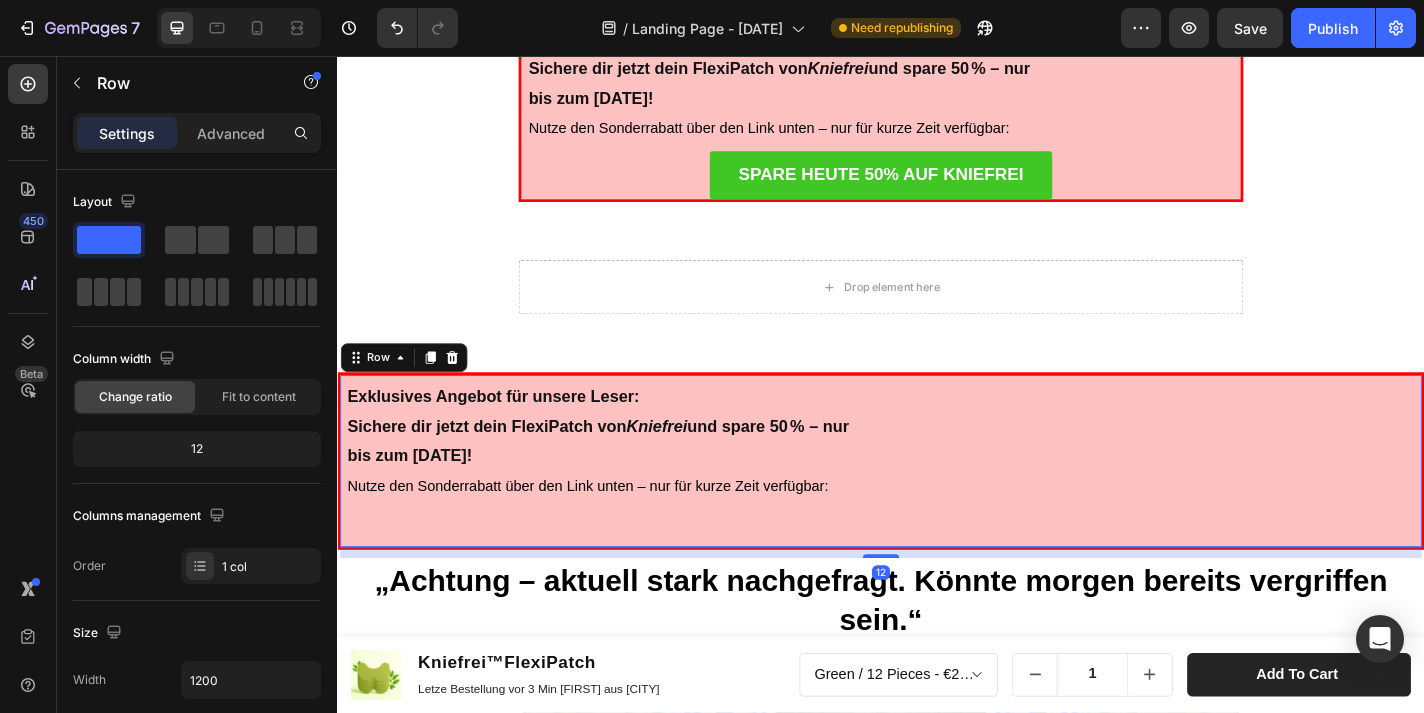 click on "Exklusives Angebot für unsere Leser: Sichere dir jetzt dein FlexiPatch von  Kniefrei  und spare 50 % – nur bis zum [DATE]! Nutze den Sonderrabatt über den Link unten – nur für kurze Zeit verfügbar: Text Block" at bounding box center [937, 503] 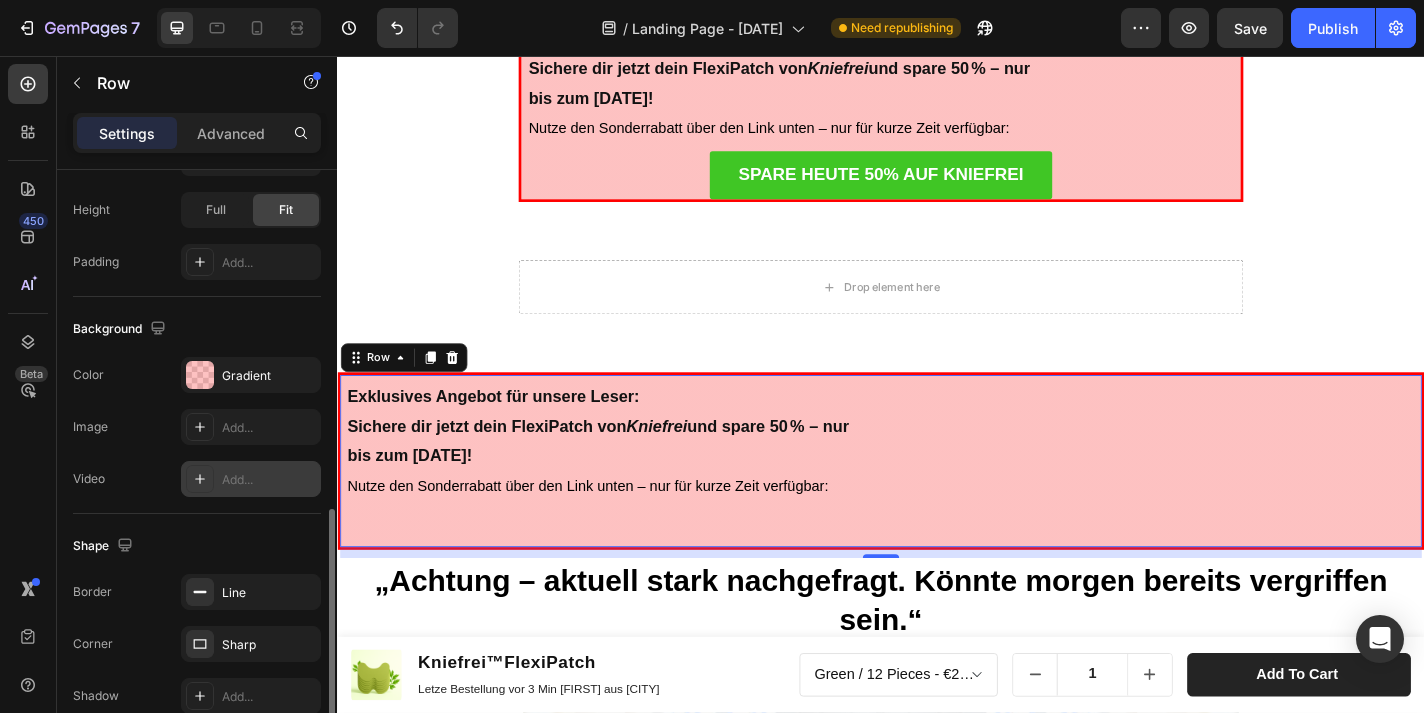 scroll, scrollTop: 578, scrollLeft: 0, axis: vertical 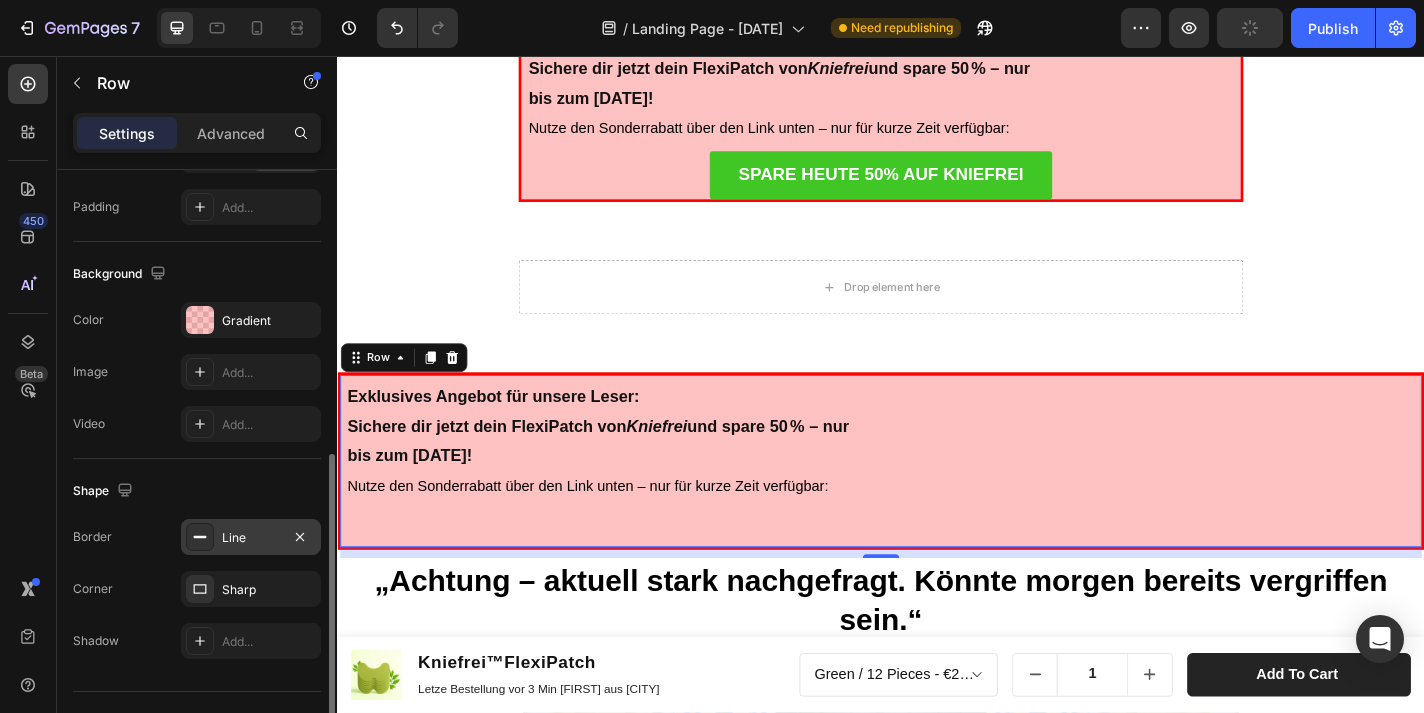 click on "Line" at bounding box center [251, 538] 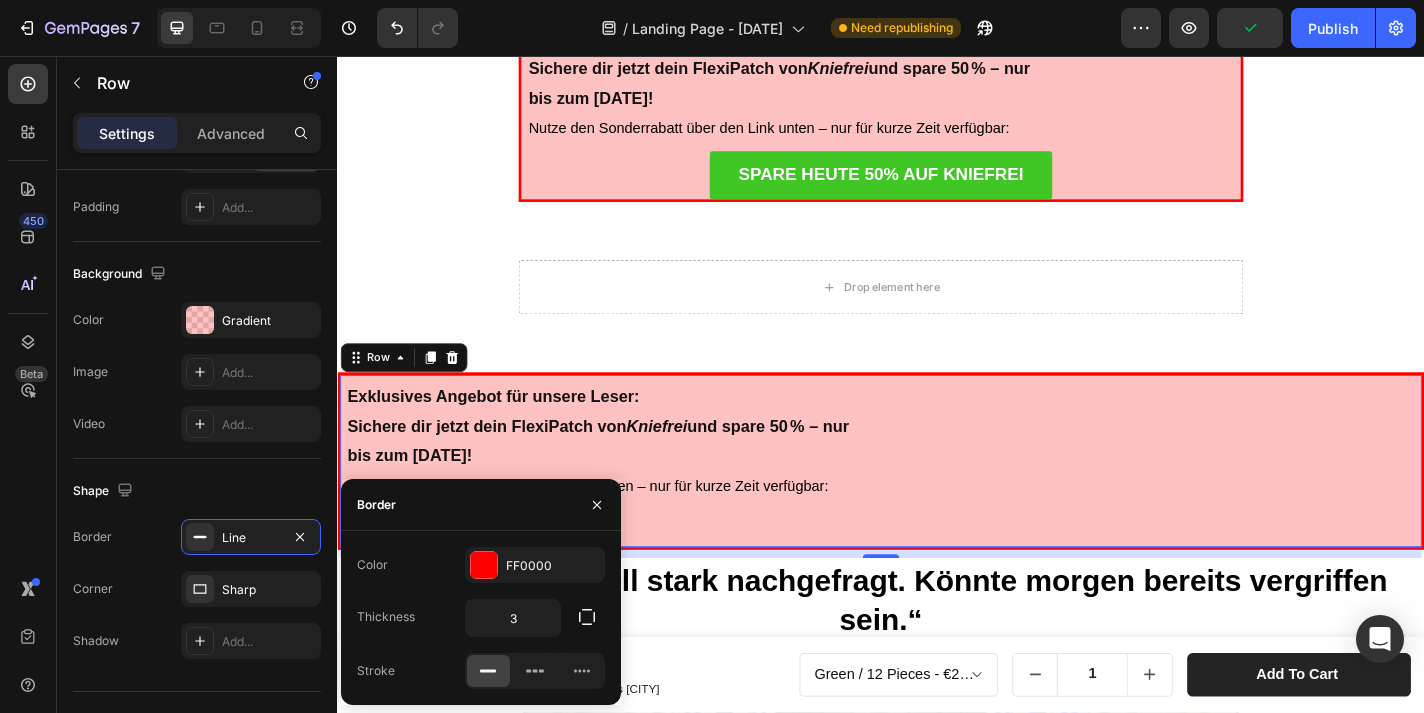 drag, startPoint x: 421, startPoint y: 238, endPoint x: 468, endPoint y: 300, distance: 77.801025 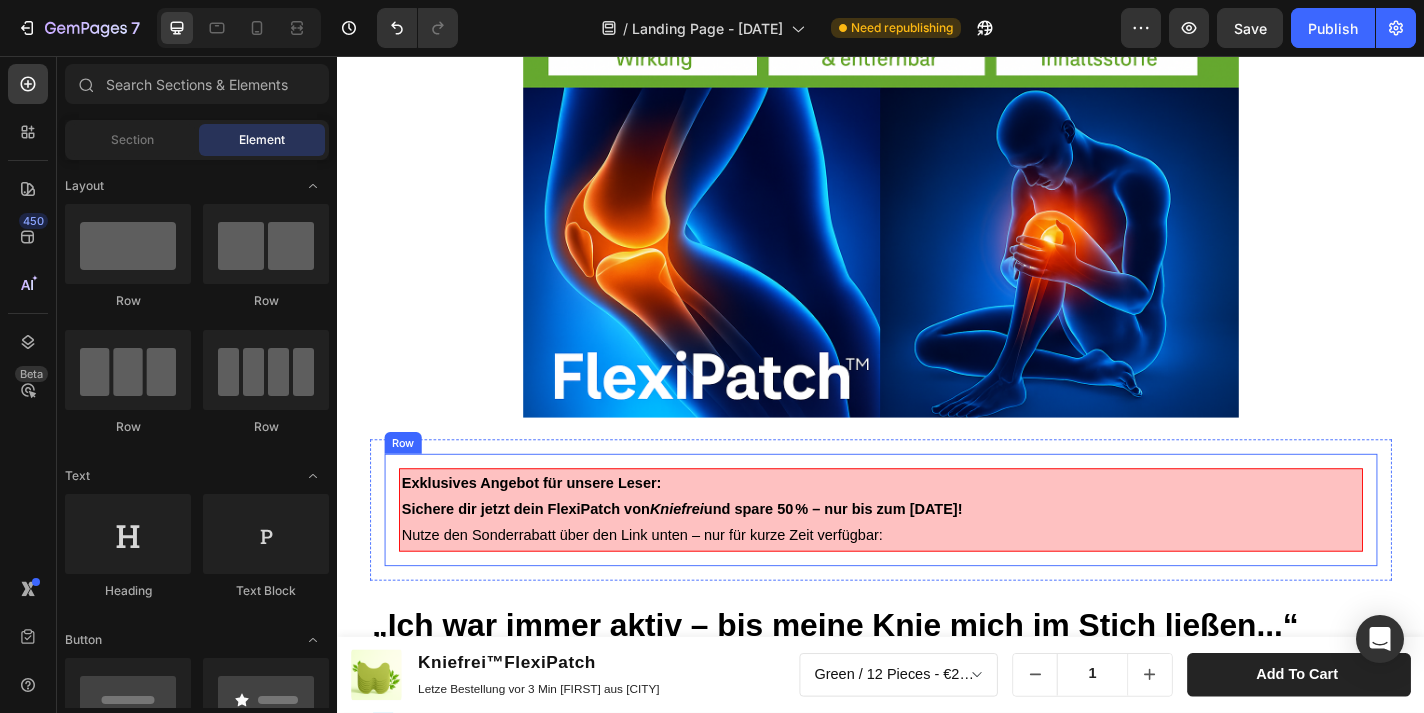 scroll, scrollTop: 1210, scrollLeft: 0, axis: vertical 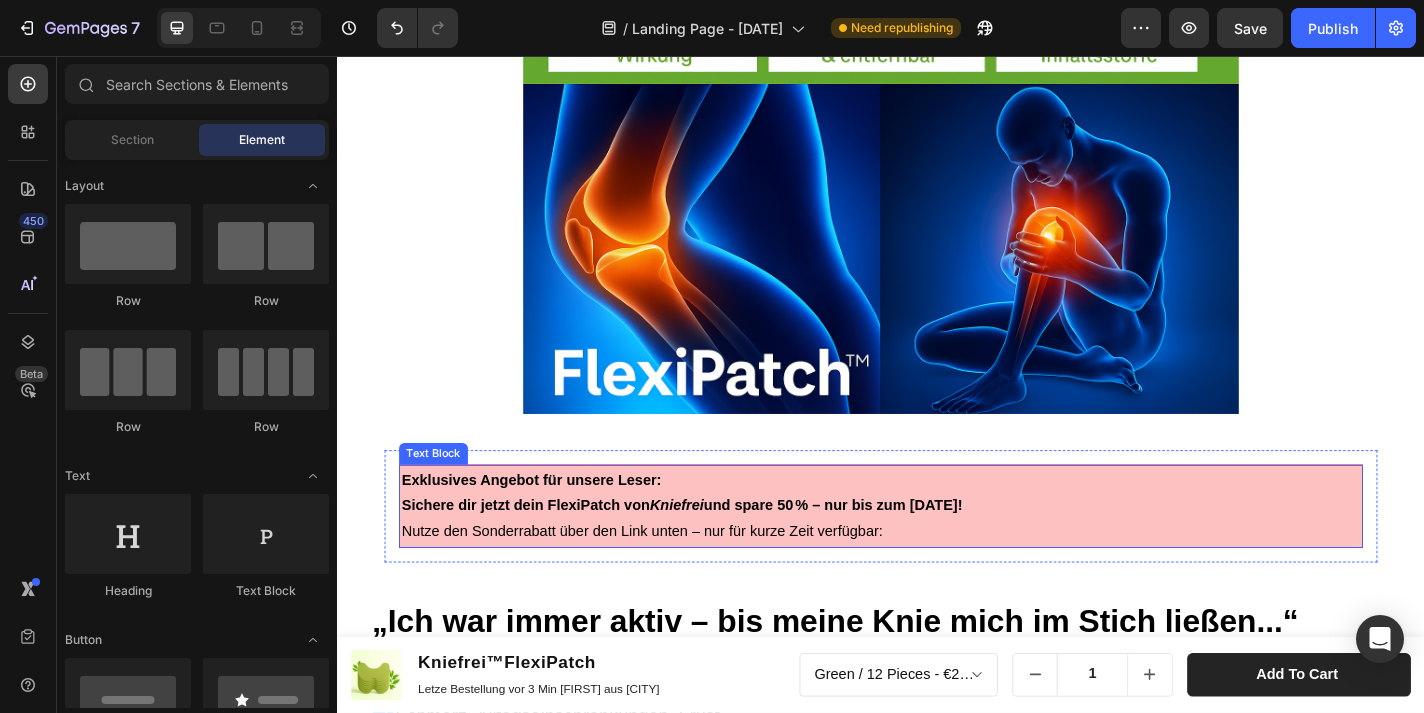 click on "Exklusives Angebot für unsere Leser: Sichere dir jetzt dein FlexiPatch von Kniefrei und spare 50 % – nur bis zum [DATE]! Nutze den Sonderrabatt über den Link unten – nur für kurze Zeit verfügbar:" at bounding box center (937, 553) 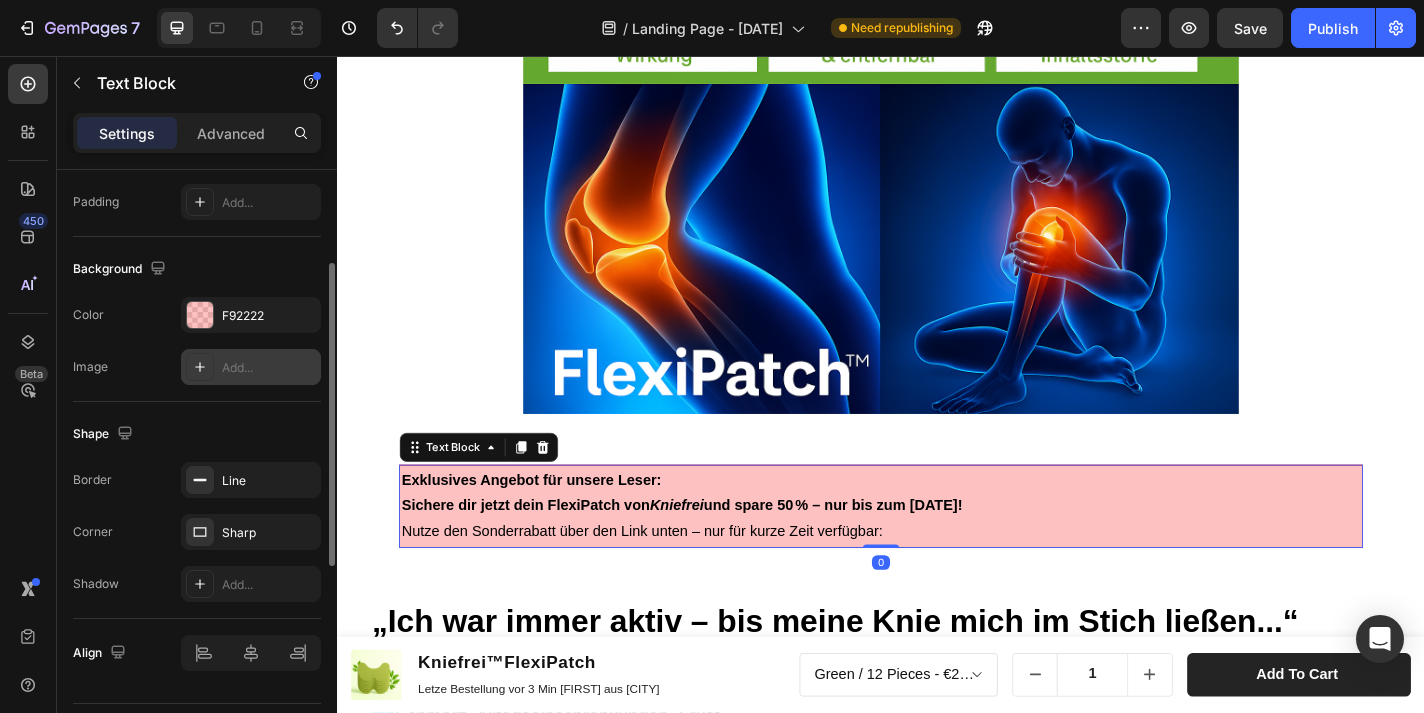 scroll, scrollTop: 585, scrollLeft: 0, axis: vertical 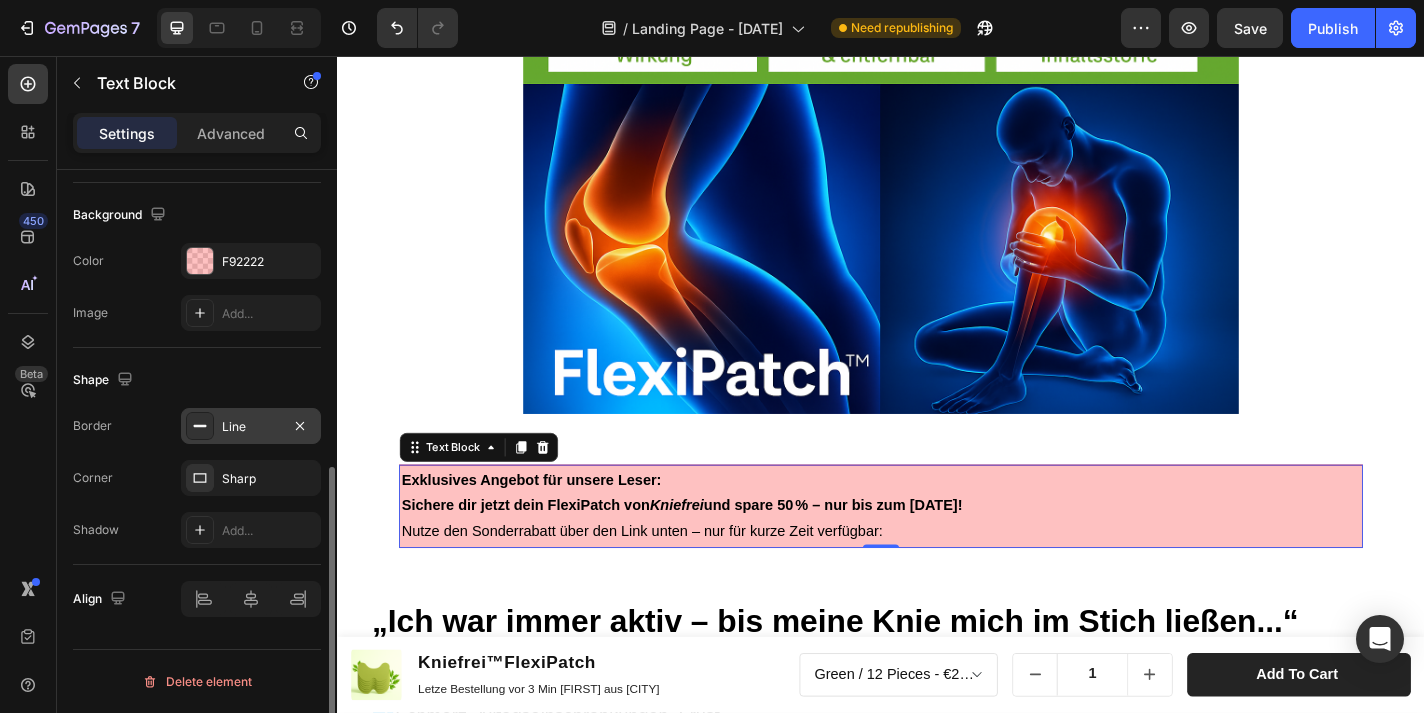 click on "Line" at bounding box center [251, 426] 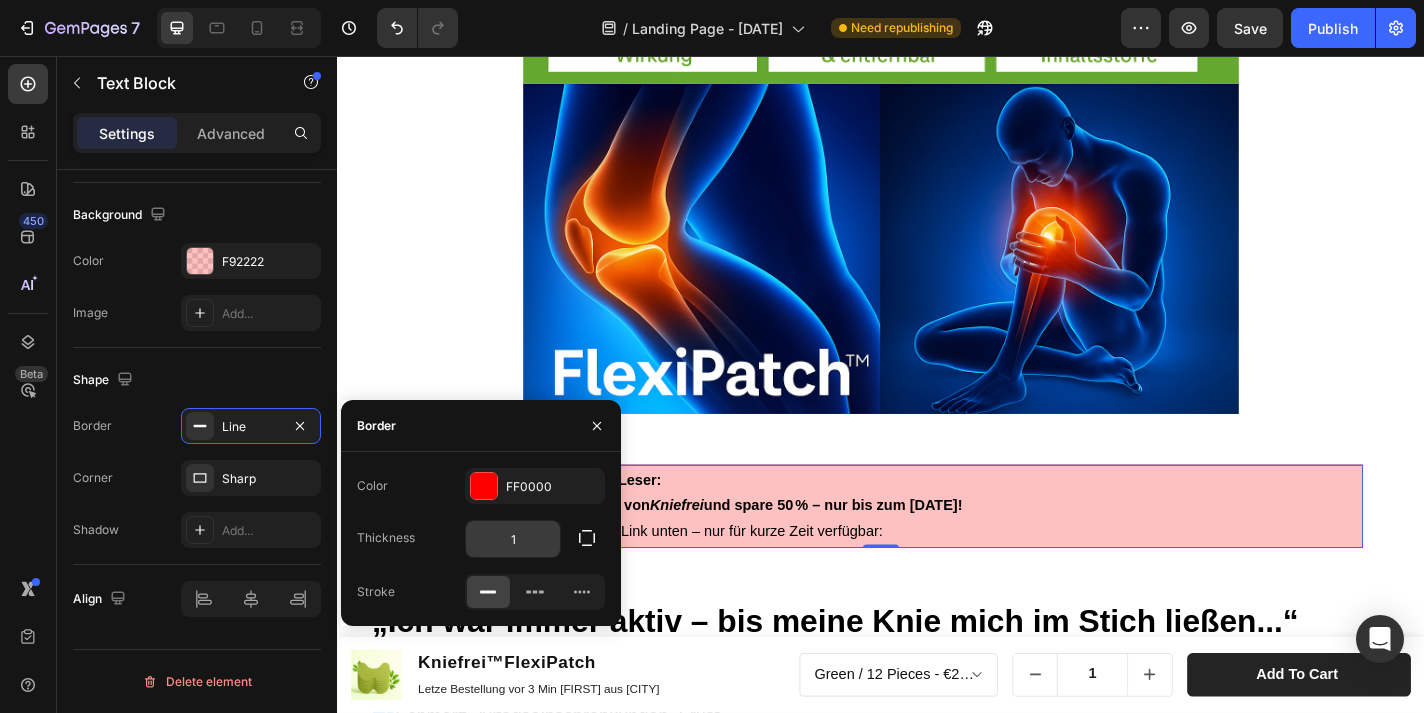 click on "1" at bounding box center (513, 539) 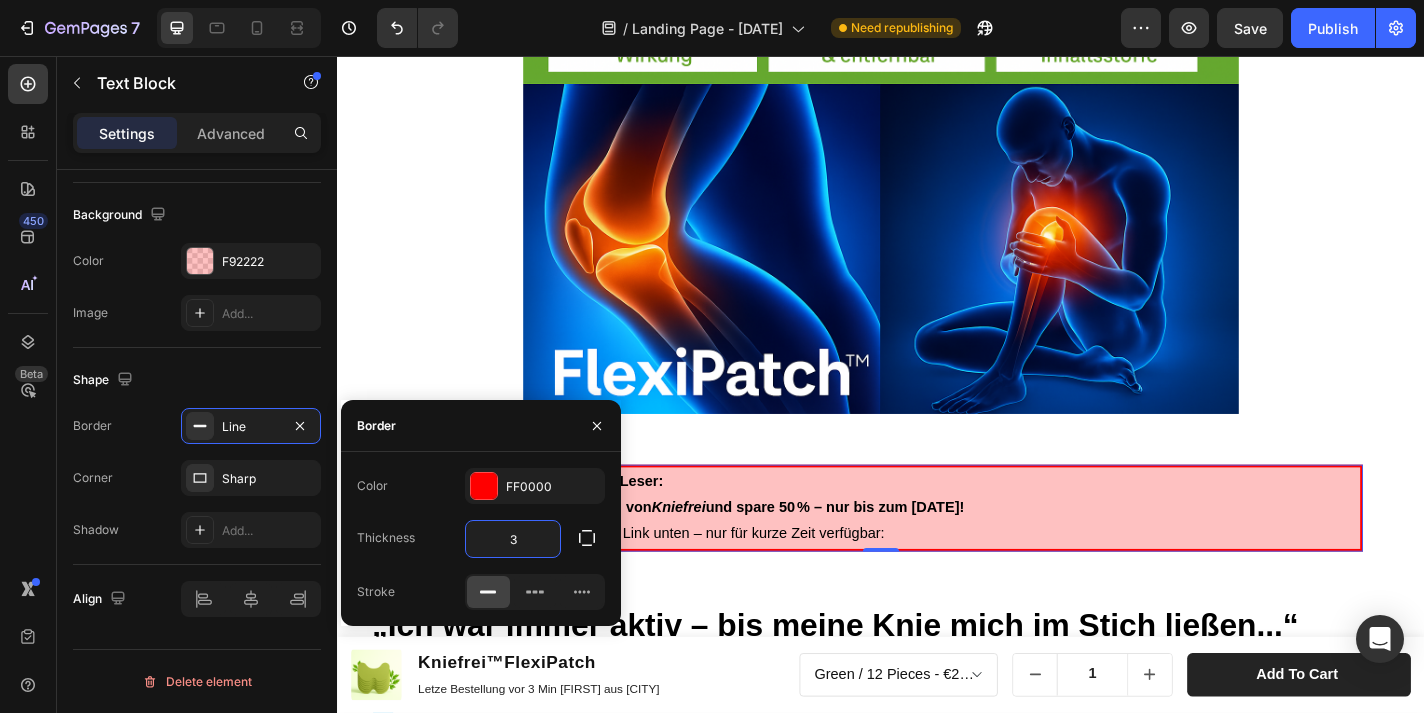 type on "3" 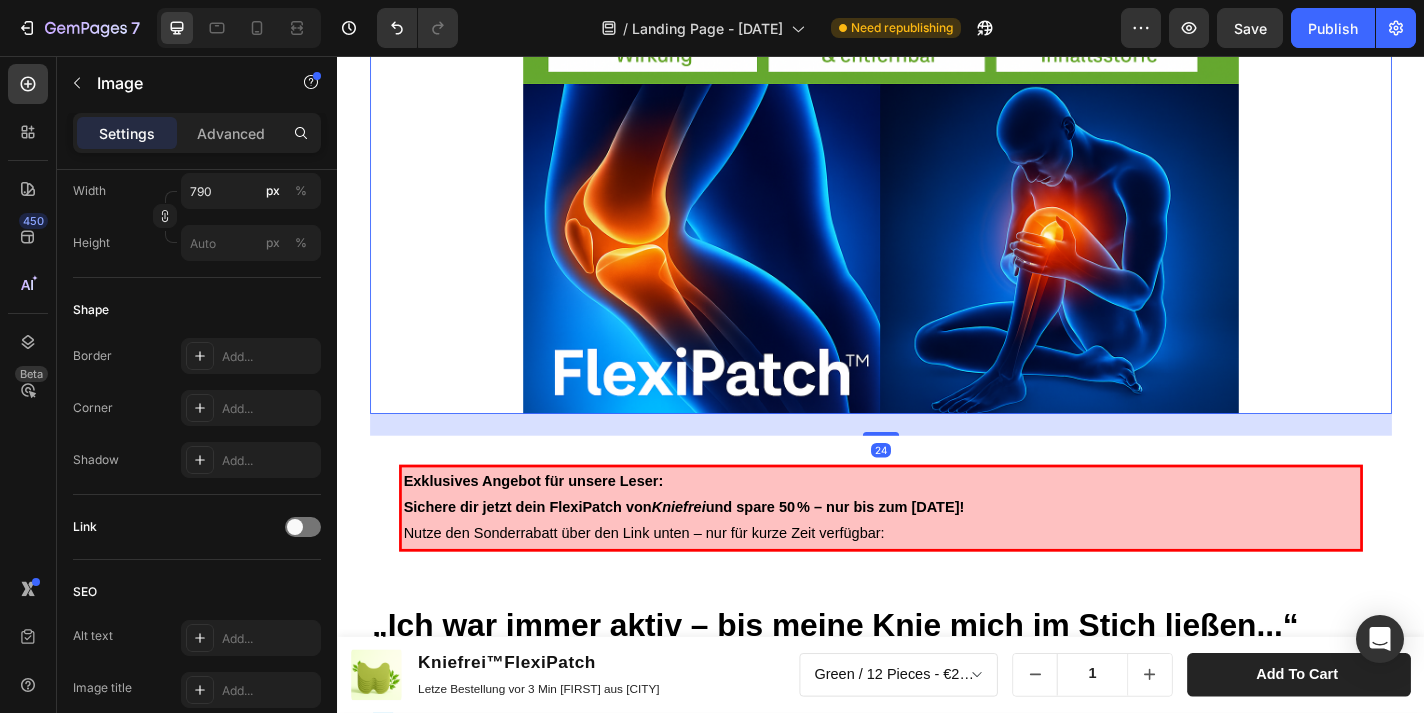 scroll, scrollTop: 0, scrollLeft: 0, axis: both 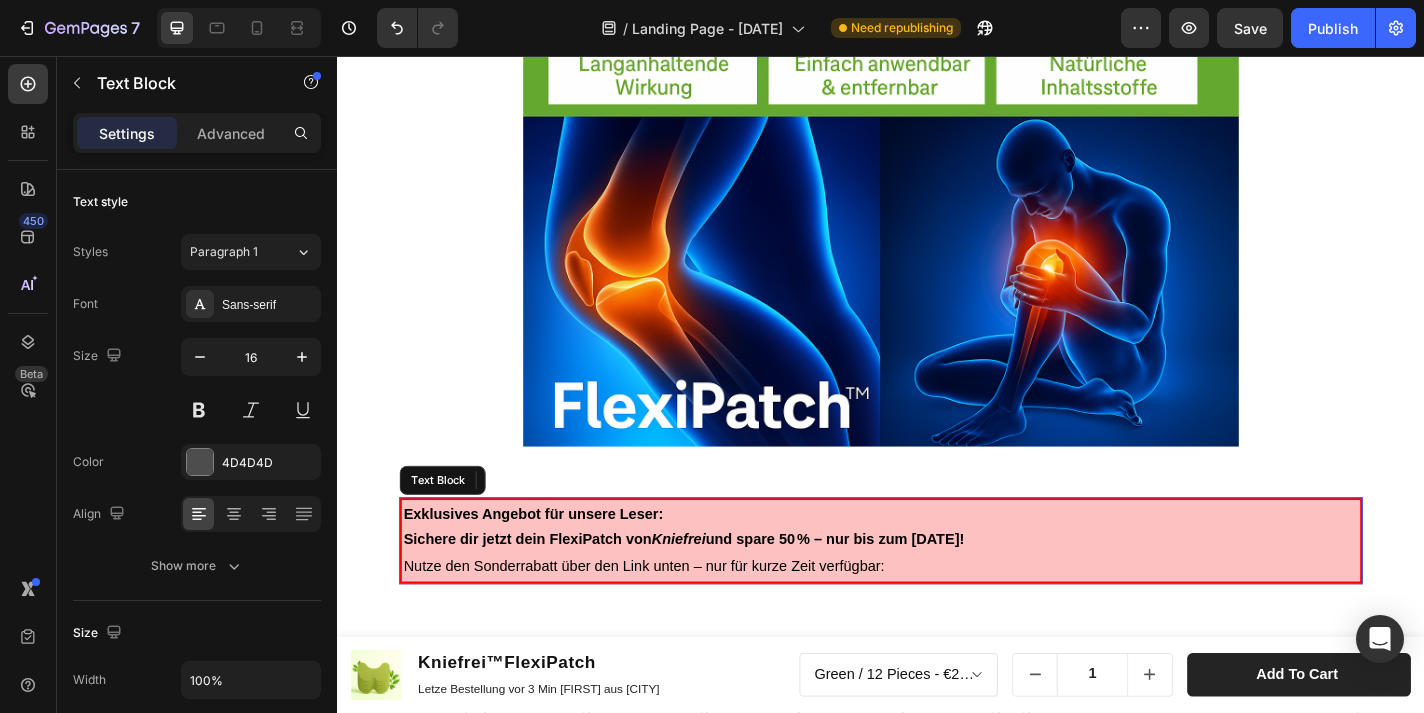 drag, startPoint x: 1045, startPoint y: 577, endPoint x: 950, endPoint y: 600, distance: 97.74457 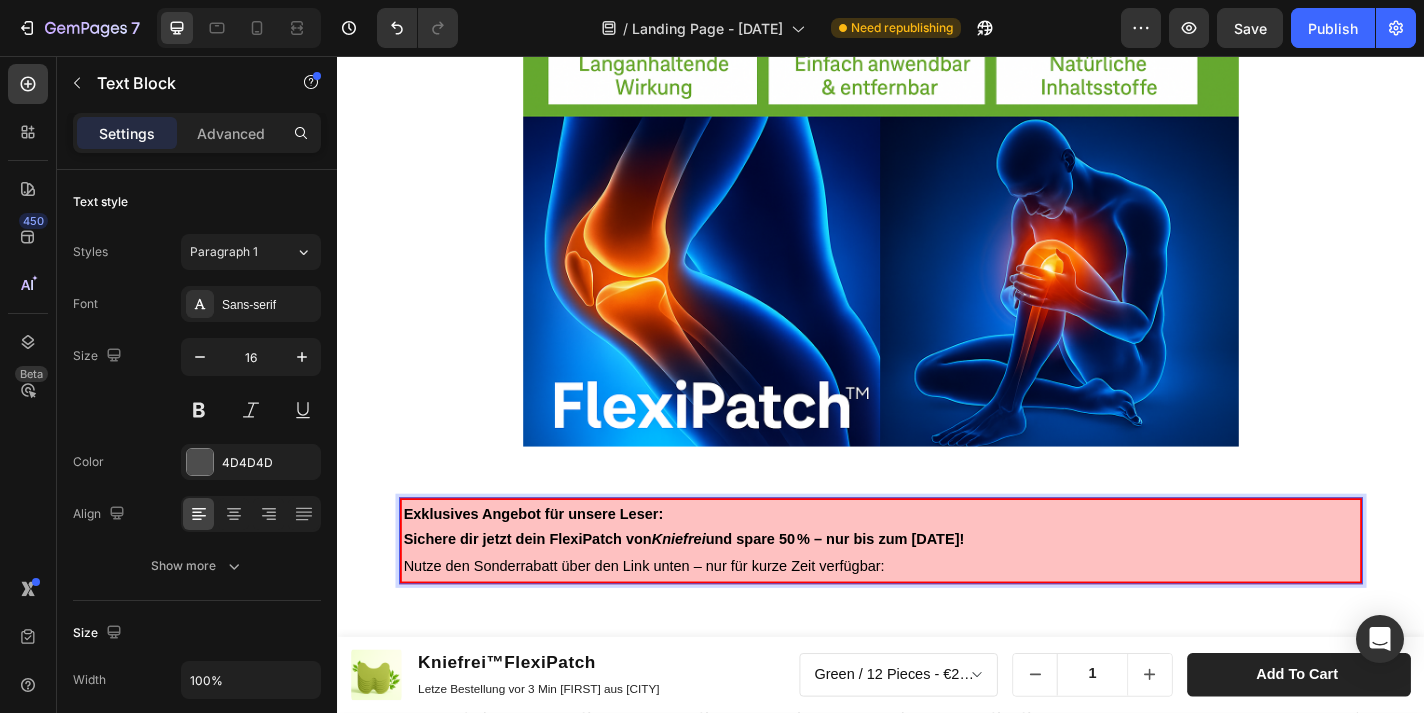 click on "Exklusives Angebot für unsere Leser: Sichere dir jetzt dein FlexiPatch von Kniefrei und spare 50 % – nur bis zum [DATE]! Nutze den Sonderrabatt über den Link unten – nur für kurze Zeit verfügbar:" at bounding box center (937, 591) 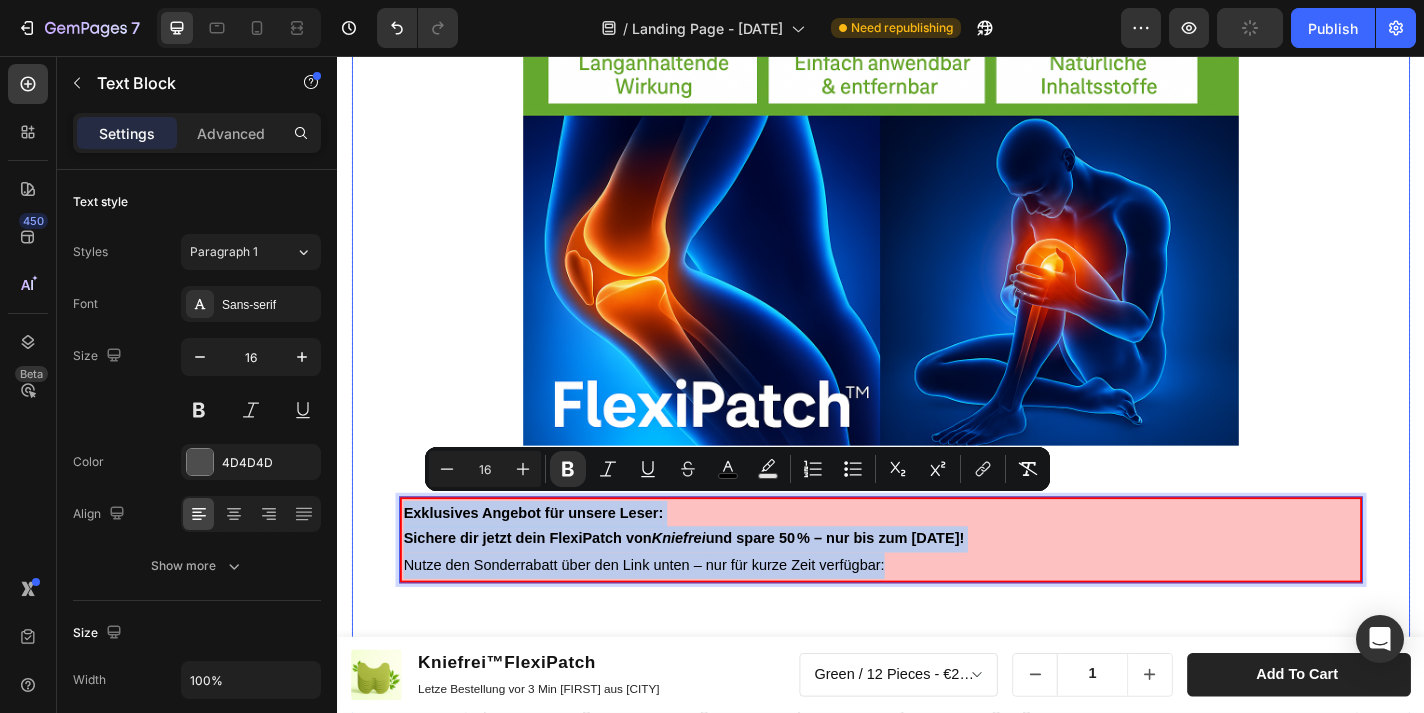 scroll, scrollTop: 1178, scrollLeft: 0, axis: vertical 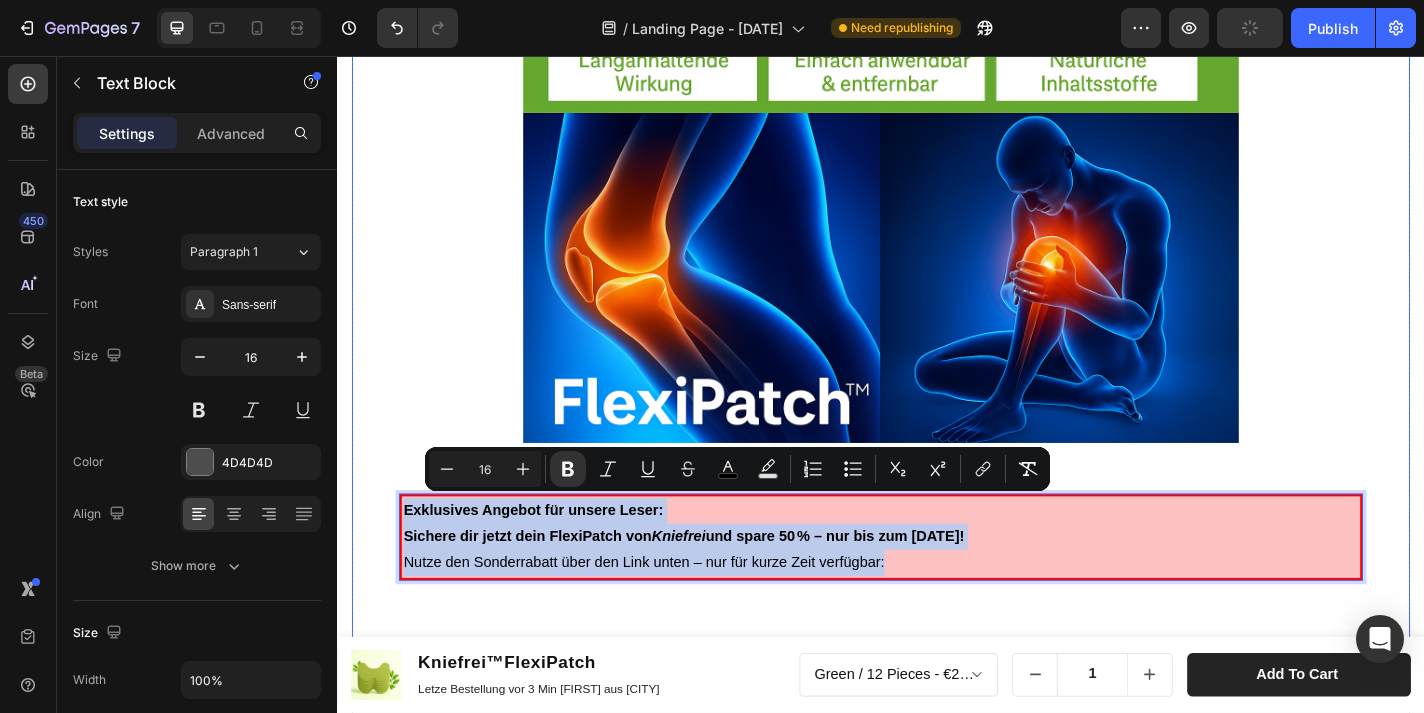 drag, startPoint x: 949, startPoint y: 609, endPoint x: 360, endPoint y: 534, distance: 593.75586 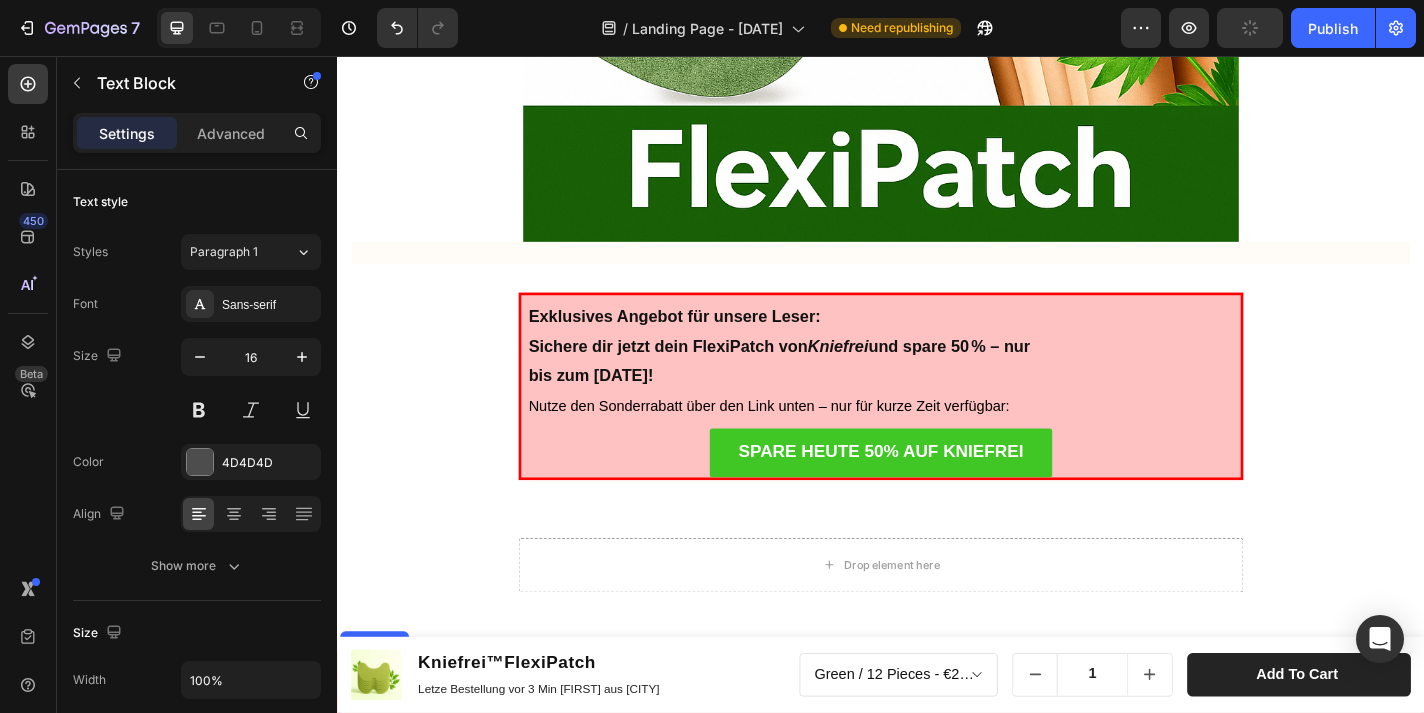 scroll, scrollTop: 4724, scrollLeft: 0, axis: vertical 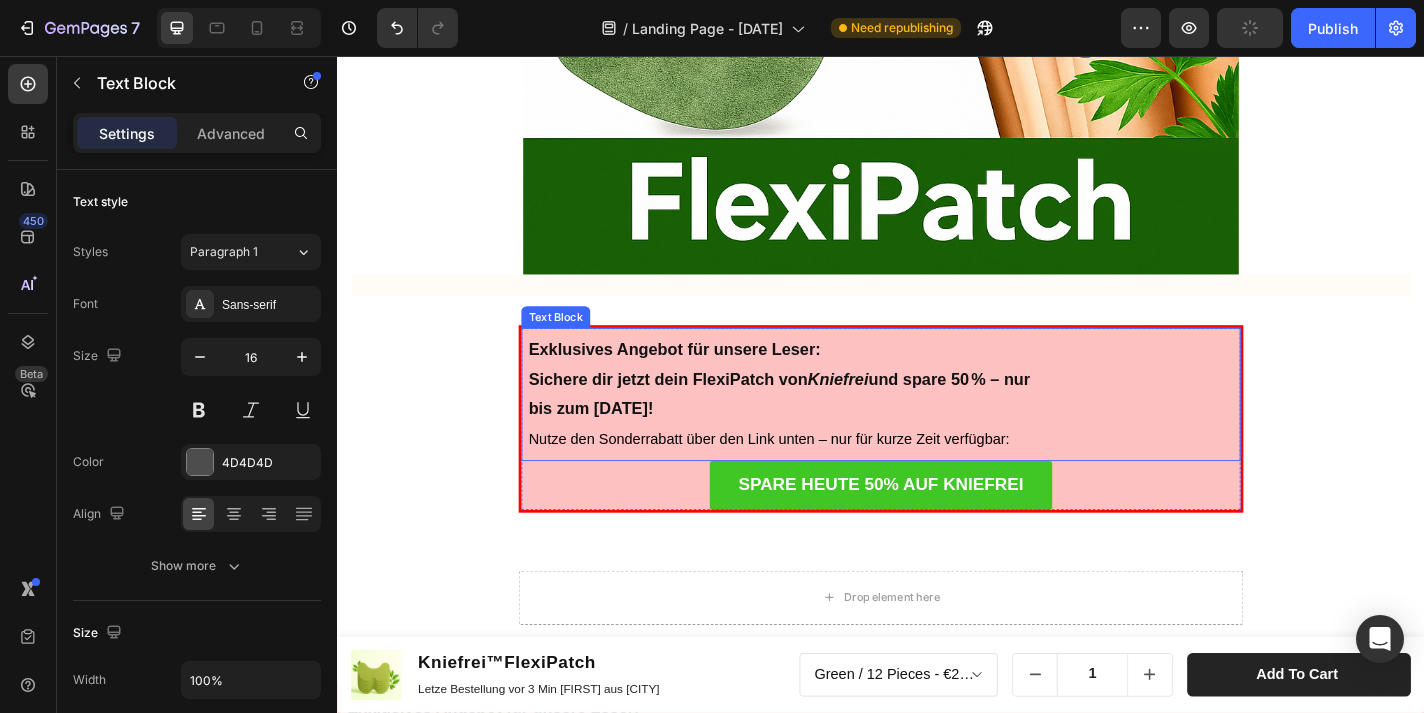click on "Exklusives Angebot für unsere Leser: Sichere dir jetzt dein FlexiPatch von Kniefrei und spare 50 % – nur bis zum [DATE]! Nutze den Sonderrabatt über den Link unten – nur für kurze Zeit verfügbar:" at bounding box center (937, 429) 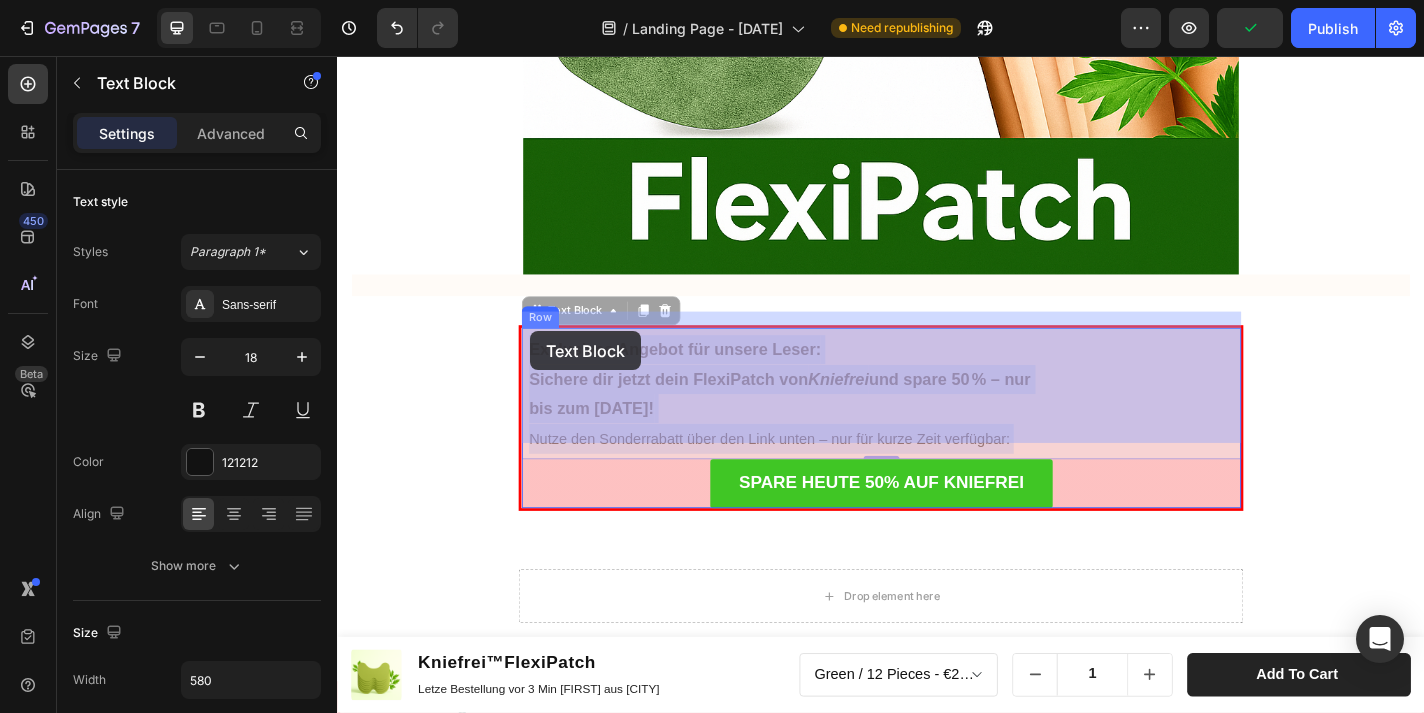 drag, startPoint x: 1089, startPoint y: 460, endPoint x: 552, endPoint y: 361, distance: 546.04944 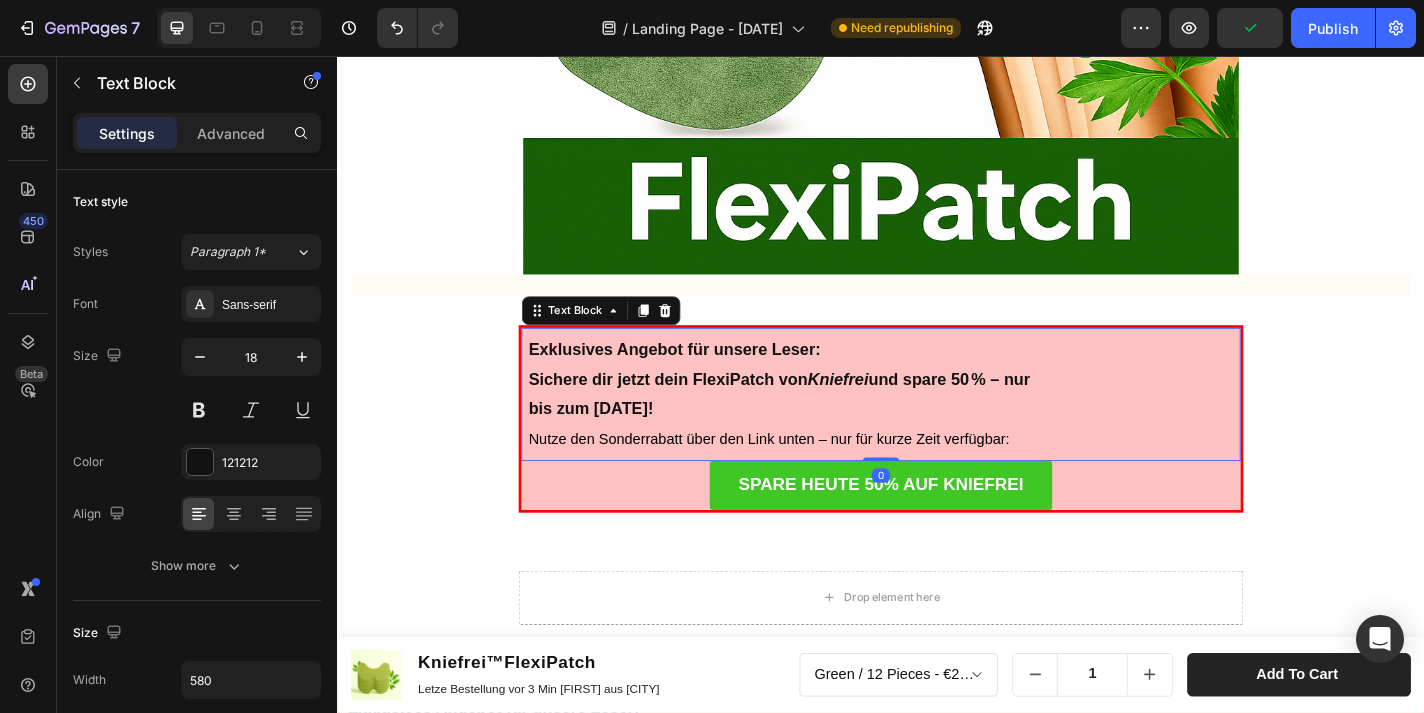 click on "Product Images Kniefrei™FlexiPatch Product Title Letze Bestellung vor 3 Min [FIRST] aus [CITY]  Text Block Row   Green / 12 Pieces - €24,99  Product Variants & Swatches
1
Product Quantity Add to cart Product Cart Button Row Row Product Sticky Advertorial  Text Block Heading Row Kniefrei™ – Natürliches Pflaster zur Linderung von Knieschmerzen  Erleben Sie natürliche Erleichterung für schmerzende Knie mit Kniefrei™! Heading Tausende sind bereits begeistert von der einfachen Lösung – entwickelt, um Schmerzen zu lindern und Beweglichkeit zurückzugeben. Text Block Image [DATE] von [FIRST] [LAST] Text Block Row Image Row Lang anhaltende Erleichterung Jedes Pflaster bietet bis zu 8 Stunden Linderung und ist somit eine bequeme und effektive Lösung zur Bewältigung von Knieschmerzen im Alltag. Egal, ob Sie unter Sportverletzungen, altersbedingten Knieproblemen oder chronischen Beschwerden leiden, unsere Pflaster bieten langanhaltenden Komfort und Mobilität. Text Block Image Row" at bounding box center [937, -1235] 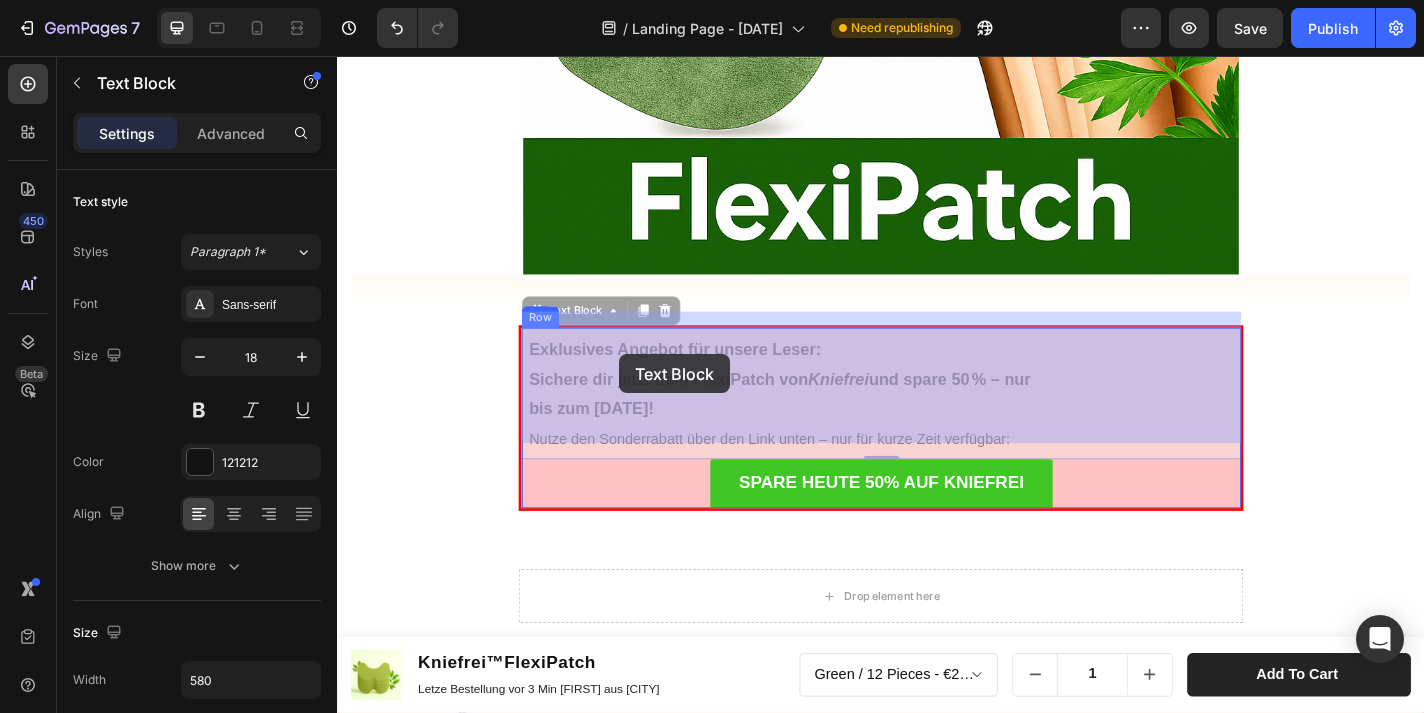 drag, startPoint x: 545, startPoint y: 358, endPoint x: 648, endPoint y: 385, distance: 106.48004 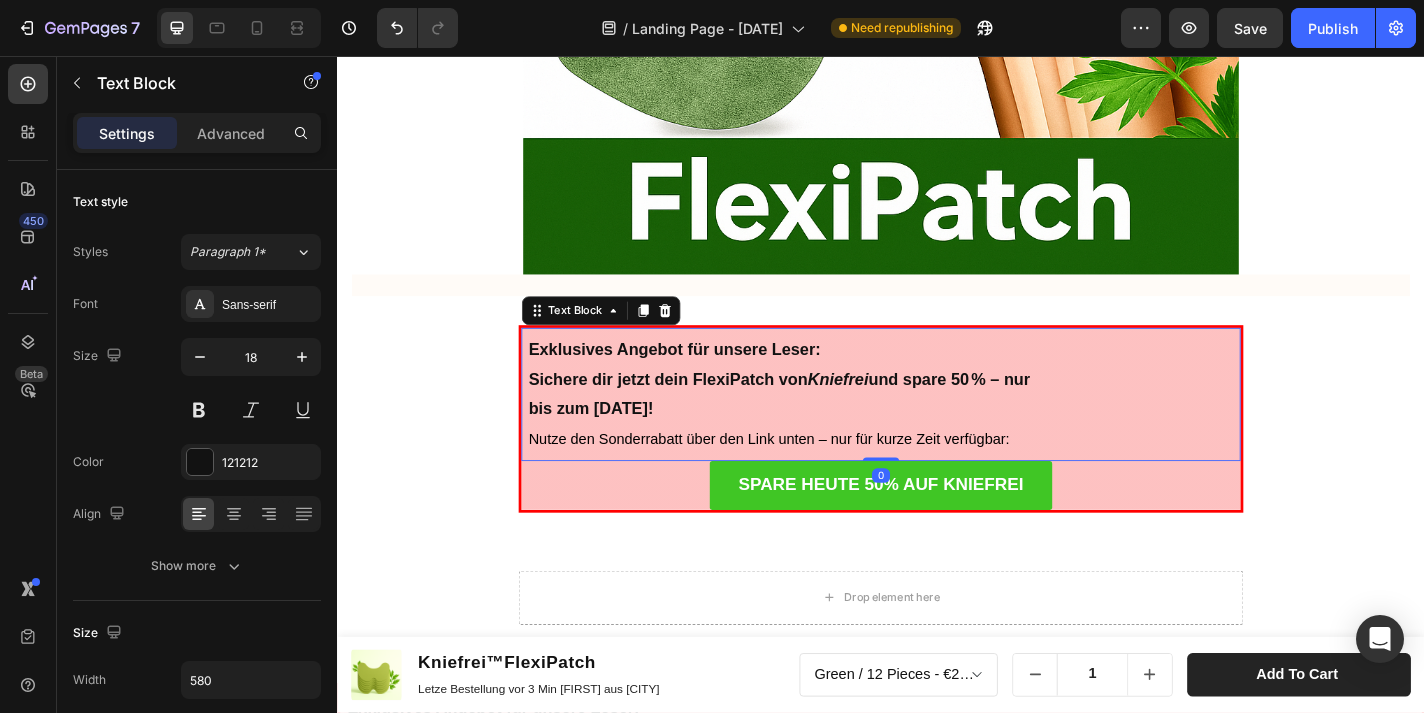 drag, startPoint x: 652, startPoint y: 385, endPoint x: 798, endPoint y: 409, distance: 147.95946 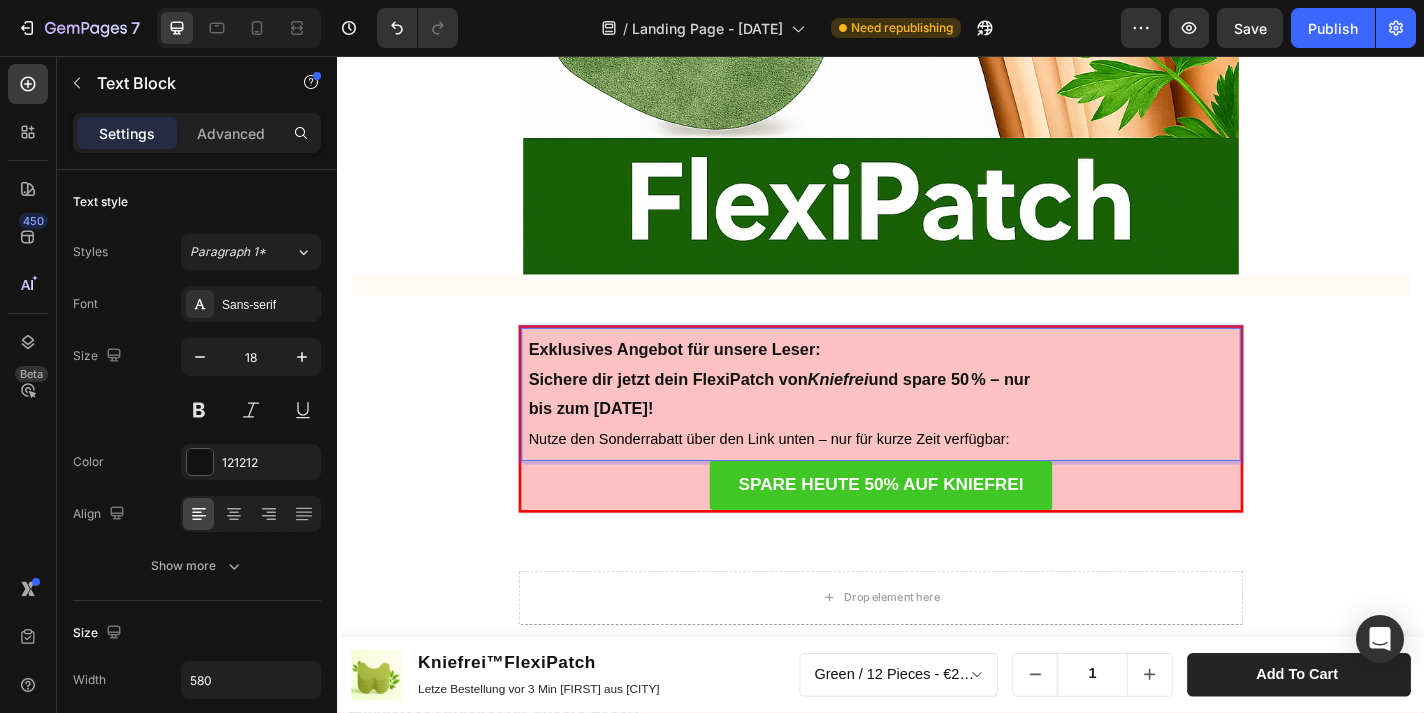 drag, startPoint x: 1063, startPoint y: 456, endPoint x: 1073, endPoint y: 455, distance: 10.049875 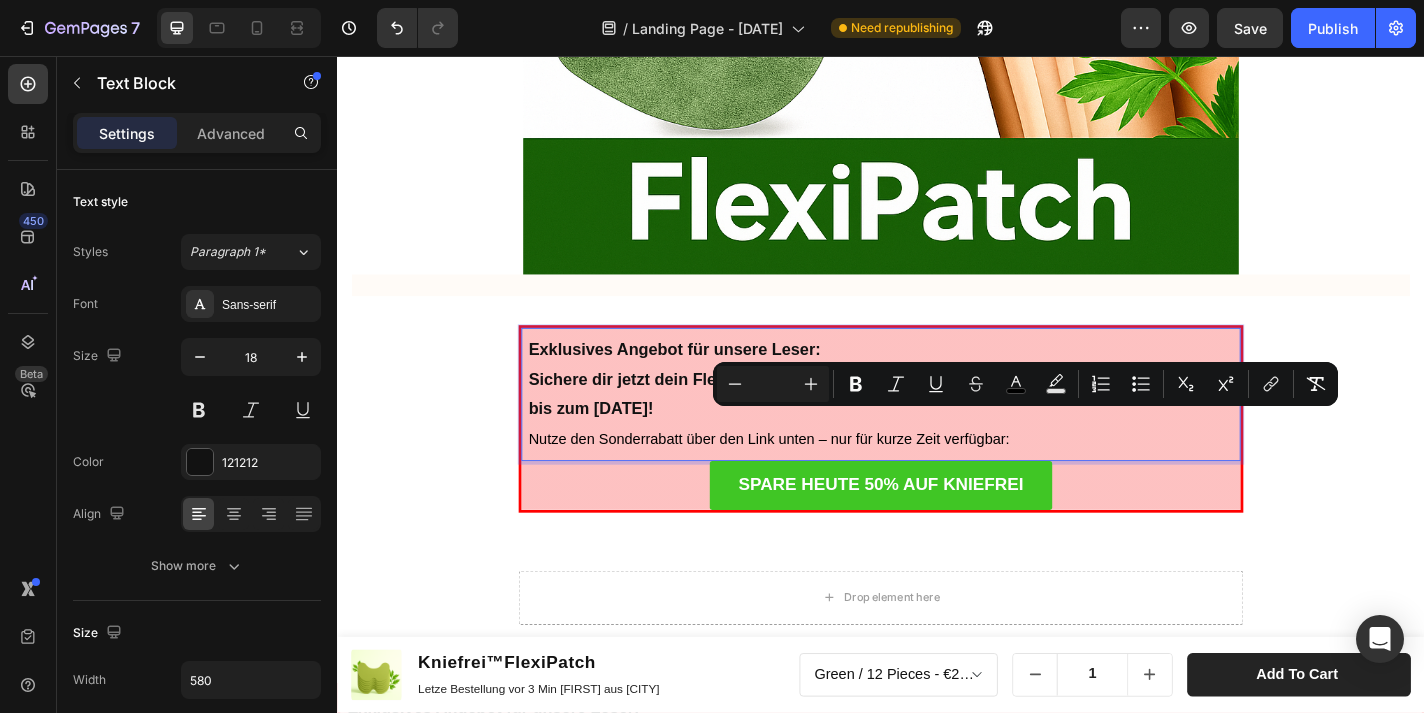 click on "Exklusives Angebot für unsere Leser: Sichere dir jetzt dein FlexiPatch von Kniefrei und spare 50 % – nur bis zum [DATE]! Nutze den Sonderrabatt über den Link unten – nur für kurze Zeit verfügbar:" at bounding box center [830, 429] 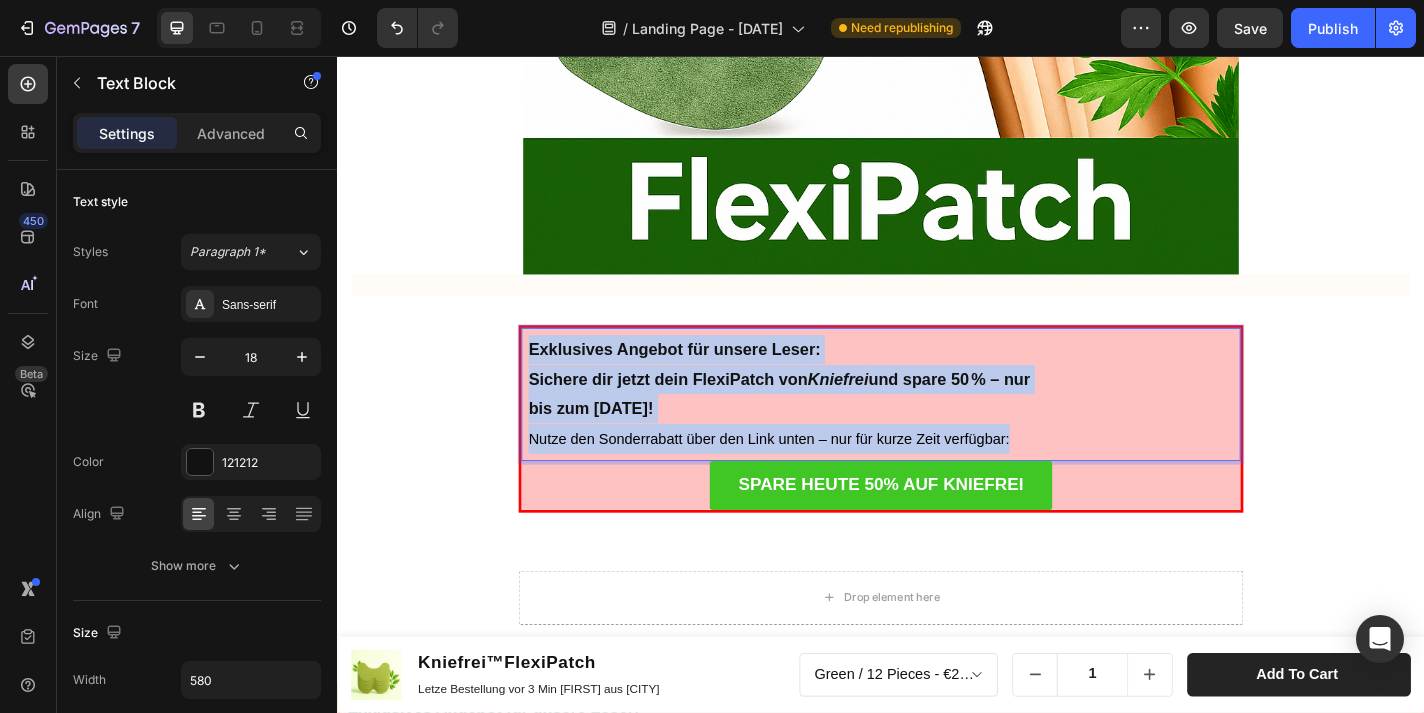 drag, startPoint x: 1081, startPoint y: 458, endPoint x: 548, endPoint y: 364, distance: 541.22546 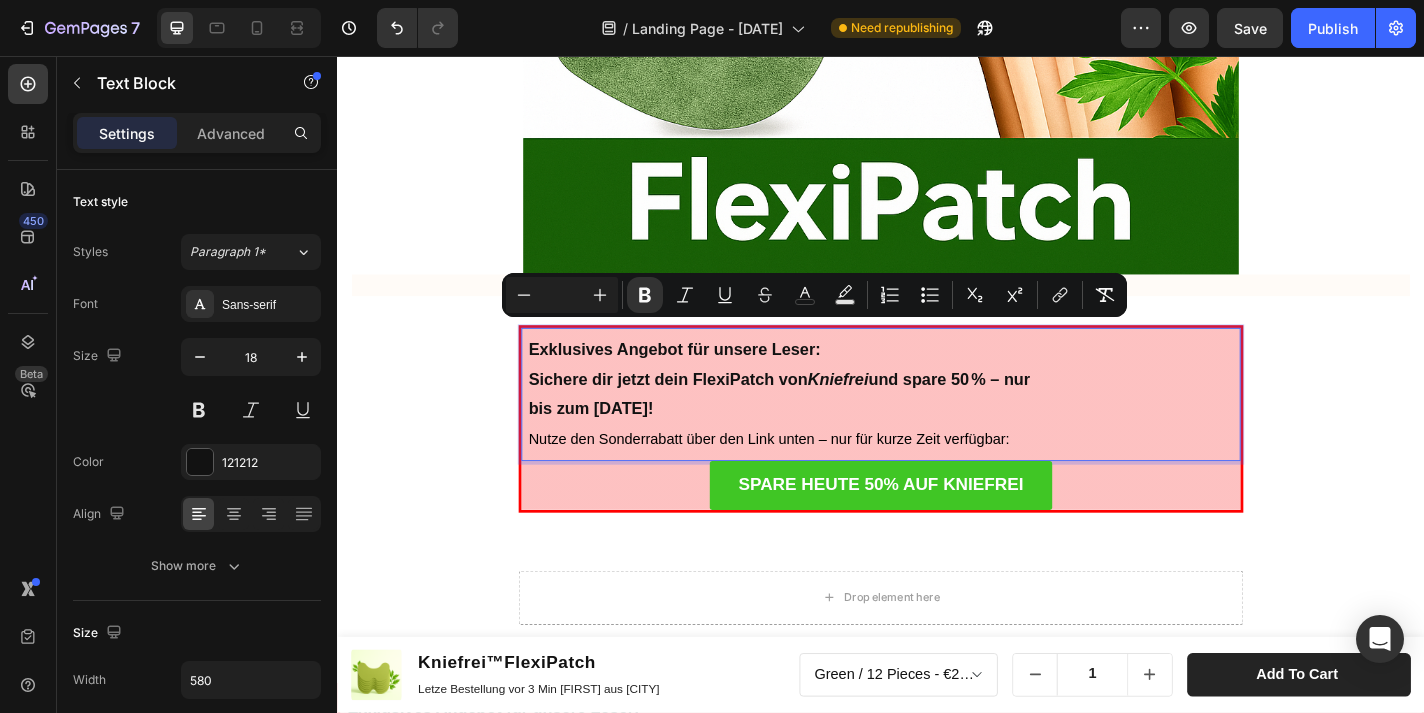 drag, startPoint x: 1135, startPoint y: 460, endPoint x: 1092, endPoint y: 456, distance: 43.185646 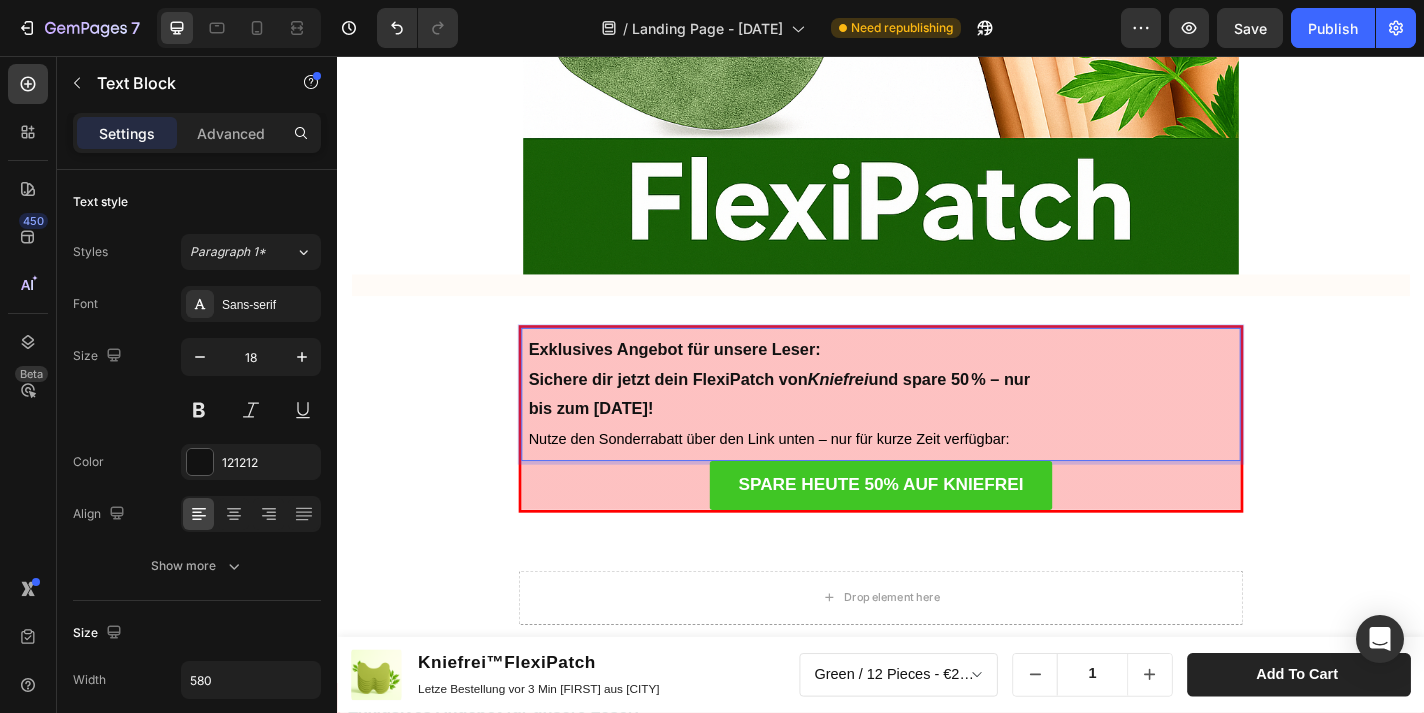 click on "Exklusives Angebot für unsere Leser: Sichere dir jetzt dein FlexiPatch von Kniefrei und spare 50 % – nur bis zum [DATE]! Nutze den Sonderrabatt über den Link unten – nur für kurze Zeit verfügbar:" at bounding box center [830, 429] 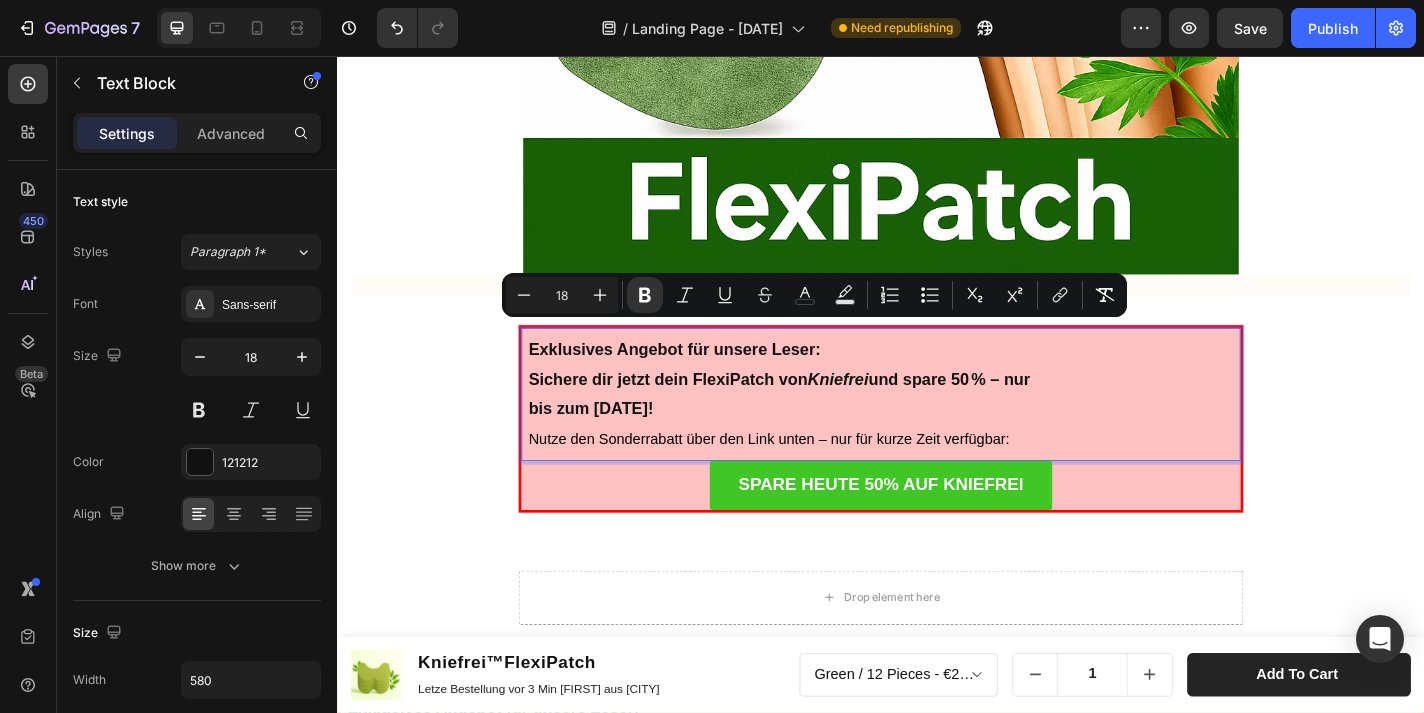 drag, startPoint x: 744, startPoint y: 420, endPoint x: 547, endPoint y: 363, distance: 205.08047 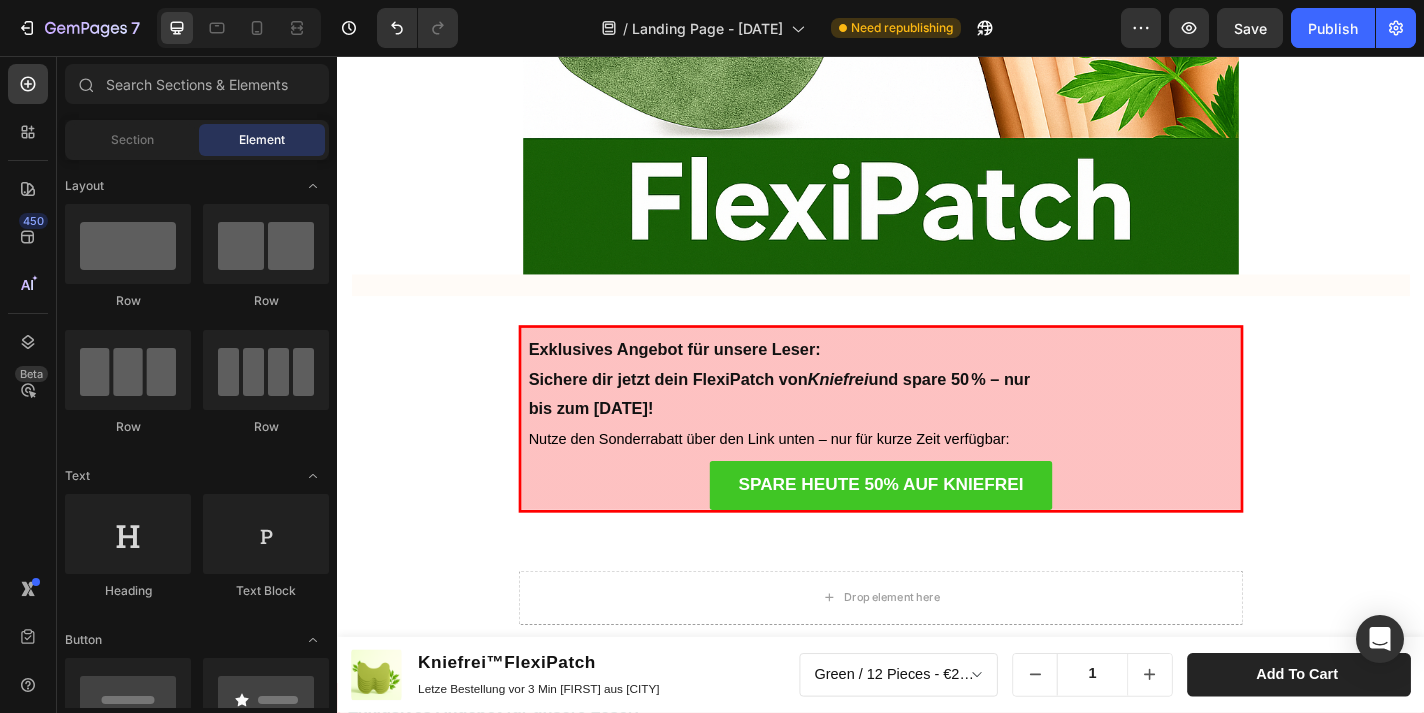 click on "Product Images Kniefrei™FlexiPatch Product Title Letze Bestellung vor 3 Min [FIRST] aus [CITY]  Text Block Row   Green / 12 Pieces - €24,99  Product Variants & Swatches
1
Product Quantity Add to cart Product Cart Button Row Row Product Sticky Advertorial  Text Block Heading Row Kniefrei™ – Natürliches Pflaster zur Linderung von Knieschmerzen  Erleben Sie natürliche Erleichterung für schmerzende Knie mit Kniefrei™! Heading Tausende sind bereits begeistert von der einfachen Lösung – entwickelt, um Schmerzen zu lindern und Beweglichkeit zurückzugeben. Text Block Image [DATE] von [FIRST] [LAST] Text Block Row Image Row Lang anhaltende Erleichterung Jedes Pflaster bietet bis zu 8 Stunden Linderung und ist somit eine bequeme und effektive Lösung zur Bewältigung von Knieschmerzen im Alltag. Egal, ob Sie unter Sportverletzungen, altersbedingten Knieproblemen oder chronischen Beschwerden leiden, unsere Pflaster bieten langanhaltenden Komfort und Mobilität. Text Block Image Row" at bounding box center (937, -1235) 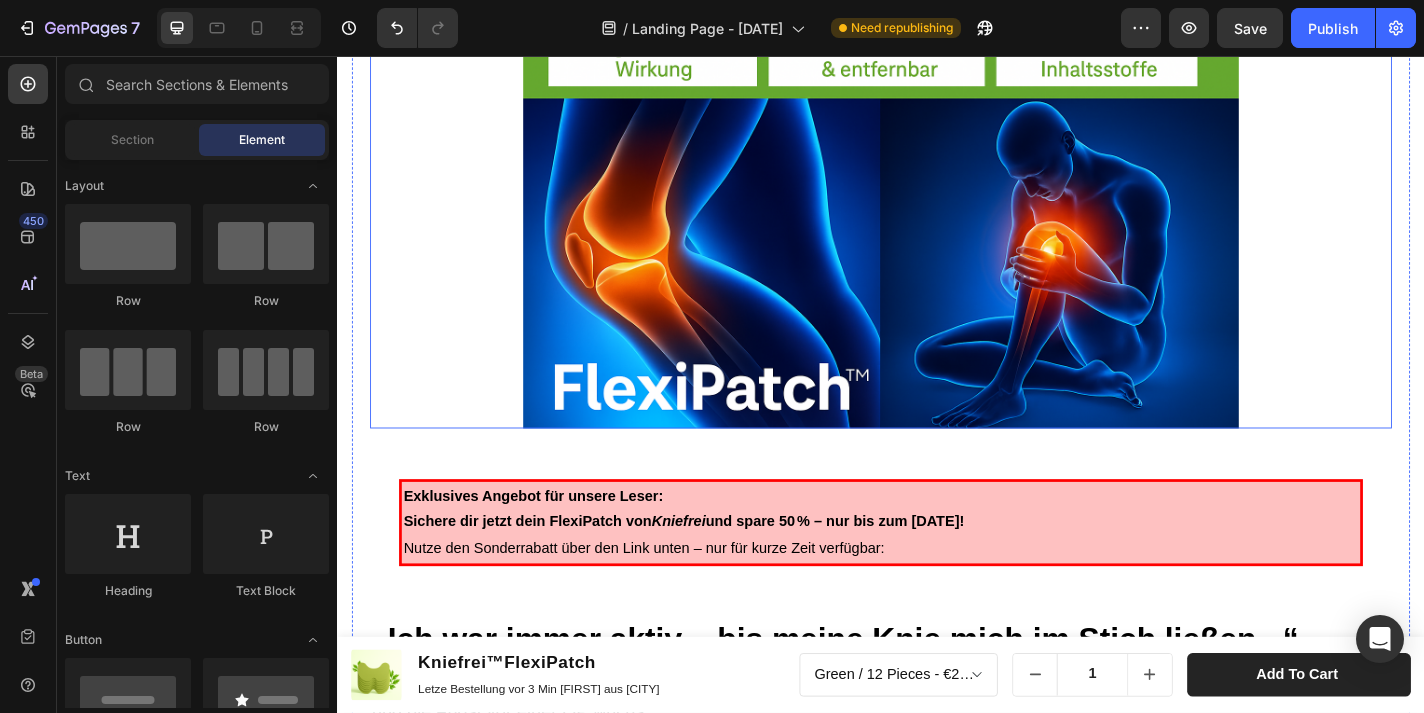 scroll, scrollTop: 1156, scrollLeft: 0, axis: vertical 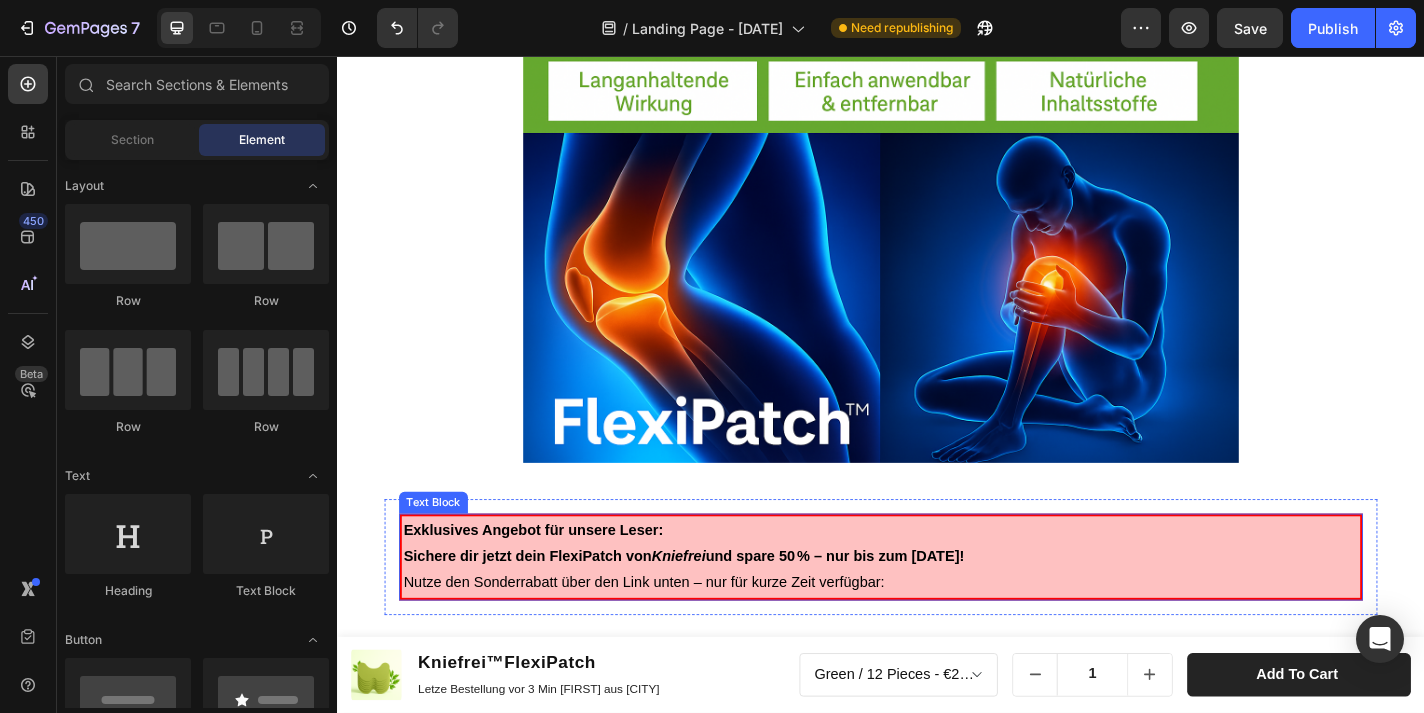 click on "Exklusives Angebot für unsere Leser: Sichere dir jetzt dein FlexiPatch von Kniefrei und spare 50 % – nur bis zum [DATE]! Nutze den Sonderrabatt über den Link unten – nur für kurze Zeit verfügbar:" at bounding box center (937, 609) 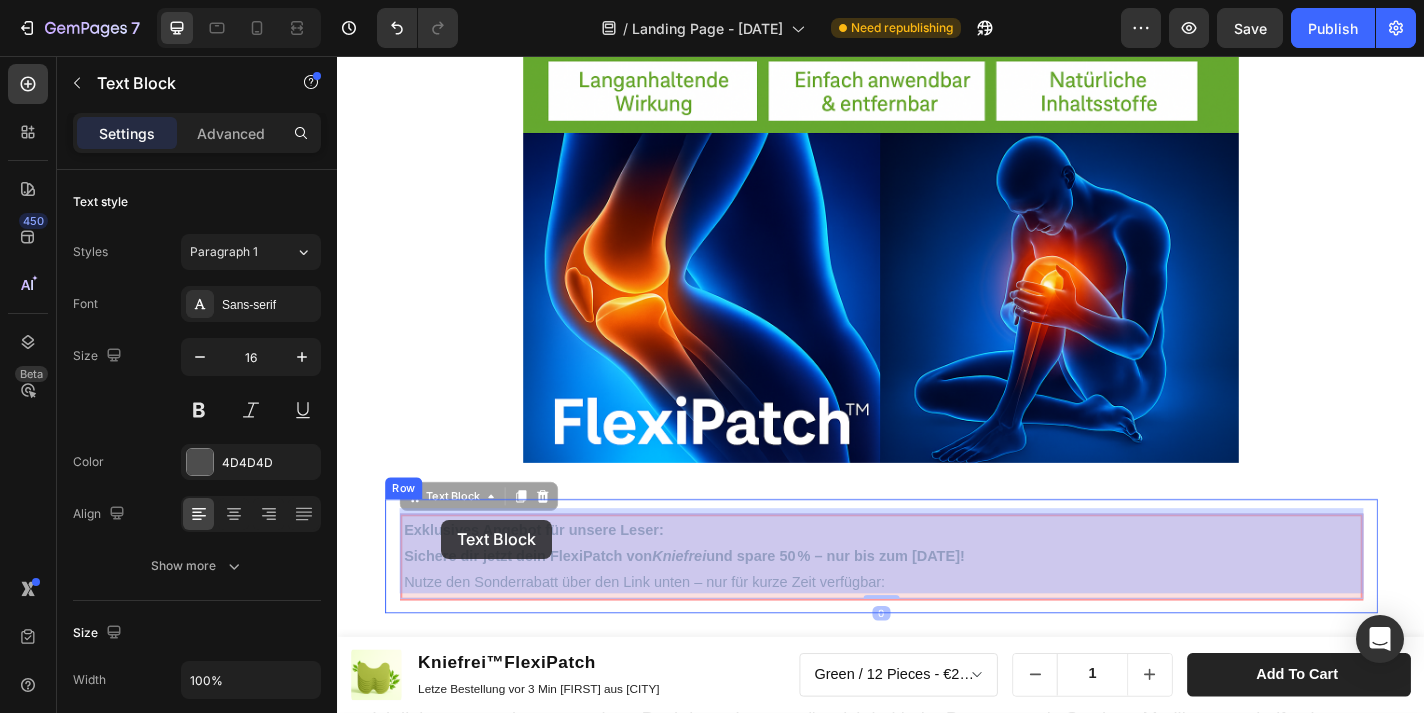 drag, startPoint x: 1088, startPoint y: 599, endPoint x: 450, endPoint y: 568, distance: 638.7527 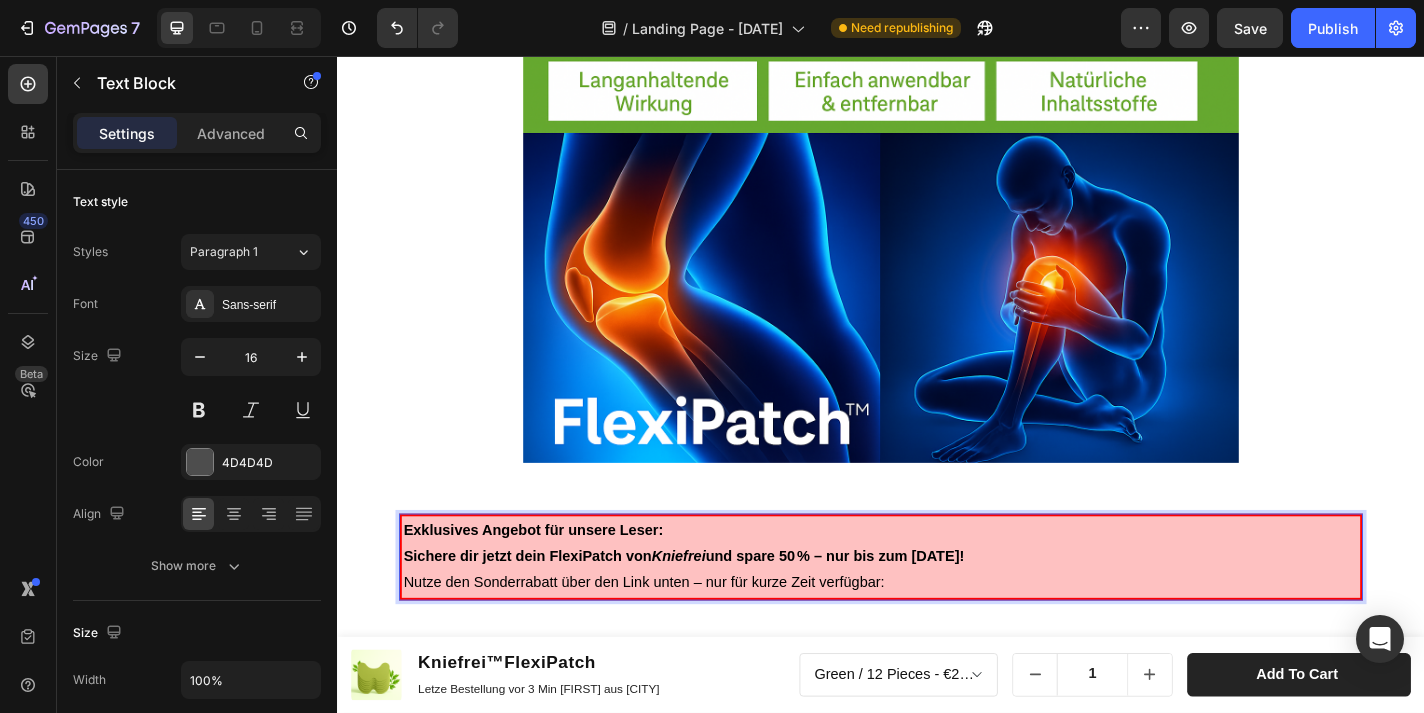 click on "Exklusives Angebot für unsere Leser: Sichere dir jetzt dein FlexiPatch von Kniefrei und spare 50 % – nur bis zum [DATE]! Nutze den Sonderrabatt über den Link unten – nur für kurze Zeit verfügbar:" at bounding box center (937, 609) 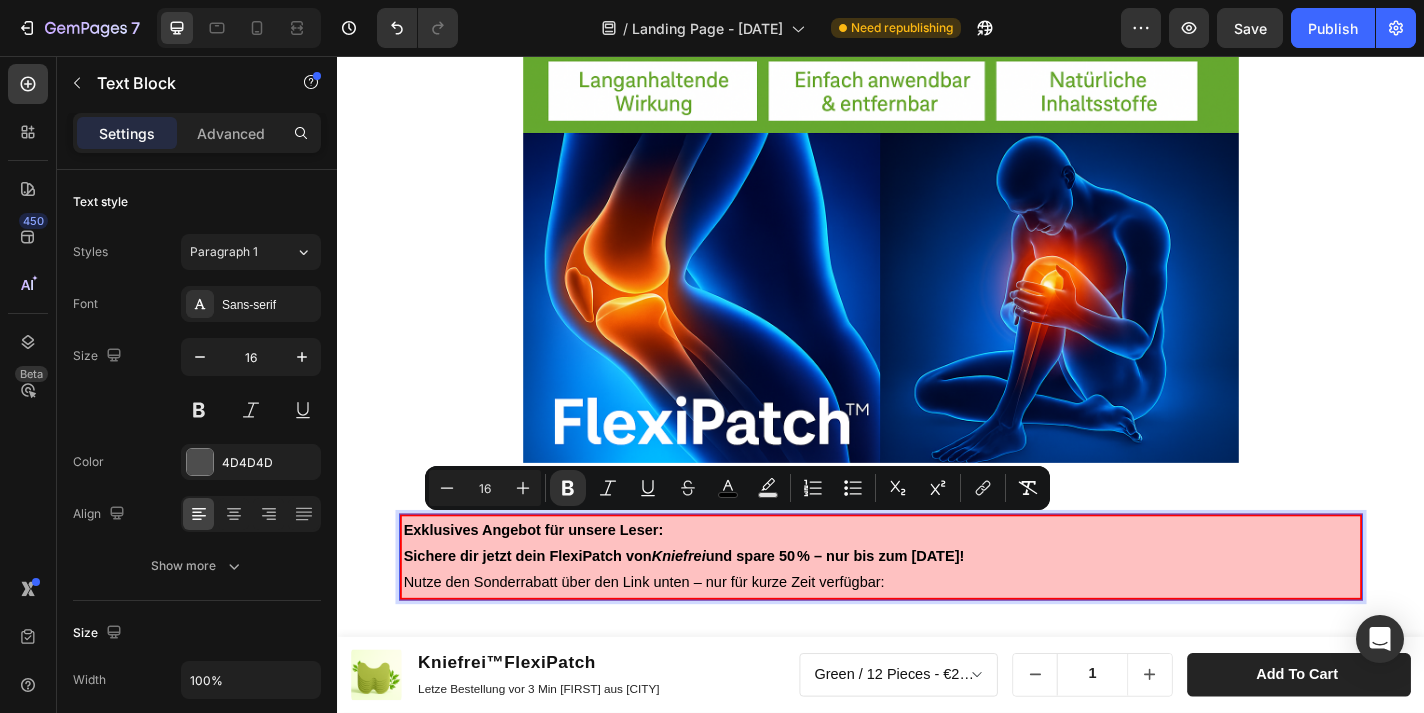 drag, startPoint x: 1024, startPoint y: 596, endPoint x: 409, endPoint y: 568, distance: 615.6371 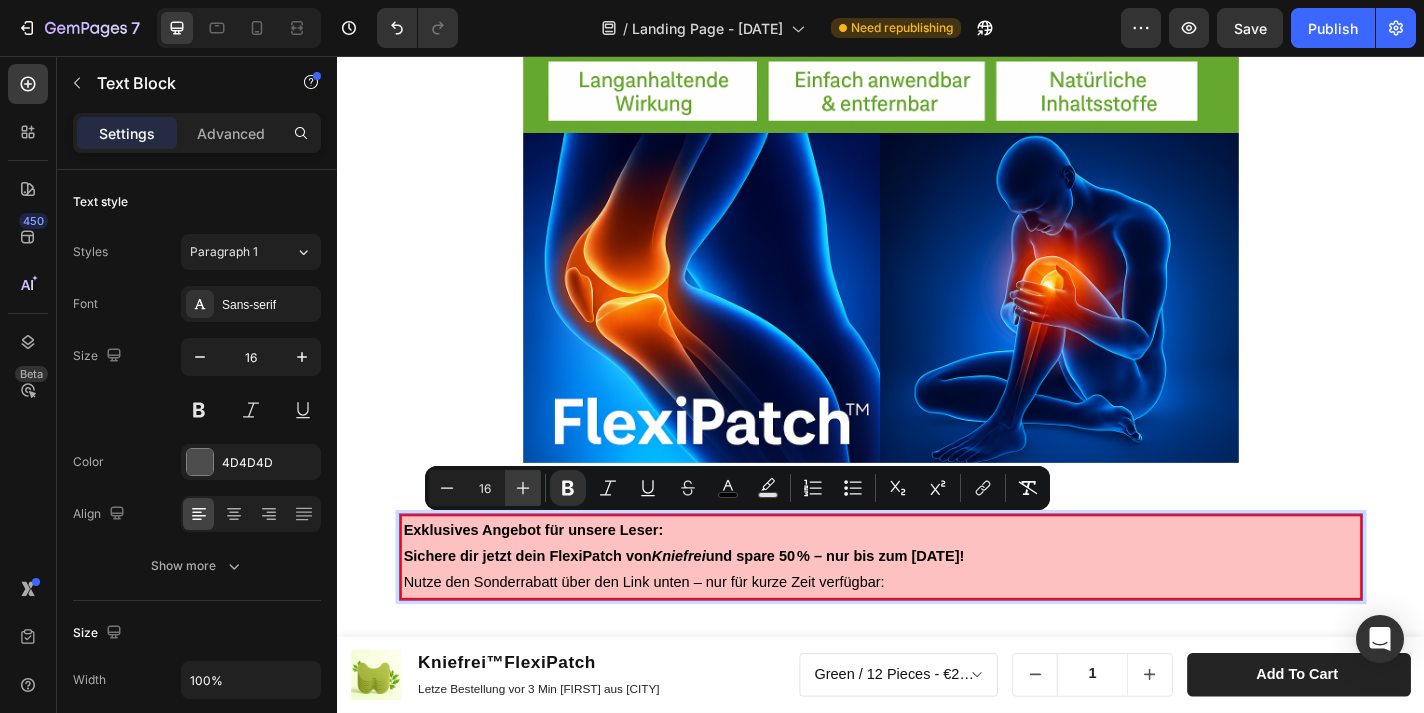 click 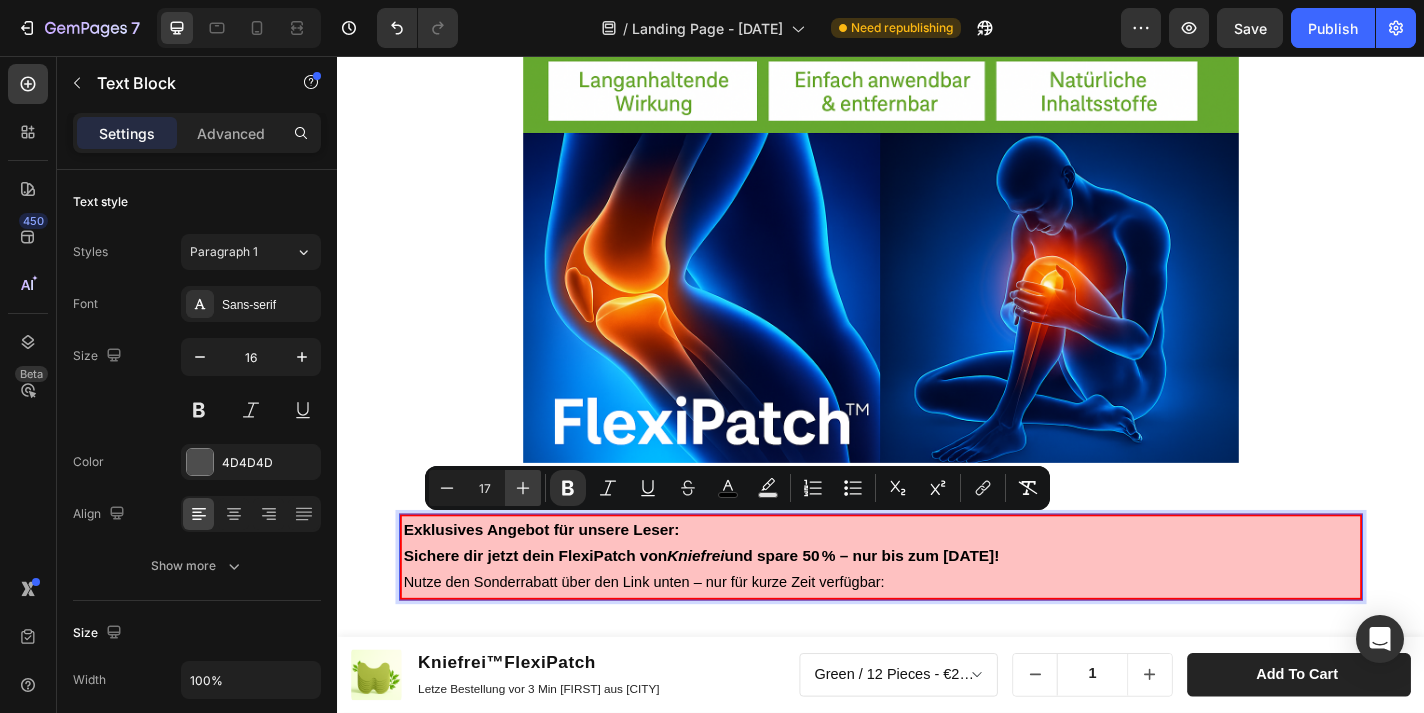 click 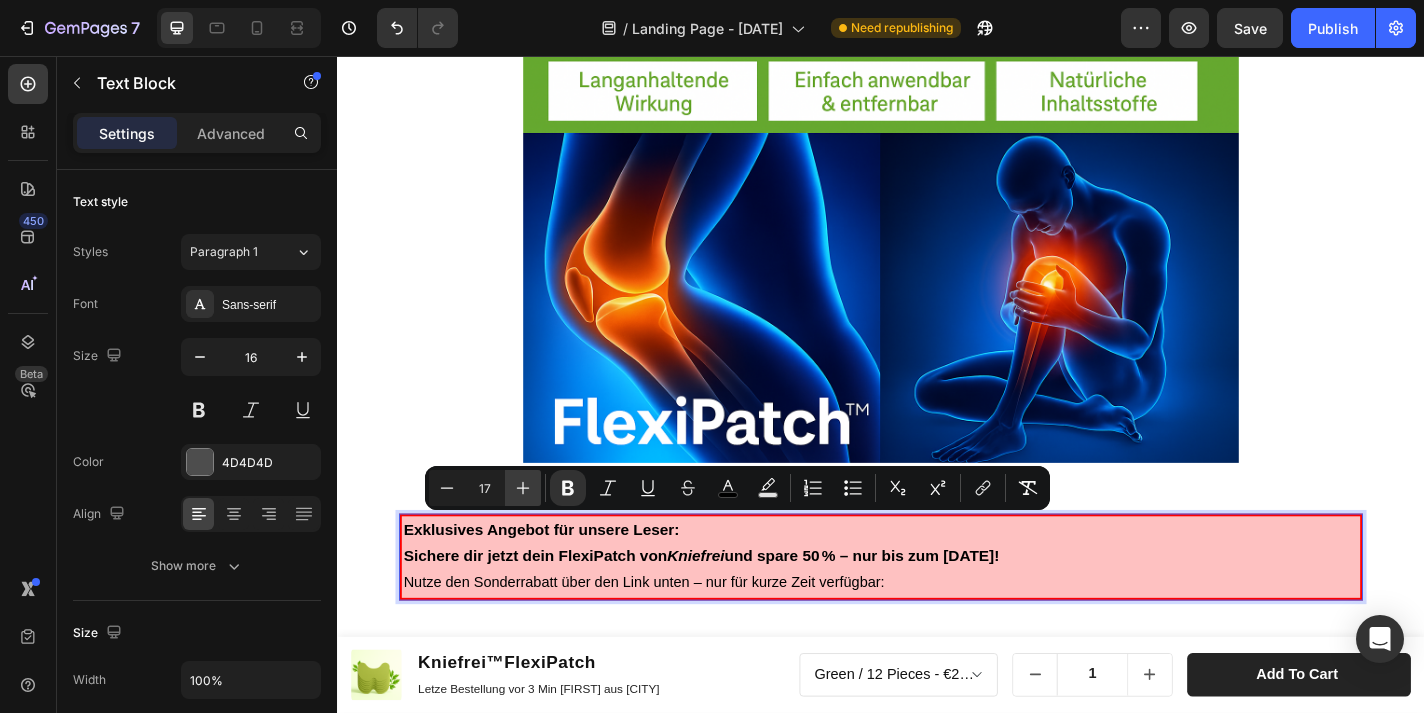 type on "18" 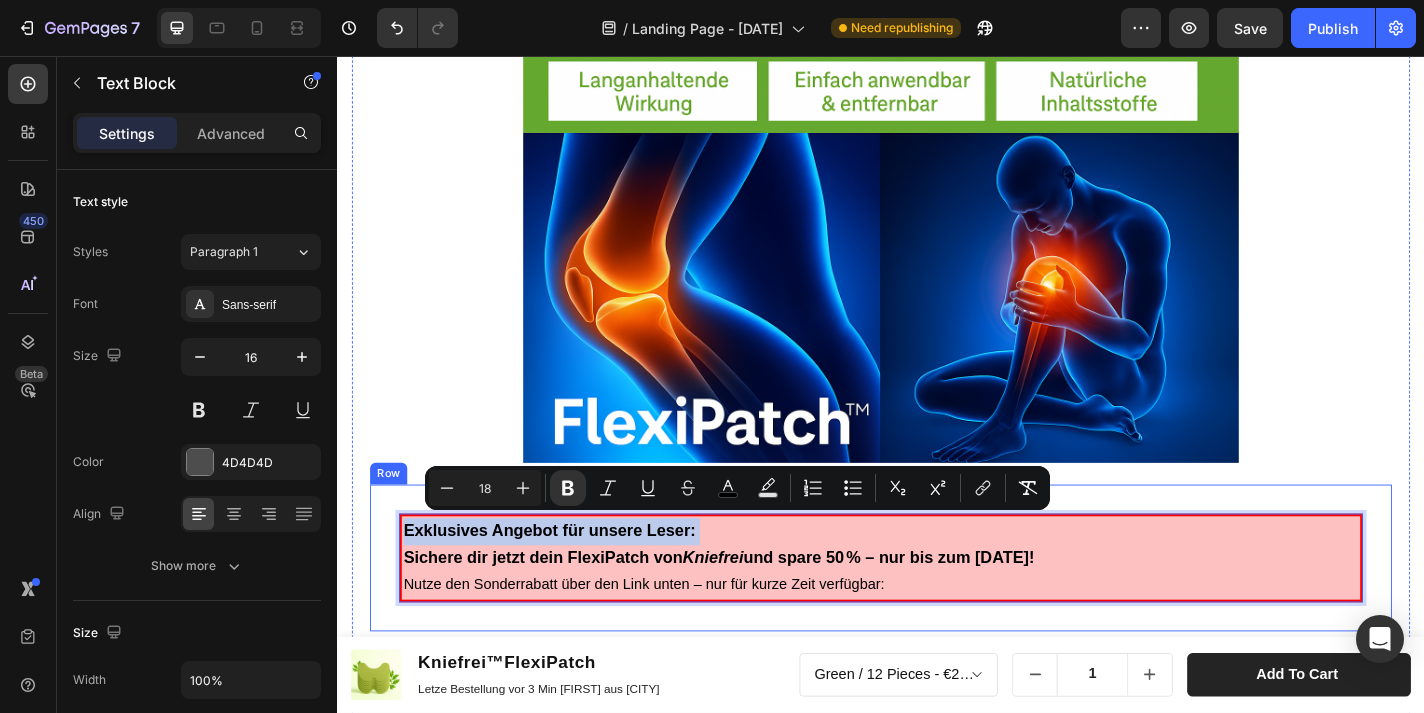 click on "Exklusives Angebot für unsere Leser: Sichere dir jetzt dein FlexiPatch von Kniefrei und spare 50 % – nur bis zum [DATE]! Nutze den Sonderrabatt über den Link unten – nur für kurze Zeit verfügbar: Text Block 0 Row Row" at bounding box center [937, 610] 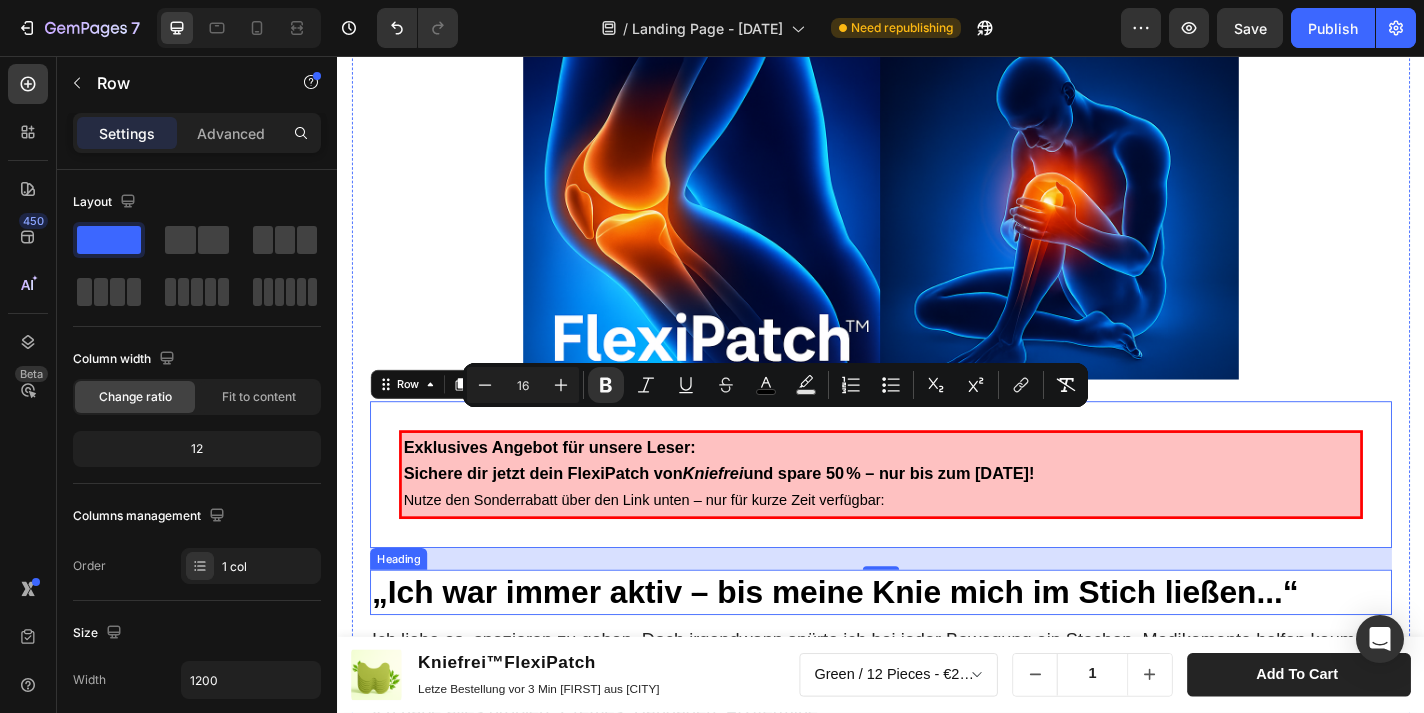 scroll, scrollTop: 1277, scrollLeft: 0, axis: vertical 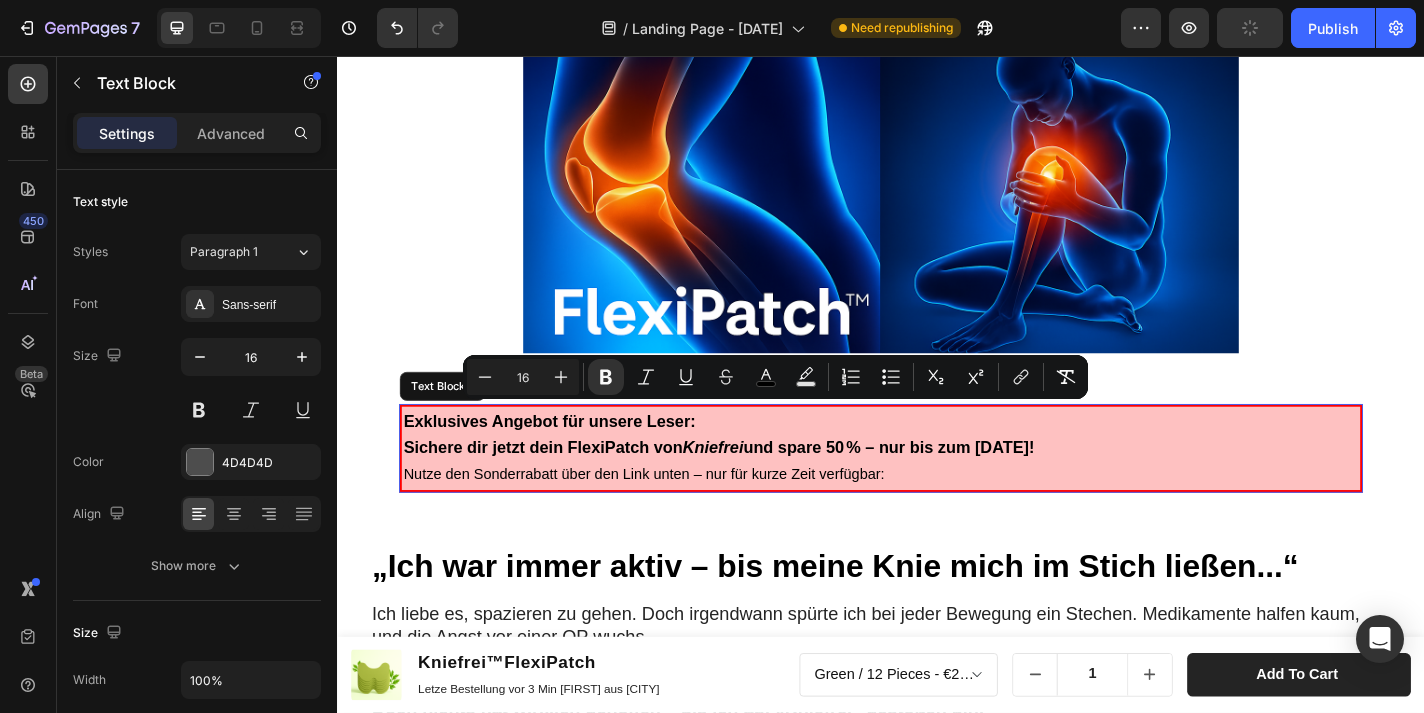 drag, startPoint x: 987, startPoint y: 478, endPoint x: 966, endPoint y: 482, distance: 21.377558 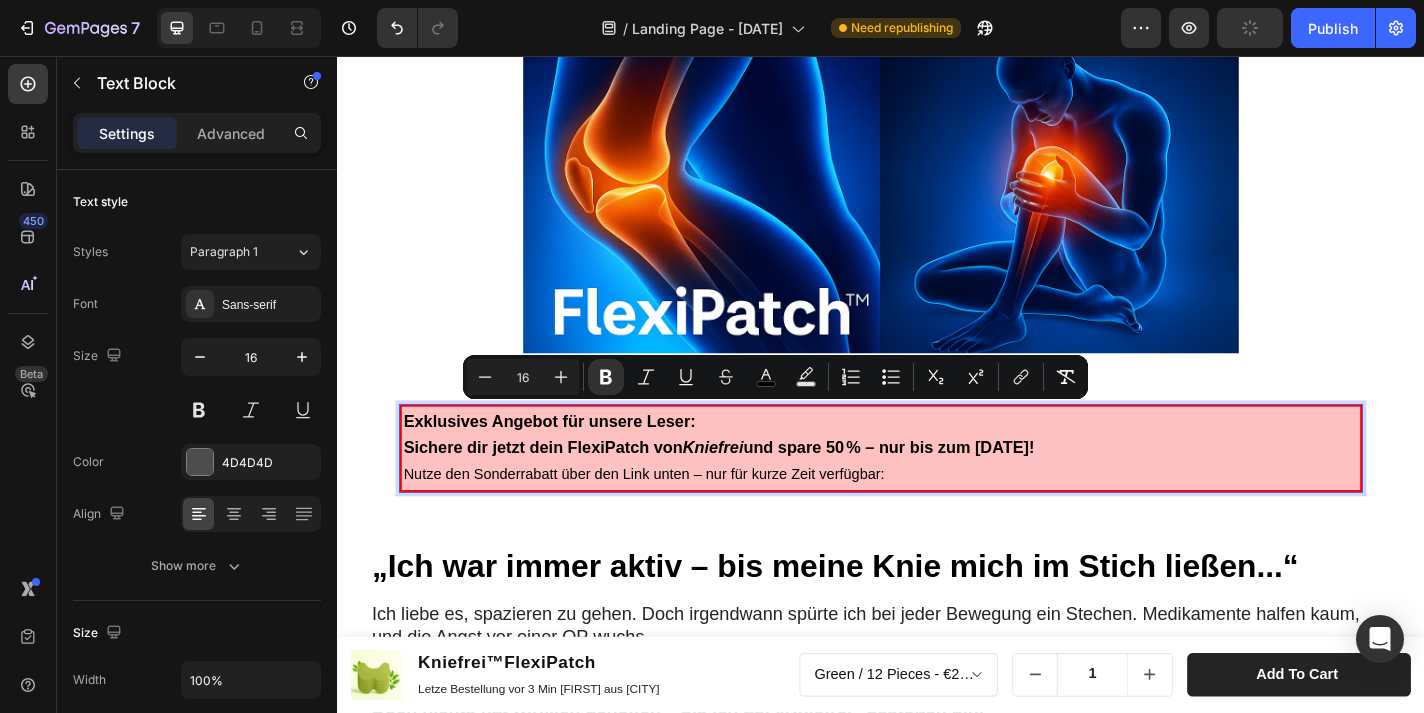 click on "und spare 50 % – nur bis zum [DATE]!" at bounding box center [945, 488] 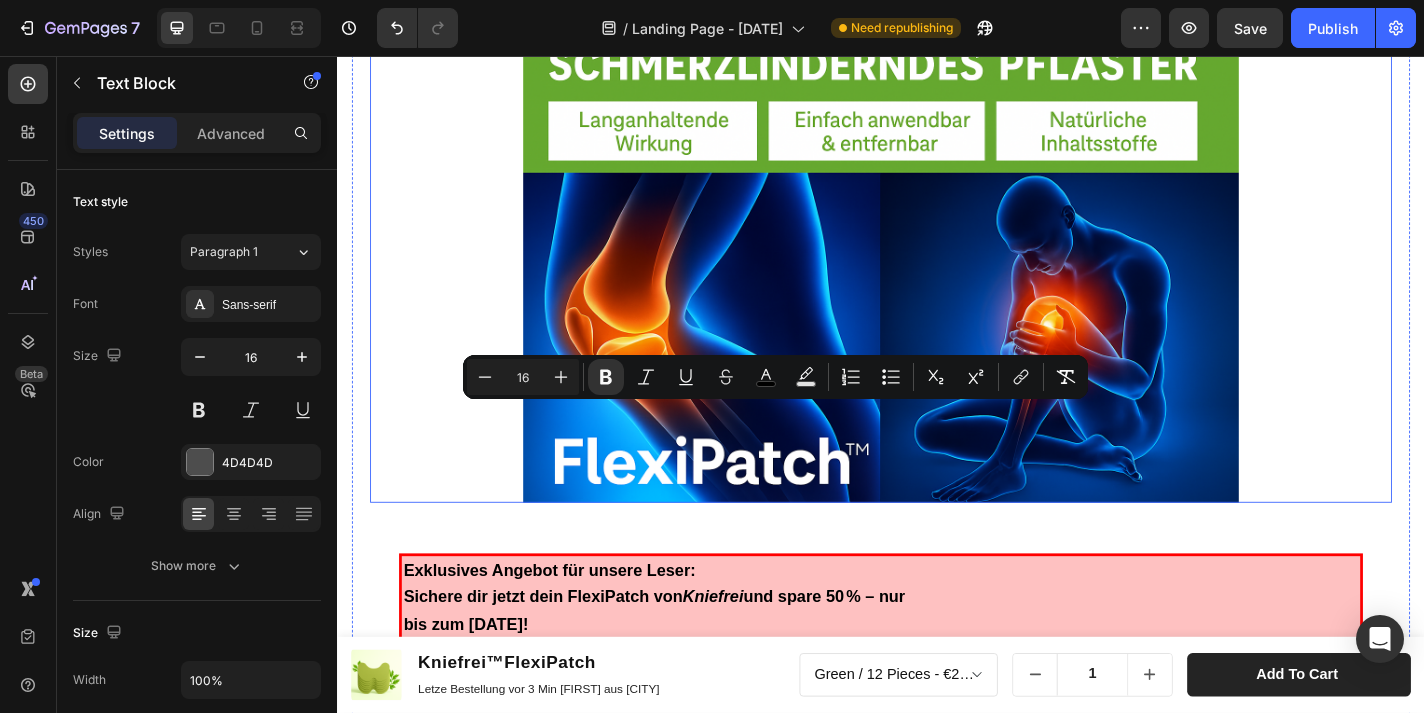 scroll, scrollTop: 1138, scrollLeft: 0, axis: vertical 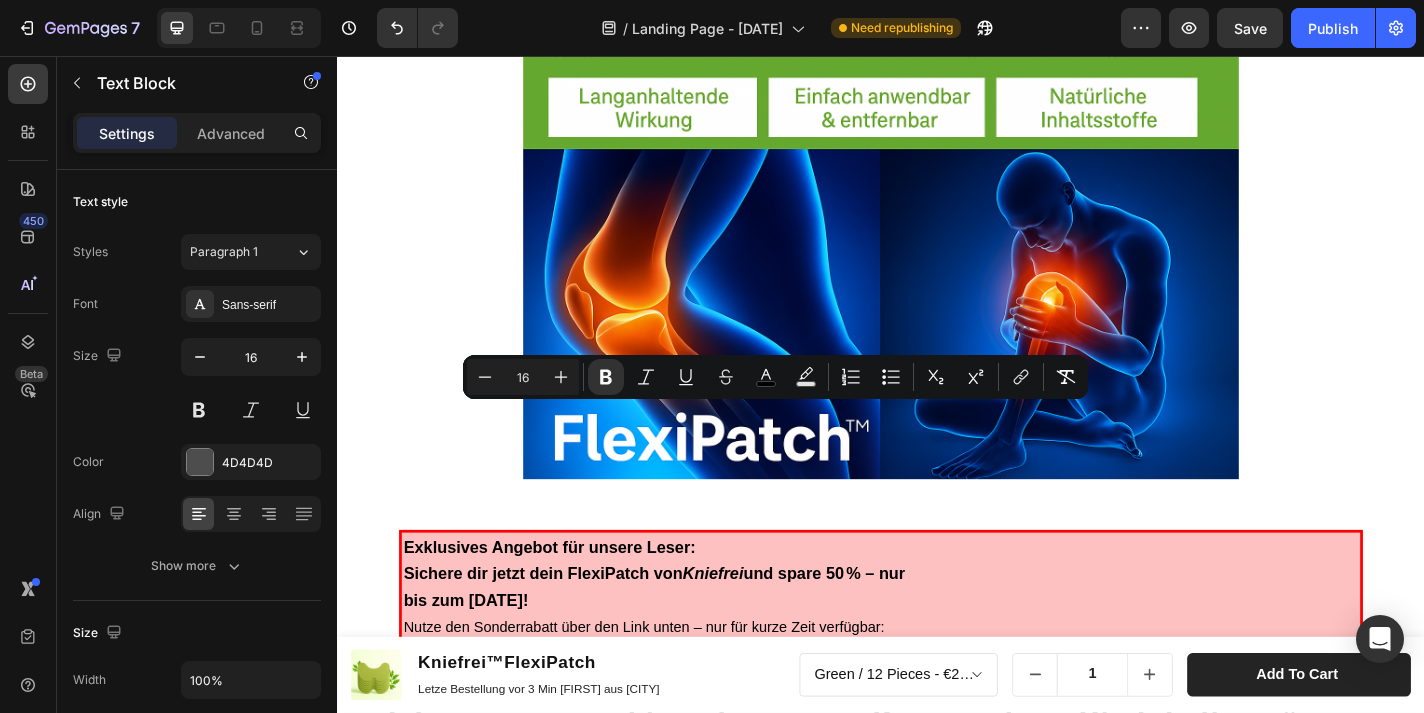 click on "Exklusives Angebot für unsere Leser: Sichere dir jetzt dein FlexiPatch von  Kniefrei  und spare 50 % – nur" at bounding box center [937, 614] 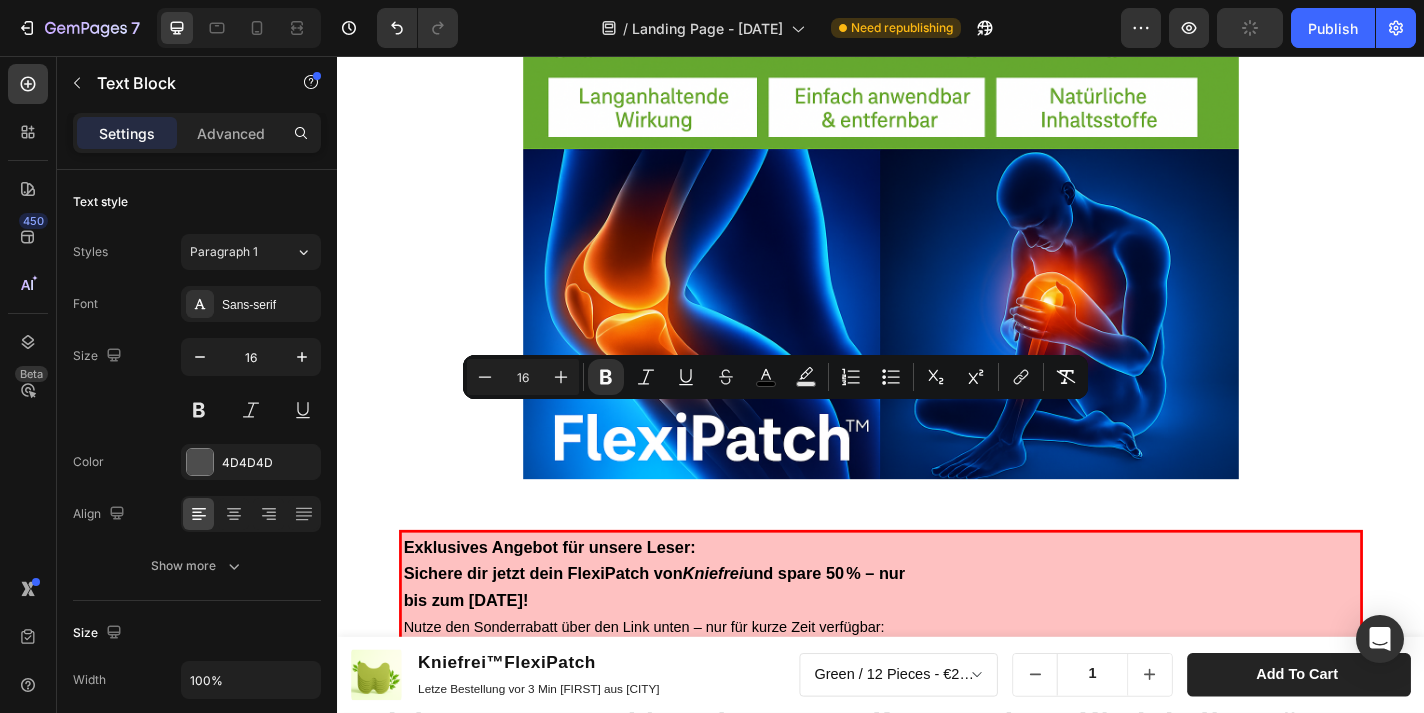 click on "Exklusives Angebot für unsere Leser: Sichere dir jetzt dein FlexiPatch von  Kniefrei  und spare 50 % – nur" at bounding box center [937, 614] 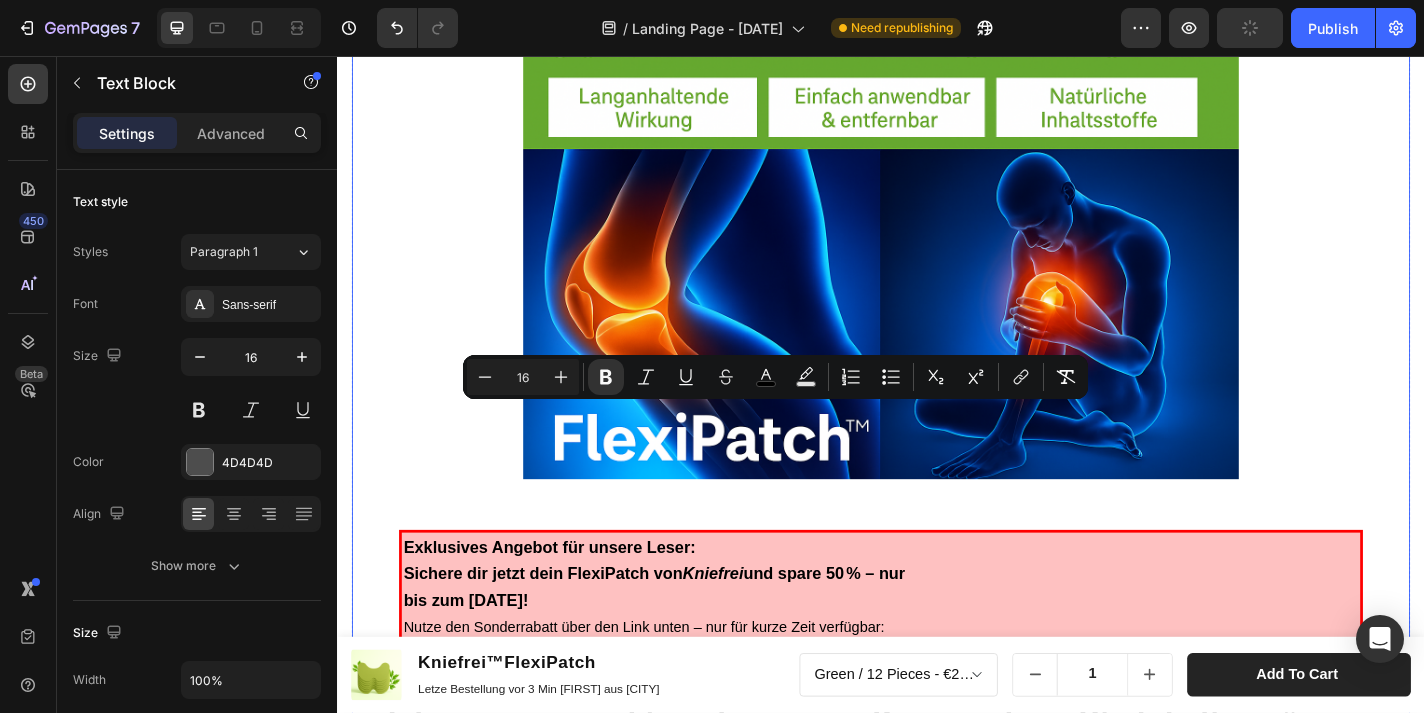 drag, startPoint x: 1454, startPoint y: 537, endPoint x: 1451, endPoint y: 549, distance: 12.369317 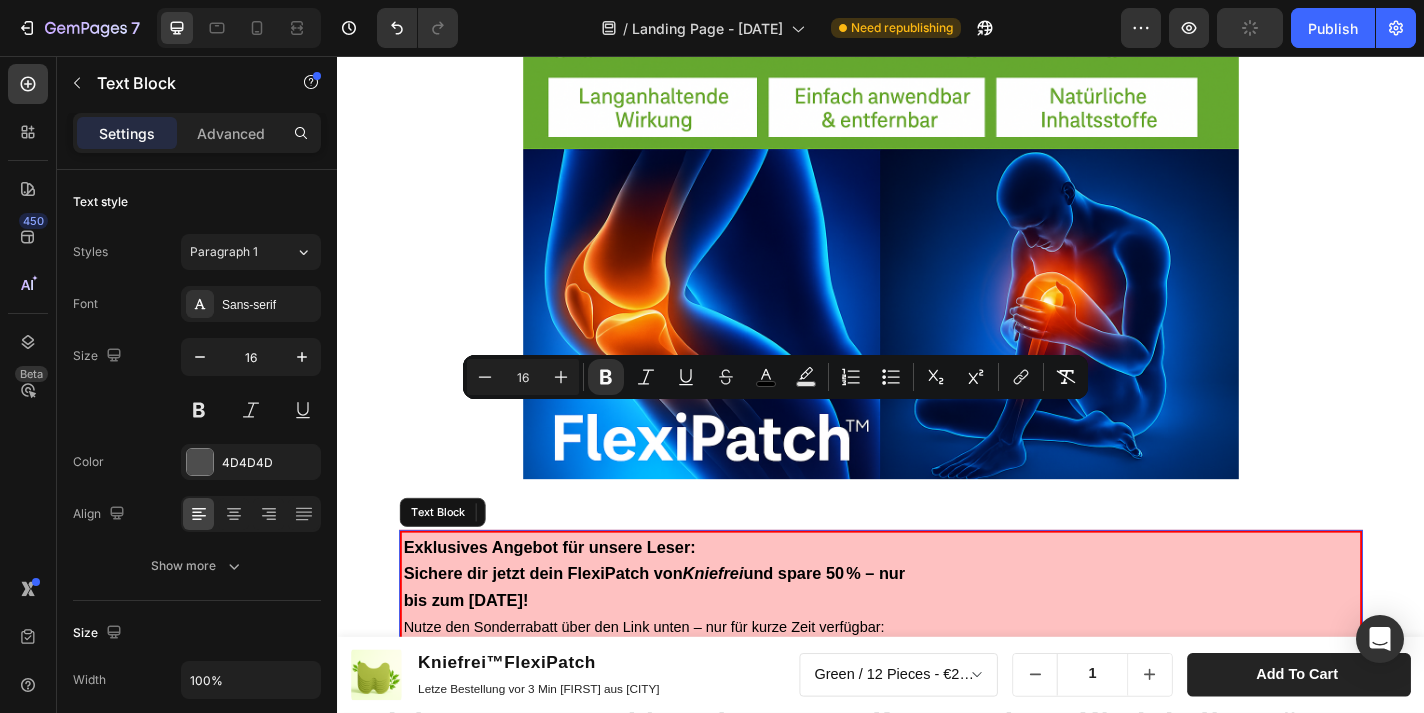 click on "Exklusives Angebot für unsere Leser: Sichere dir jetzt dein FlexiPatch von  Kniefrei  und spare 50 % – nur" at bounding box center [937, 614] 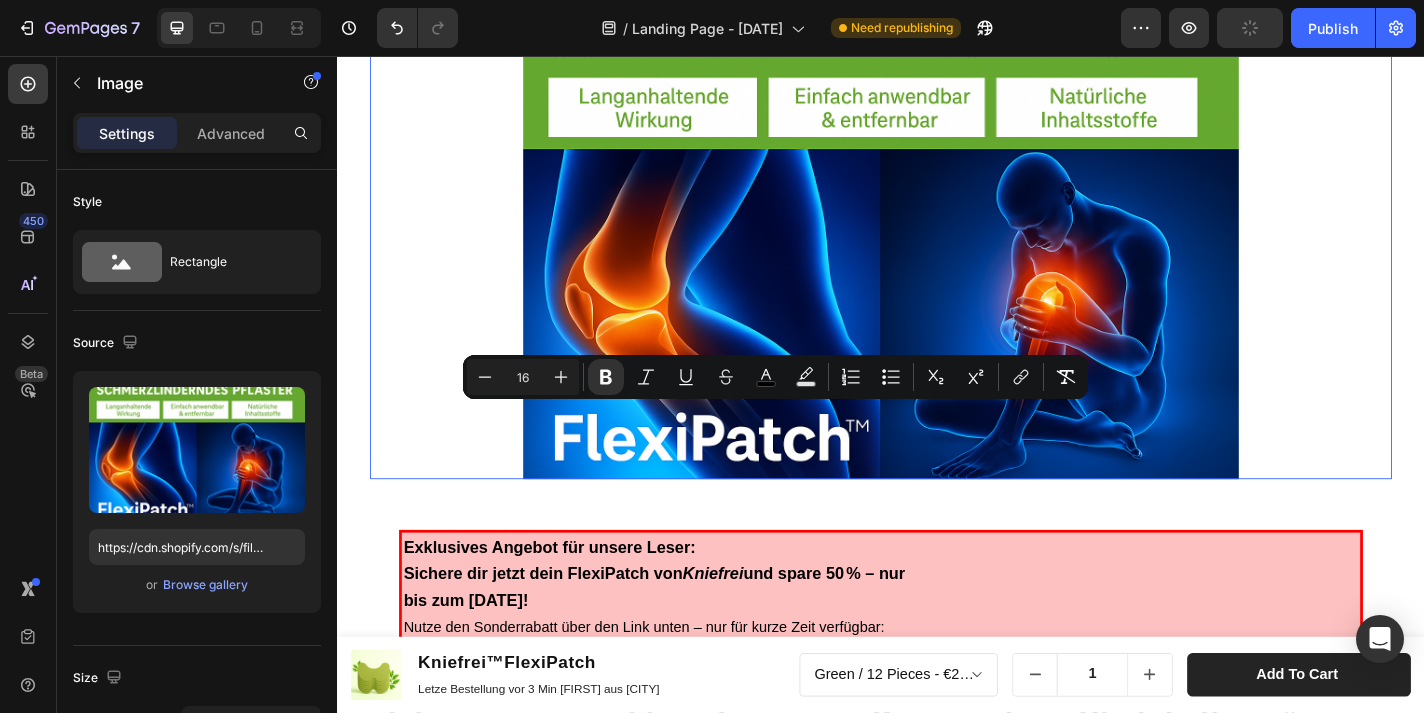 click at bounding box center [937, 259] 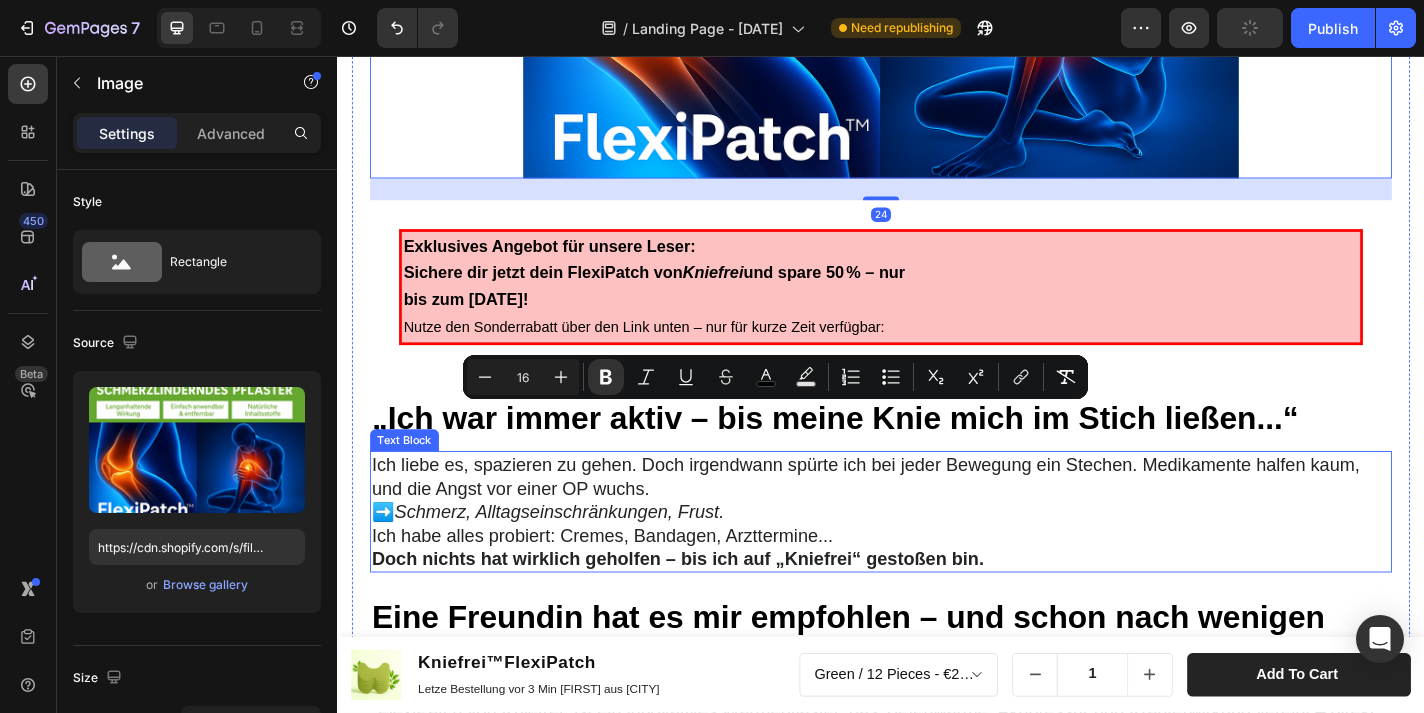 scroll, scrollTop: 1489, scrollLeft: 0, axis: vertical 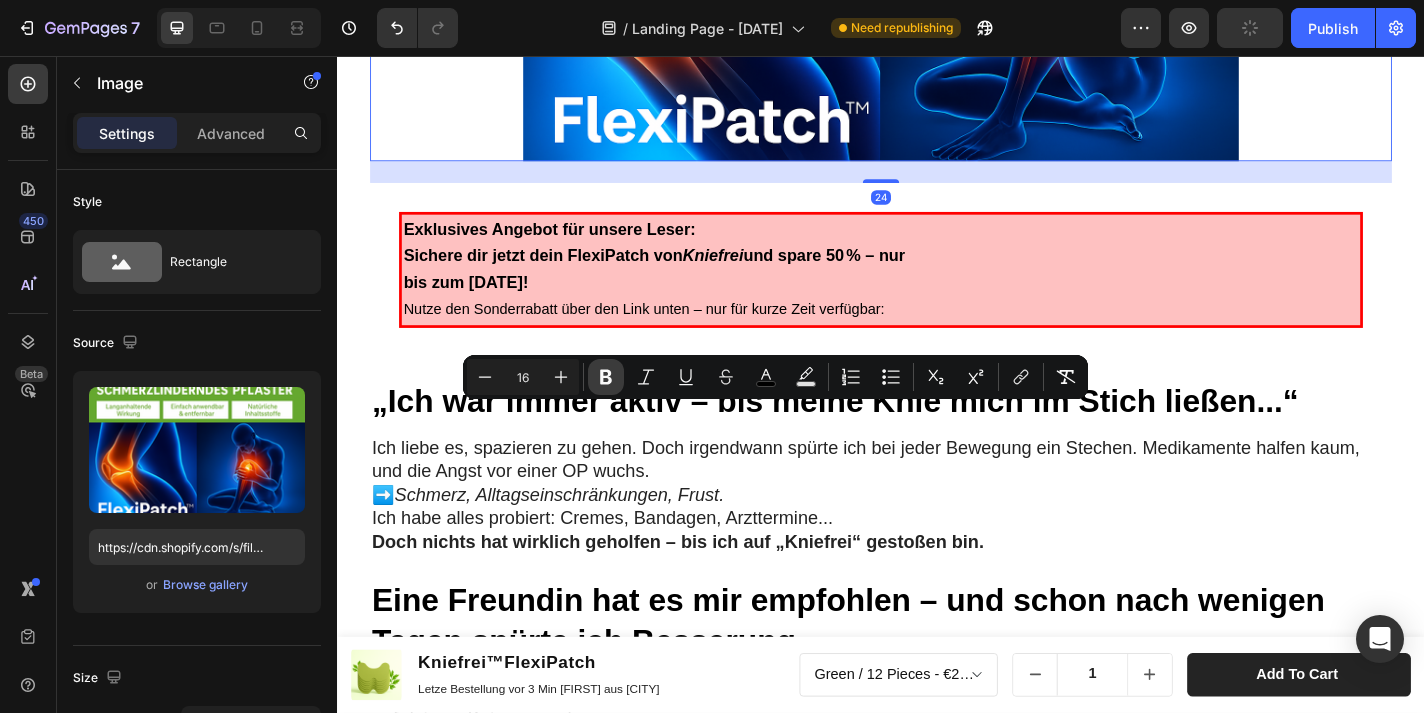 click 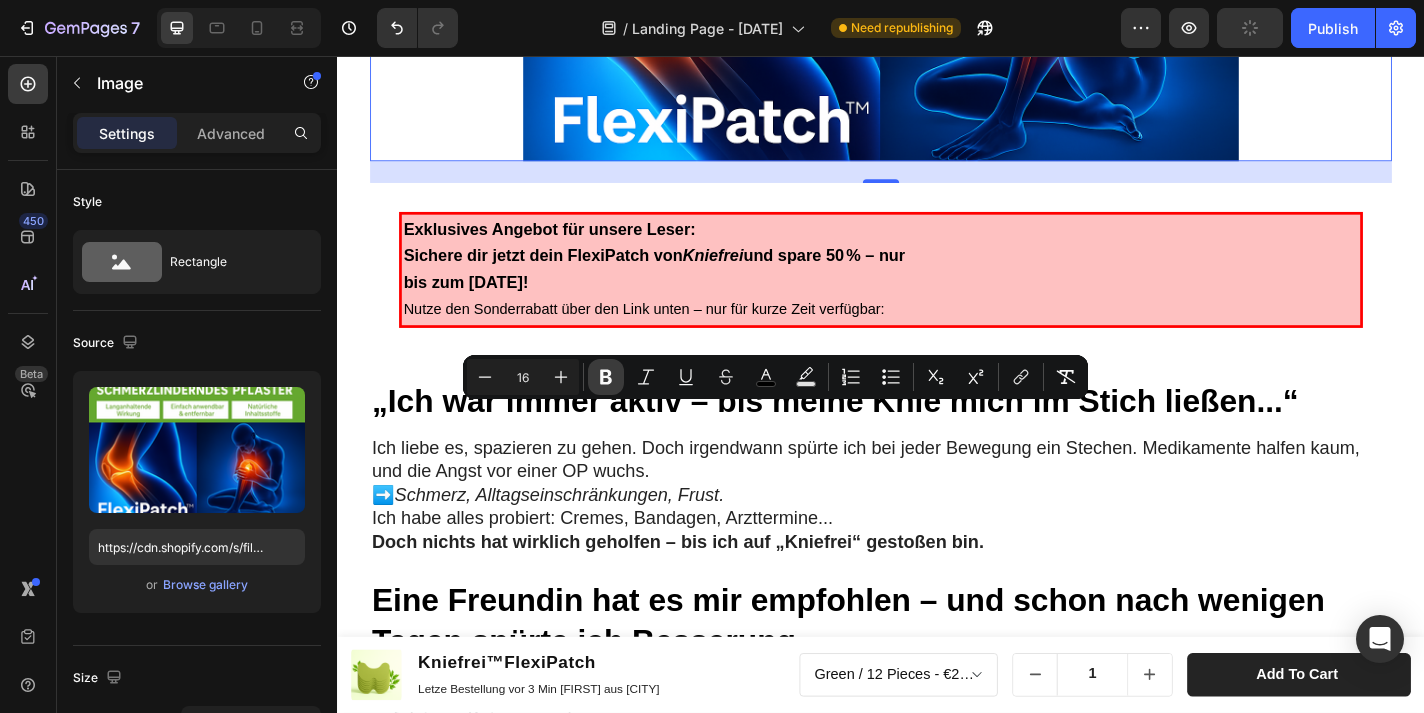 click 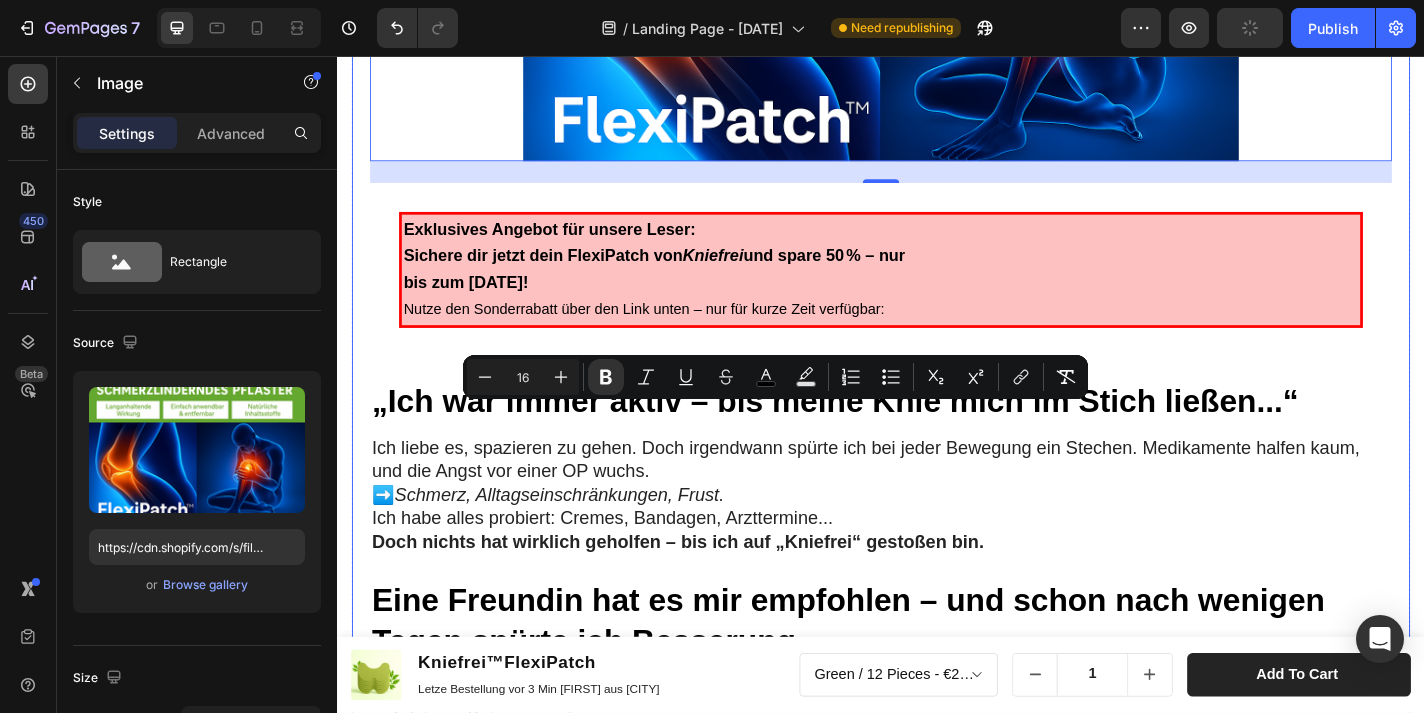 click on "Exklusives Angebot für unsere Leser: Sichere dir jetzt dein FlexiPatch von Kniefrei und spare 50 % – nur  bis zum [DATE]! Nutze den Sonderrabatt über den Link unten – nur für kurze Zeit verfügbar: Text Block Row" at bounding box center [937, 292] 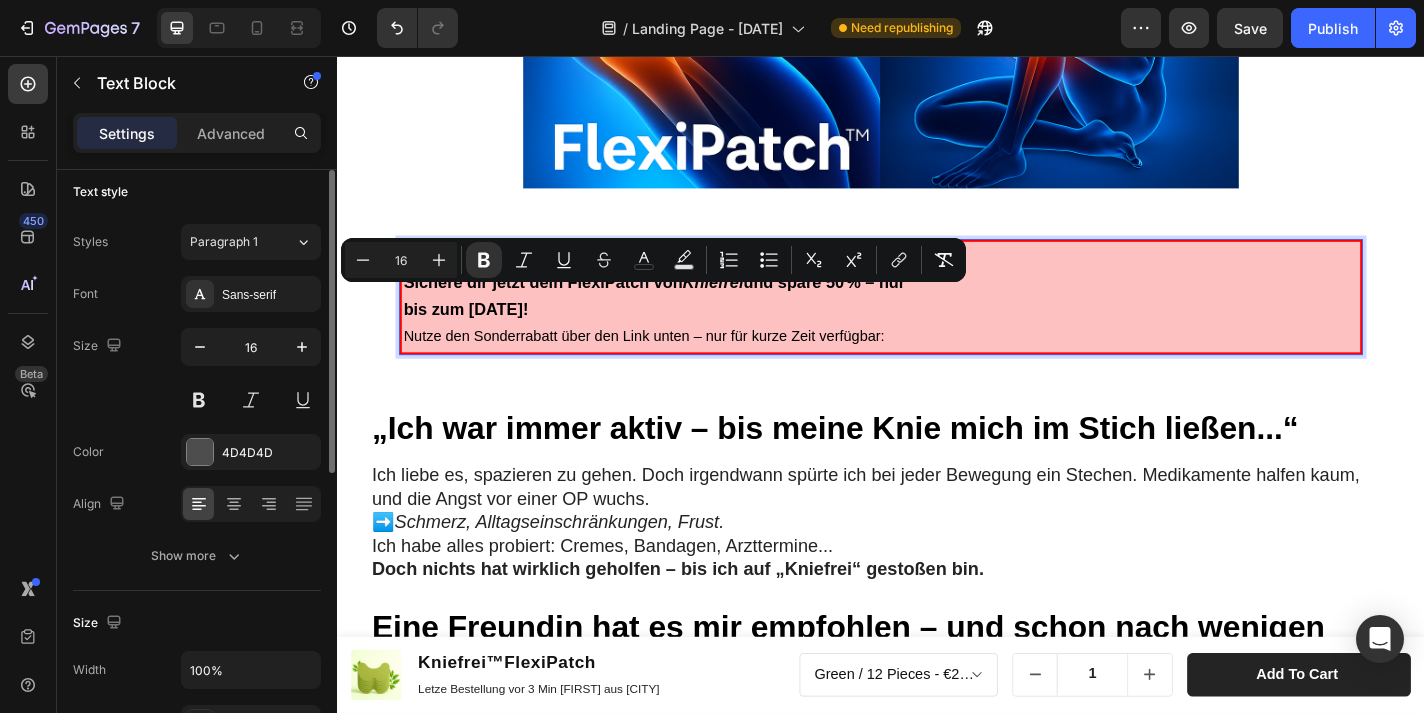 scroll, scrollTop: 0, scrollLeft: 0, axis: both 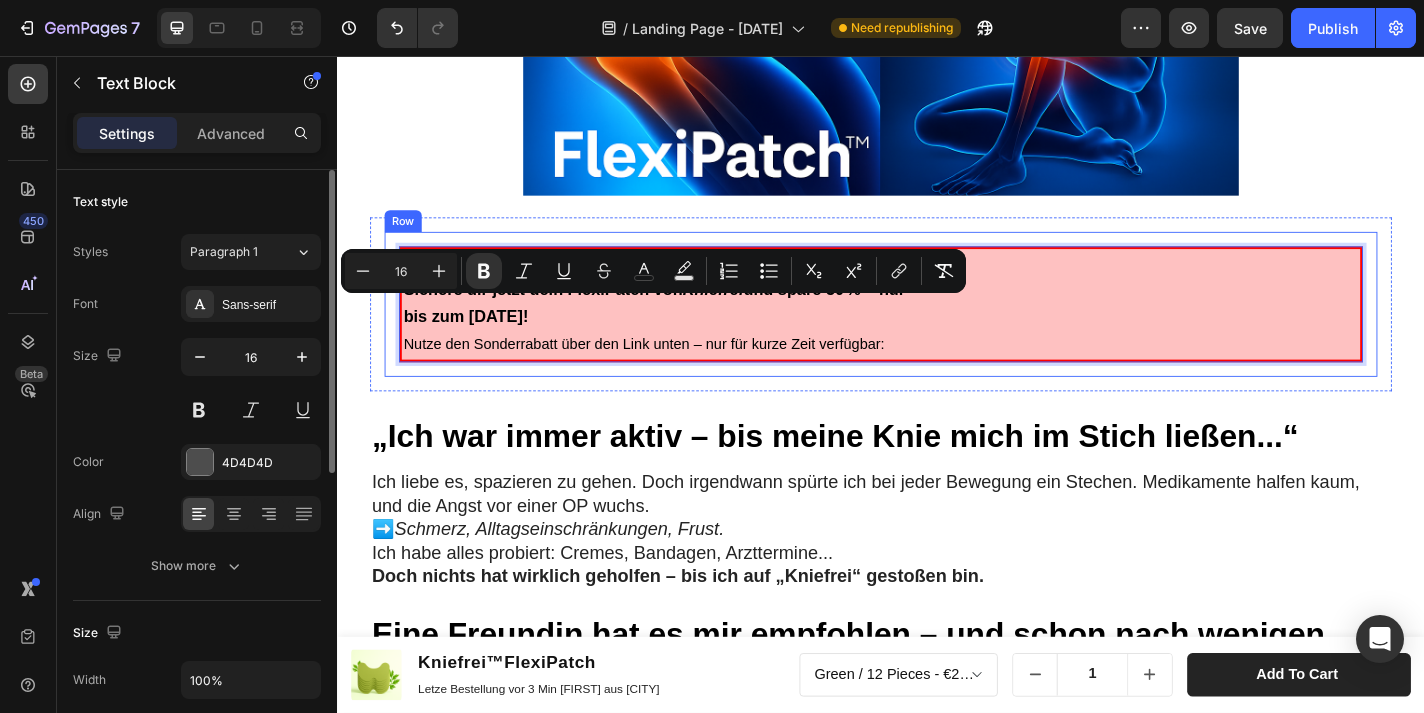 click on "Exklusives Angebot für unsere Leser: Sichere dir jetzt dein FlexiPatch von  Kniefrei  und spare 50 % – nur  bis zum [DATE]! Nutze den Sonderrabatt über den Link unten – nur für kurze Zeit verfügbar: Text Block   0 Row Row" at bounding box center [937, 330] 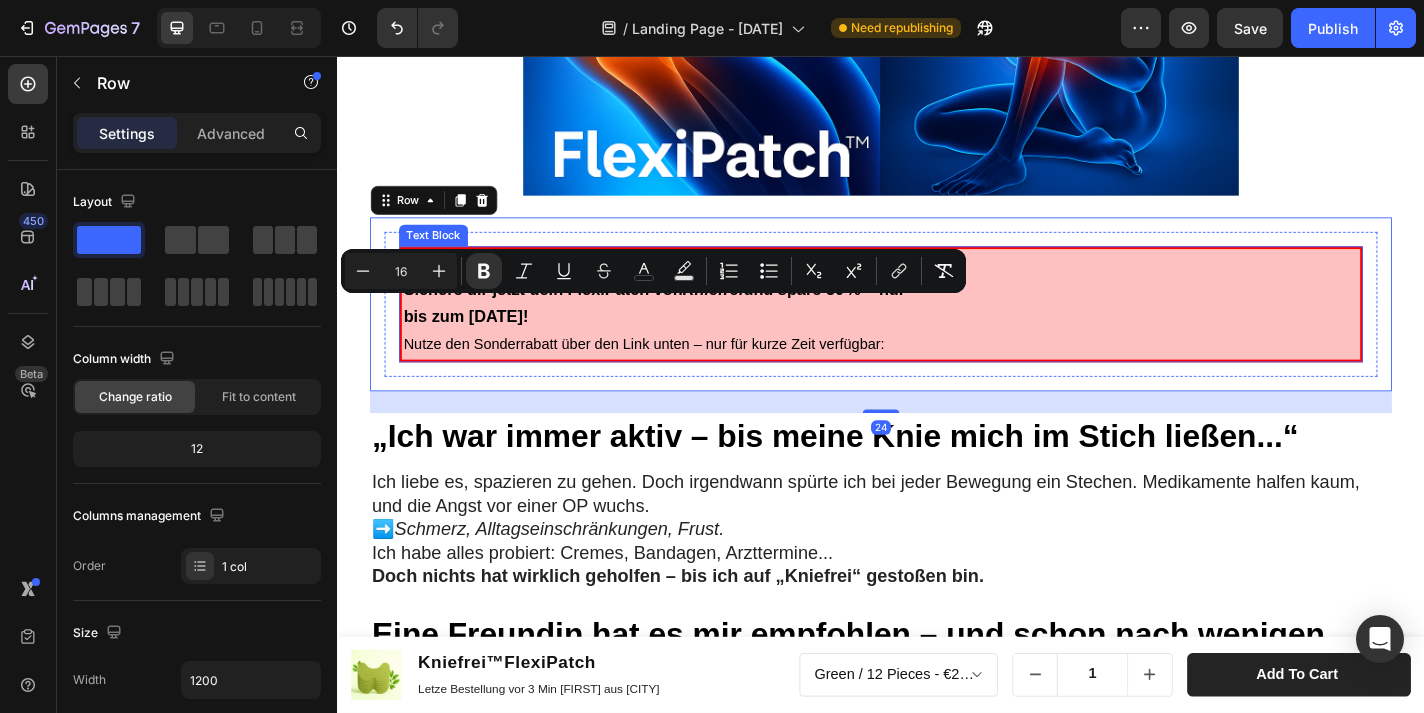 click on "bis zum [DATE]! Nutze den Sonderrabatt über den Link unten – nur für kurze Zeit verfügbar:" at bounding box center [937, 359] 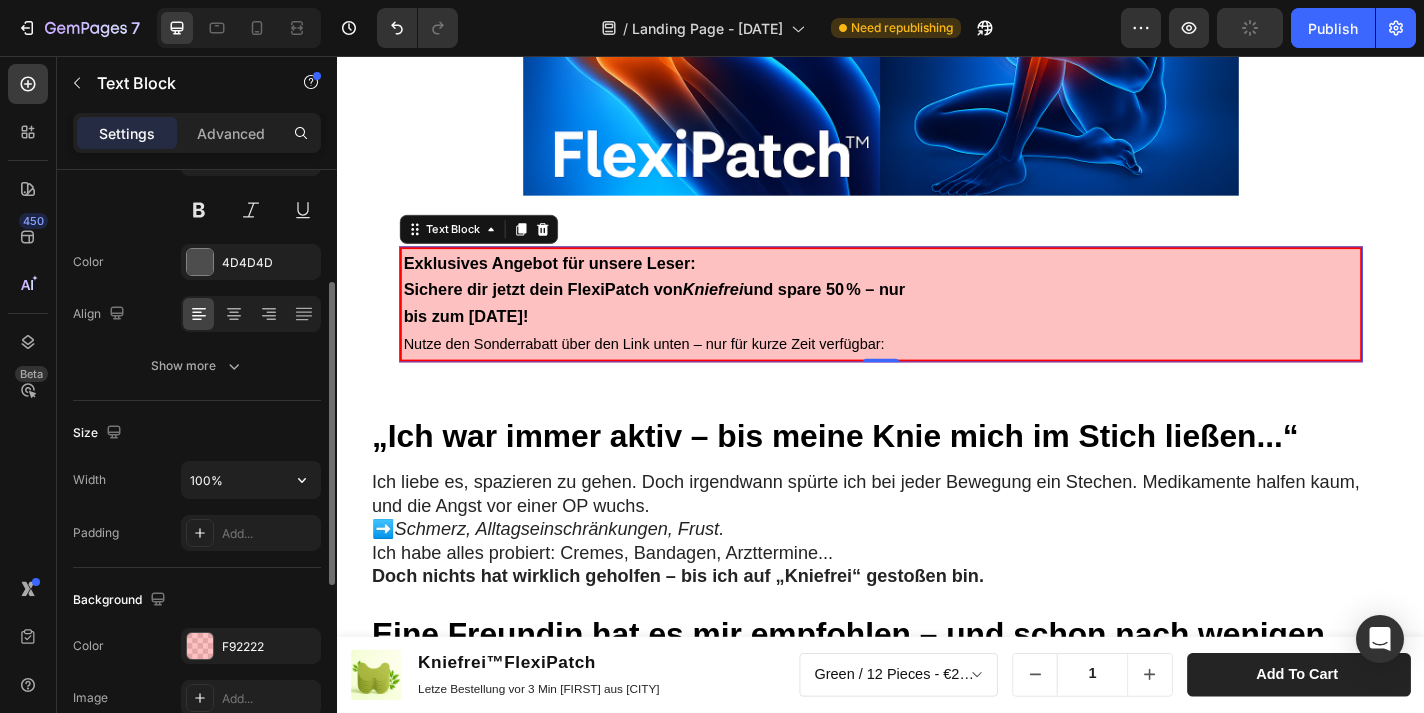 scroll, scrollTop: 199, scrollLeft: 0, axis: vertical 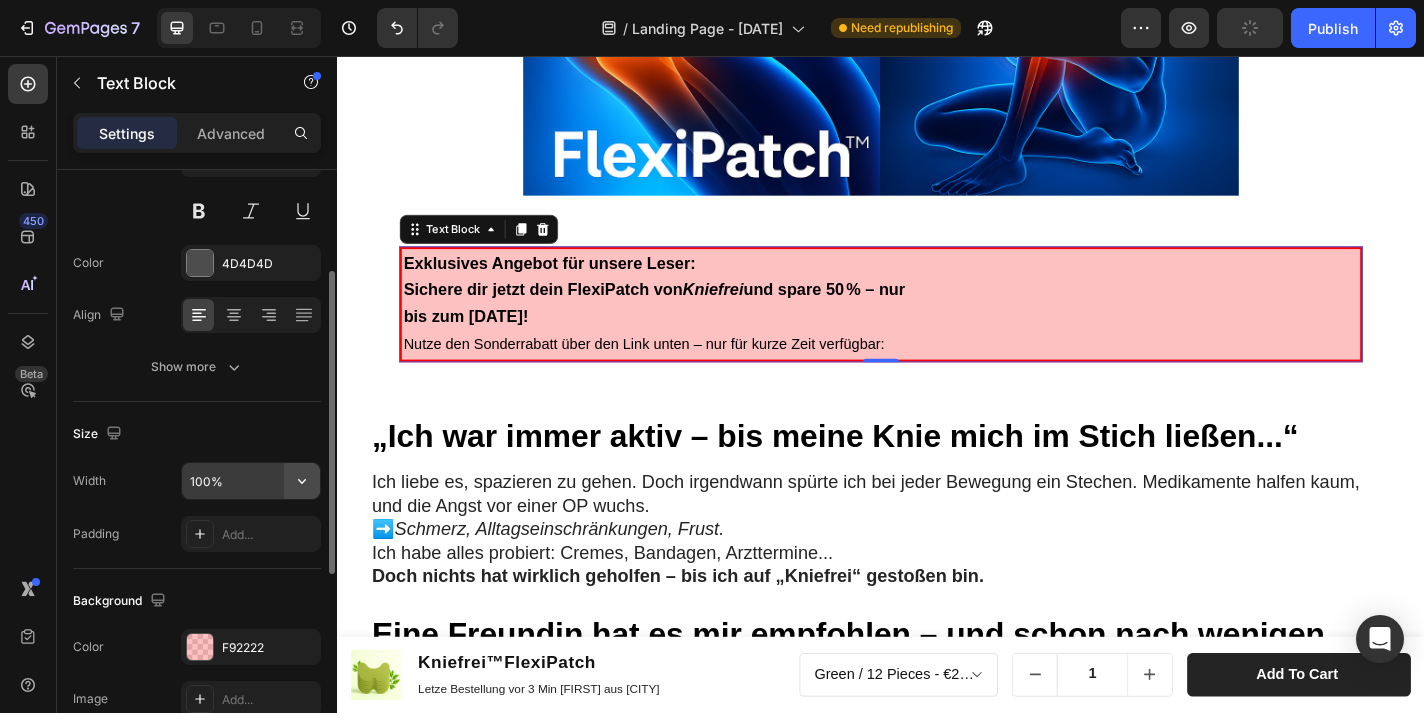 click 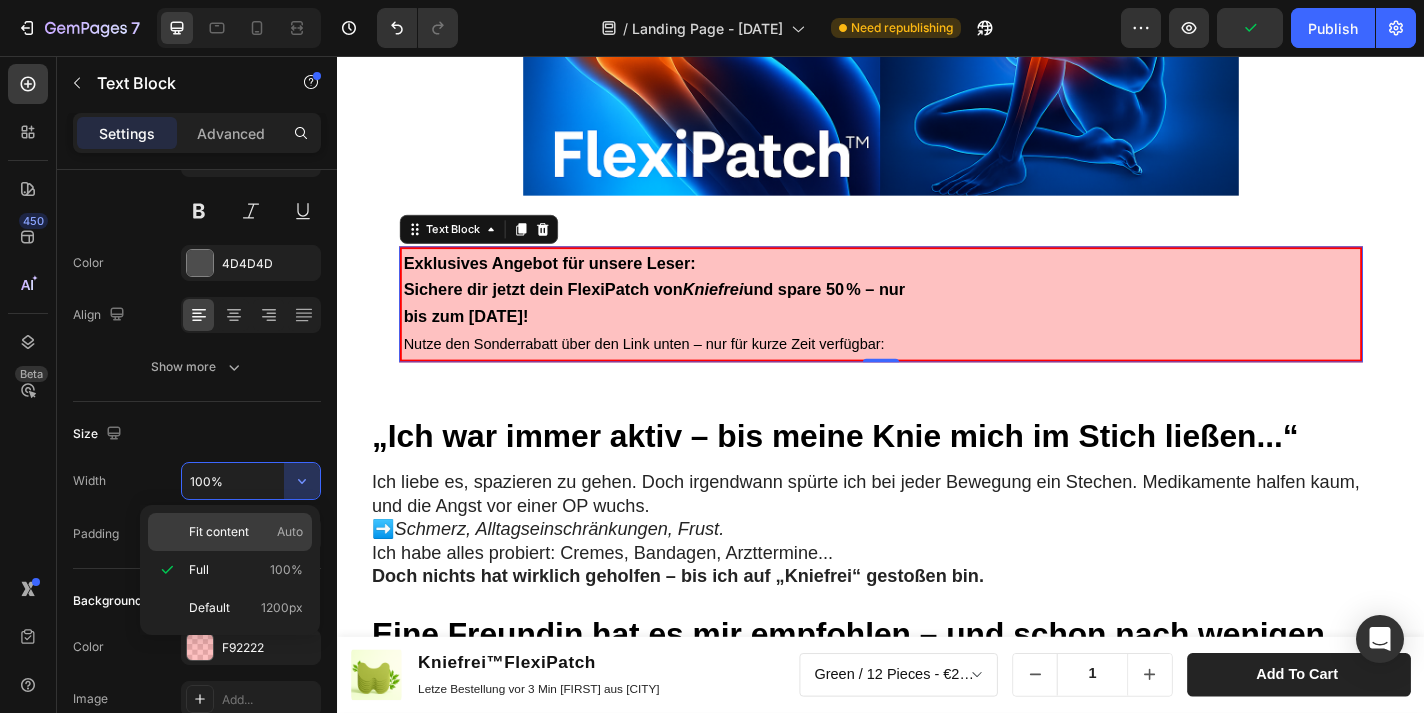 click on "Fit content Auto" at bounding box center (246, 532) 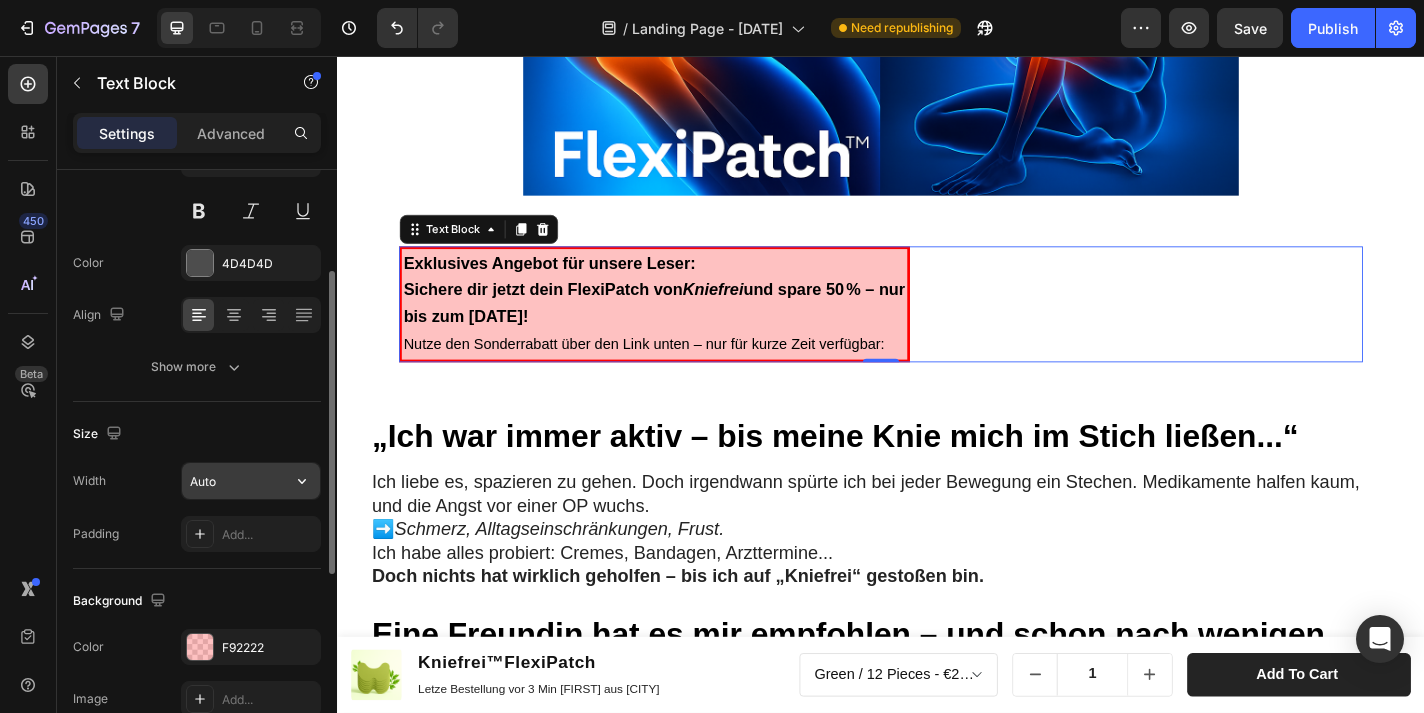 click 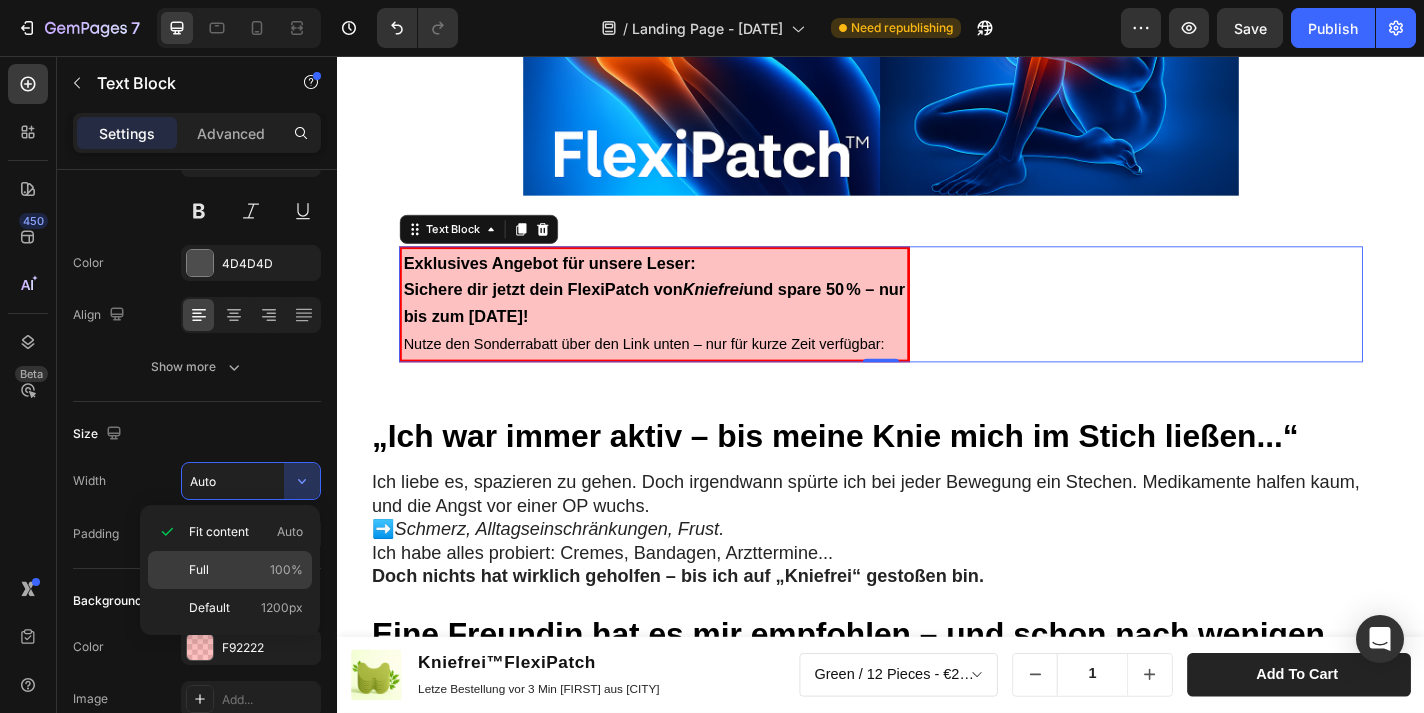 click on "Full 100%" at bounding box center (246, 570) 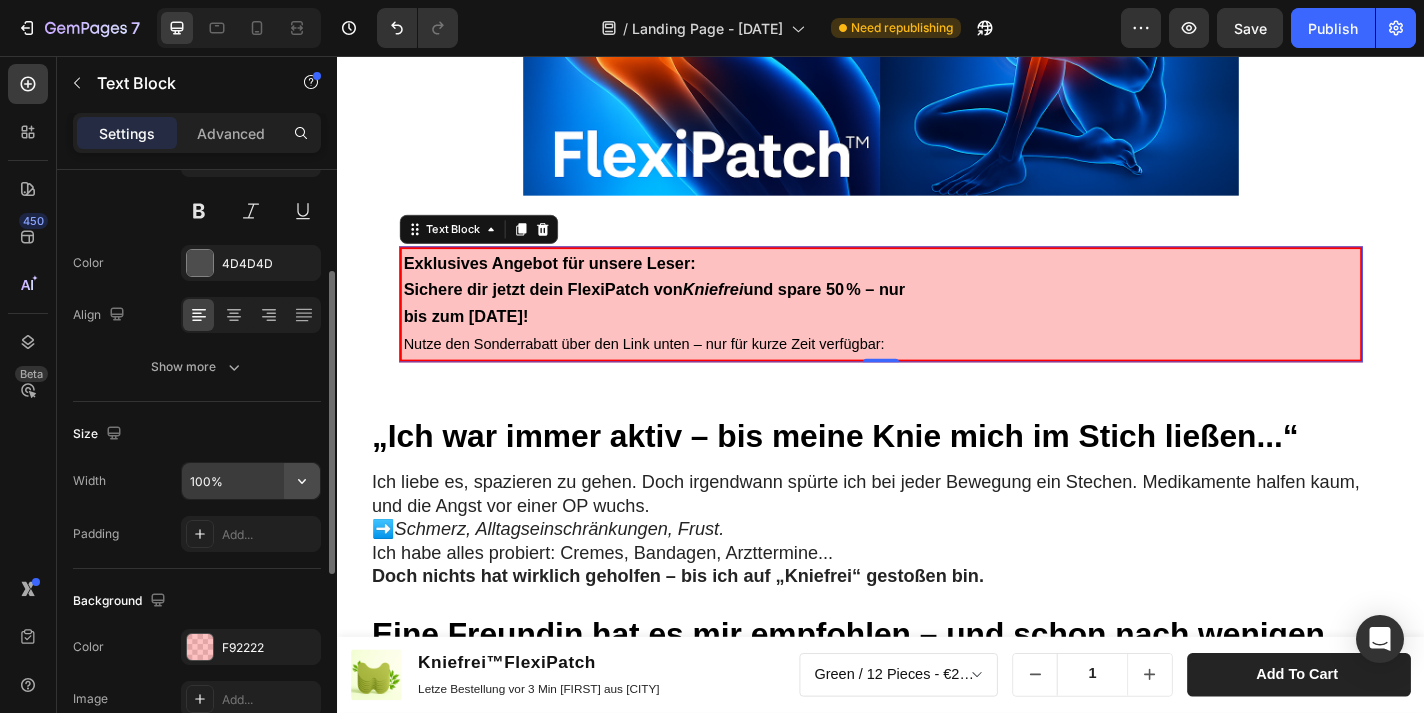 click 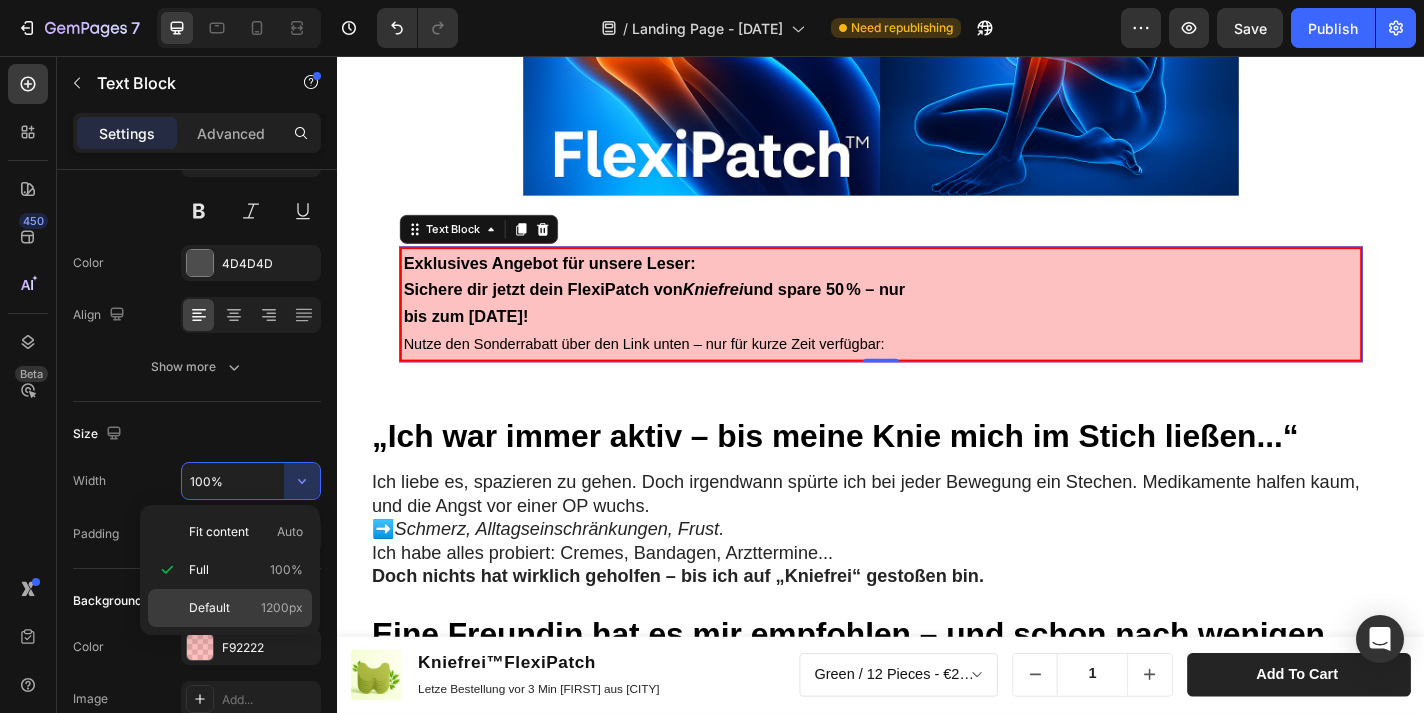 click on "Default 1200px" at bounding box center [246, 608] 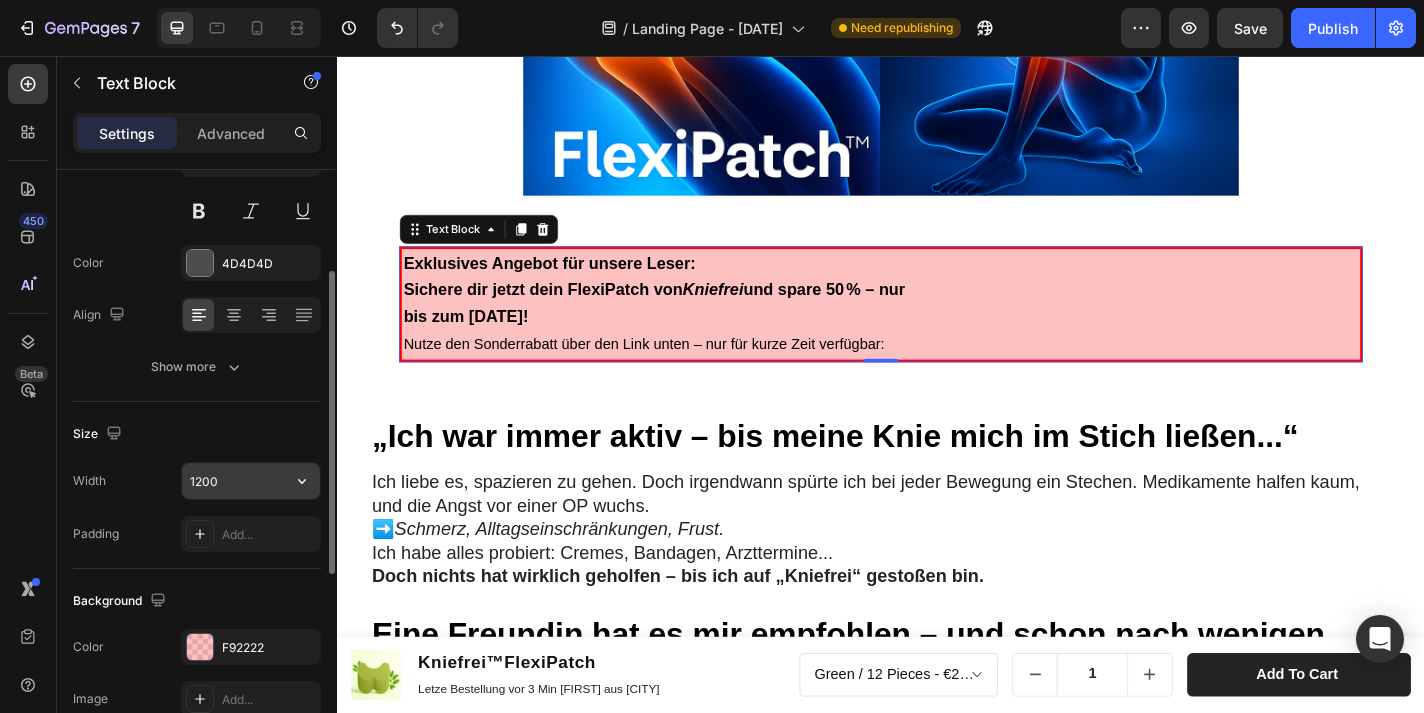 click 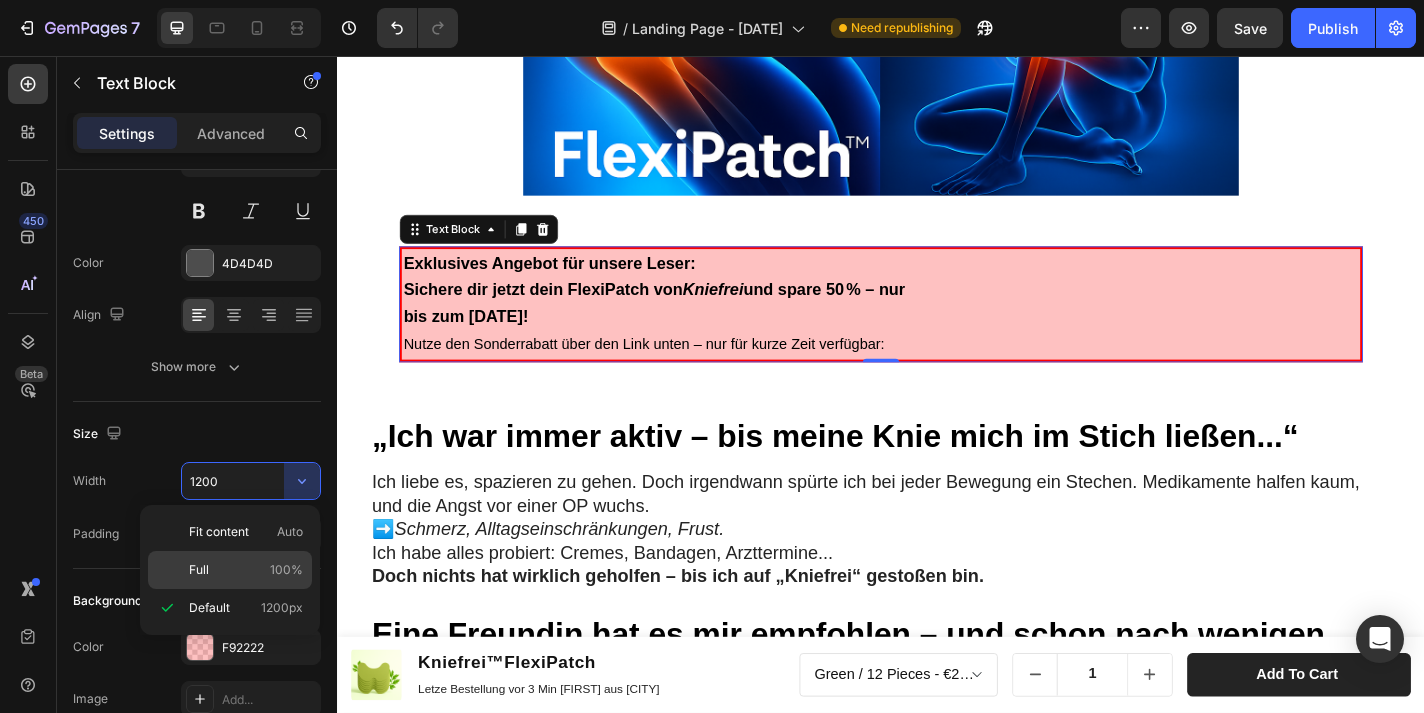 click on "Full 100%" at bounding box center [246, 570] 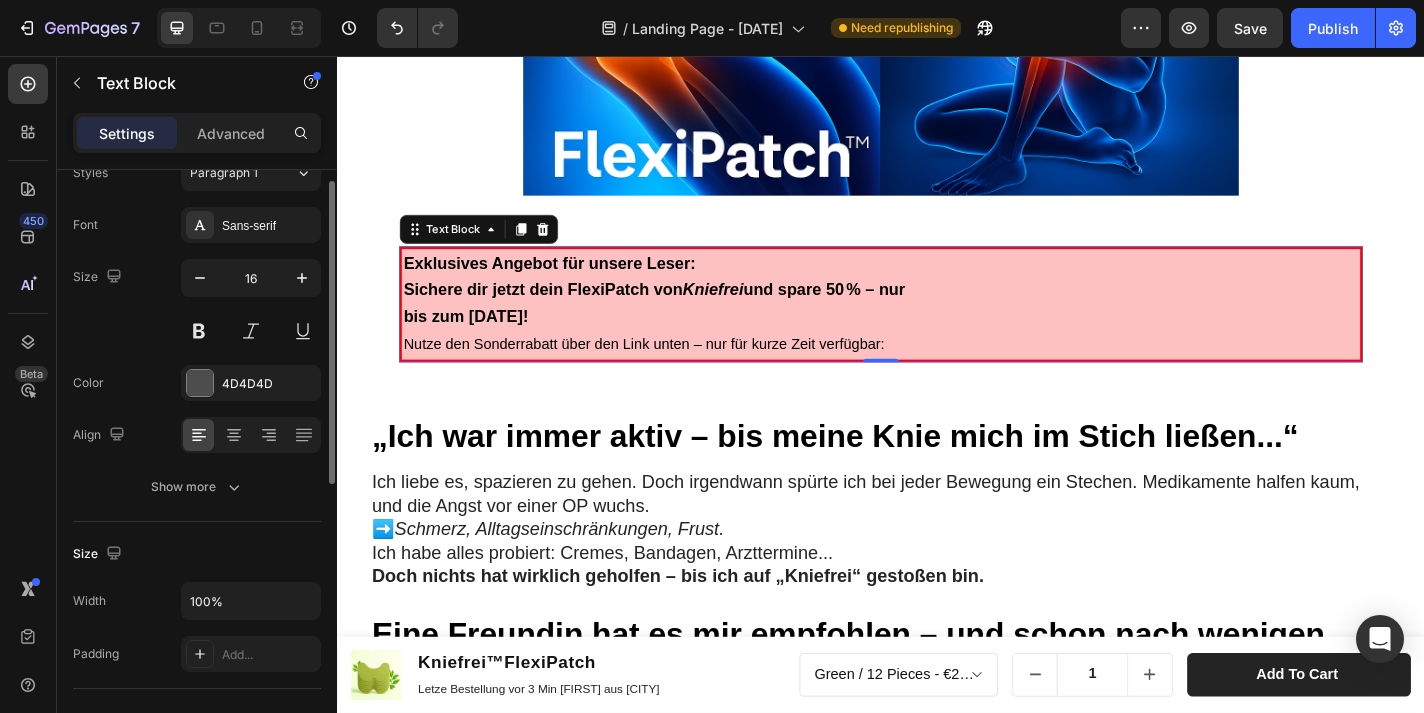 scroll, scrollTop: 57, scrollLeft: 0, axis: vertical 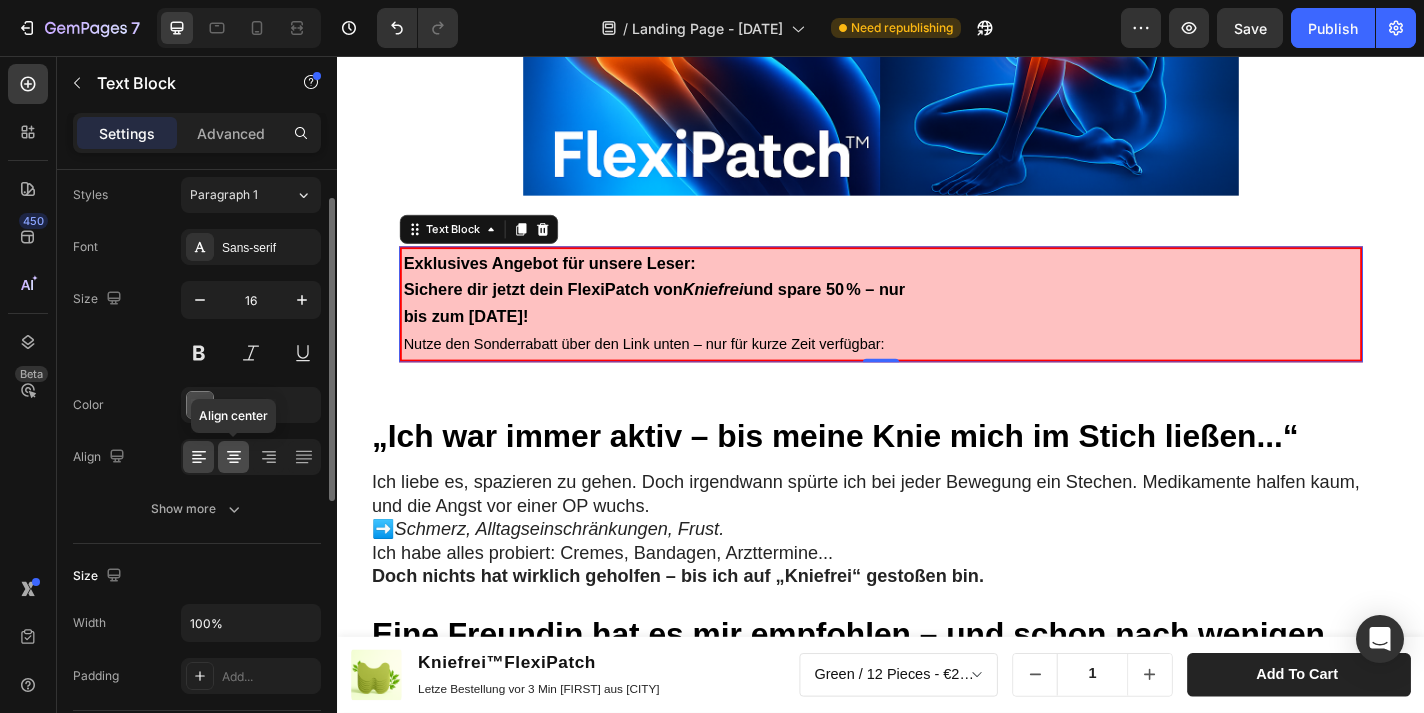 click 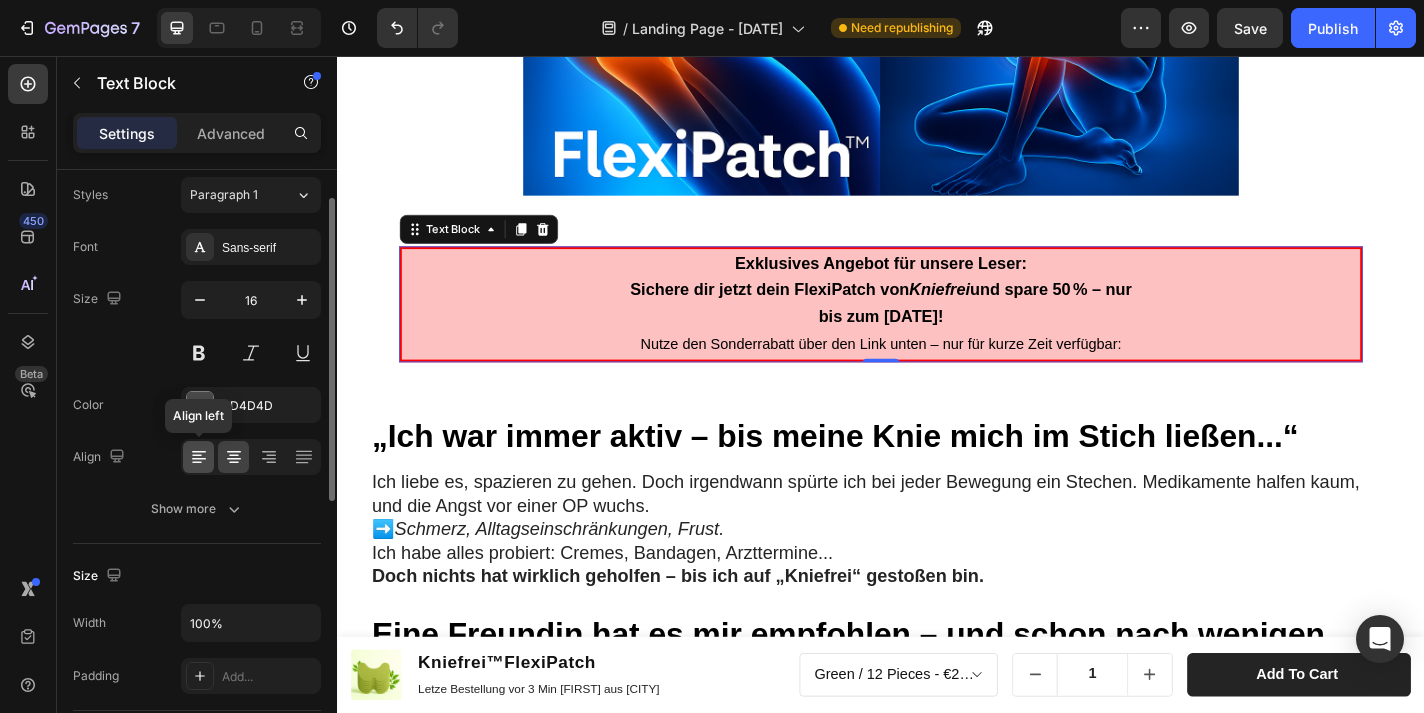 click 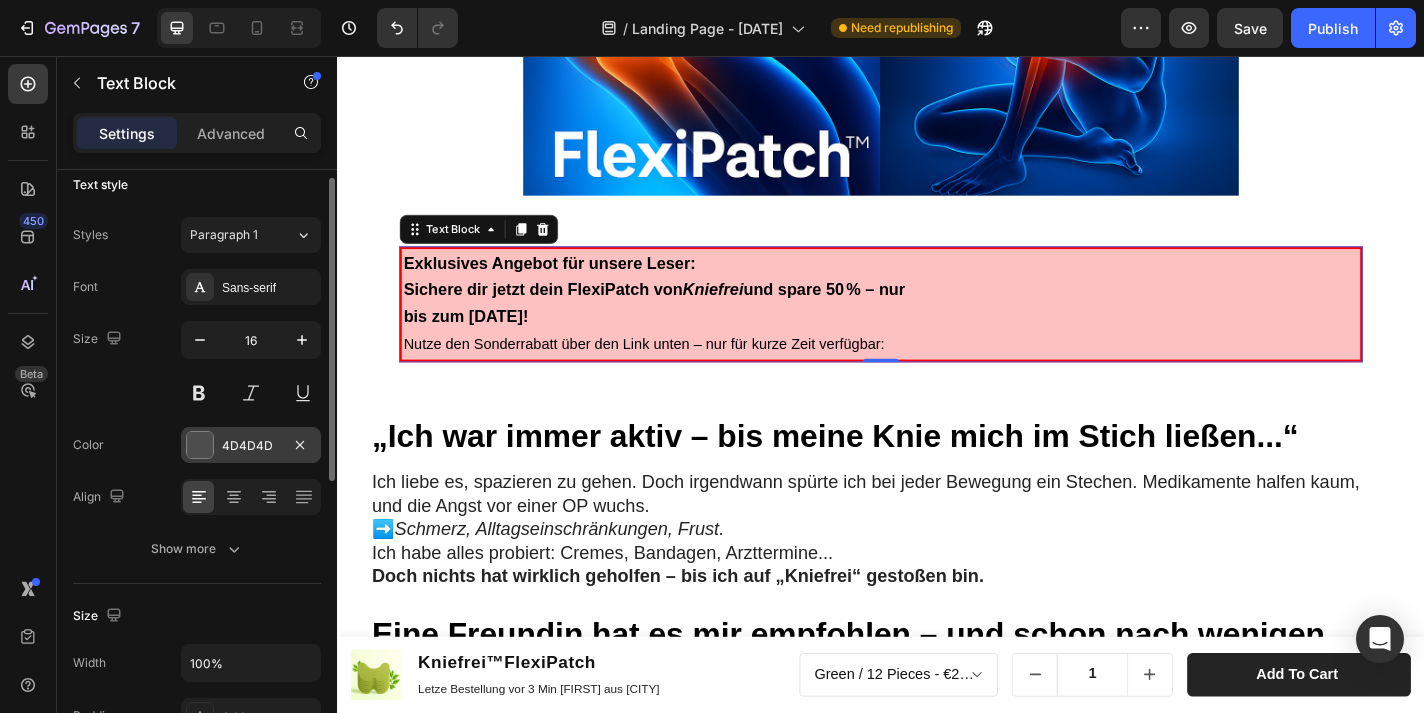 scroll, scrollTop: 0, scrollLeft: 0, axis: both 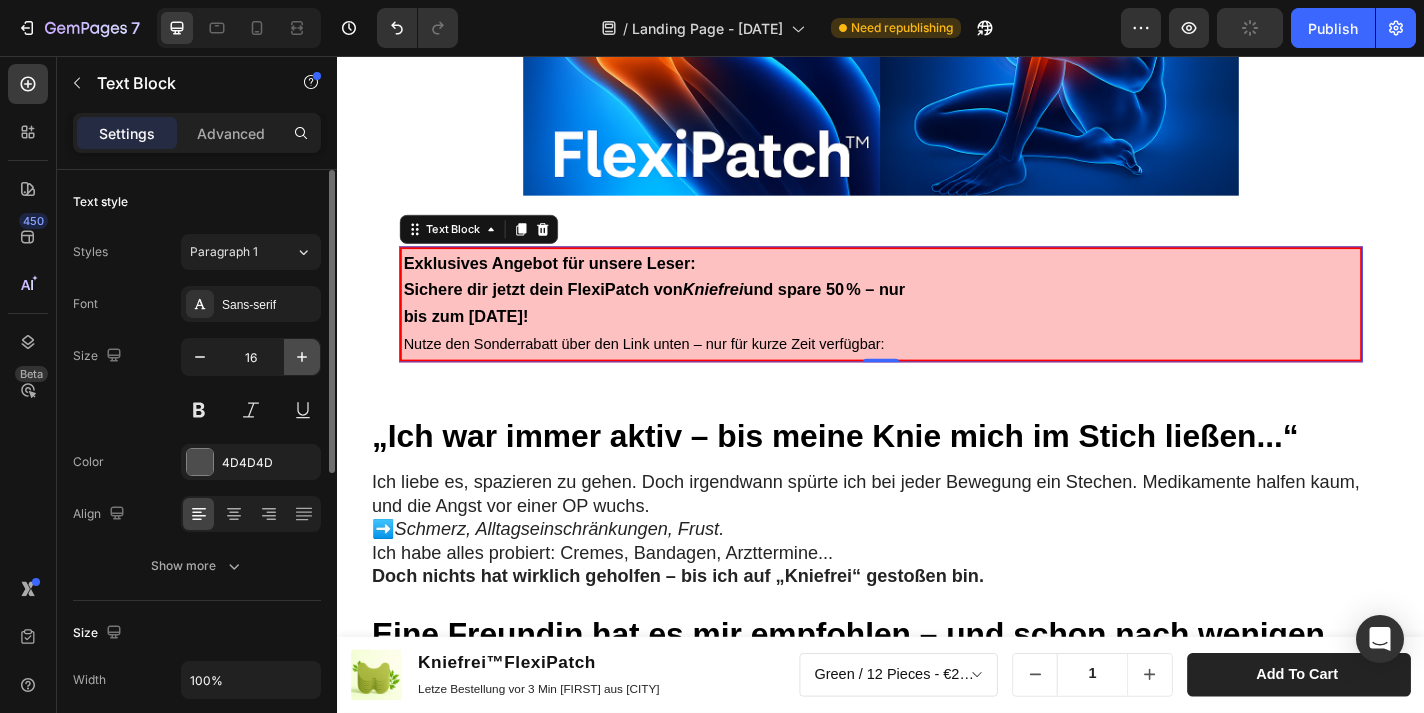 click 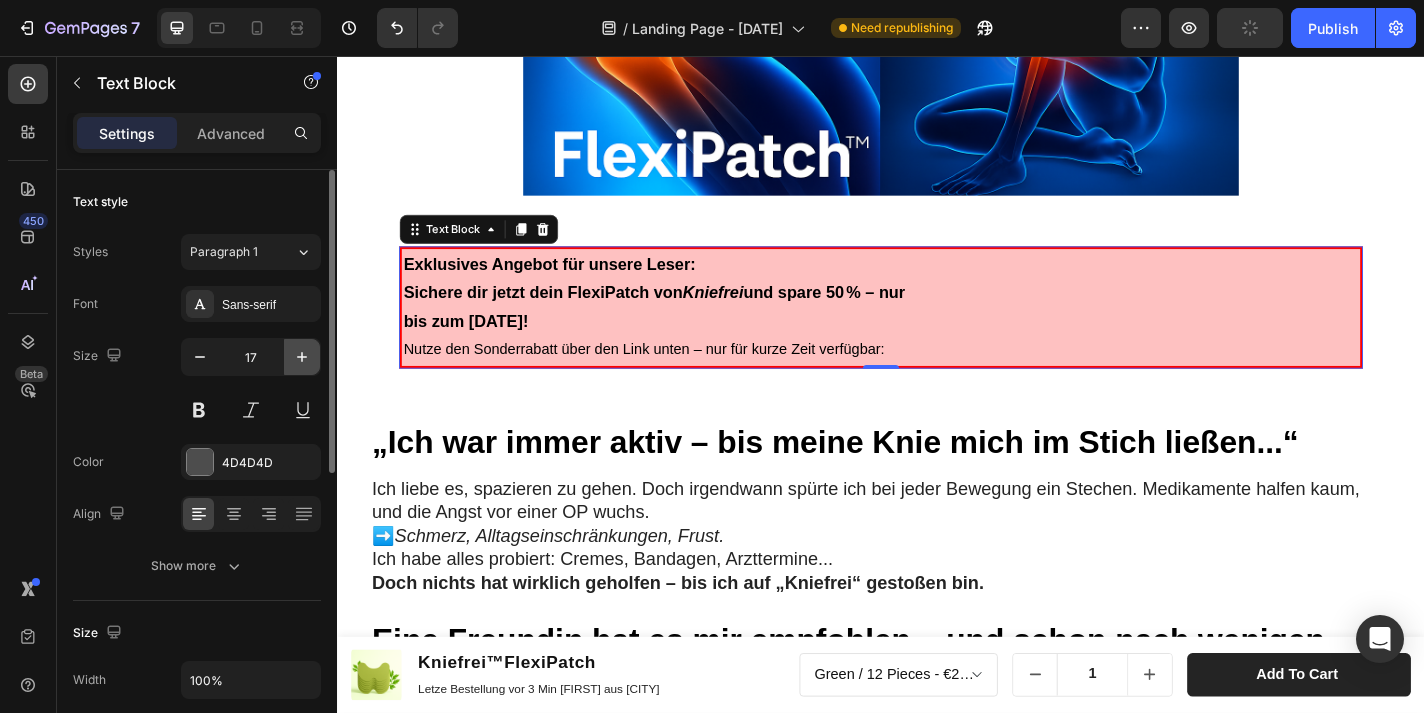 click 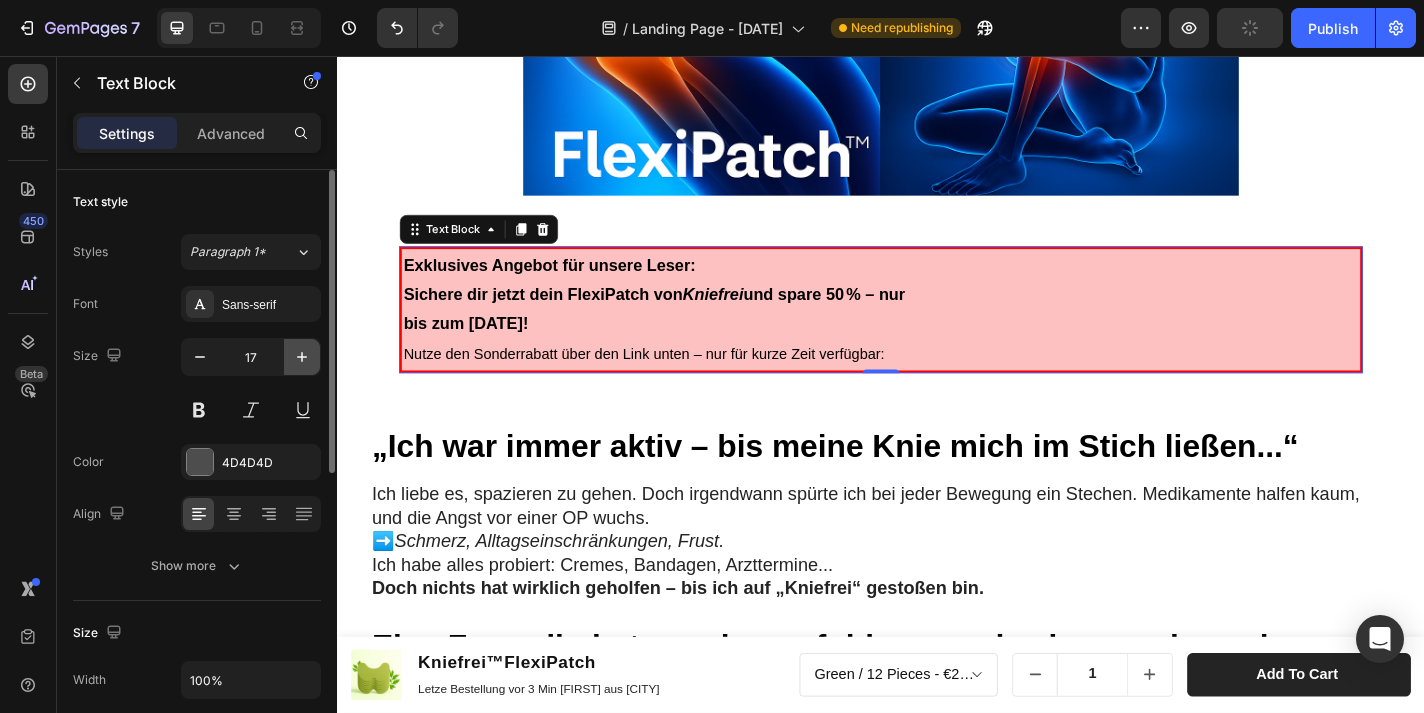 type on "18" 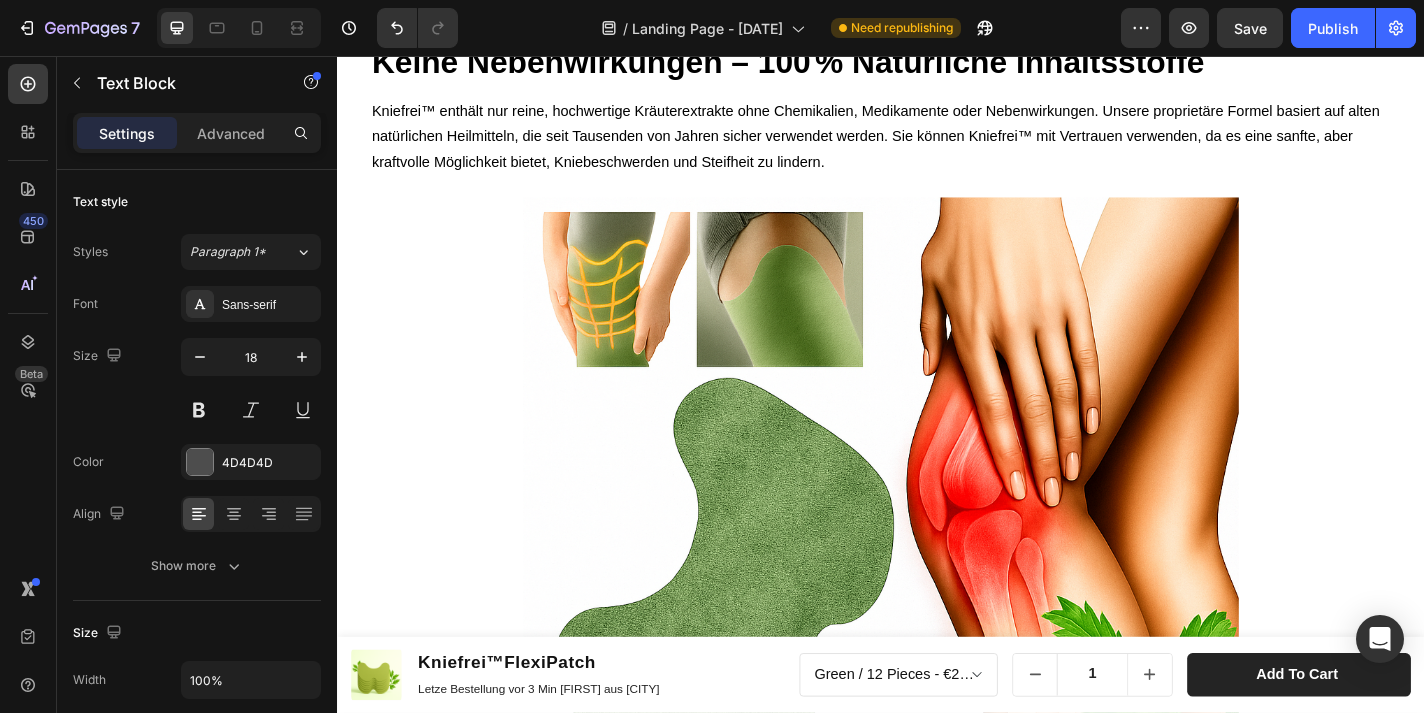 click at bounding box center (937, 607) 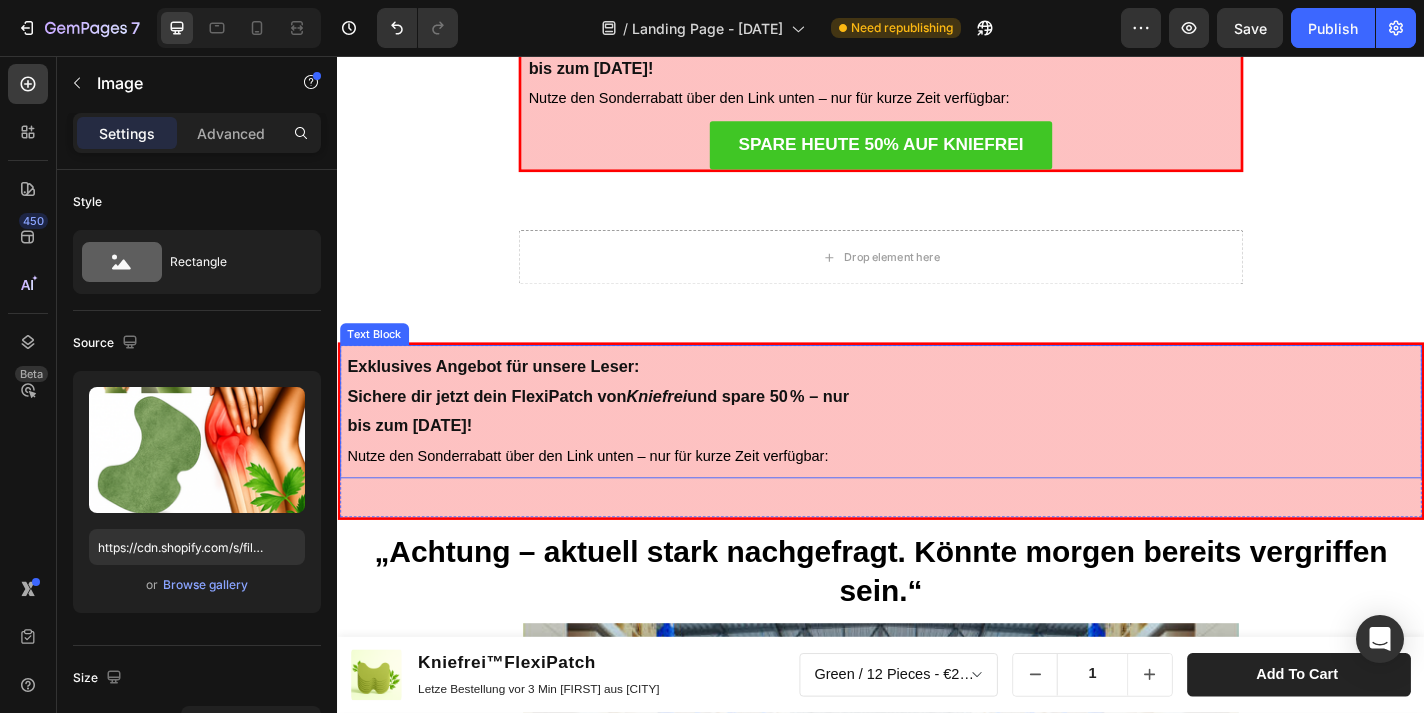 scroll, scrollTop: 5078, scrollLeft: 0, axis: vertical 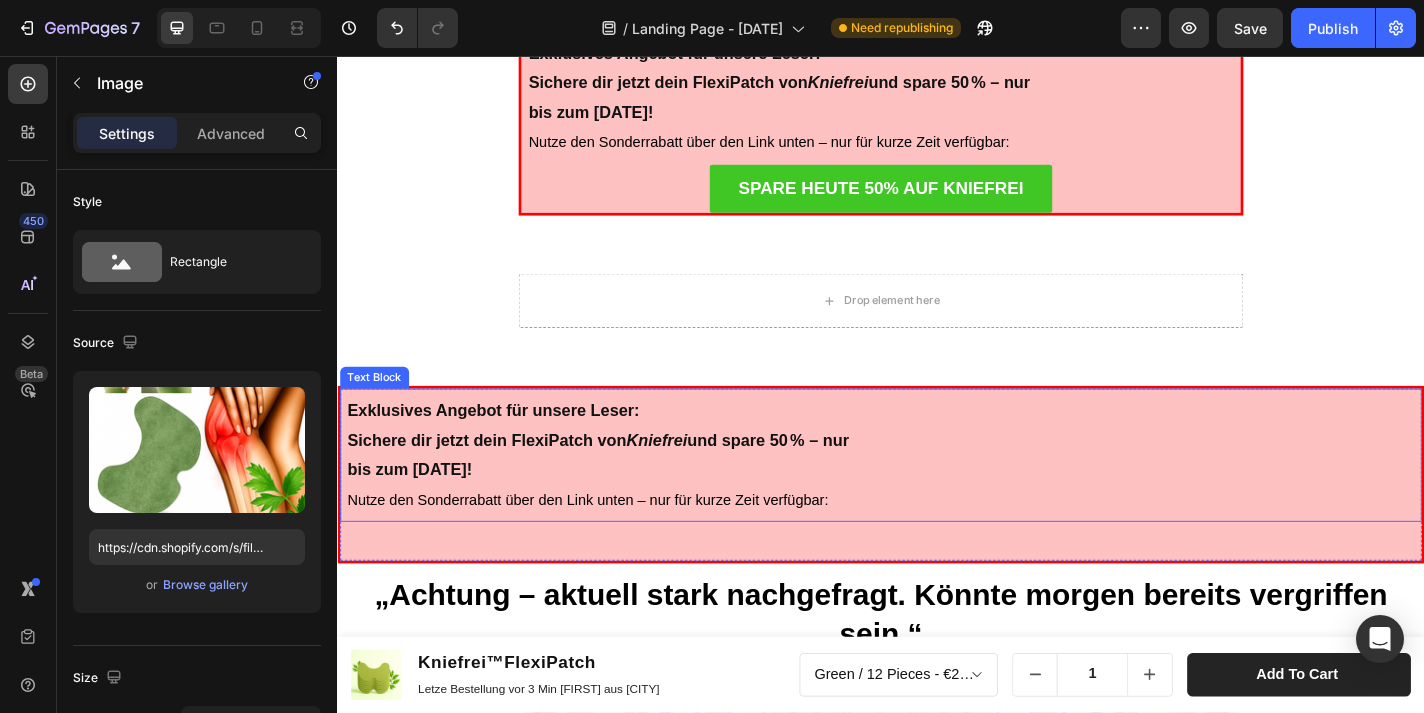 click on "Exklusives Angebot für unsere Leser: Sichere dir jetzt dein FlexiPatch von Kniefrei und spare 50 % – nur bis zum [DATE]! Nutze den Sonderrabatt über den Link unten – nur für kurze Zeit verfügbar:" at bounding box center (937, 496) 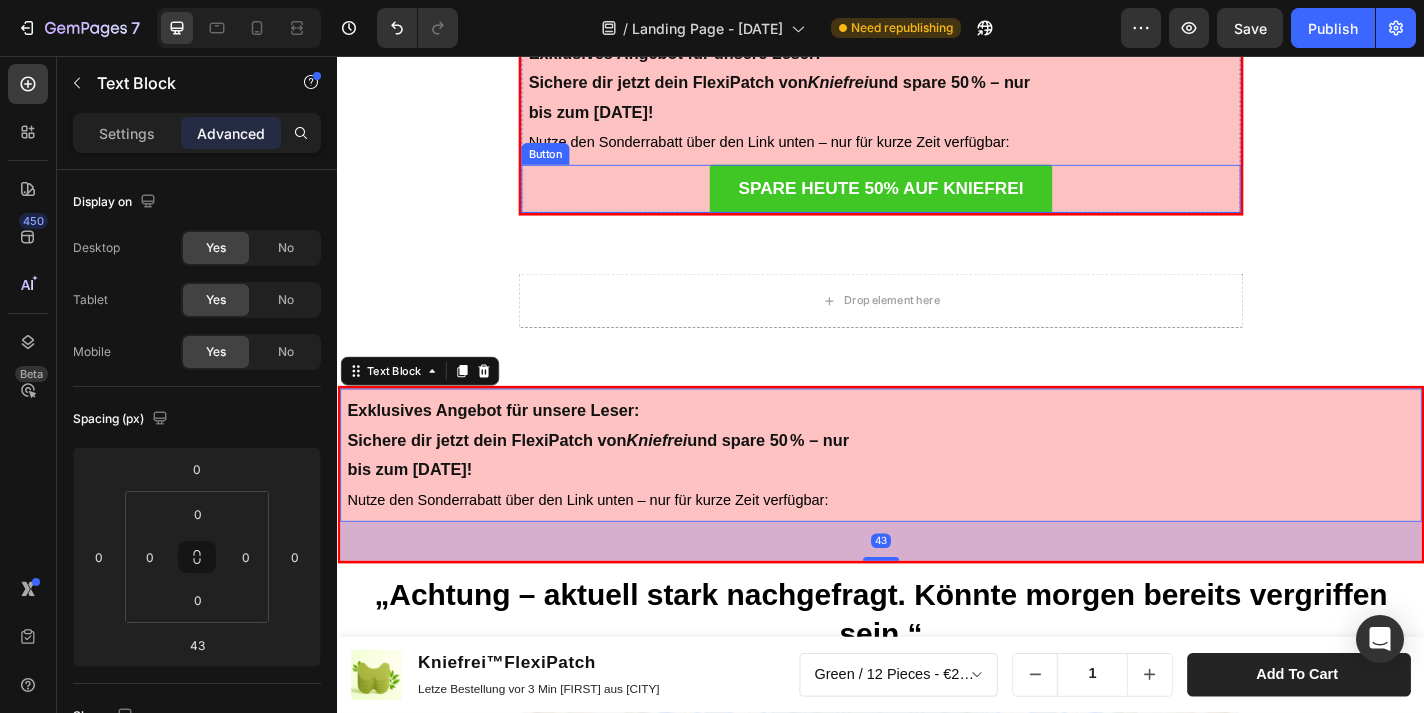 click on "SPARE HEUTE 50% AUF KNIEFREI Button" at bounding box center [937, 203] 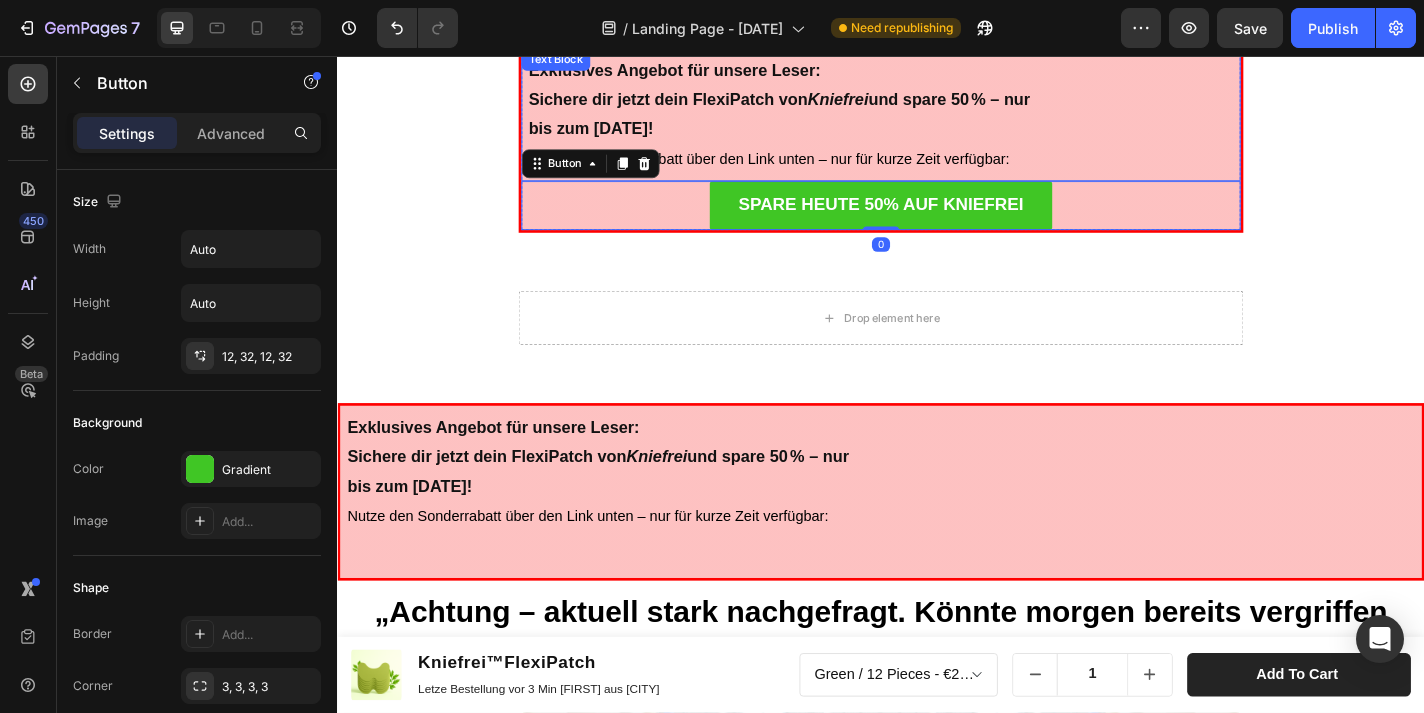 scroll, scrollTop: 4981, scrollLeft: 0, axis: vertical 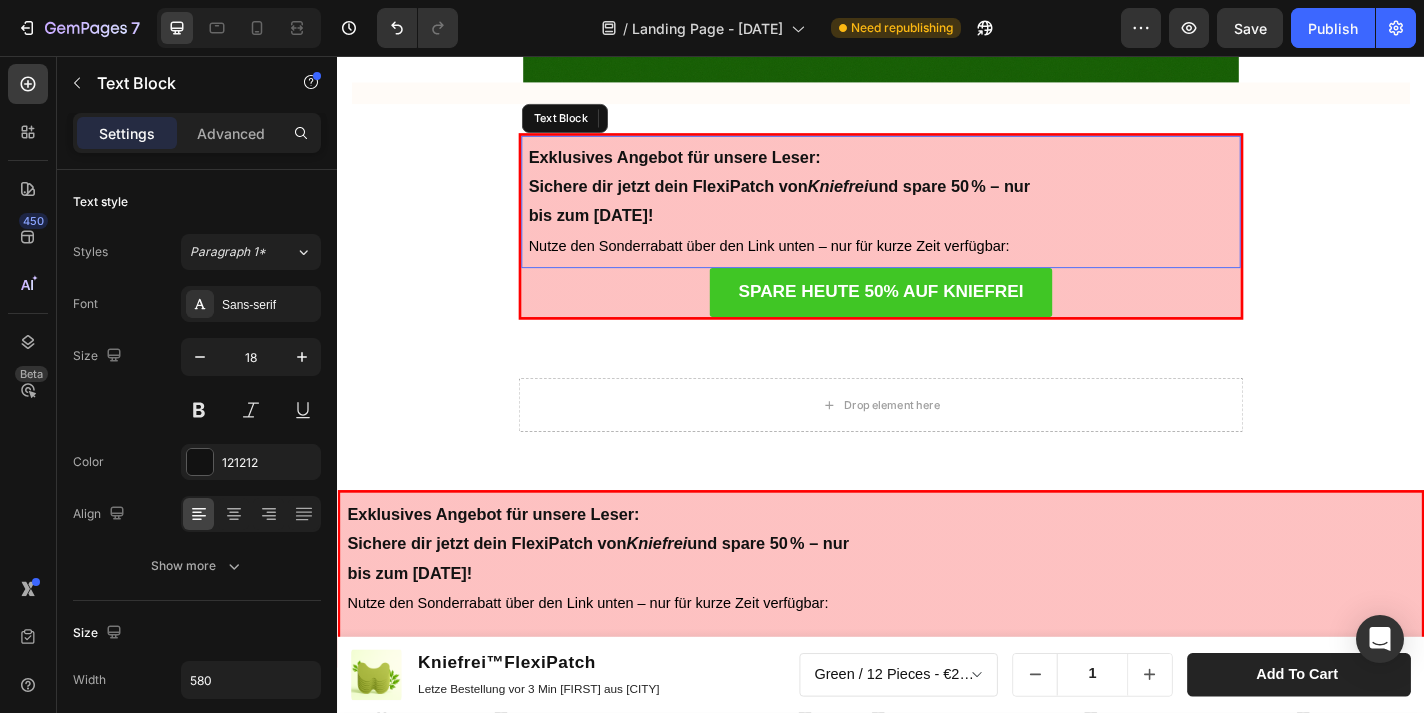 click on "Exklusives Angebot für unsere Leser: Sichere dir jetzt dein FlexiPatch von Kniefrei und spare 50 % – nur bis zum [DATE]! Nutze den Sonderrabatt über den Link unten – nur für kurze Zeit verfügbar:" at bounding box center [937, 217] 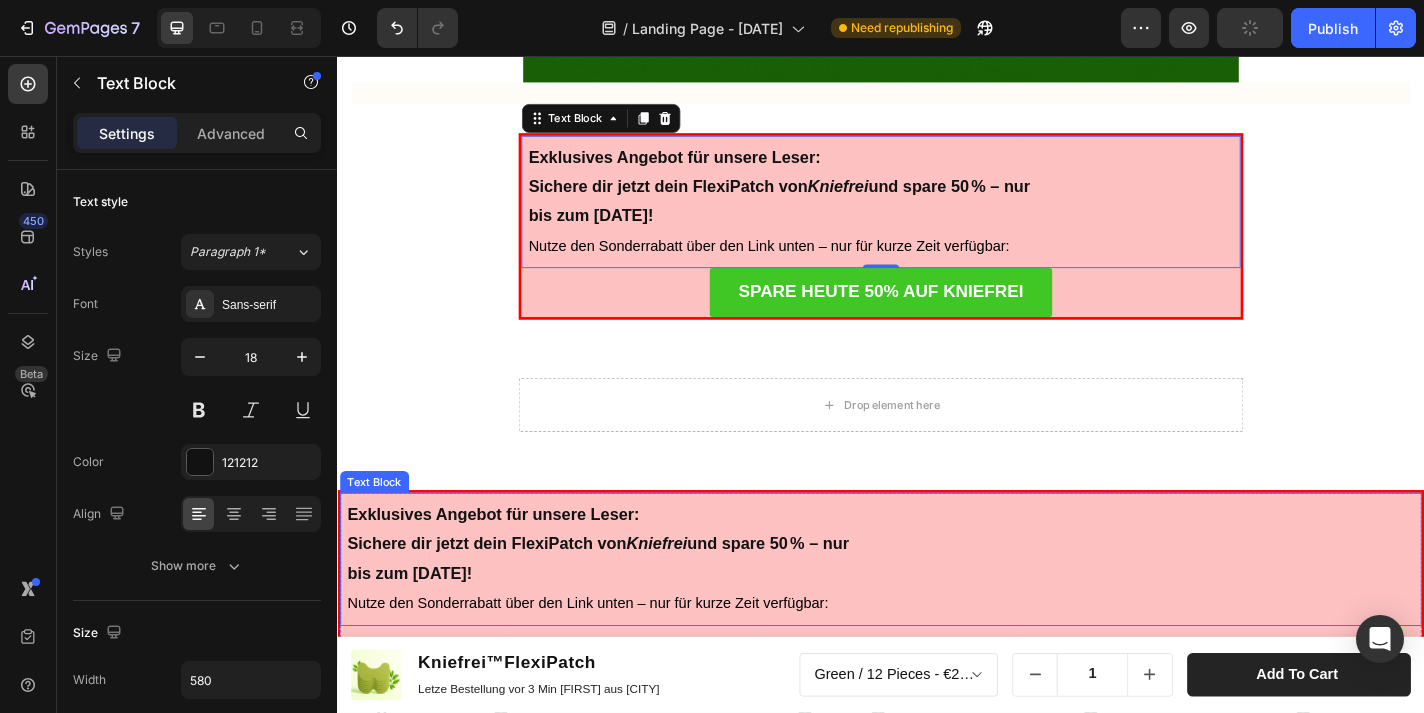 click on "Exklusives Angebot für unsere Leser: Sichere dir jetzt dein FlexiPatch von Kniefrei und spare 50 % – nur bis zum [DATE]! Nutze den Sonderrabatt über den Link unten – nur für kurze Zeit verfügbar:" at bounding box center [937, 611] 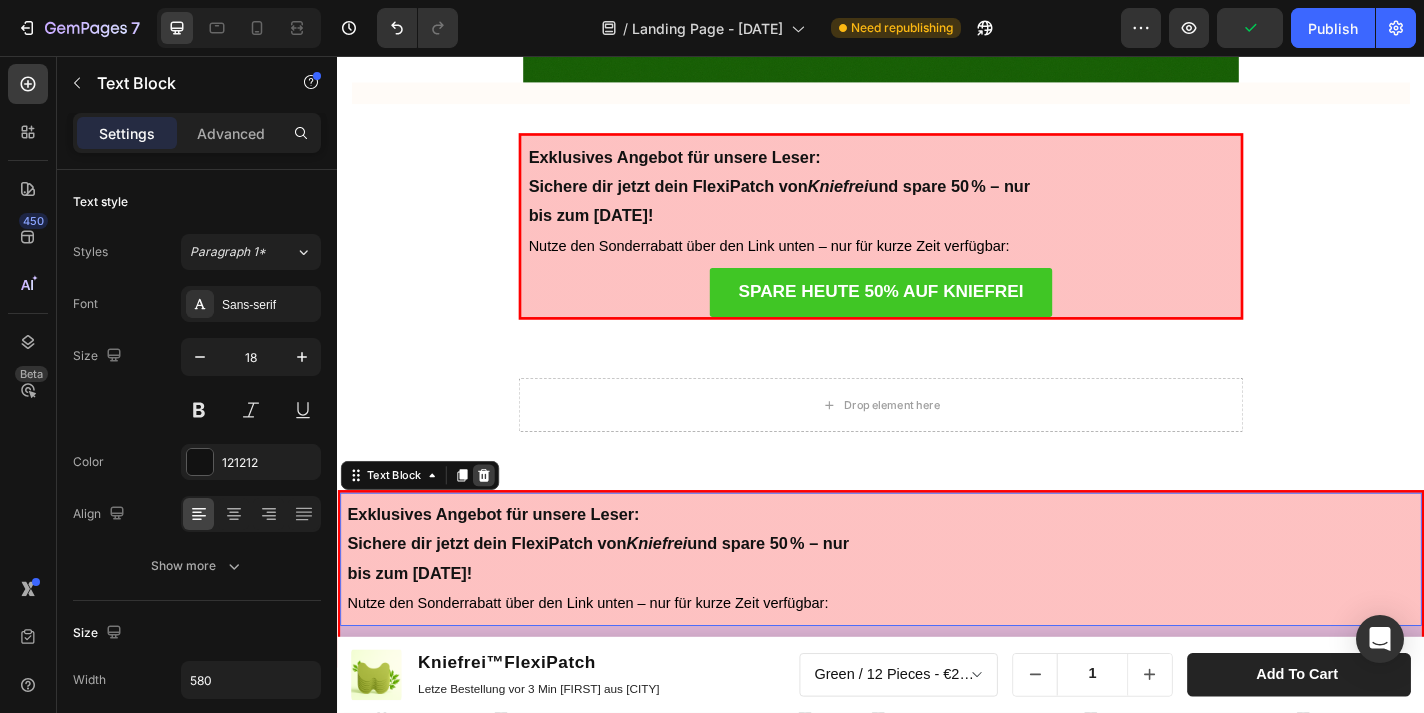 click 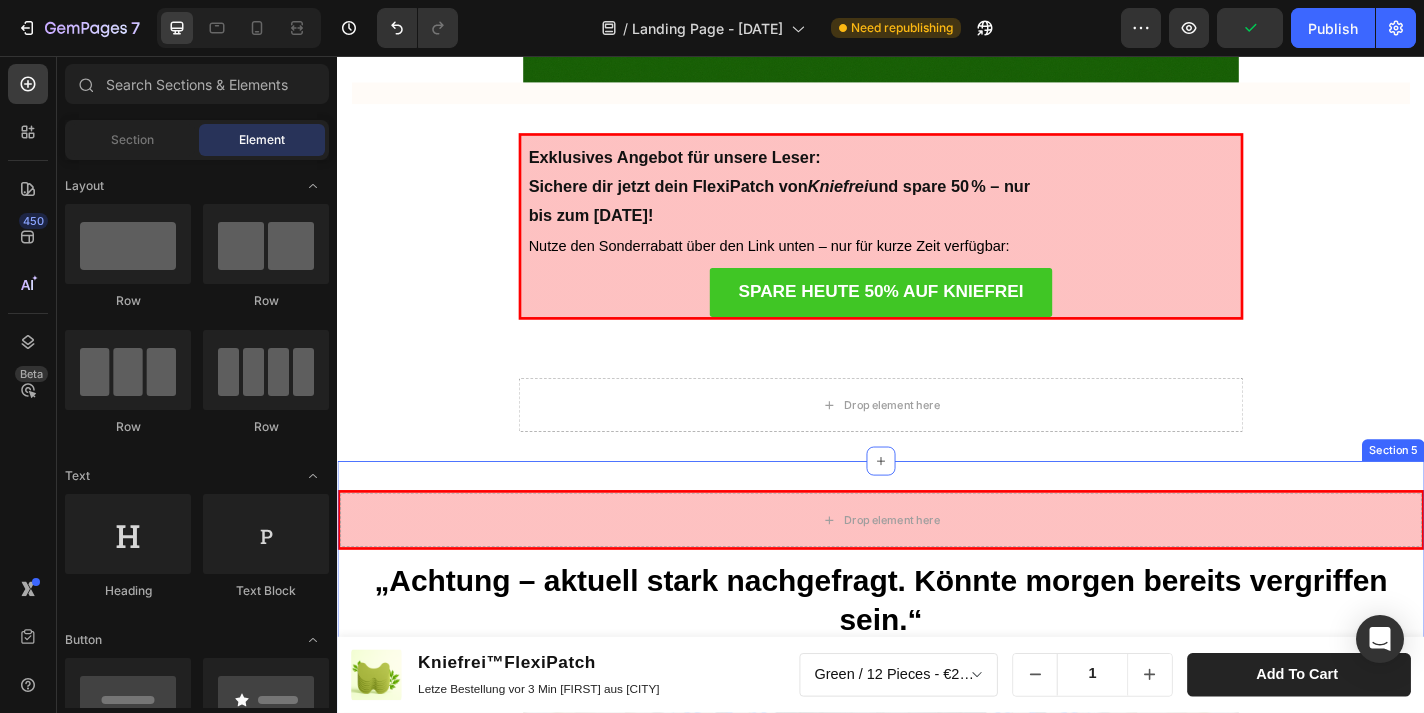 click on "Drop element here" at bounding box center (937, 568) 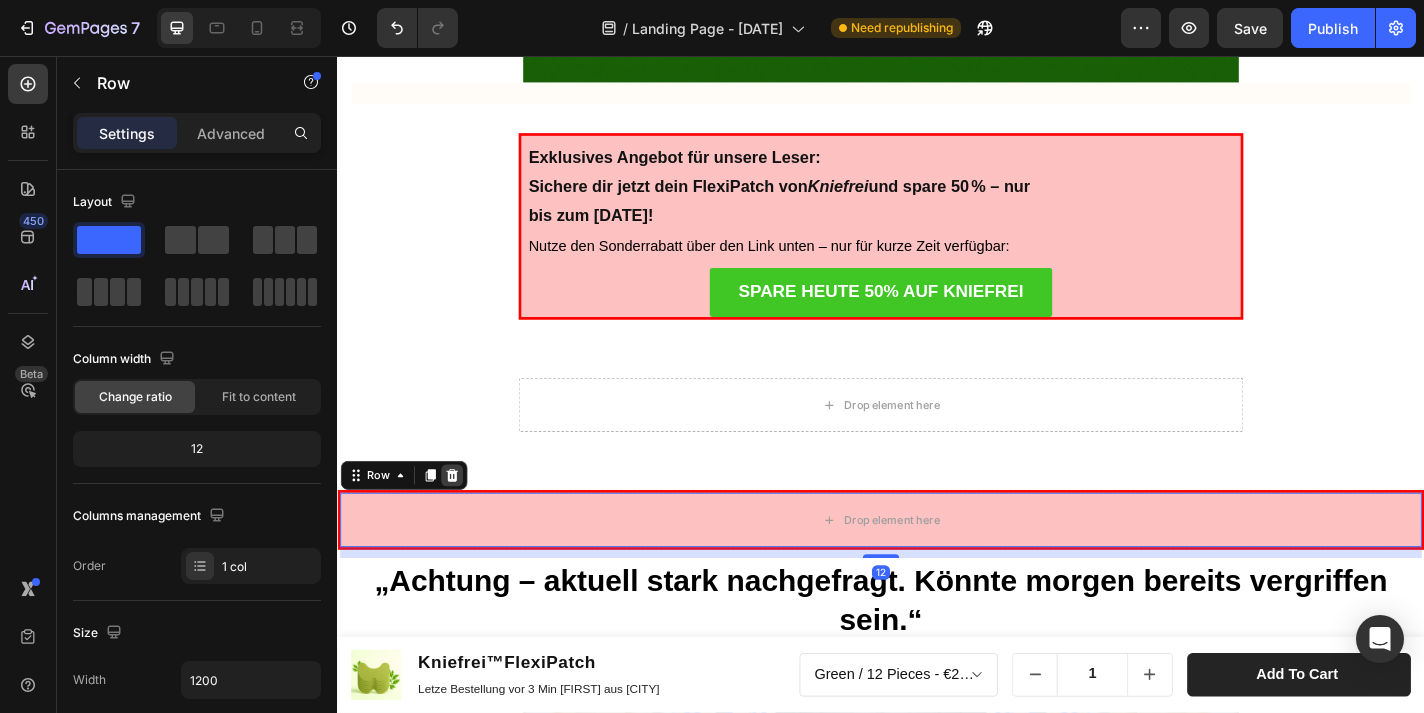 click 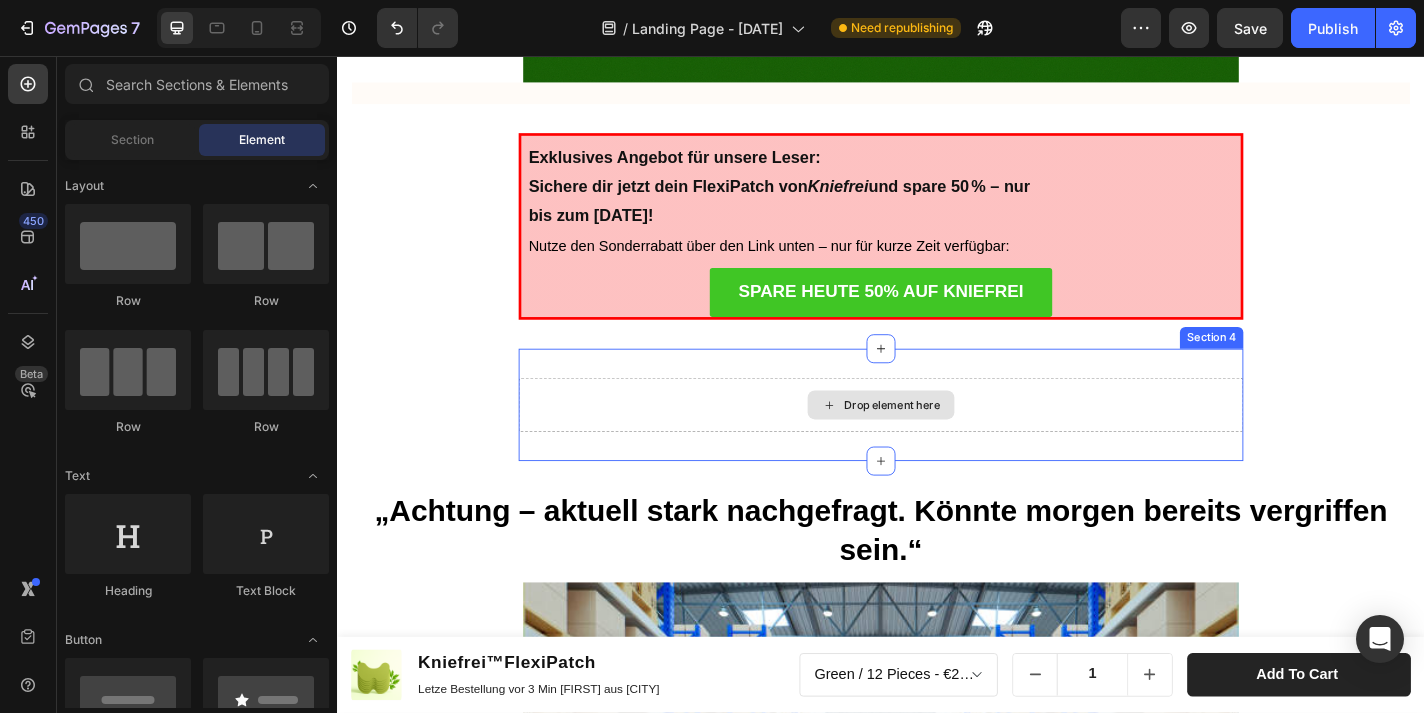 click on "Drop element here" at bounding box center (937, 441) 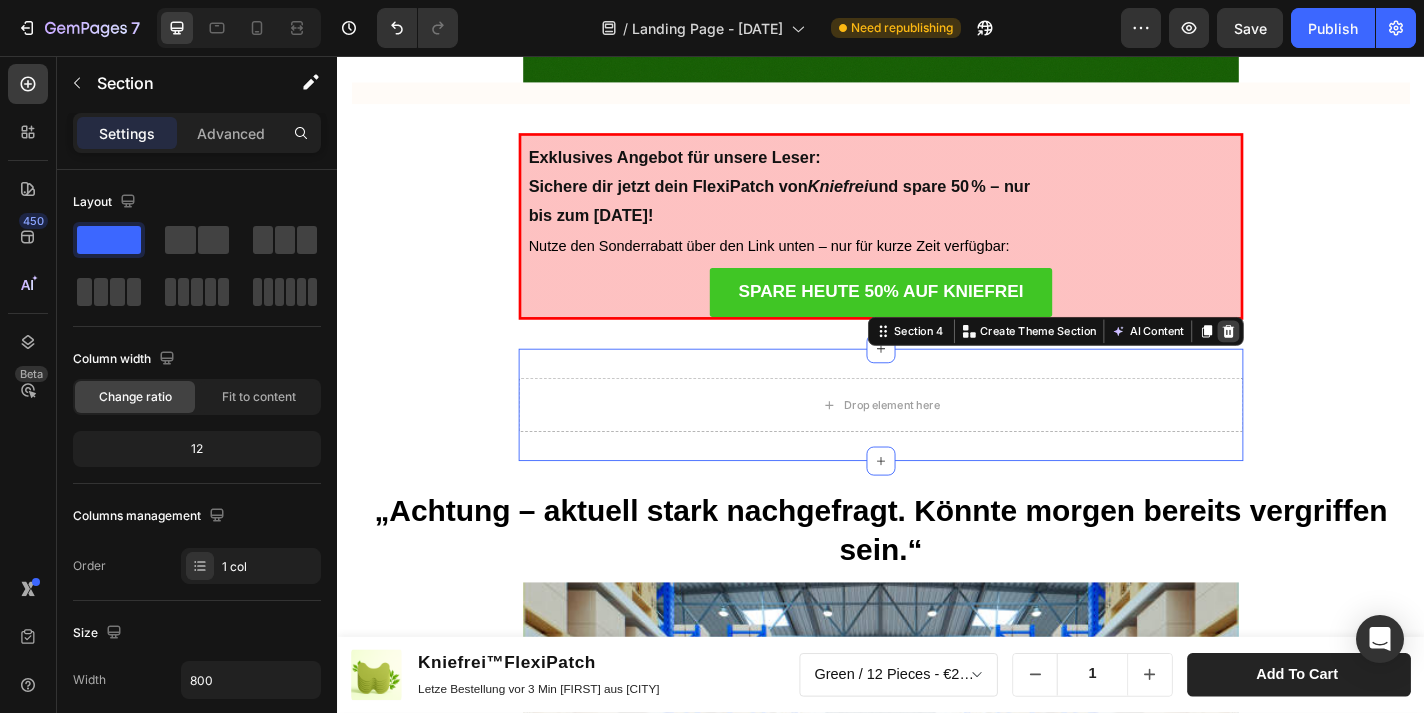 click 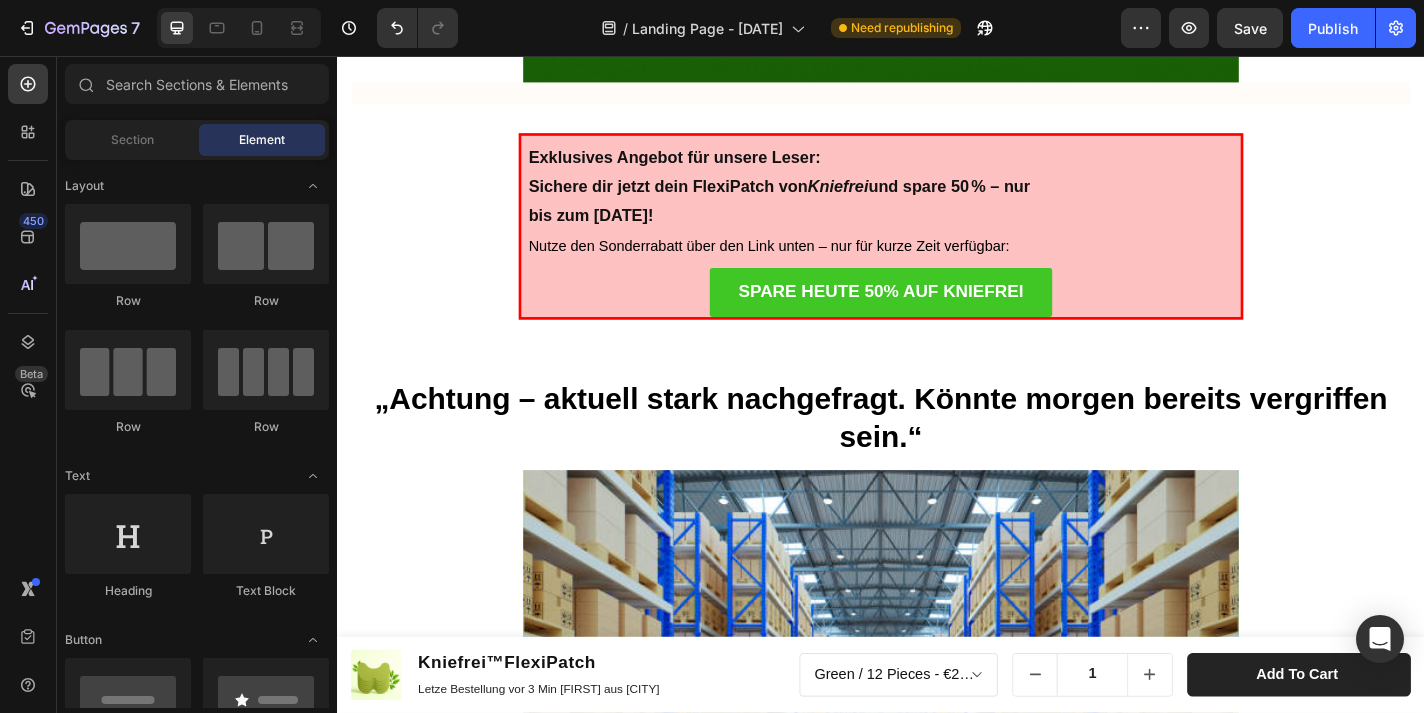 click on "Exklusives Angebot für unsere Leser: Sichere dir jetzt dein FlexiPatch von  Kniefrei  und spare 50 % – nur bis zum 20. Juni 2025! Nutze den Sonderrabatt über den Link unten – nur für kurze Zeit verfügbar: Text Block SPARE HEUTE 50% AUF KNIEFREI Button Row Section 3" at bounding box center [937, 244] 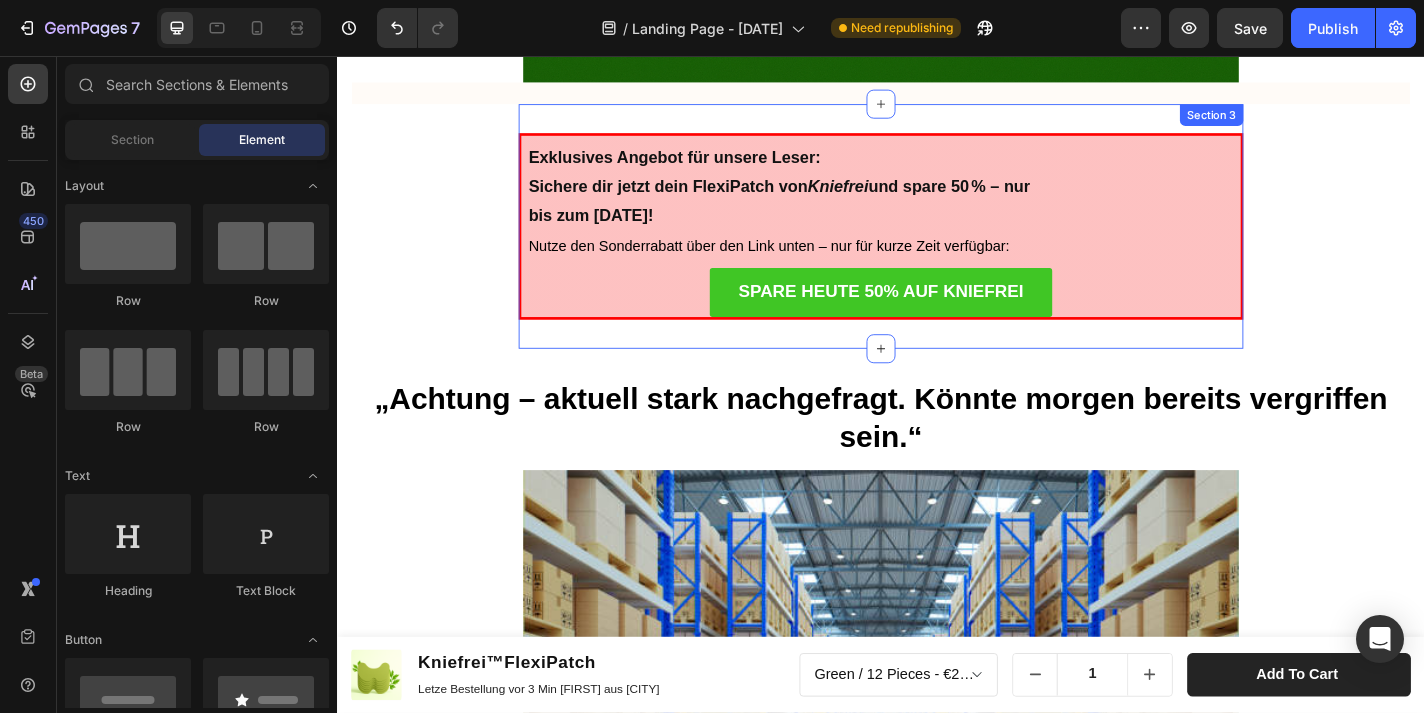 click on "Exklusives Angebot für unsere Leser: Sichere dir jetzt dein FlexiPatch von  Kniefrei  und spare 50 % – nur bis zum 20. Juni 2025! Nutze den Sonderrabatt über den Link unten – nur für kurze Zeit verfügbar: Text Block SPARE HEUTE 50% AUF KNIEFREI Button Row Section 3" at bounding box center (937, 244) 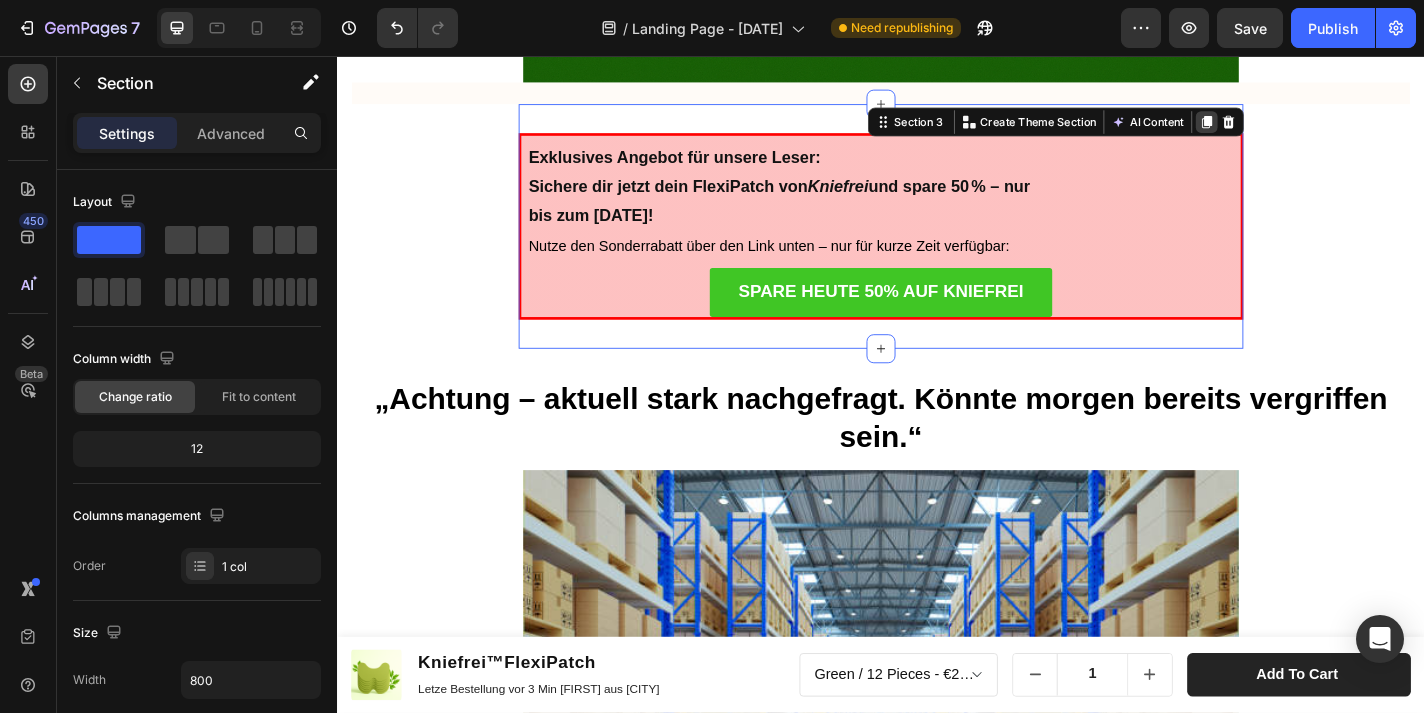 click 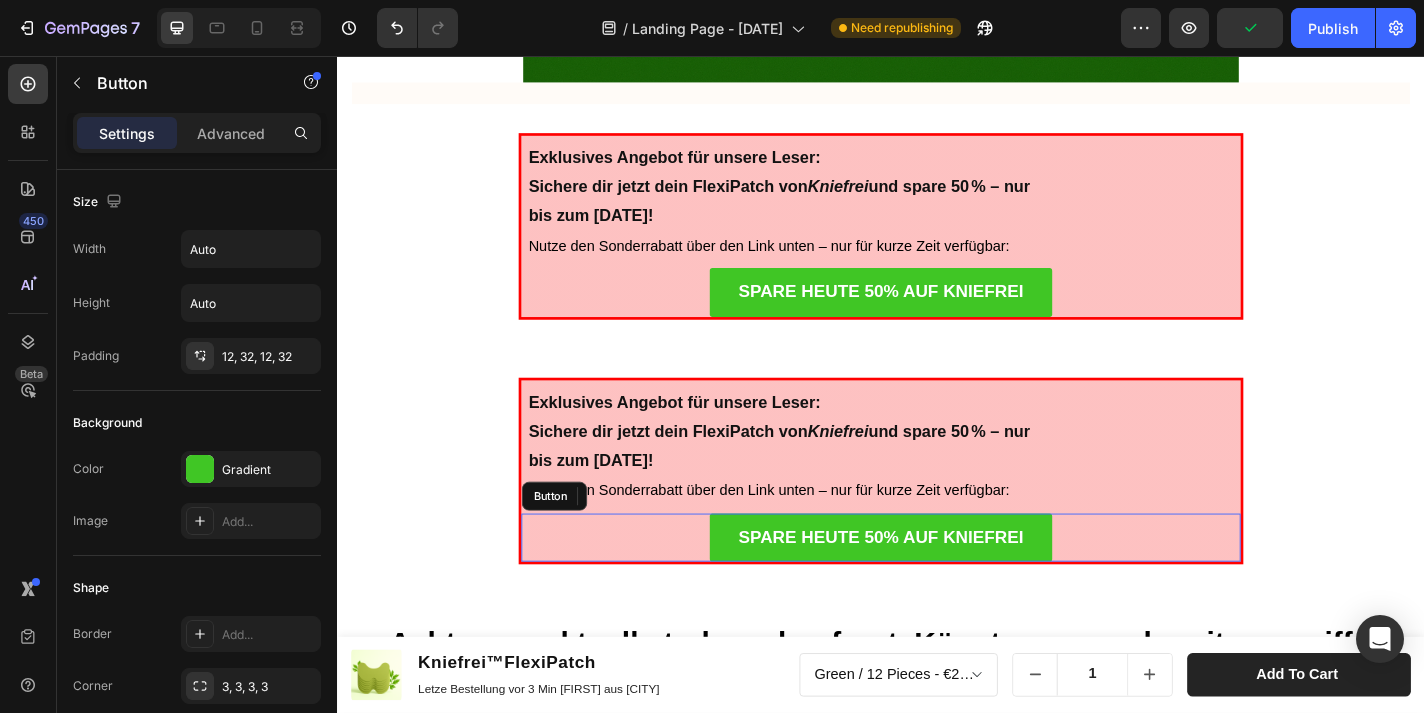 click on "SPARE HEUTE 50% AUF KNIEFREI Button" at bounding box center [937, 588] 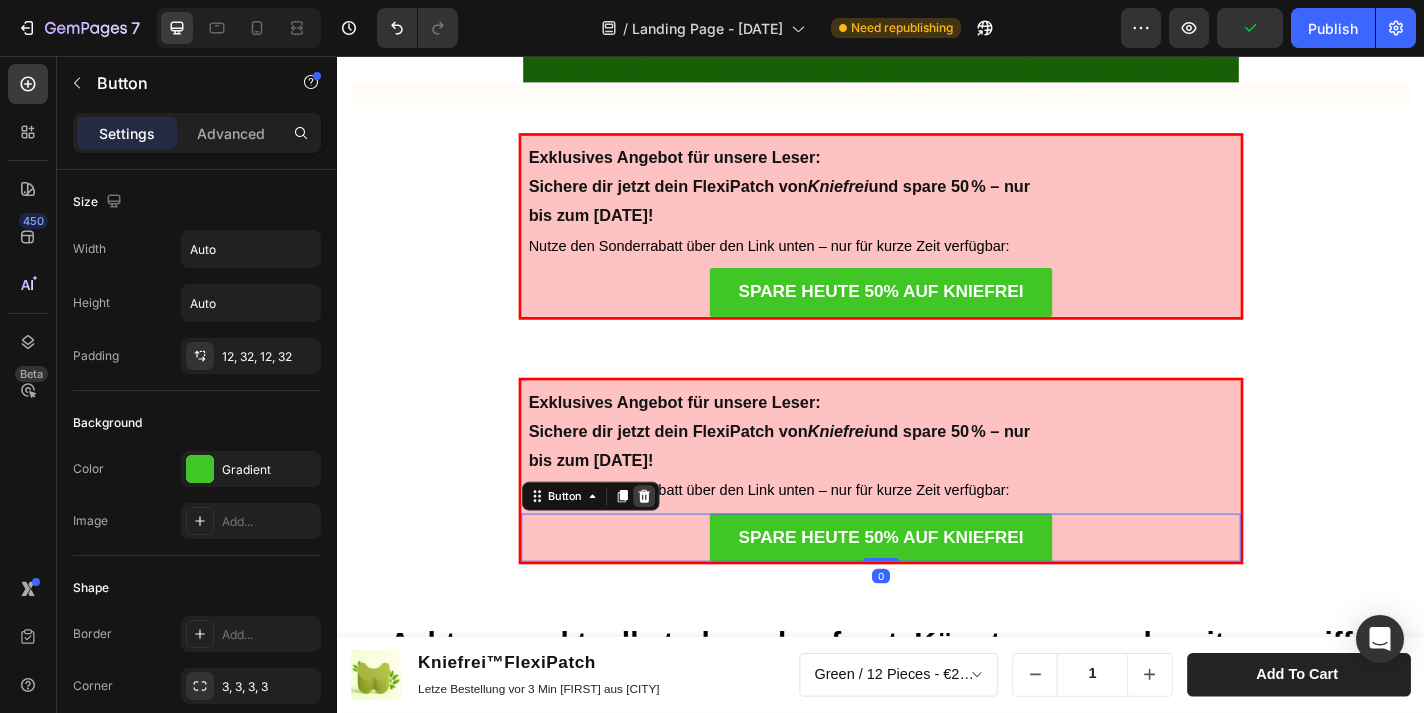 click 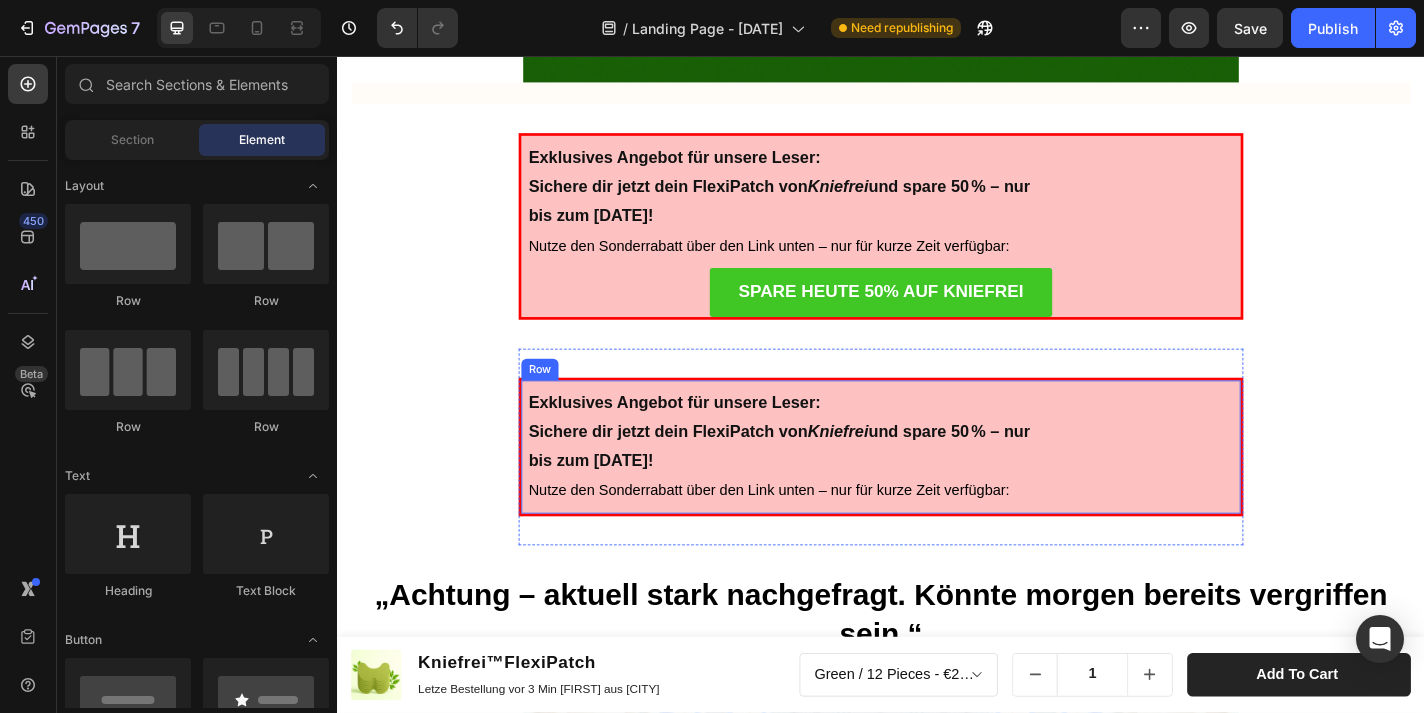 click on "Exklusives Angebot für unsere Leser: Sichere dir jetzt dein FlexiPatch von  Kniefrei  und spare 50 % – nur bis zum [DATE]! Nutze den Sonderrabatt über den Link unten – nur für kurze Zeit verfügbar: Text Block Row" at bounding box center (937, 487) 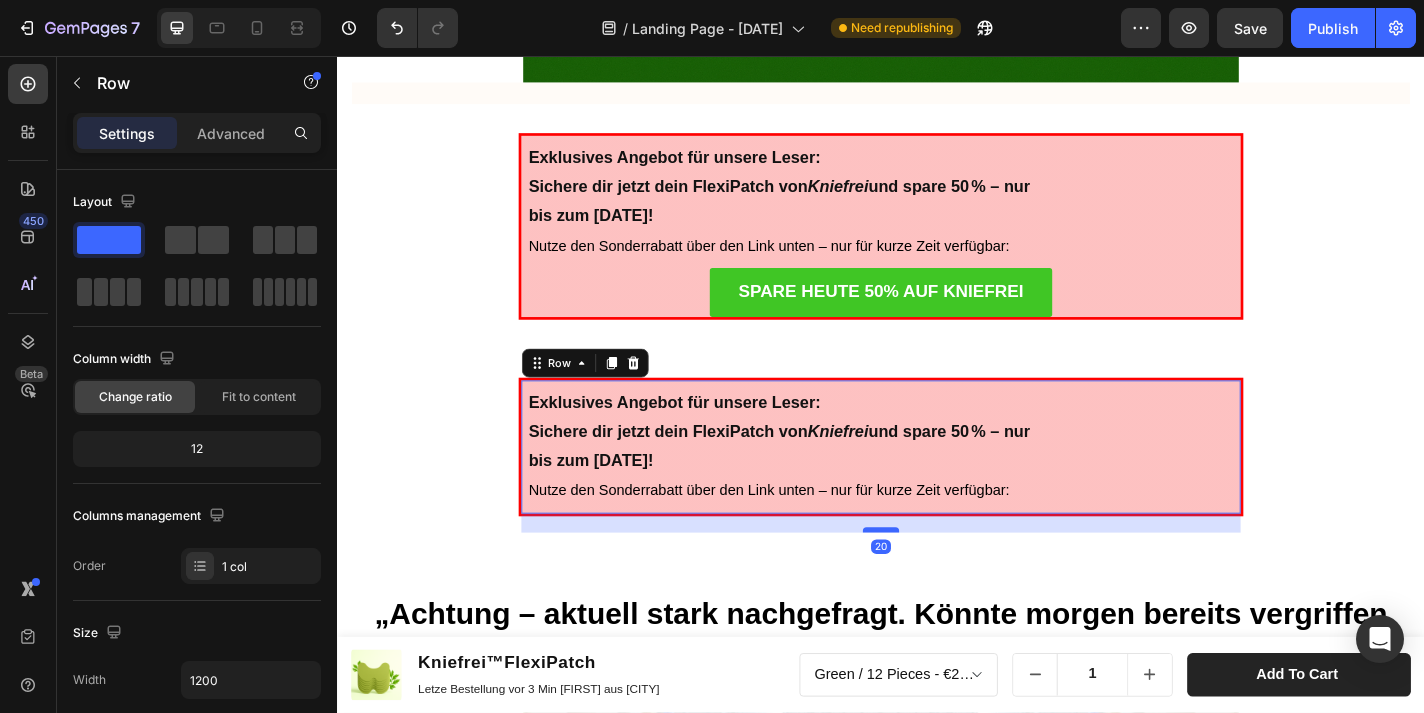 drag, startPoint x: 932, startPoint y: 537, endPoint x: 929, endPoint y: 576, distance: 39.115215 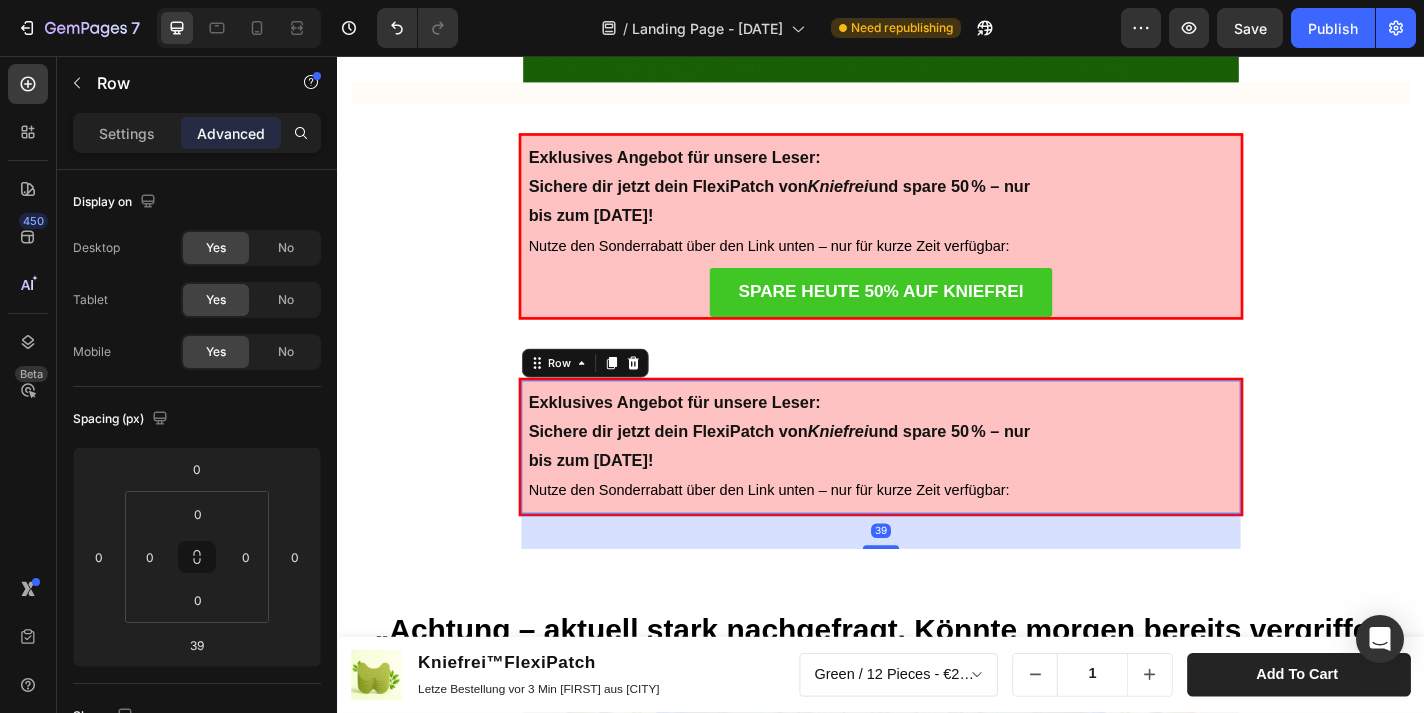 click on "Product Images Kniefrei™FlexiPatch Product Title Letze Bestellung vor 3 Min [FIRST] aus [CITY]  Text Block Row   Green / 12 Pieces - €24,99  Product Variants & Swatches
1
Product Quantity Add to cart Product Cart Button Row Row Product Sticky Advertorial  Text Block Heading Row Kniefrei™ – Natürliches Pflaster zur Linderung von Knieschmerzen  Erleben Sie natürliche Erleichterung für schmerzende Knie mit Kniefrei™! Heading Tausende sind bereits begeistert von der einfachen Lösung – entwickelt, um Schmerzen zu lindern und Beweglichkeit zurückzugeben. Text Block Image [DATE] von [FIRST] [LAST] Text Block Row Image Row Lang anhaltende Erleichterung Jedes Pflaster bietet bis zu 8 Stunden Linderung und ist somit eine bequeme und effektive Lösung zur Bewältigung von Knieschmerzen im Alltag. Egal, ob Sie unter Sportverletzungen, altersbedingten Knieproblemen oder chronischen Beschwerden leiden, unsere Pflaster bieten langanhaltenden Komfort und Mobilität. Text Block Image Row" at bounding box center (937, -1508) 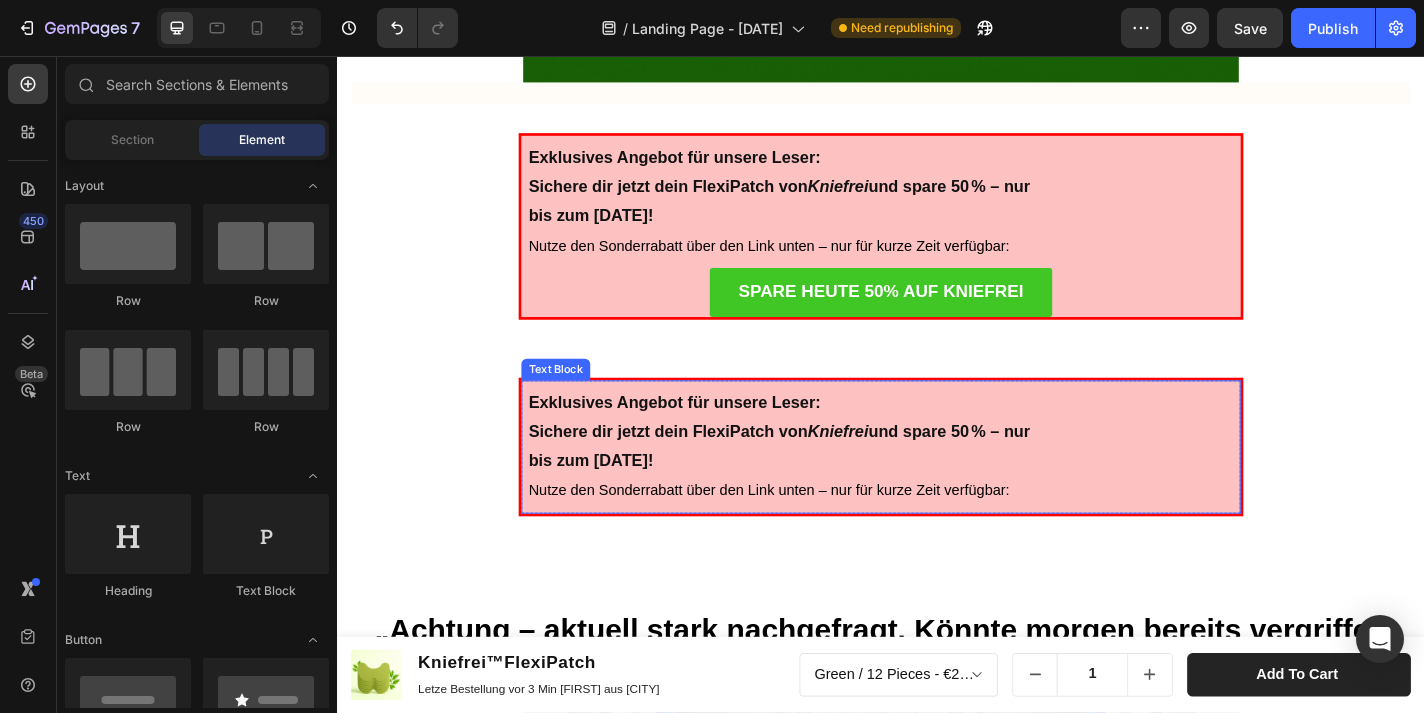 click on "Exklusives Angebot für unsere Leser: Sichere dir jetzt dein FlexiPatch von Kniefrei und spare 50 % – nur bis zum [DATE]! Nutze den Sonderrabatt über den Link unten – nur für kurze Zeit verfügbar:" at bounding box center (830, 487) 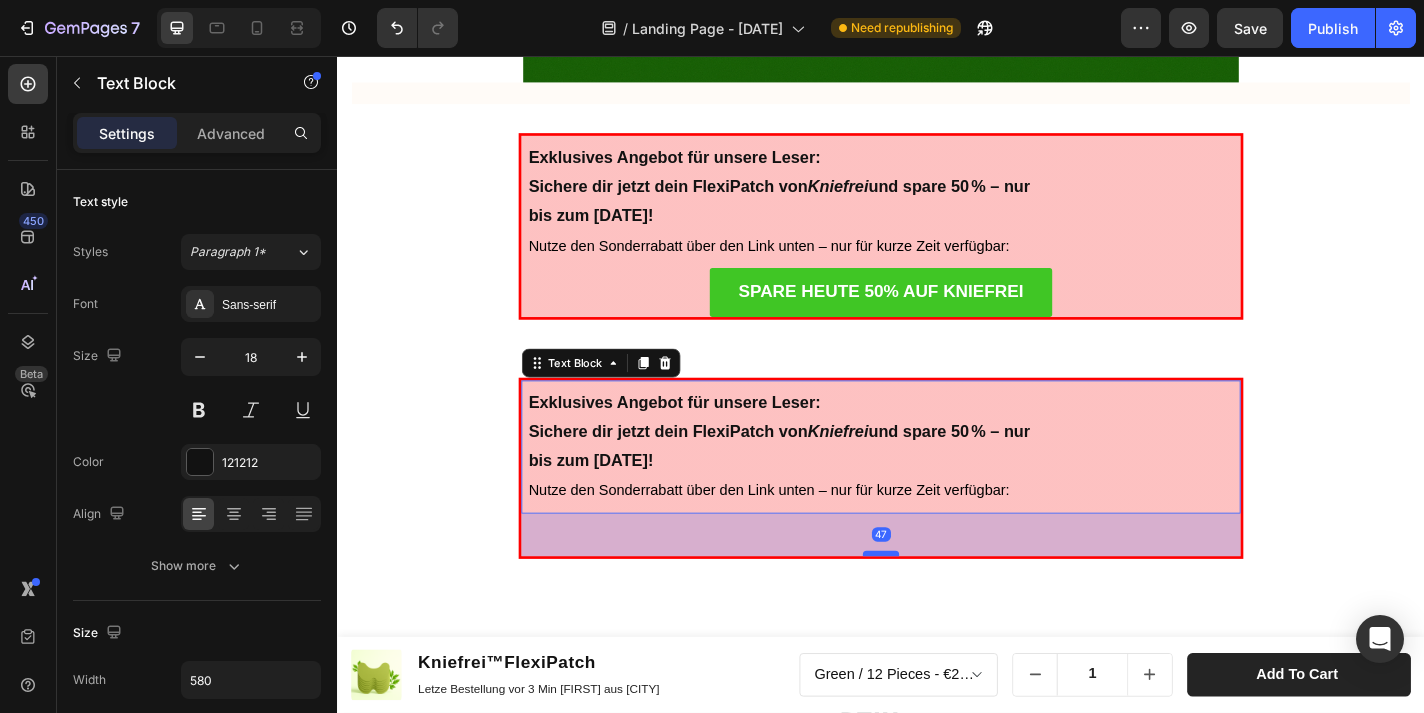 drag, startPoint x: 929, startPoint y: 538, endPoint x: 927, endPoint y: 585, distance: 47.042534 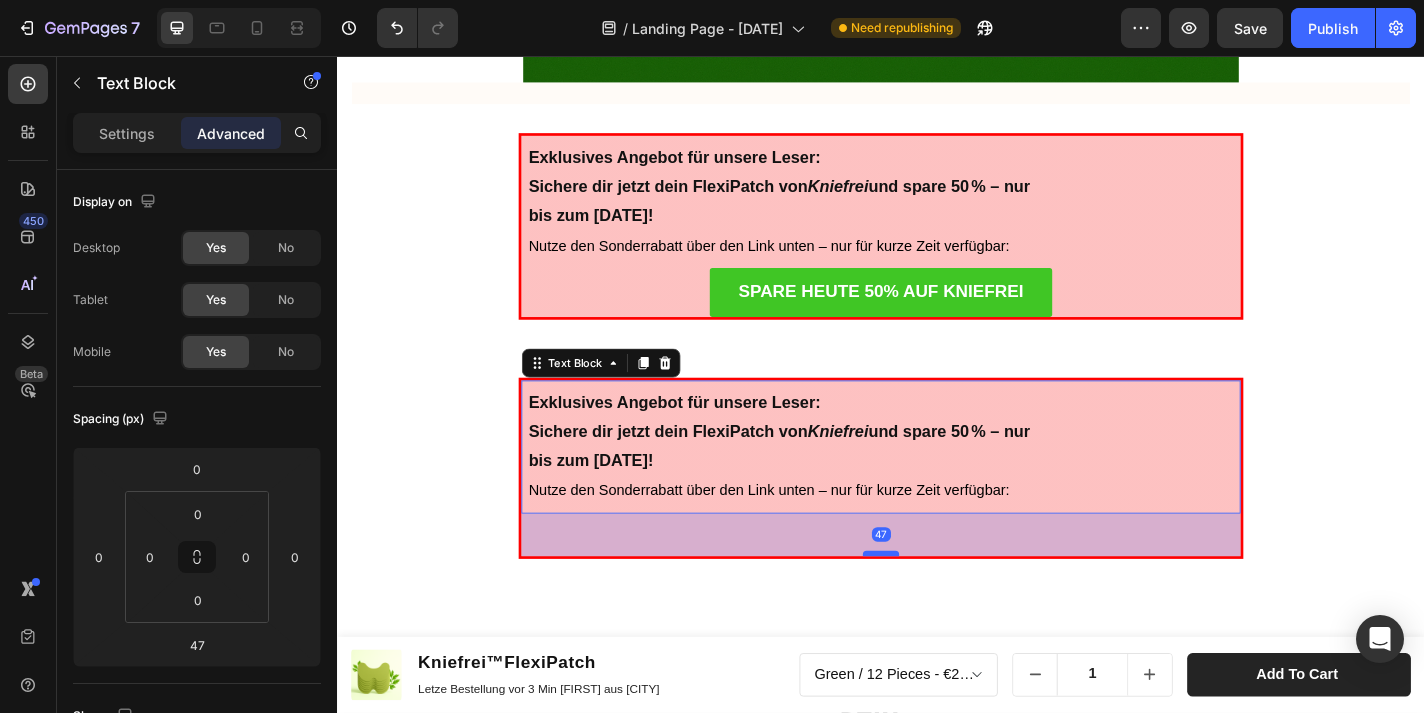 click at bounding box center [937, 605] 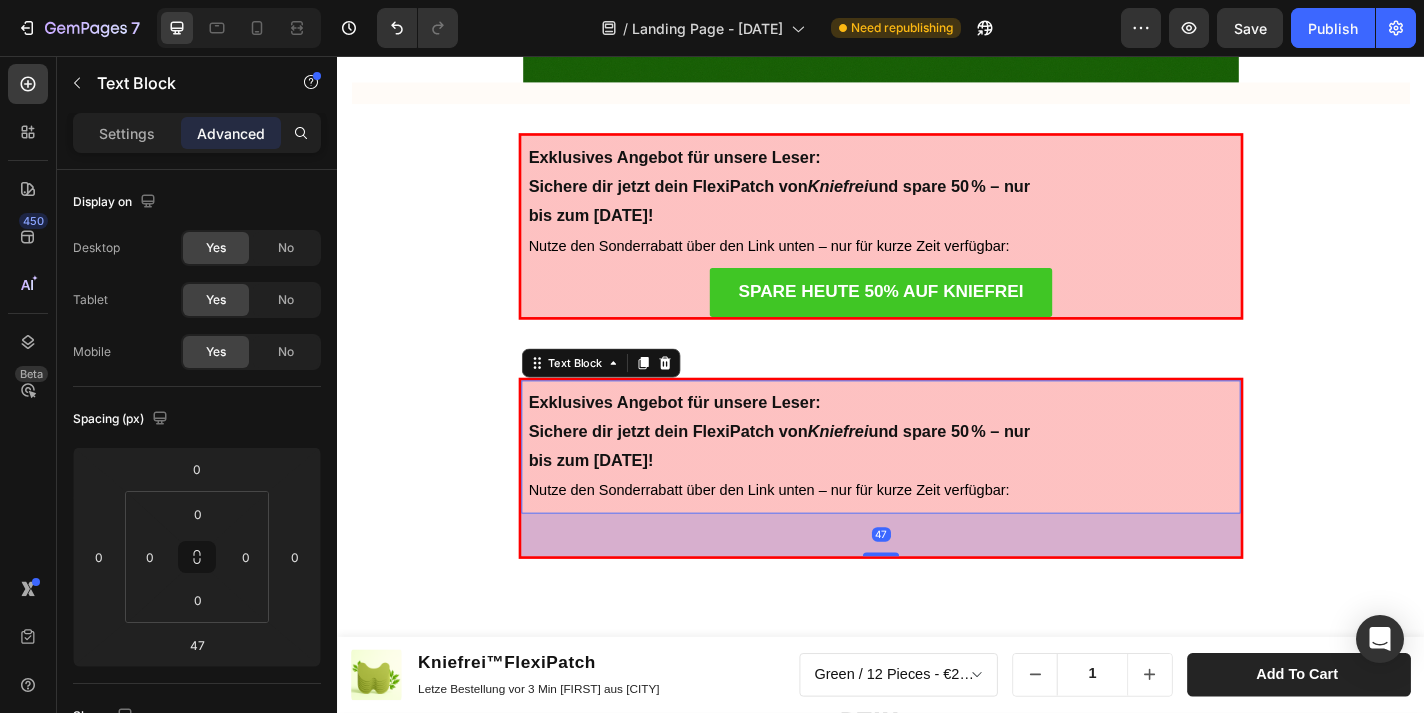 click on "47" at bounding box center (937, 584) 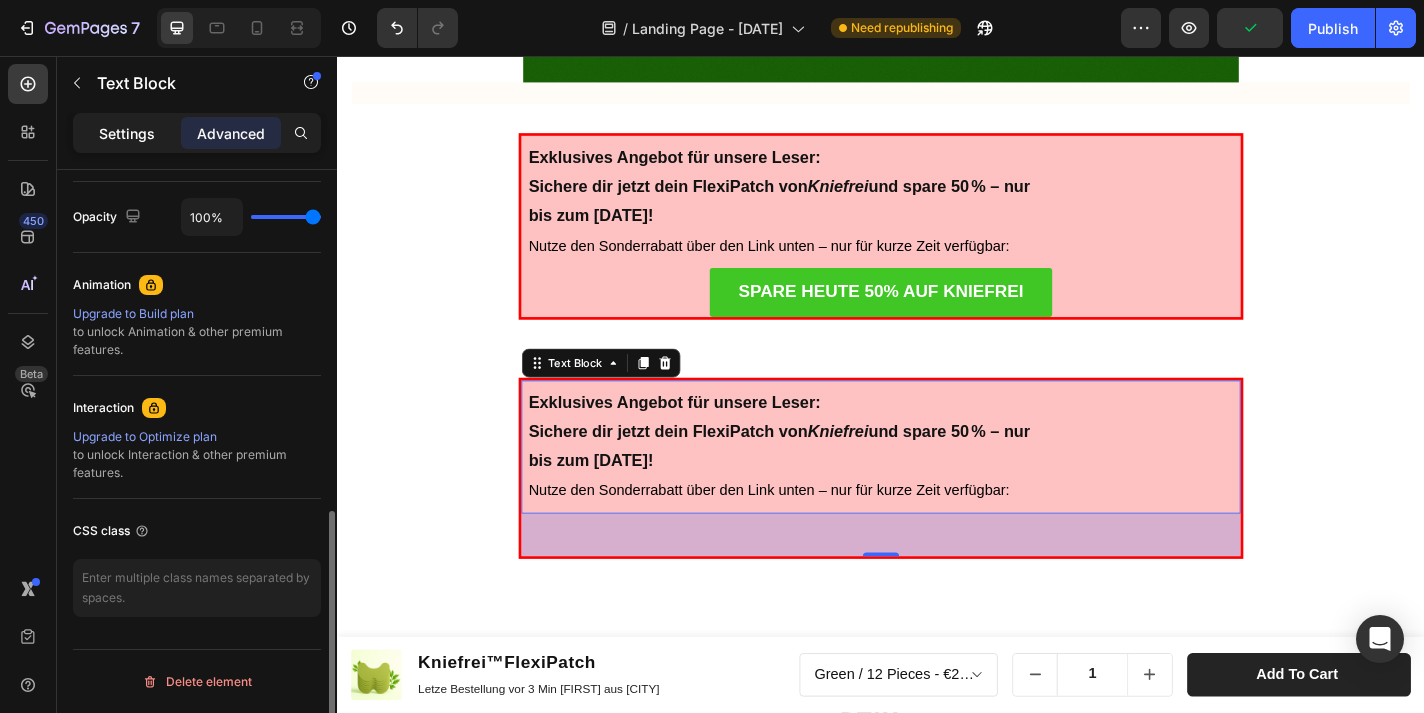 click on "Settings" at bounding box center (127, 133) 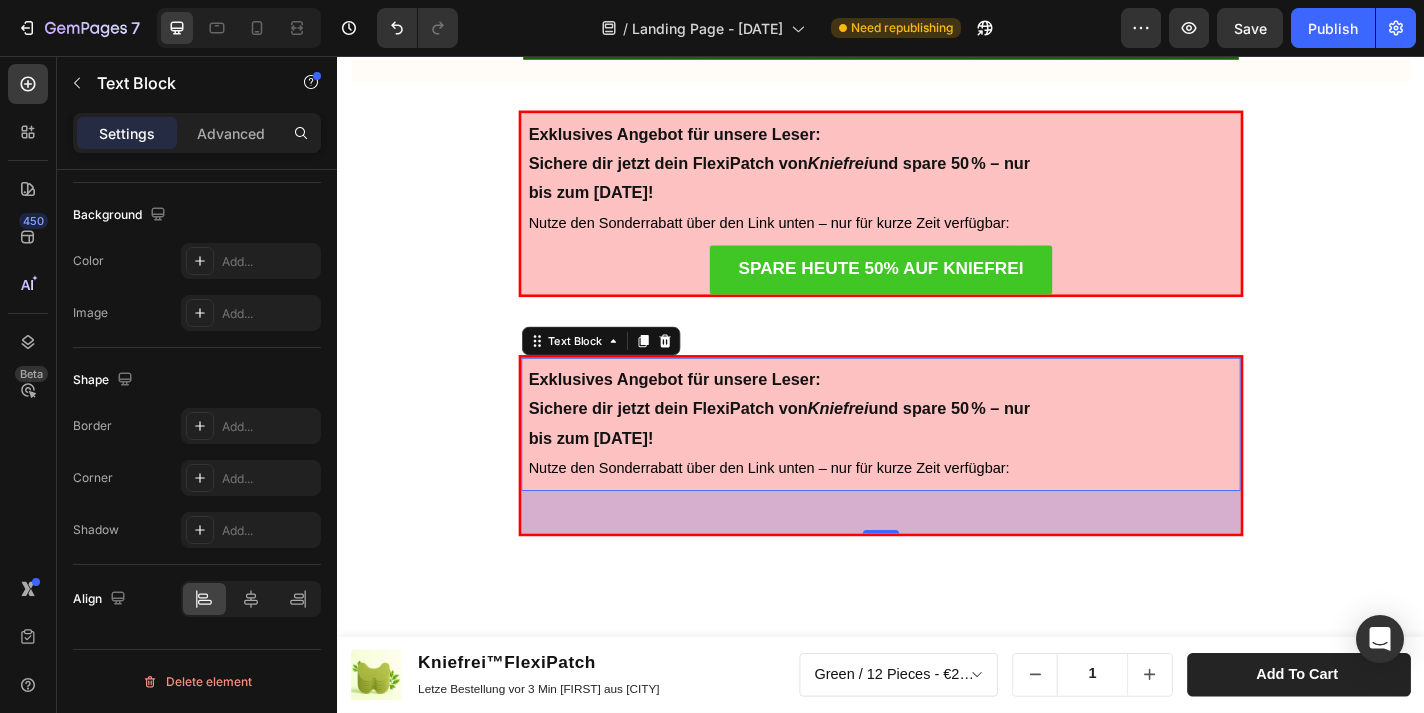 scroll, scrollTop: 5009, scrollLeft: 0, axis: vertical 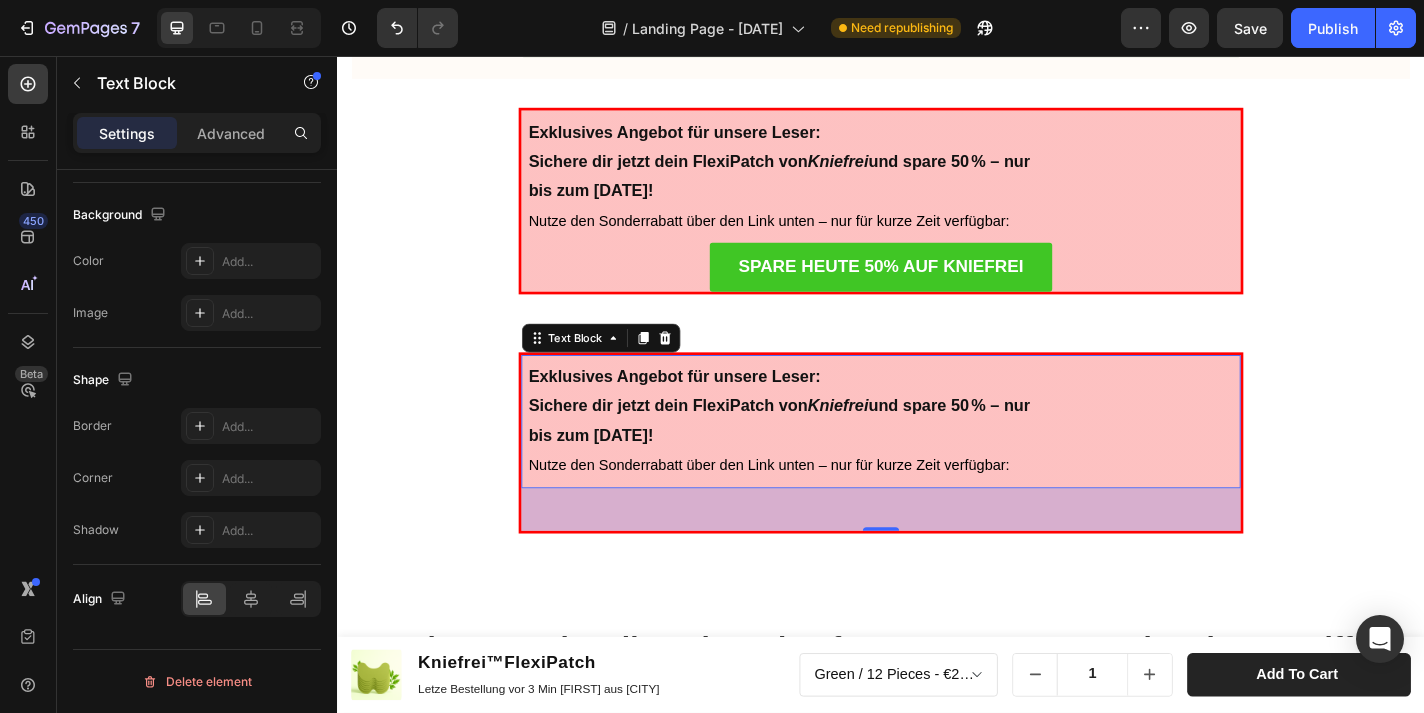 click on "47" at bounding box center (937, 556) 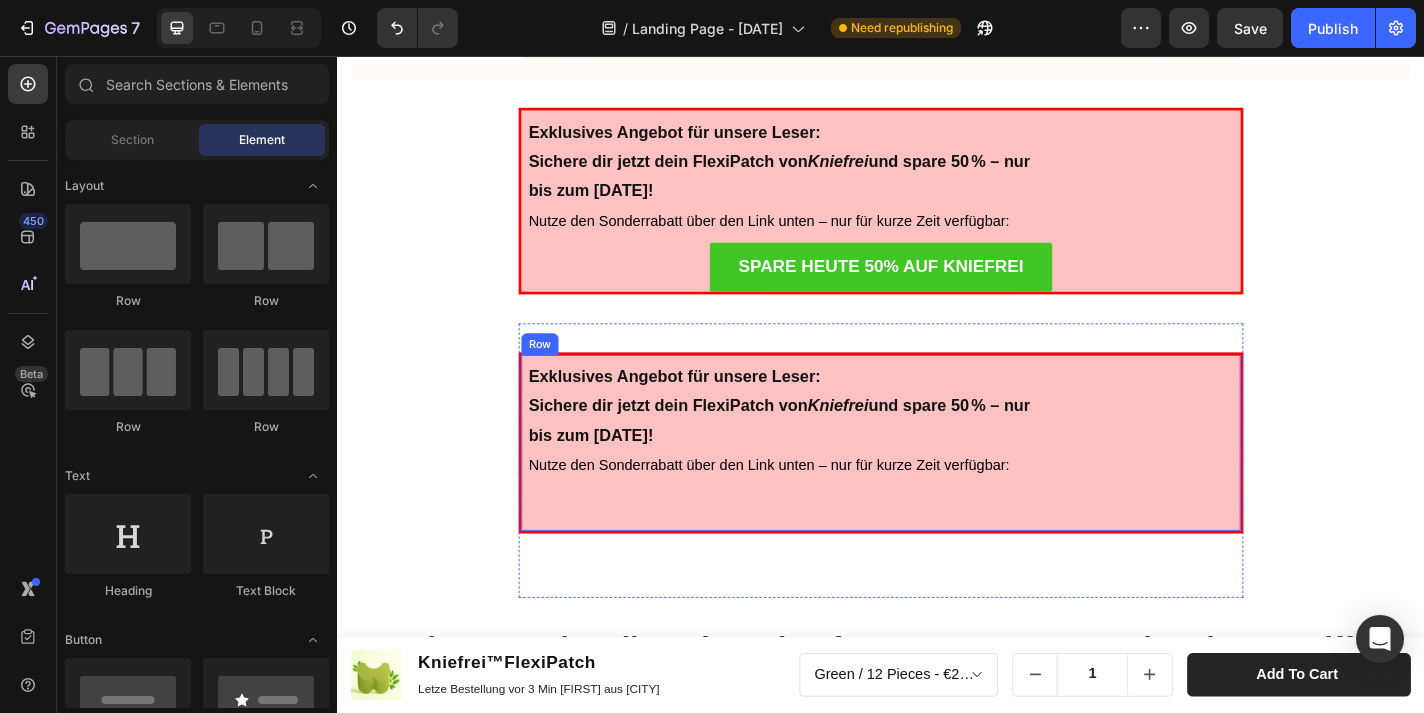 click on "Exklusives Angebot für unsere Leser: Sichere dir jetzt dein FlexiPatch von  Kniefrei  und spare 50 % – nur bis zum [DATE]! Nutze den Sonderrabatt über den Link unten – nur für kurze Zeit verfügbar: Text Block" at bounding box center [937, 483] 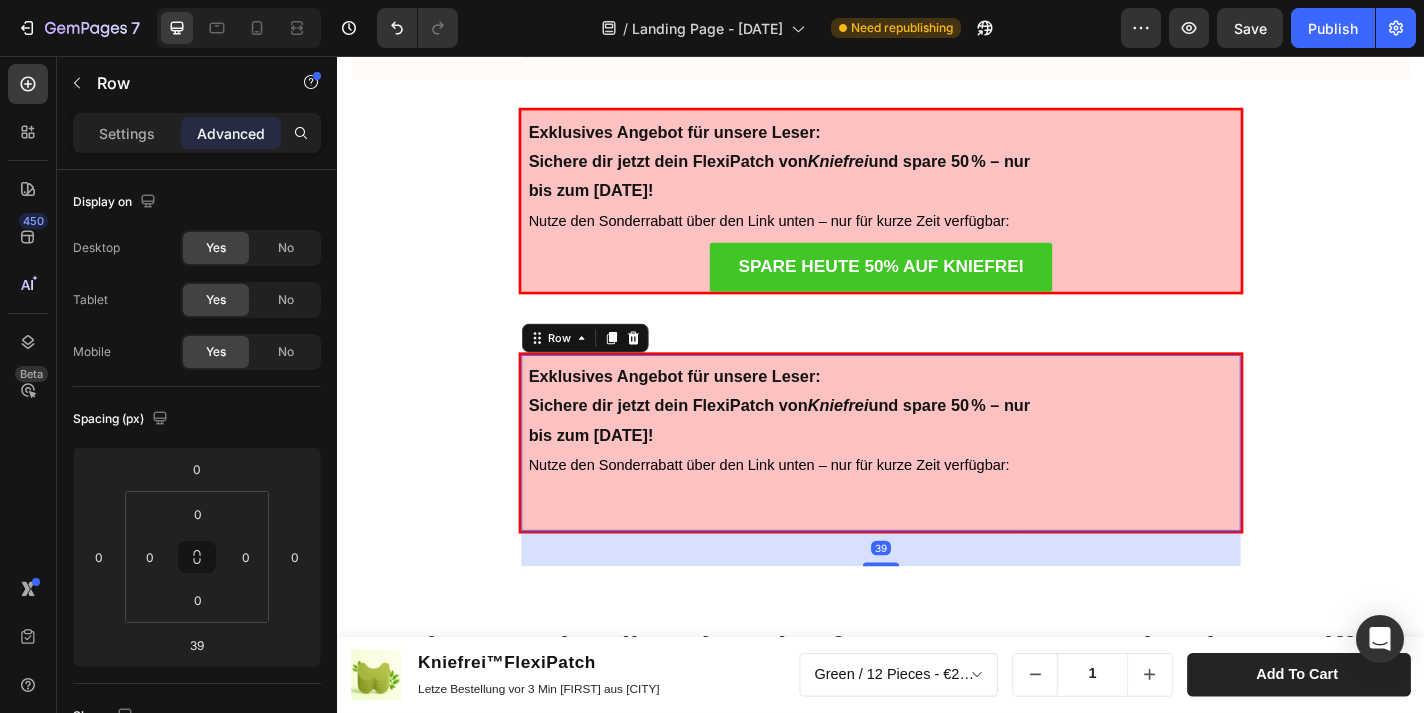 click on "Exklusives Angebot für unsere Leser: Sichere dir jetzt dein FlexiPatch von  Kniefrei  und spare 50 % – nur bis zum [DATE]! Nutze den Sonderrabatt über den Link unten – nur für kurze Zeit verfügbar: Text Block" at bounding box center (937, 483) 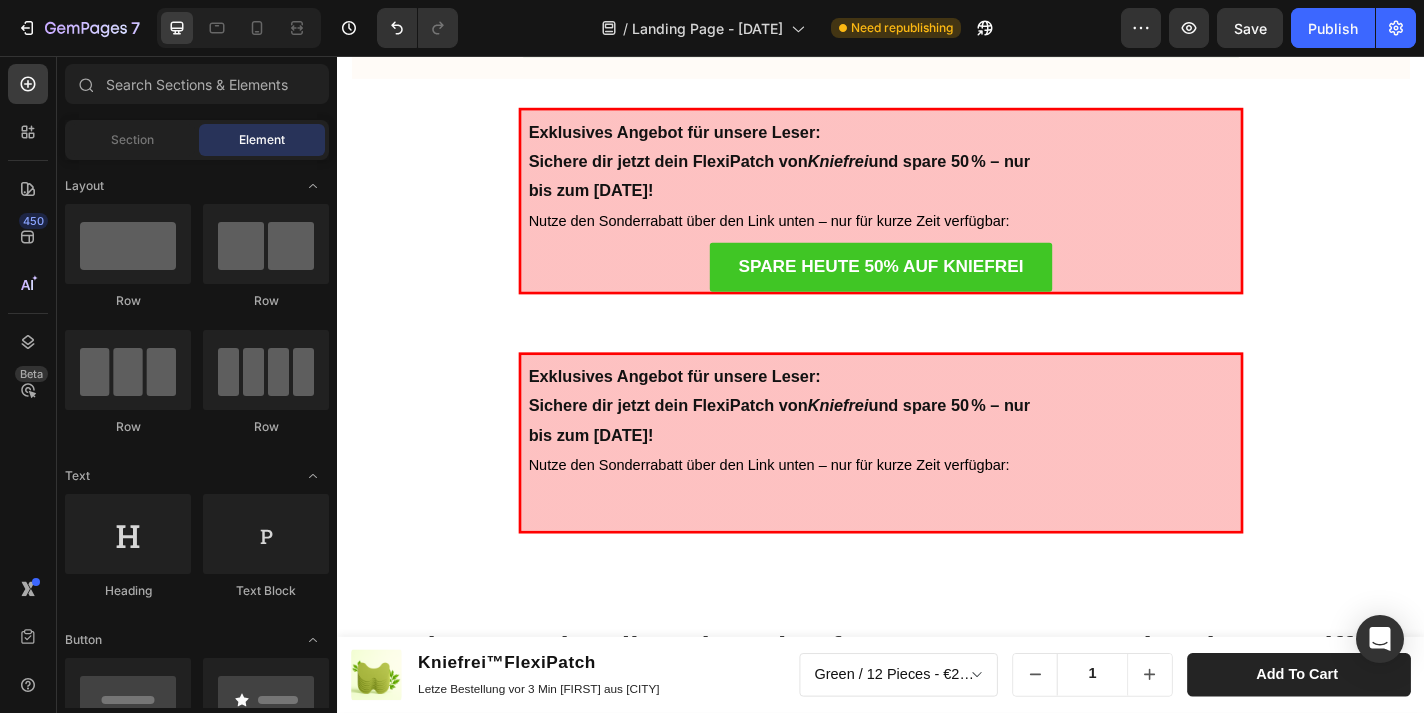 click on "Product Images Kniefrei™FlexiPatch Product Title Letze Bestellung vor 3 Min [FIRST] aus [CITY]  Text Block Row   Green / 12 Pieces - €24,99  Product Variants & Swatches
1
Product Quantity Add to cart Product Cart Button Row Row Product Sticky Advertorial  Text Block Heading Row Kniefrei™ – Natürliches Pflaster zur Linderung von Knieschmerzen  Erleben Sie natürliche Erleichterung für schmerzende Knie mit Kniefrei™! Heading Tausende sind bereits begeistert von der einfachen Lösung – entwickelt, um Schmerzen zu lindern und Beweglichkeit zurückzugeben. Text Block Image [DATE] von [FIRST] [LAST] Text Block Row Image Row Lang anhaltende Erleichterung Jedes Pflaster bietet bis zu 8 Stunden Linderung und ist somit eine bequeme und effektive Lösung zur Bewältigung von Knieschmerzen im Alltag. Egal, ob Sie unter Sportverletzungen, altersbedingten Knieproblemen oder chronischen Beschwerden leiden, unsere Pflaster bieten langanhaltenden Komfort und Mobilität. Text Block Image Row" at bounding box center (937, -1512) 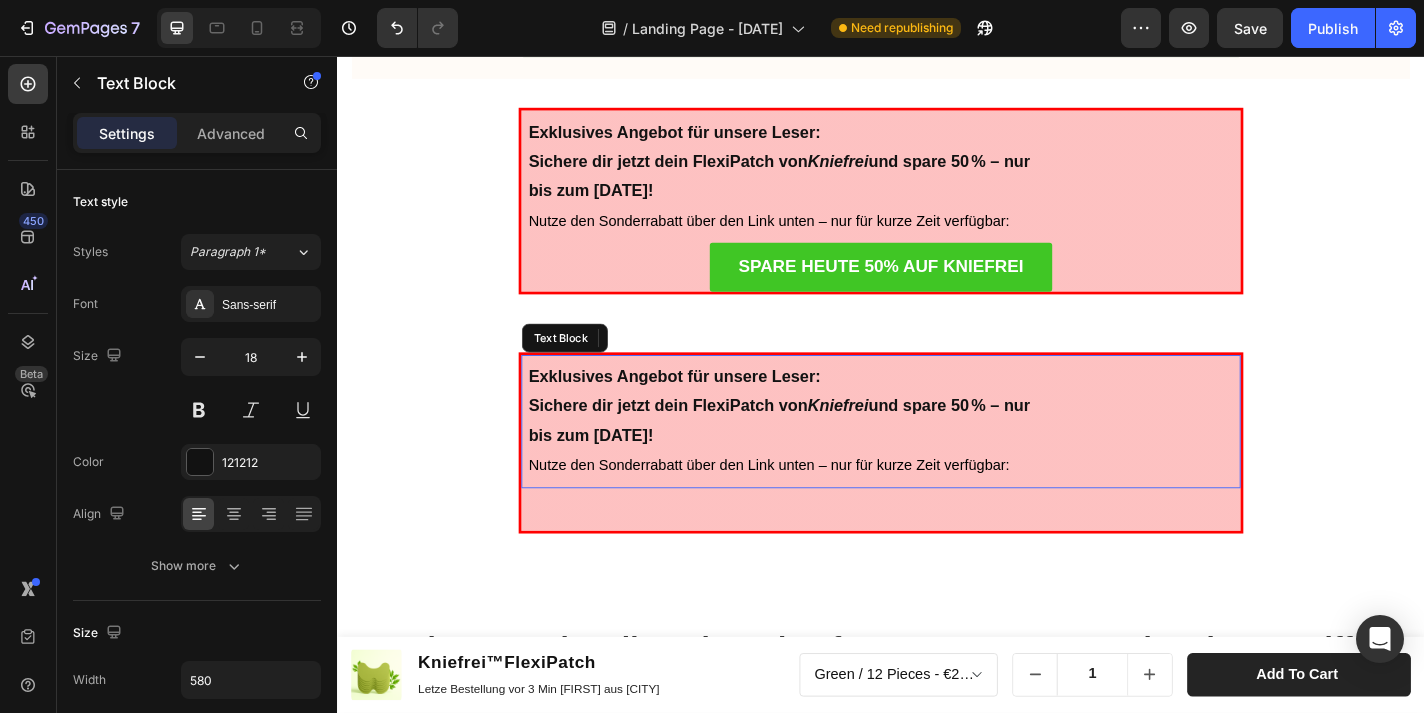 click on "Exklusives Angebot für unsere Leser: Sichere dir jetzt dein FlexiPatch von Kniefrei und spare 50 % – nur bis zum [DATE]! Nutze den Sonderrabatt über den Link unten – nur für kurze Zeit verfügbar:" at bounding box center (830, 459) 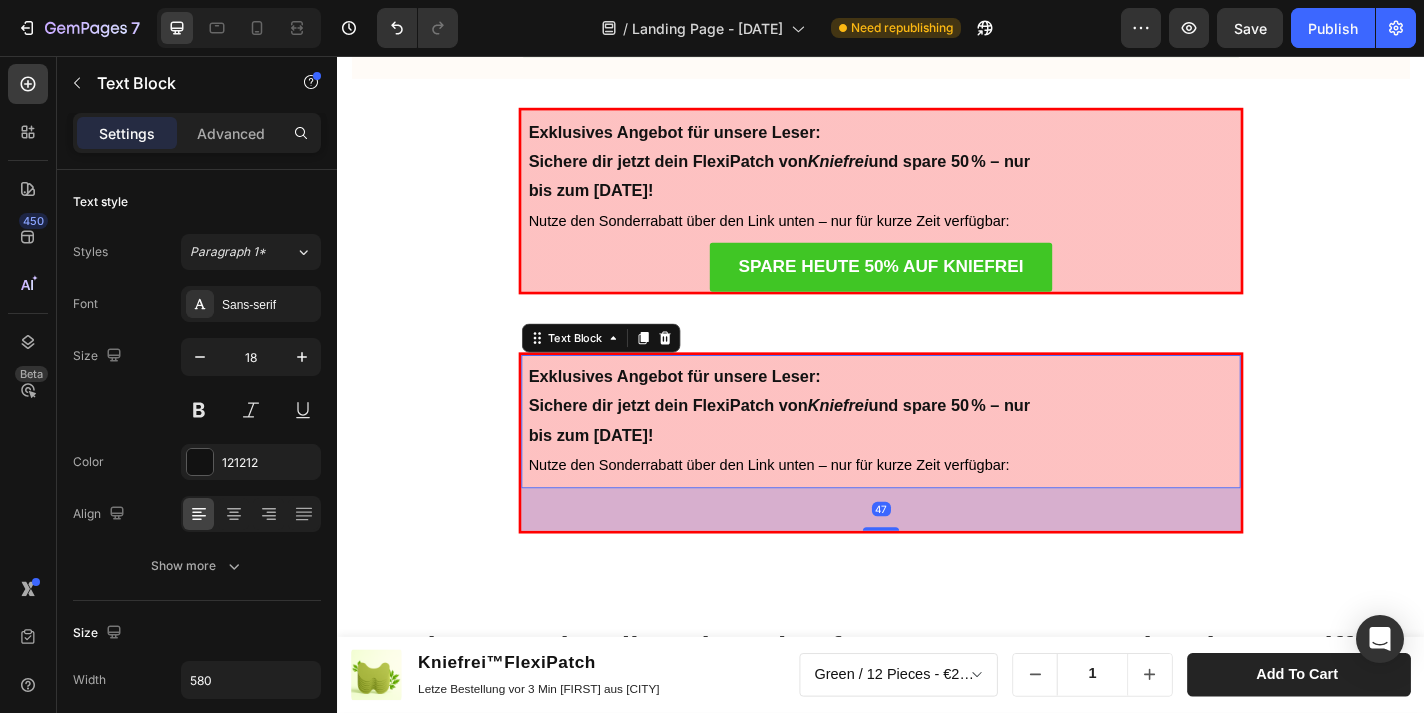 click on "47" at bounding box center (937, 556) 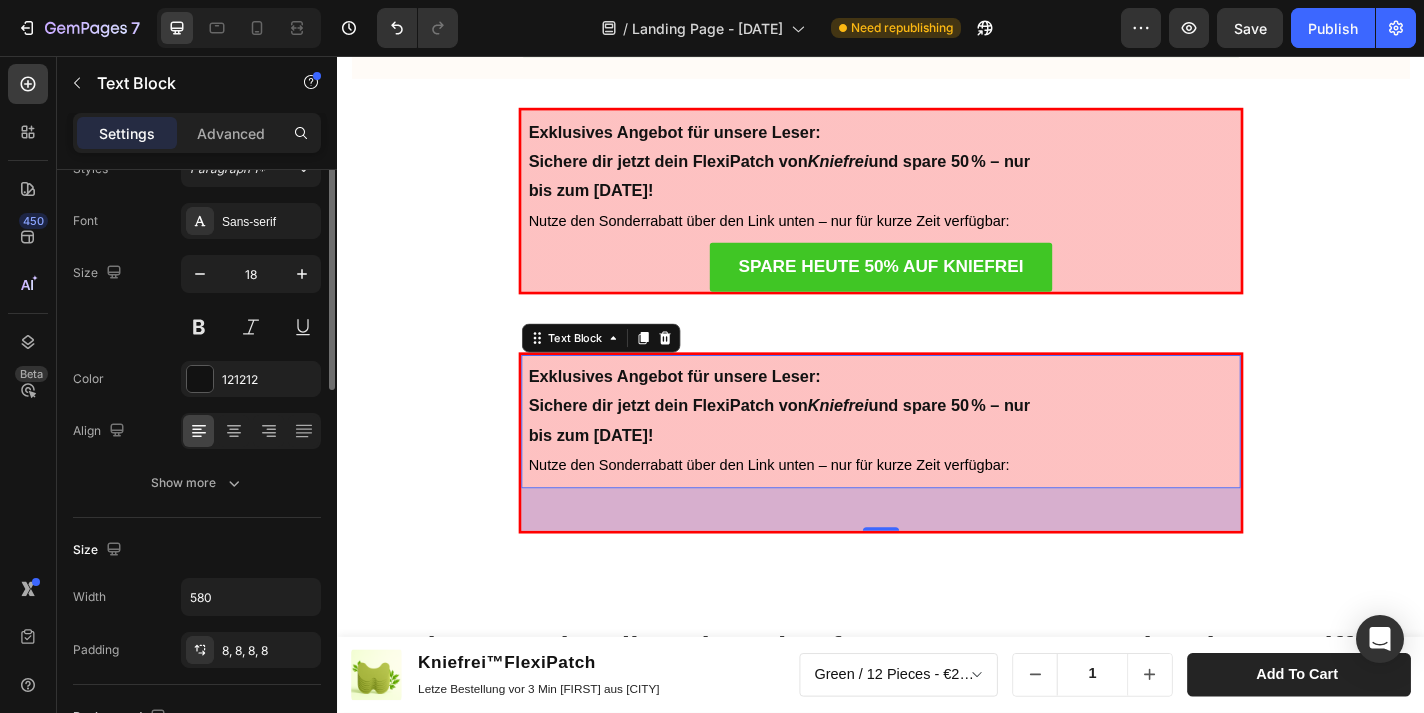 scroll, scrollTop: 0, scrollLeft: 0, axis: both 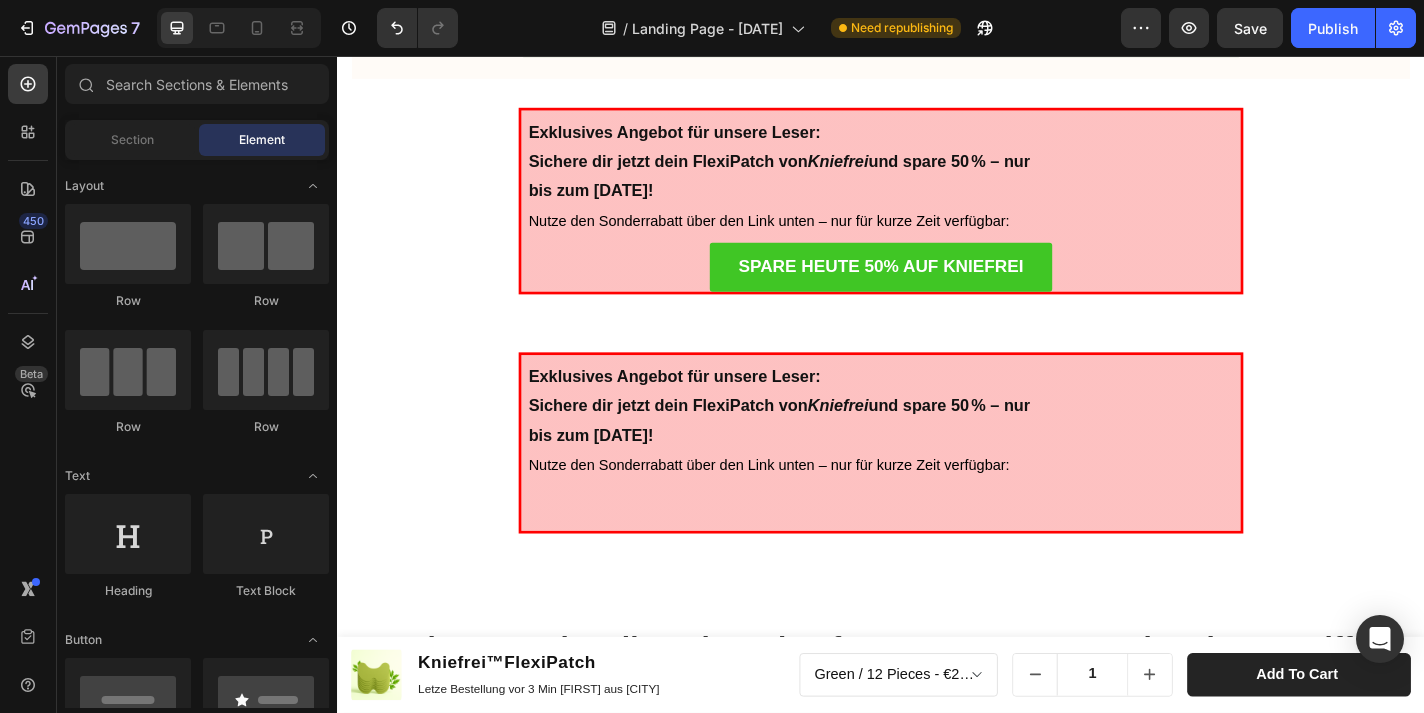 click on "Product Images Kniefrei™FlexiPatch Product Title Letze Bestellung vor 3 Min [FIRST] aus [CITY]  Text Block Row   Green / 12 Pieces - €24,99  Product Variants & Swatches
1
Product Quantity Add to cart Product Cart Button Row Row Product Sticky Advertorial  Text Block Heading Row Kniefrei™ – Natürliches Pflaster zur Linderung von Knieschmerzen  Erleben Sie natürliche Erleichterung für schmerzende Knie mit Kniefrei™! Heading Tausende sind bereits begeistert von der einfachen Lösung – entwickelt, um Schmerzen zu lindern und Beweglichkeit zurückzugeben. Text Block Image [DATE] von [FIRST] [LAST] Text Block Row Image Row Lang anhaltende Erleichterung Jedes Pflaster bietet bis zu 8 Stunden Linderung und ist somit eine bequeme und effektive Lösung zur Bewältigung von Knieschmerzen im Alltag. Egal, ob Sie unter Sportverletzungen, altersbedingten Knieproblemen oder chronischen Beschwerden leiden, unsere Pflaster bieten langanhaltenden Komfort und Mobilität. Text Block Image Row" at bounding box center [937, -1512] 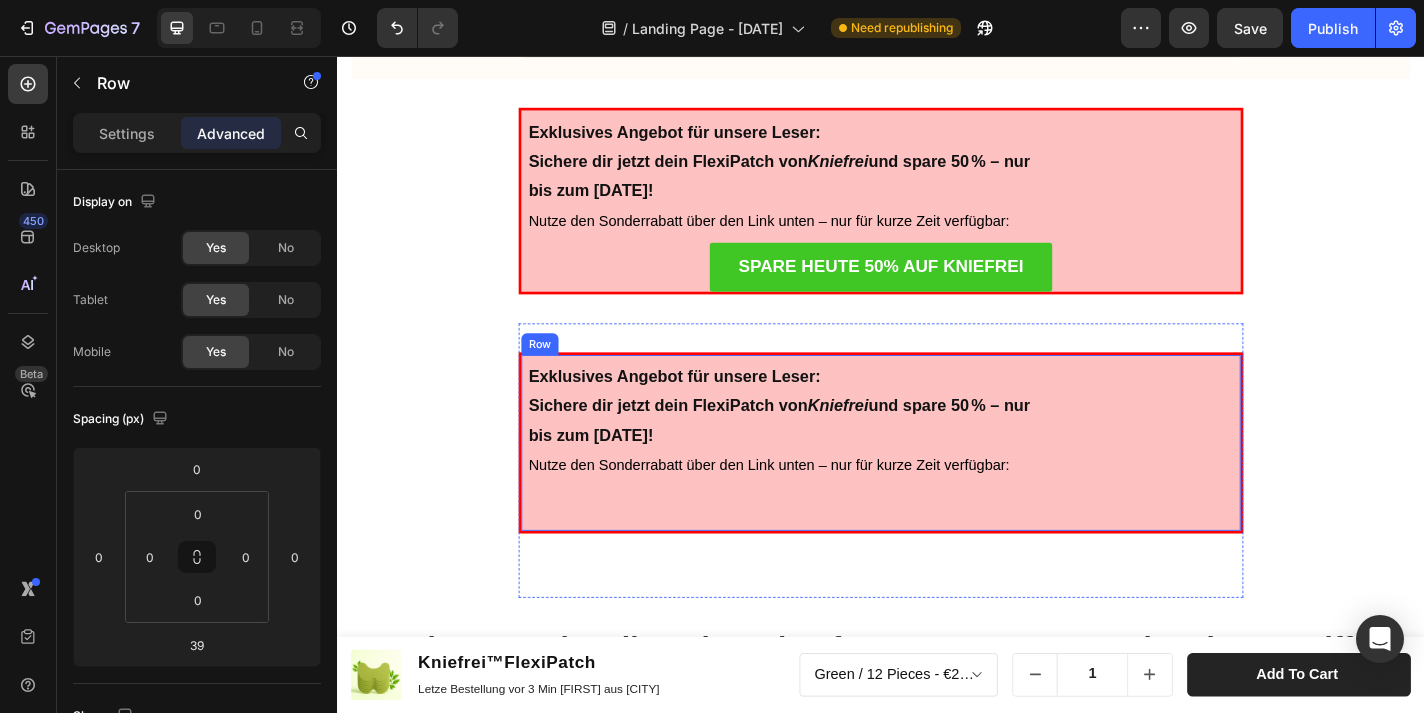click on "Exklusives Angebot für unsere Leser: Sichere dir jetzt dein FlexiPatch von  Kniefrei  und spare 50 % – nur bis zum [DATE]! Nutze den Sonderrabatt über den Link unten – nur für kurze Zeit verfügbar: Text Block" at bounding box center [937, 483] 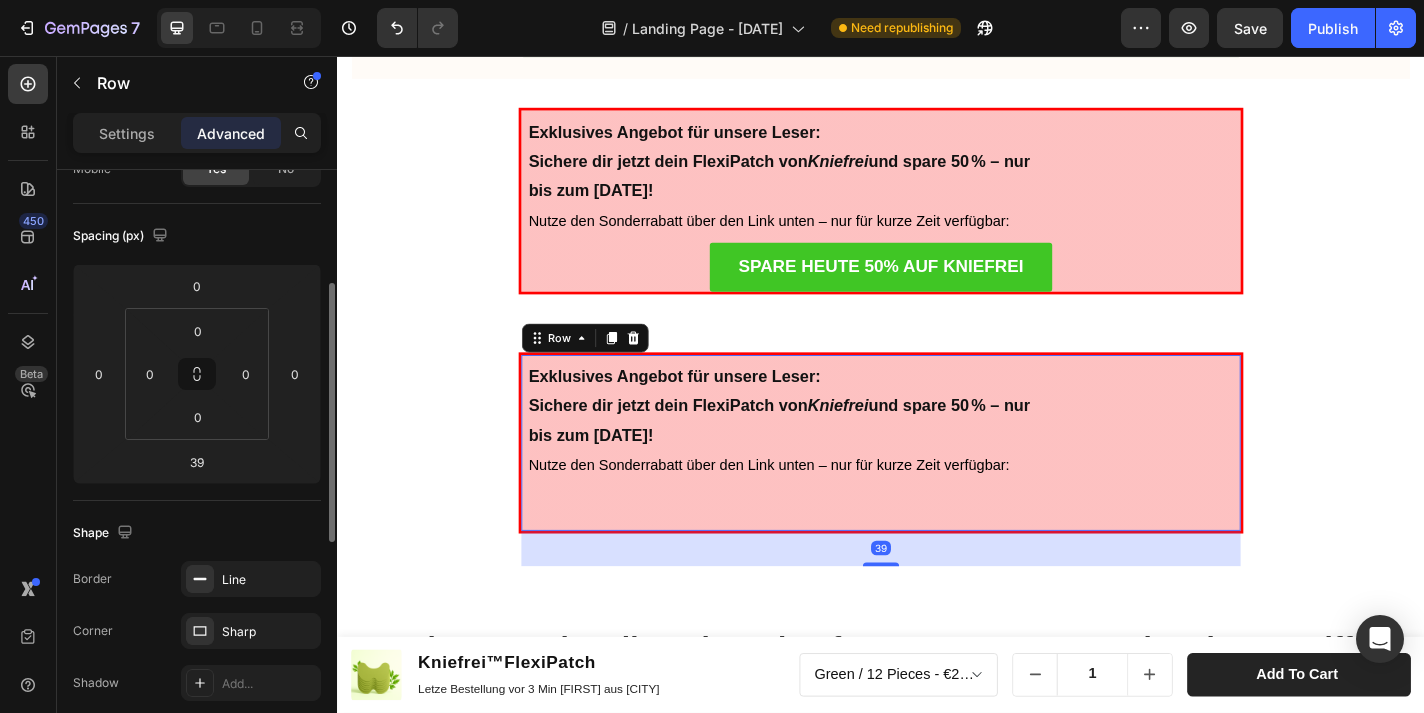 scroll, scrollTop: 207, scrollLeft: 0, axis: vertical 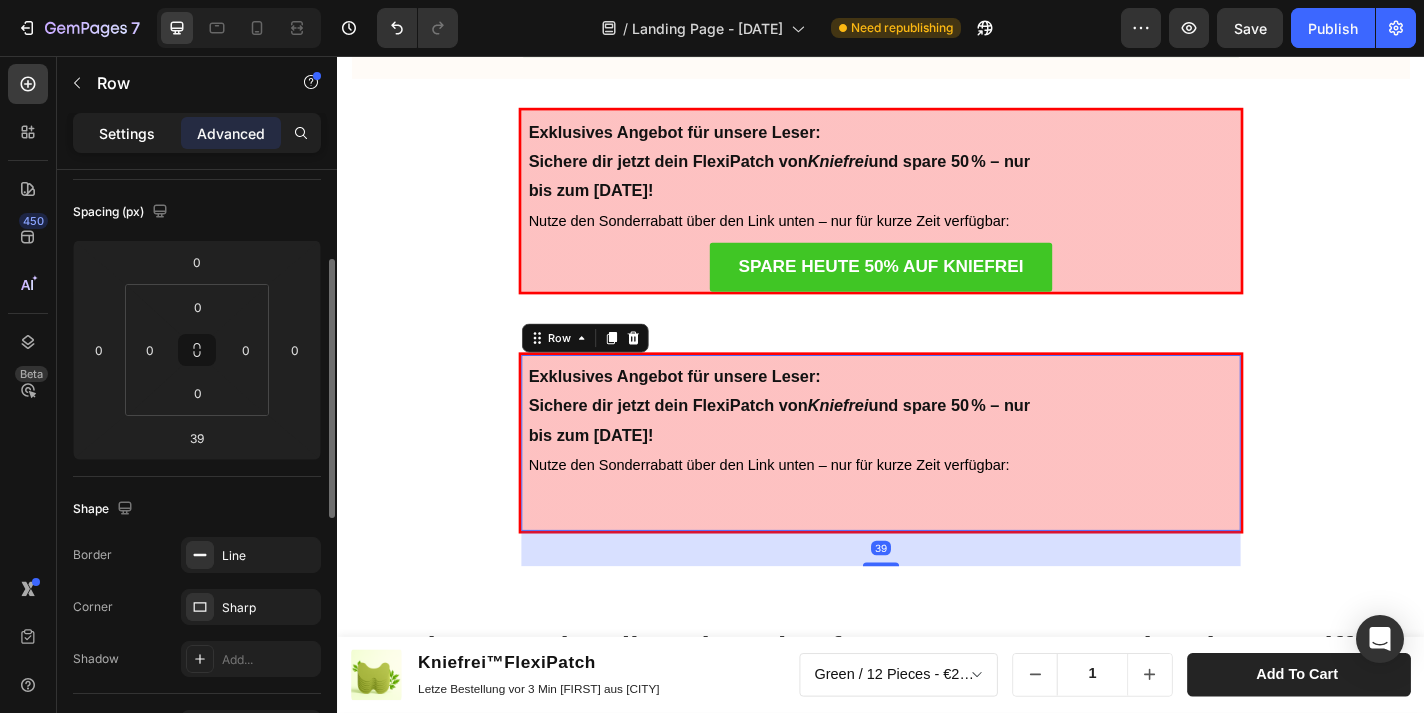 click on "Settings" at bounding box center (127, 133) 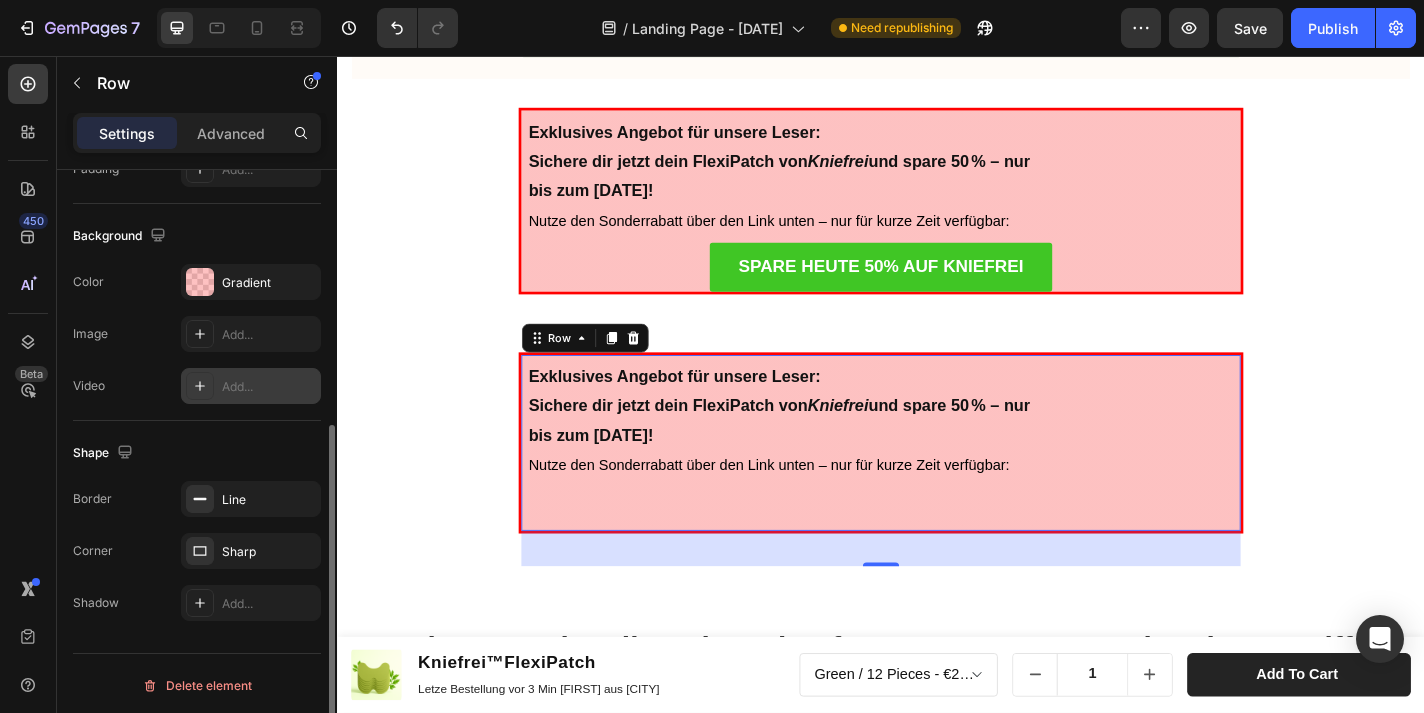 scroll, scrollTop: 620, scrollLeft: 0, axis: vertical 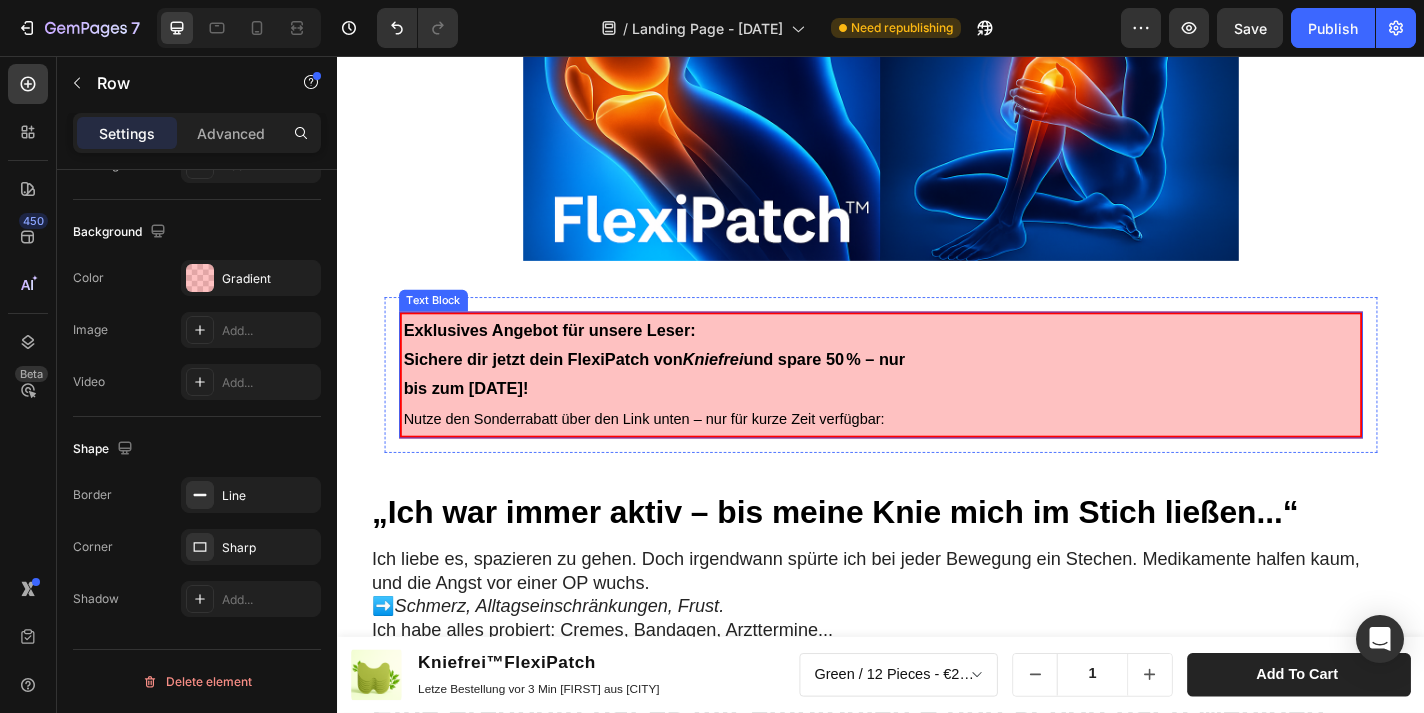 click on "bis zum [DATE]! Nutze den Sonderrabatt über den Link unten – nur für kurze Zeit verfügbar:" at bounding box center [937, 440] 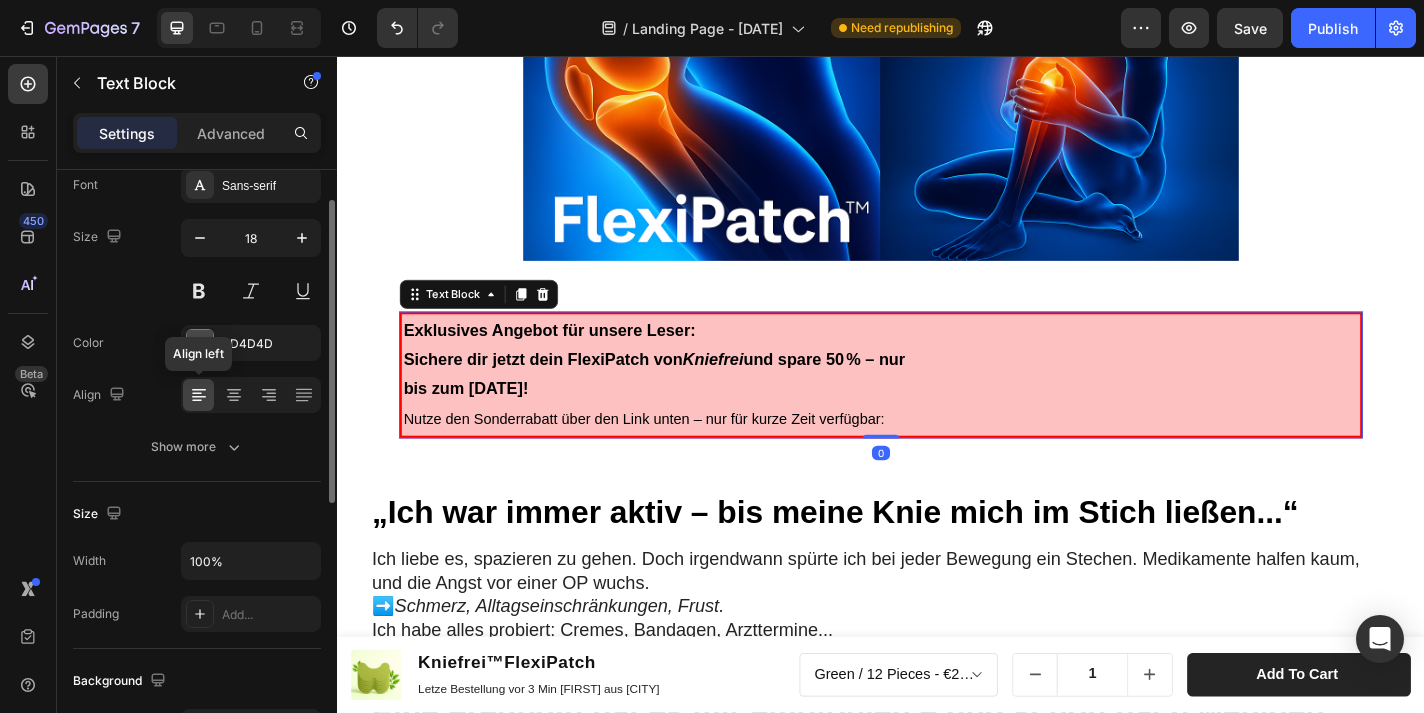 scroll, scrollTop: 139, scrollLeft: 0, axis: vertical 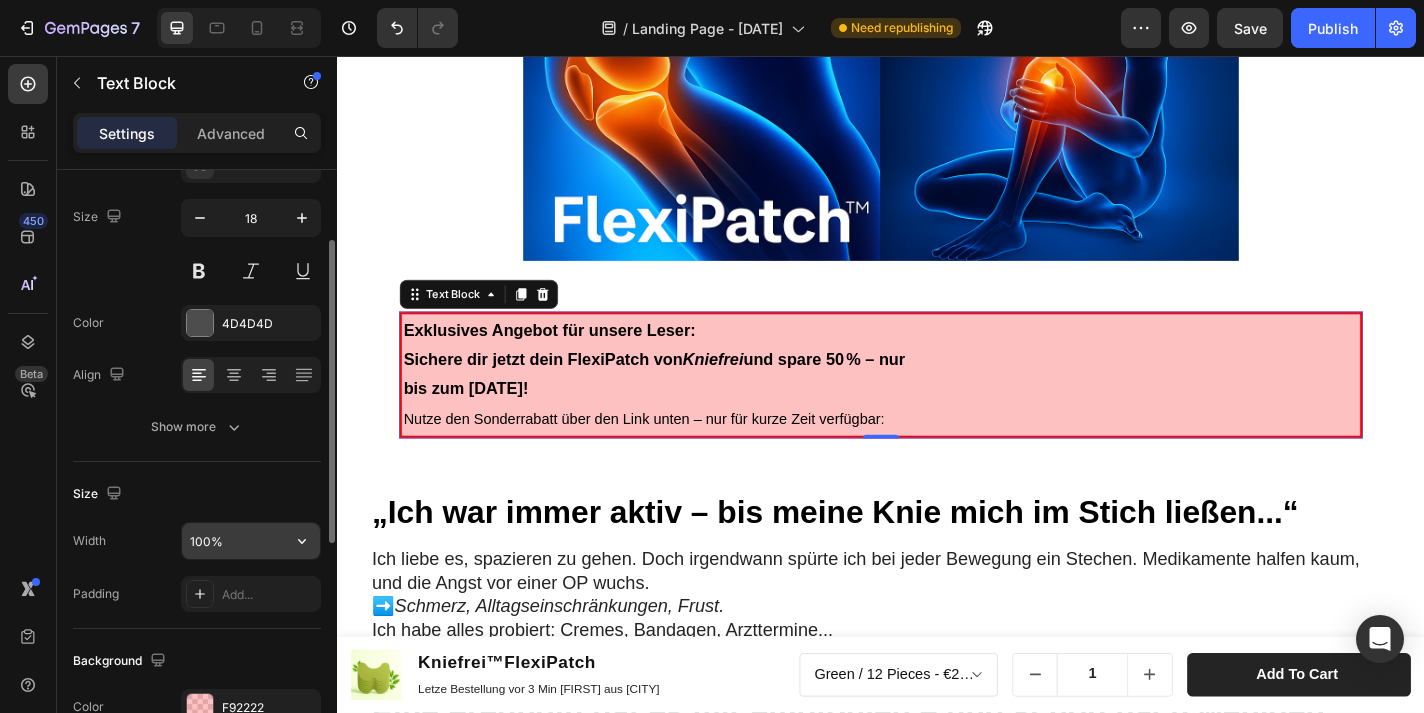 click on "100%" at bounding box center (251, 541) 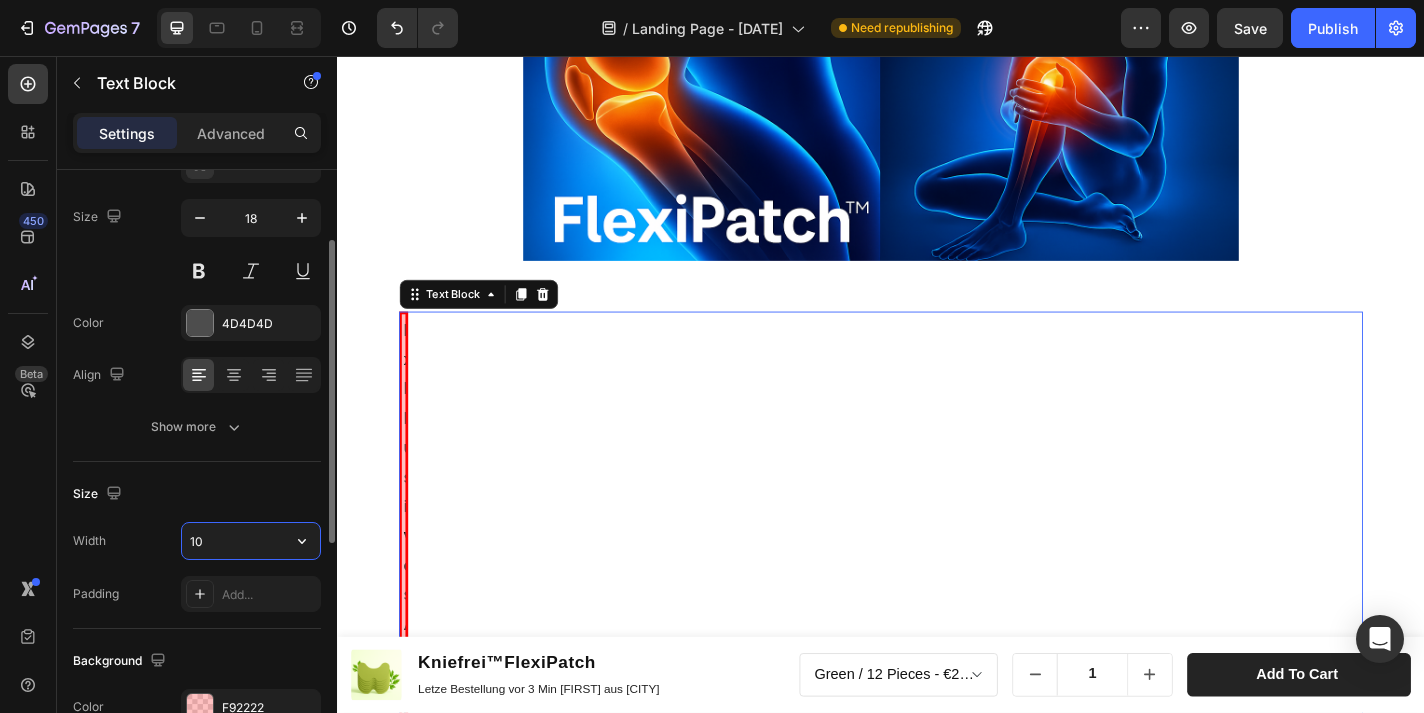 type on "1" 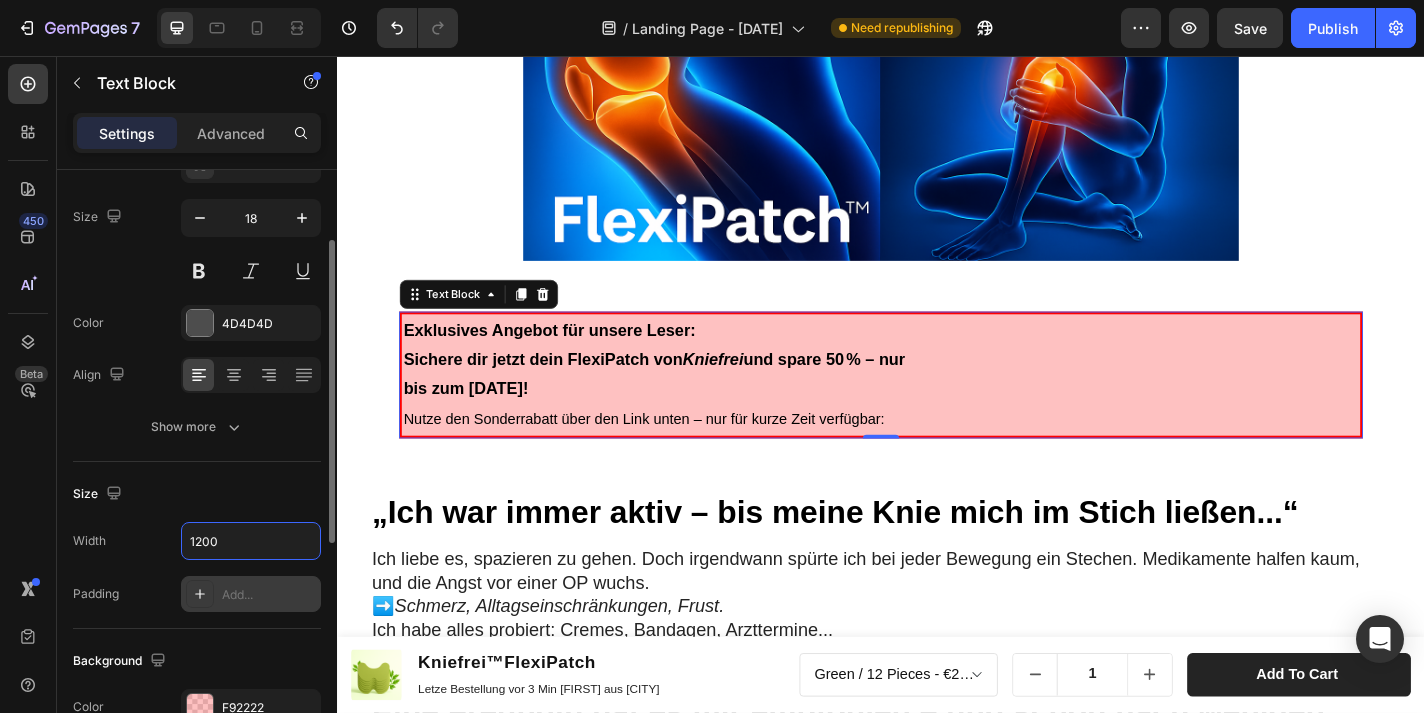 type on "1200" 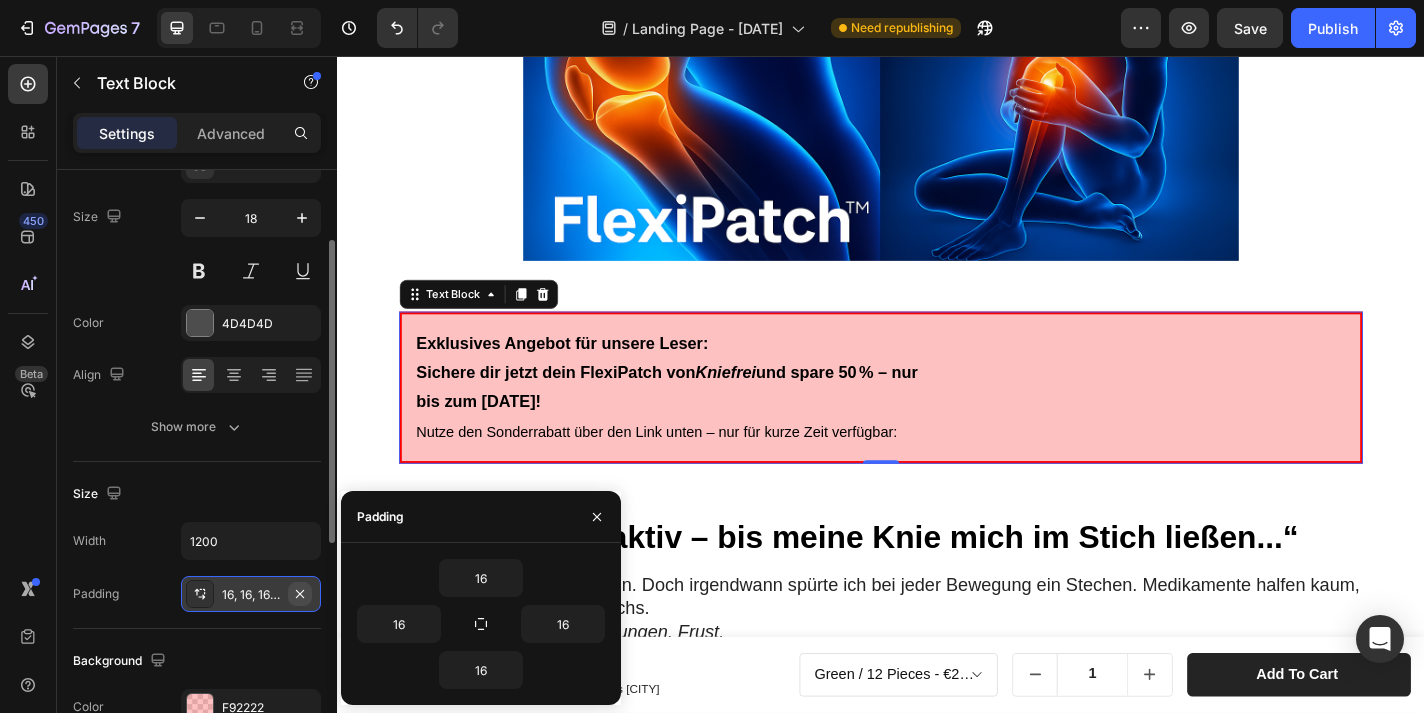 click 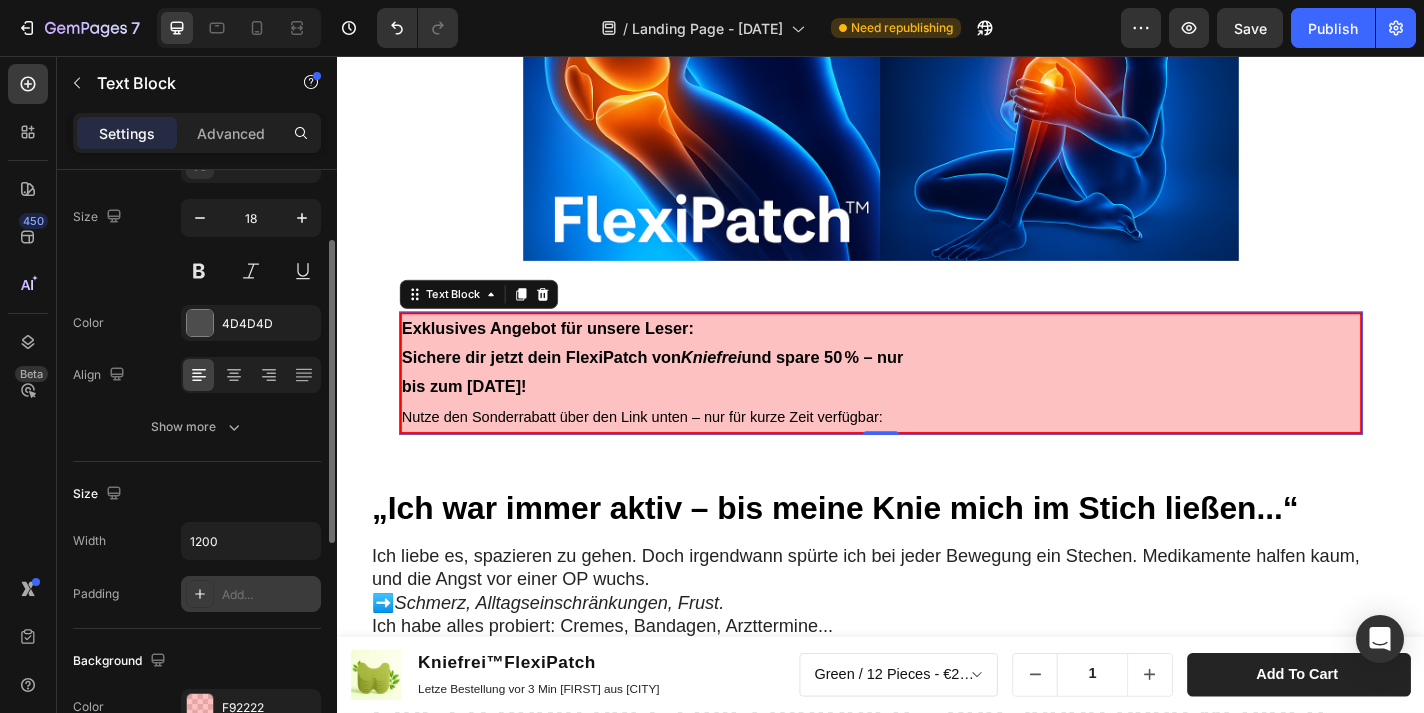 click 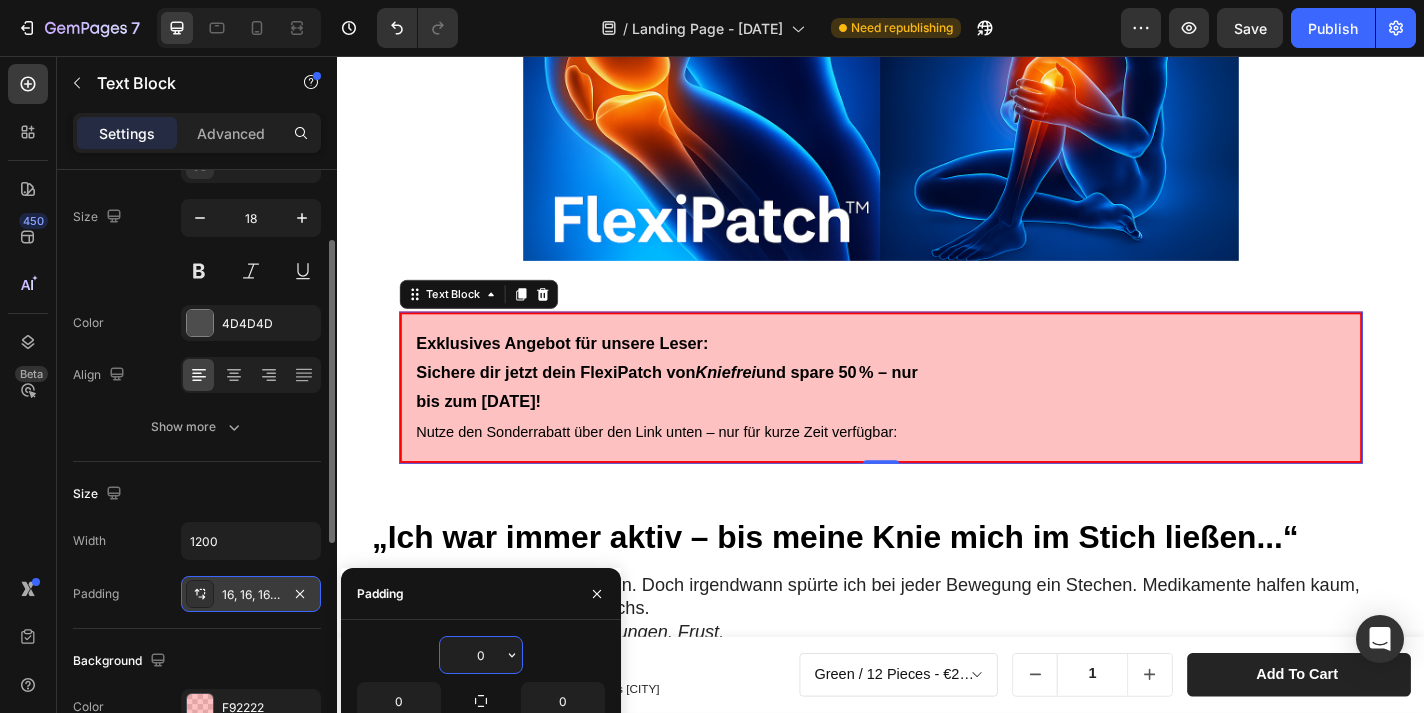 type on "16" 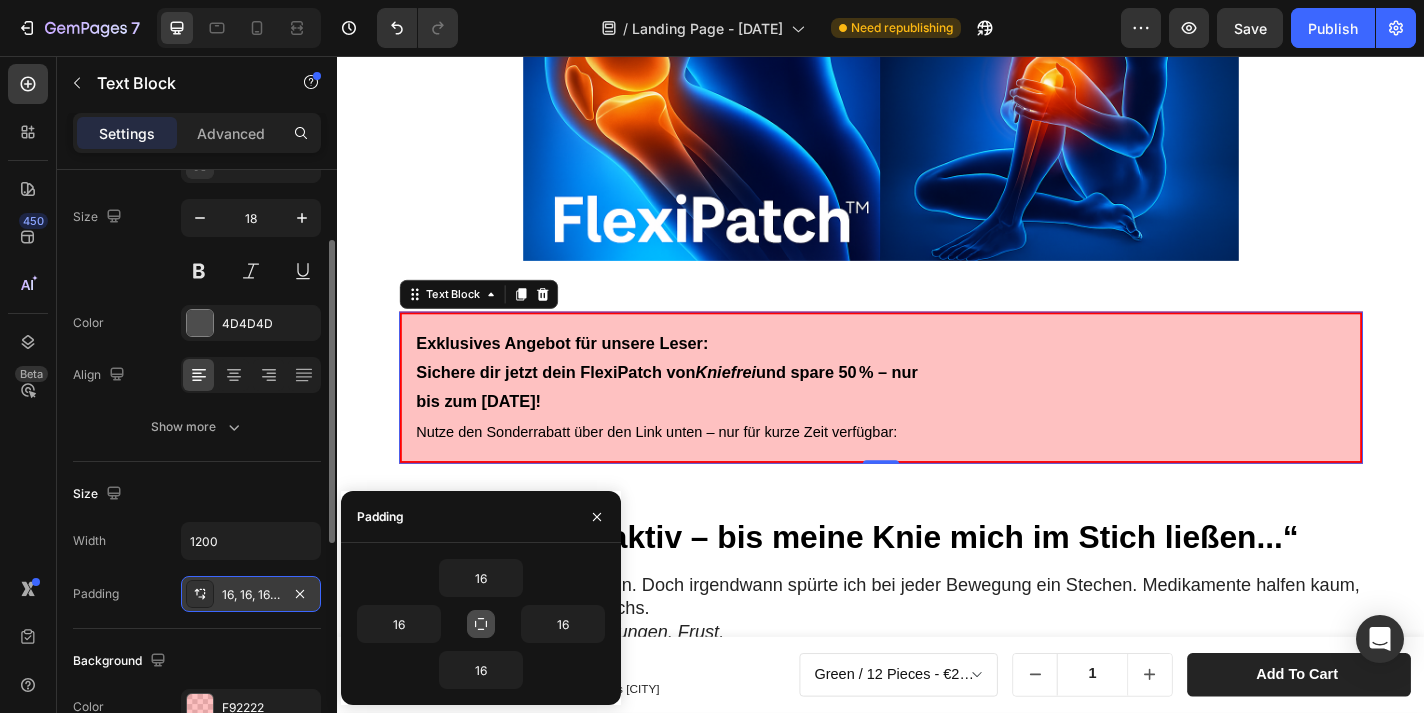 click at bounding box center (481, 624) 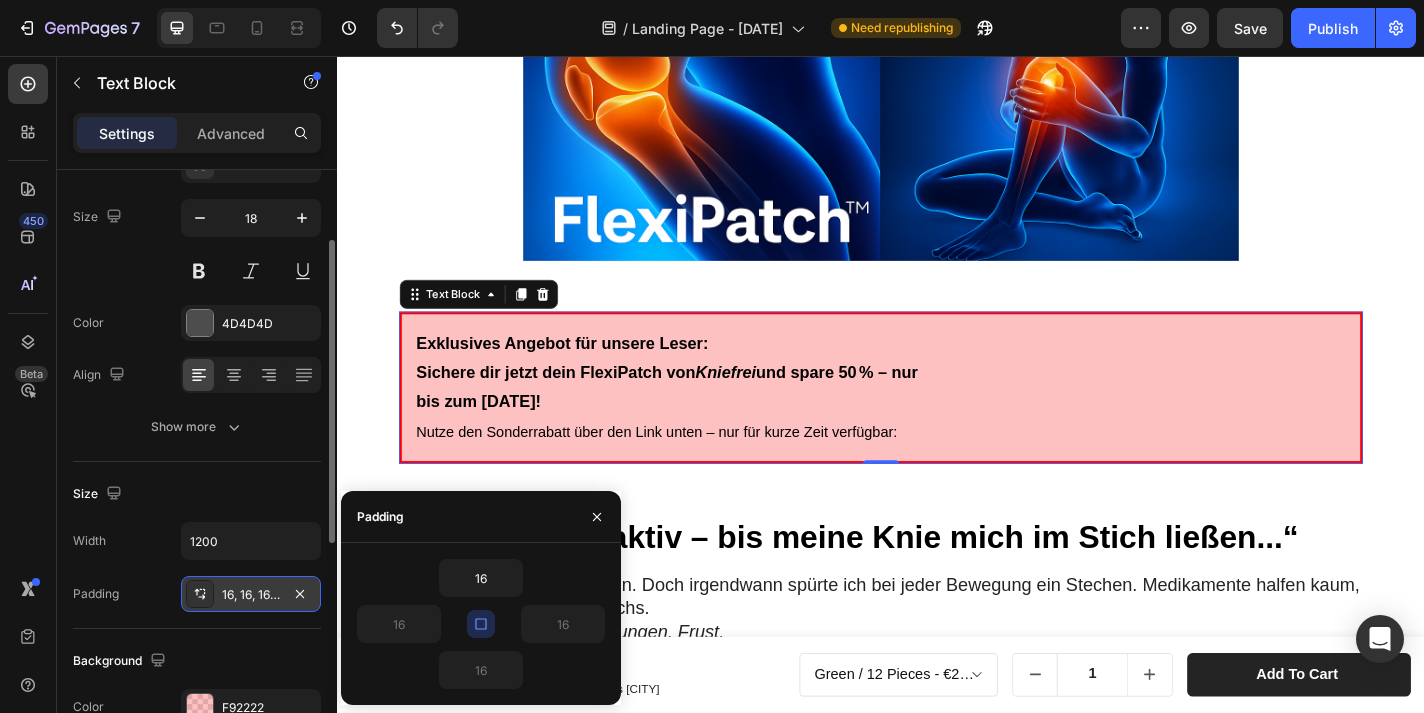 click 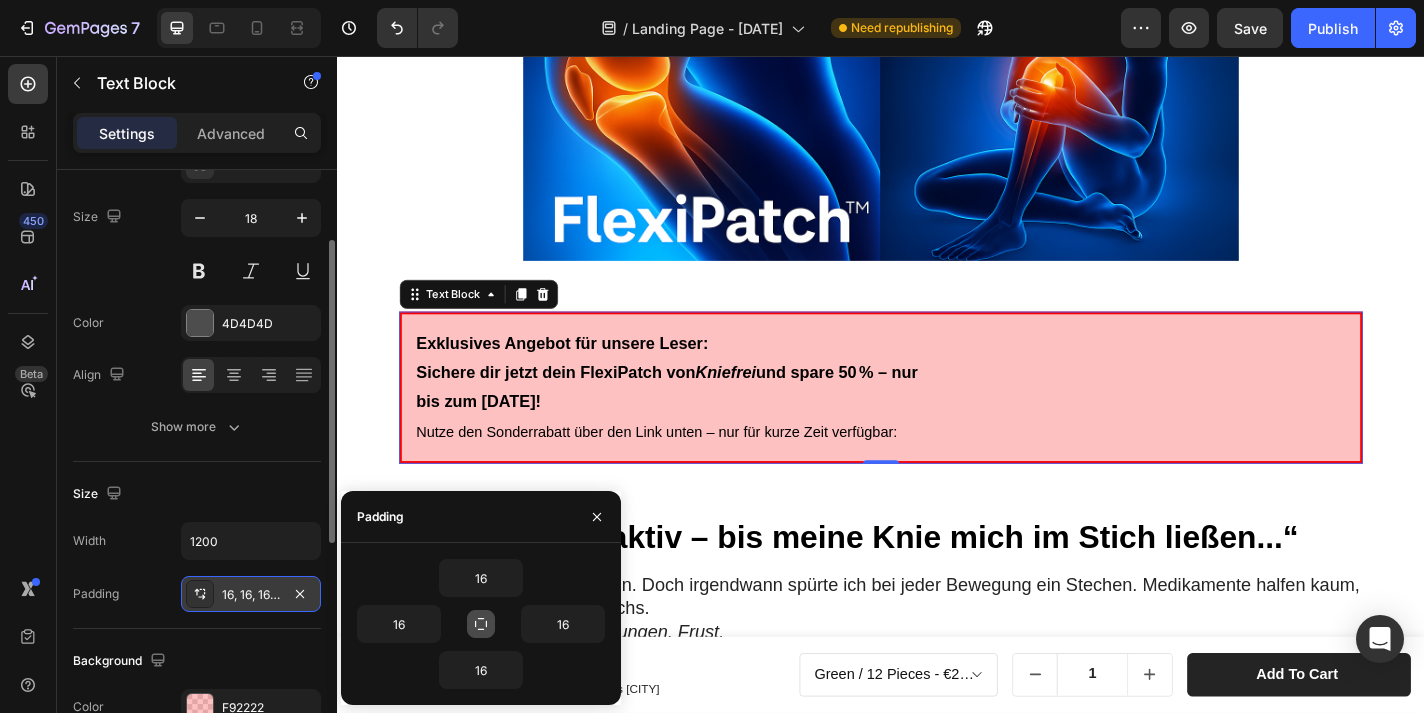 click 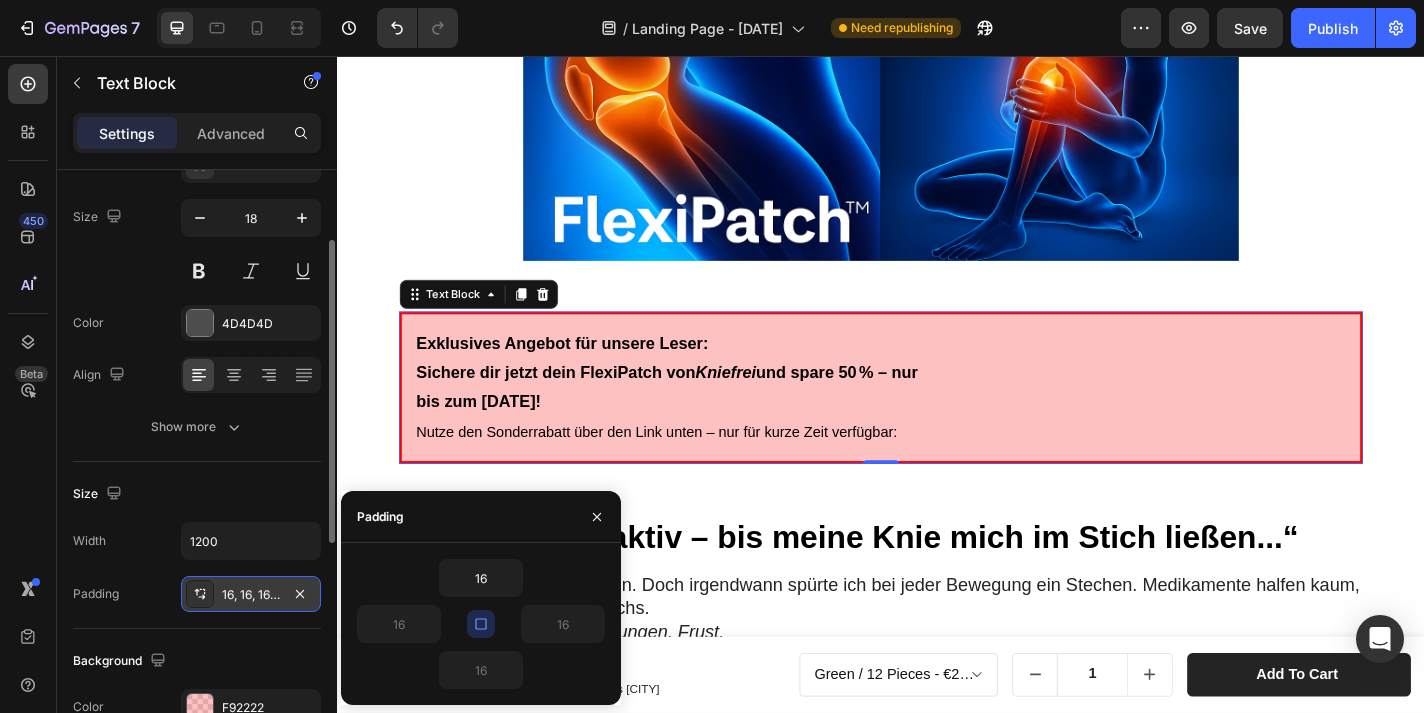 click at bounding box center (481, 624) 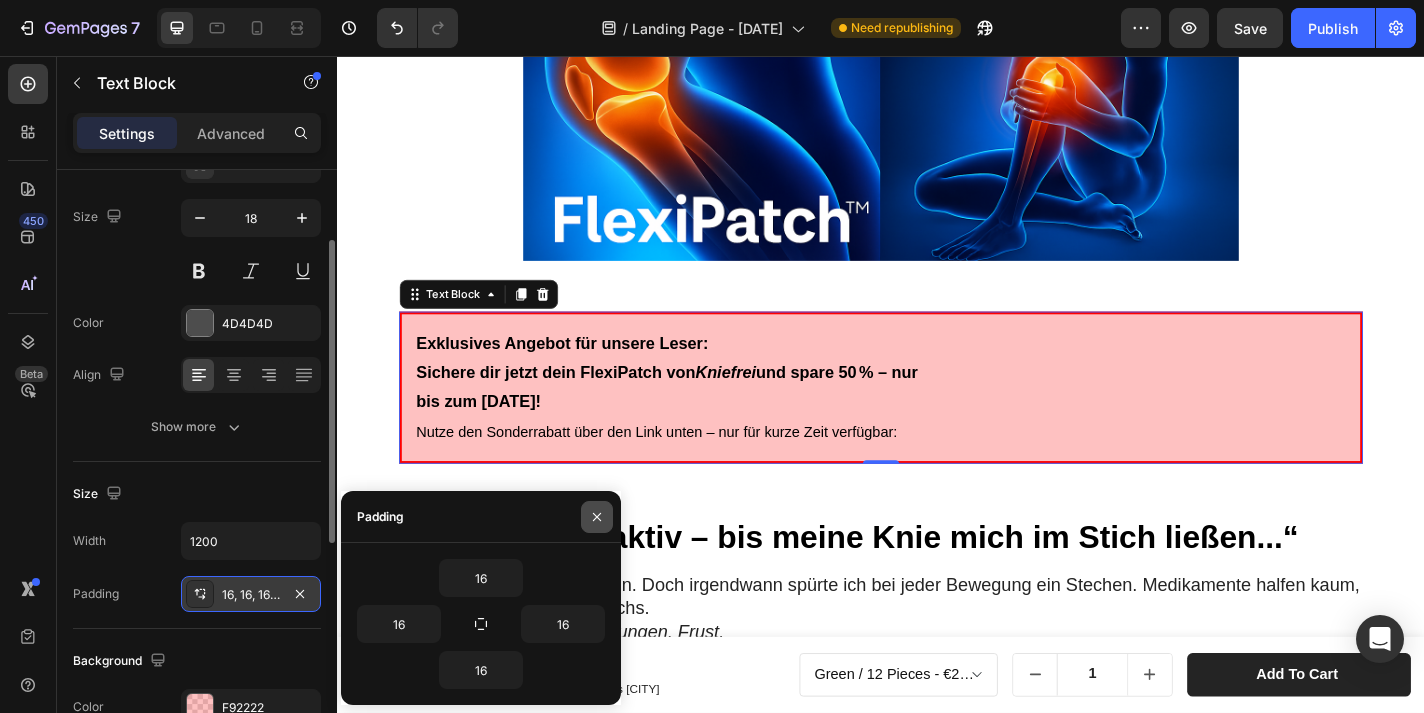 click at bounding box center [597, 517] 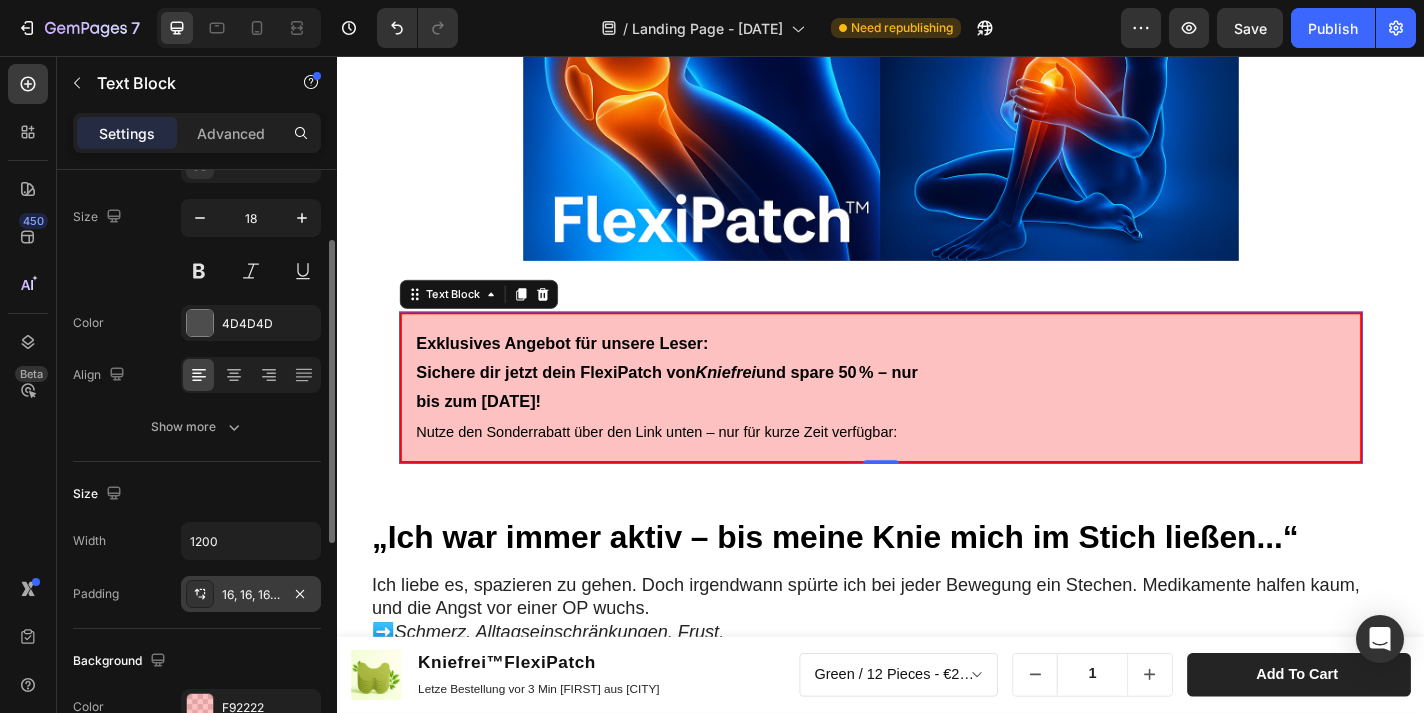 click on "Size" at bounding box center [197, 494] 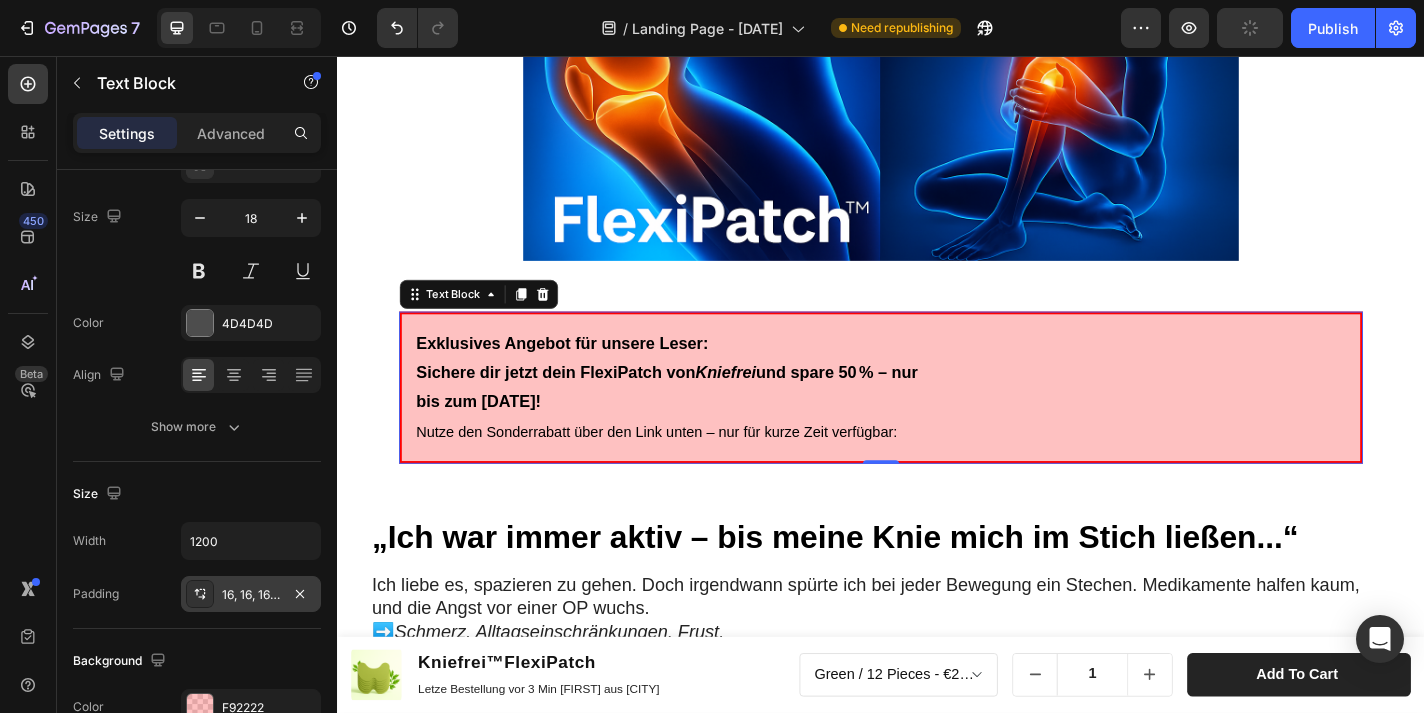click on "Advertorial  Text Block Heading Row Kniefrei™ – Natürliches Pflaster zur Linderung von Knieschmerzen  Erleben Sie natürliche Erleichterung für schmerzende Knie mit Kniefrei™! Heading Tausende sind bereits begeistert von der einfachen Lösung – entwickelt, um Schmerzen zu lindern und Beweglichkeit zurückzugeben. Text Block Image 02.06.2025 von [FIRST] [LAST] Text Block Row Image Row Lang anhaltende Erleichterung Jedes Pflaster bietet bis zu 8 Stunden Linderung und ist somit eine bequeme und effektive Lösung zur Bewältigung von Knieschmerzen im Alltag. Egal, ob Sie unter Sportverletzungen, altersbedingten Knieproblemen oder chronischen Beschwerden leiden, unsere Pflaster bieten langanhaltenden Komfort und Mobilität. Text Block Image Exklusives Angebot für unsere Leser: Sichere dir jetzt dein FlexiPatch von Kniefrei und spare 50 % – nur  bis zum [DATE]! Nutze den Sonderrabatt über den Link unten – nur für kurze Zeit verfügbar: Text Block 0 Row Row Heading ➡️  Text Block ." at bounding box center [937, 1216] 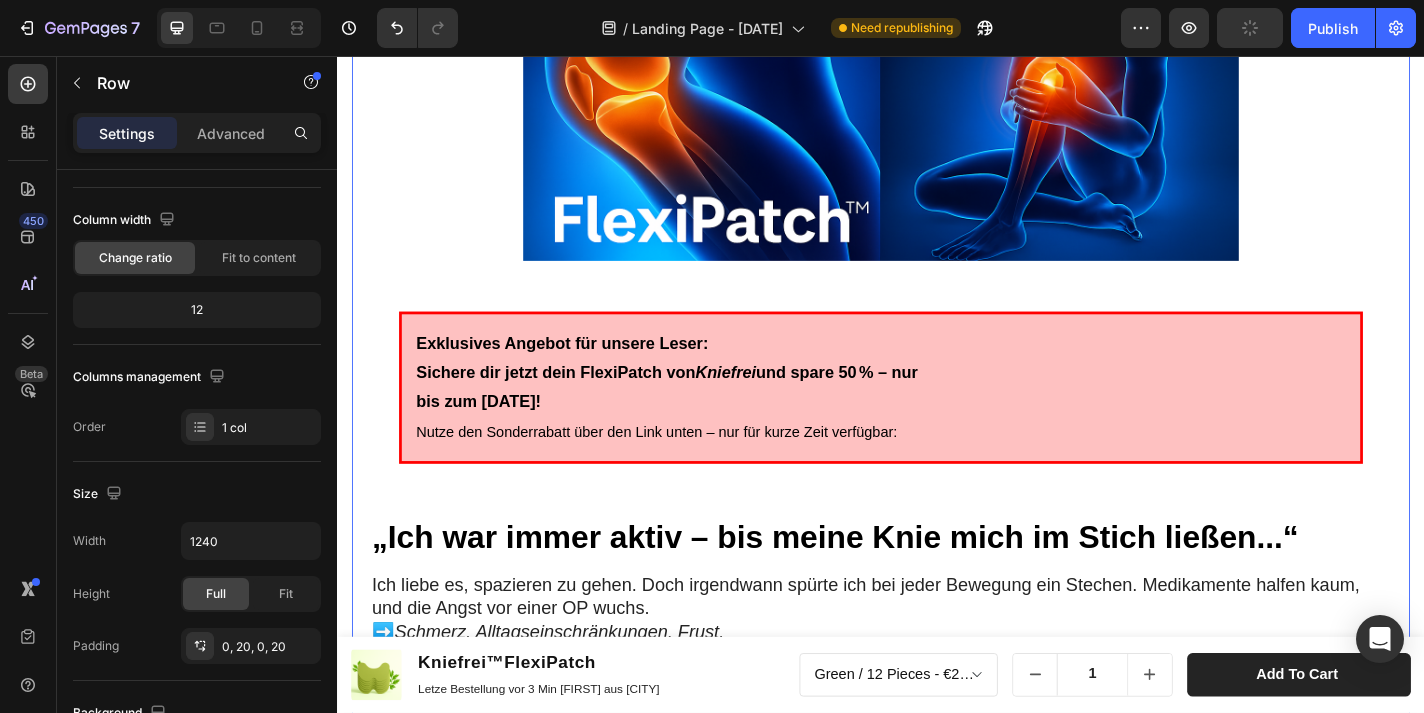 scroll, scrollTop: 0, scrollLeft: 0, axis: both 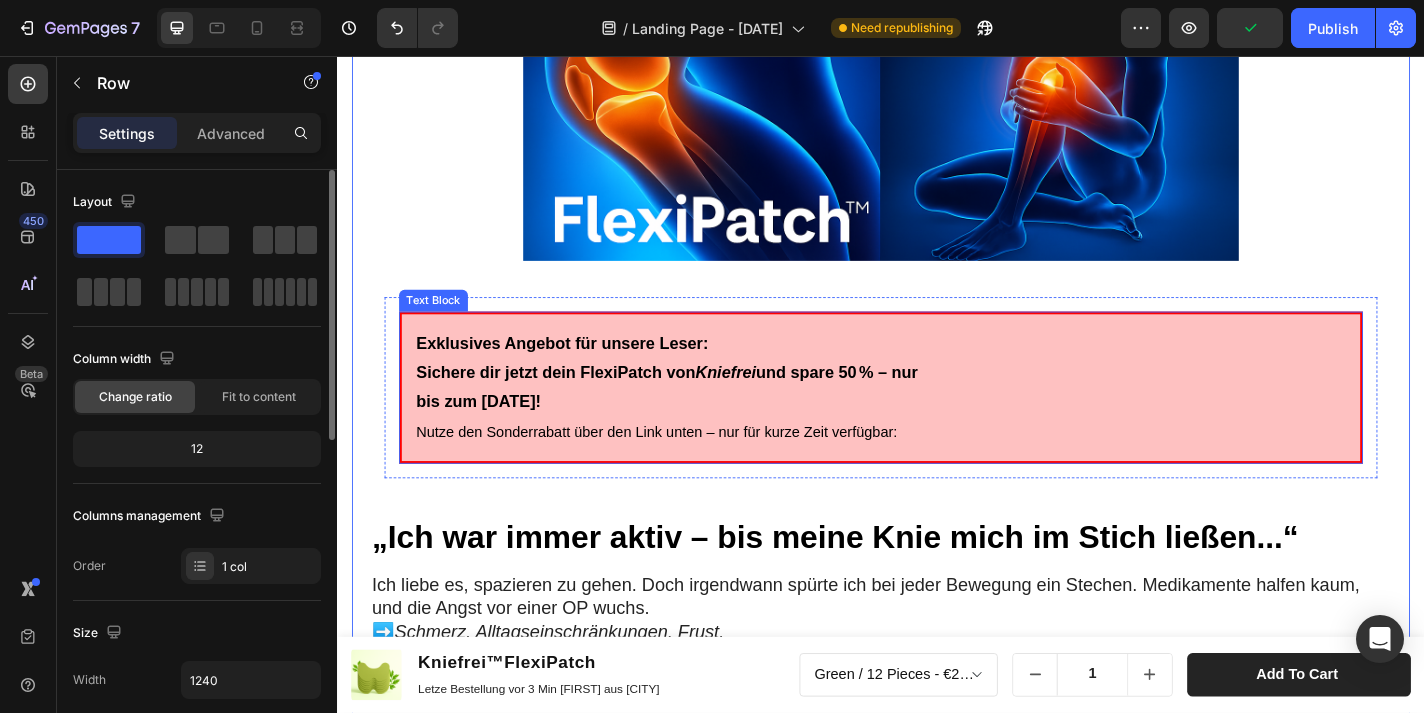 click on "bis zum [DATE]!" at bounding box center (493, 437) 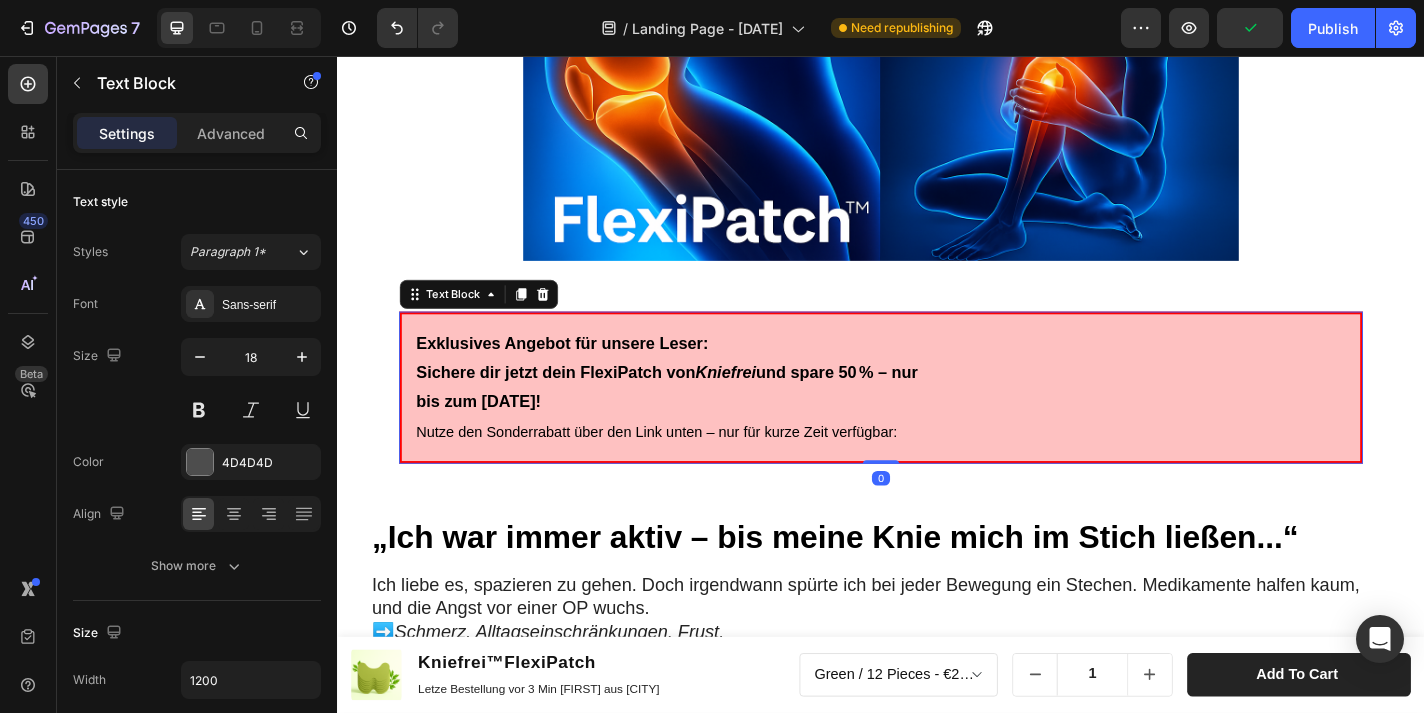 click on "bis zum [DATE]!" at bounding box center (493, 437) 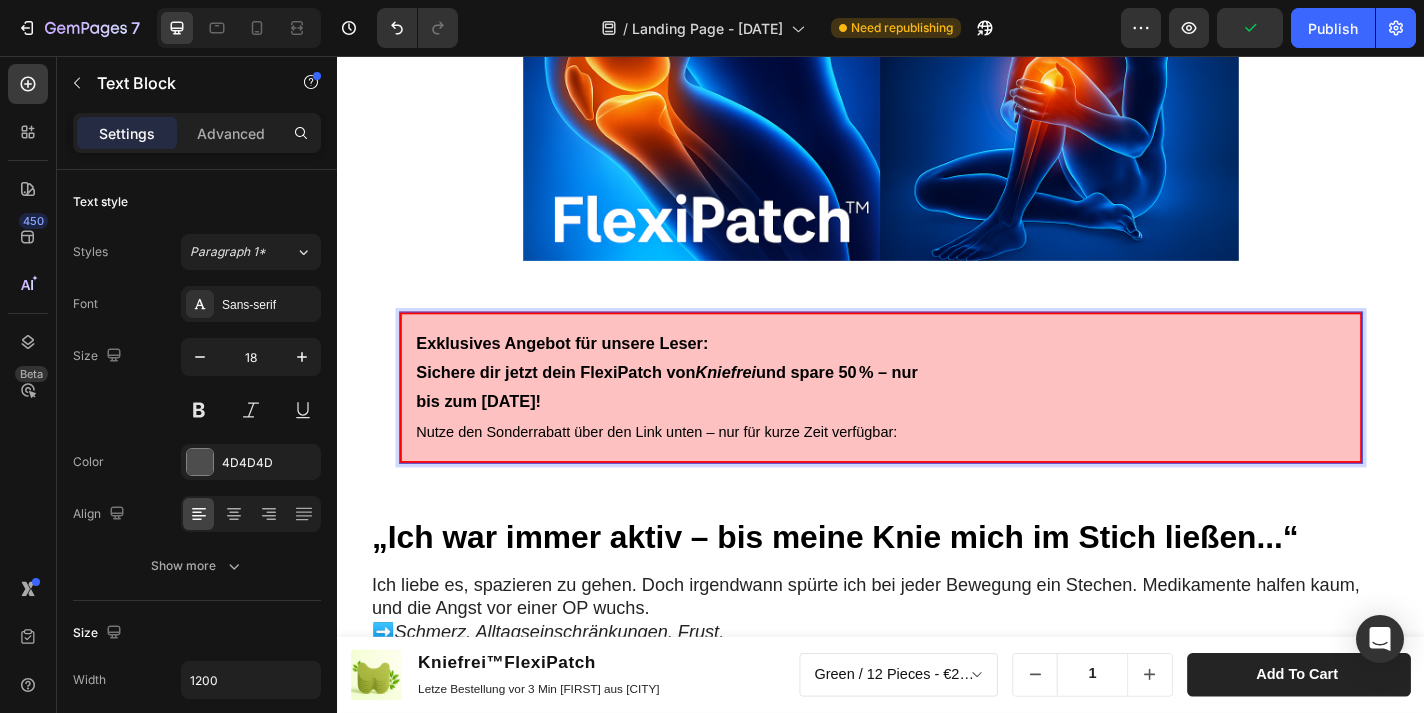 click on "bis zum [DATE]!" at bounding box center [493, 437] 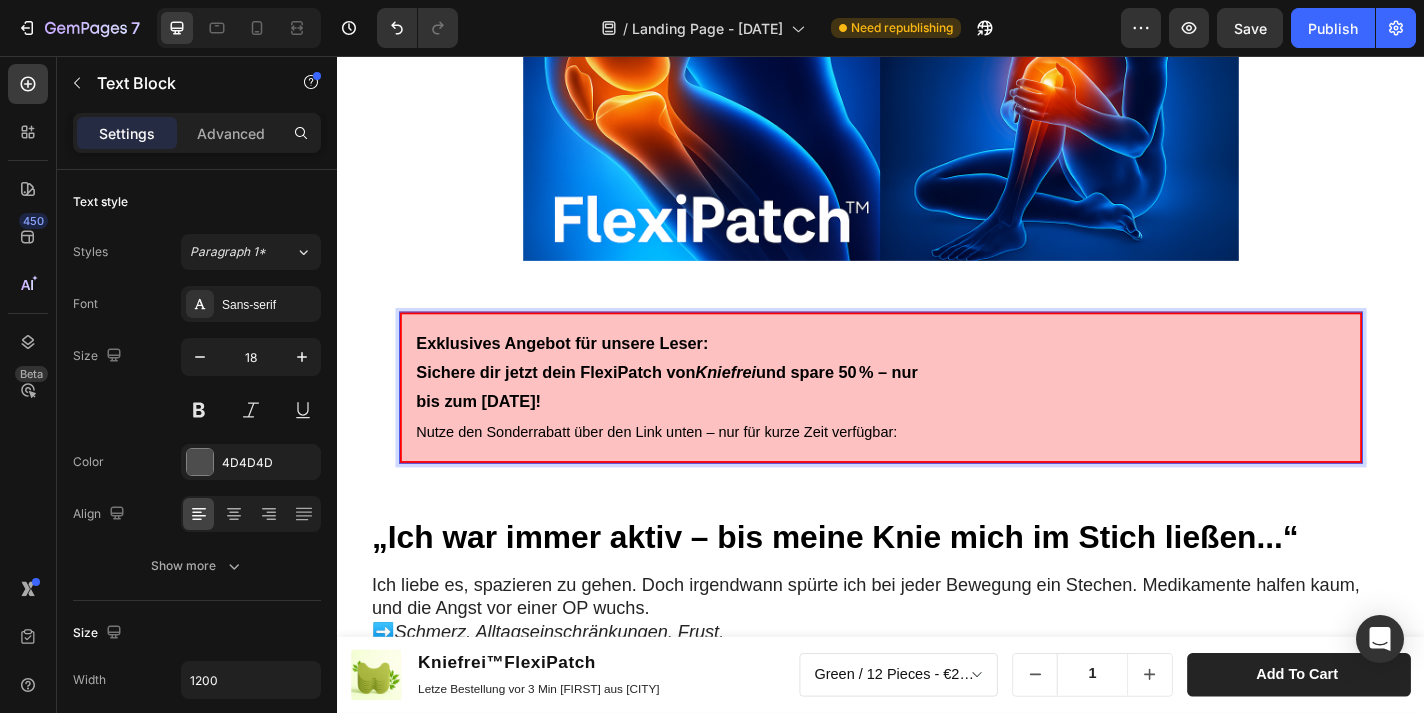 click on "bis zum [DATE]!" at bounding box center [493, 437] 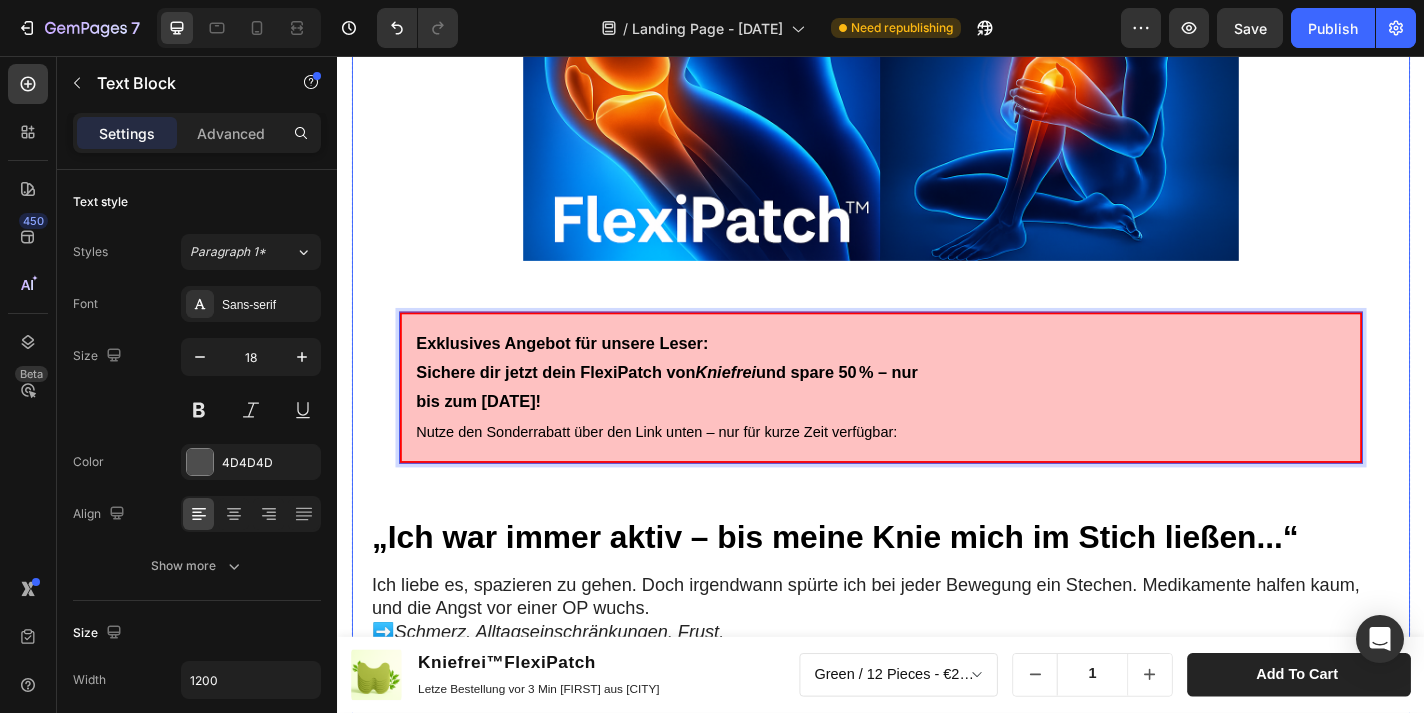 click on "Advertorial  Text Block Heading Row Kniefrei™ – Natürliches Pflaster zur Linderung von Knieschmerzen  Erleben Sie natürliche Erleichterung für schmerzende Knie mit Kniefrei™! Heading Tausende sind bereits begeistert von der einfachen Lösung – entwickelt, um Schmerzen zu lindern und Beweglichkeit zurückzugeben. Text Block Image [DATE] von [FIRST] [LAST] Text Block Row Image Row Lang anhaltende Erleichterung Jedes Pflaster bietet bis zu 8 Stunden Linderung und ist somit eine bequeme und effektive Lösung zur Bewältigung von Knieschmerzen im Alltag. Egal, ob Sie unter Sportverletzungen, altersbedingten Knieproblemen oder chronischen Beschwerden leiden, unsere Pflaster bieten langanhaltenden Komfort und Mobilität. Text Block Image Exklusives Angebot für unsere Leser: Sichere dir jetzt dein FlexiPatch von  Kniefrei  und spare 50 % – nur bis zum [DATE]! Nutze den Sonderrabatt über den Link unten – nur für kurze Zeit verfügbar: Text Block   0 Row Row Heading ➡️  Text Block ." at bounding box center (937, 1216) 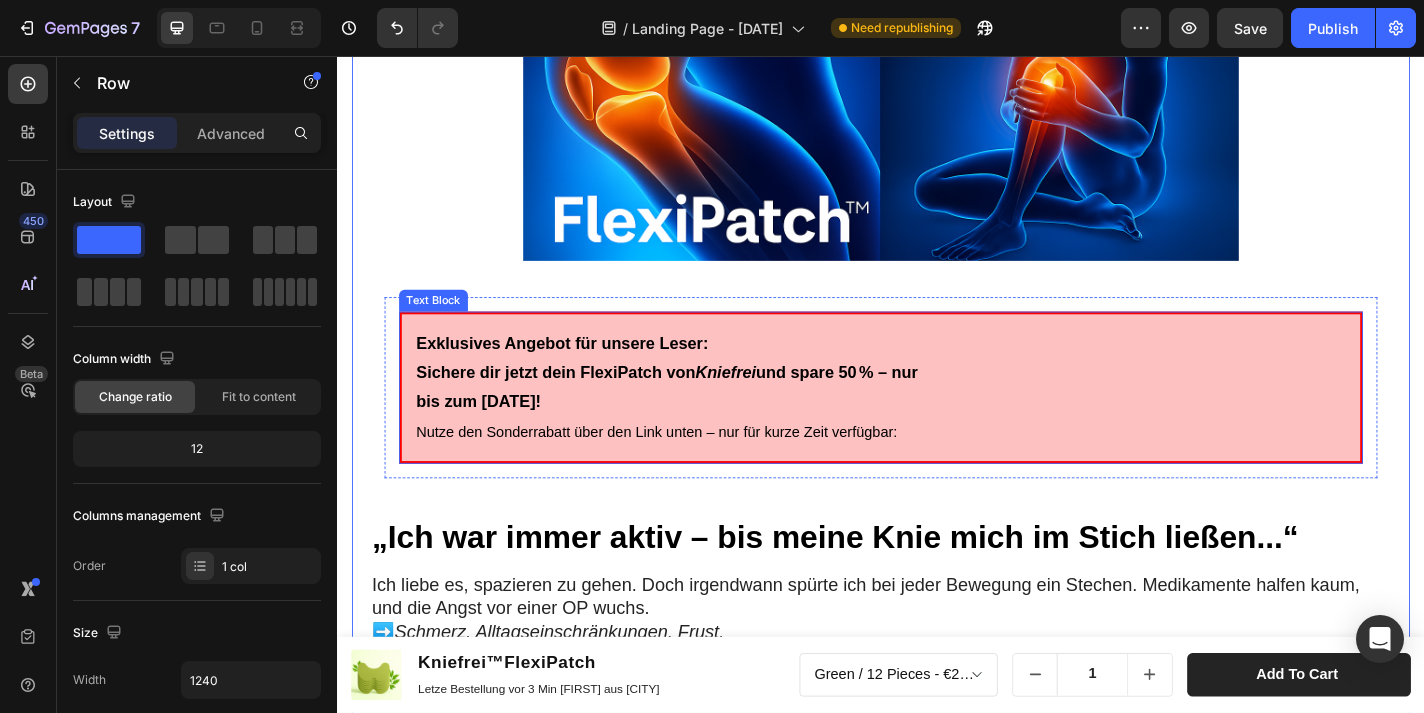 click on "Exklusives Angebot für unsere Leser: Sichere dir jetzt dein FlexiPatch von Kniefrei und spare 50 % – nur bis zum [DATE]! Nutze den Sonderrabatt über den Link unten – nur für kurze Zeit verfügbar:" at bounding box center [937, 422] 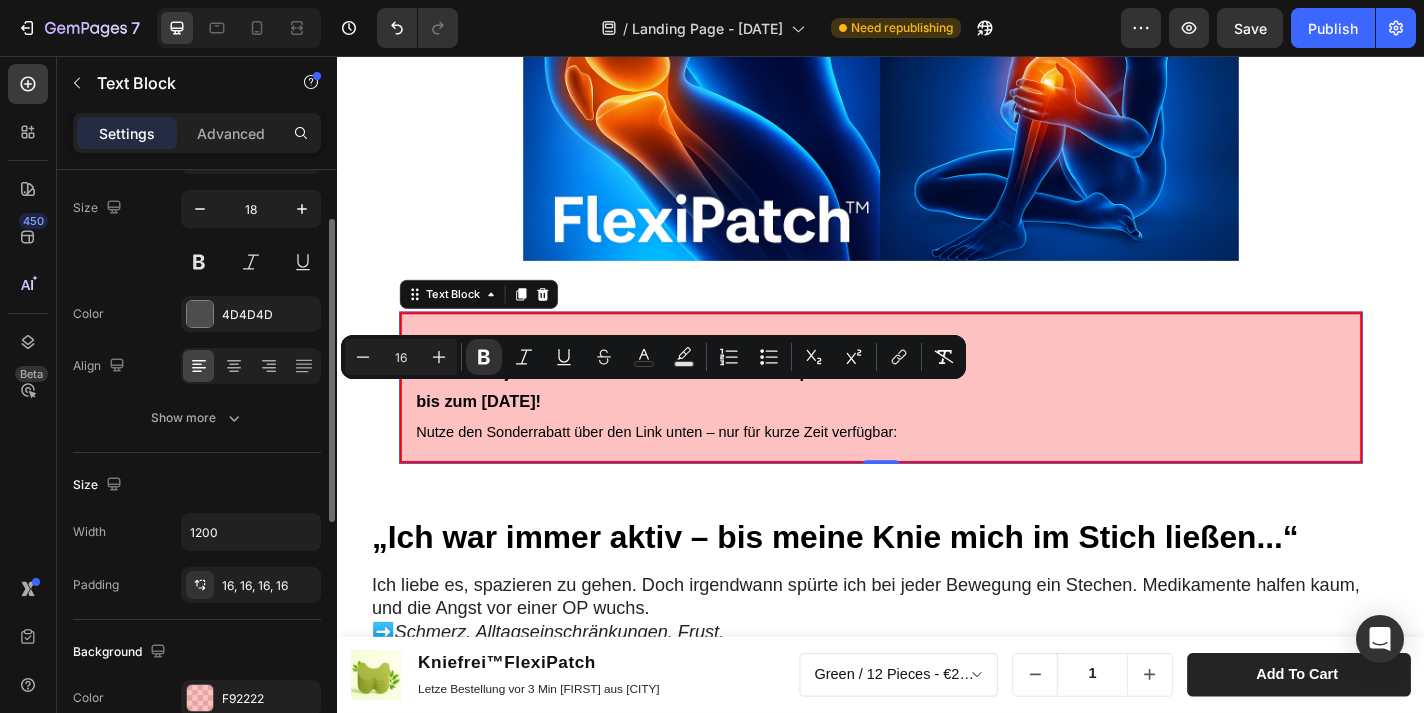 scroll, scrollTop: 186, scrollLeft: 0, axis: vertical 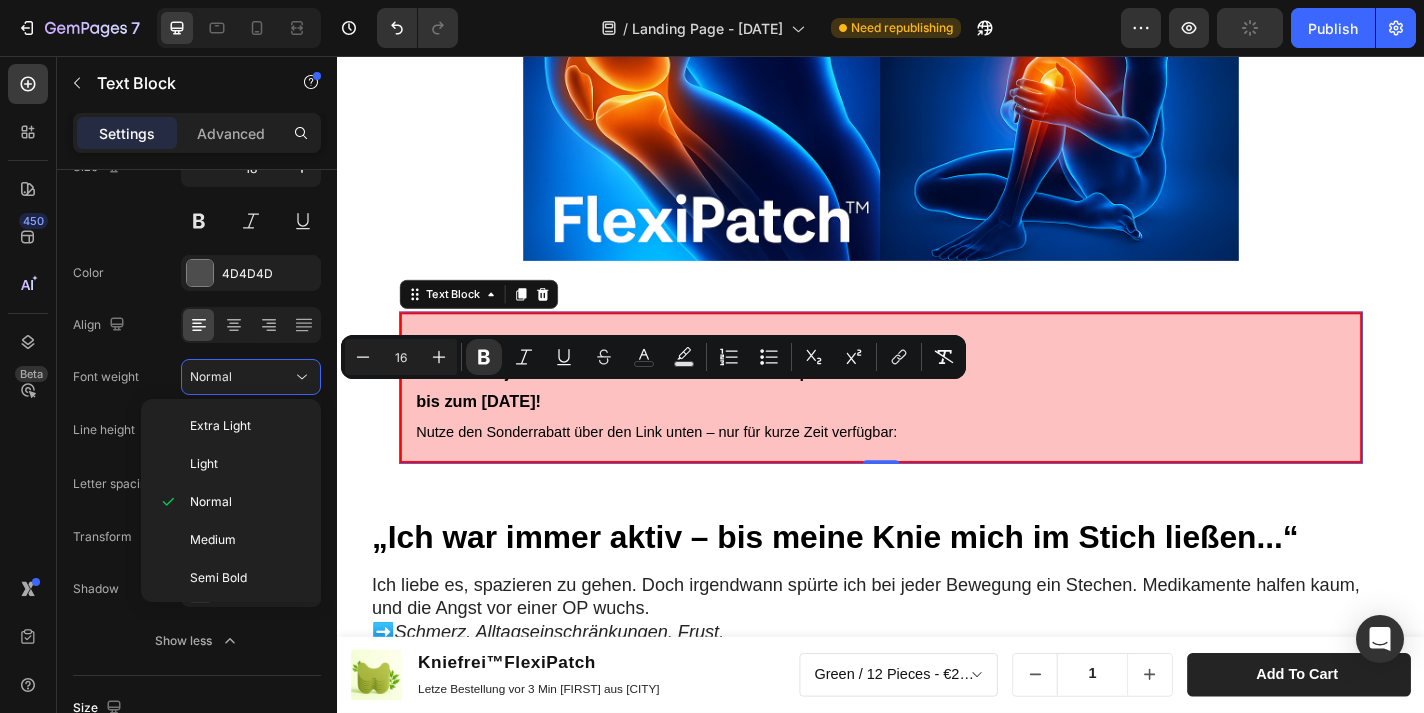 click 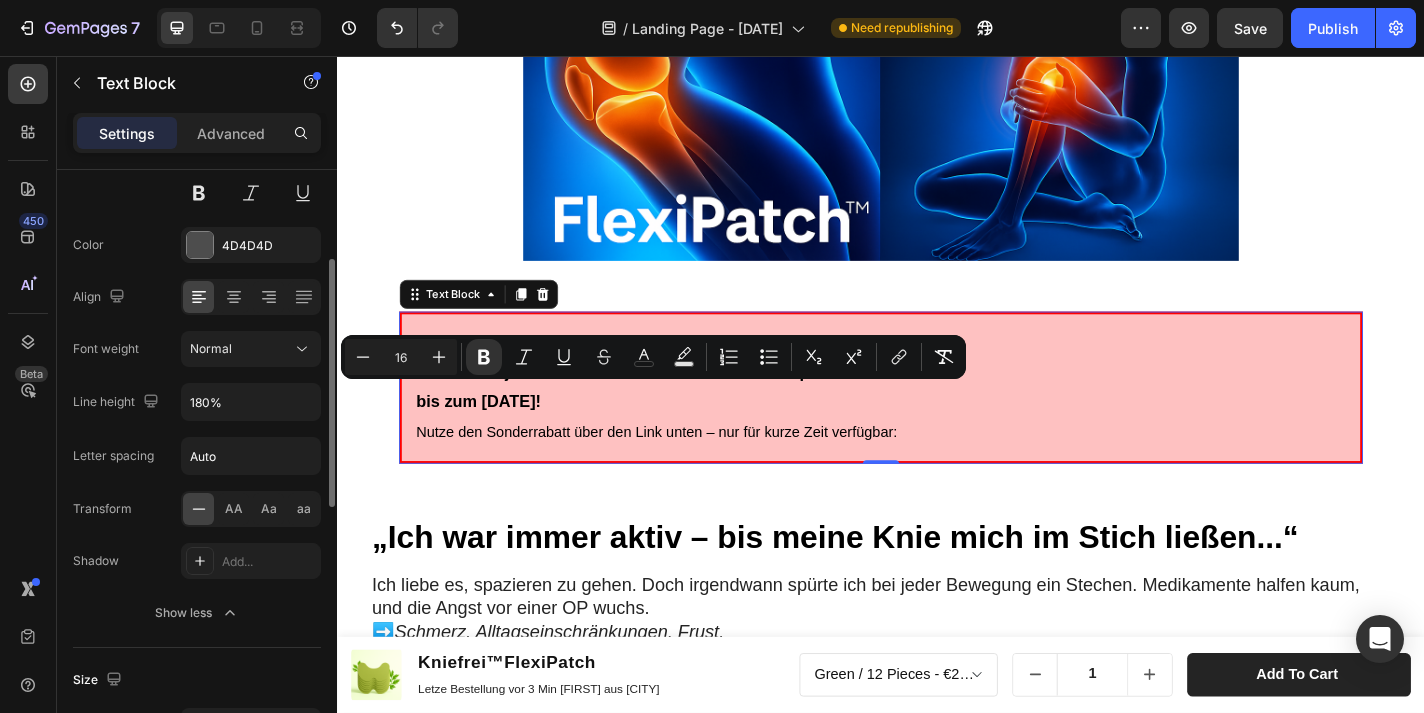 scroll, scrollTop: 215, scrollLeft: 0, axis: vertical 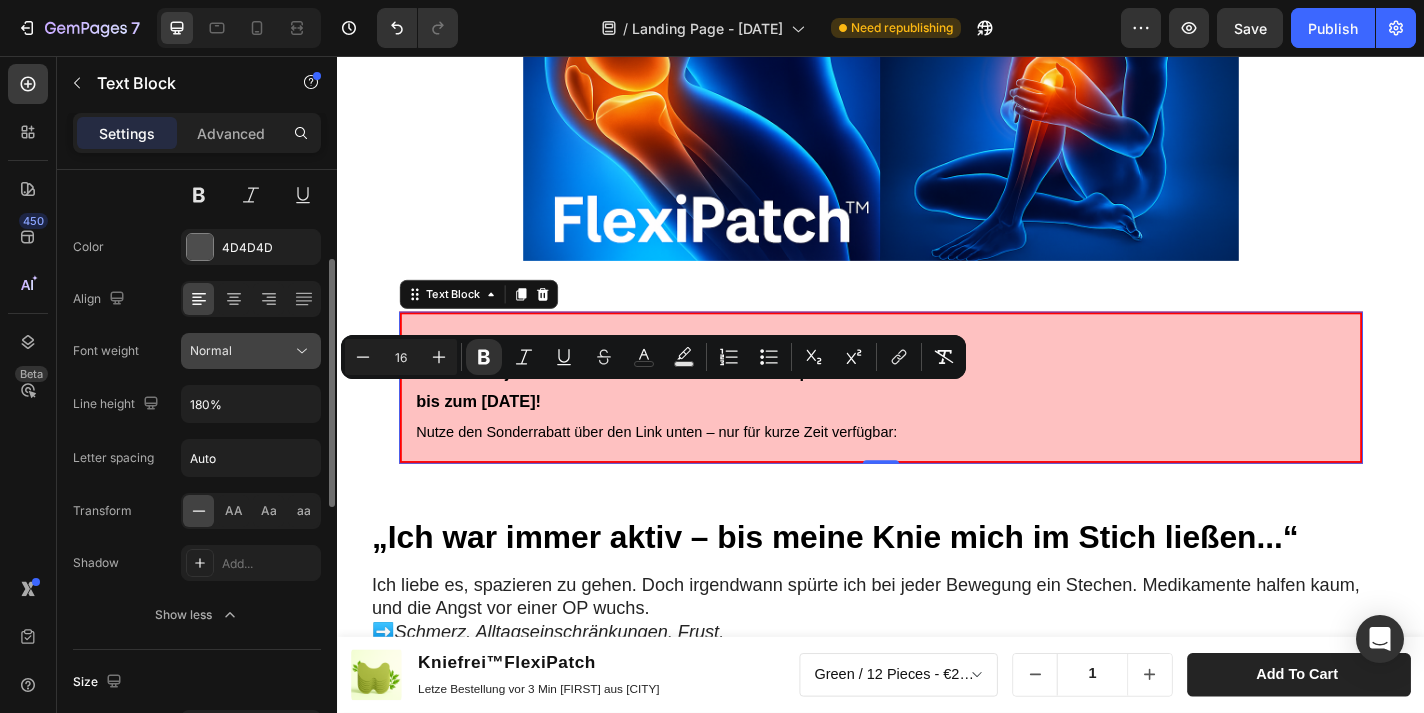 click on "Normal" at bounding box center [241, 351] 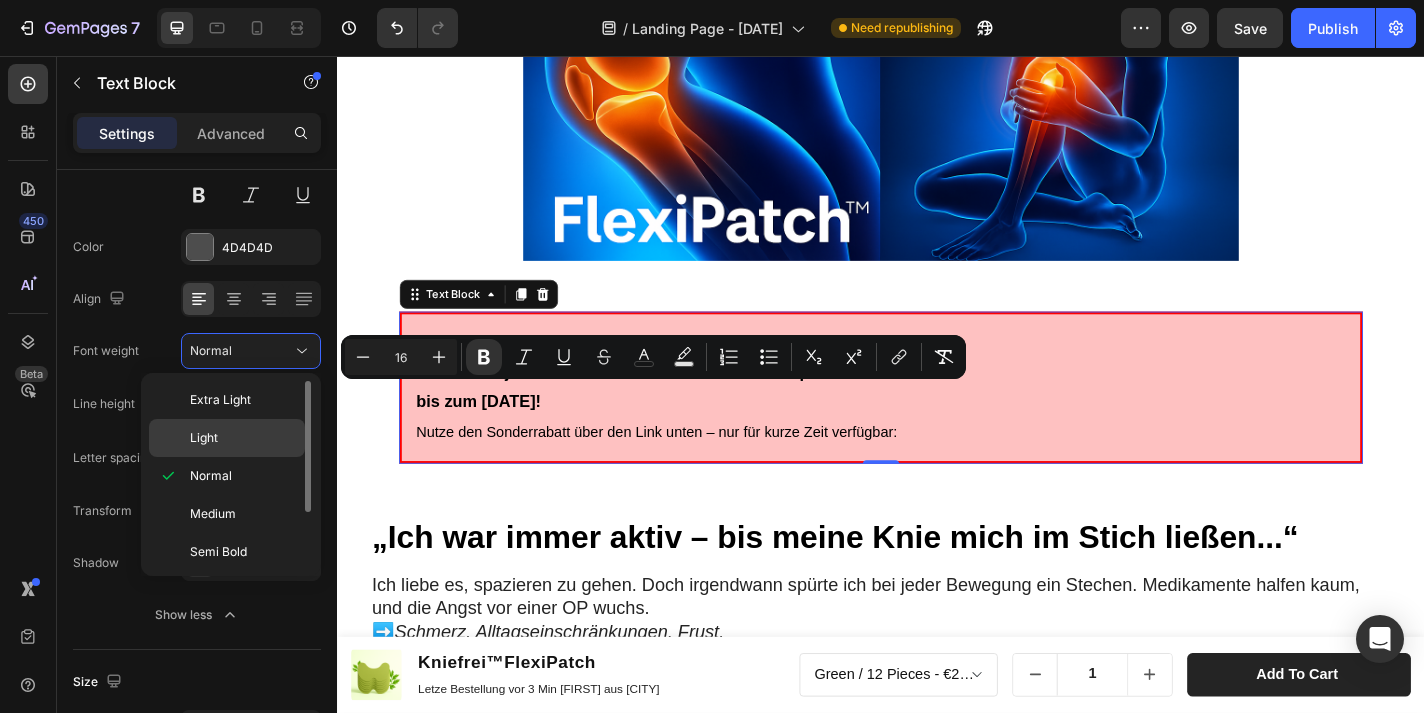 click on "Light" at bounding box center [204, 438] 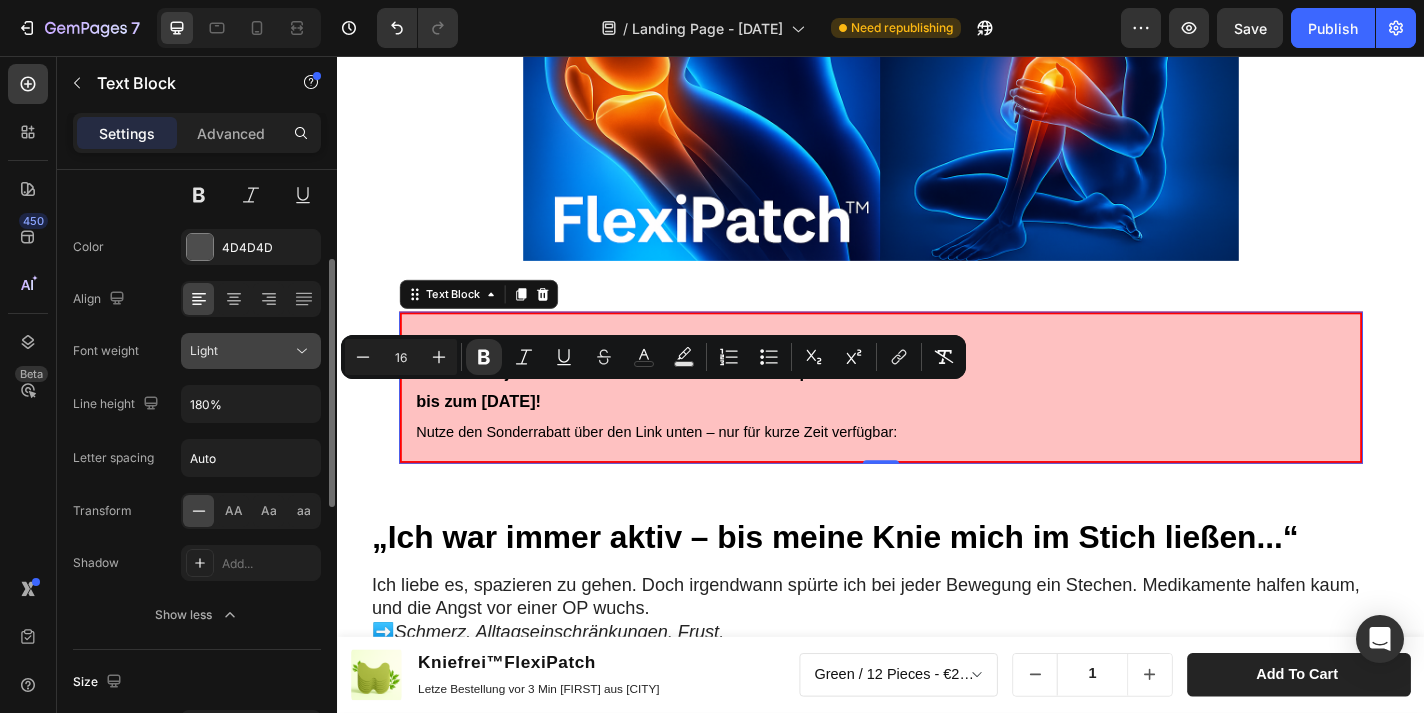 click on "Light" 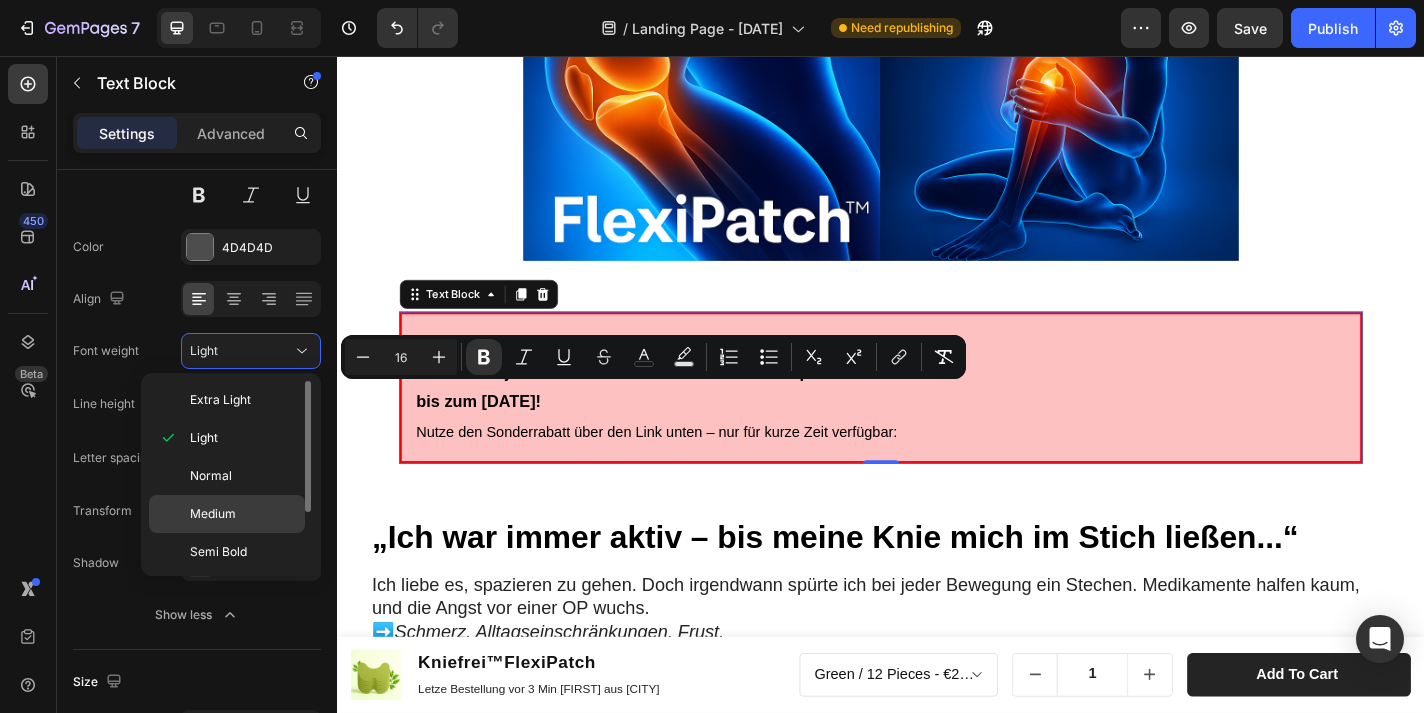 click on "Medium" 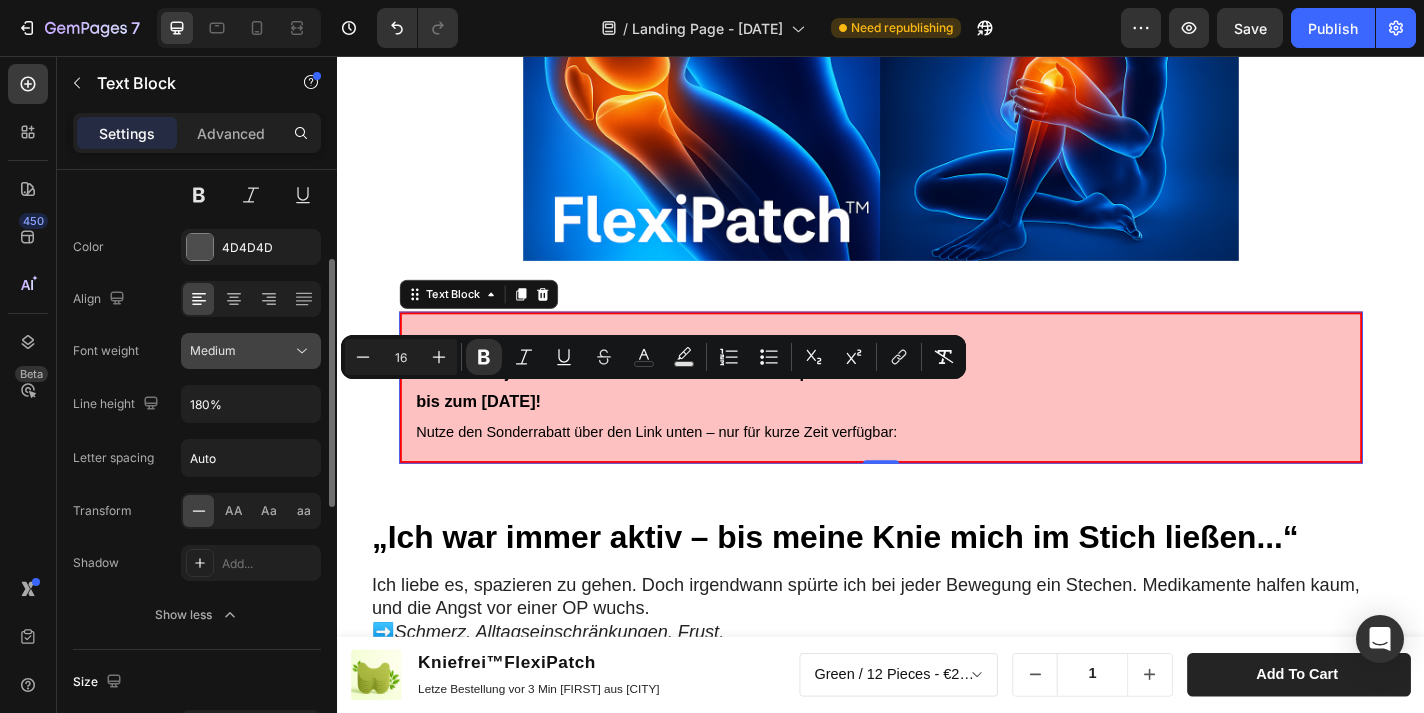 click on "Medium" at bounding box center [241, 351] 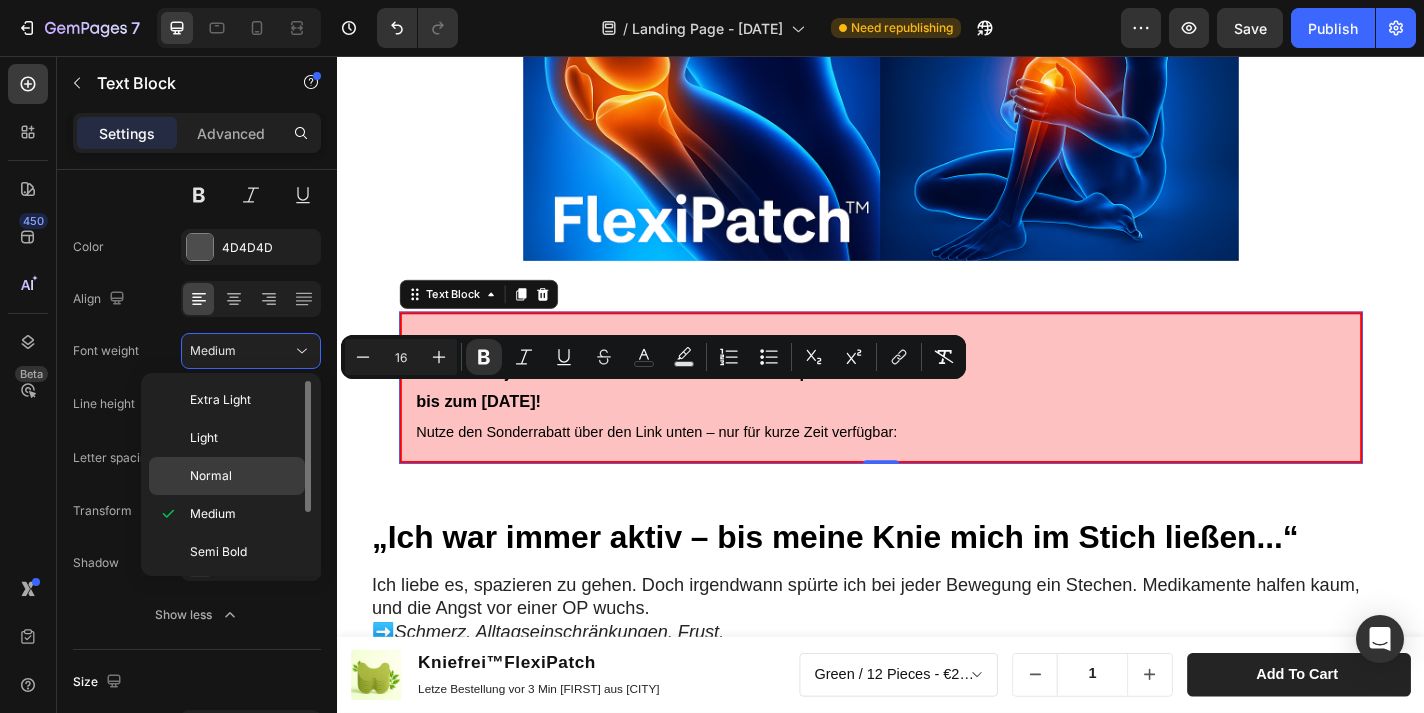 click on "Normal" at bounding box center [211, 476] 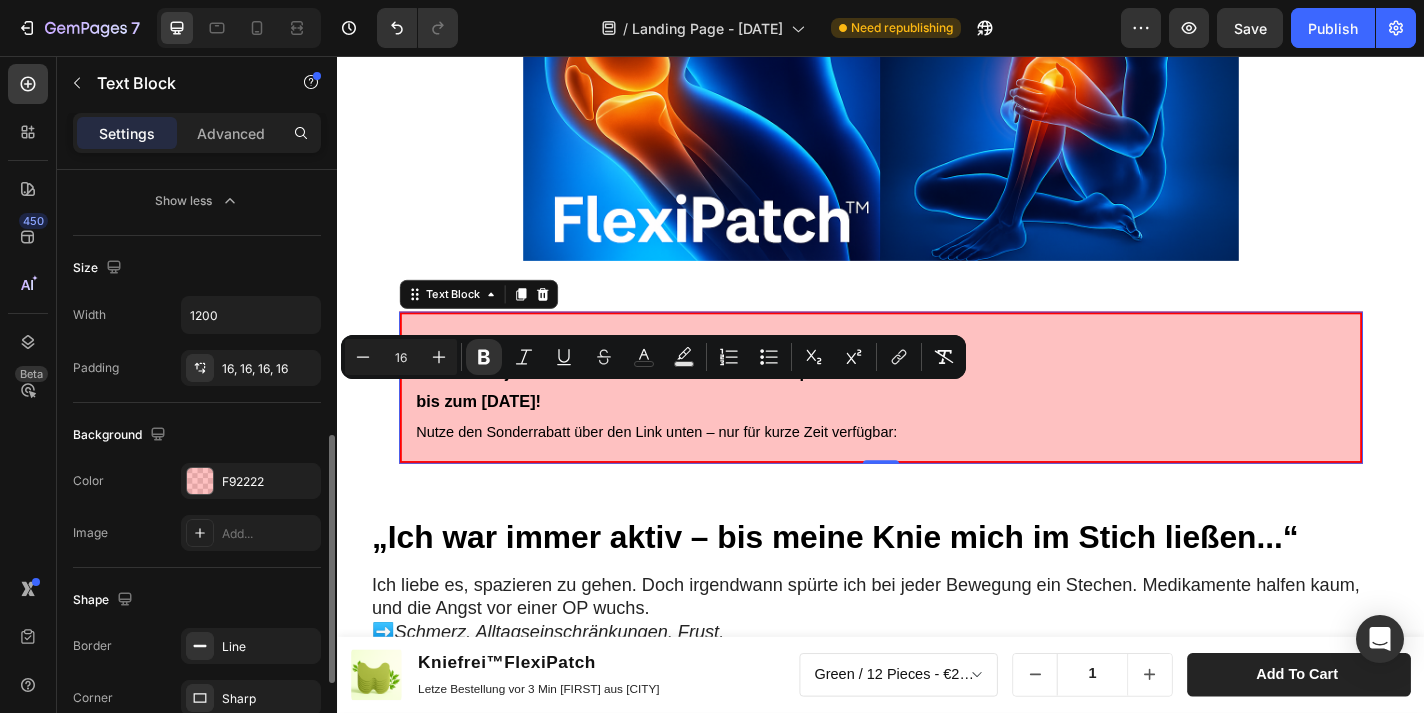 scroll, scrollTop: 626, scrollLeft: 0, axis: vertical 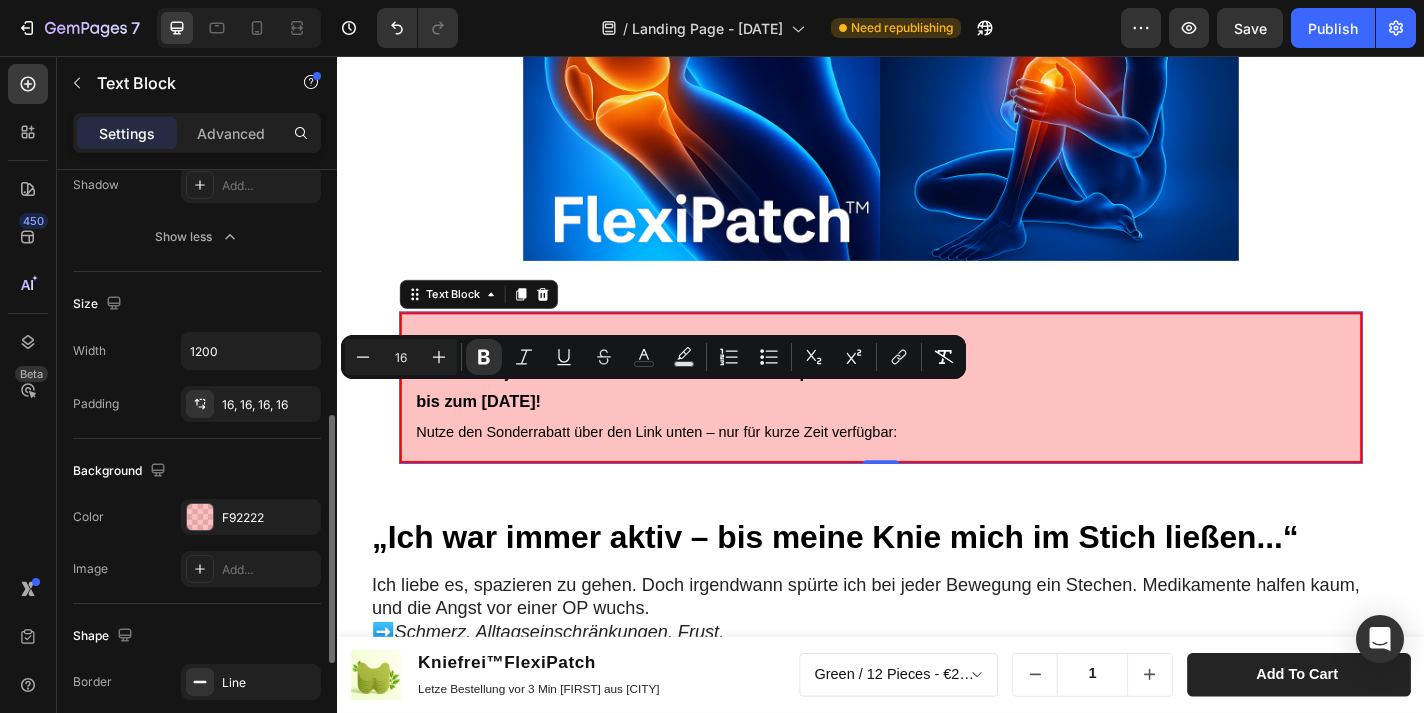 click on "Text style Styles Paragraph 1* Font Sans-serif Size 18 Color 4D4D4D Align Font weight Normal Line height 180% Letter spacing Auto Transform AA Aa aa Shadow Add... Show less" 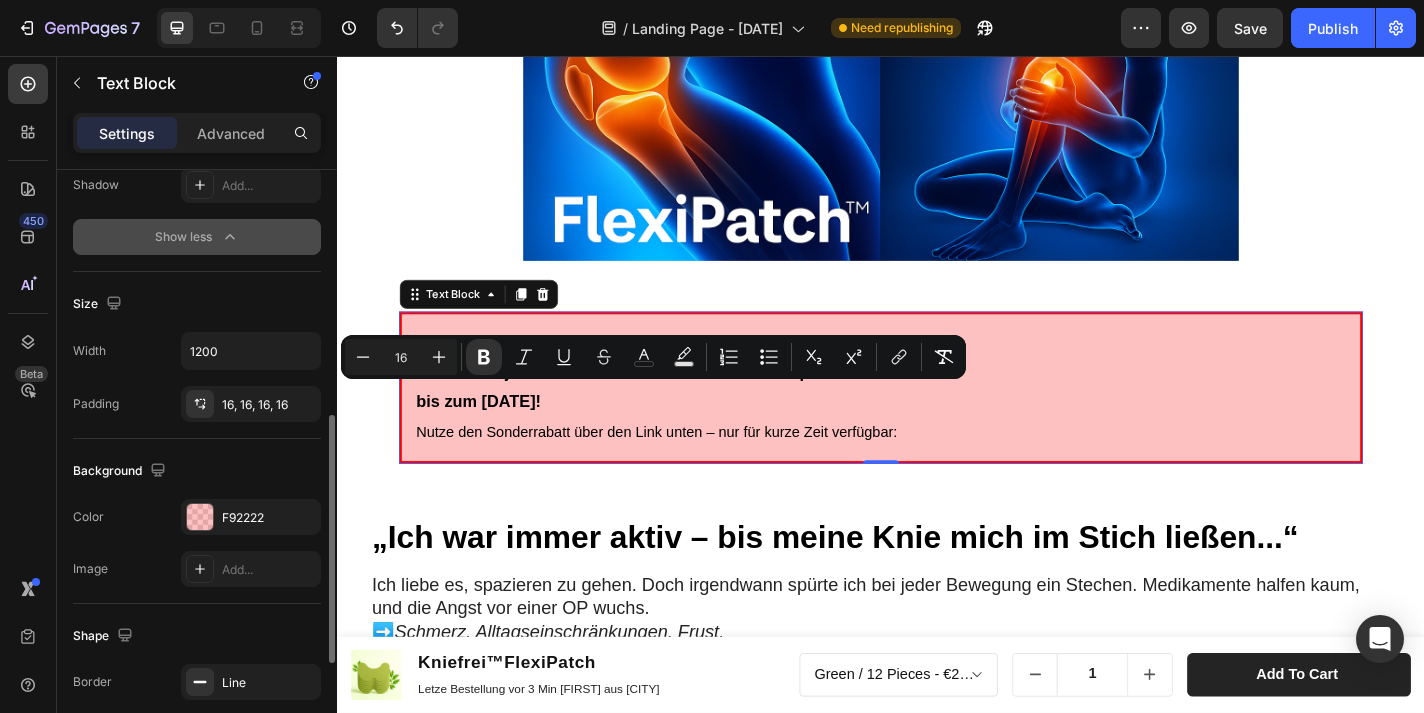 click on "Show less" 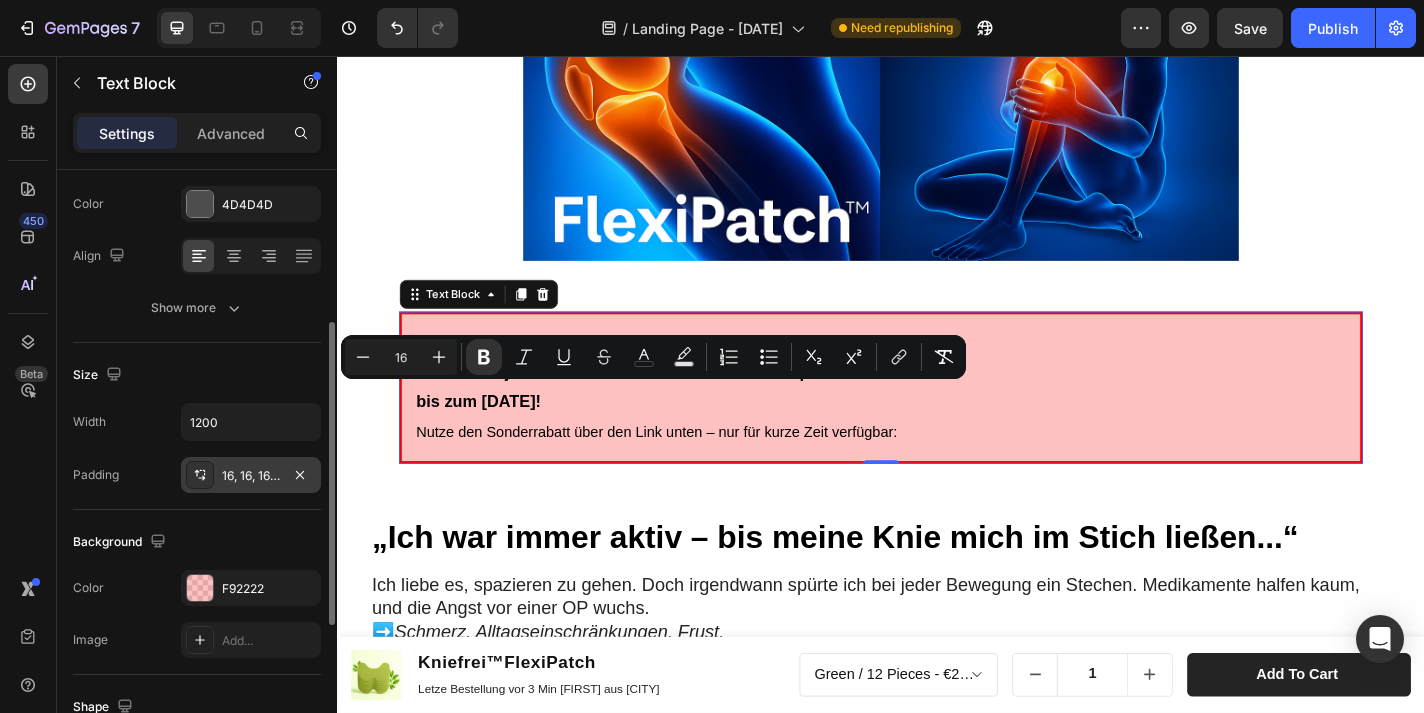scroll, scrollTop: 256, scrollLeft: 0, axis: vertical 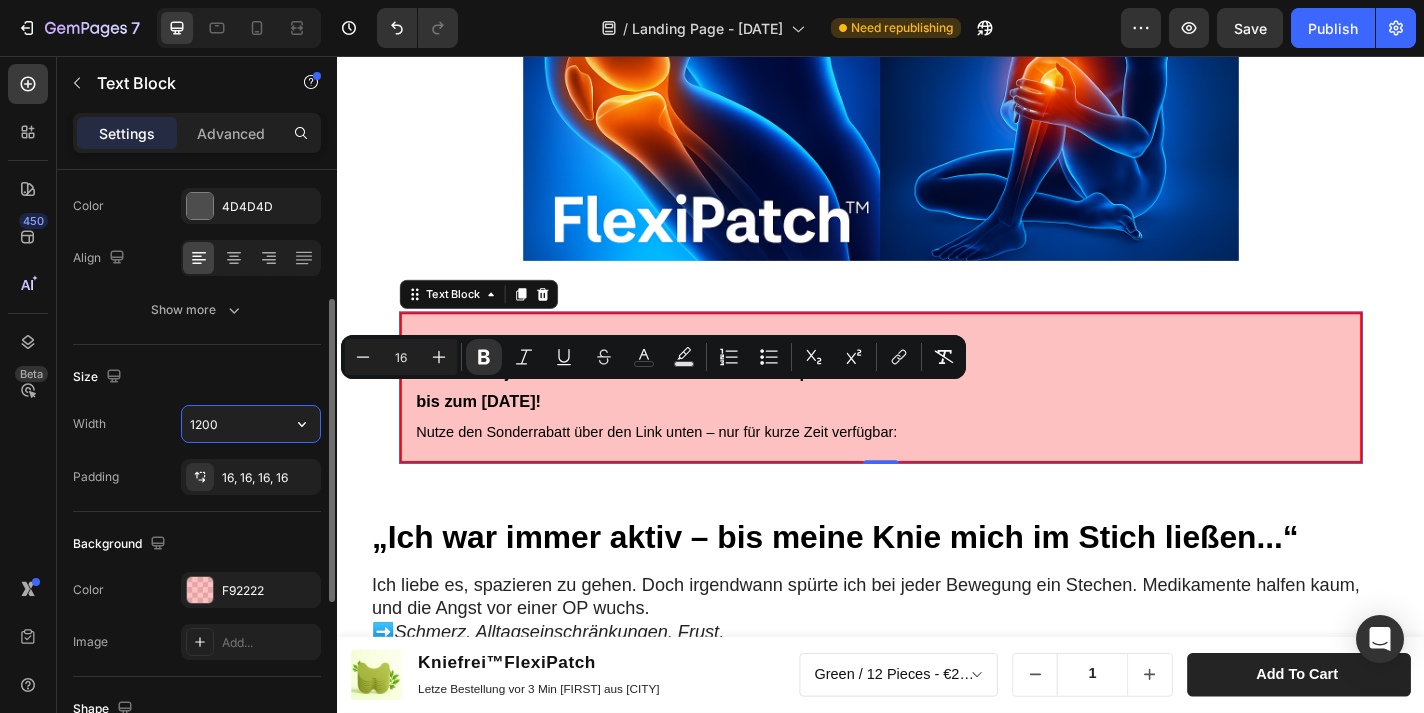 click on "1200" at bounding box center [251, 424] 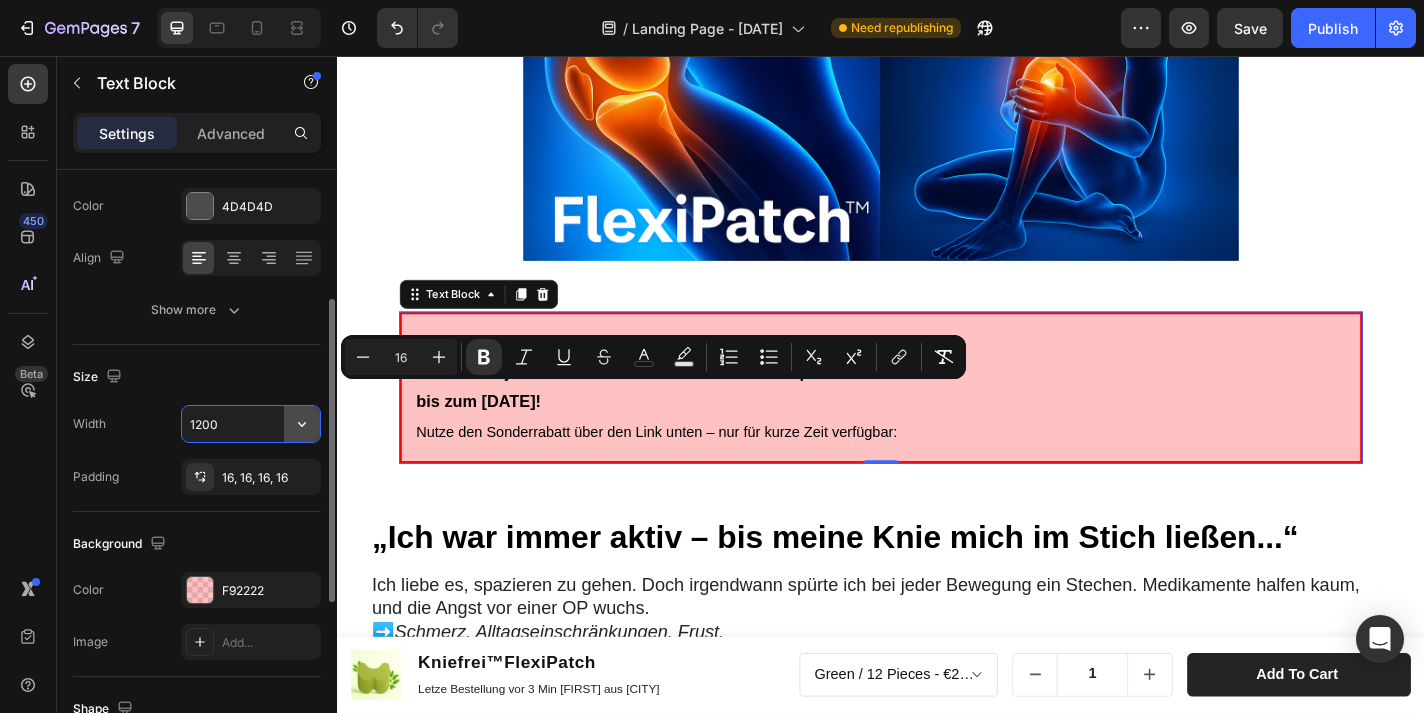 click 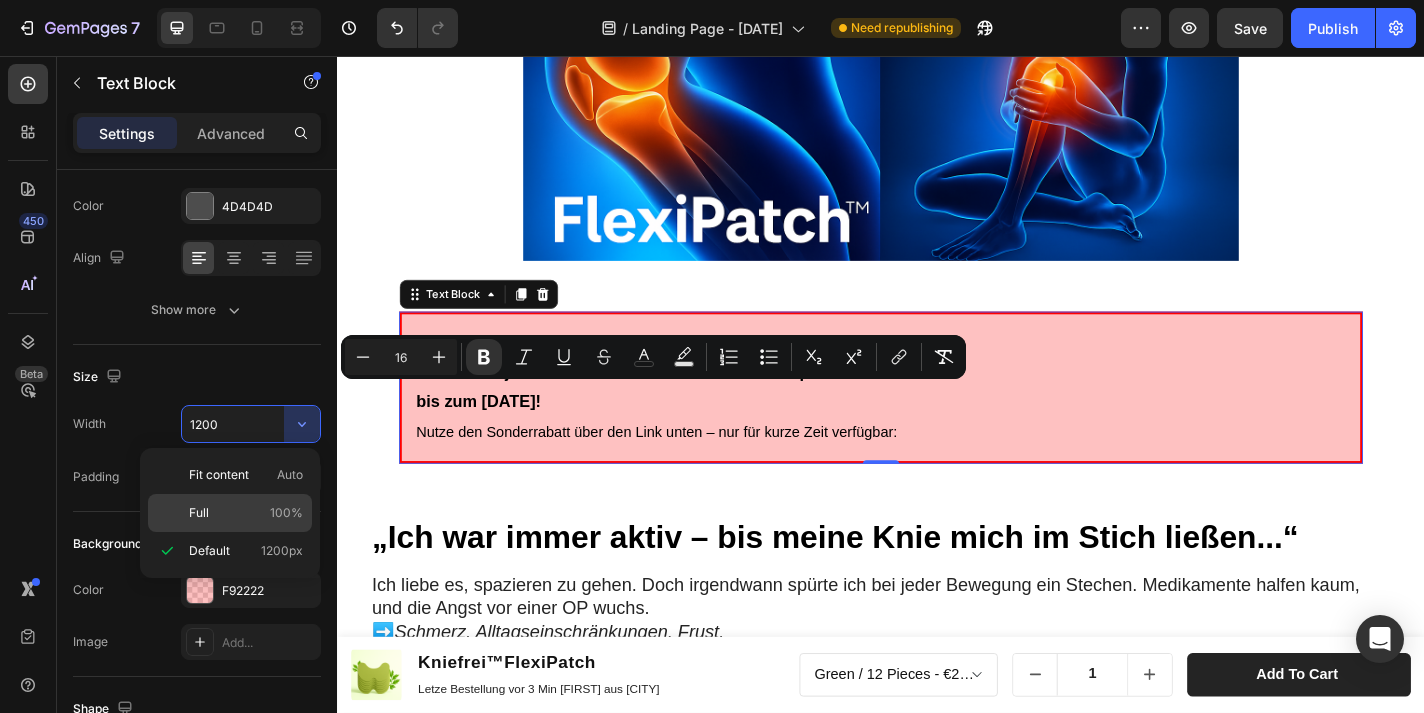 click on "Full 100%" at bounding box center (246, 513) 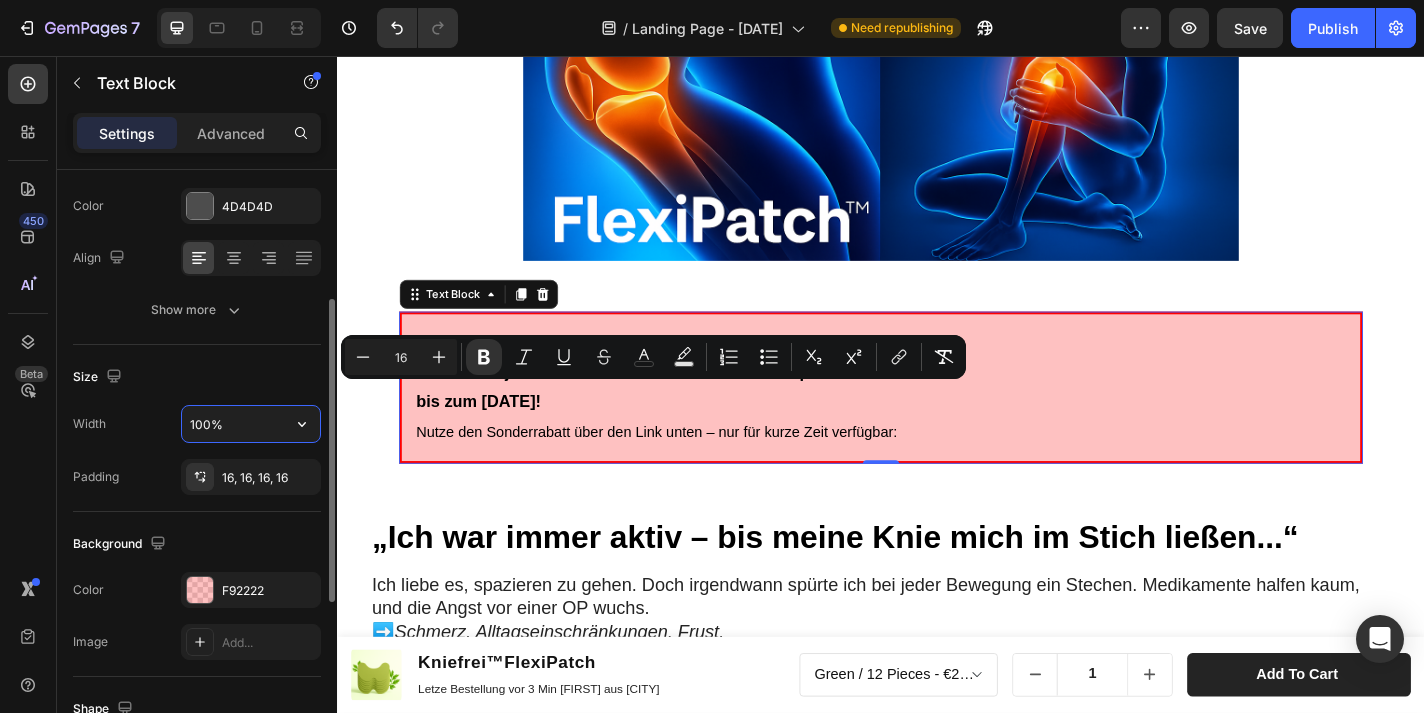 click on "100%" at bounding box center (251, 424) 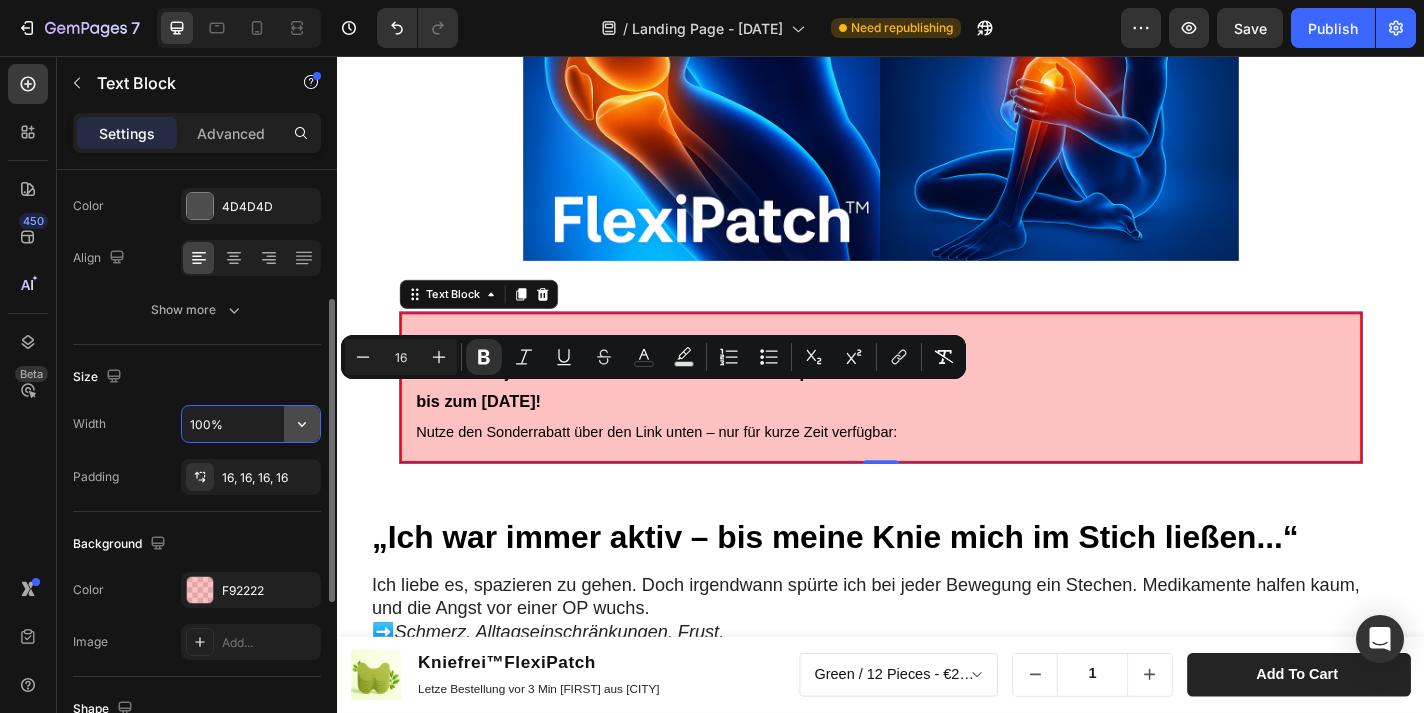 click 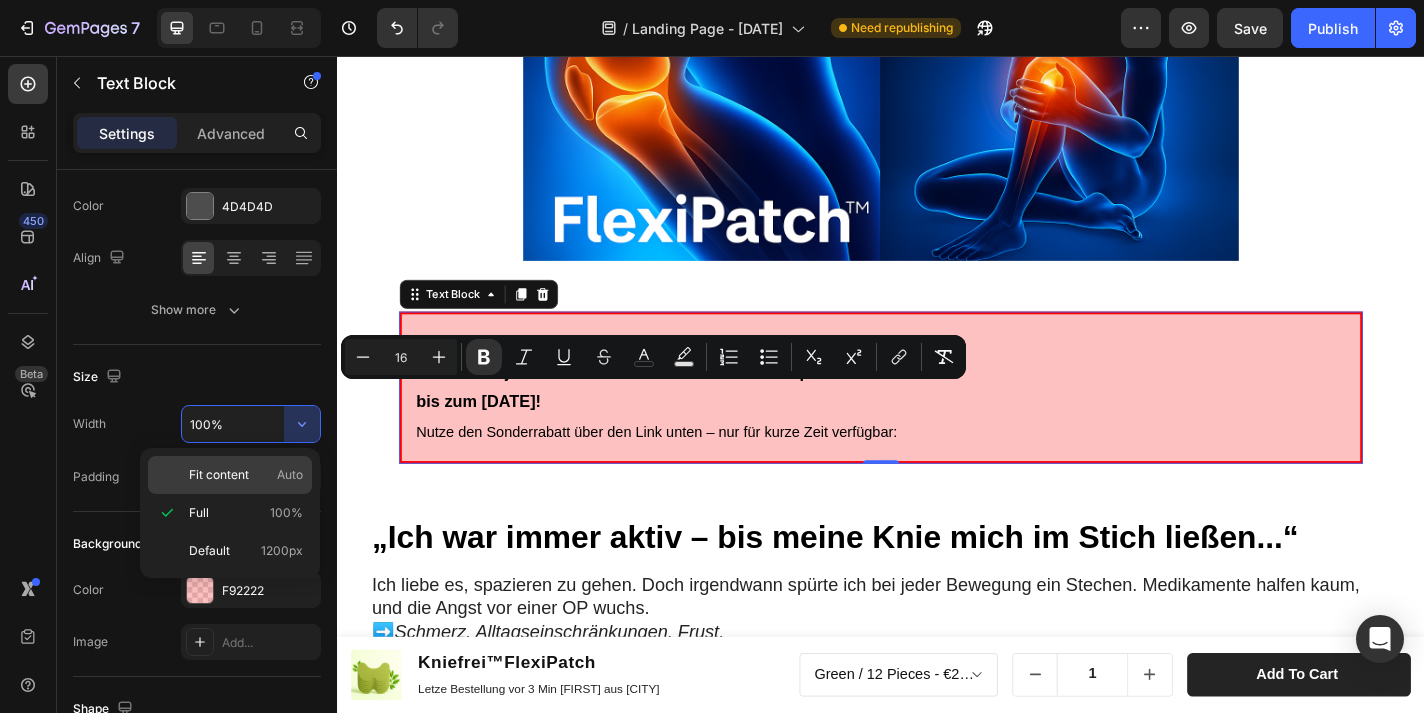 click on "Fit content" at bounding box center (219, 475) 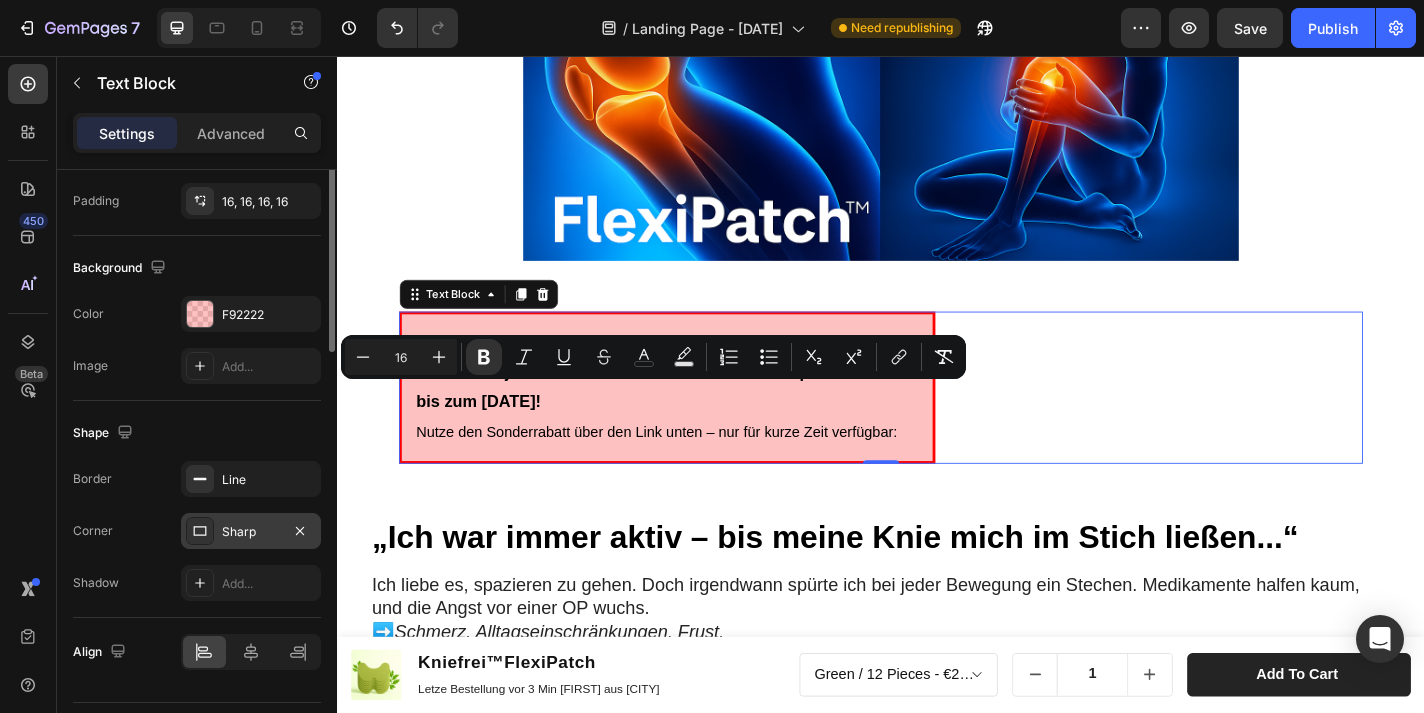 scroll, scrollTop: 585, scrollLeft: 0, axis: vertical 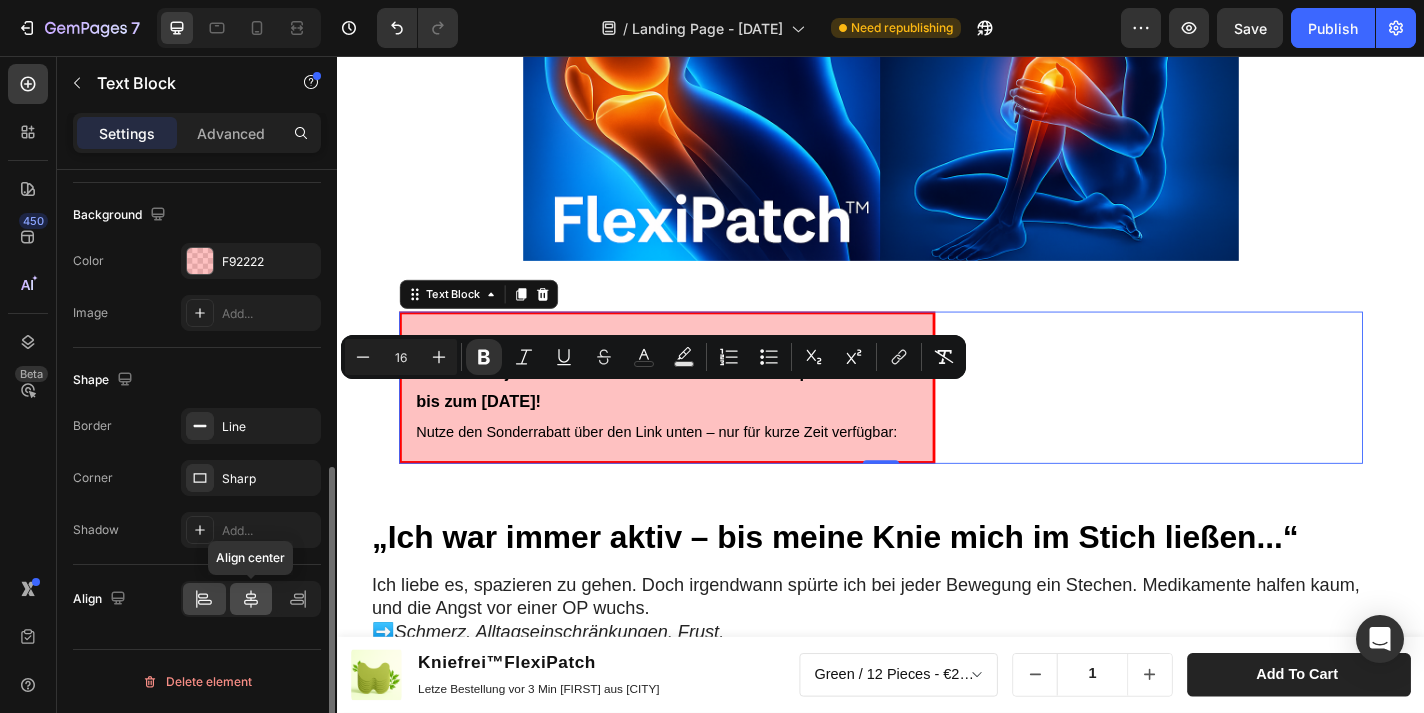 click 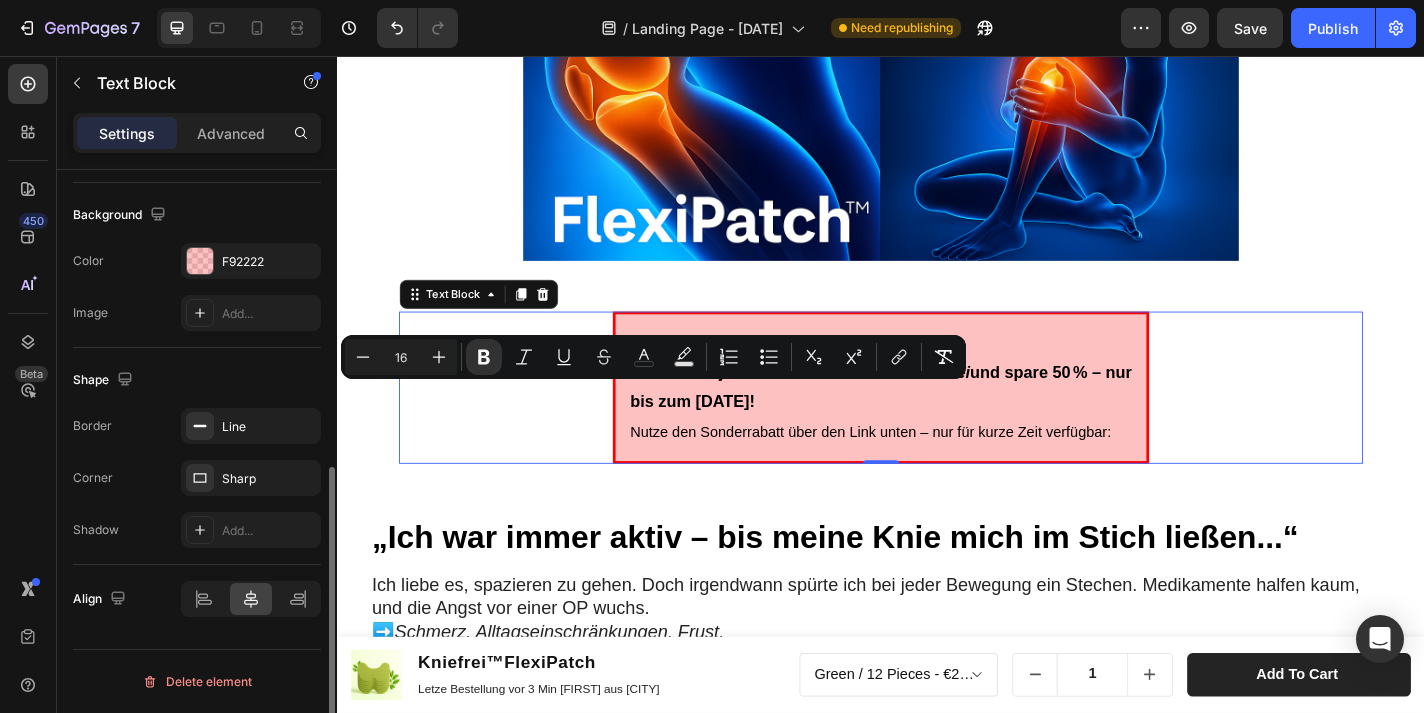 click on "Shape" at bounding box center [197, 380] 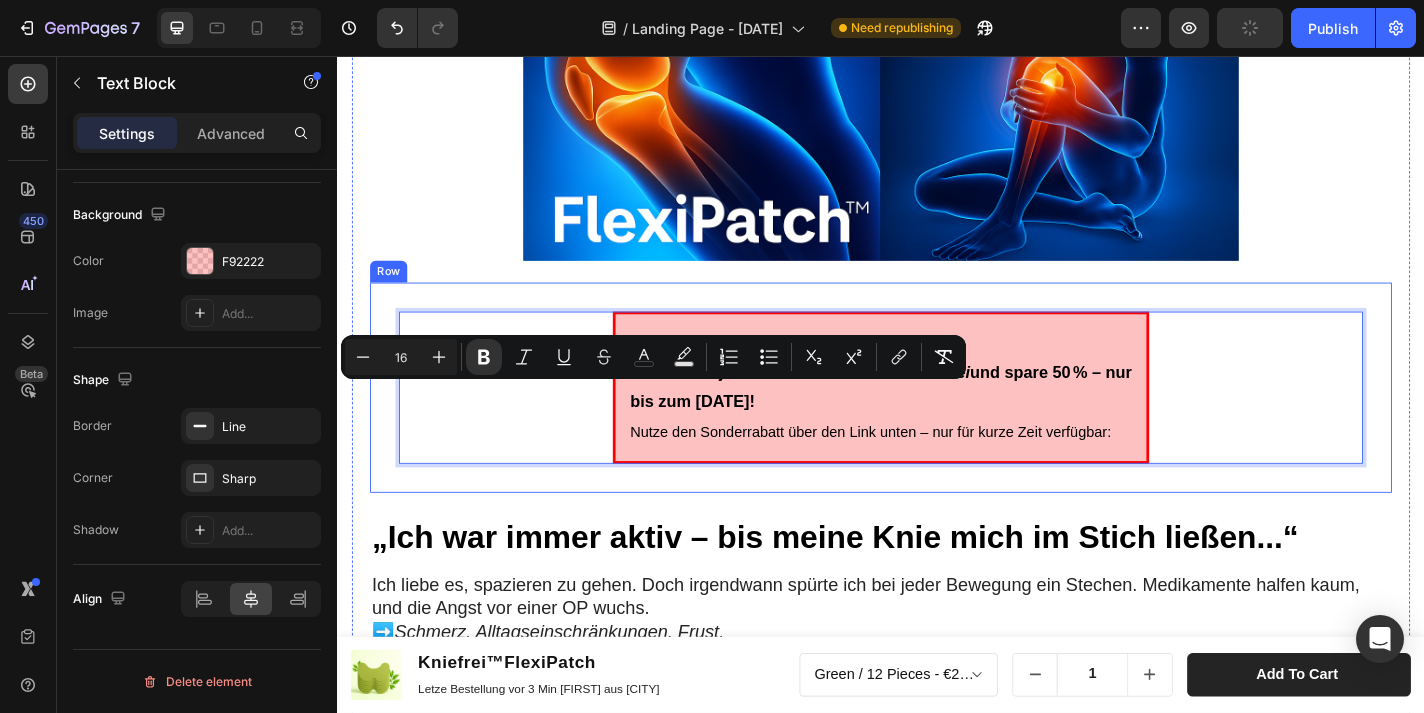 click on "Advertorial  Text Block Heading Row Kniefrei™ – Natürliches Pflaster zur Linderung von Knieschmerzen  Erleben Sie natürliche Erleichterung für schmerzende Knie mit Kniefrei™! Heading Tausende sind bereits begeistert von der einfachen Lösung – entwickelt, um Schmerzen zu lindern und Beweglichkeit zurückzugeben. Text Block Image [DATE] von [FIRST] [LAST] Text Block Row Image Row Lang anhaltende Erleichterung Jedes Pflaster bietet bis zu 8 Stunden Linderung und ist somit eine bequeme und effektive Lösung zur Bewältigung von Knieschmerzen im Alltag. Egal, ob Sie unter Sportverletzungen, altersbedingten Knieproblemen oder chronischen Beschwerden leiden, unsere Pflaster bieten langanhaltenden Komfort und Mobilität. Text Block Image Exklusives Angebot für unsere Leser: Sichere dir jetzt dein FlexiPatch von  Kniefrei  und spare 50 % – nur bis zum [DATE]! Nutze den Sonderrabatt über den Link unten – nur für kurze Zeit verfügbar: Text Block   0 Row Row Heading ➡️  Text Block ." at bounding box center [937, 1216] 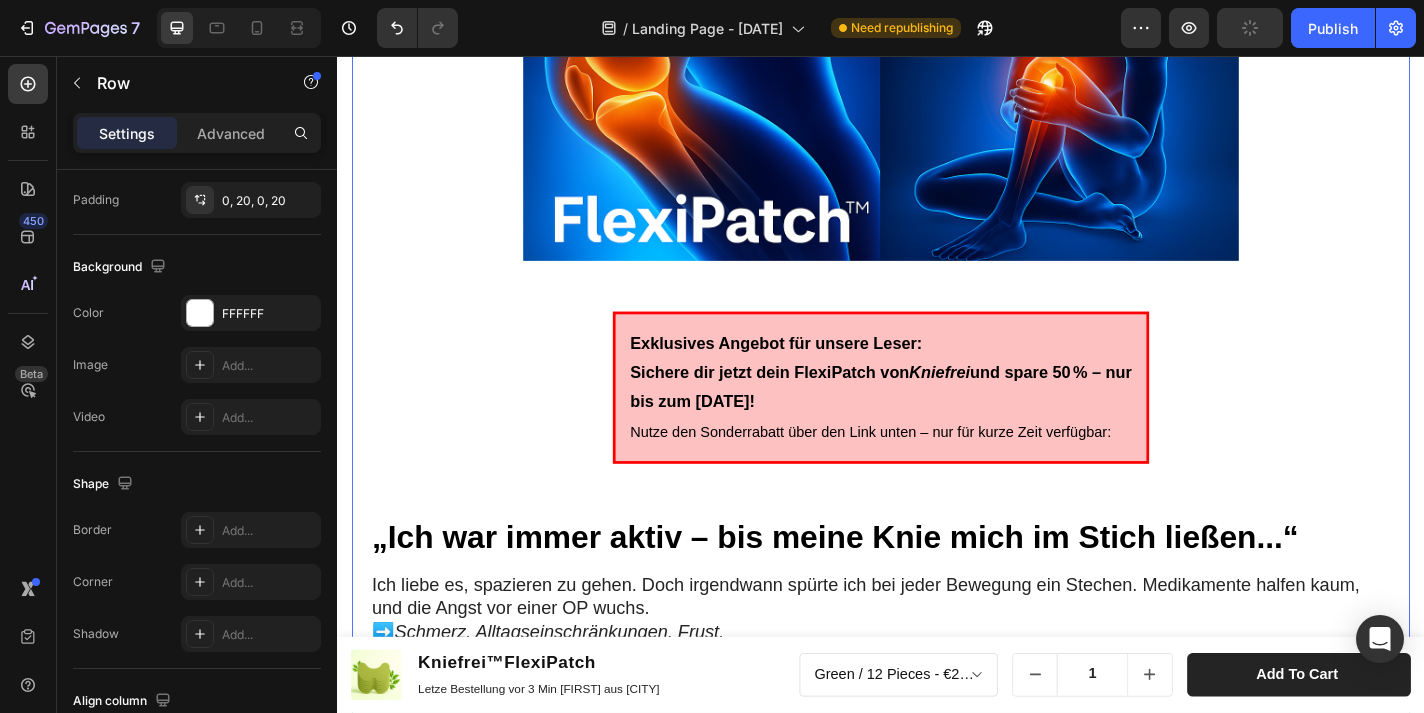 scroll, scrollTop: 0, scrollLeft: 0, axis: both 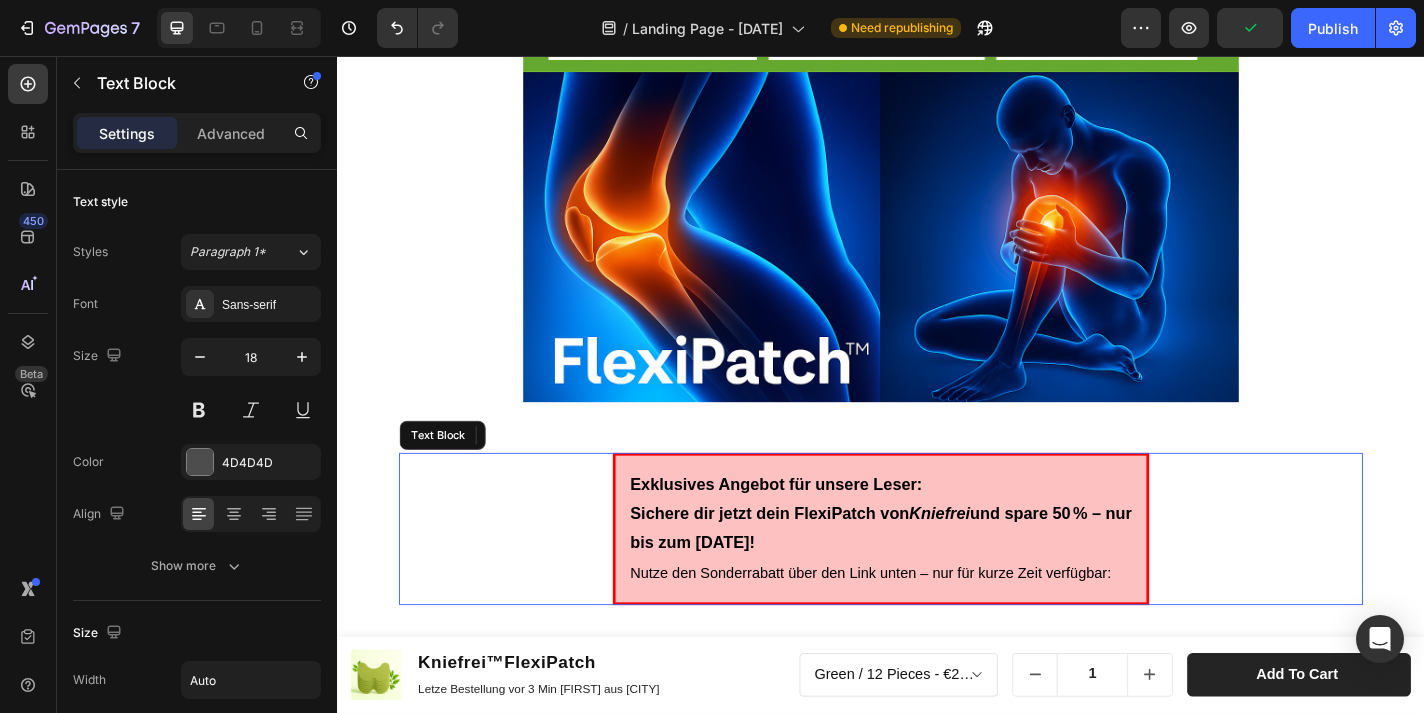 click on "Exklusives Angebot für unsere Leser: Sichere dir jetzt dein FlexiPatch von Kniefrei und spare 50 % – nur bis zum [DATE]! Nutze den Sonderrabatt über den Link unten – nur für kurze Zeit verfügbar:" at bounding box center (937, 578) 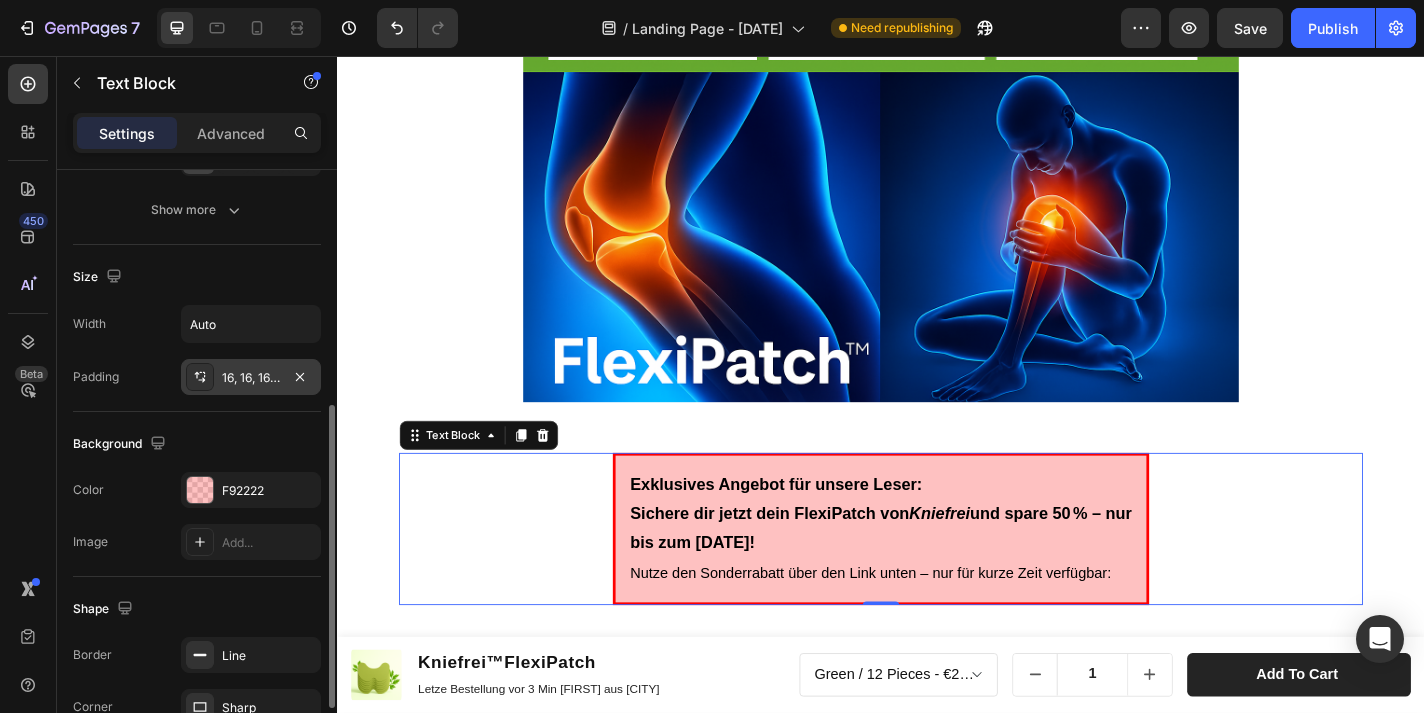 scroll, scrollTop: 352, scrollLeft: 0, axis: vertical 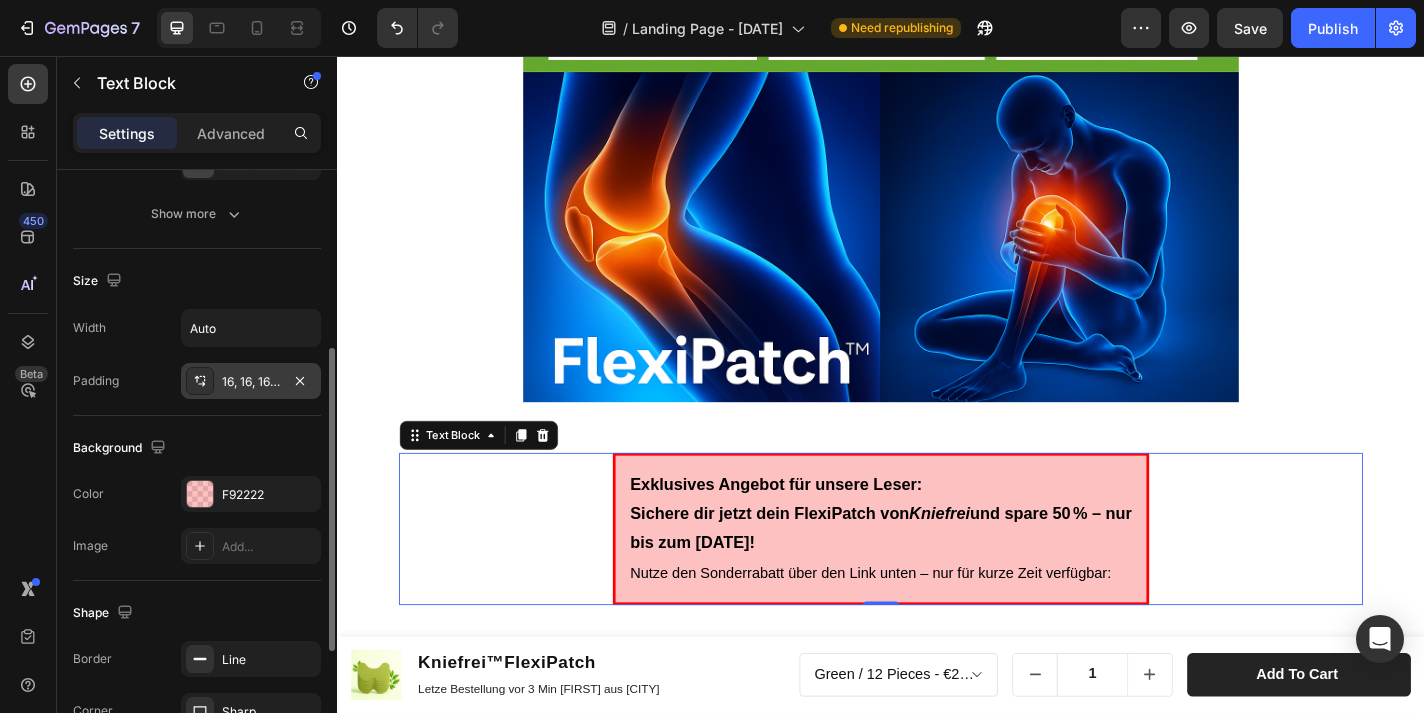 click on "16, 16, 16, 16" at bounding box center [251, 382] 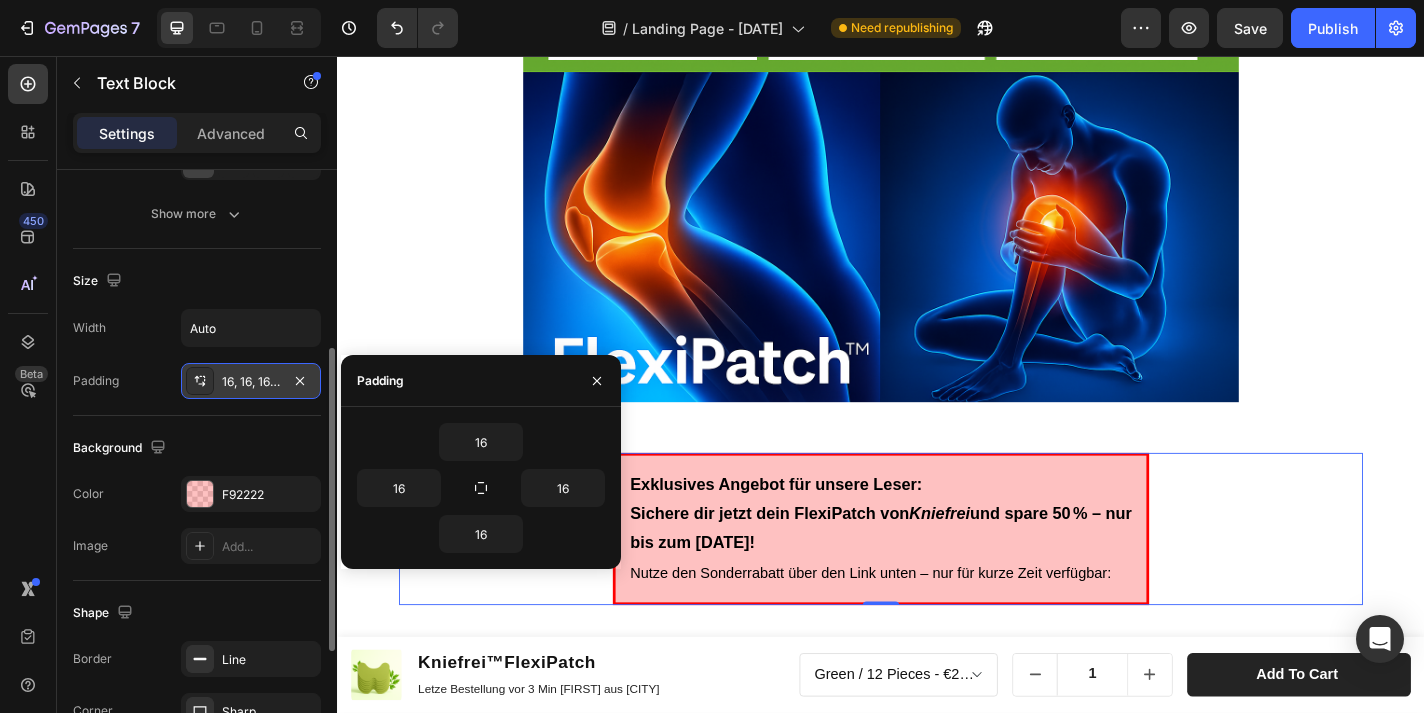click 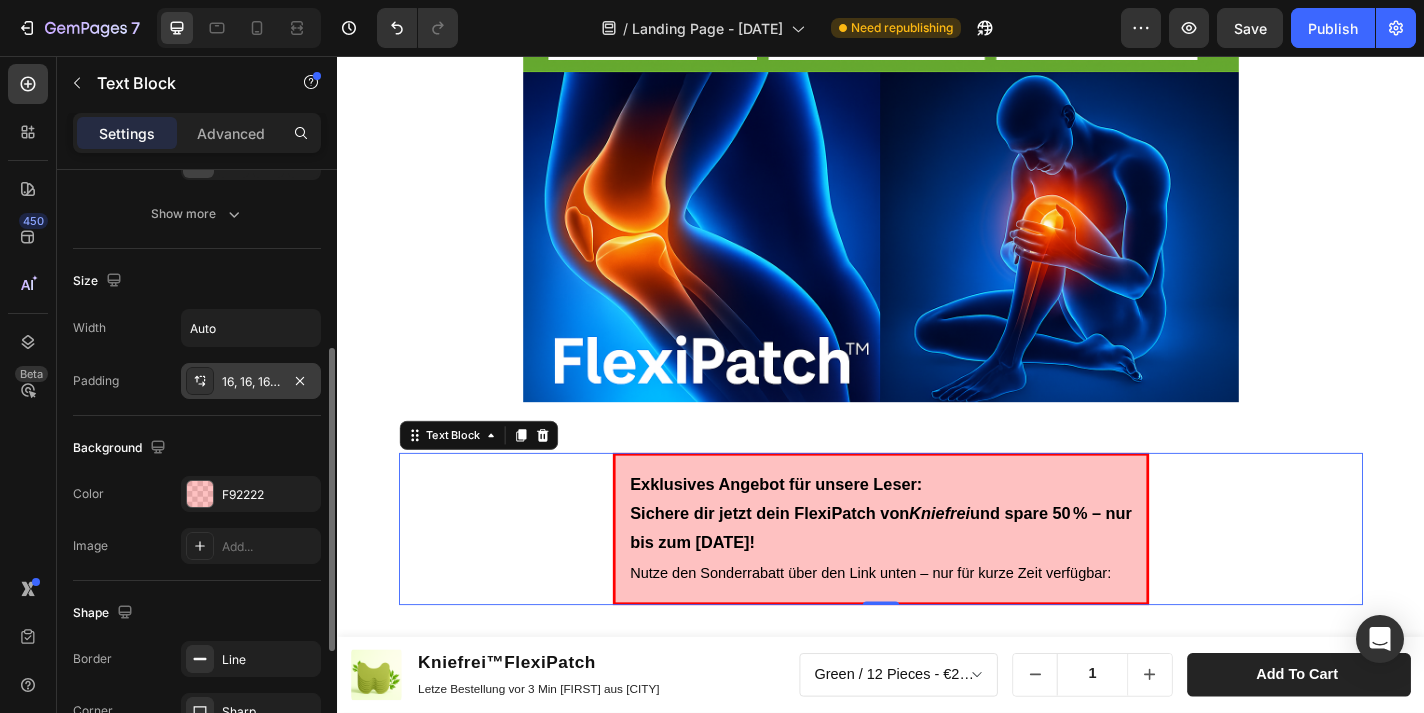 click 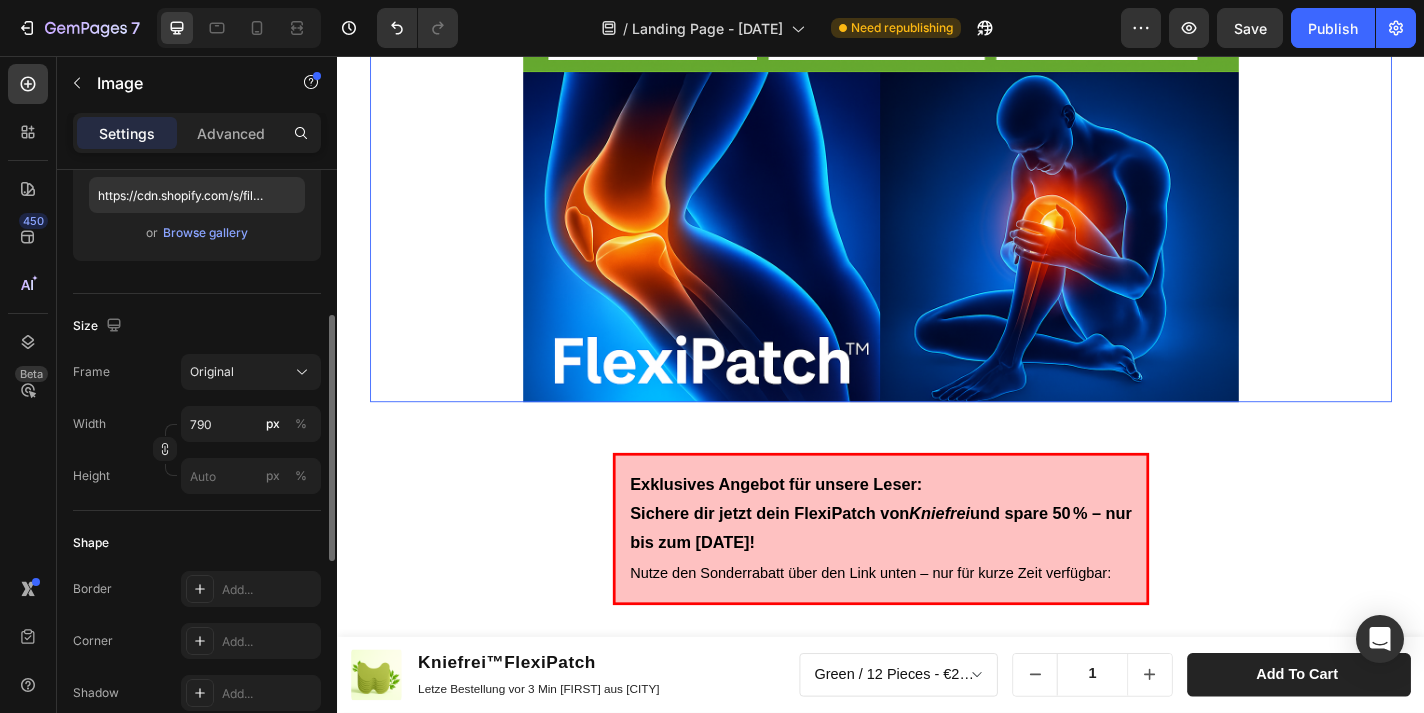 click at bounding box center (937, 174) 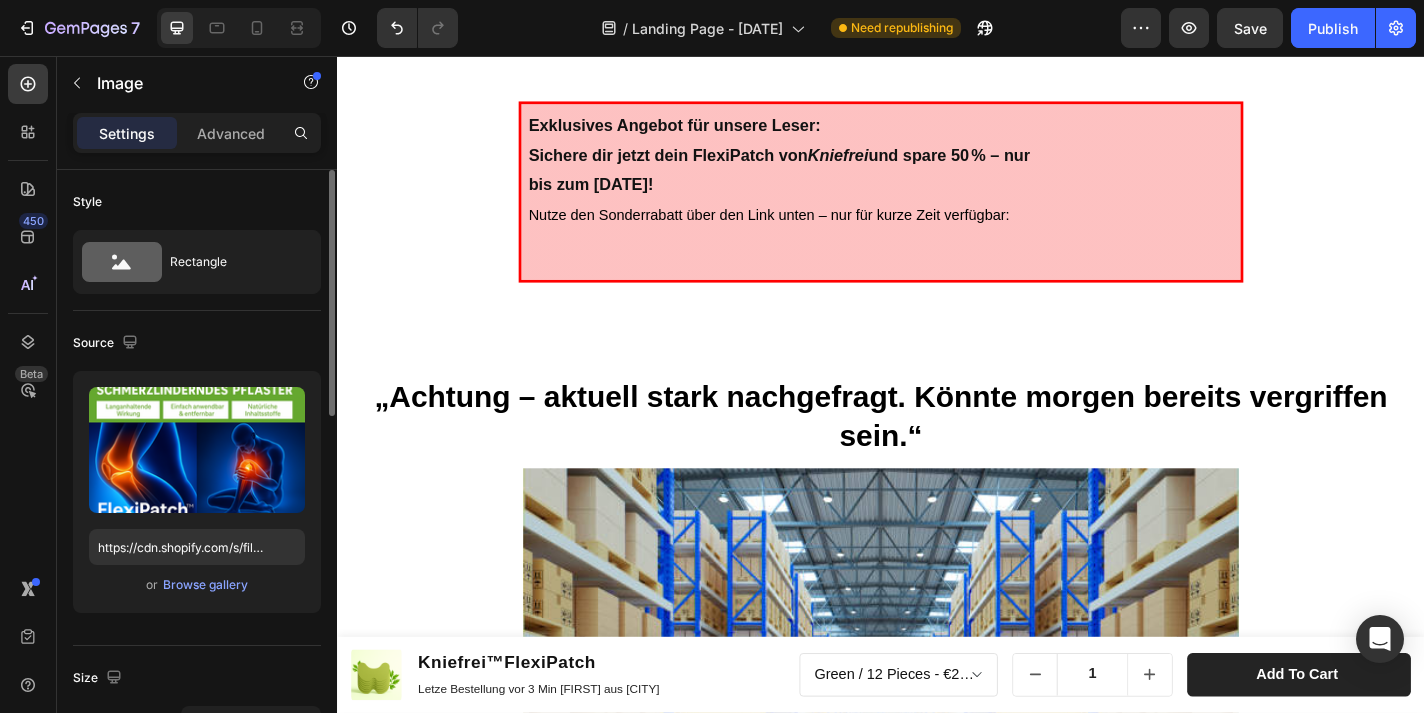 scroll, scrollTop: 5195, scrollLeft: 0, axis: vertical 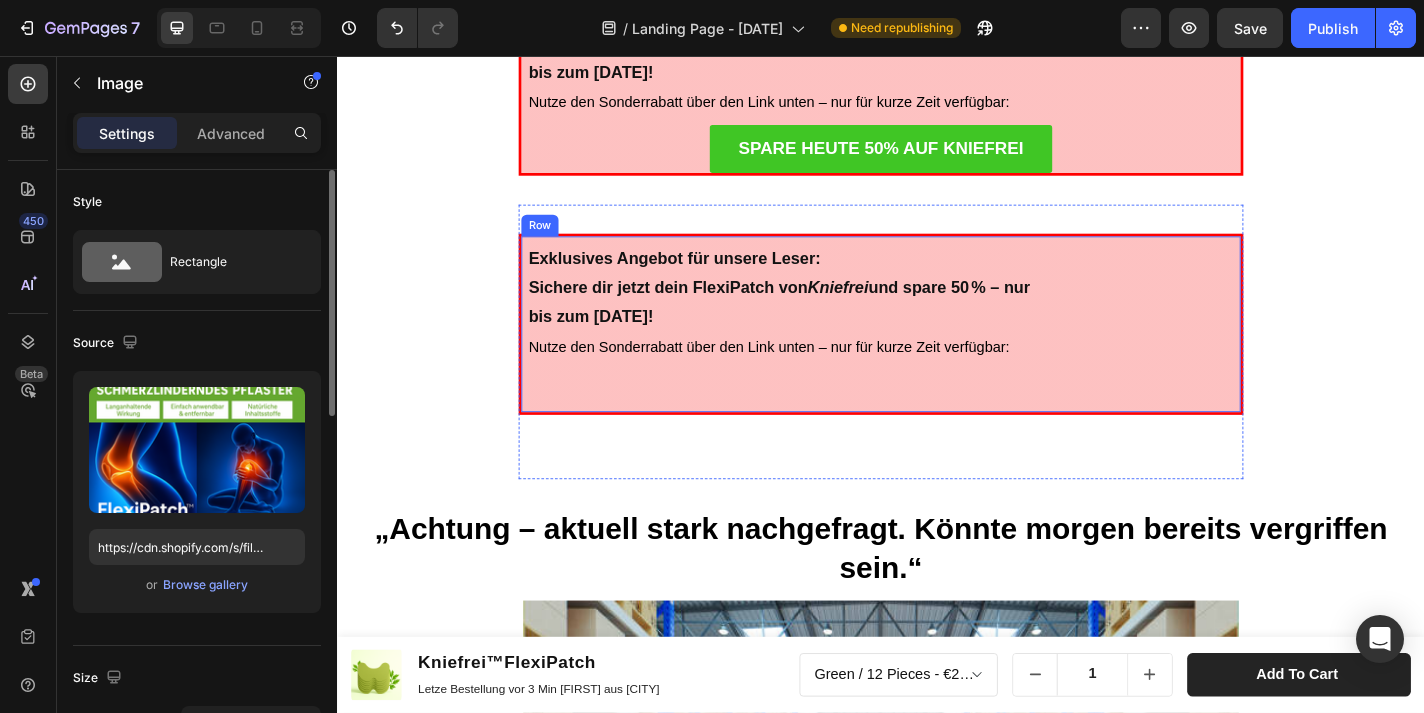 click on "Exklusives Angebot für unsere Leser: Sichere dir jetzt dein FlexiPatch von  Kniefrei  und spare 50 % – nur bis zum [DATE]! Nutze den Sonderrabatt über den Link unten – nur für kurze Zeit verfügbar: Text Block" at bounding box center (937, 352) 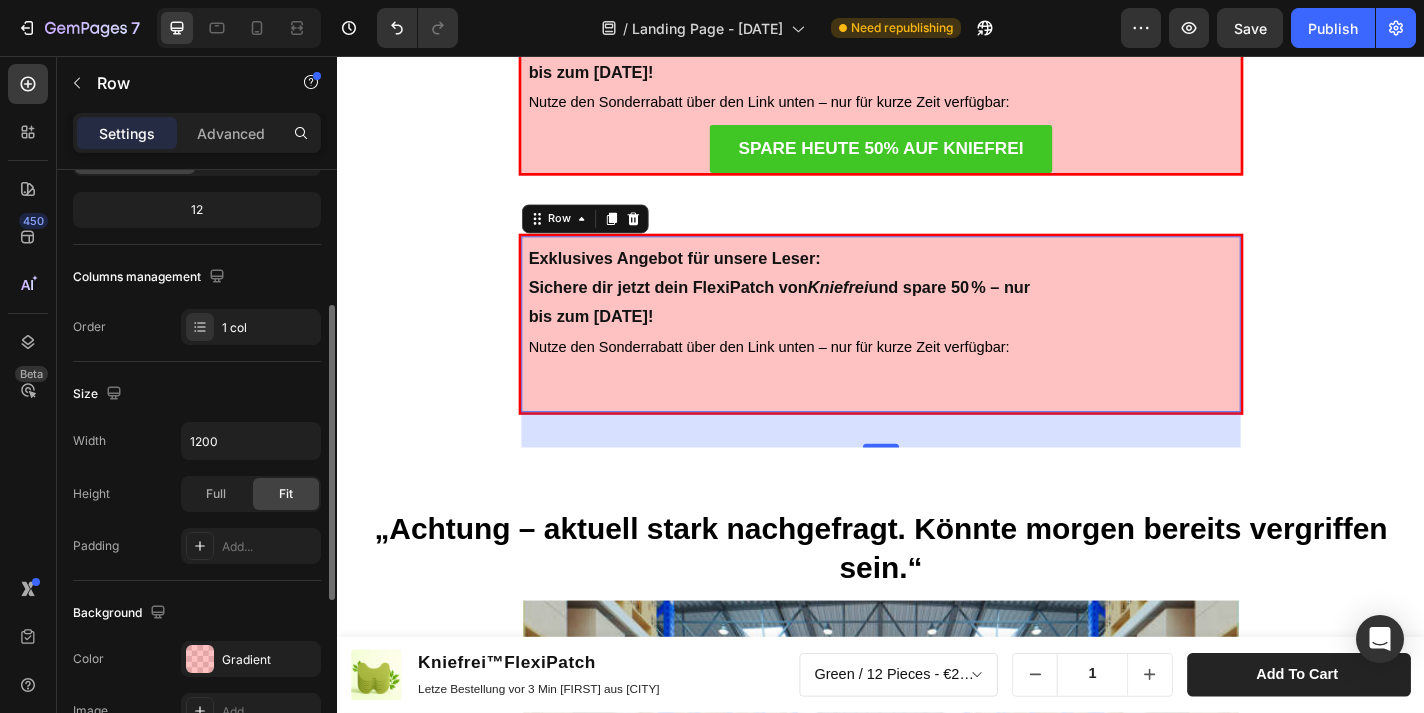 scroll, scrollTop: 256, scrollLeft: 0, axis: vertical 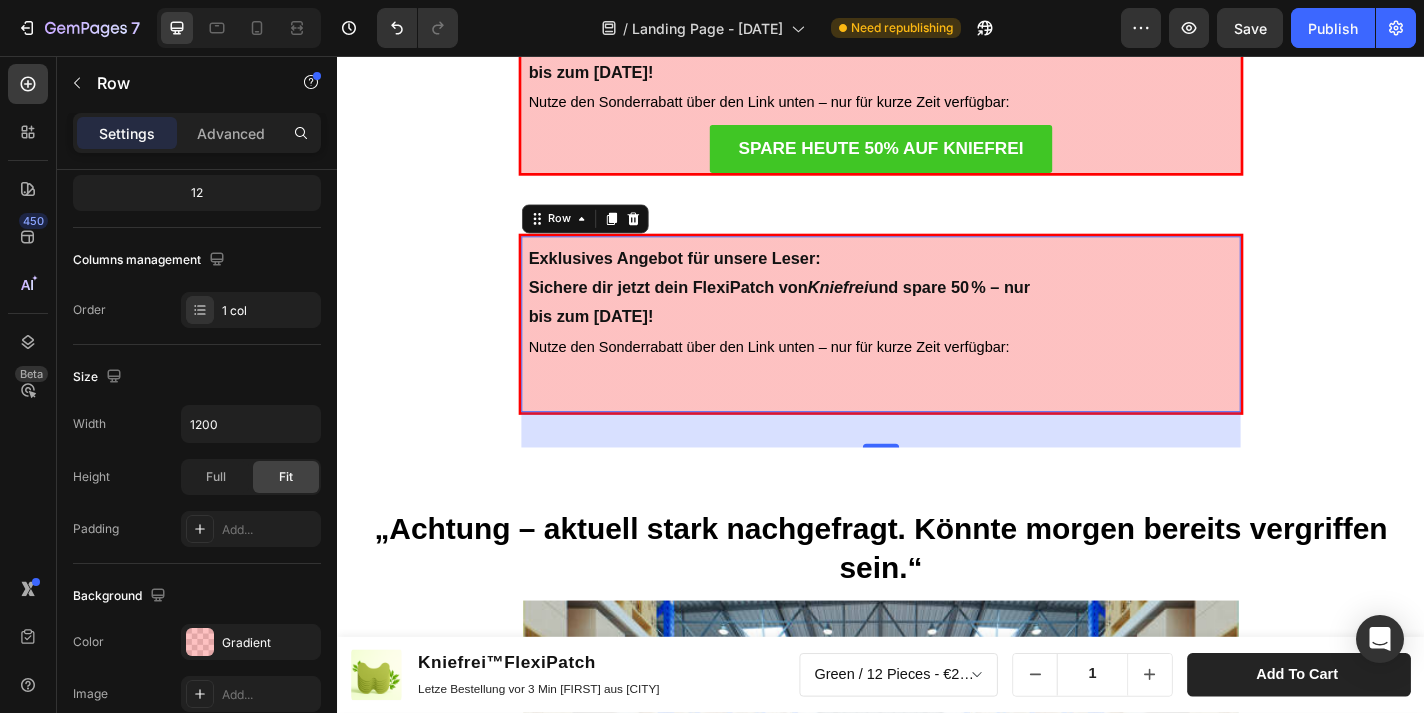 click on "Exklusives Angebot für unsere Leser: Sichere dir jetzt dein FlexiPatch von  Kniefrei  und spare 50 % – nur bis zum [DATE]! Nutze den Sonderrabatt über den Link unten – nur für kurze Zeit verfügbar: Text Block" at bounding box center [937, 352] 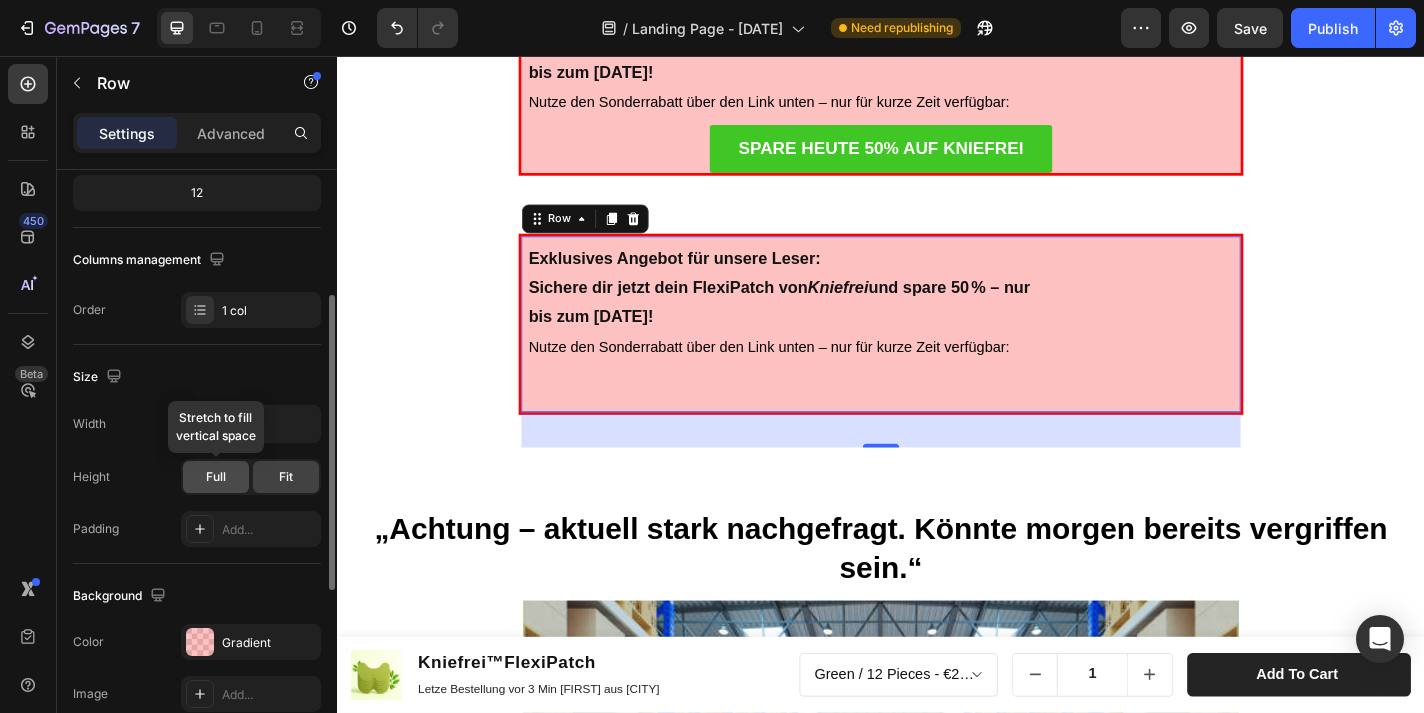 click on "Full" 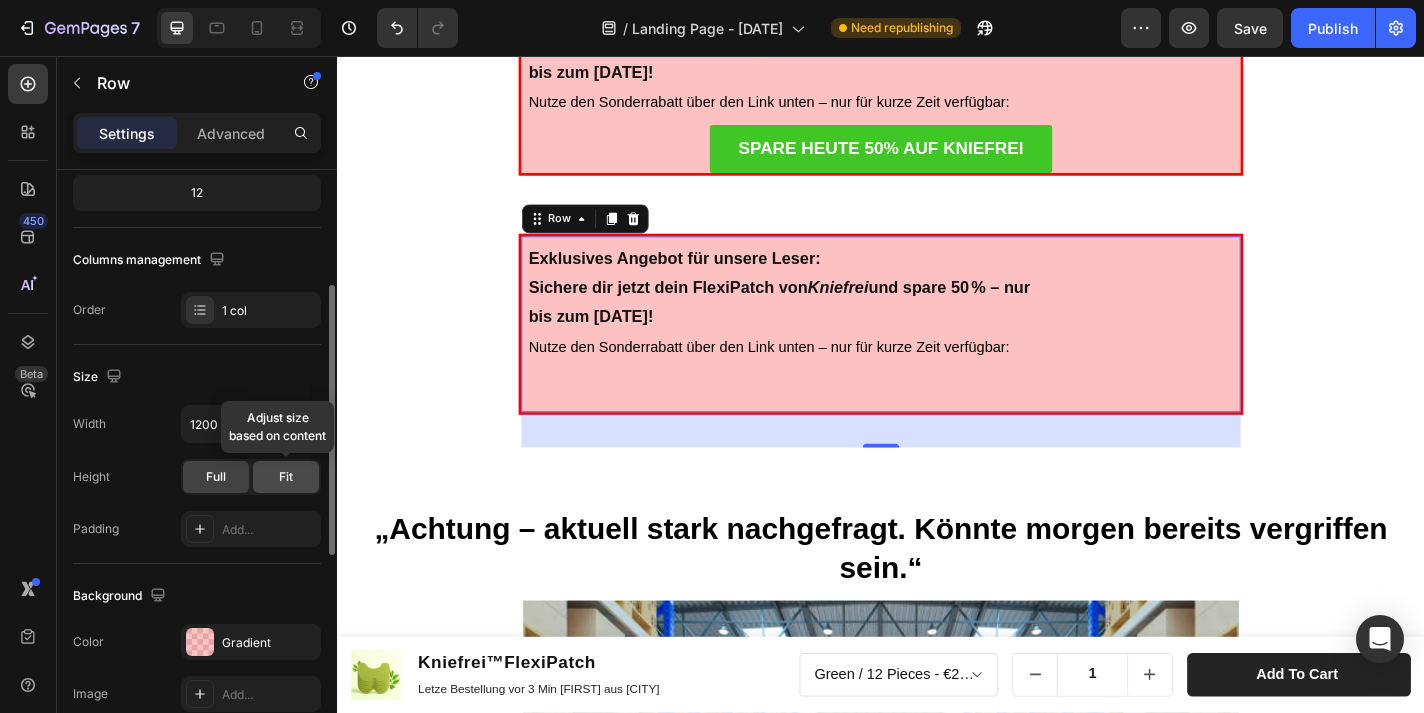 click on "Fit" 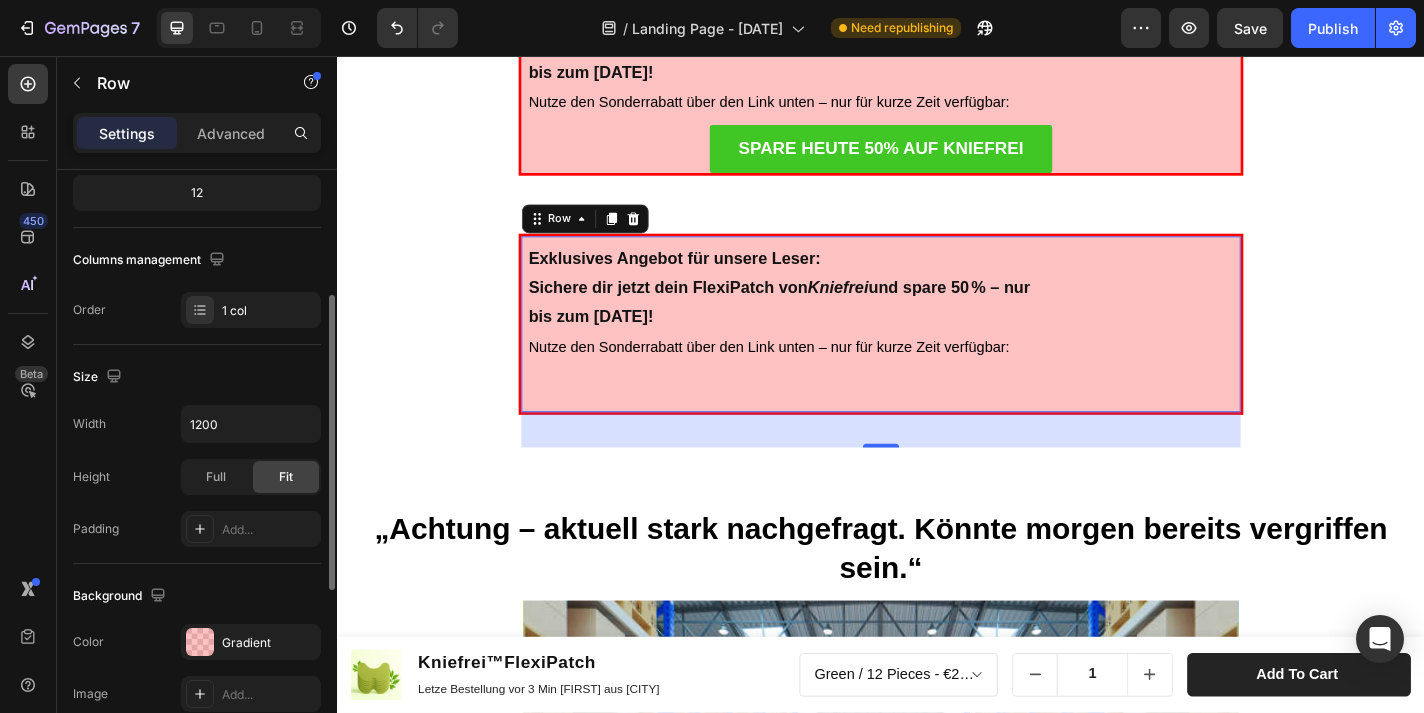 click on "Width 1200 Height Full Fit Padding Add..." at bounding box center [197, 476] 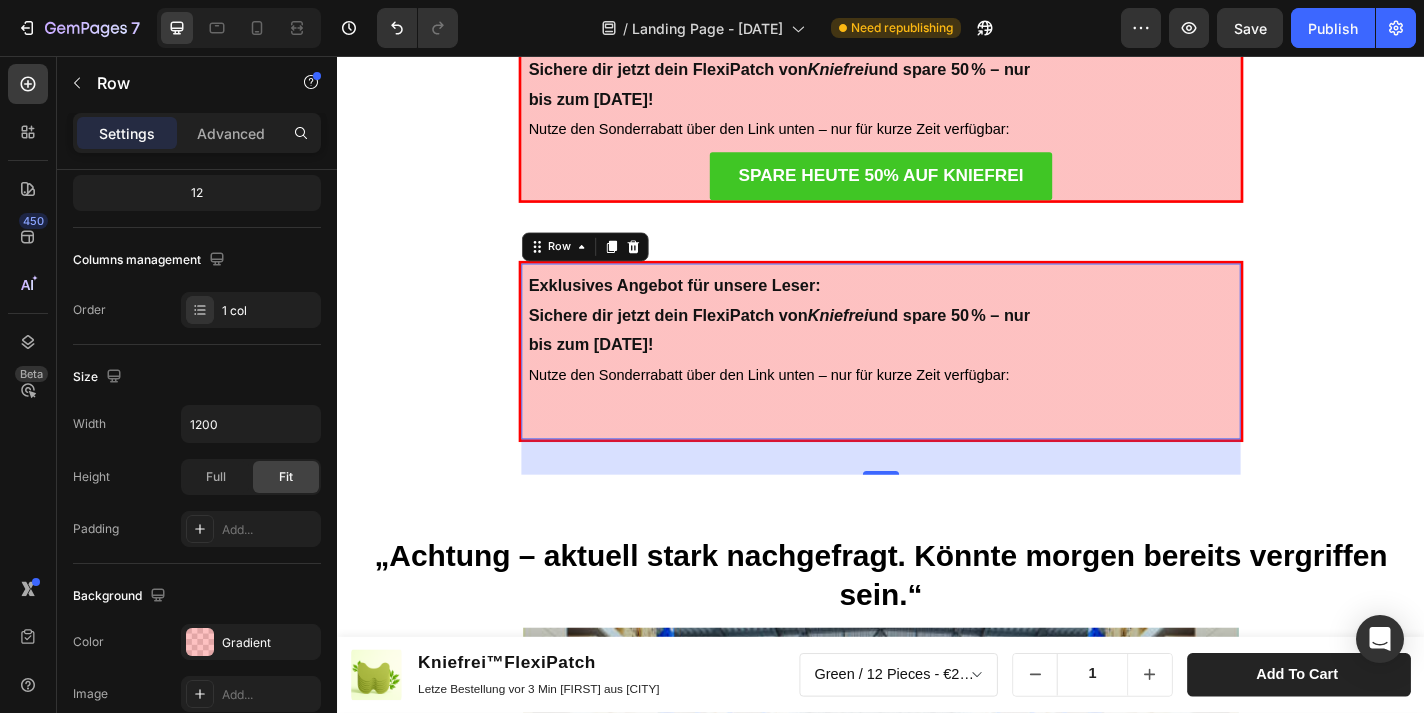 scroll, scrollTop: 5162, scrollLeft: 0, axis: vertical 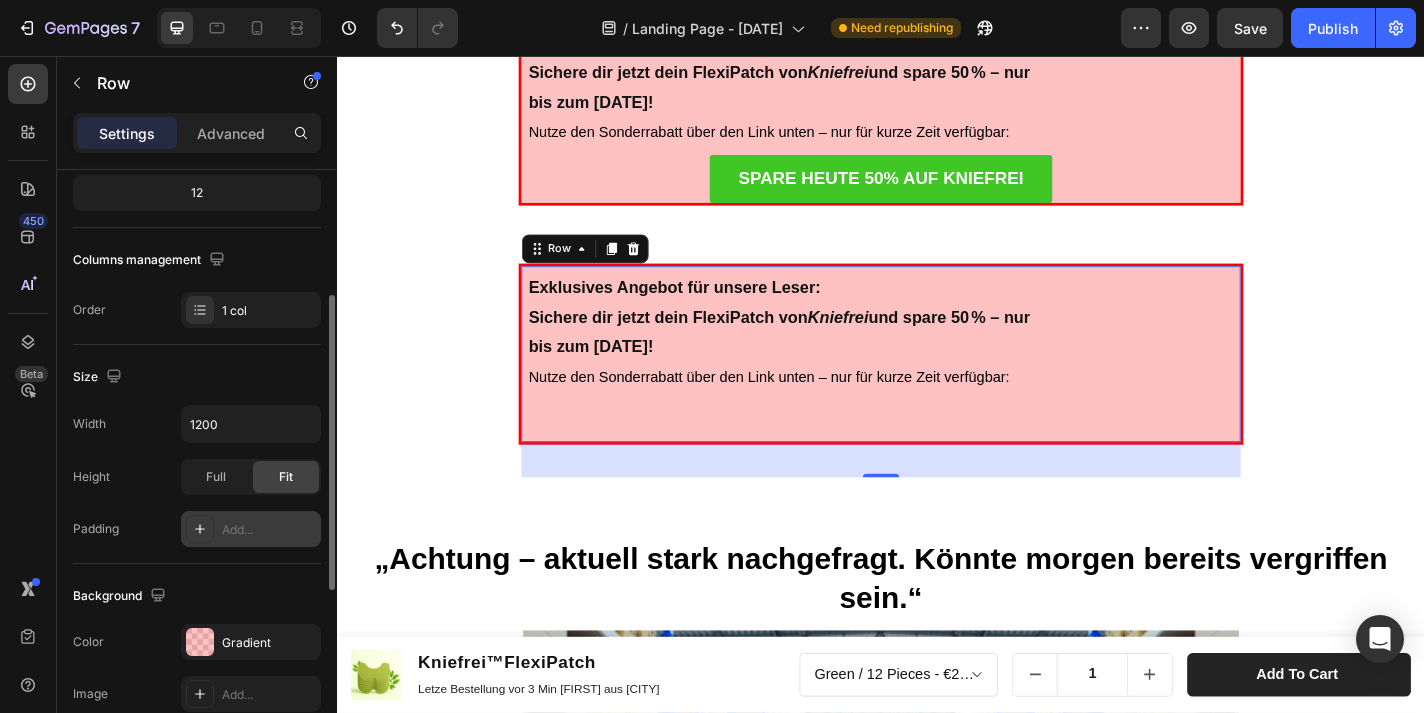 click on "Add..." at bounding box center (269, 530) 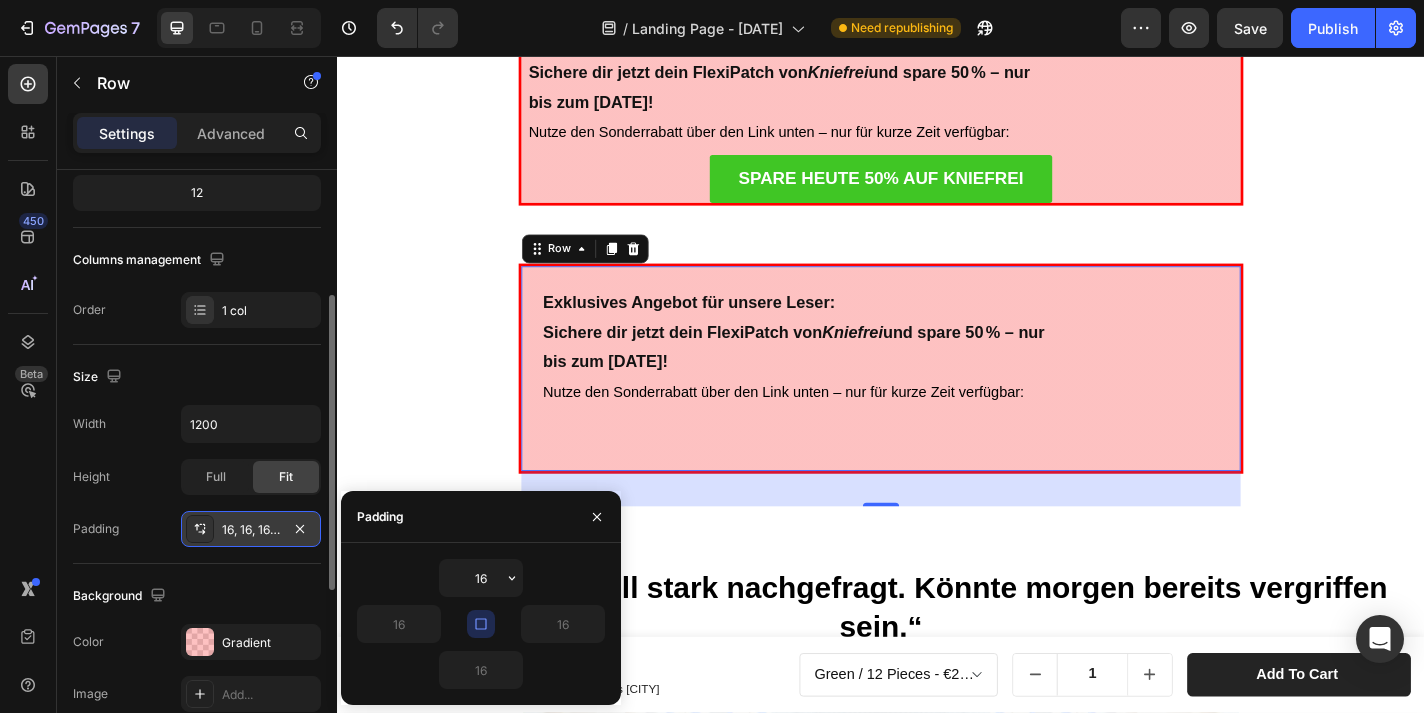 click 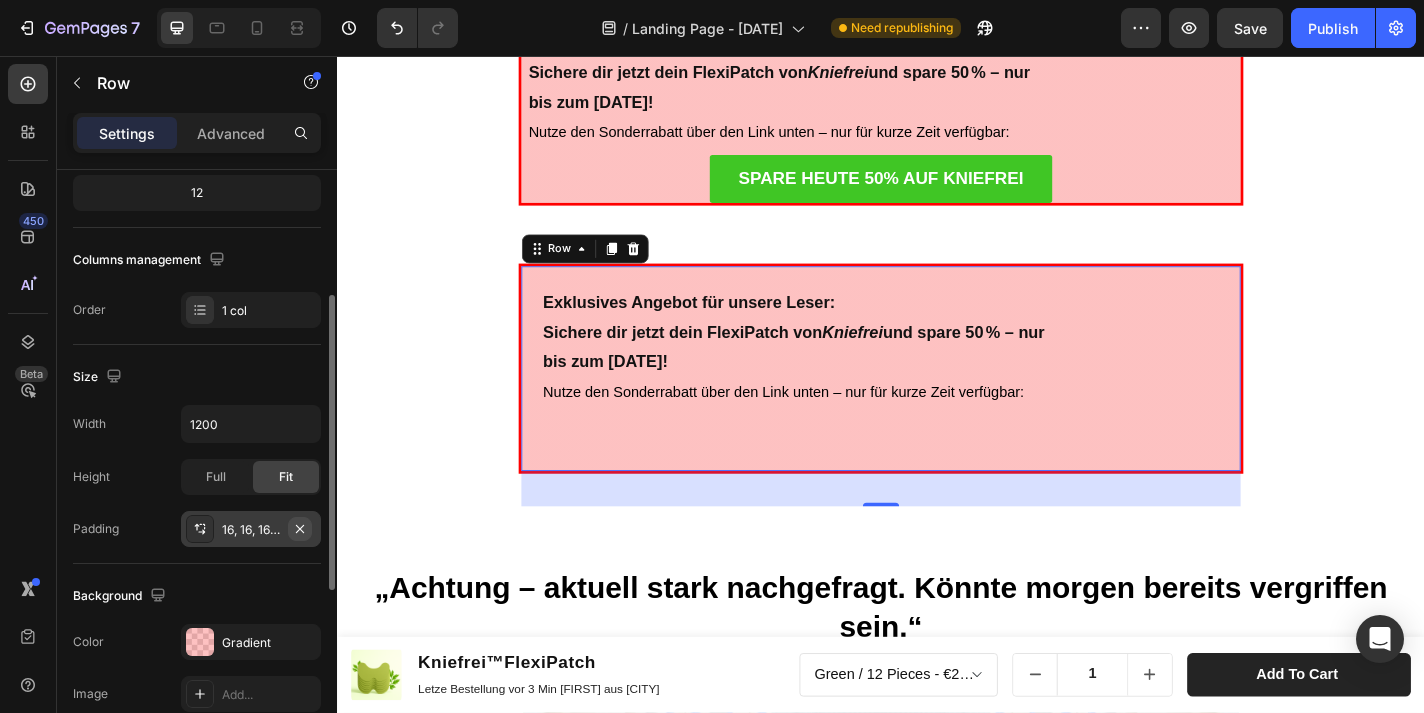 click 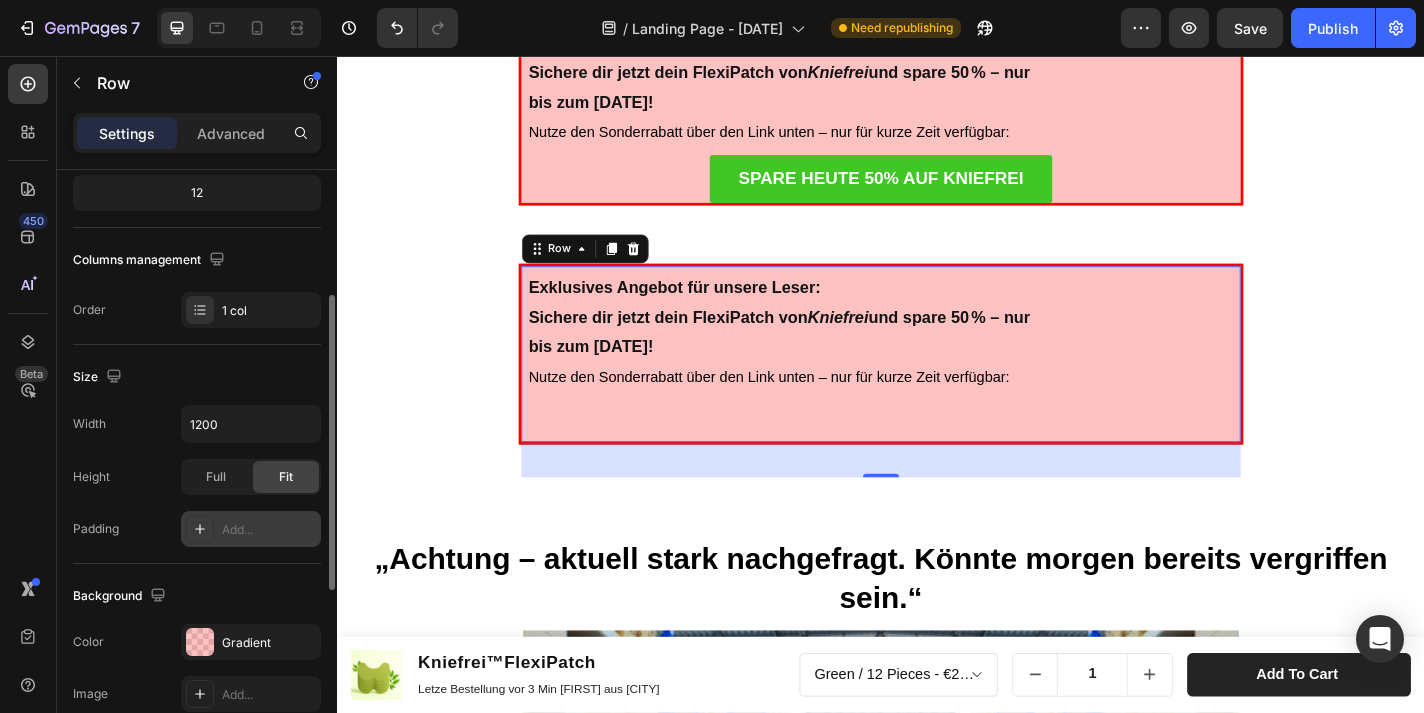 click on "Height Full Fit" at bounding box center [197, 477] 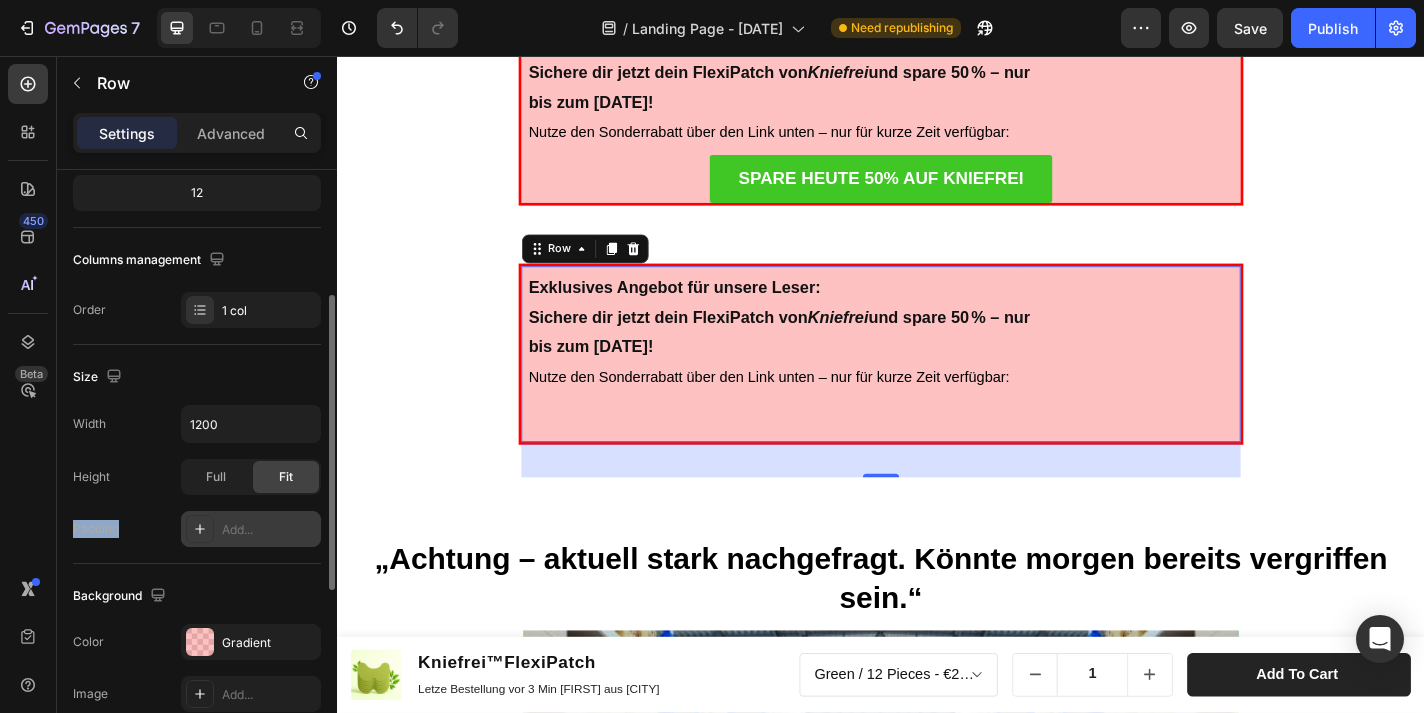 click on "Height Full Fit" at bounding box center (197, 477) 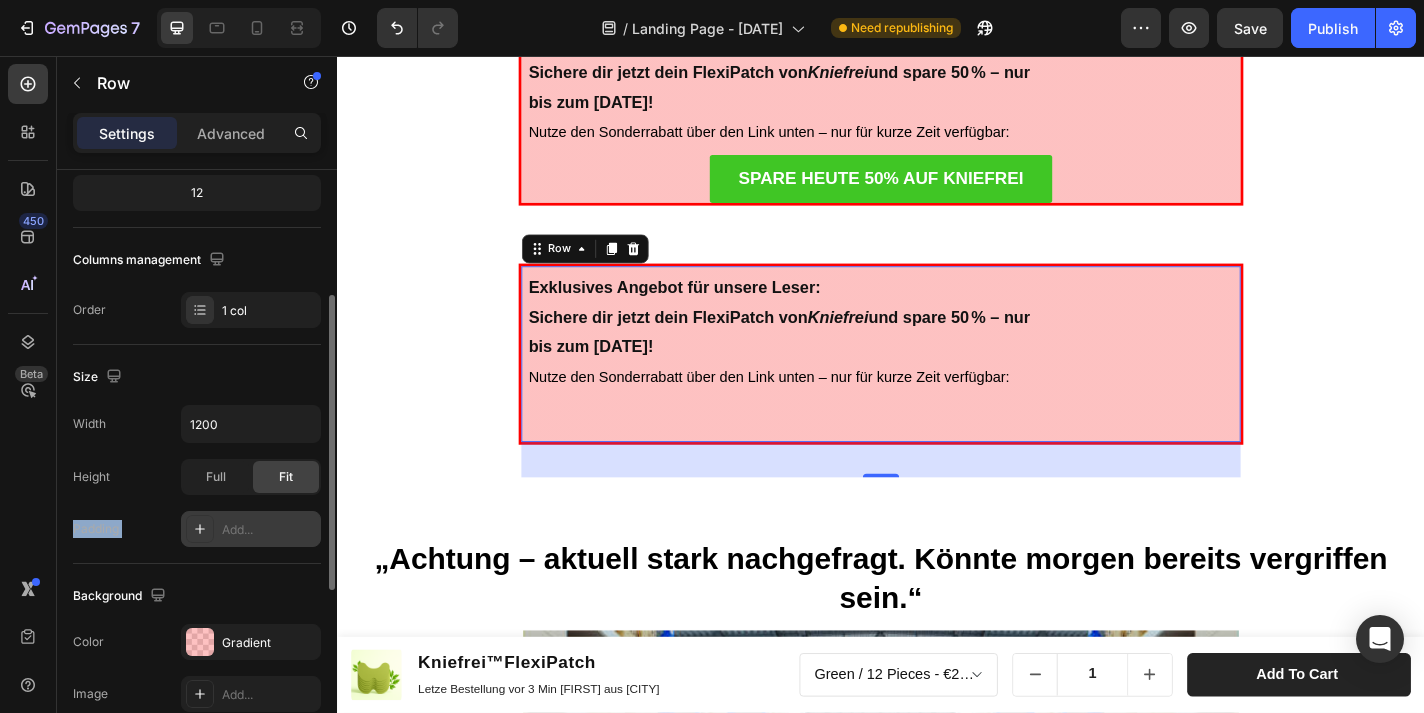 drag, startPoint x: 162, startPoint y: 485, endPoint x: 162, endPoint y: 417, distance: 68 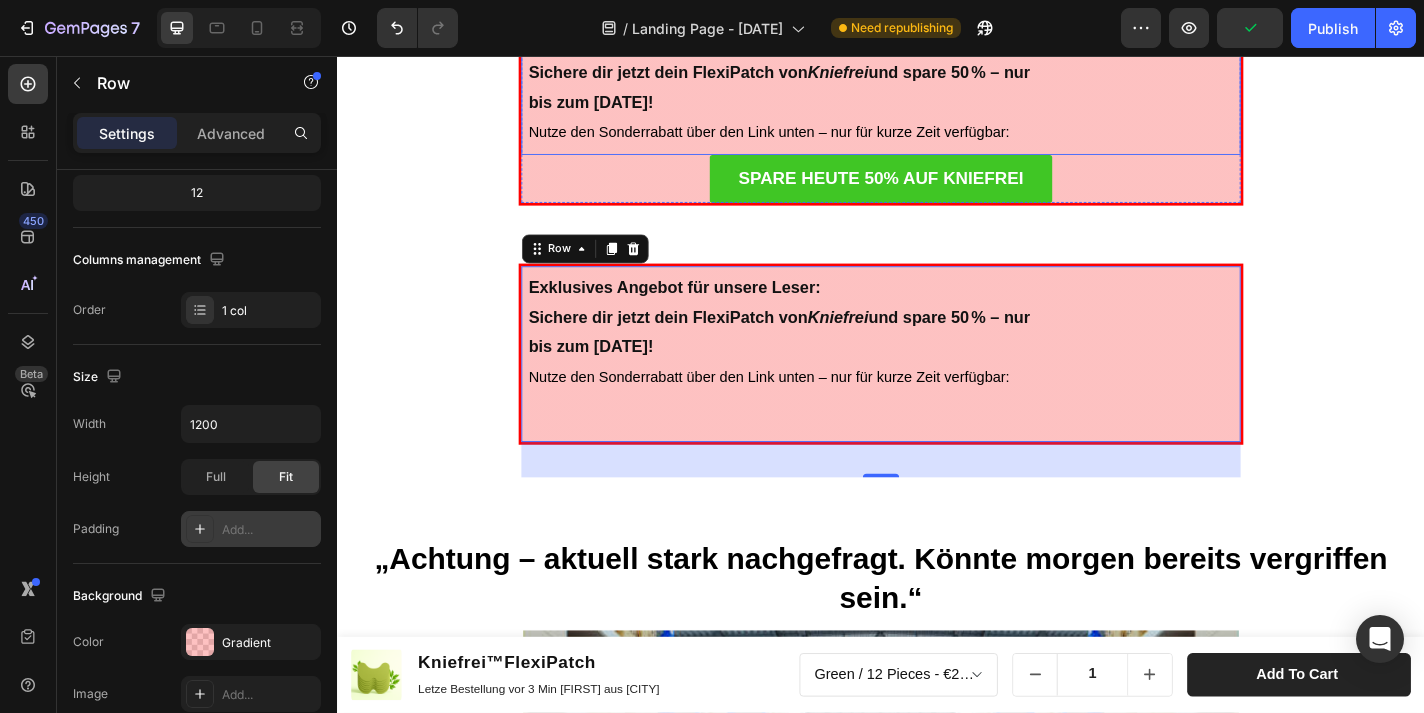 click on "Exklusives Angebot für unsere Leser: Sichere dir jetzt dein FlexiPatch von Kniefrei und spare 50 % – nur bis zum [DATE]! Nutze den Sonderrabatt über den Link unten – nur für kurze Zeit verfügbar:" at bounding box center [937, 91] 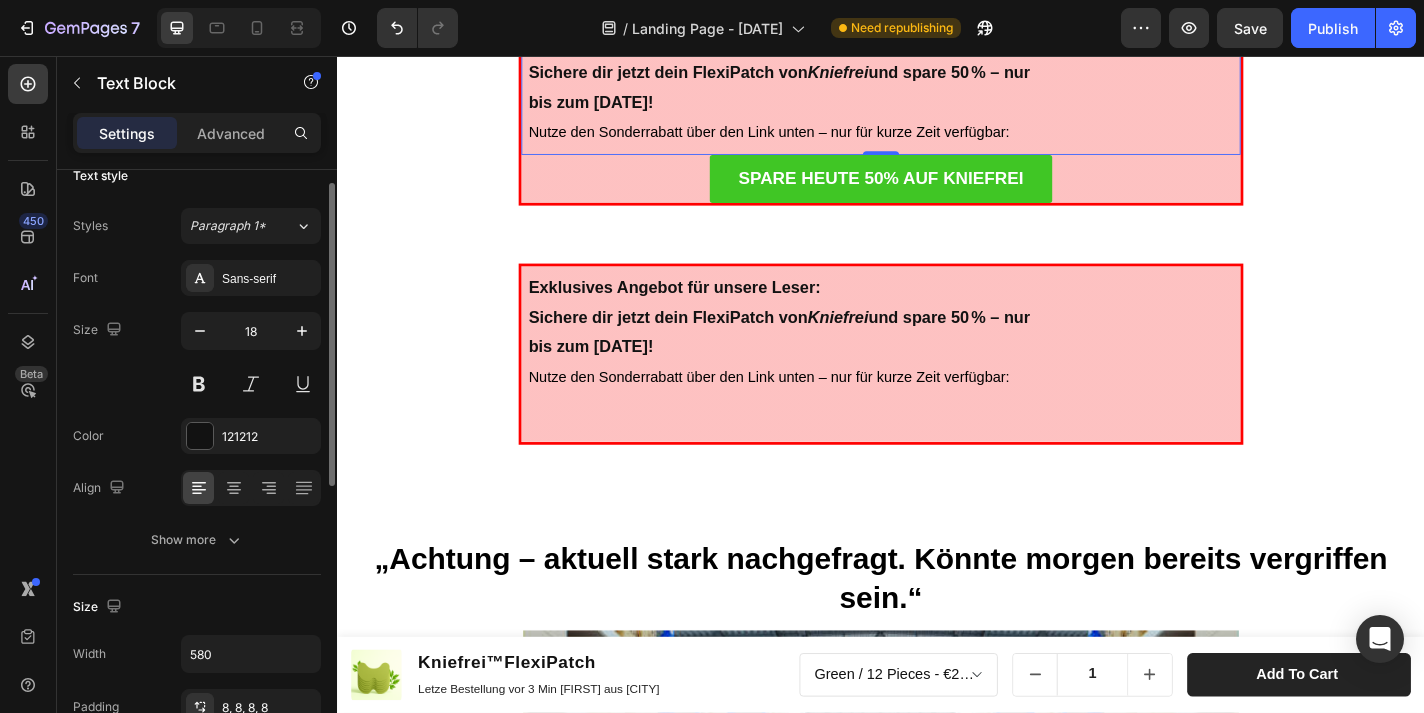 scroll, scrollTop: 23, scrollLeft: 0, axis: vertical 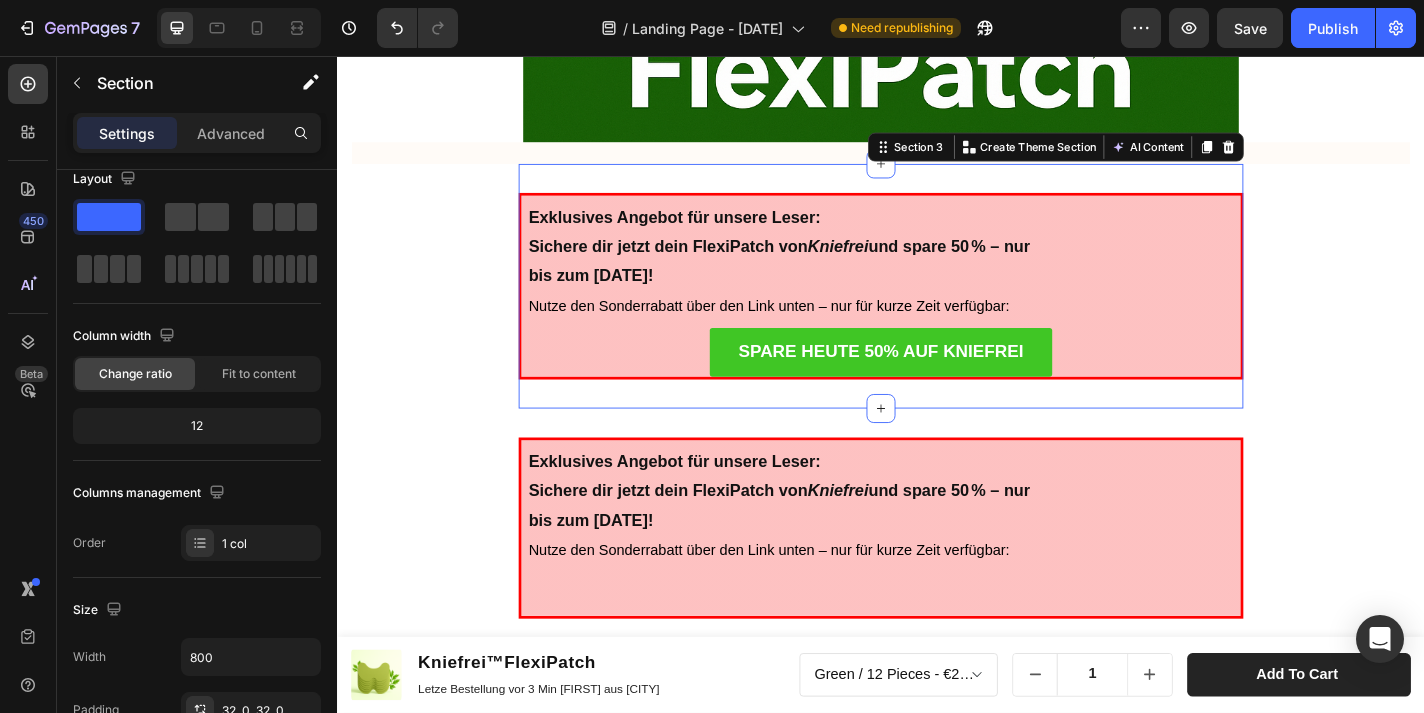 click on "Exklusives Angebot für unsere Leser: Sichere dir jetzt dein FlexiPatch von  Kniefrei  und spare 50 % – nur bis zum 20. Juni 2025! Nutze den Sonderrabatt über den Link unten – nur für kurze Zeit verfügbar: Text Block SPARE HEUTE 50% AUF KNIEFREI Button Row Section 3   You can create reusable sections Create Theme Section AI Content Write with GemAI What would you like to describe here? Tone and Voice Persuasive Product Kniefrei™FlexiPatch Show more Generate" at bounding box center [937, 310] 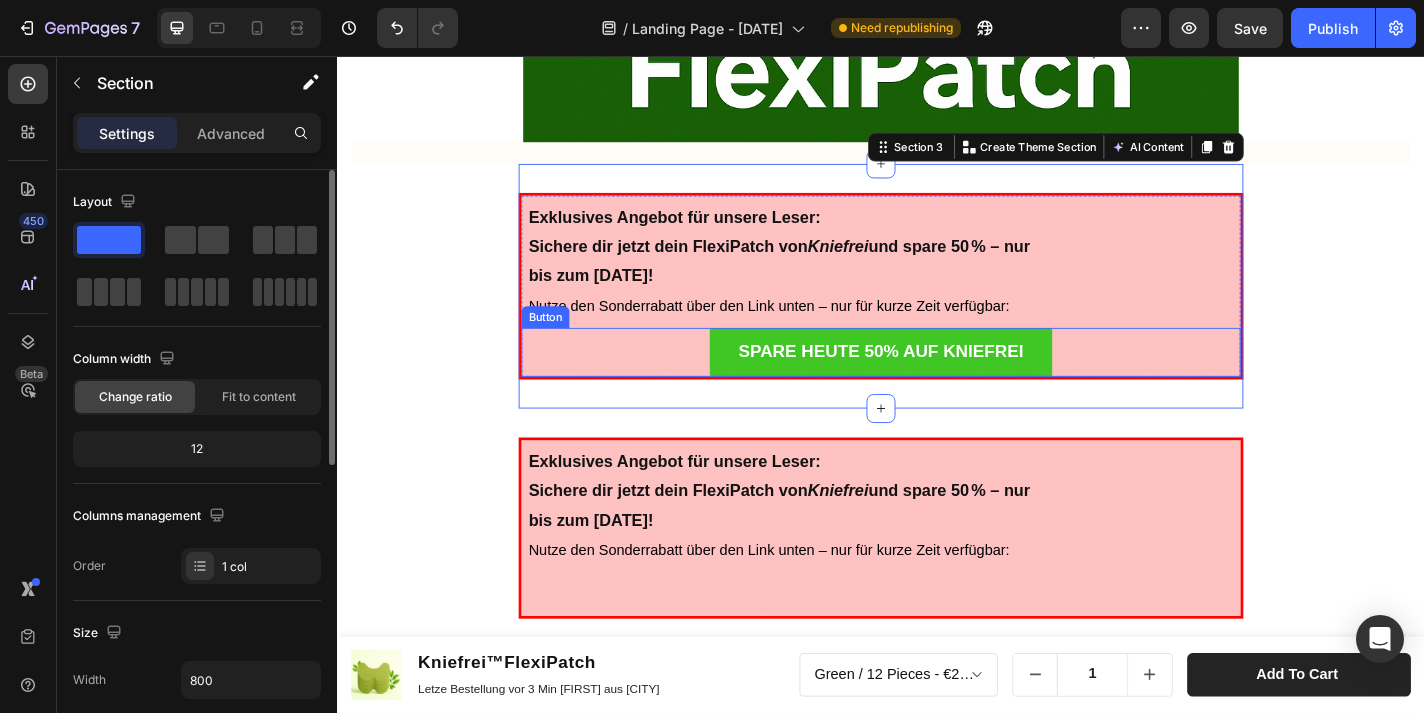 click on "SPARE HEUTE 50% AUF KNIEFREI Button" at bounding box center (937, 383) 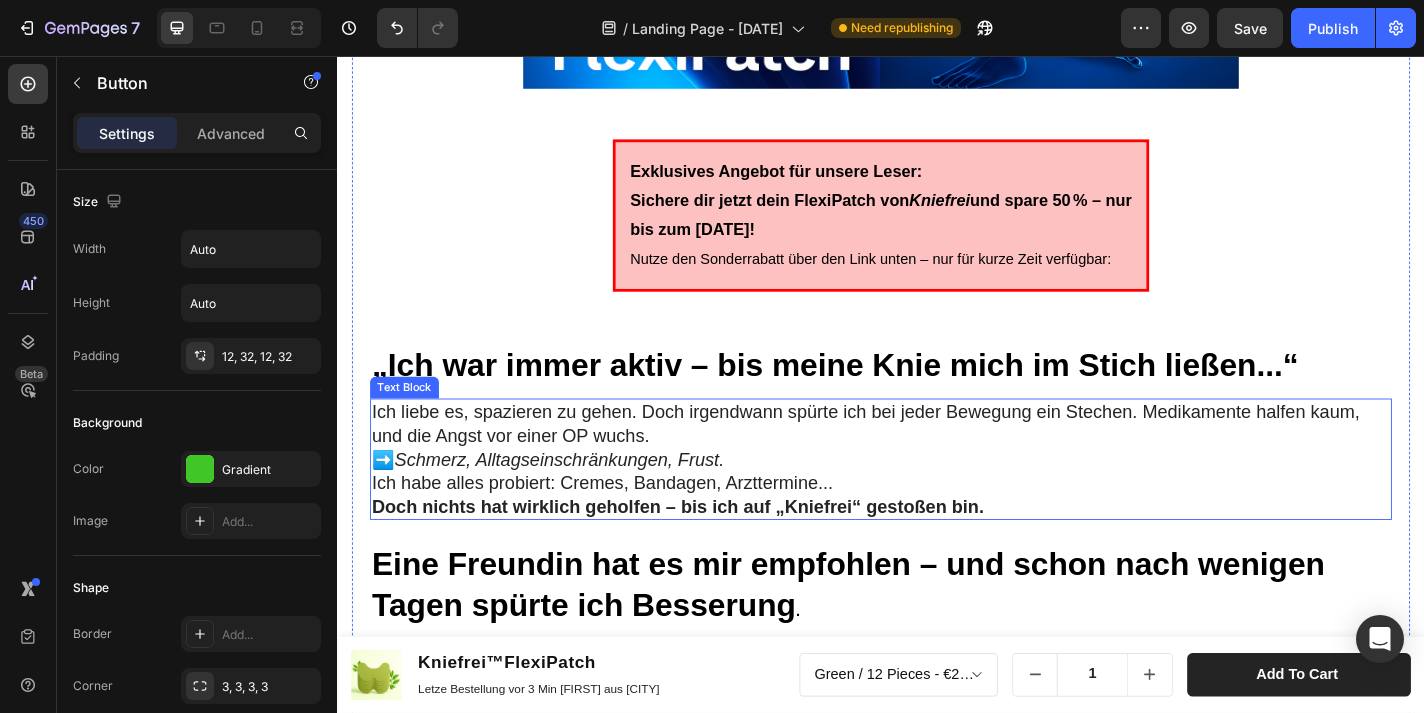 scroll, scrollTop: 1530, scrollLeft: 0, axis: vertical 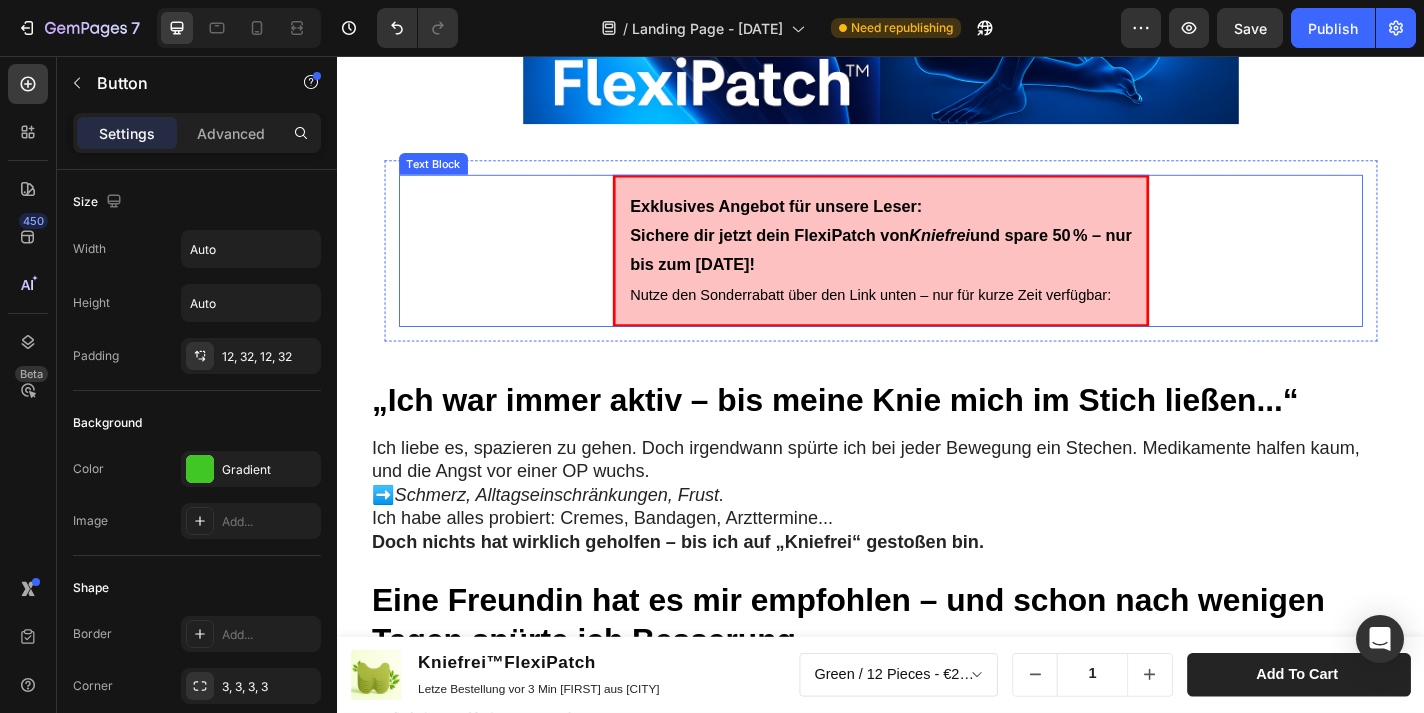 click on "Exklusives Angebot für unsere Leser: Sichere dir jetzt dein FlexiPatch von Kniefrei und spare 50 % – nur bis zum [DATE]! Nutze den Sonderrabatt über den Link unten – nur für kurze Zeit verfügbar:" at bounding box center (937, 271) 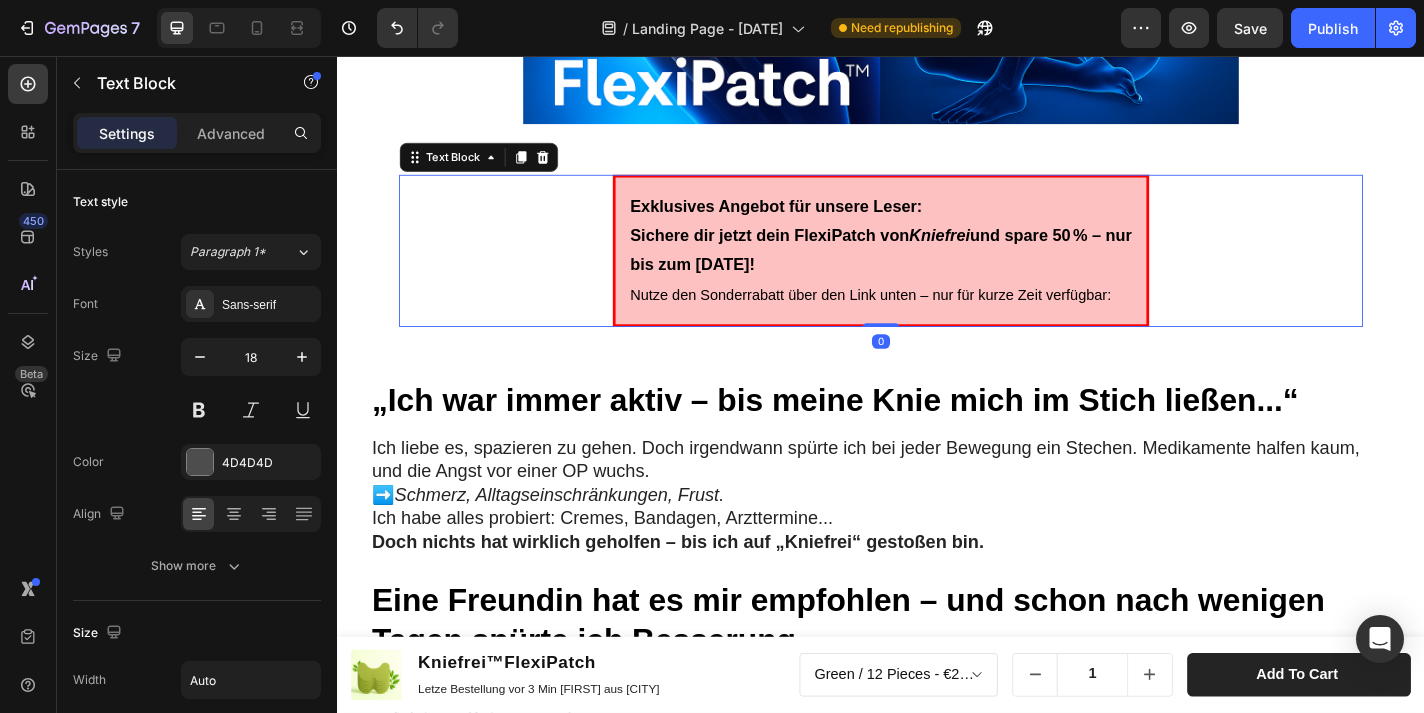 click on "bis zum [DATE]! Nutze den Sonderrabatt über den Link unten – nur für kurze Zeit verfügbar:" at bounding box center (937, 303) 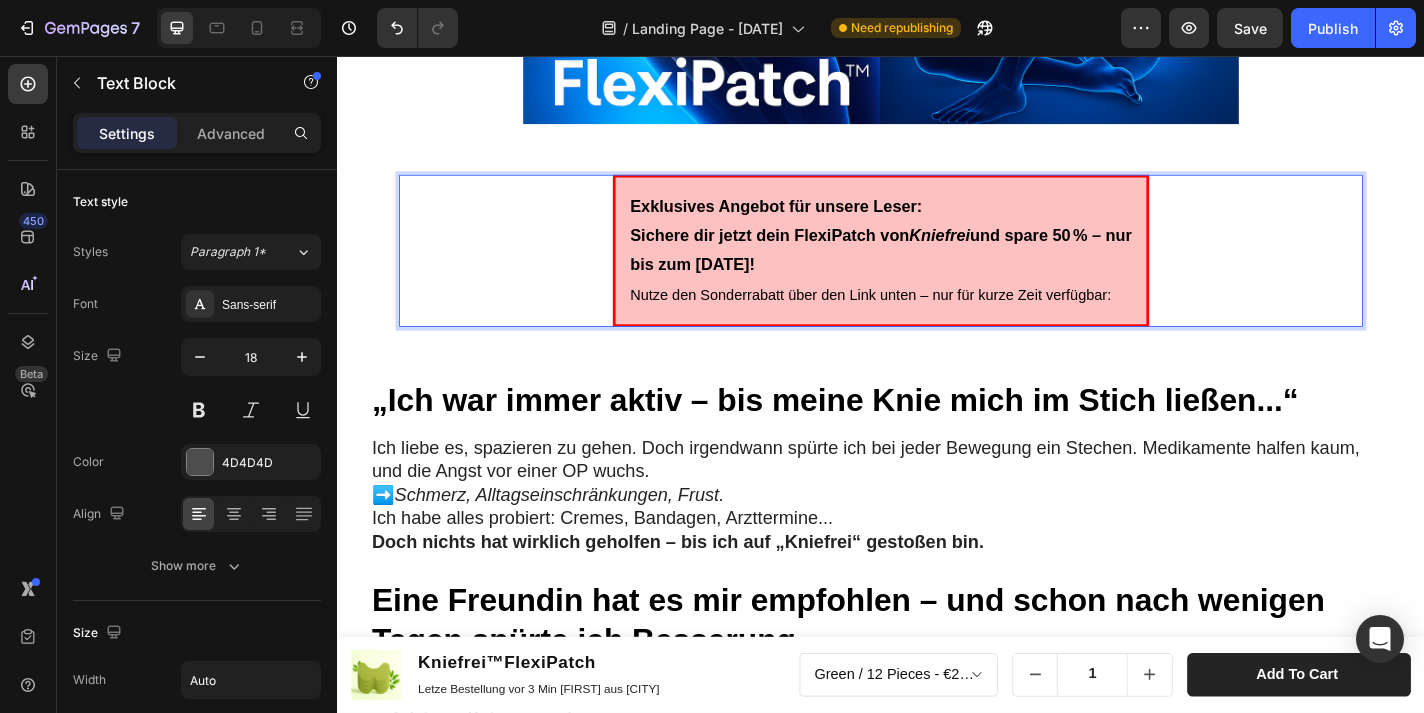 click on "Exklusives Angebot für unsere Leser: Sichere dir jetzt dein FlexiPatch von Kniefrei und spare 50 % – nur bis zum [DATE]! Nutze den Sonderrabatt über den Link unten – nur für kurze Zeit verfügbar:" at bounding box center [937, 271] 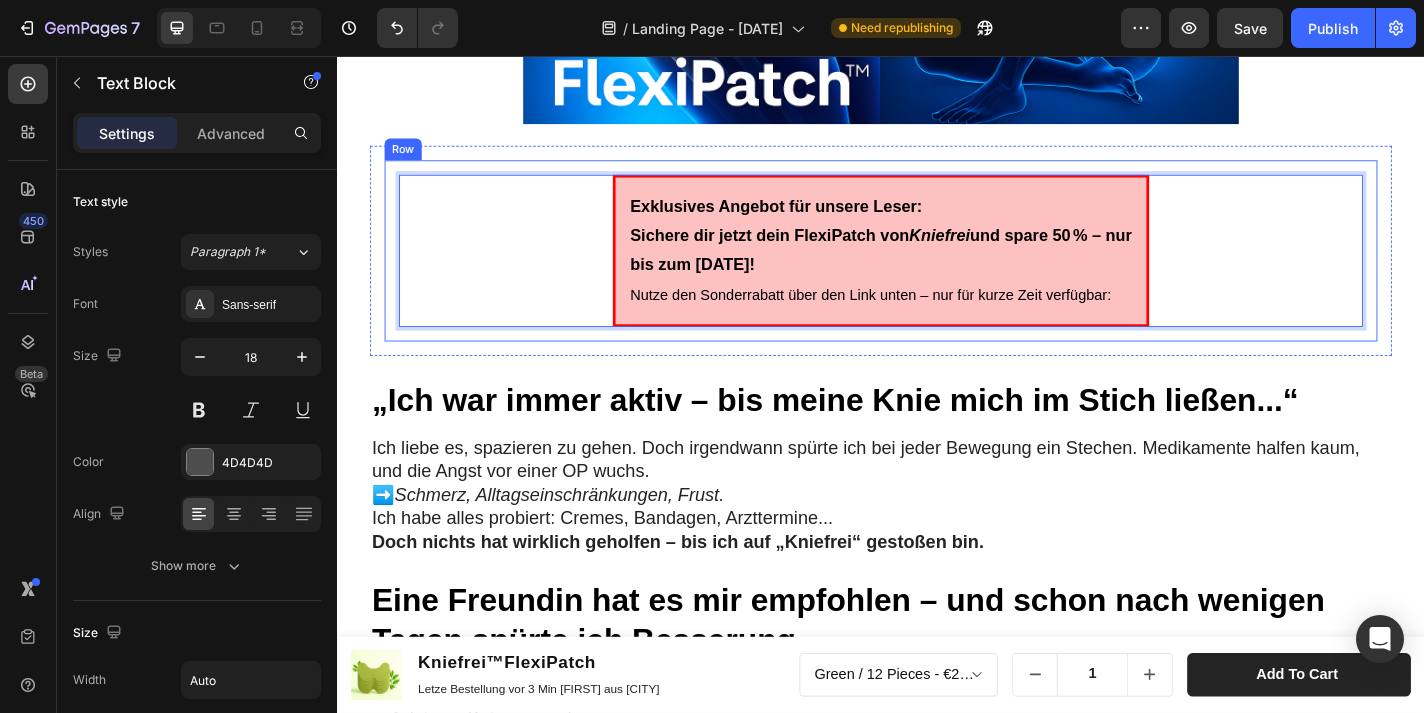click on "Exklusives Angebot für unsere Leser: Sichere dir jetzt dein FlexiPatch von  Kniefrei  und spare 50 % – nur bis zum 20. Juni 2025! Nutze den Sonderrabatt über den Link unten – nur für kurze Zeit verfügbar: Text Block   0 Row" at bounding box center (937, 271) 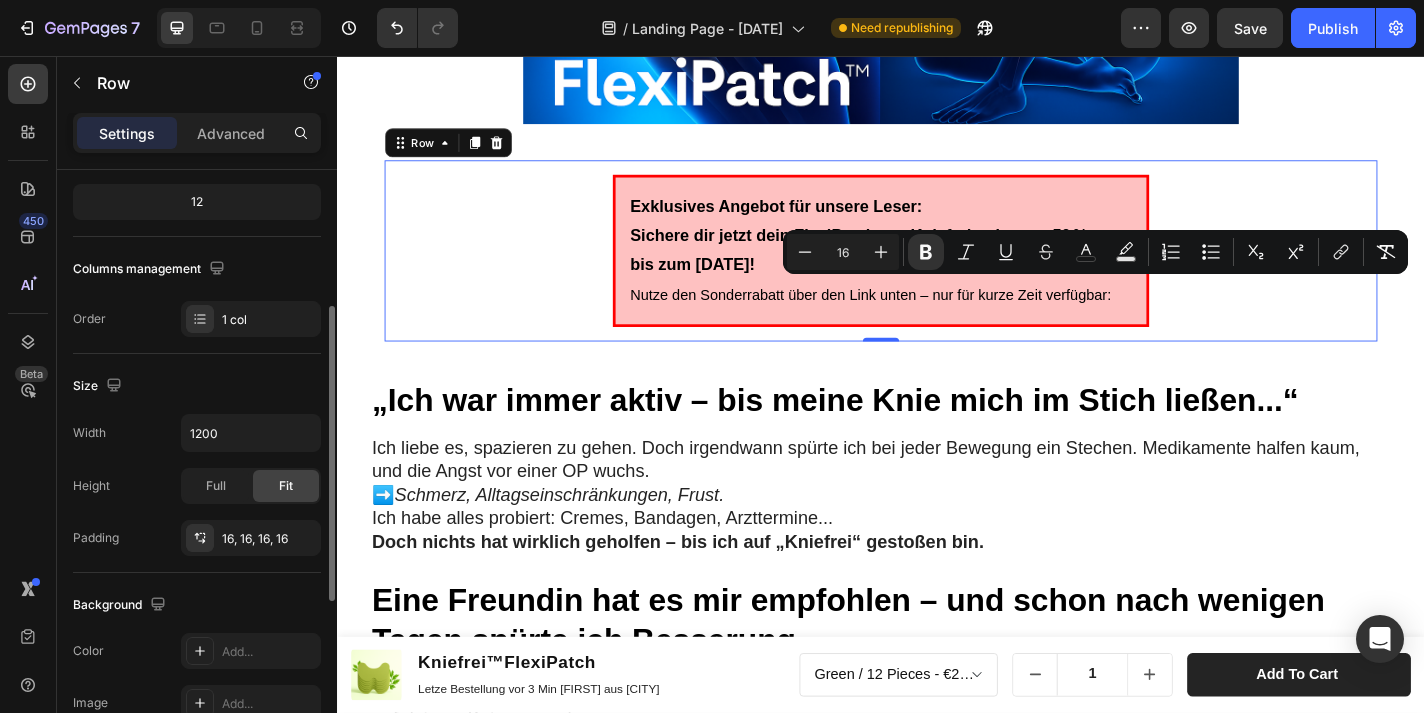 scroll, scrollTop: 259, scrollLeft: 0, axis: vertical 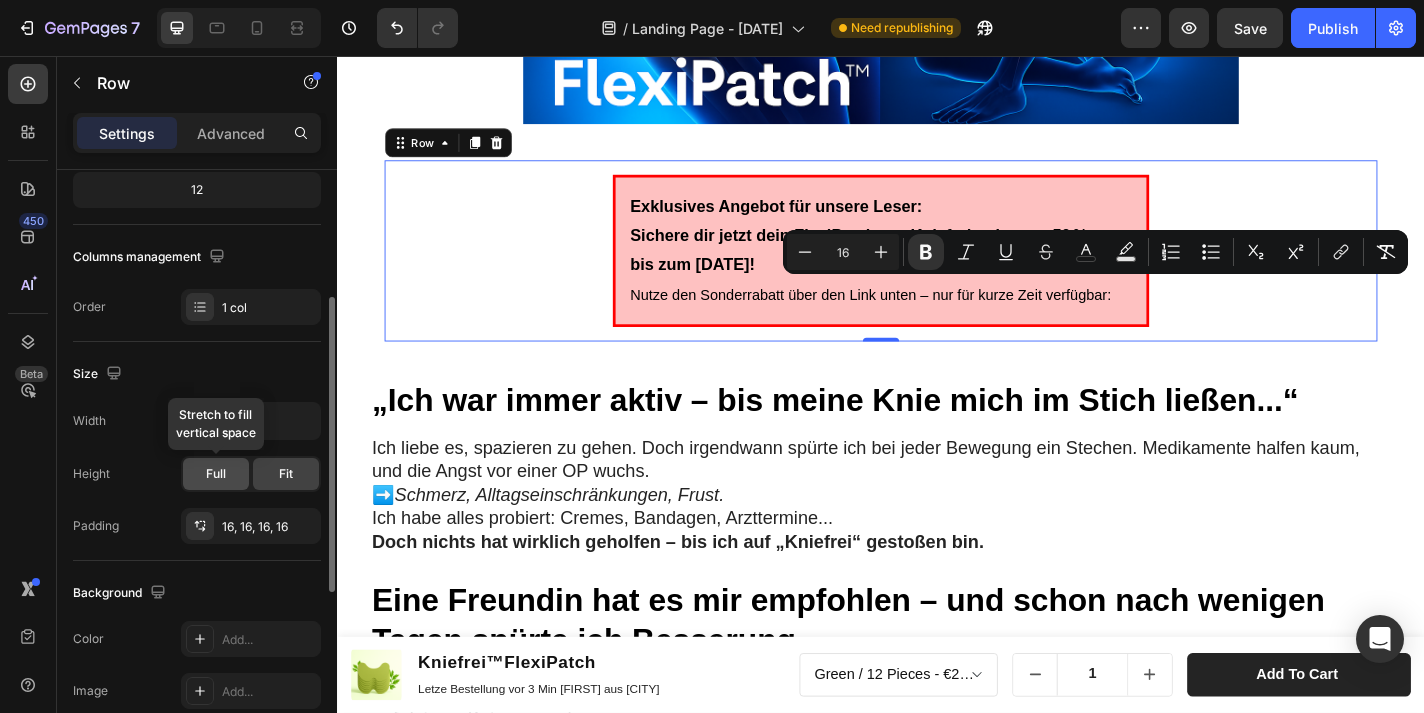 click on "Full" 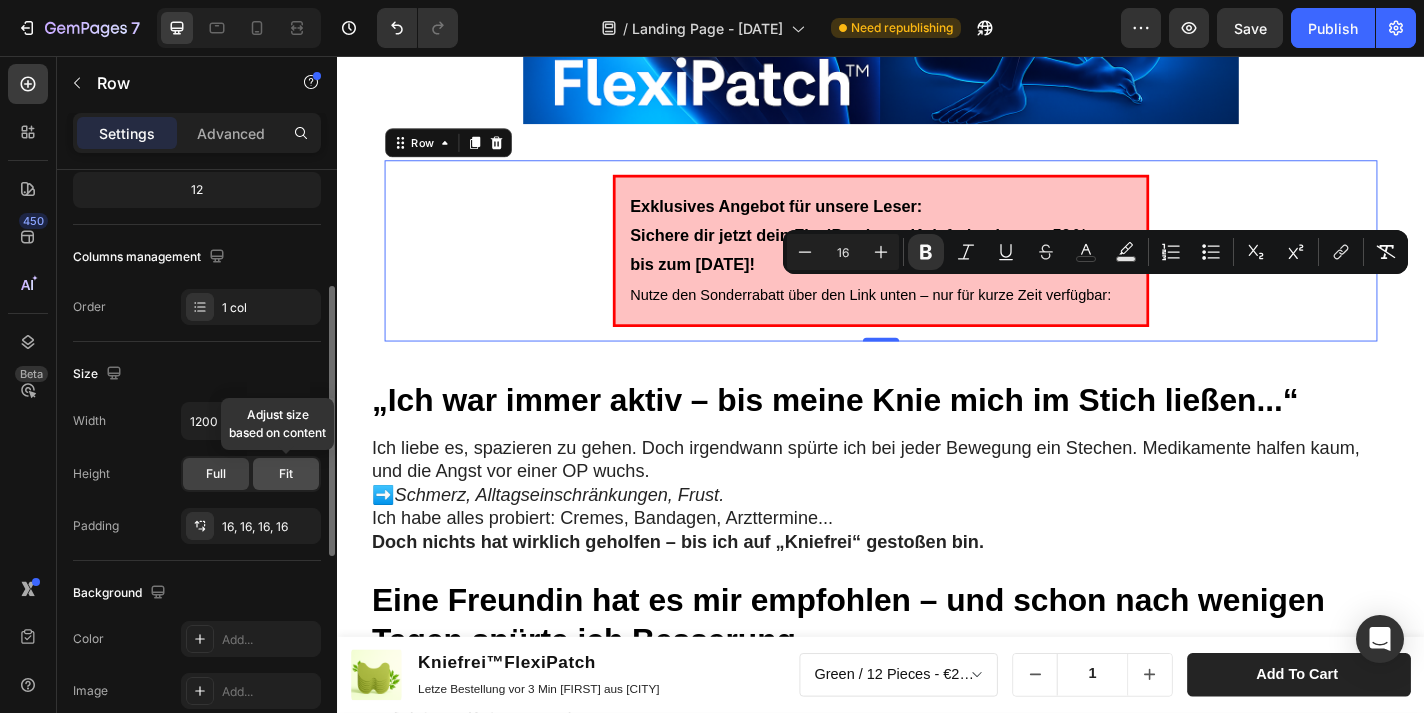 click on "Fit" 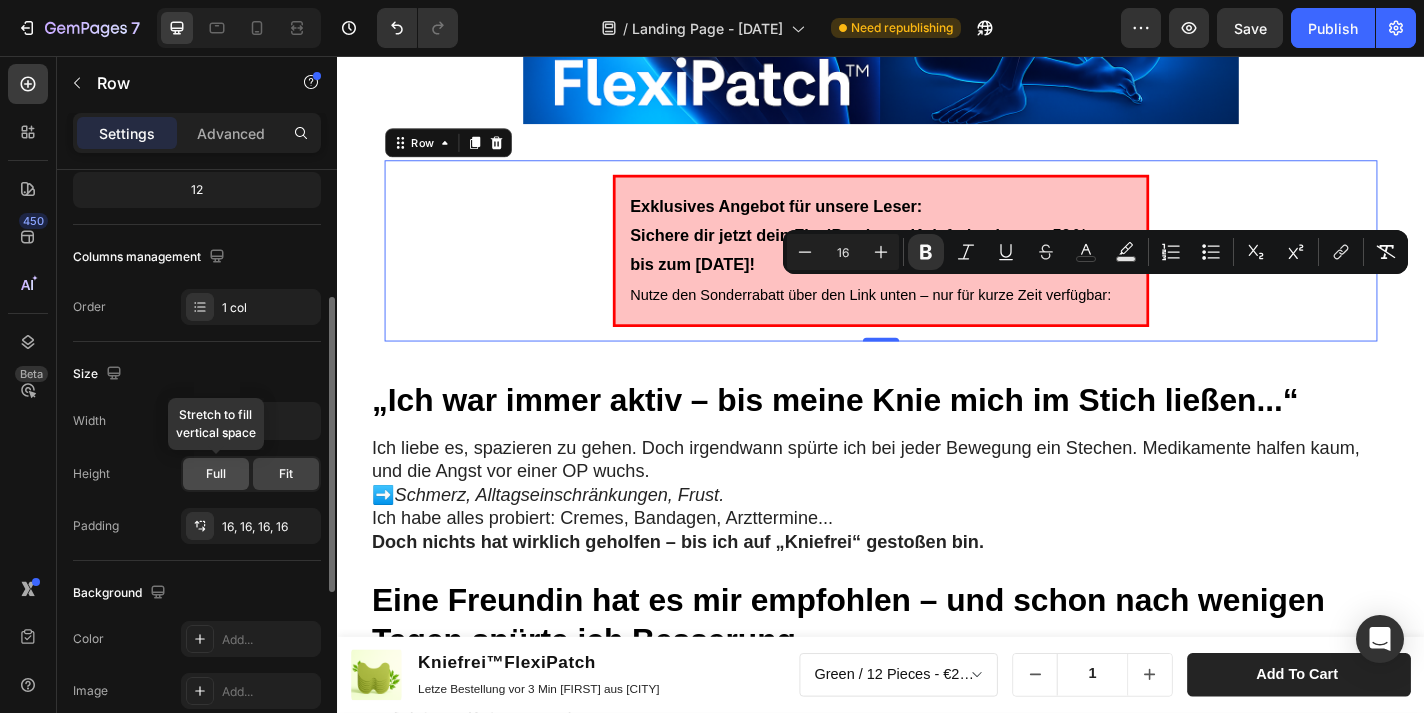 click on "Full" 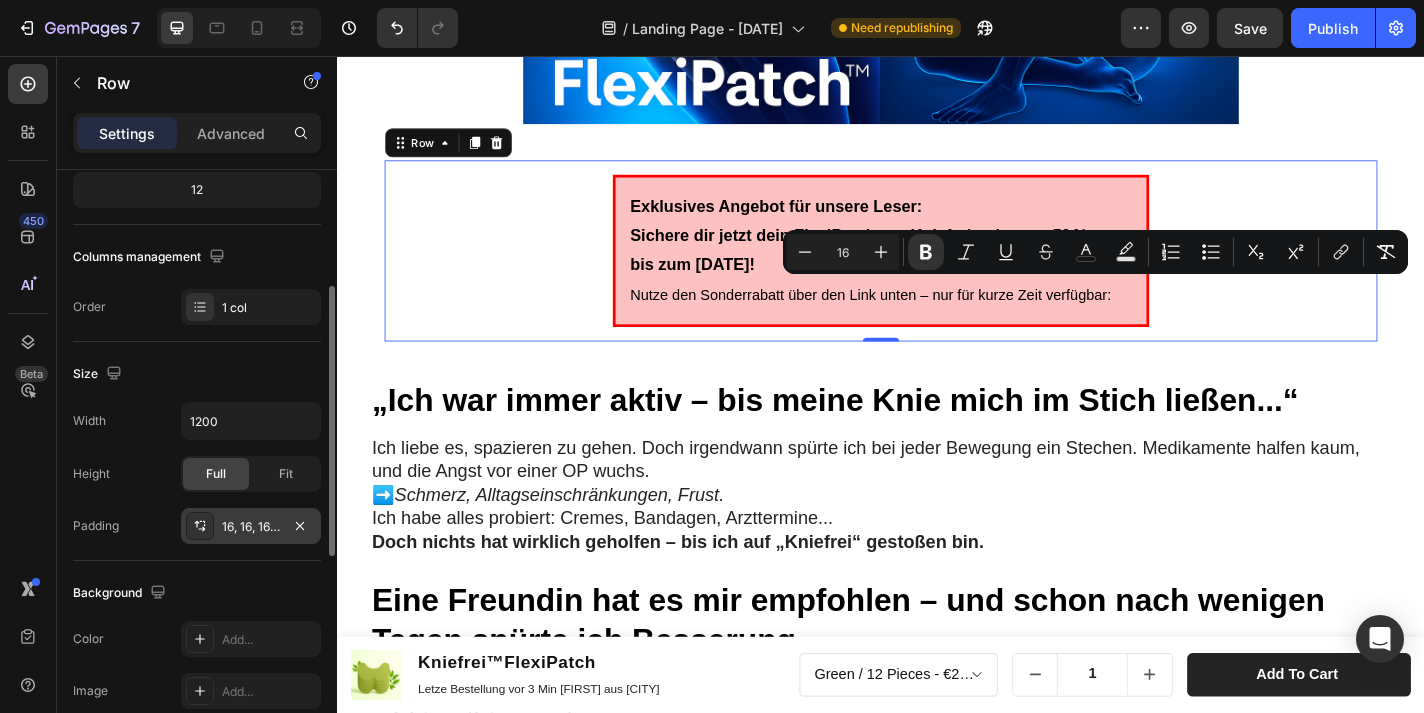click 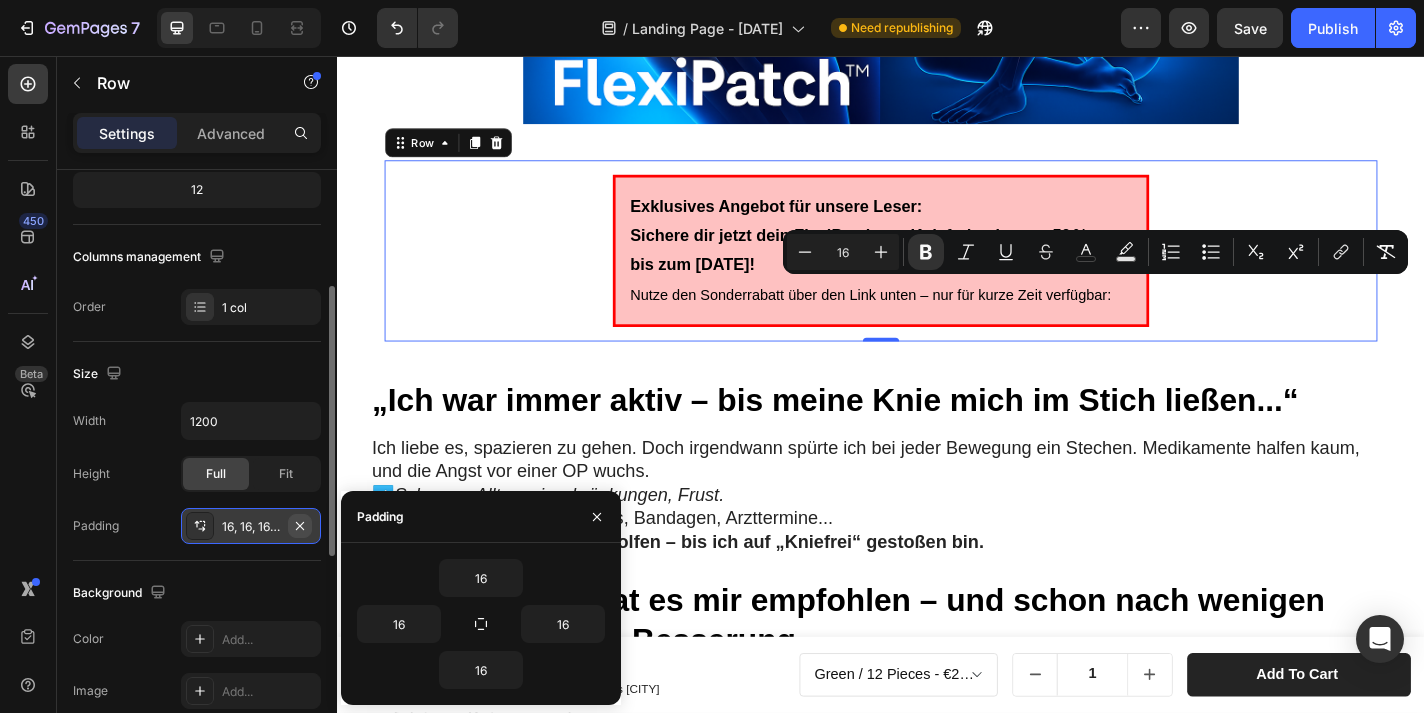 click 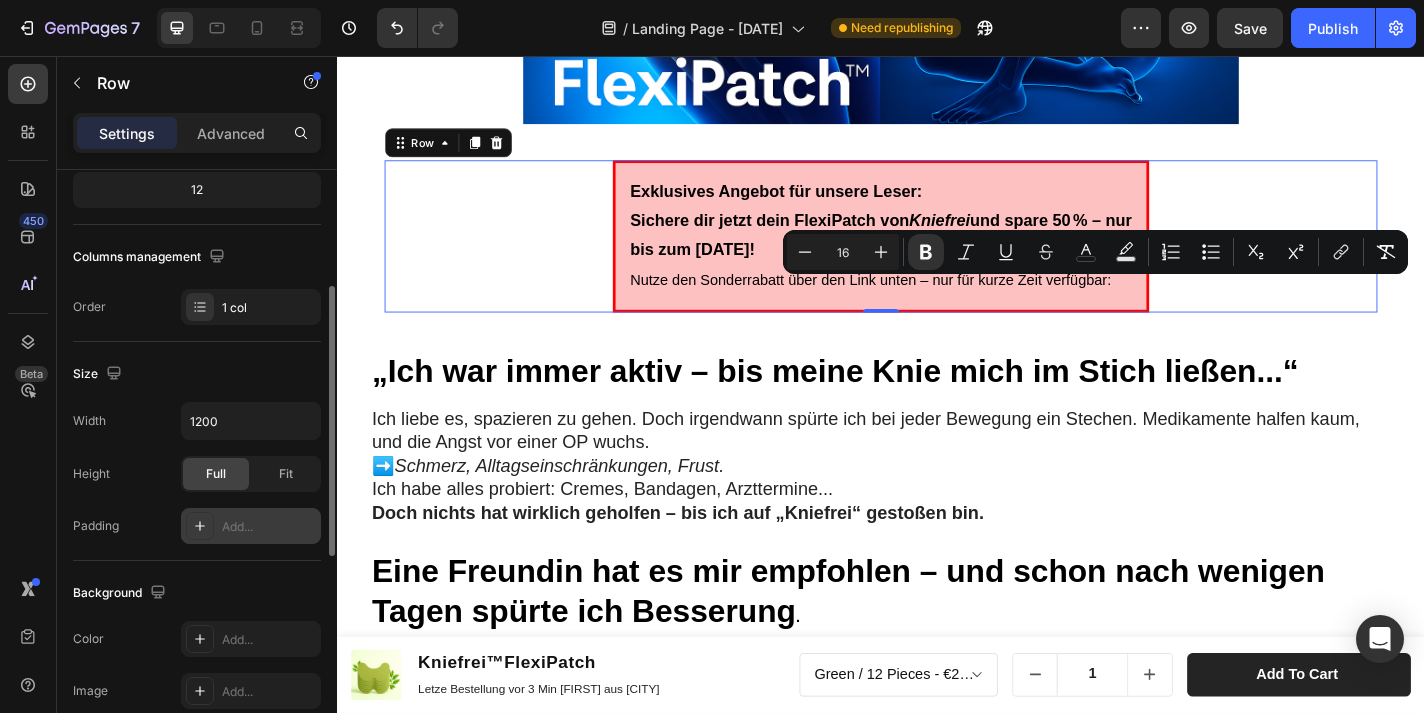 click on "Width 1200 Height Full Fit Padding Add..." at bounding box center (197, 473) 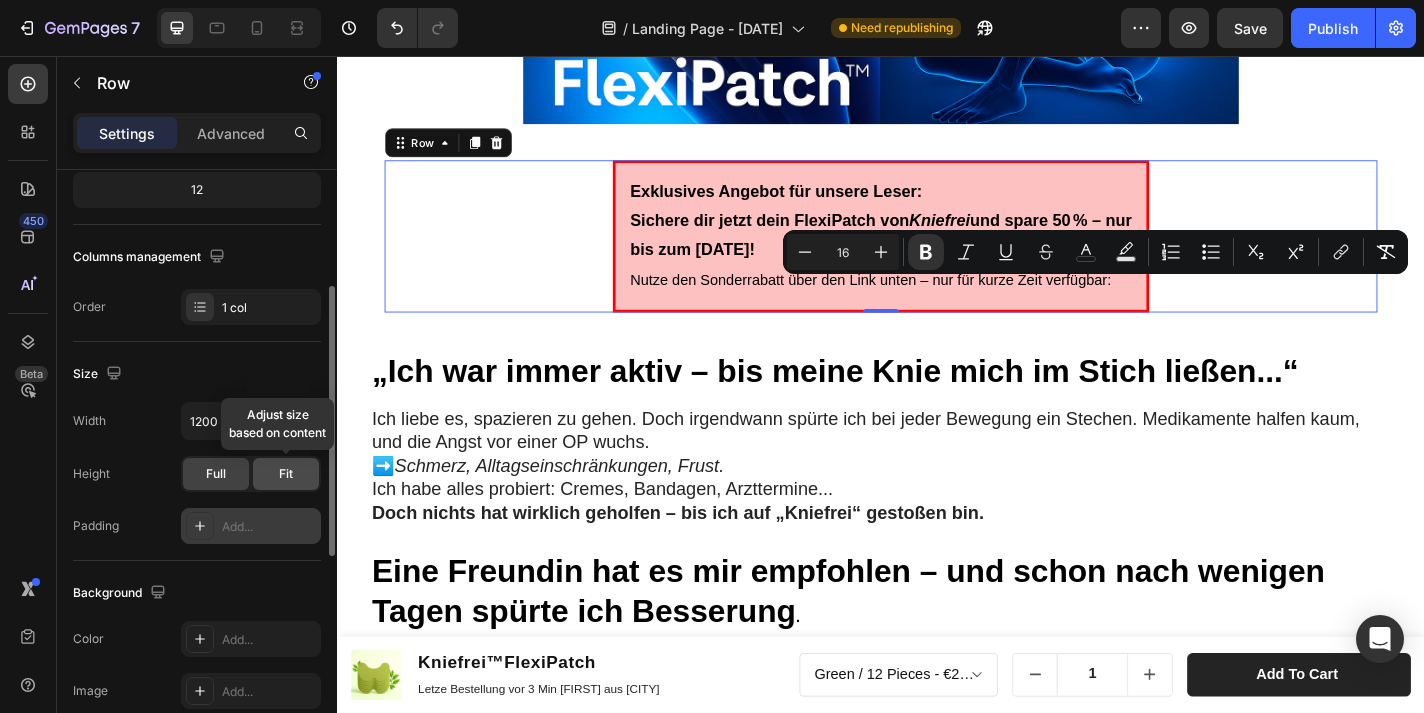 click on "Fit" 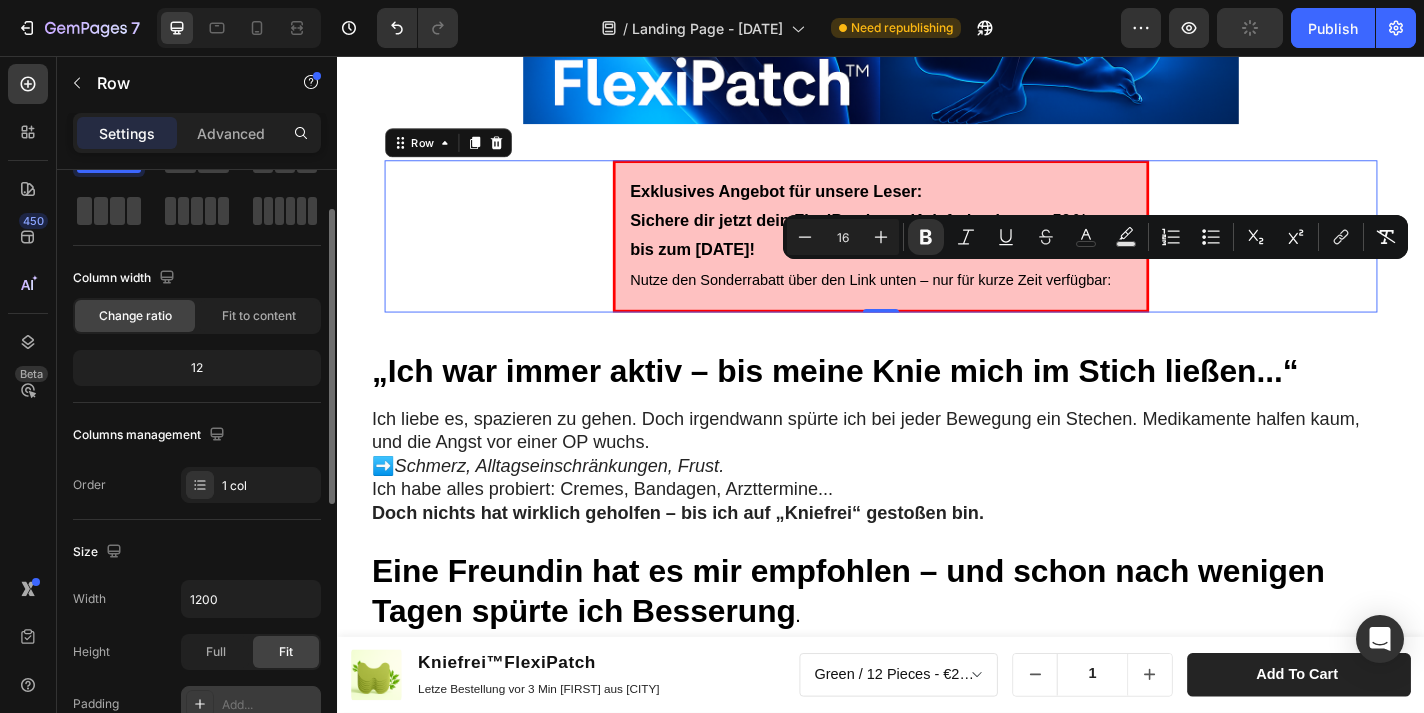 scroll, scrollTop: 0, scrollLeft: 0, axis: both 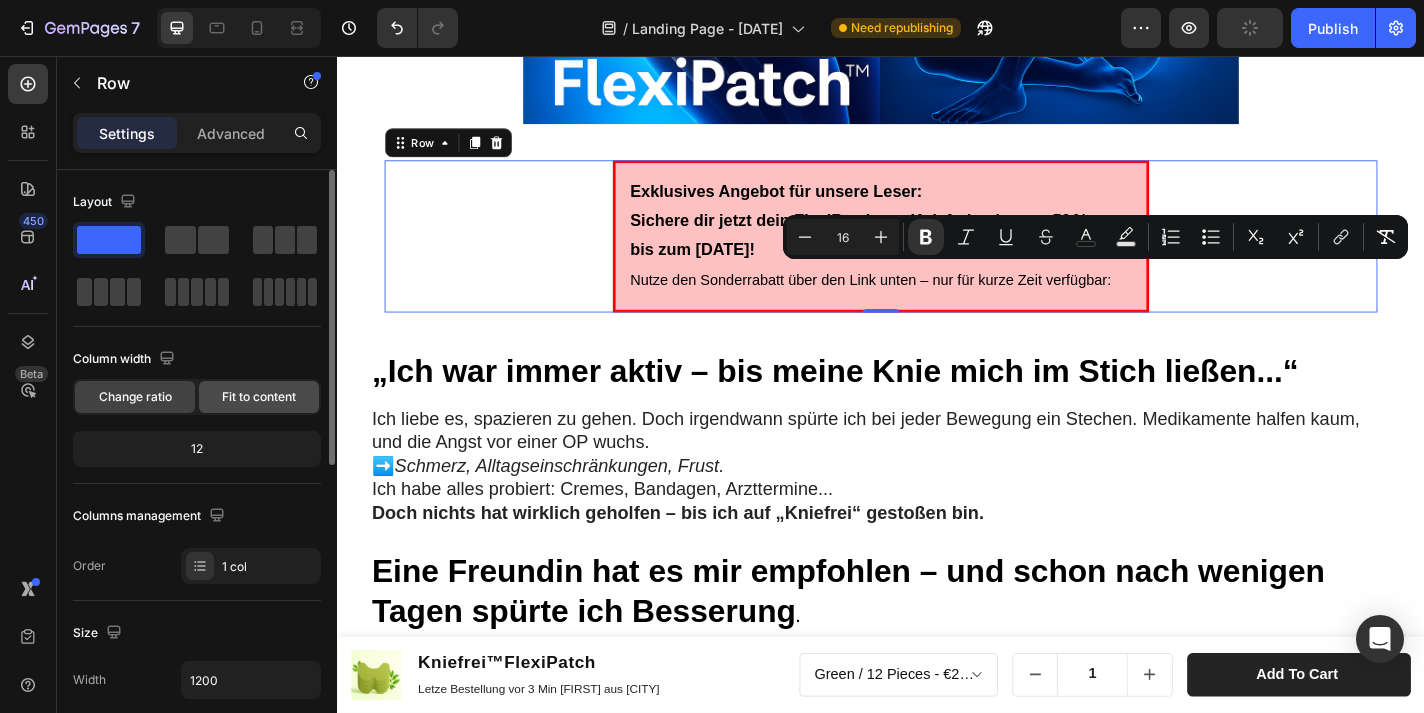 click on "Fit to content" 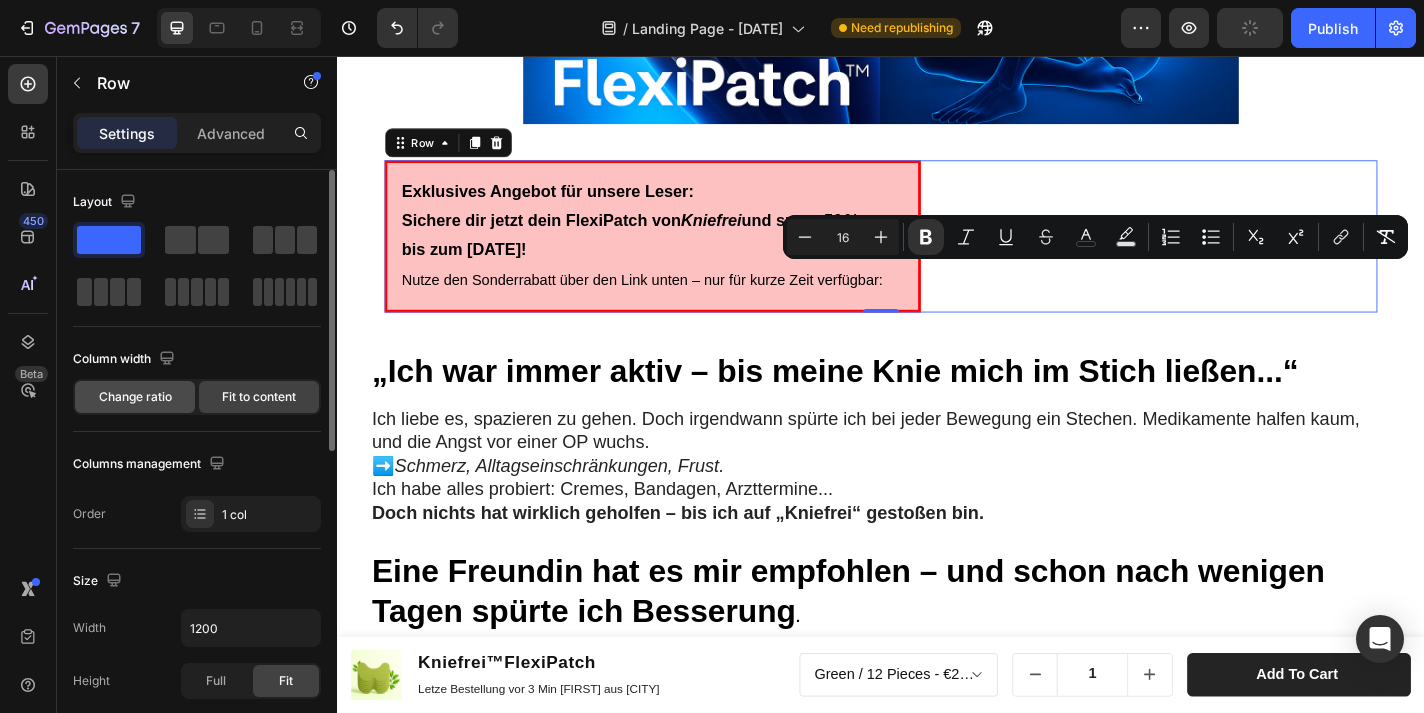 click on "Change ratio" 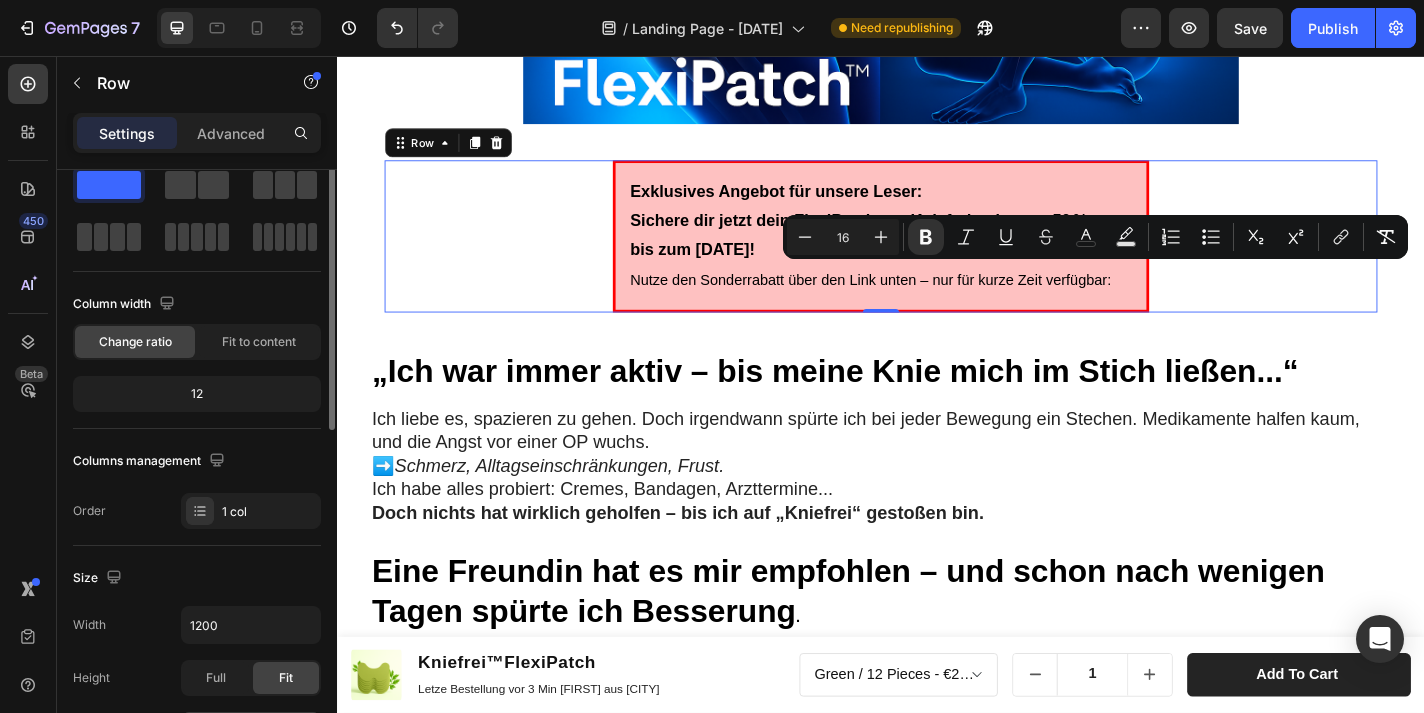 scroll, scrollTop: 58, scrollLeft: 0, axis: vertical 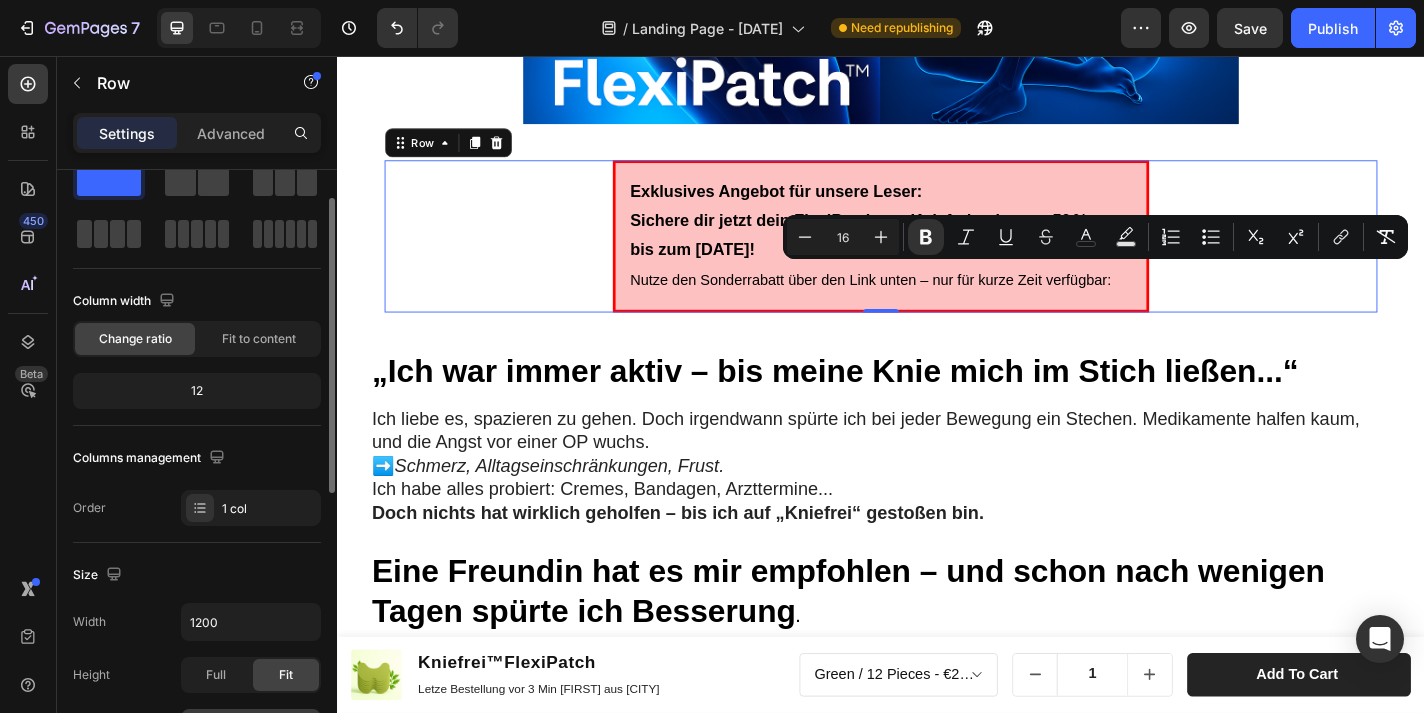 click on "12" 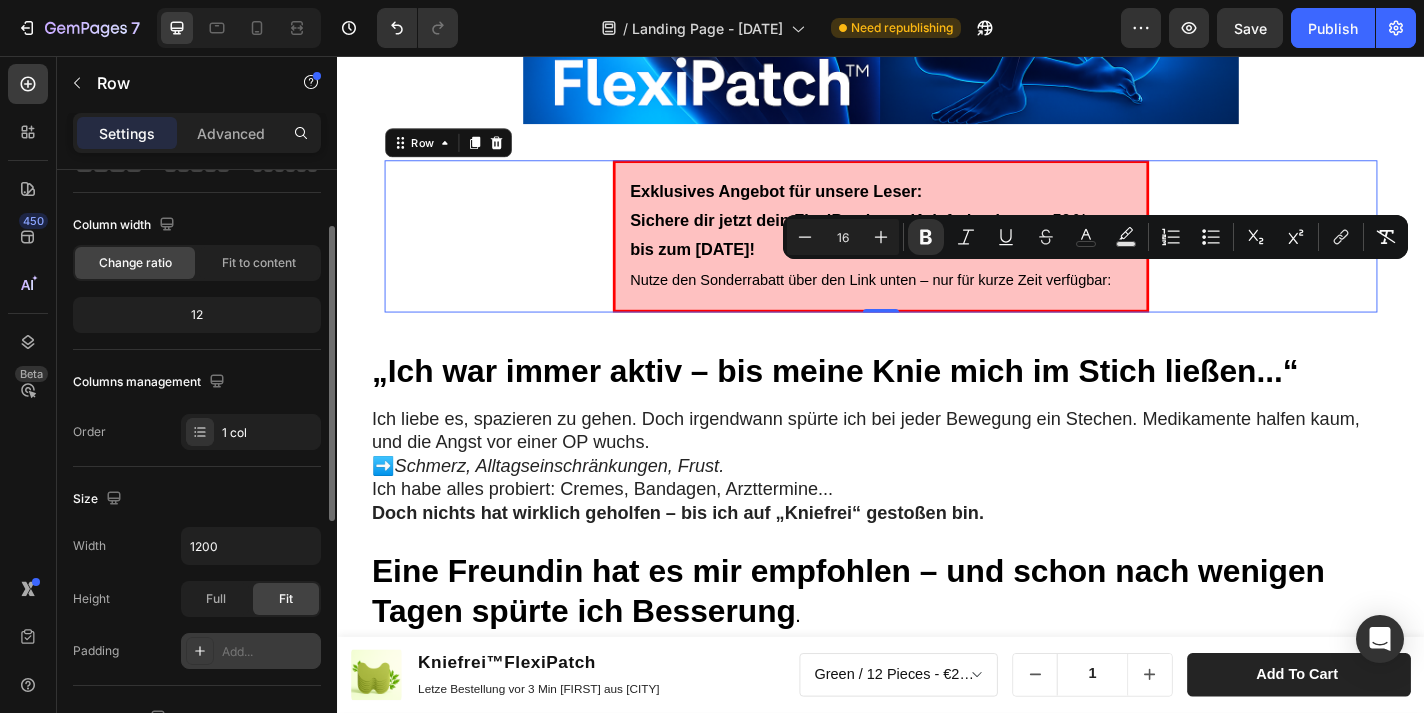 scroll, scrollTop: 141, scrollLeft: 0, axis: vertical 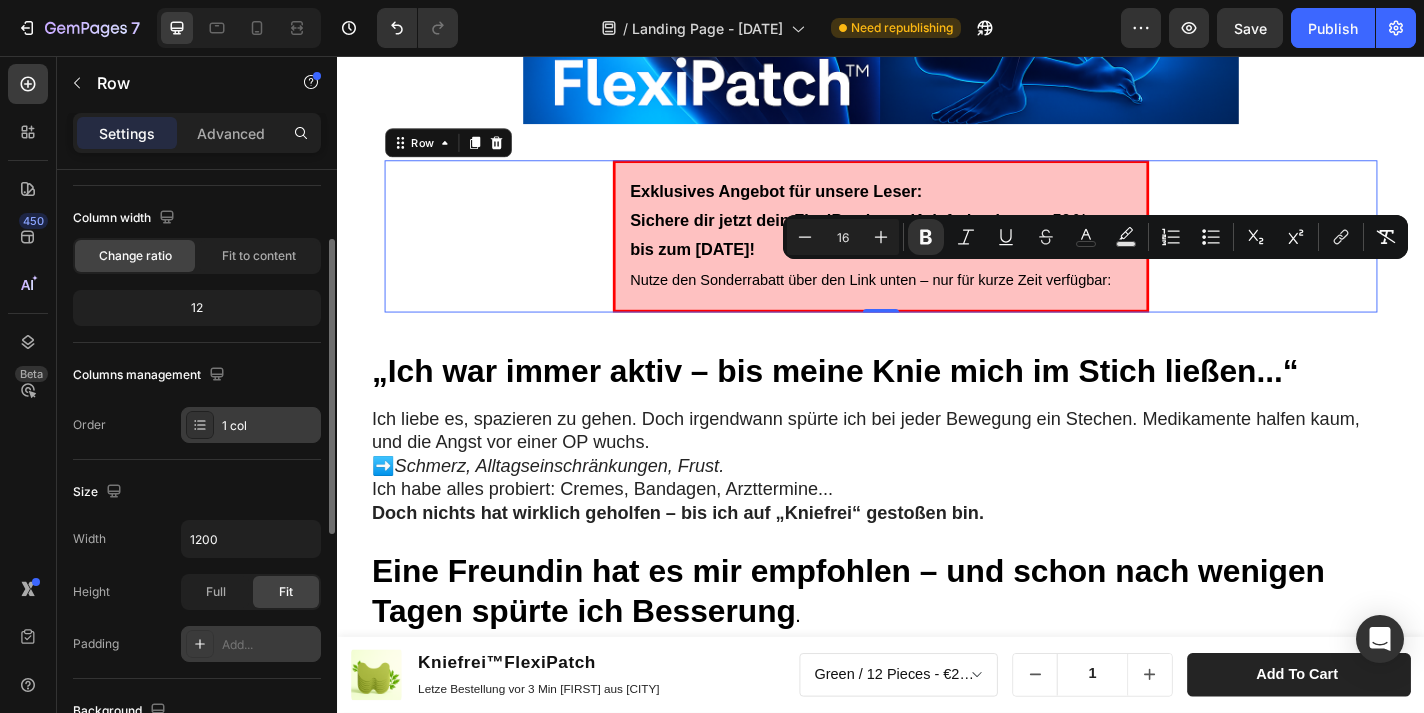click on "1 col" at bounding box center (251, 425) 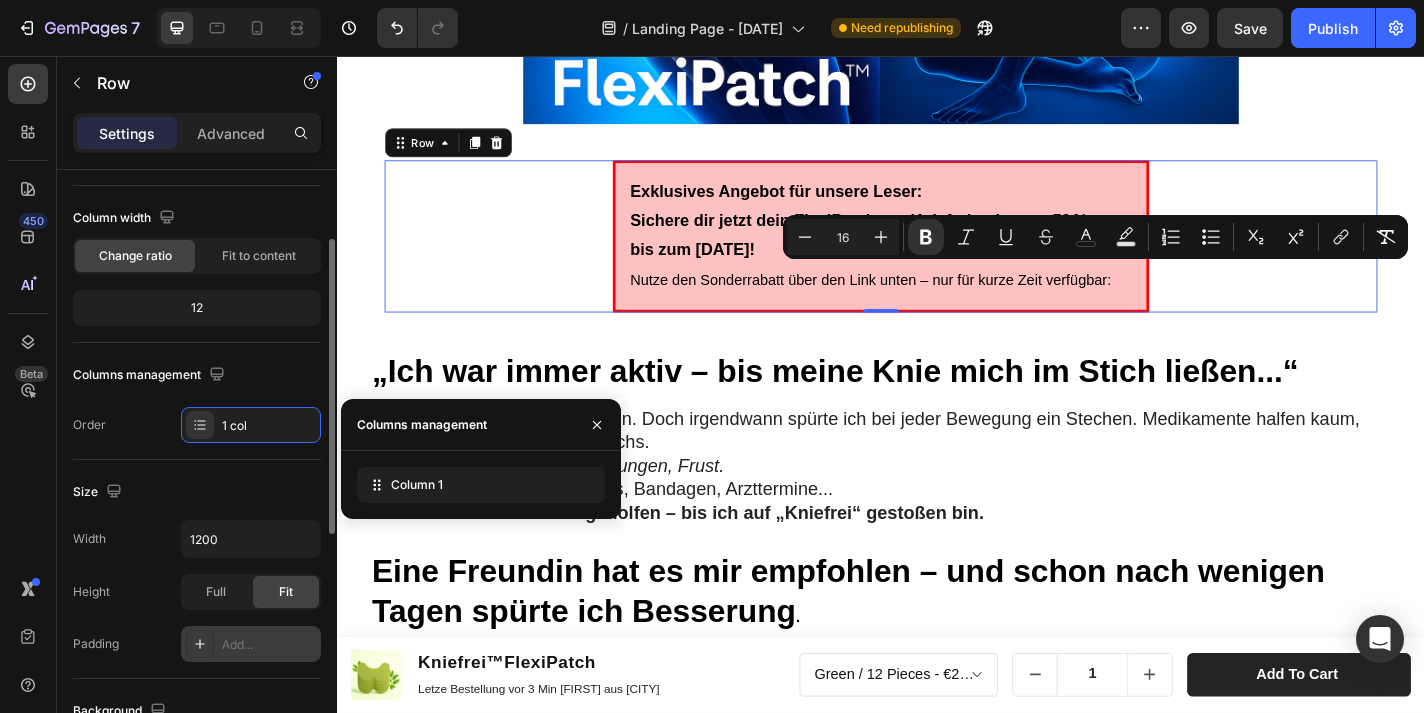 click on "Size" at bounding box center [197, 492] 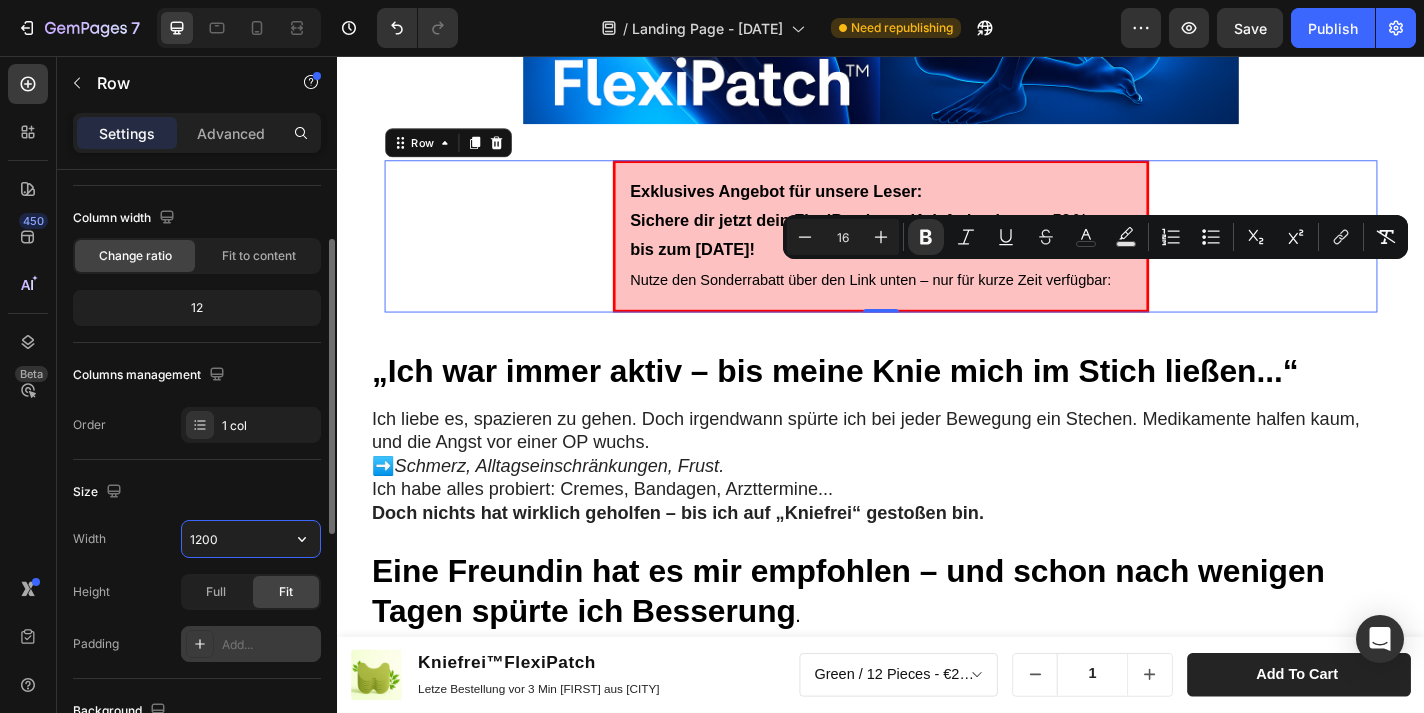 click on "1200" at bounding box center (251, 539) 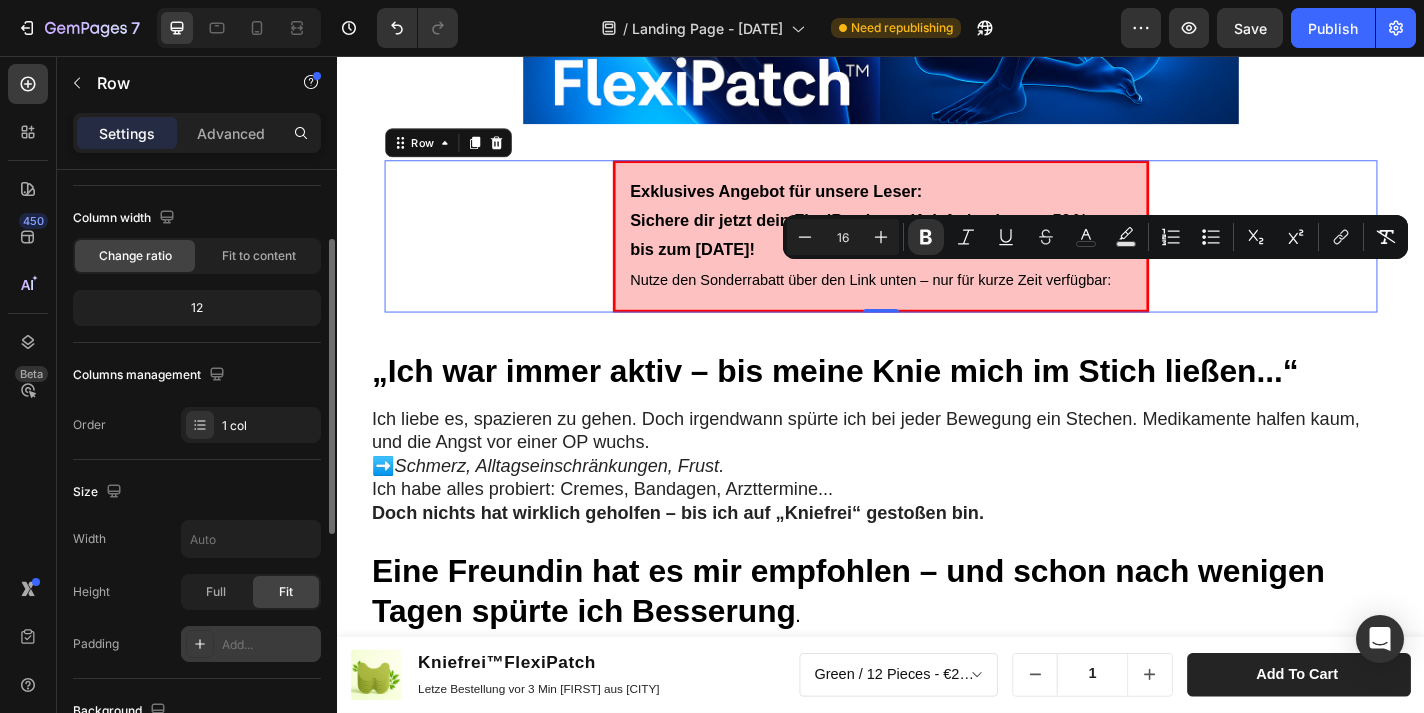 type on "1200" 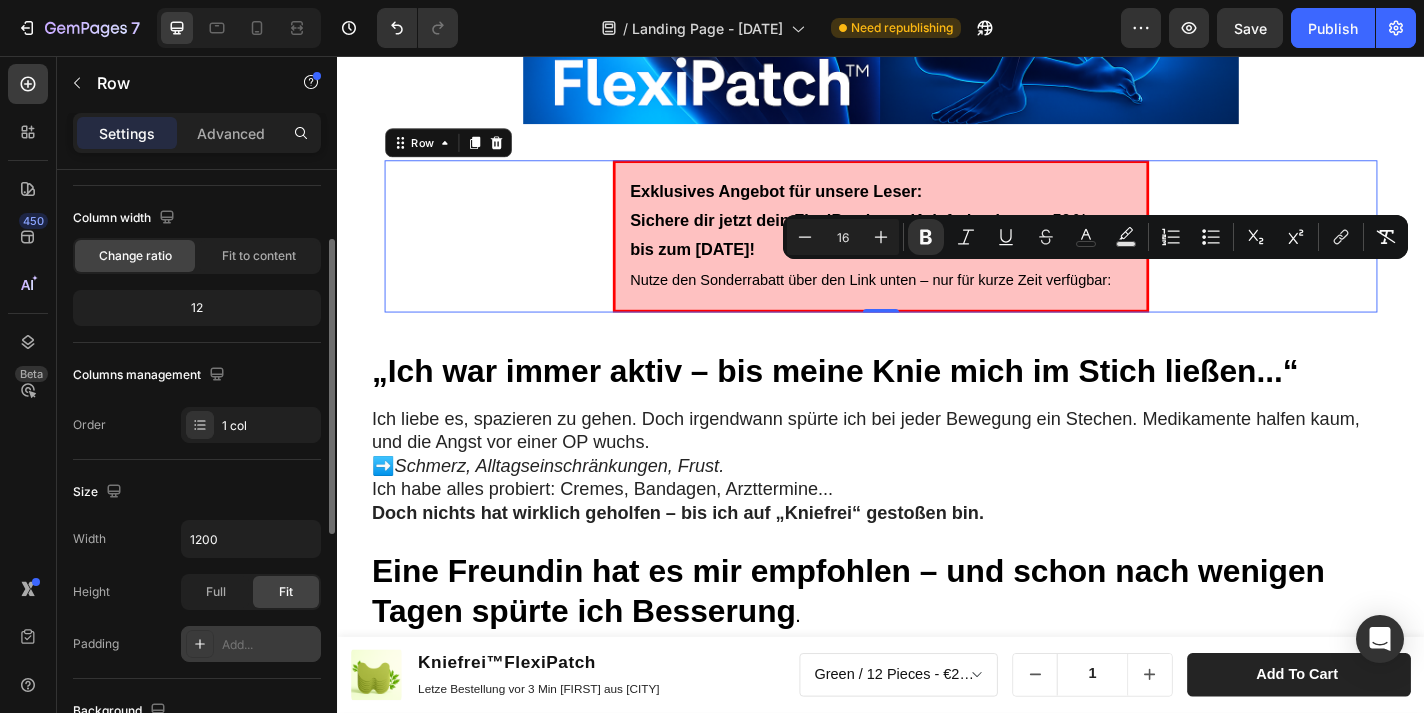 click on "Size Width 1200 Height Full Fit Padding Add..." 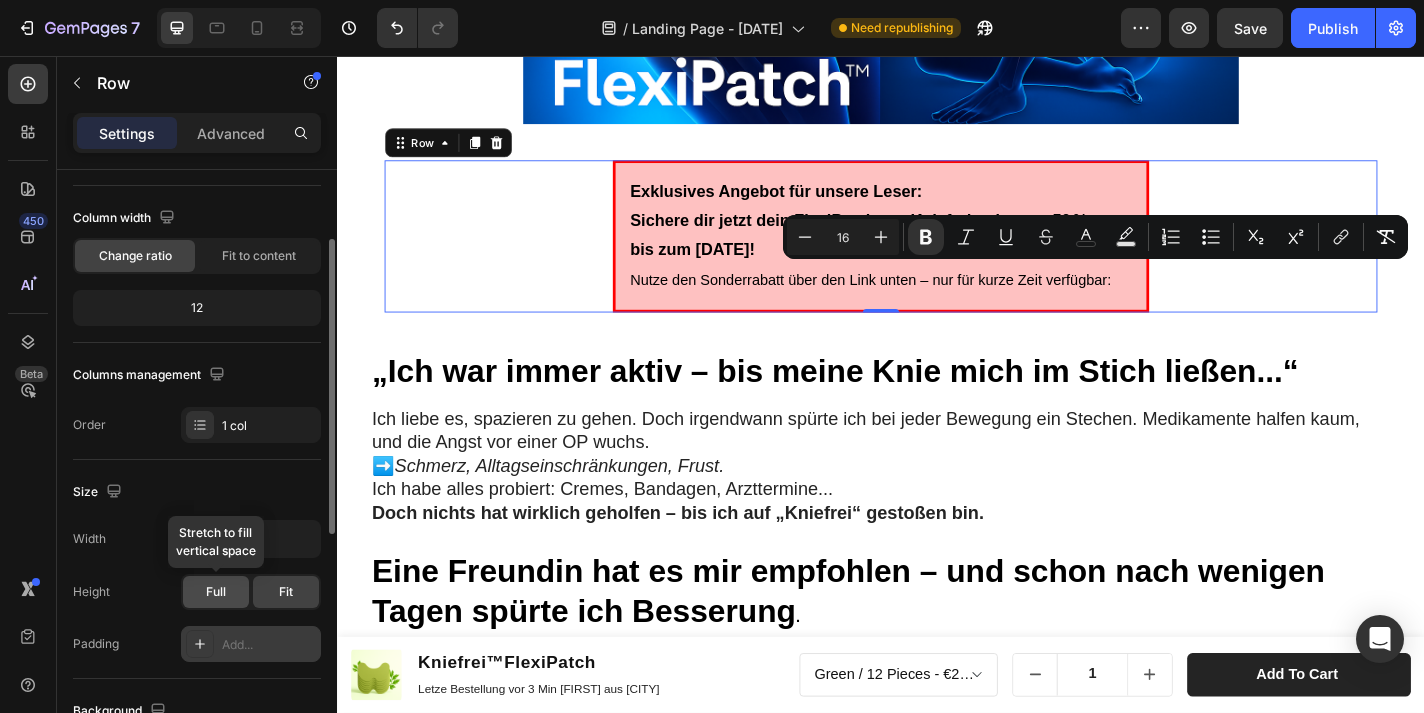 click on "Full" 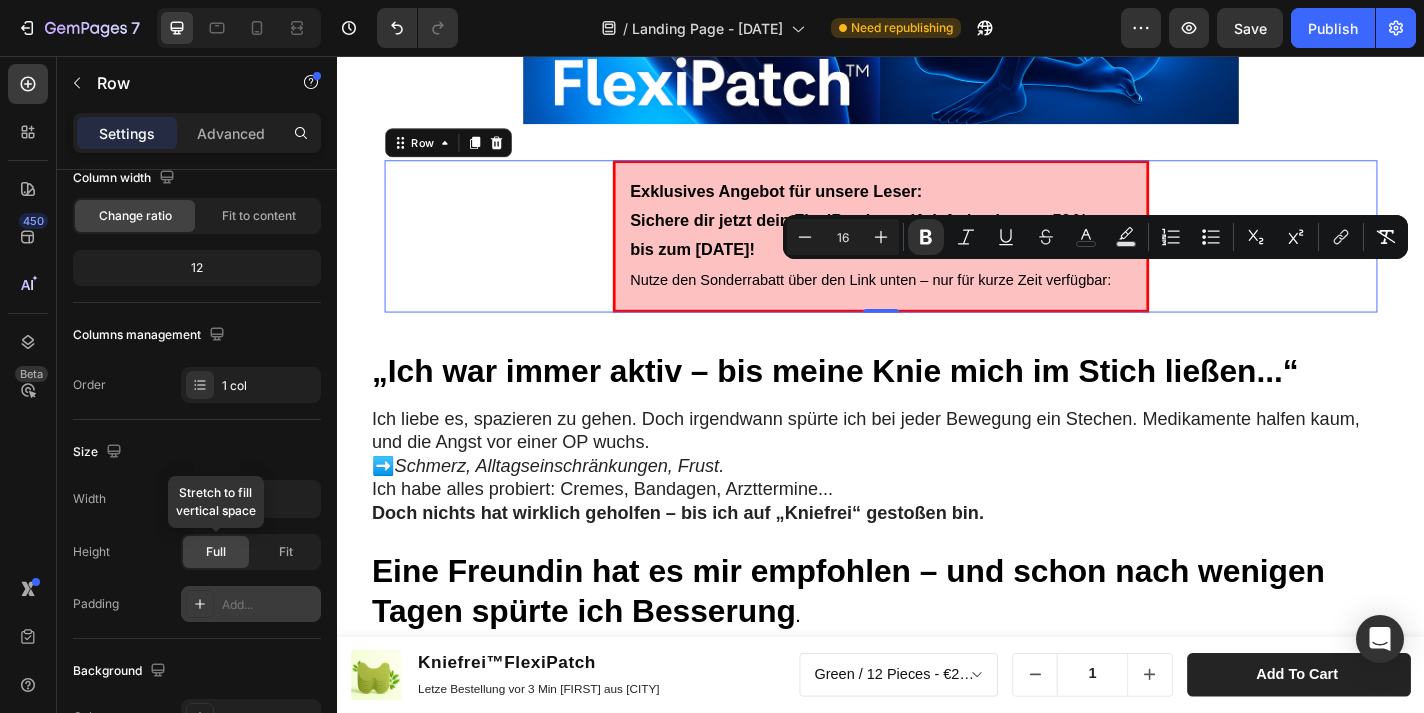 scroll, scrollTop: 204, scrollLeft: 0, axis: vertical 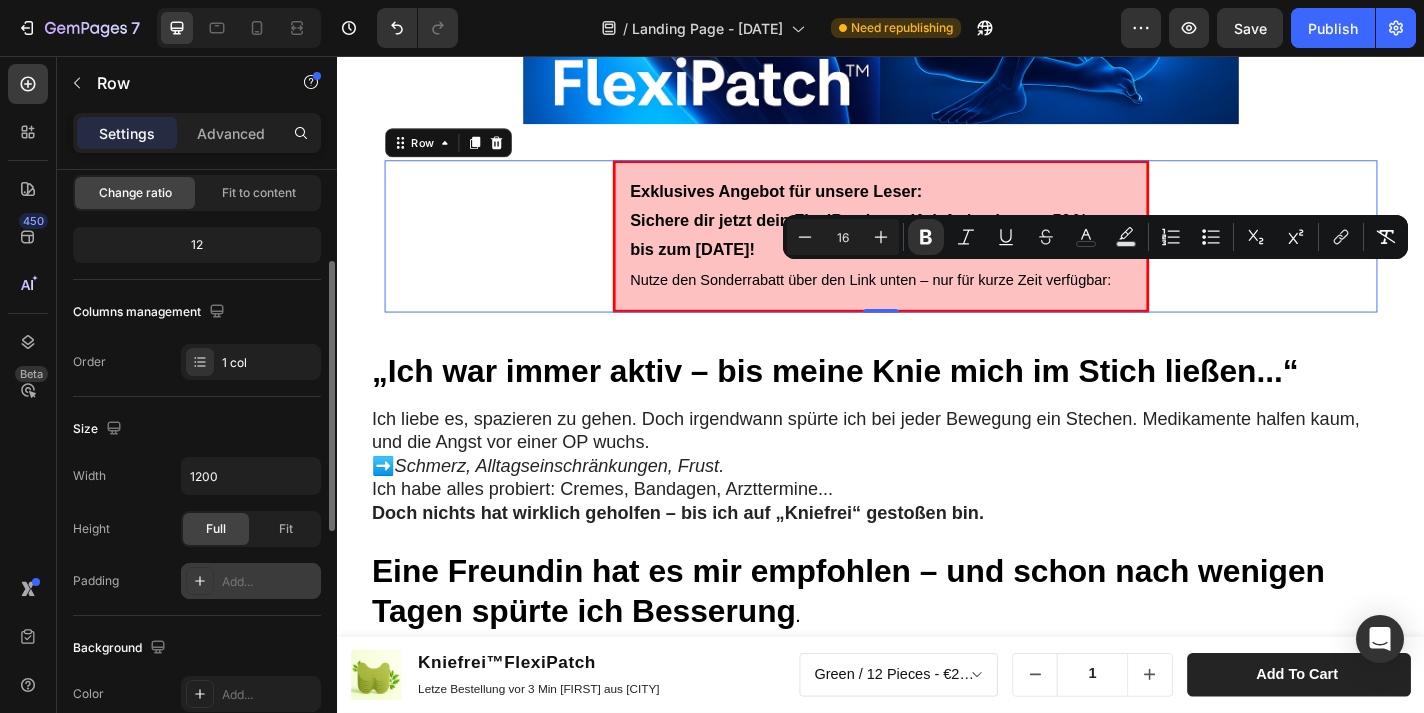 click on "Add..." at bounding box center (269, 582) 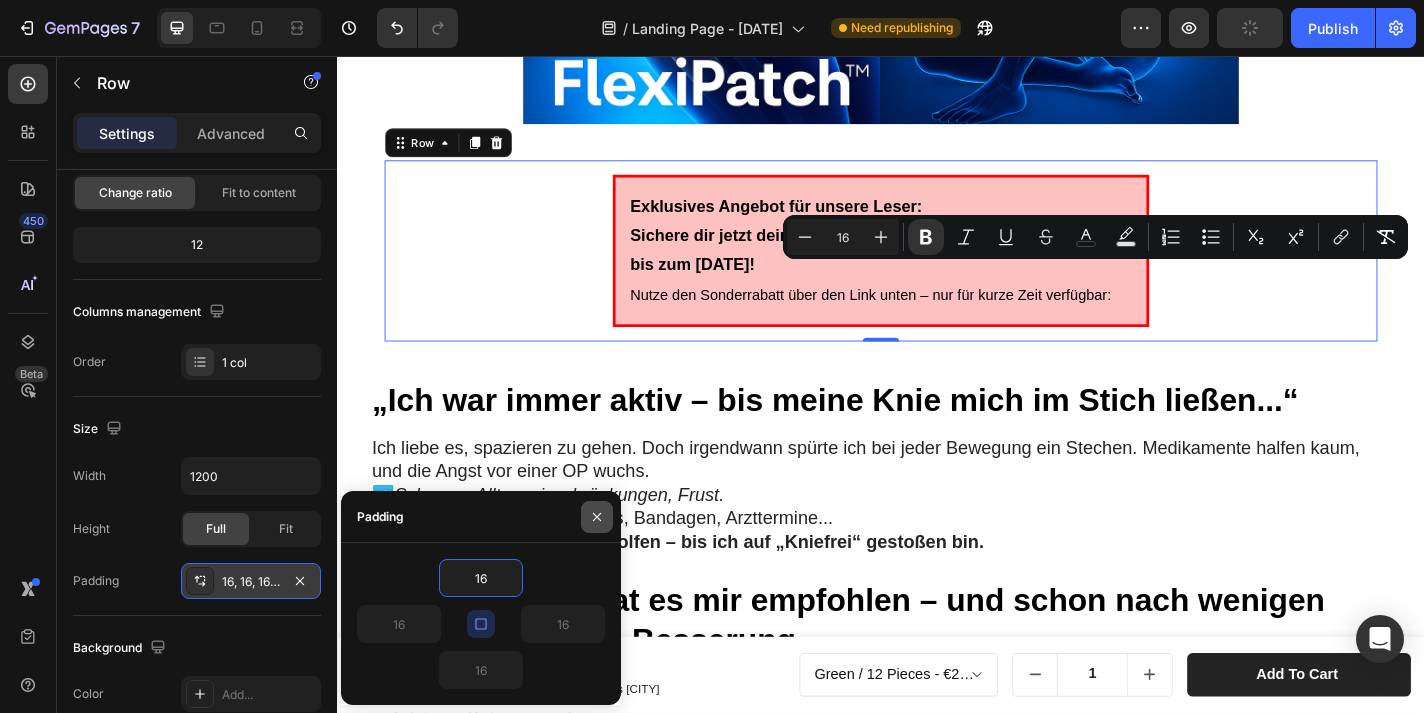 click at bounding box center (597, 517) 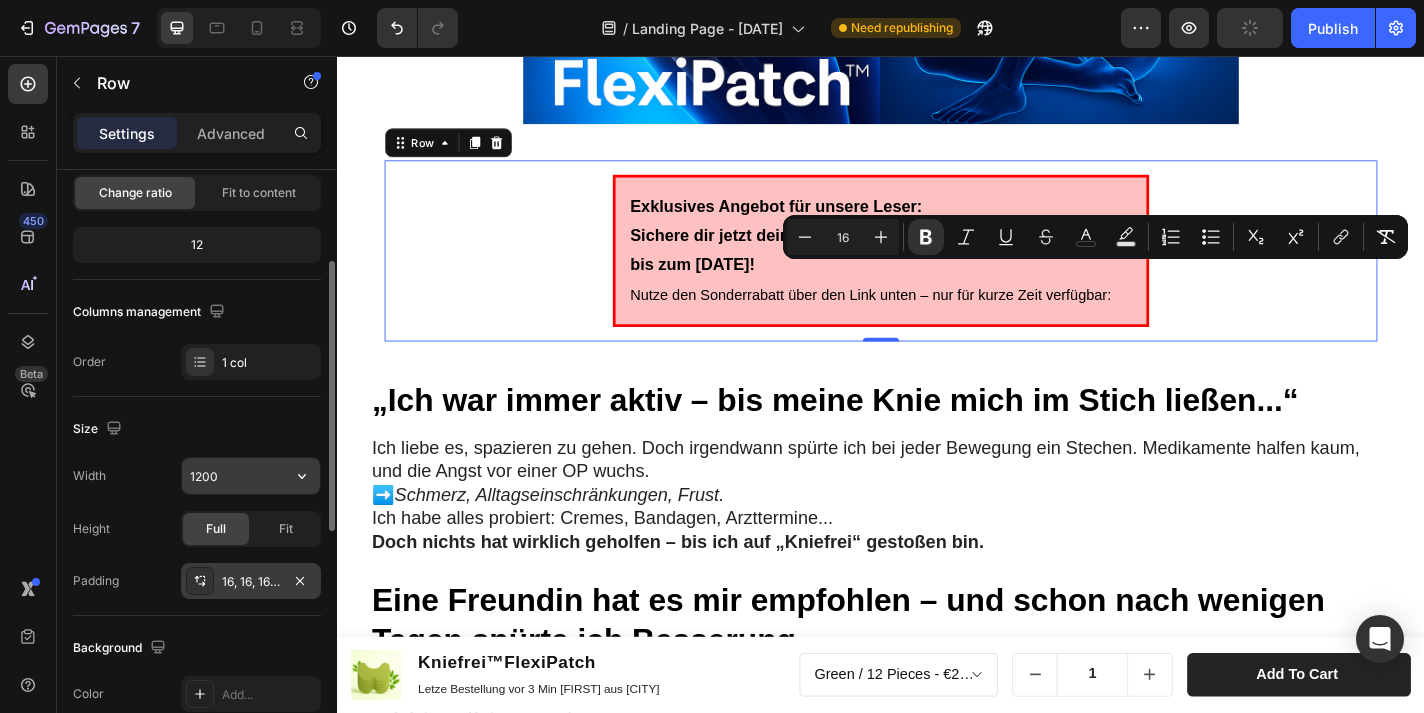 click on "1200" at bounding box center (251, 476) 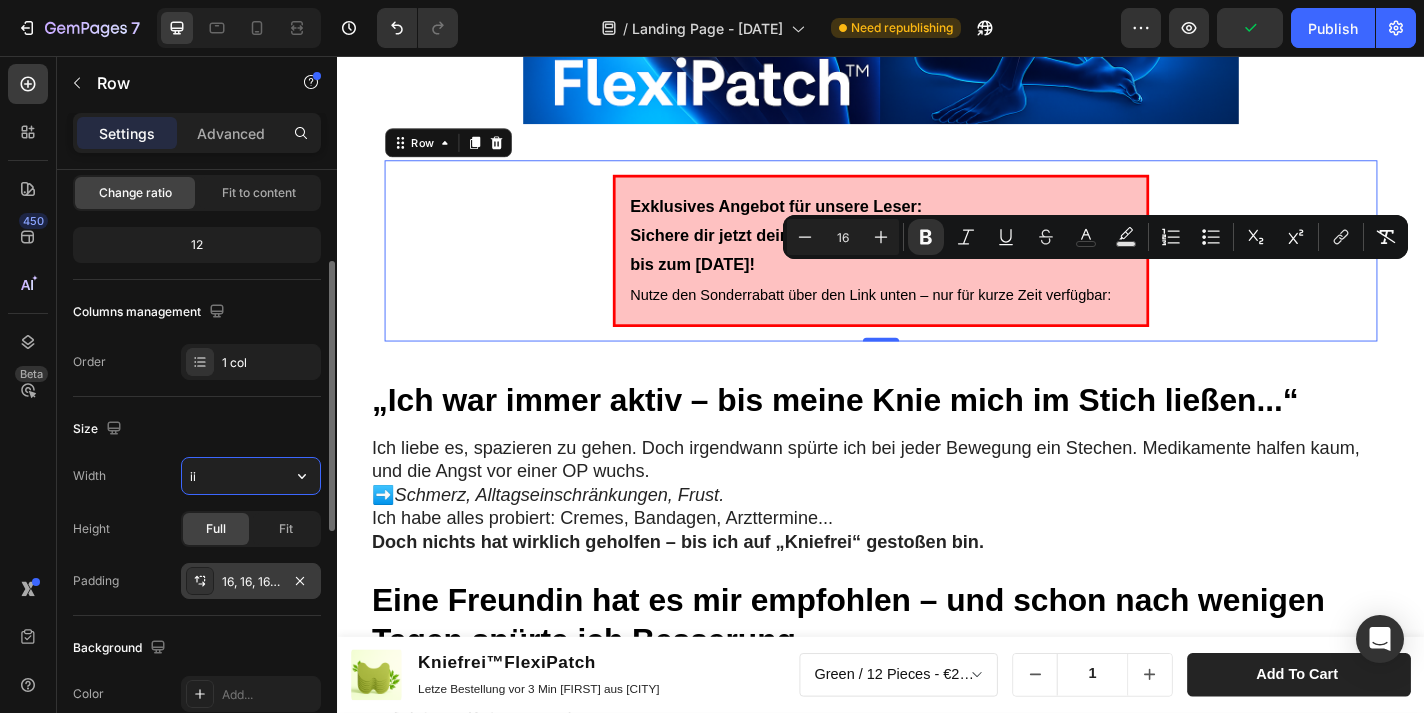 type on "i" 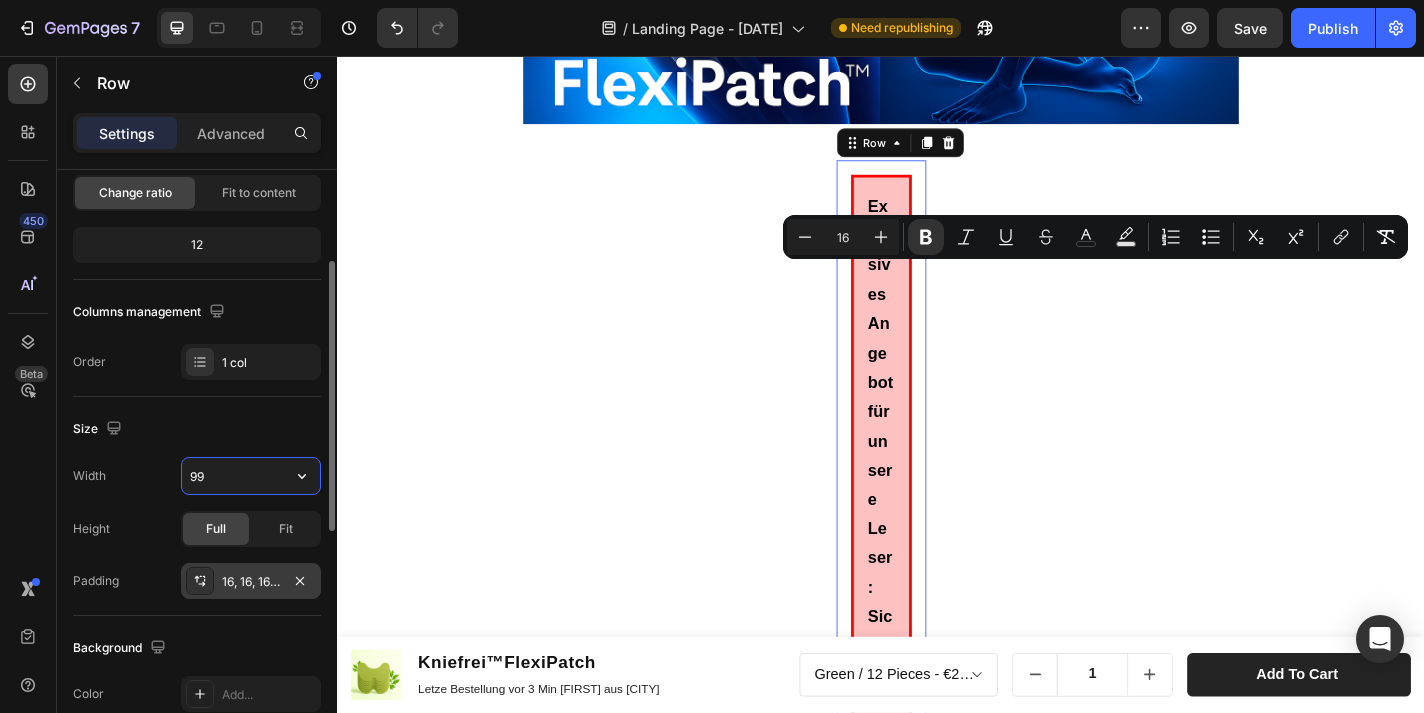 type on "9" 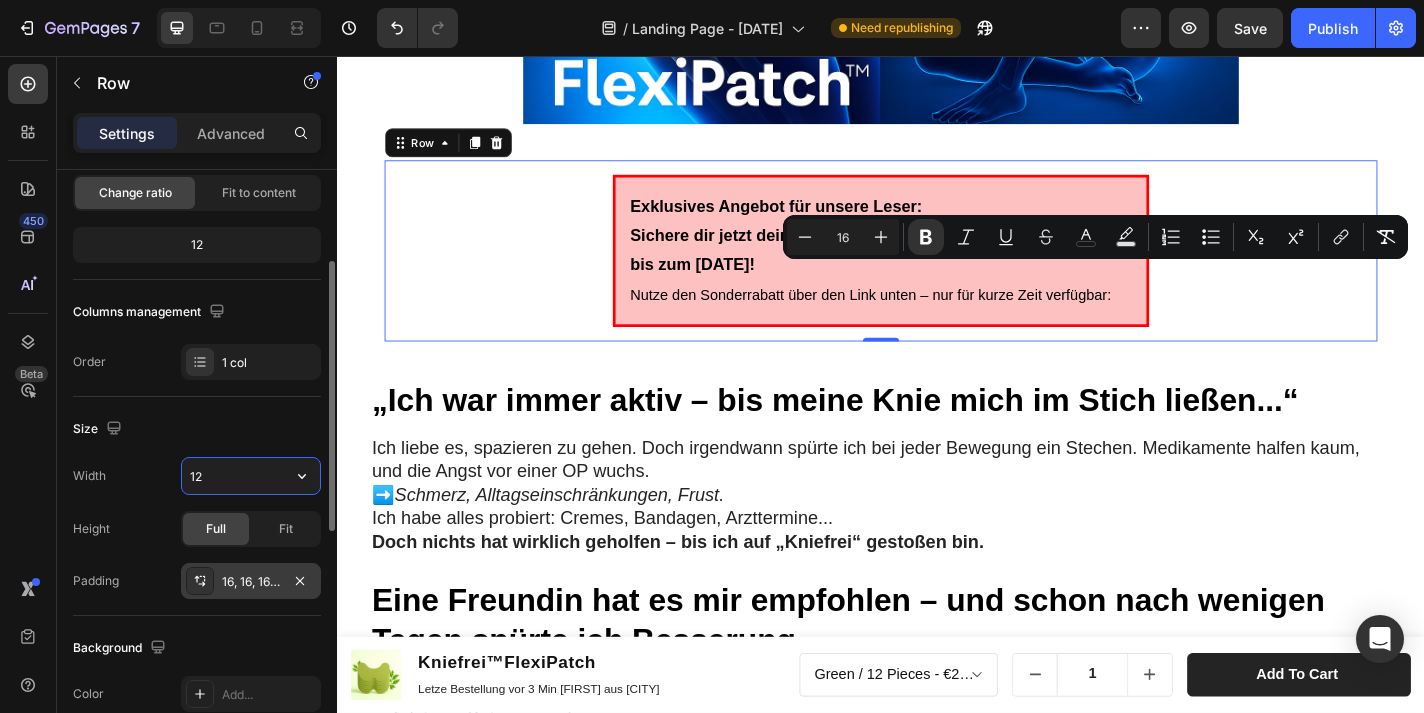 type on "1" 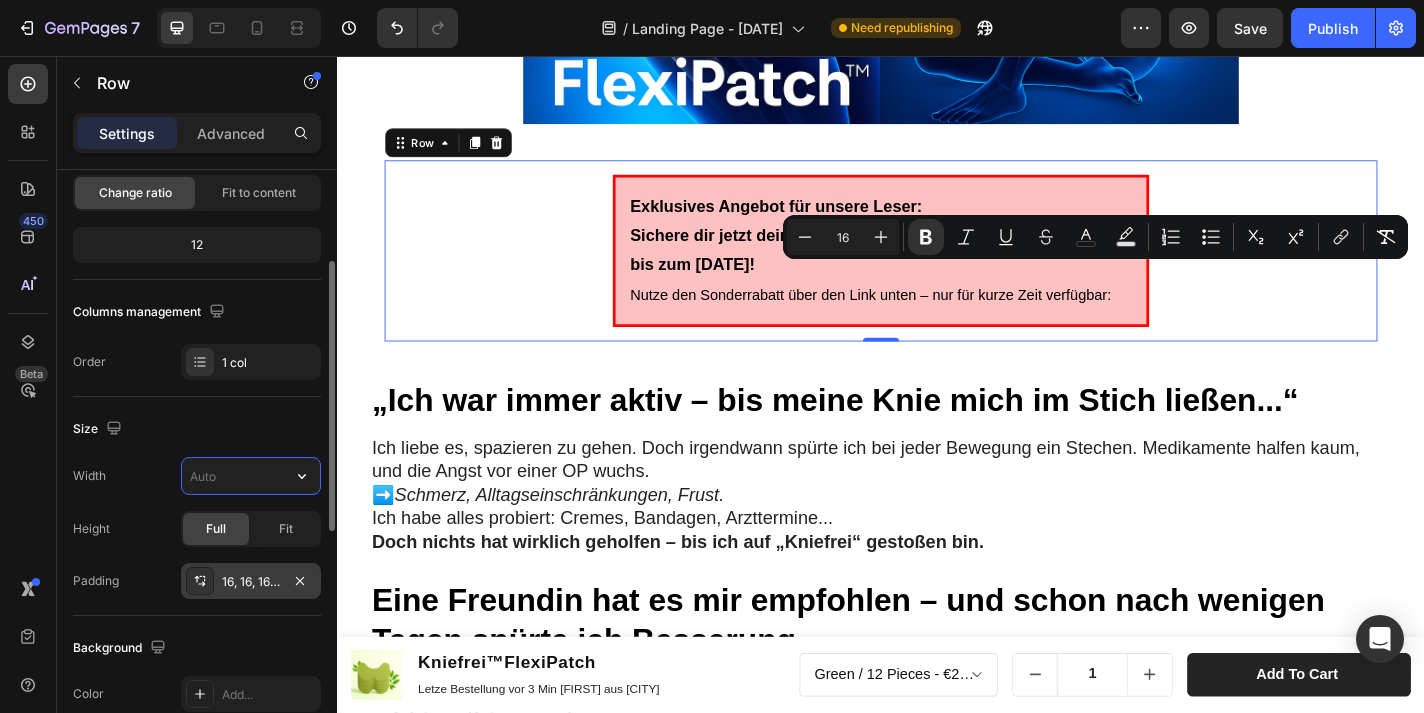 type on "1200" 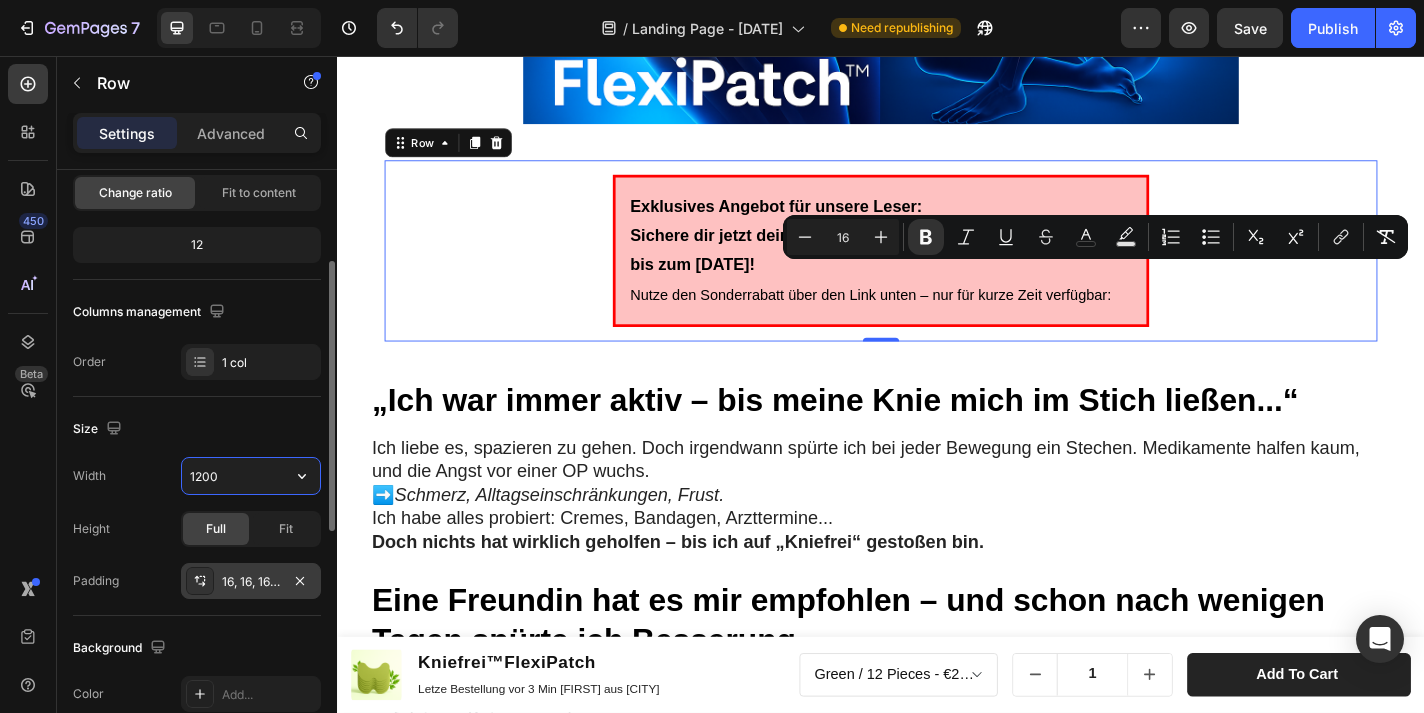 click on "Size" at bounding box center (197, 429) 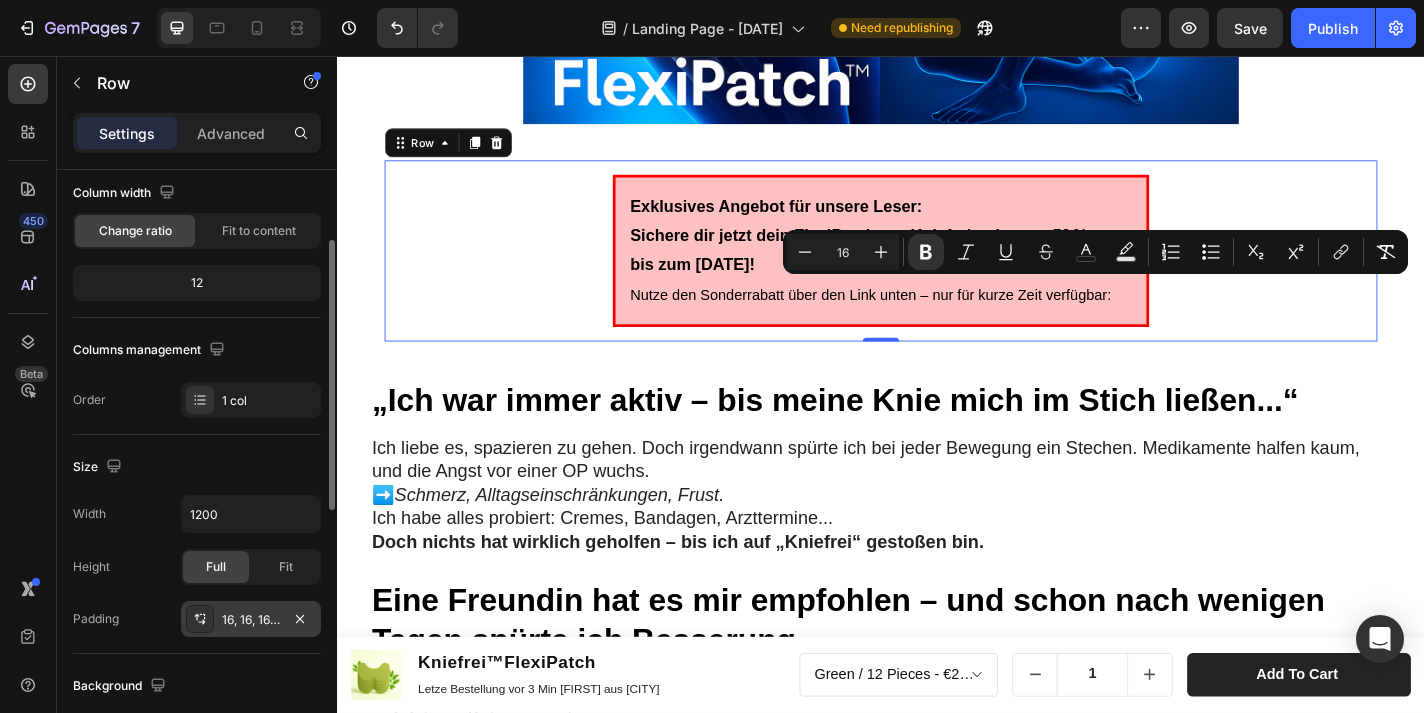 scroll, scrollTop: 163, scrollLeft: 0, axis: vertical 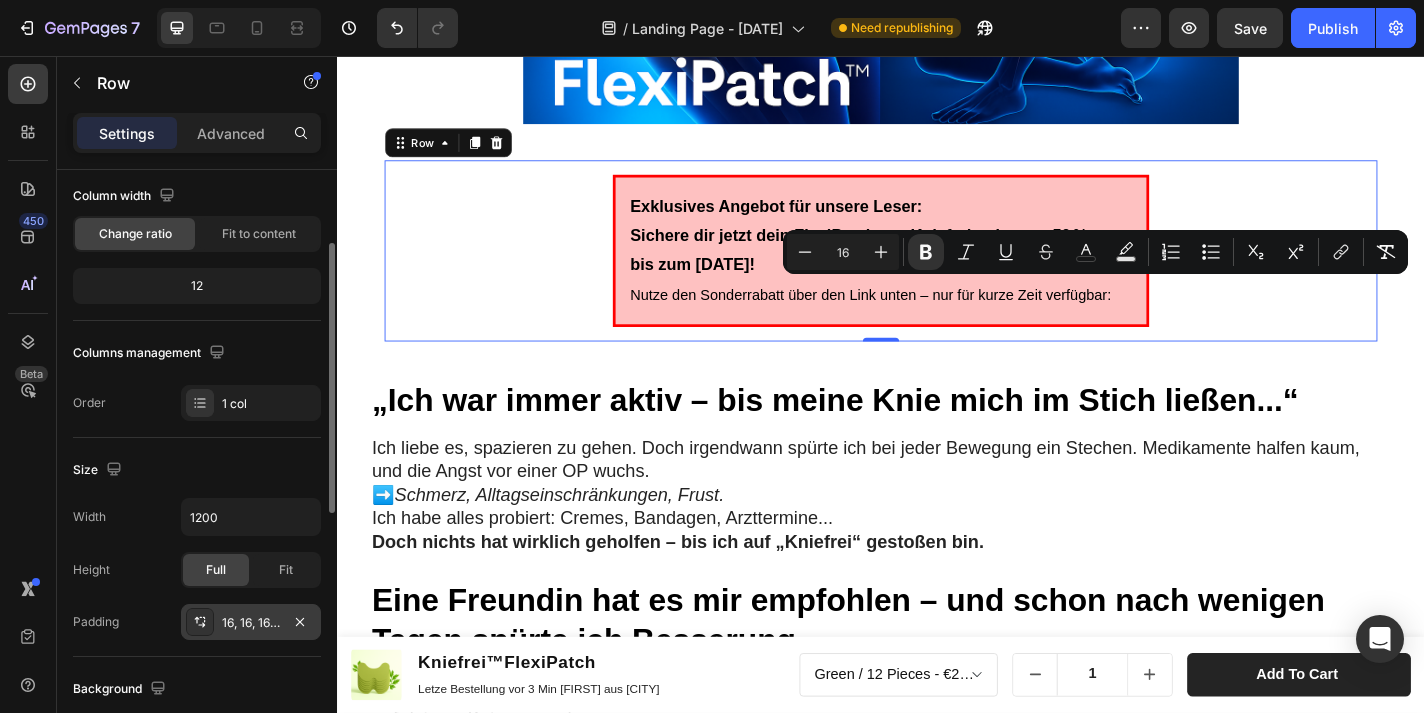 click on "Exklusives Angebot für unsere Leser: Sichere dir jetzt dein FlexiPatch von Kniefrei und spare 50 % – nur bis zum [DATE]! Nutze den Sonderrabatt über den Link unten – nur für kurze Zeit verfügbar:" at bounding box center [937, 271] 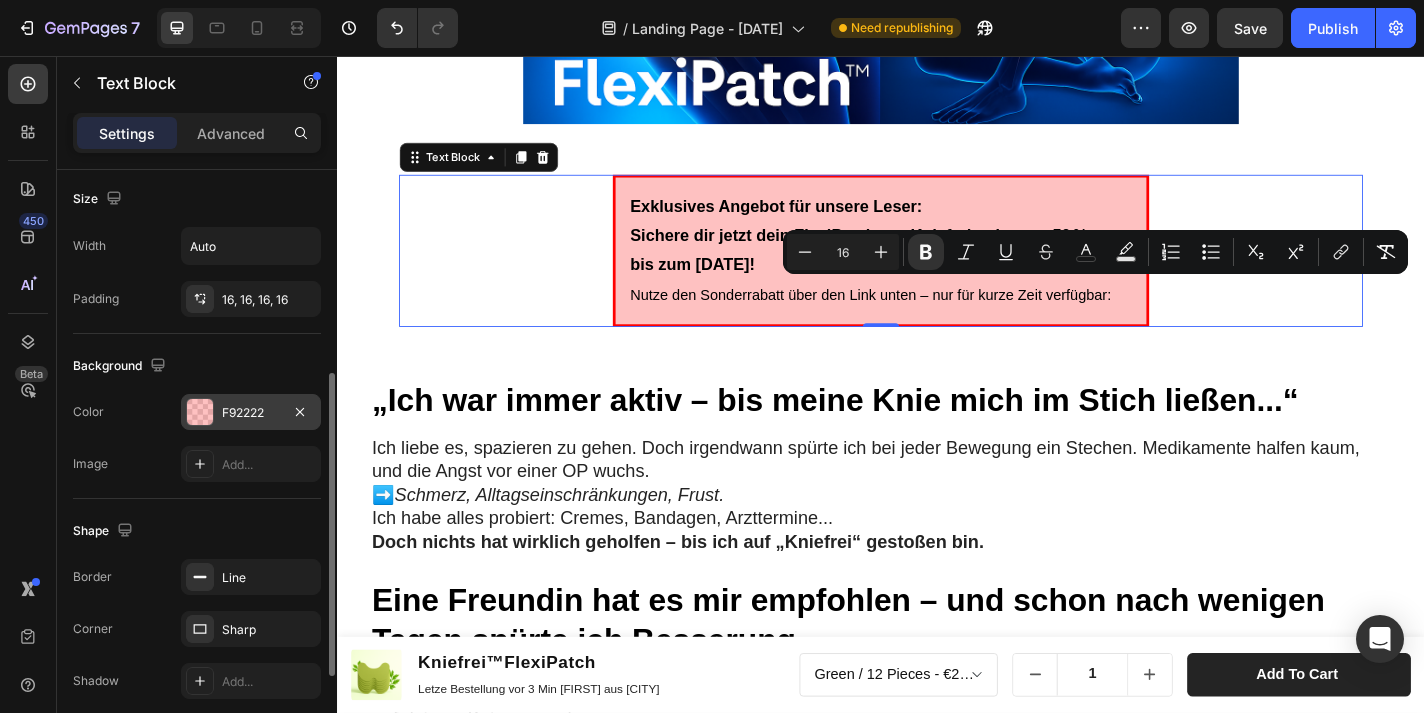 scroll, scrollTop: 440, scrollLeft: 0, axis: vertical 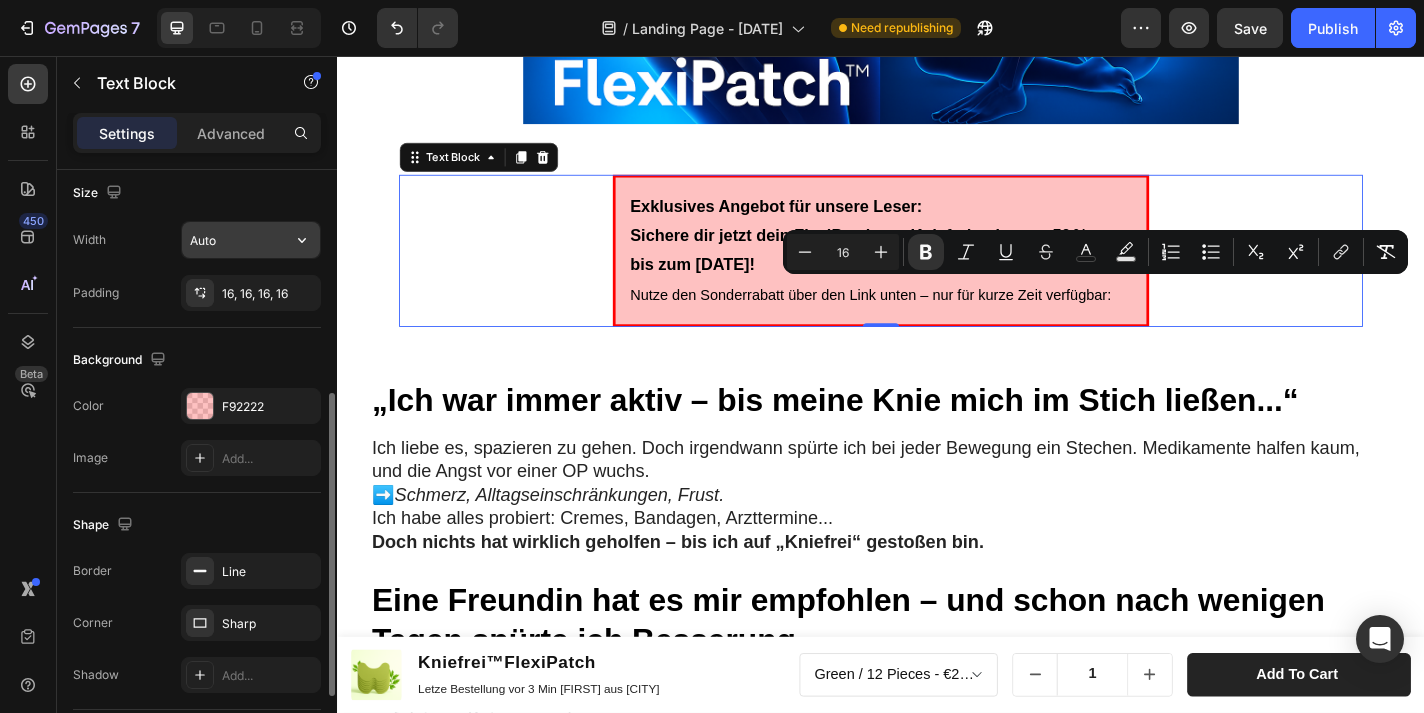 click on "Auto" at bounding box center [251, 240] 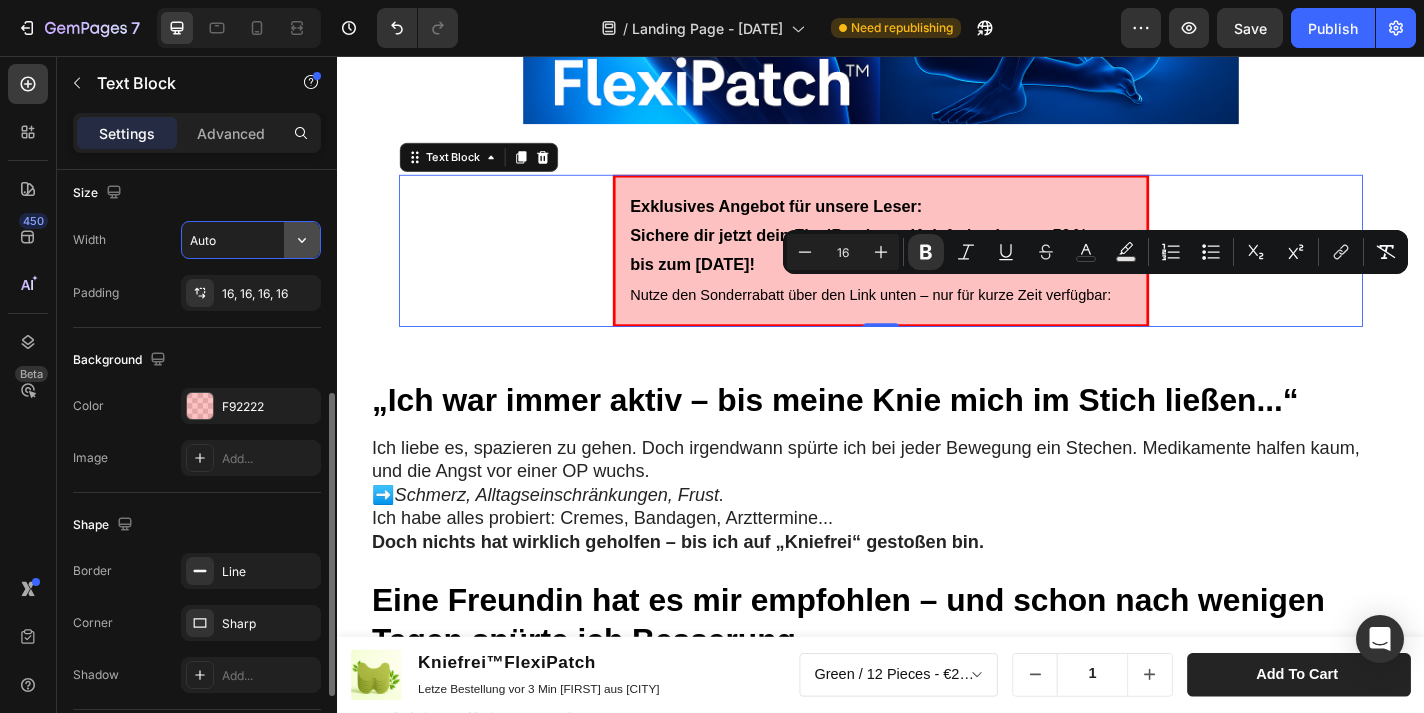 click 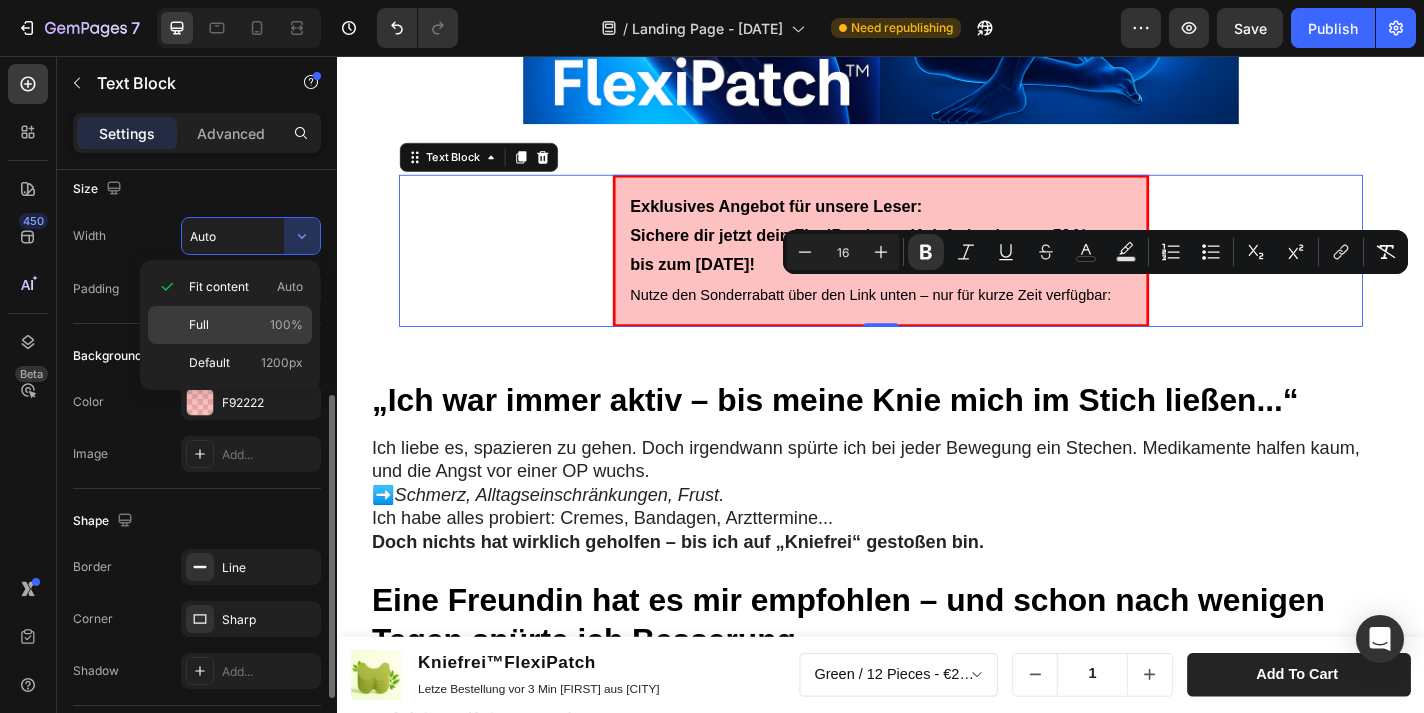 click on "Full 100%" at bounding box center [246, 325] 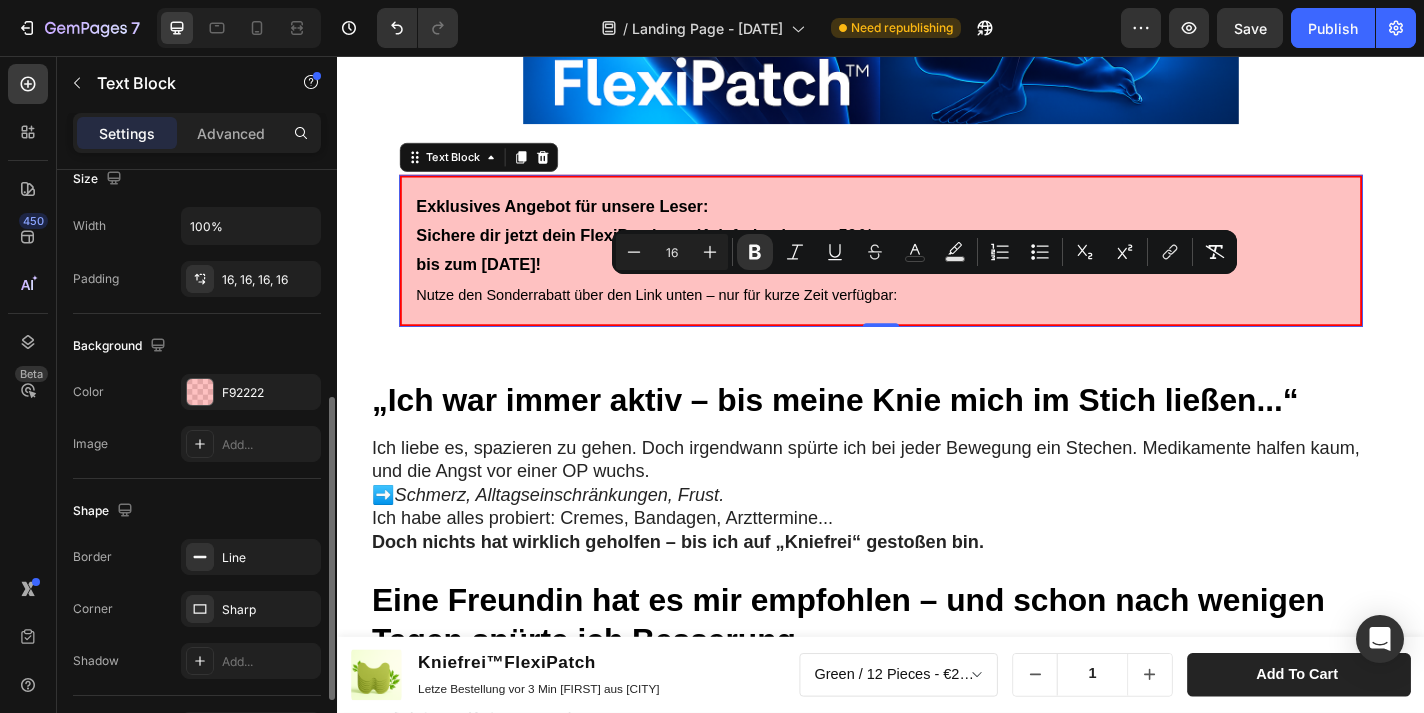 scroll, scrollTop: 454, scrollLeft: 0, axis: vertical 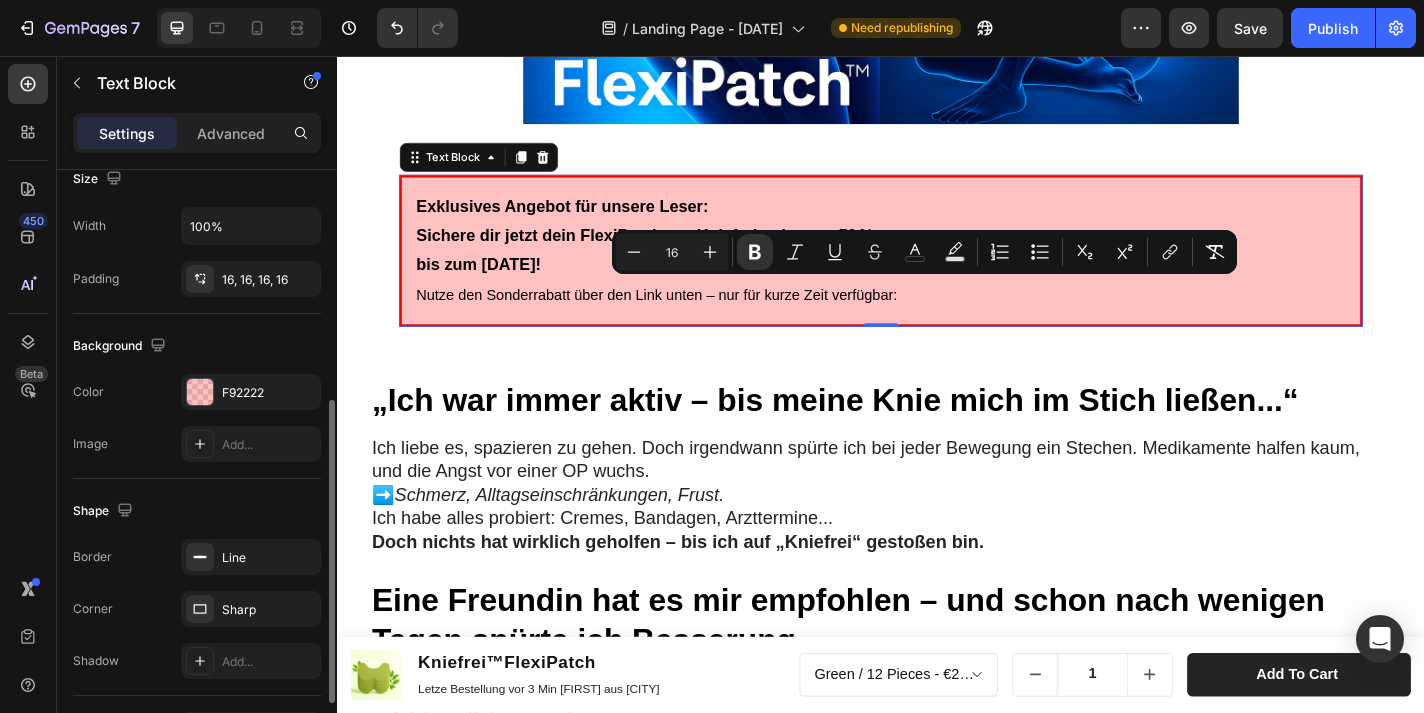 click on "Background The changes might be hidden by  the video. Color F92222 Image Add..." 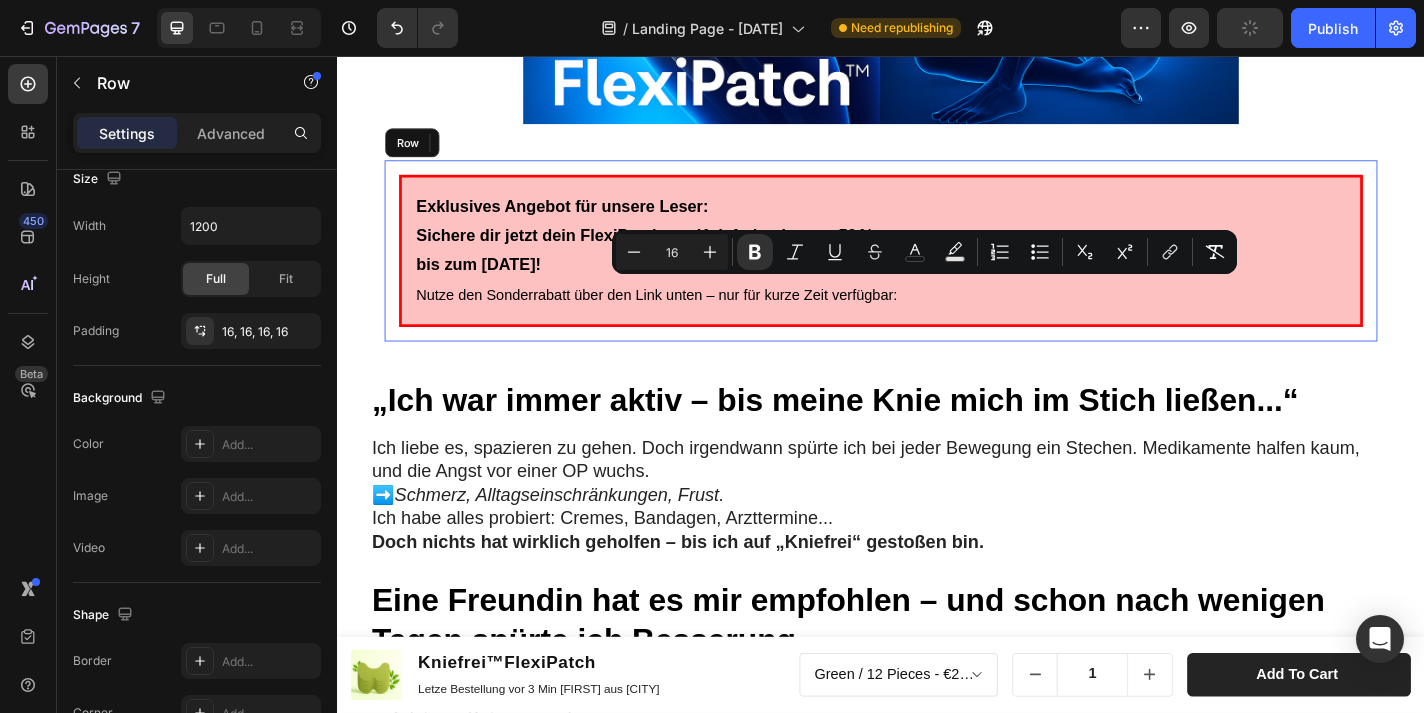 click on "Exklusives Angebot für unsere Leser: Sichere dir jetzt dein FlexiPatch von  Kniefrei  und spare 50 % – nur bis zum 20. Juni 2025! Nutze den Sonderrabatt über den Link unten – nur für kurze Zeit verfügbar: Text Block   0 Row" at bounding box center (937, 271) 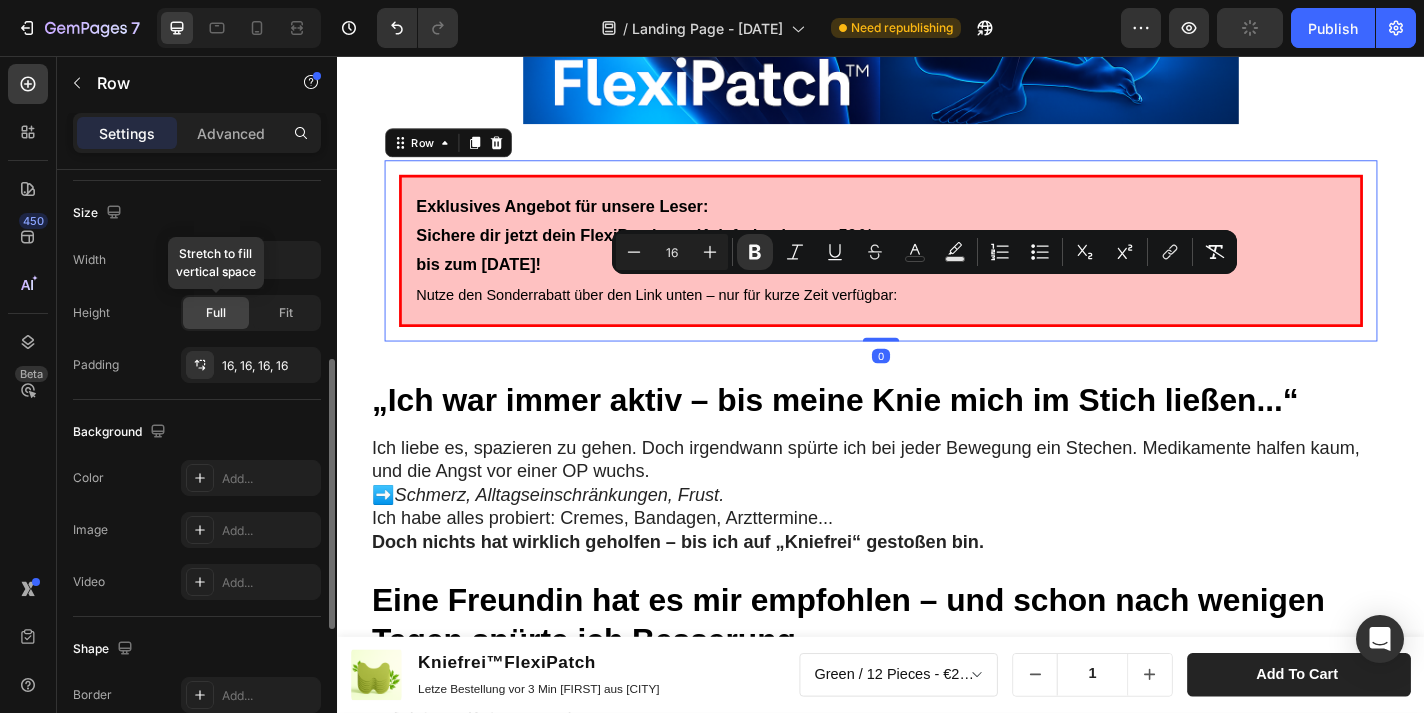 scroll, scrollTop: 430, scrollLeft: 0, axis: vertical 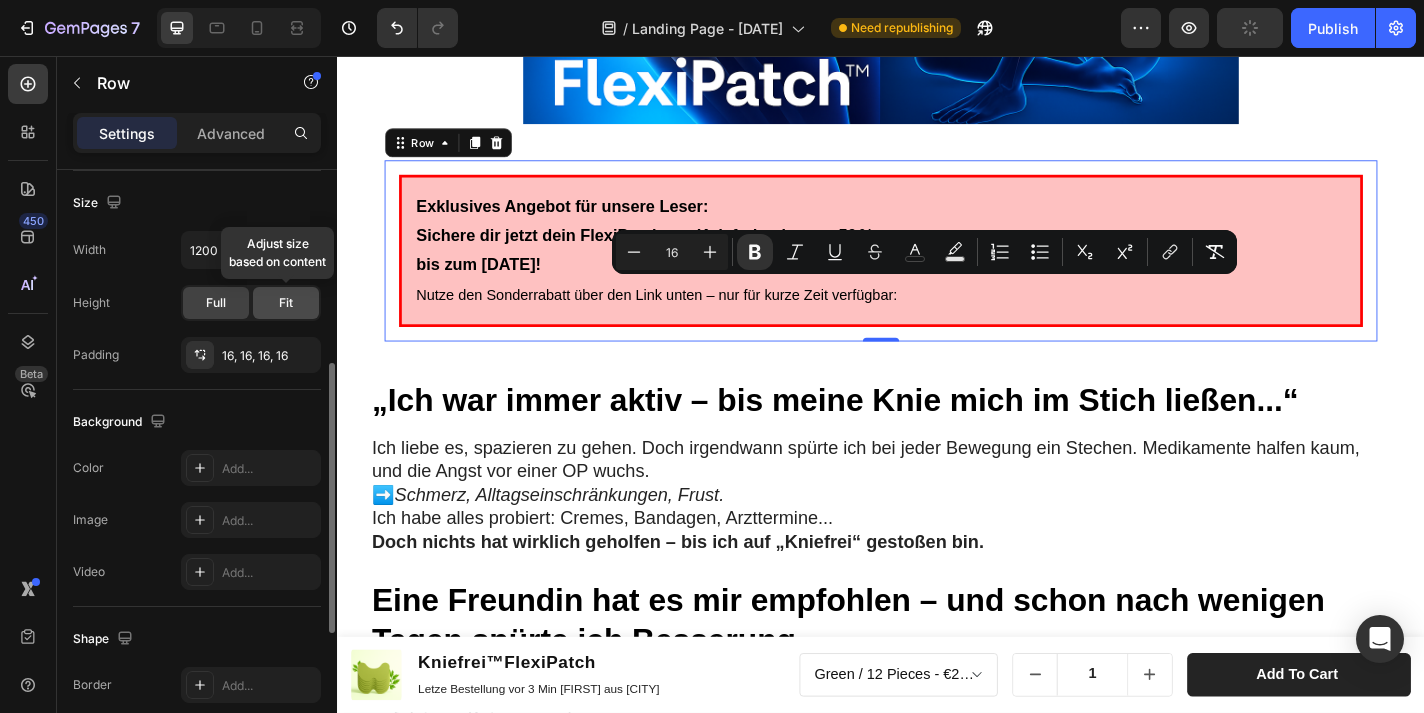 click on "Fit" 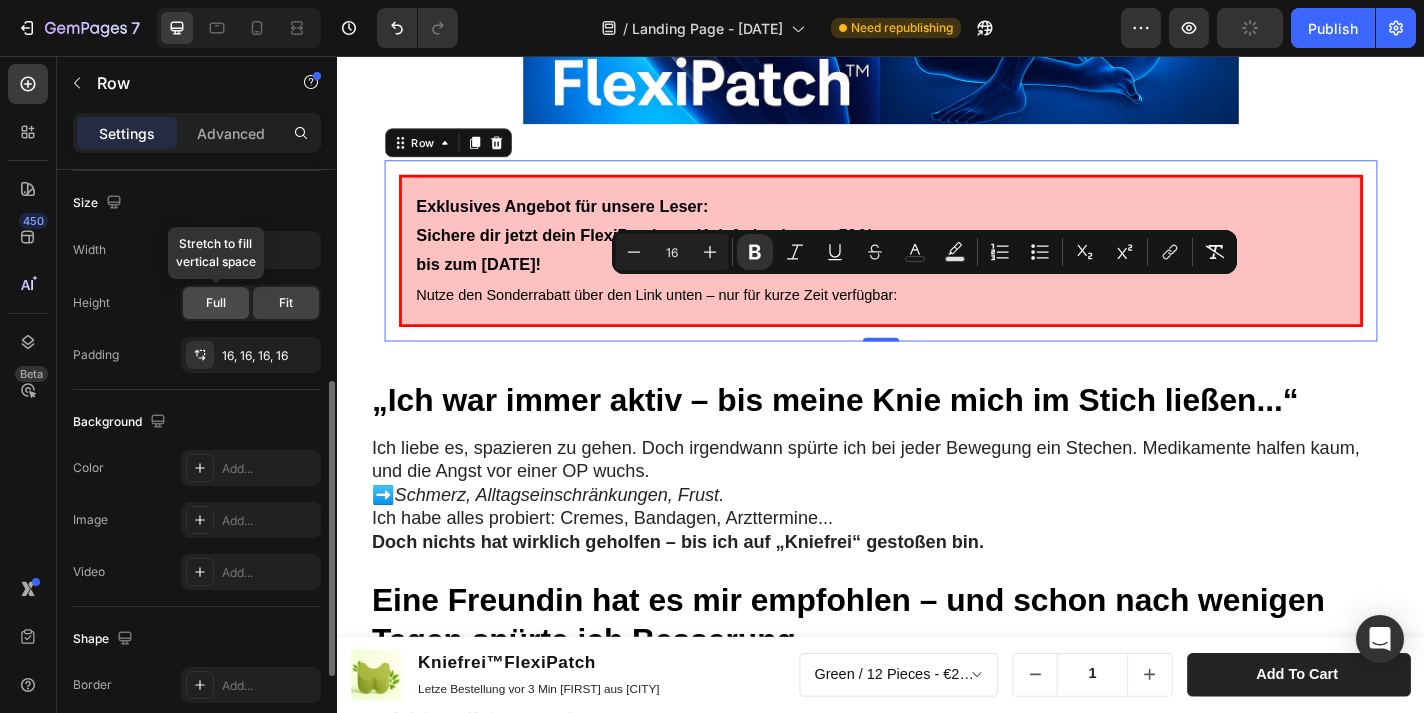 click on "Full" 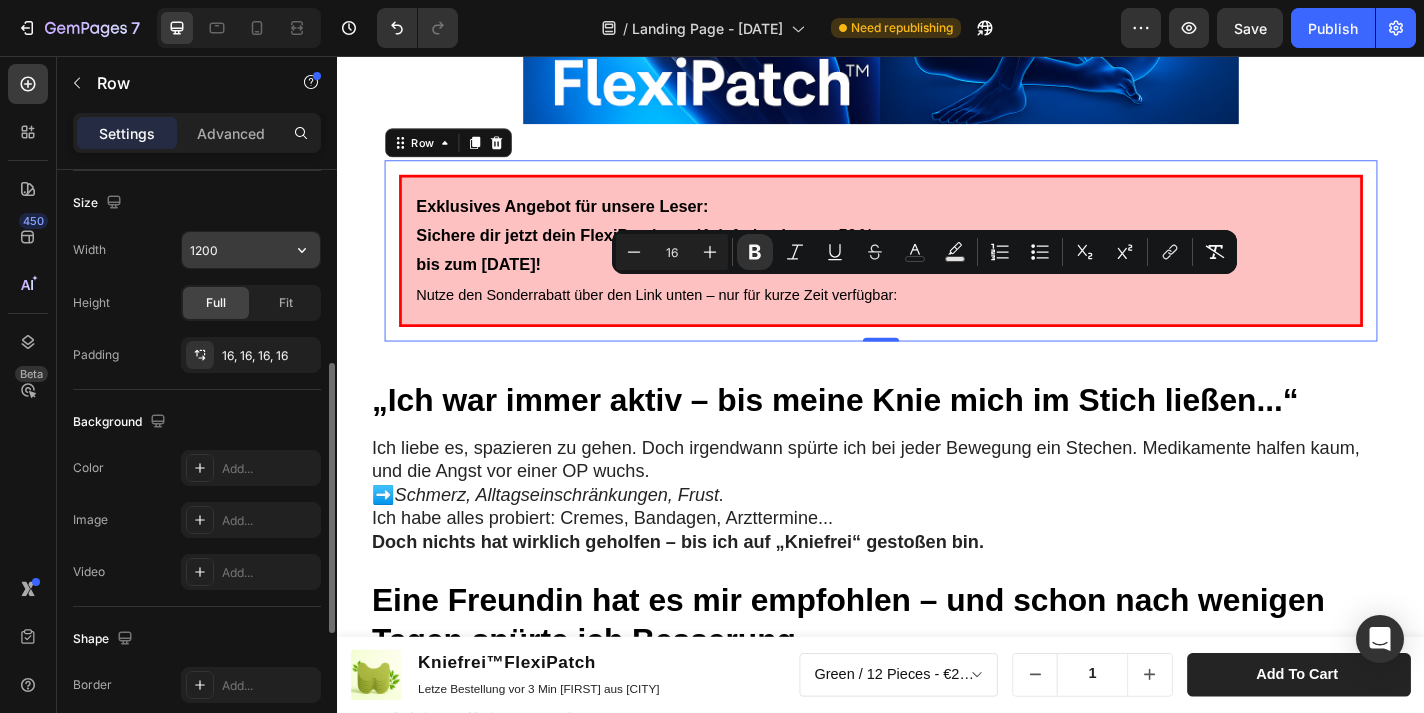 click on "1200" at bounding box center (251, 250) 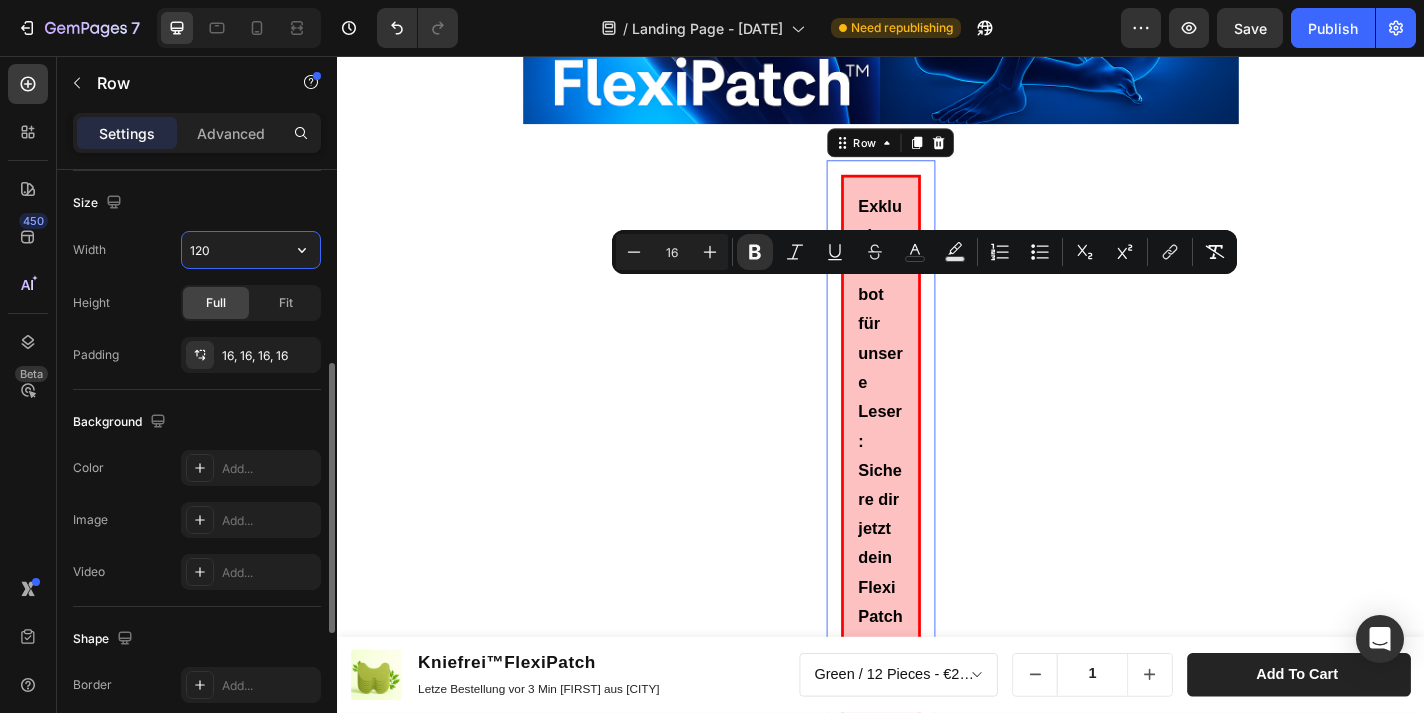 type on "1200" 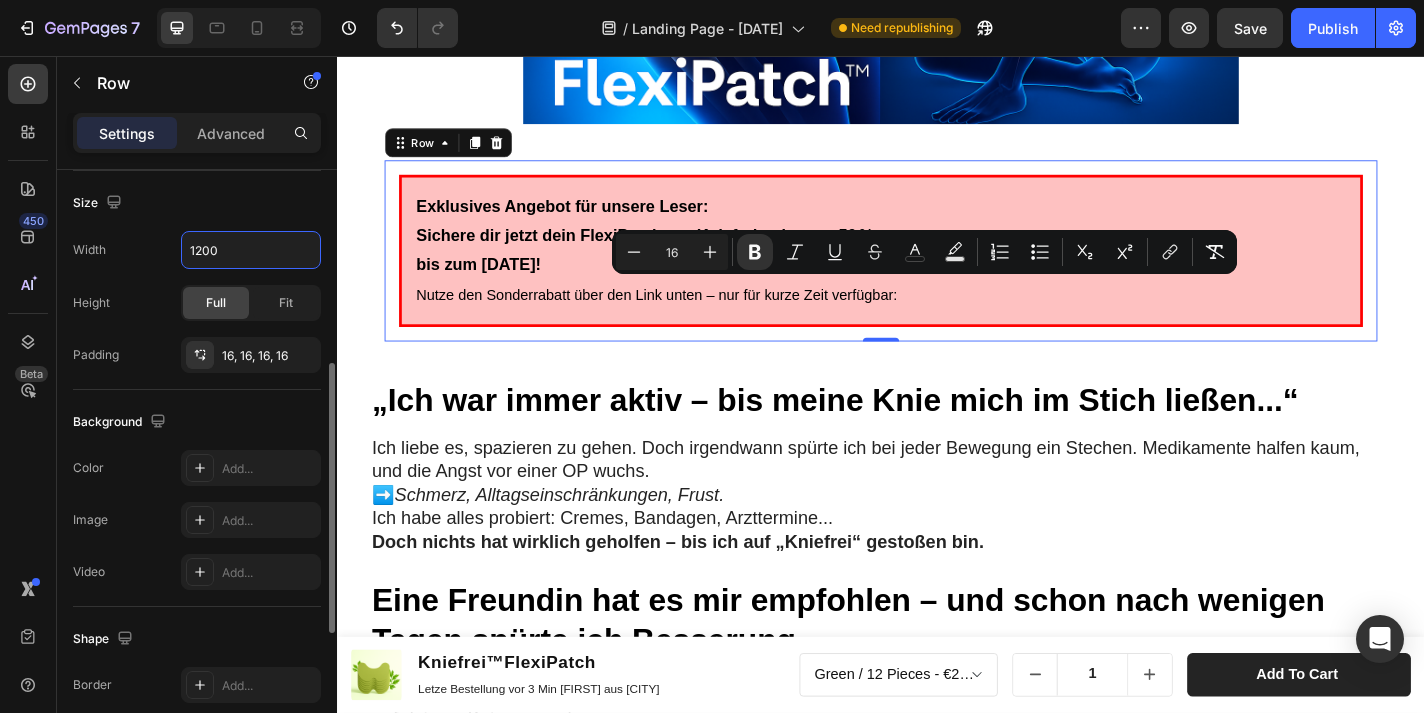 click on "Width 1200" at bounding box center (197, 250) 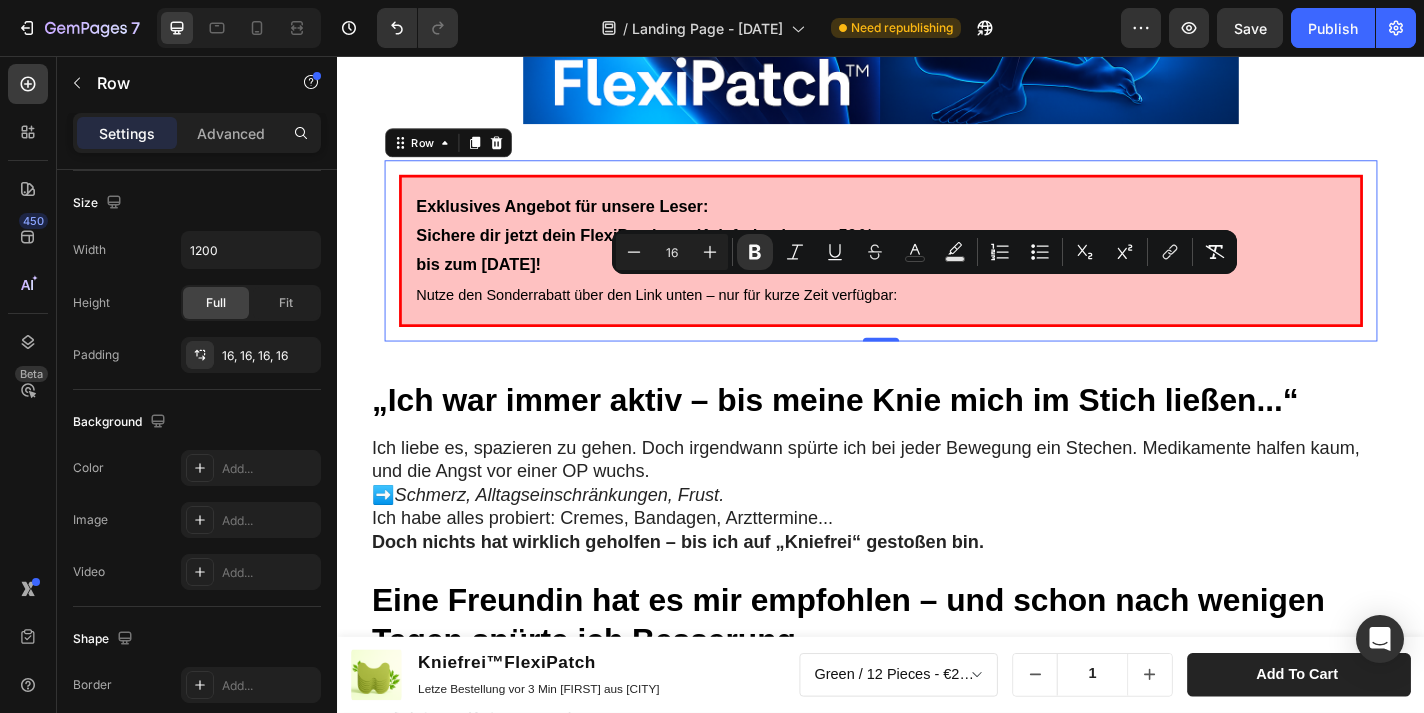 scroll, scrollTop: 1537, scrollLeft: 0, axis: vertical 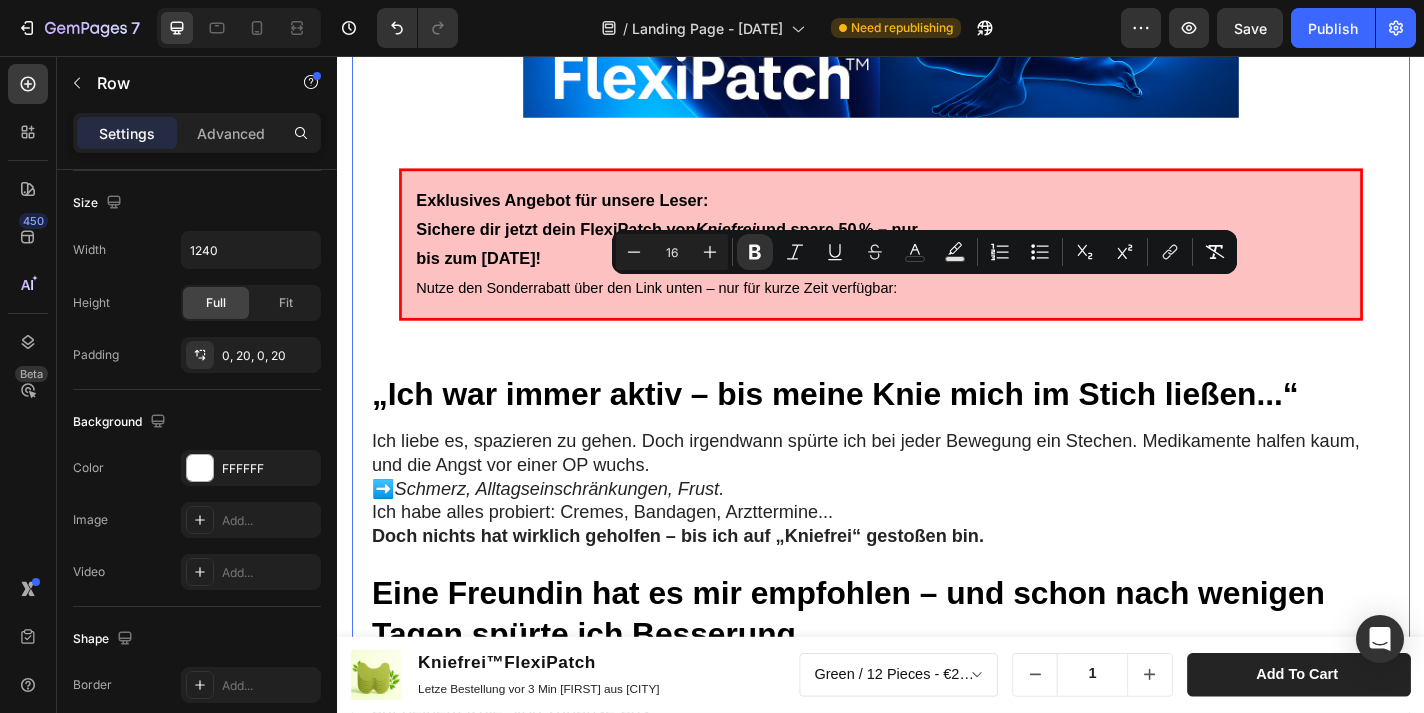 drag, startPoint x: 694, startPoint y: 403, endPoint x: 359, endPoint y: 377, distance: 336.00745 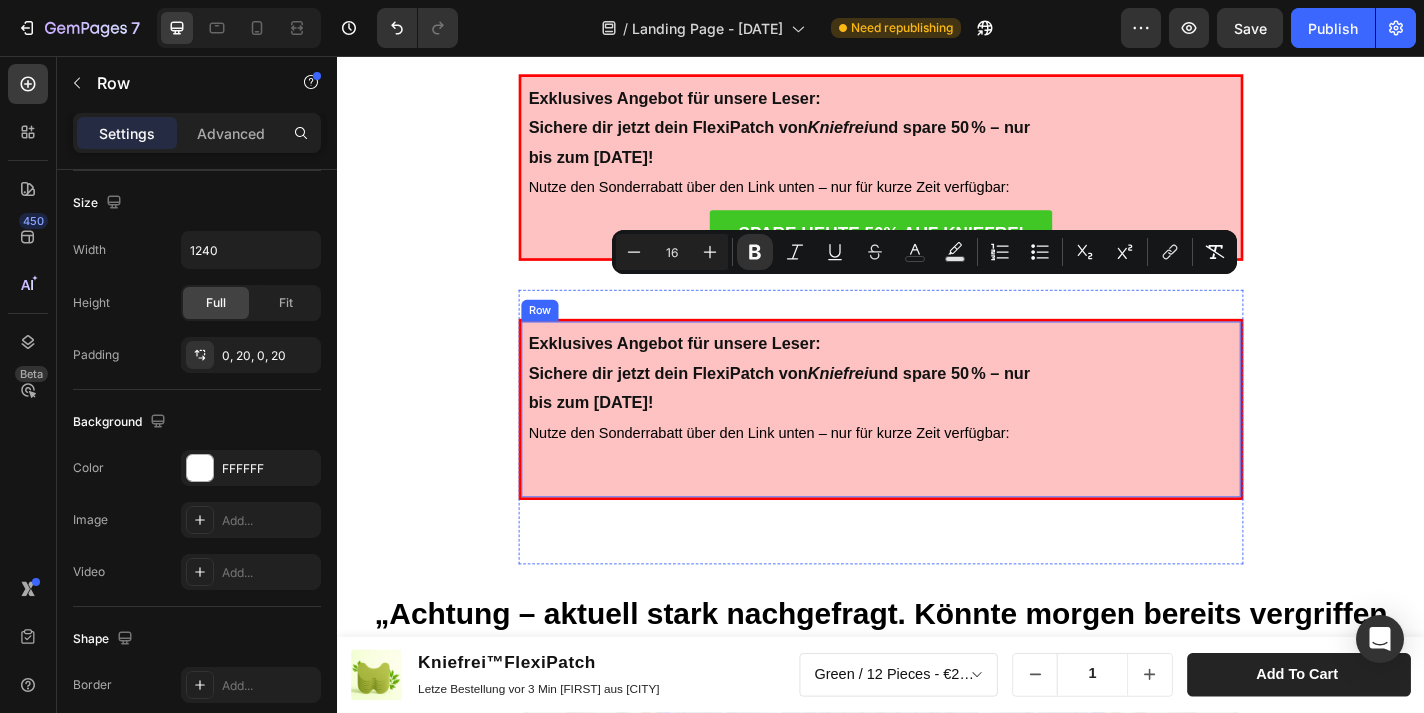 click on "Exklusives Angebot für unsere Leser: Sichere dir jetzt dein FlexiPatch von  Kniefrei  und spare 50 % – nur bis zum [DATE]! Nutze den Sonderrabatt über den Link unten – nur für kurze Zeit verfügbar: Text Block" at bounding box center [937, 446] 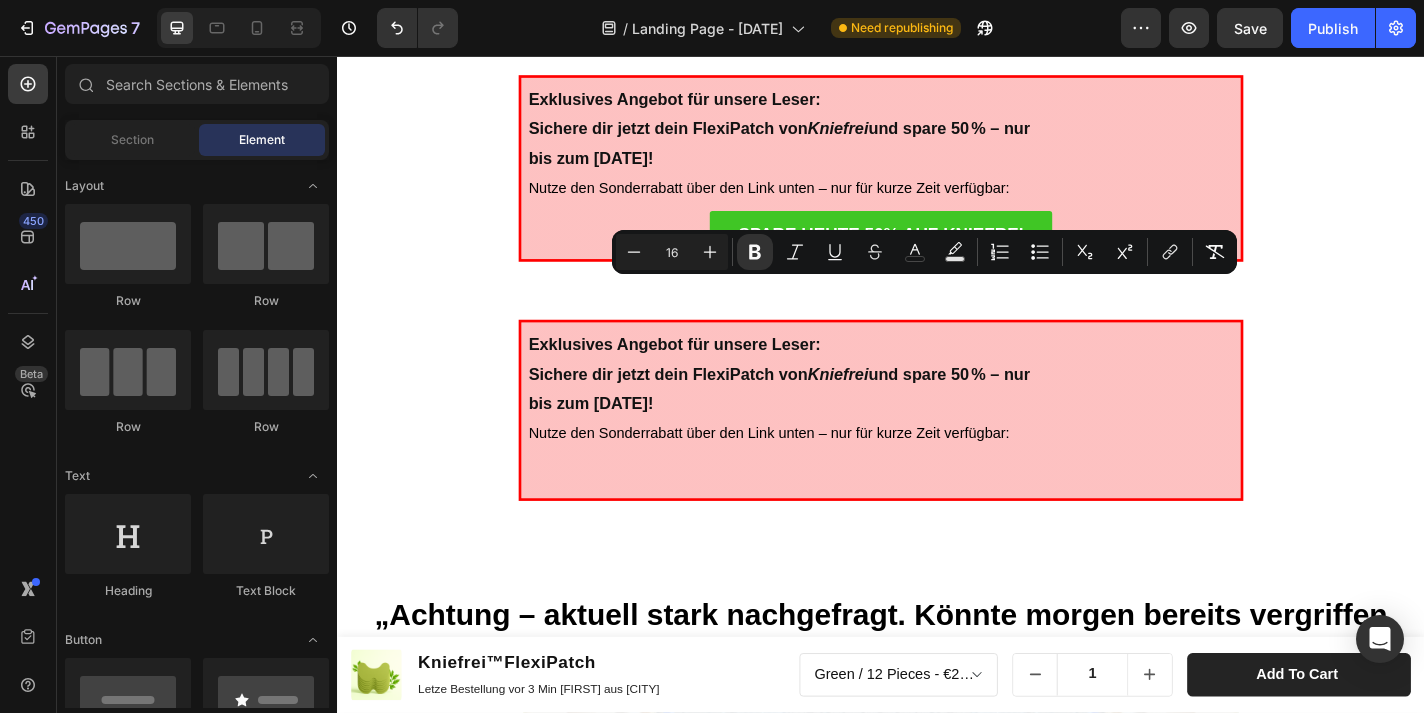 click on "Exklusives Angebot für unsere Leser: Sichere dir jetzt dein FlexiPatch von  Kniefrei  und spare 50 % – nur bis zum 20. Juni 2025! Nutze den Sonderrabatt über den Link unten – nur für kurze Zeit verfügbar: Text Block Row Section 4" at bounding box center (937, 466) 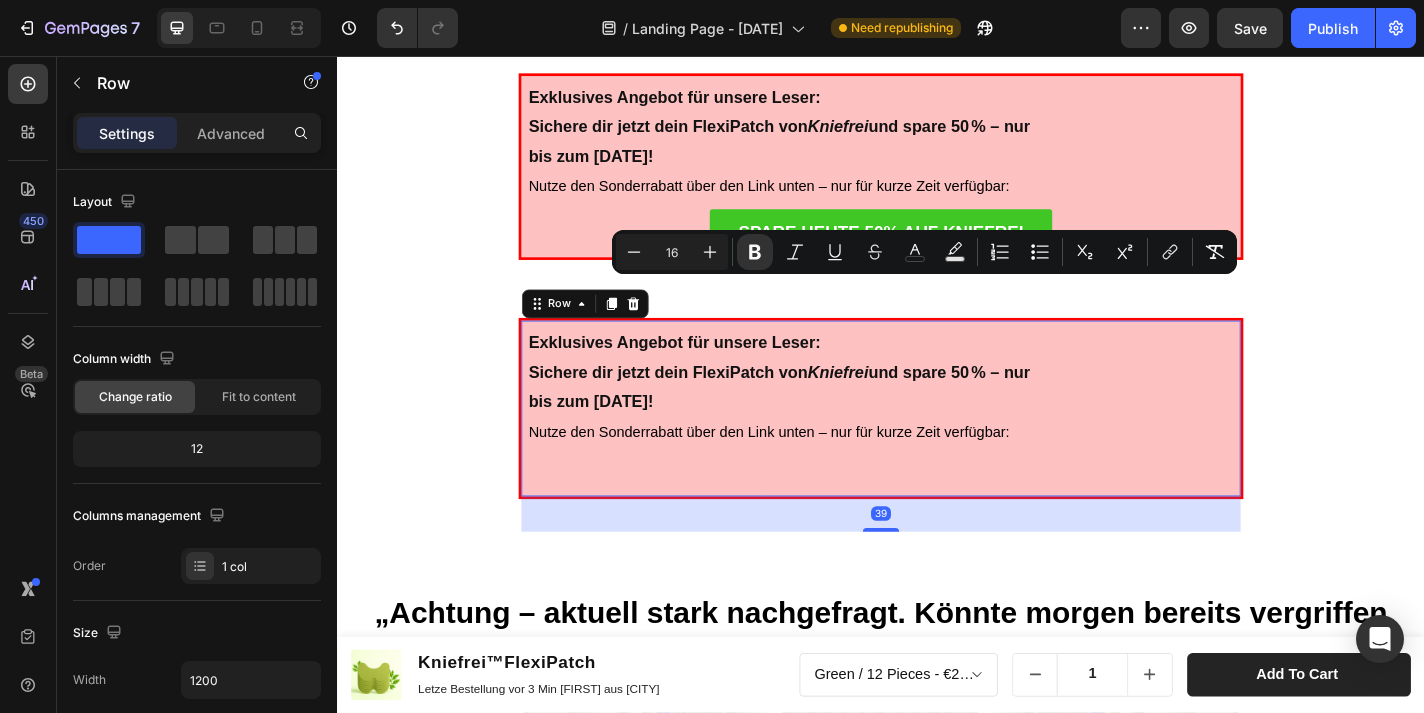 click on "Exklusives Angebot für unsere Leser: Sichere dir jetzt dein FlexiPatch von  Kniefrei  und spare 50 % – nur bis zum [DATE]! Nutze den Sonderrabatt über den Link unten – nur für kurze Zeit verfügbar: Text Block" at bounding box center [937, 445] 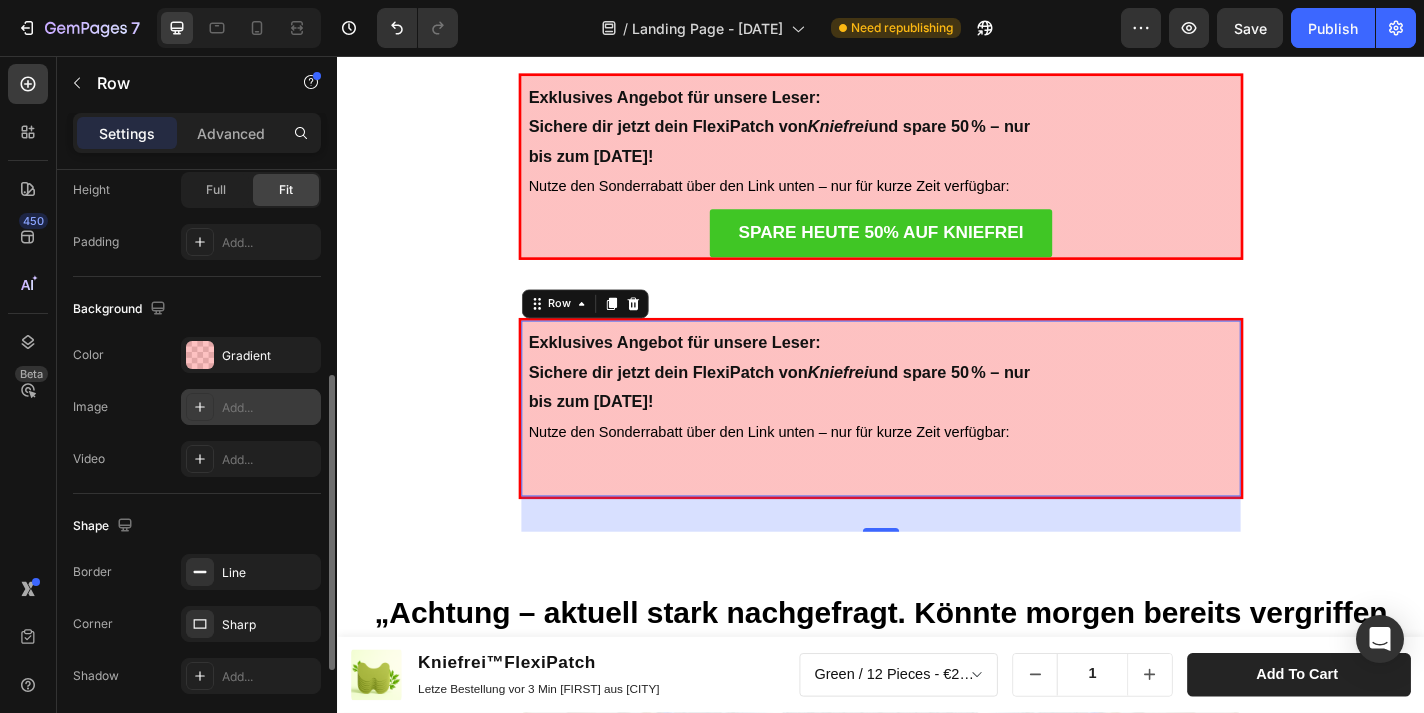 scroll, scrollTop: 620, scrollLeft: 0, axis: vertical 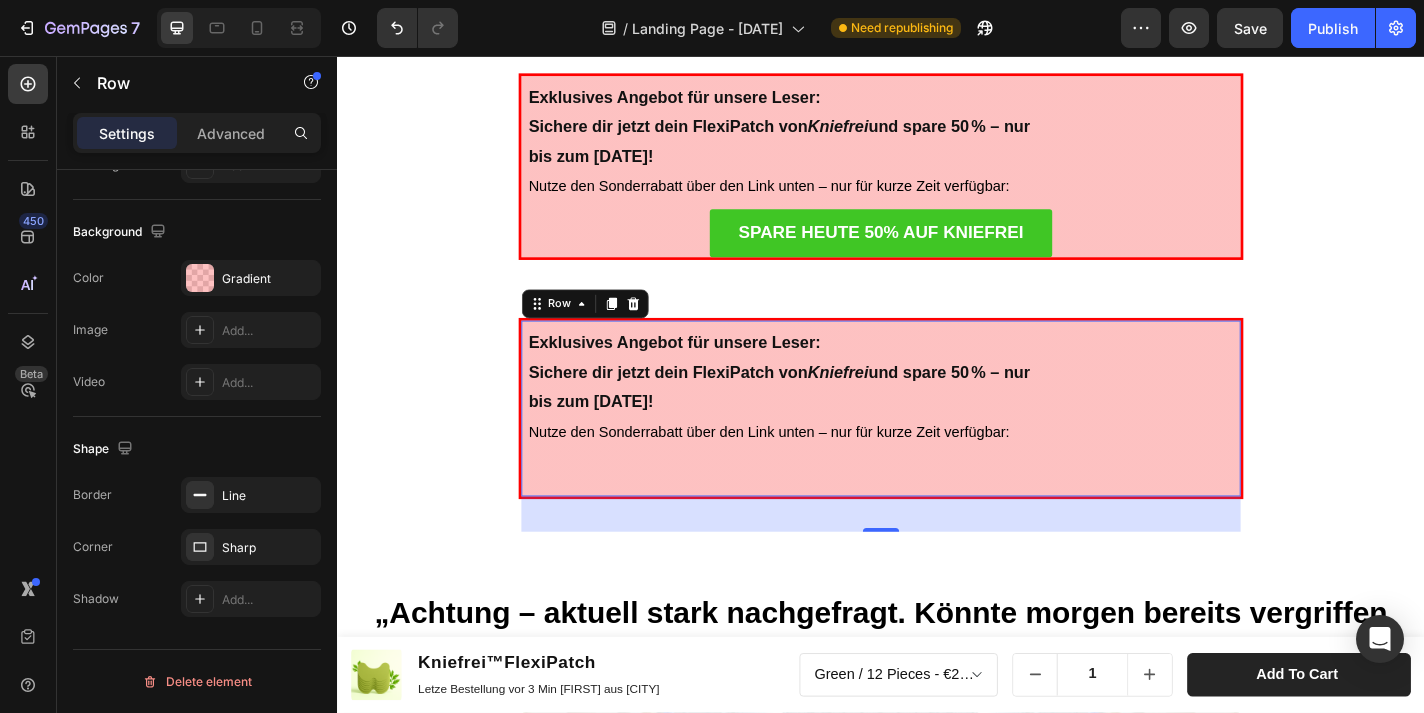 drag, startPoint x: 864, startPoint y: 526, endPoint x: 872, endPoint y: 544, distance: 19.697716 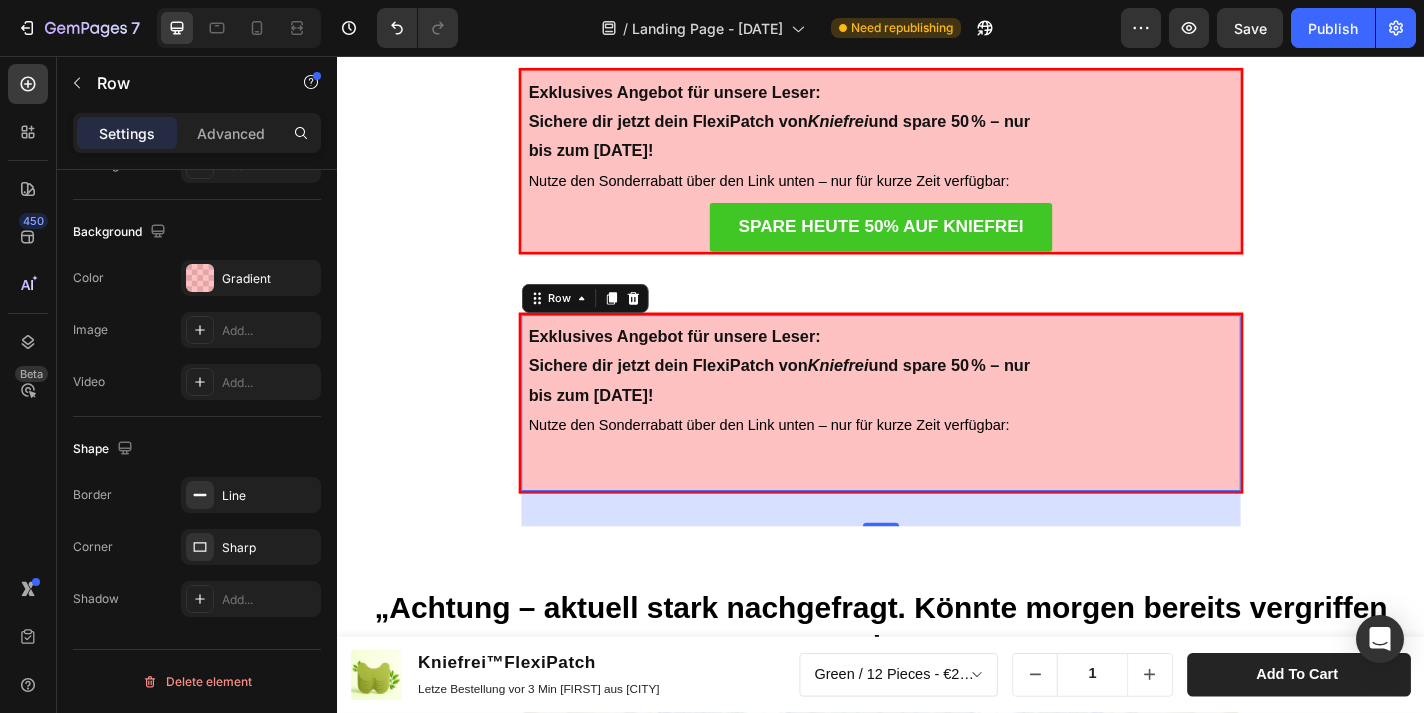 scroll, scrollTop: 5076, scrollLeft: 0, axis: vertical 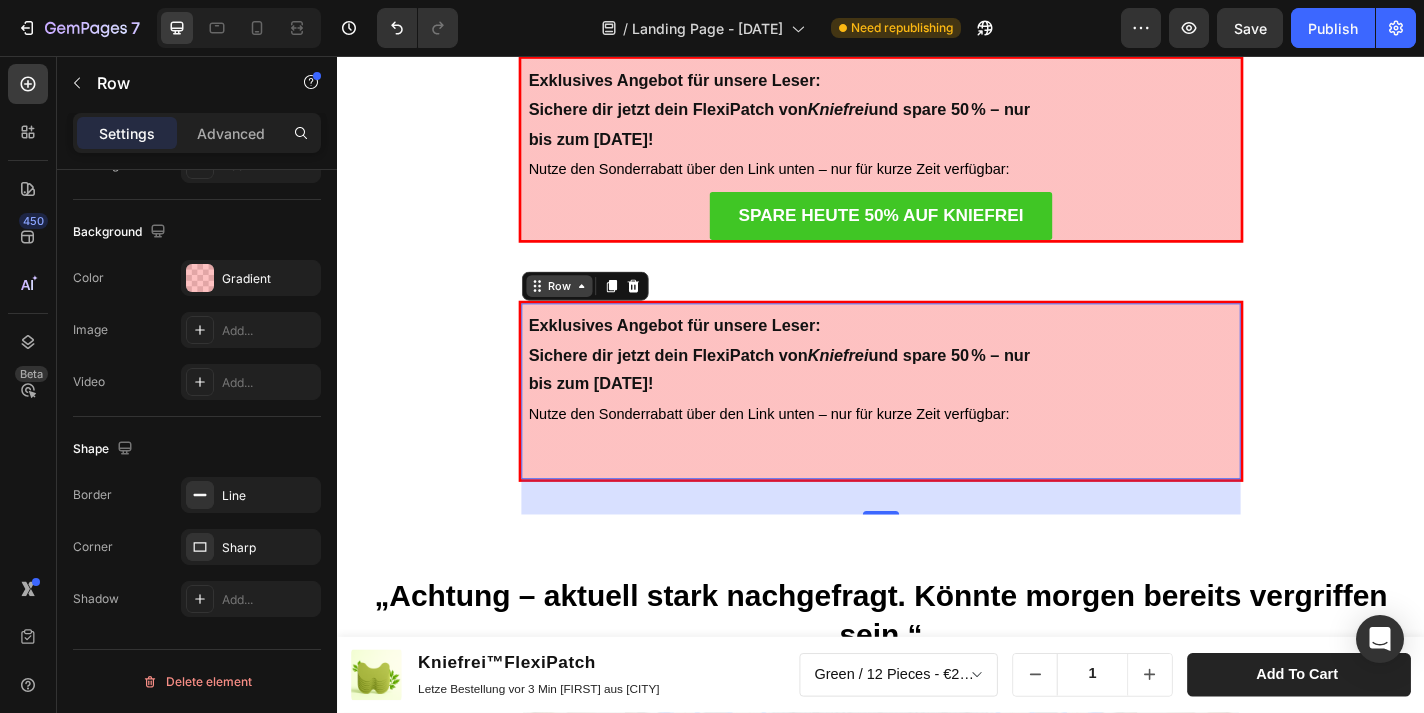 click on "Row" at bounding box center [581, 310] 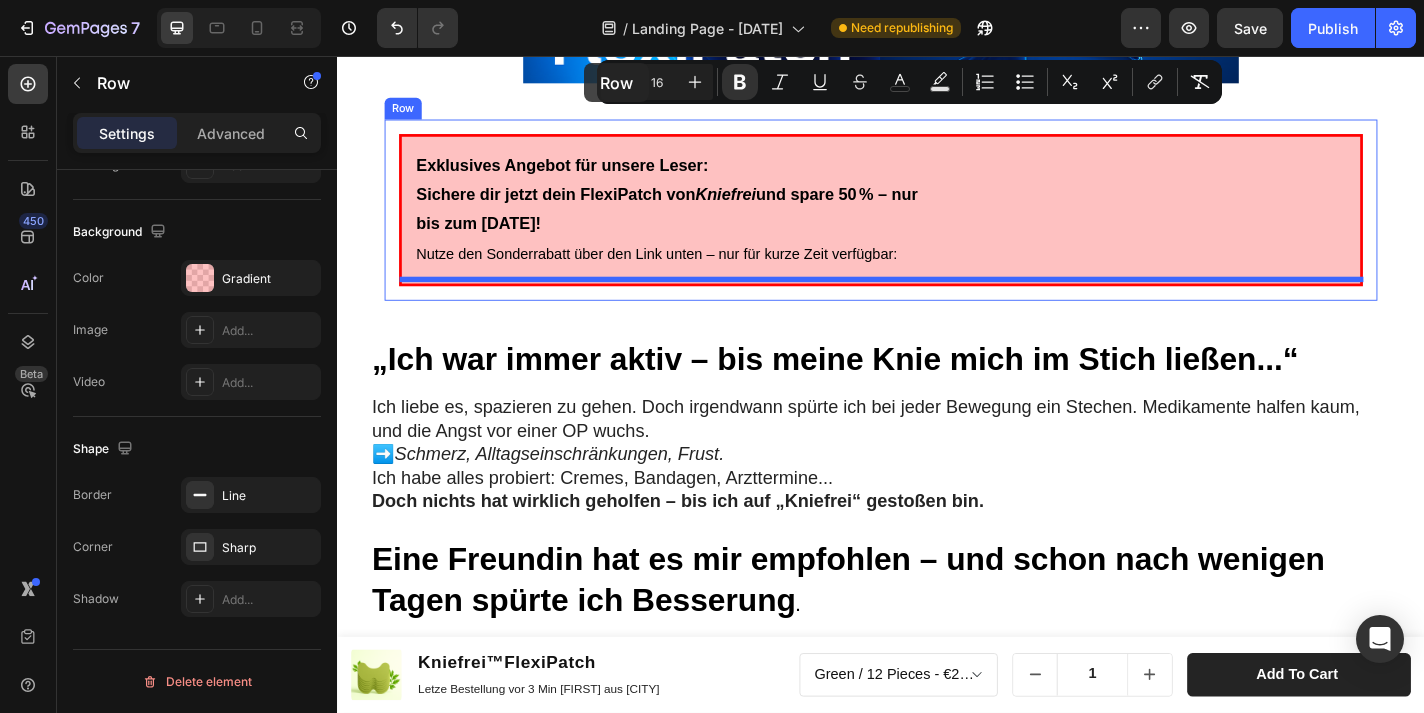 scroll, scrollTop: 1507, scrollLeft: 0, axis: vertical 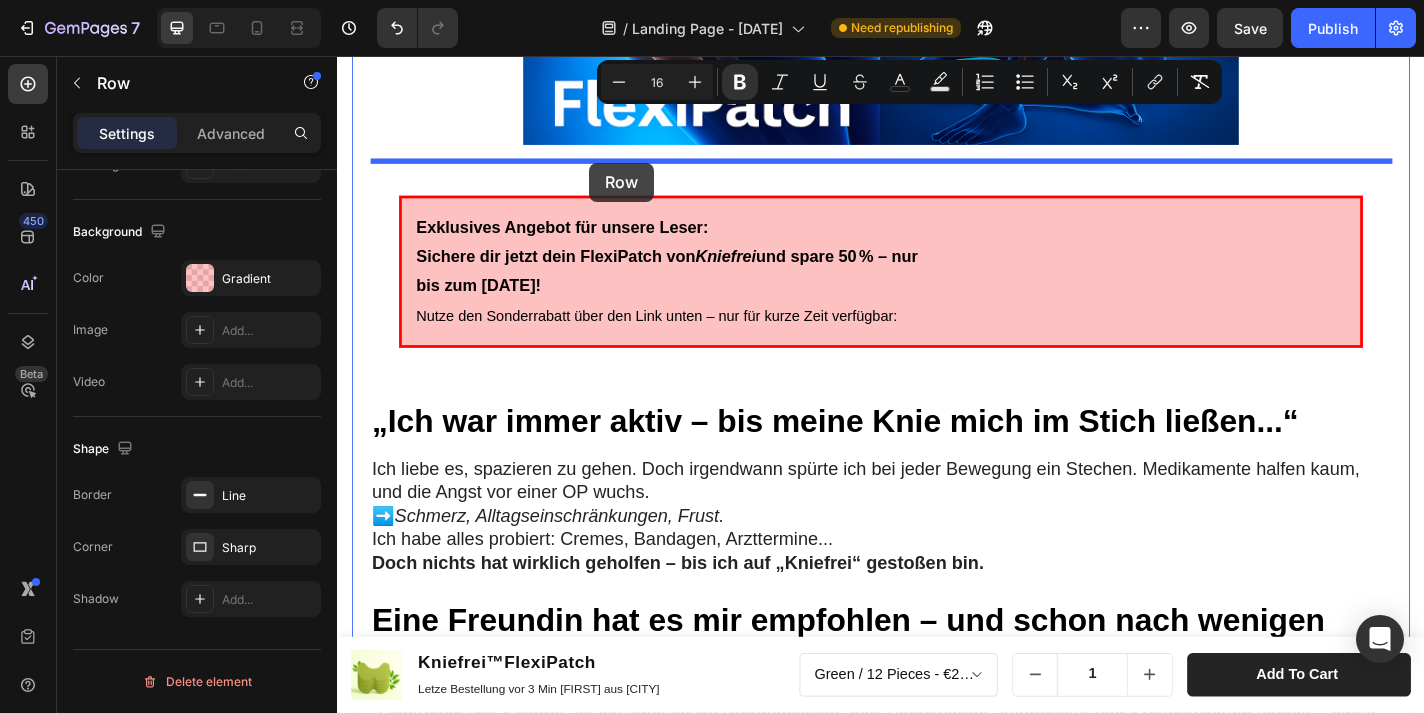 drag, startPoint x: 599, startPoint y: 317, endPoint x: 615, endPoint y: 174, distance: 143.89232 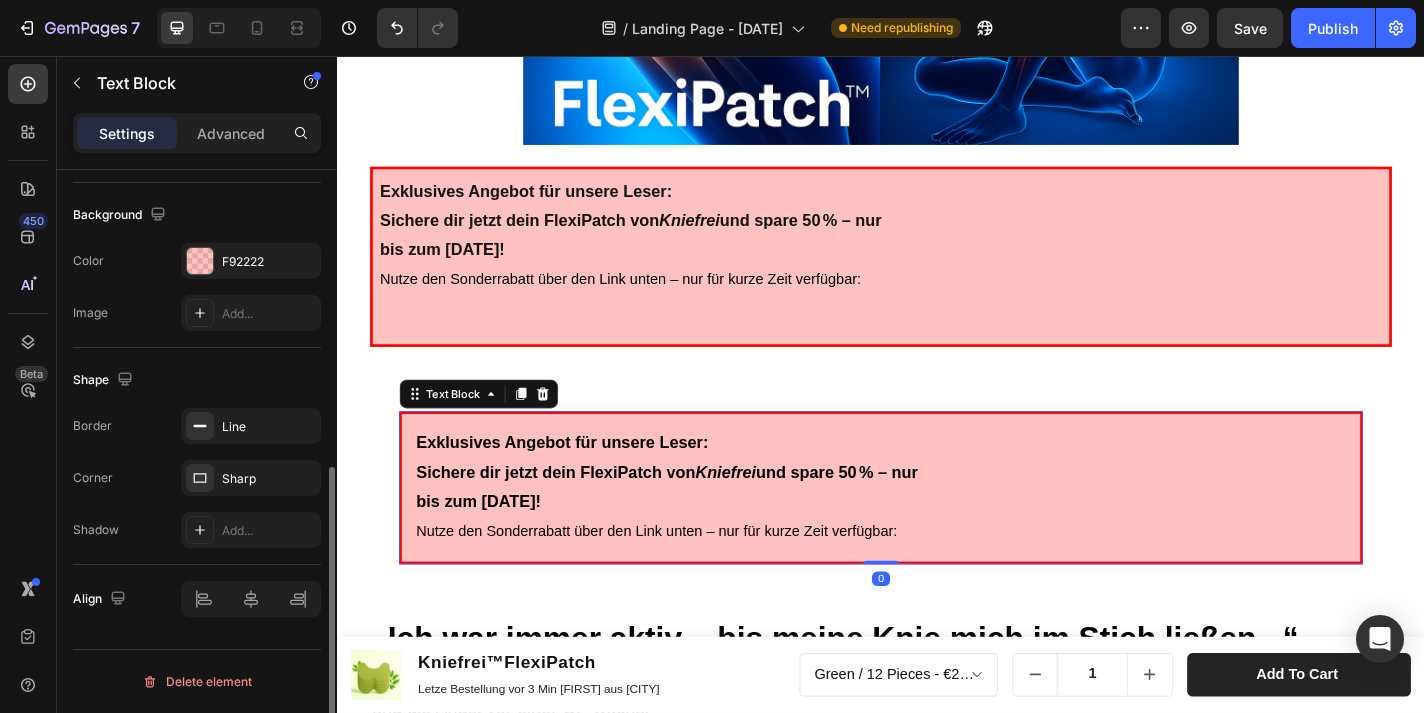 click on "Exklusives Angebot für unsere Leser: Sichere dir jetzt dein FlexiPatch von  Kniefrei  und spare 50 % – nur" at bounding box center [937, 499] 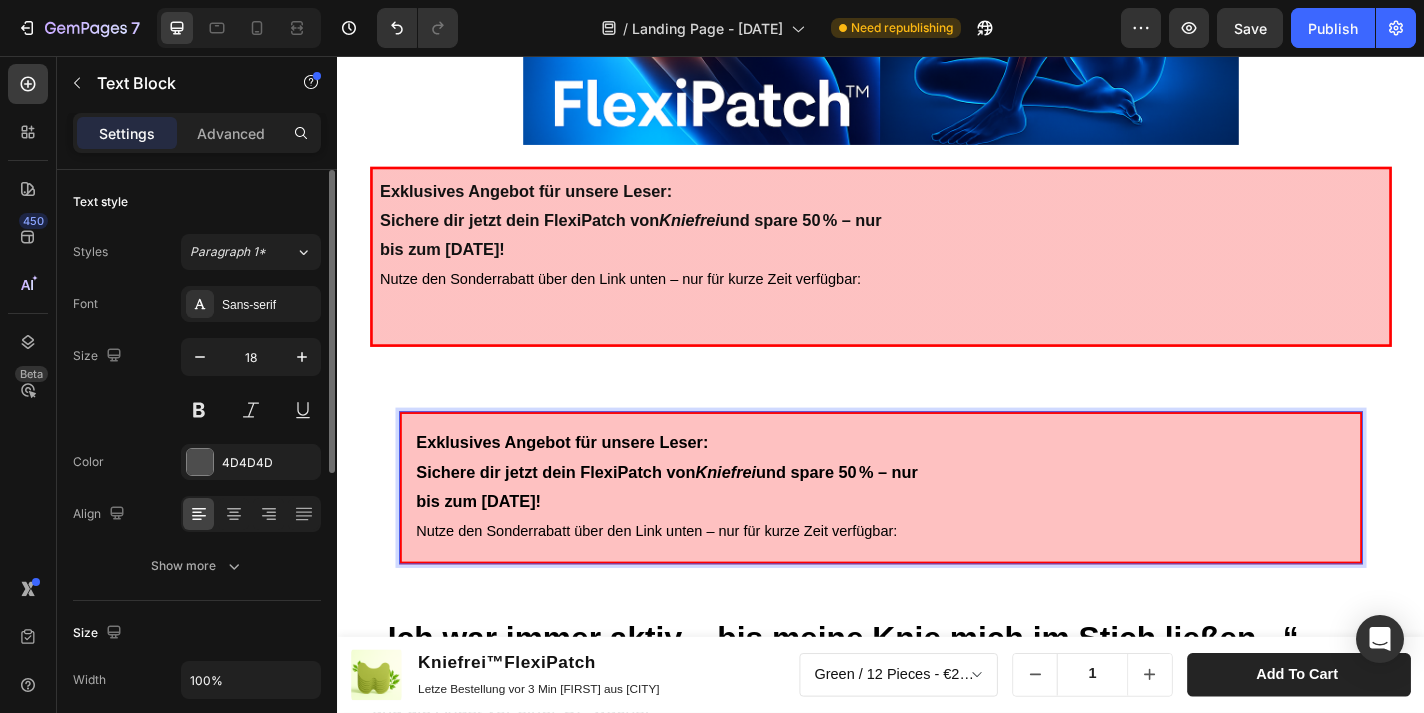 click on "Exklusives Angebot für unsere Leser: Sichere dir jetzt dein FlexiPatch von  Kniefrei  und spare 50 % – nur" at bounding box center [937, 499] 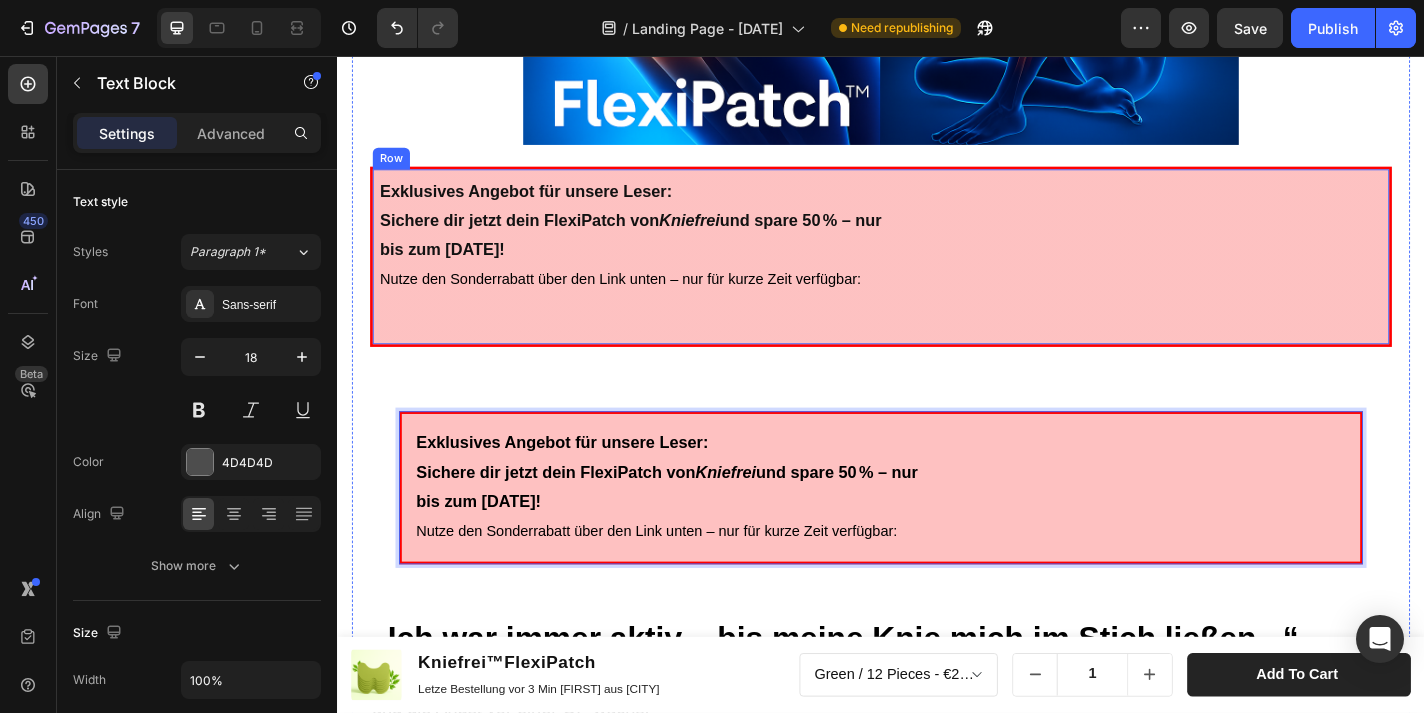 click on "Exklusives Angebot für unsere Leser: Sichere dir jetzt dein FlexiPatch von  Kniefrei  und spare 50 % – nur bis zum [DATE]! Nutze den Sonderrabatt über den Link unten – nur für kurze Zeit verfügbar: Text Block" at bounding box center (937, 278) 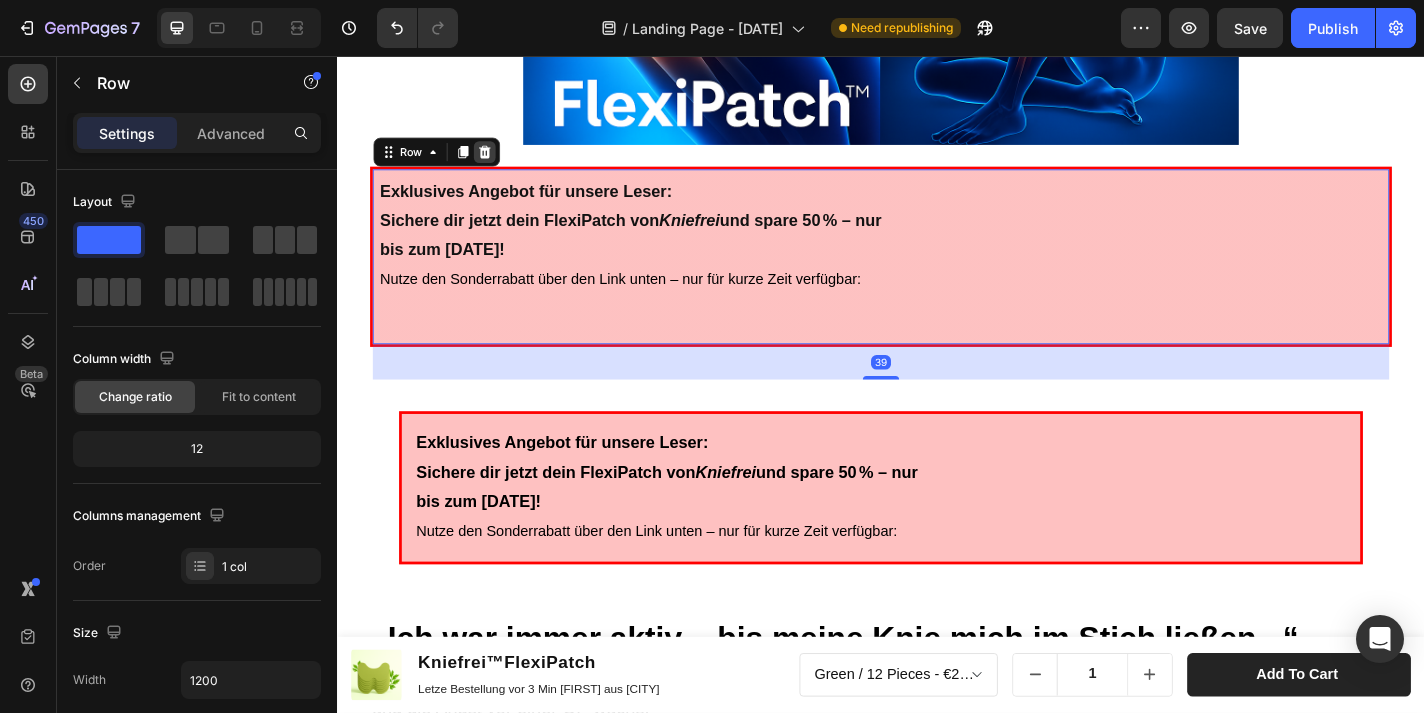 click 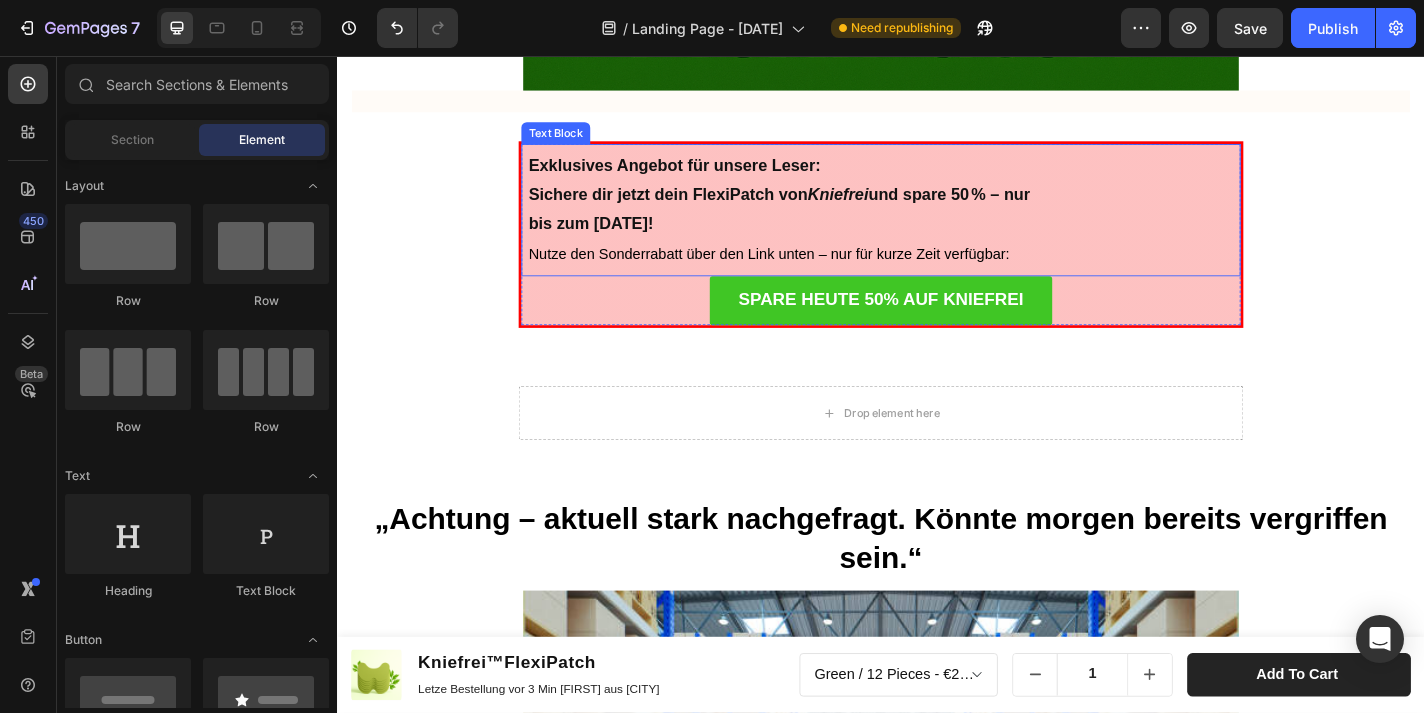 scroll, scrollTop: 5002, scrollLeft: 0, axis: vertical 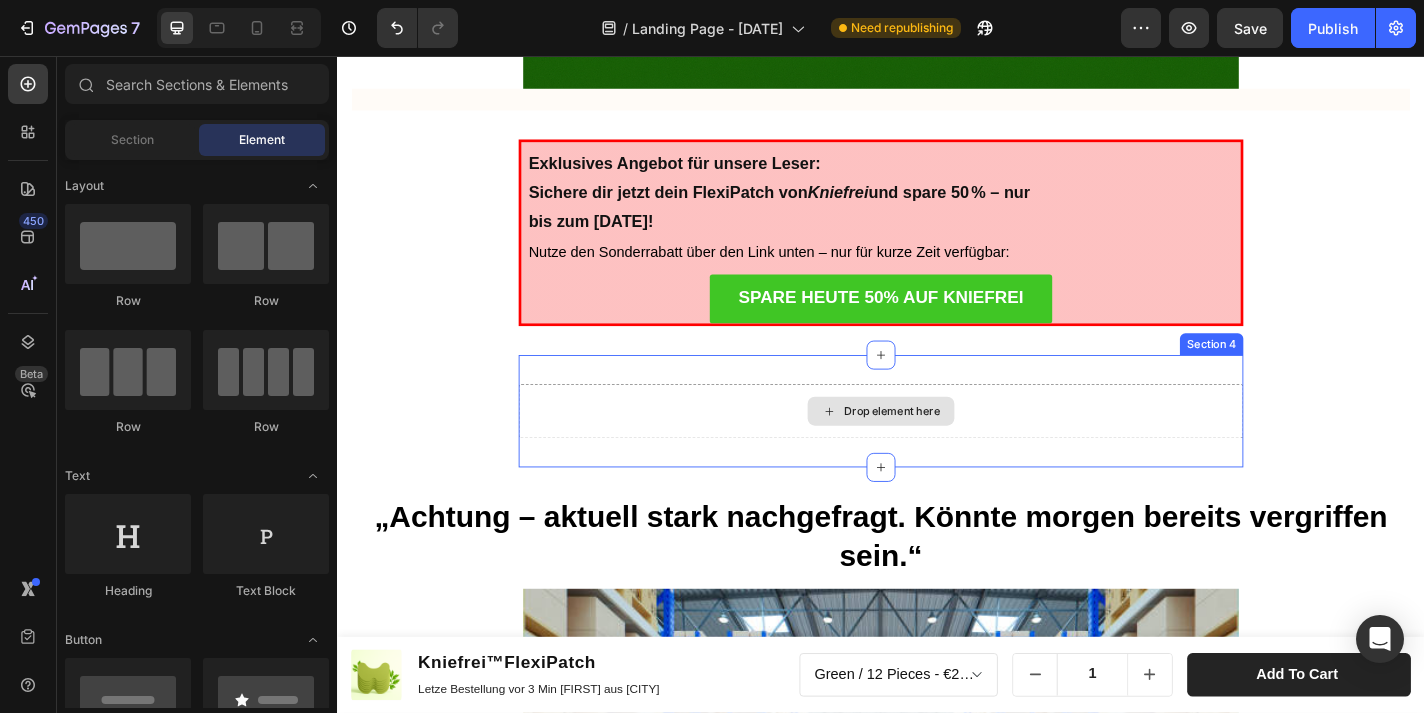 click on "Drop element here" at bounding box center (937, 448) 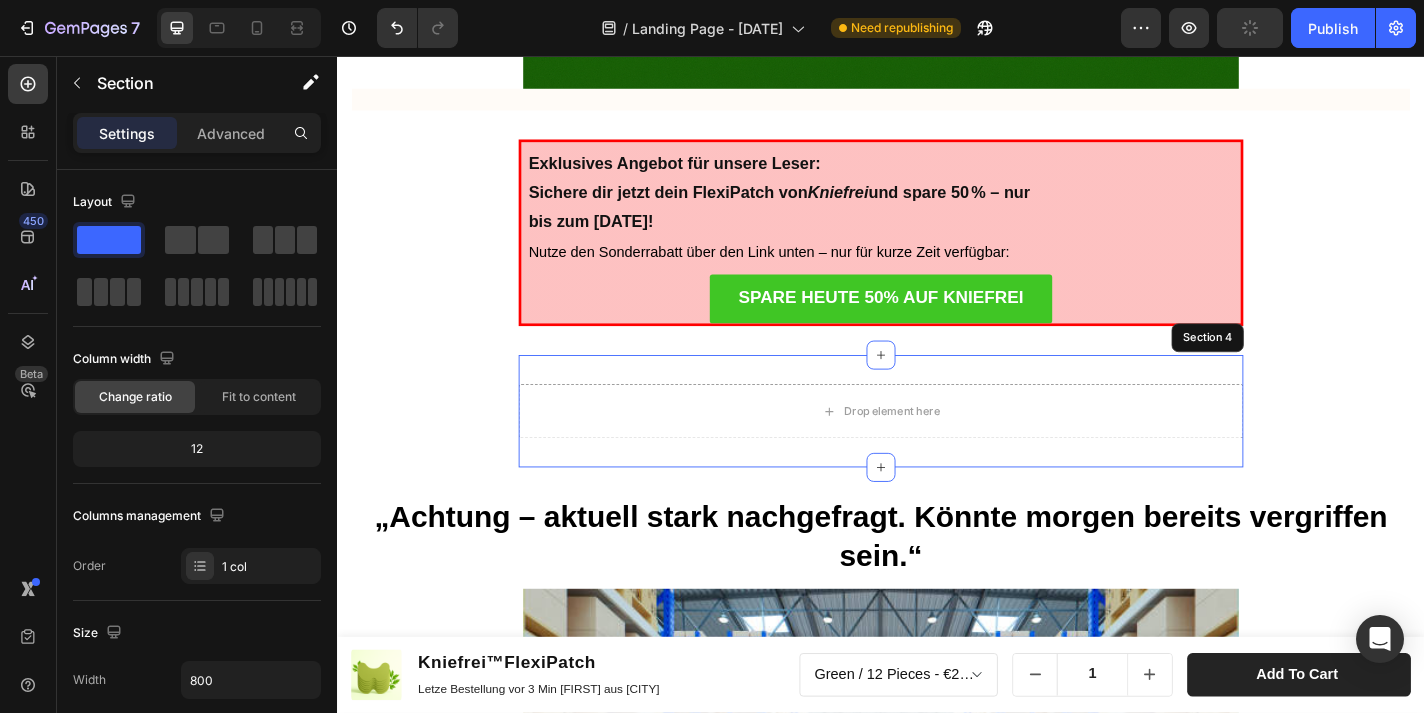 click on "Drop element here Section 4" at bounding box center (937, 448) 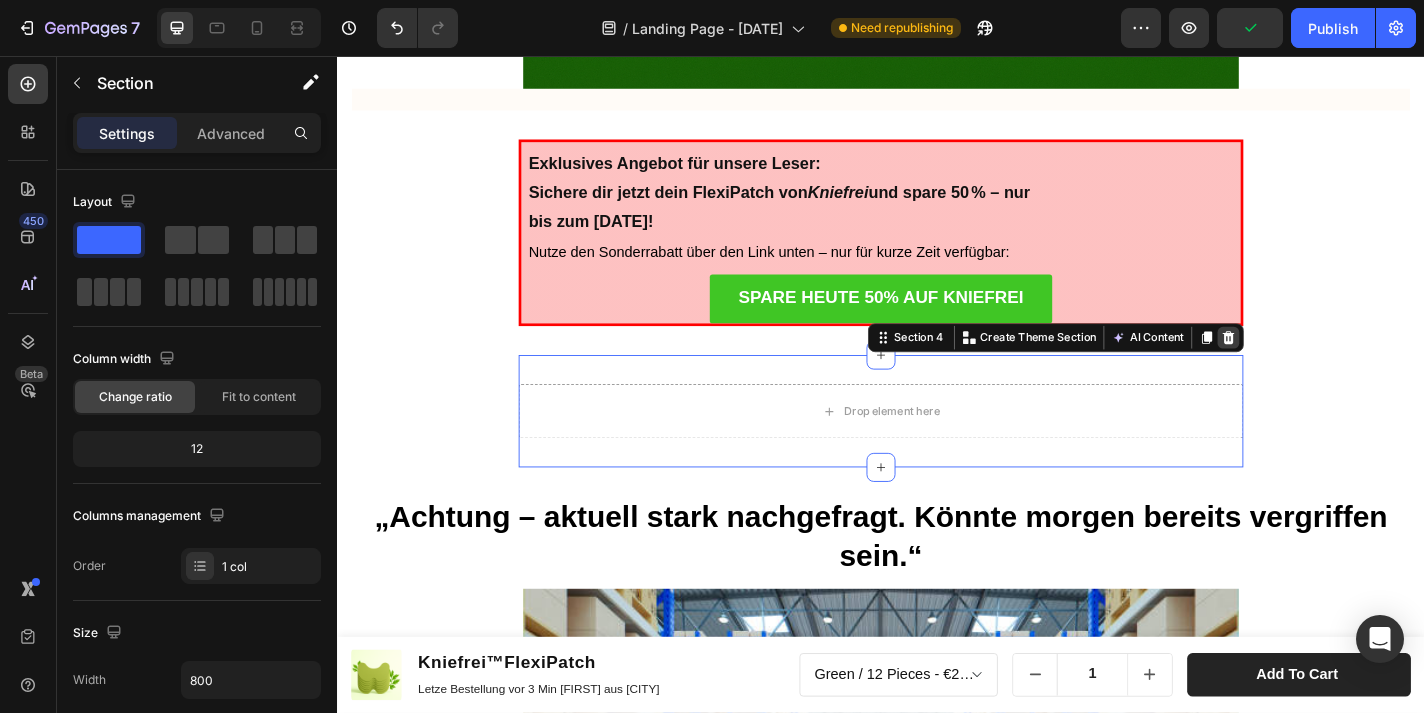 click 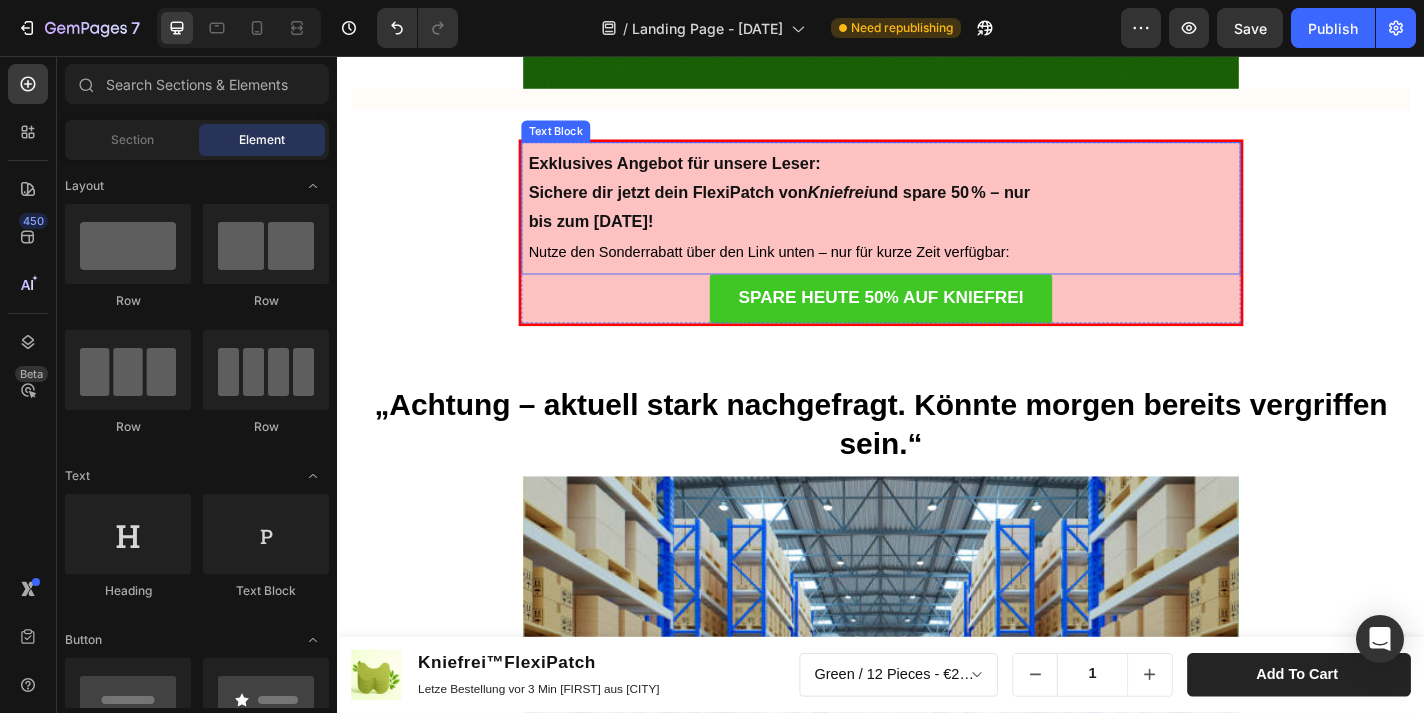 click on "Exklusives Angebot für unsere Leser: Sichere dir jetzt dein FlexiPatch von Kniefrei und spare 50 % – nur bis zum [DATE]! Nutze den Sonderrabatt über den Link unten – nur für kurze Zeit verfügbar:" at bounding box center [937, 224] 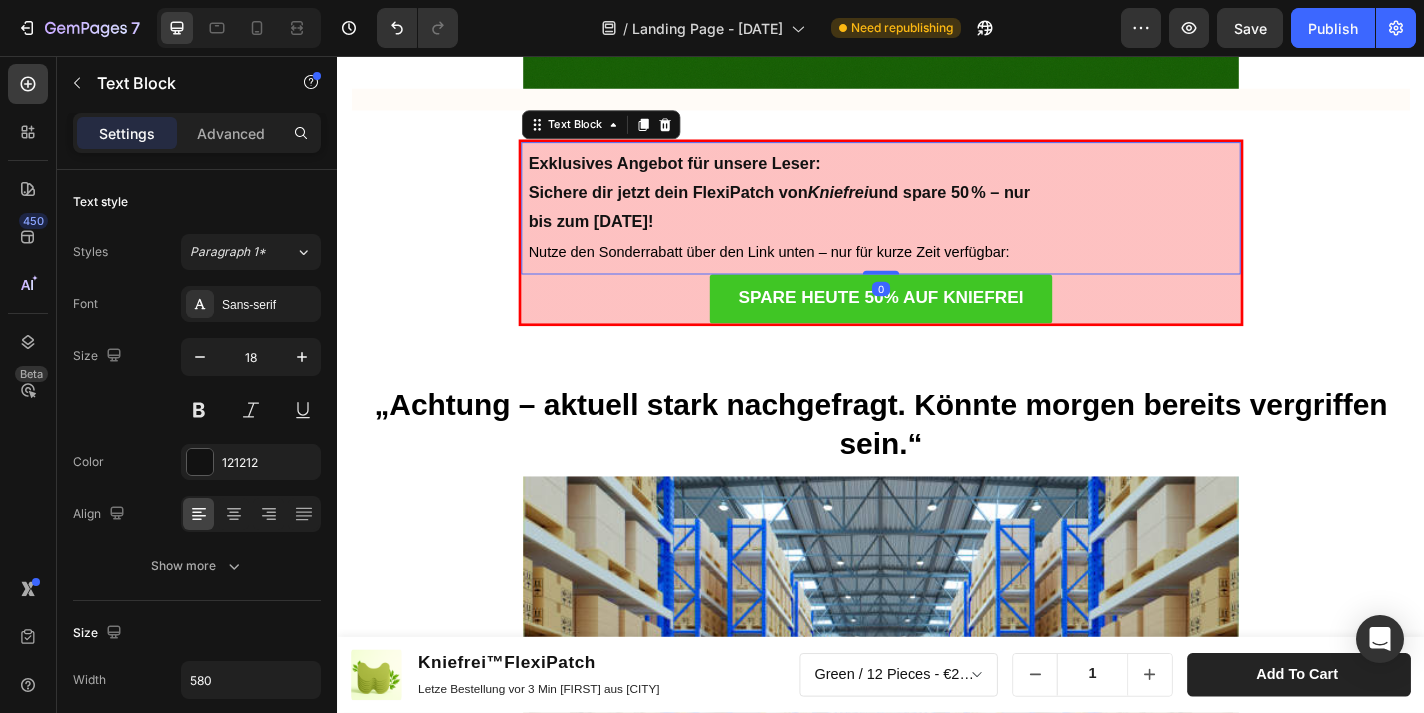 click on "Product Images Kniefrei™FlexiPatch Product Title Letze Bestellung vor 3 Min [FIRST] aus [CITY]  Text Block Row   Green / 12 Pieces - €24,99  Product Variants & Swatches
1
Product Quantity Add to cart Product Cart Button Row Row Product Sticky Advertorial  Text Block Heading Row Kniefrei™ – Natürliches Pflaster zur Linderung von Knieschmerzen  Erleben Sie natürliche Erleichterung für schmerzende Knie mit Kniefrei™! Heading Tausende sind bereits begeistert von der einfachen Lösung – entwickelt, um Schmerzen zu lindern und Beweglichkeit zurückzugeben. Text Block Image [DATE] von [FIRST] [LAST] Text Block Row Image Row Lang anhaltende Erleichterung Jedes Pflaster bietet bis zu 8 Stunden Linderung und ist somit eine bequeme und effektive Lösung zur Bewältigung von Knieschmerzen im Alltag. Egal, ob Sie unter Sportverletzungen, altersbedingten Knieproblemen oder chronischen Beschwerden leiden, unsere Pflaster bieten langanhaltenden Komfort und Mobilität. Text Block Image Row" at bounding box center (937, -1643) 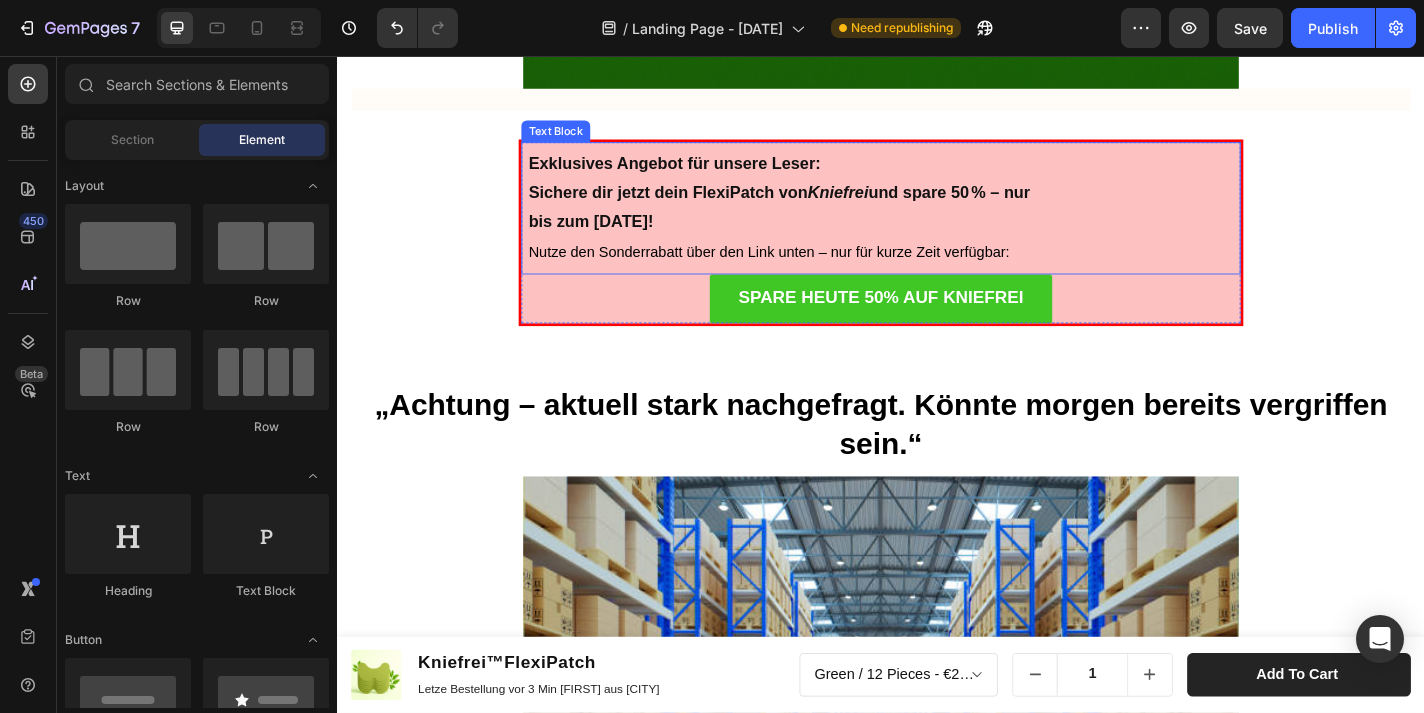 click on "Exklusives Angebot für unsere Leser: Sichere dir jetzt dein FlexiPatch von Kniefrei und spare 50 % – nur bis zum [DATE]! Nutze den Sonderrabatt über den Link unten – nur für kurze Zeit verfügbar:" at bounding box center [937, 224] 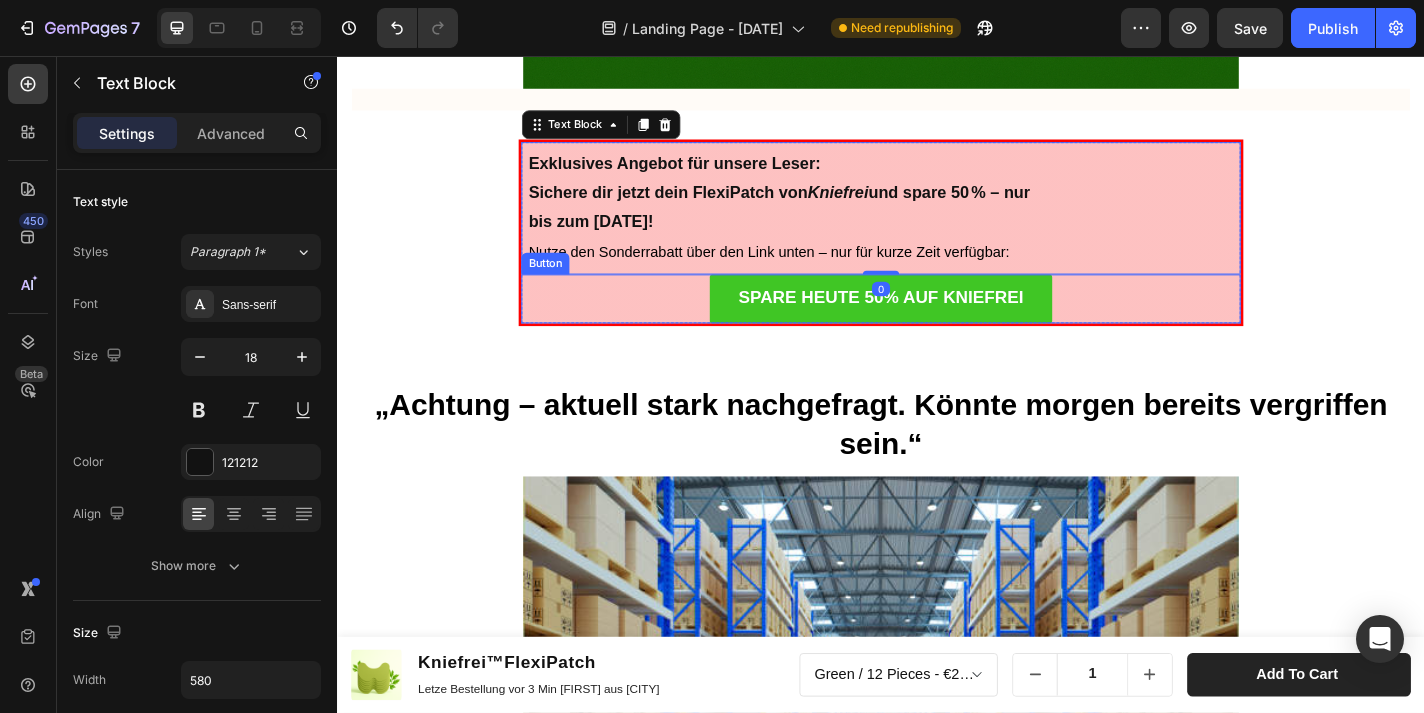 click on "SPARE HEUTE 50% AUF KNIEFREI Button" at bounding box center (937, 324) 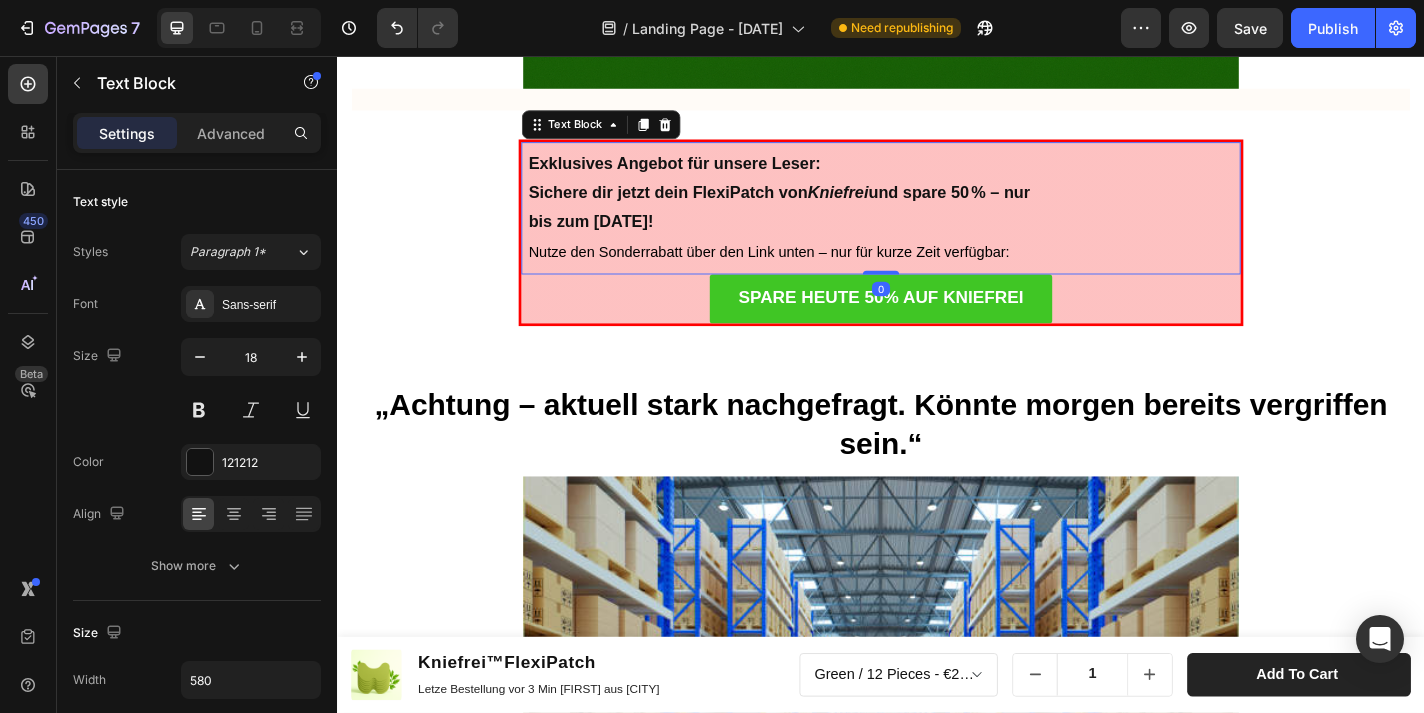 click on "Exklusives Angebot für unsere Leser: Sichere dir jetzt dein FlexiPatch von Kniefrei und spare 50 % – nur bis zum [DATE]! Nutze den Sonderrabatt über den Link unten – nur für kurze Zeit verfügbar:" at bounding box center (937, 224) 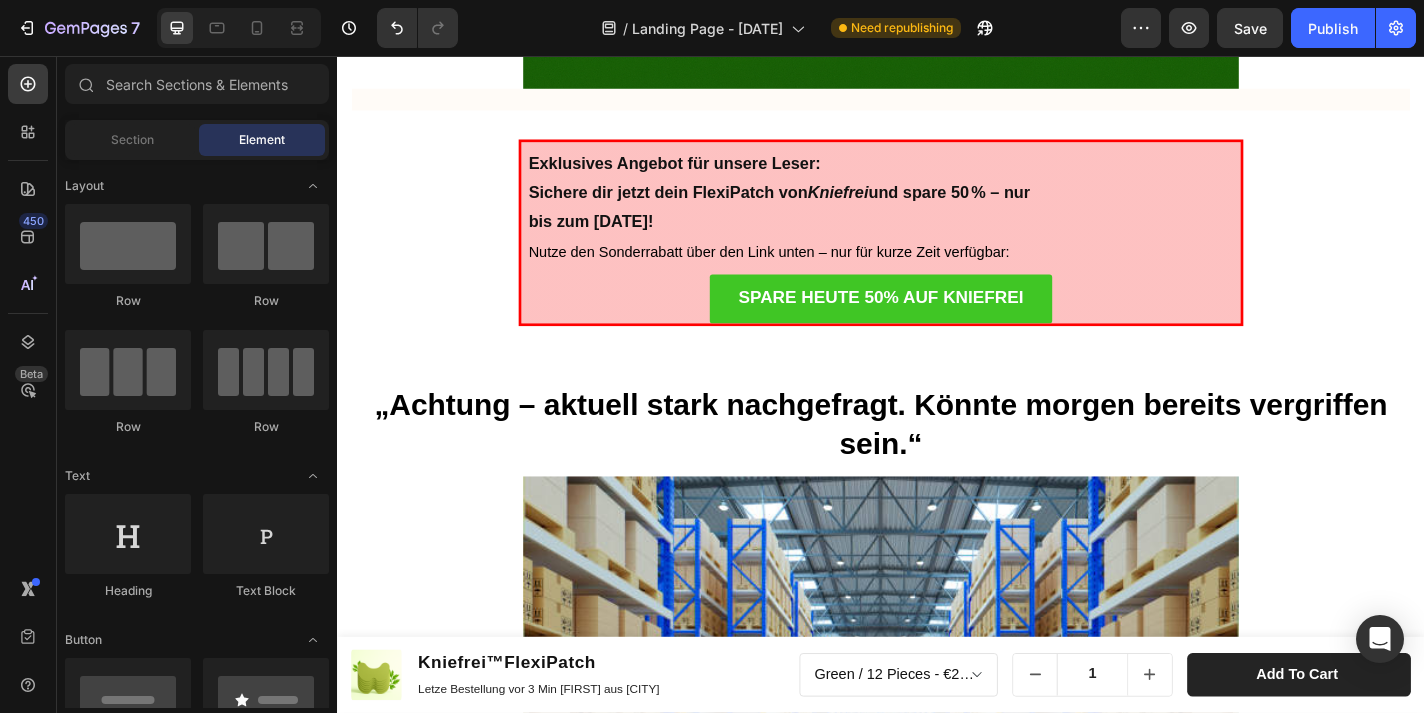 click on "Exklusives Angebot für unsere Leser: Sichere dir jetzt dein FlexiPatch von  Kniefrei  und spare 50 % – nur bis zum 20. Juni 2025! Nutze den Sonderrabatt über den Link unten – nur für kurze Zeit verfügbar: Text Block SPARE HEUTE 50% AUF KNIEFREI Button Row Section 3" at bounding box center [937, 251] 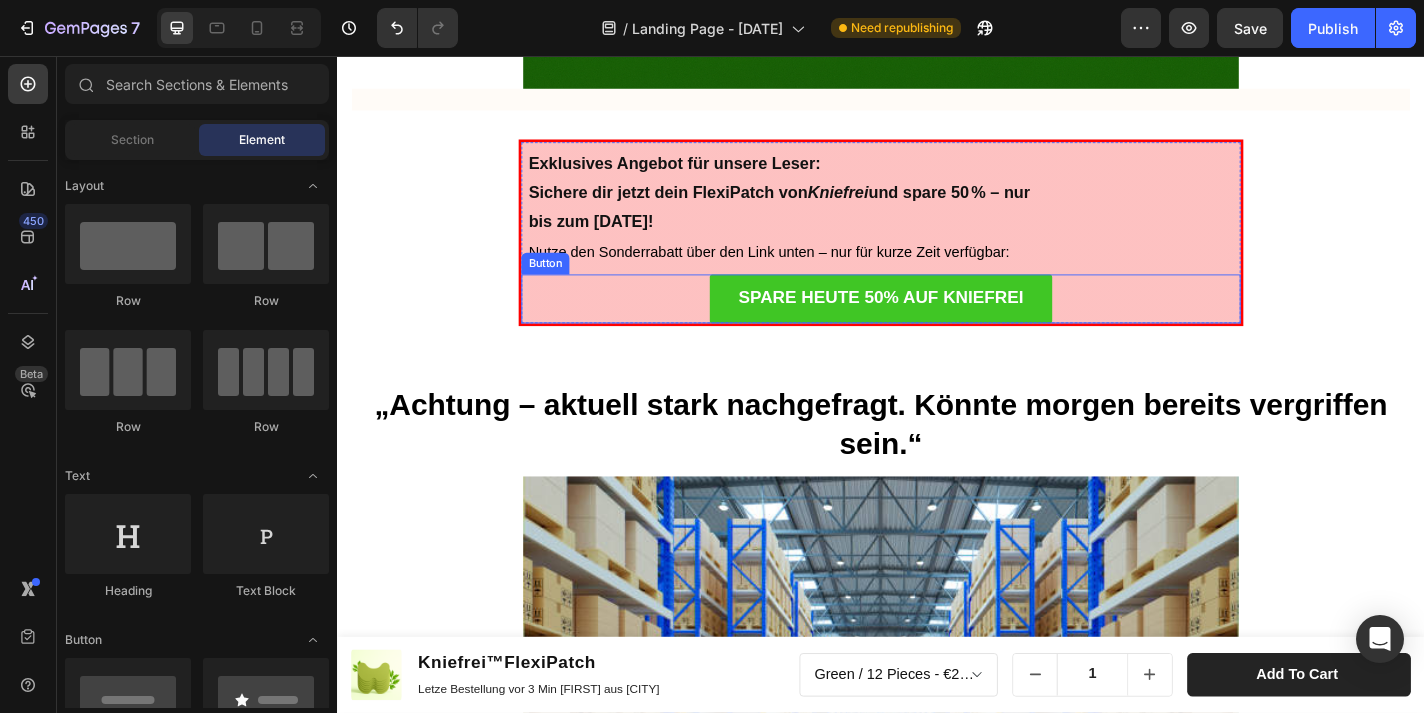 click on "SPARE HEUTE 50% AUF KNIEFREI Button" at bounding box center (937, 324) 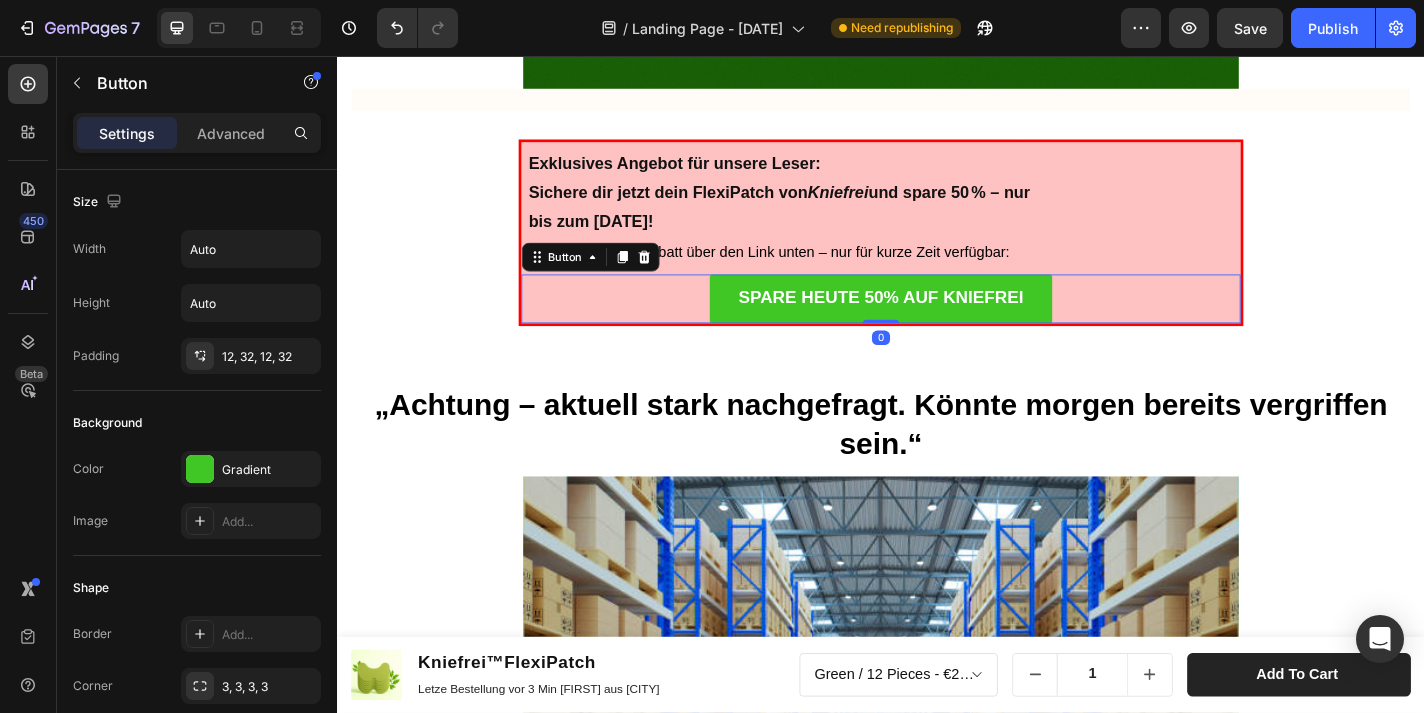 click on "SPARE HEUTE 50% AUF KNIEFREI Button 0" at bounding box center [937, 324] 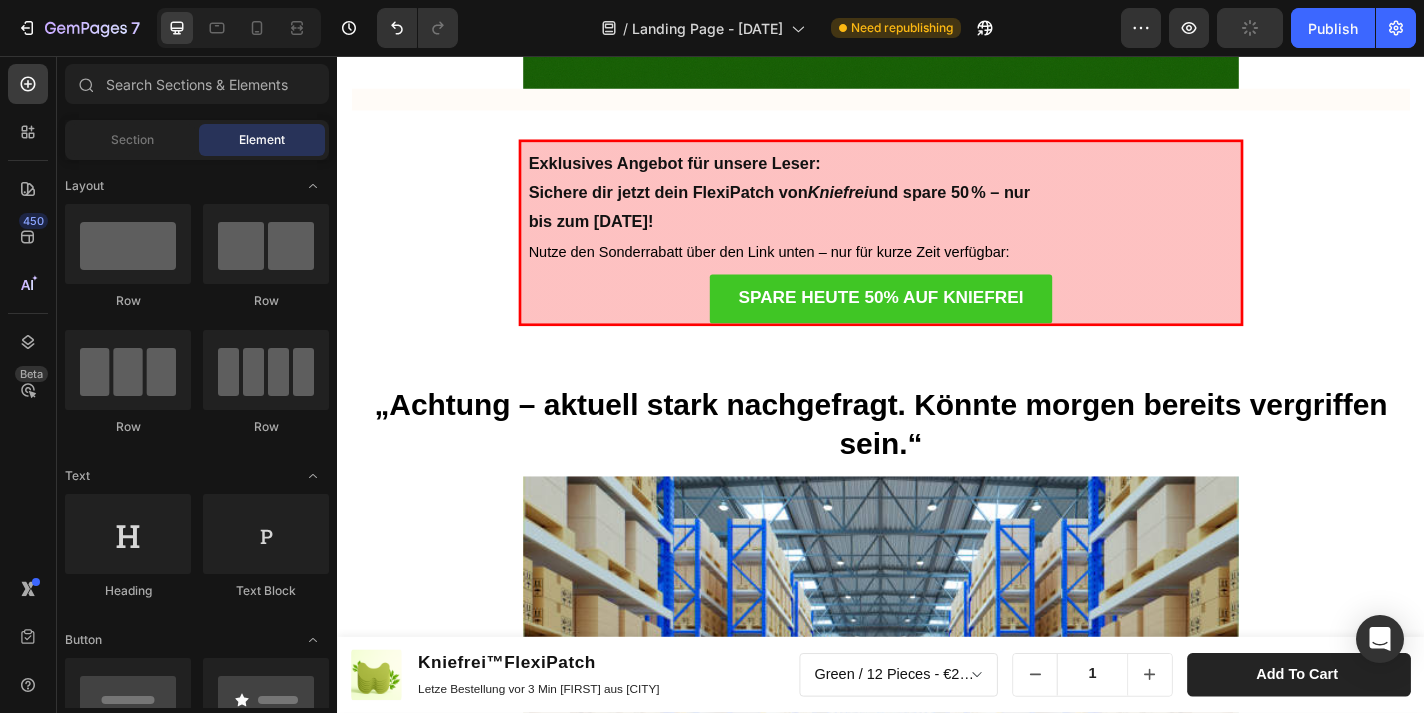 click on "Exklusives Angebot für unsere Leser: Sichere dir jetzt dein FlexiPatch von  Kniefrei  und spare 50 % – nur bis zum 20. Juni 2025! Nutze den Sonderrabatt über den Link unten – nur für kurze Zeit verfügbar: Text Block SPARE HEUTE 50% AUF KNIEFREI Button Row Section 3" at bounding box center (937, 251) 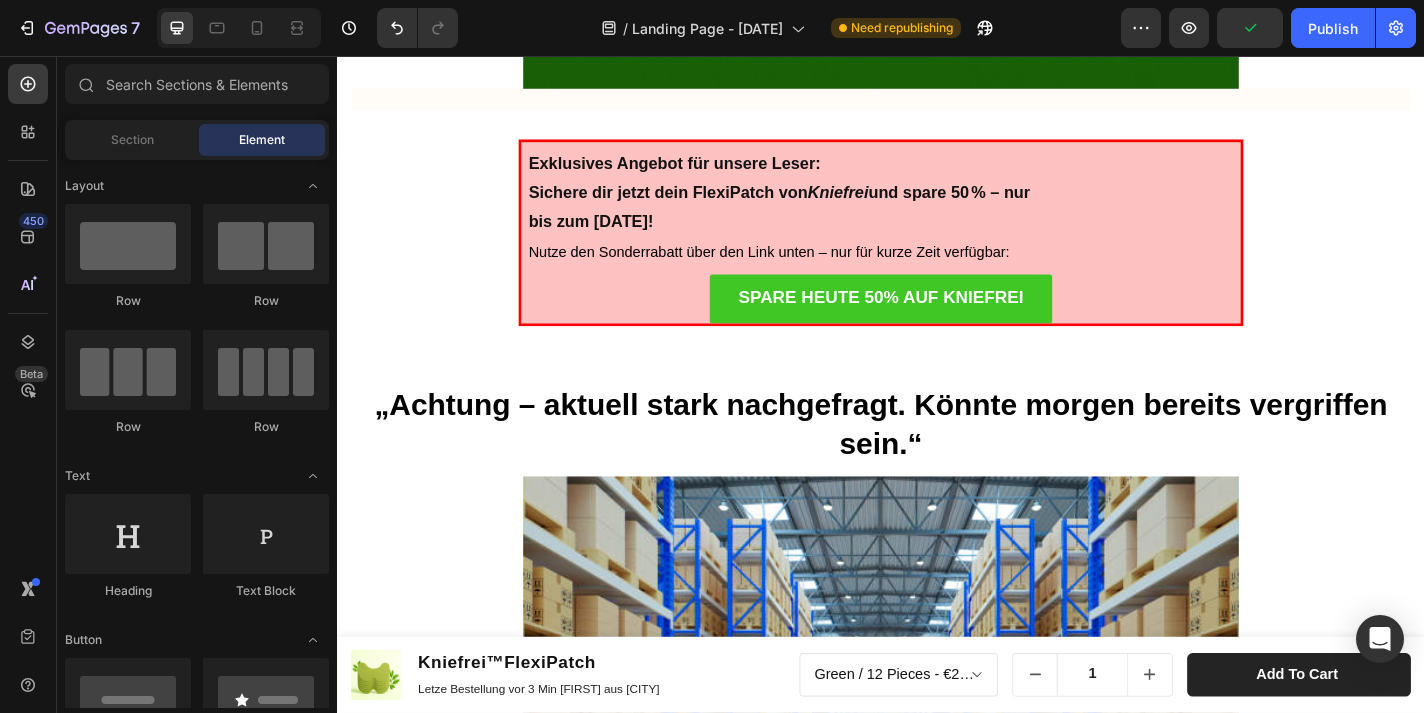 drag, startPoint x: 529, startPoint y: 294, endPoint x: 529, endPoint y: 255, distance: 39 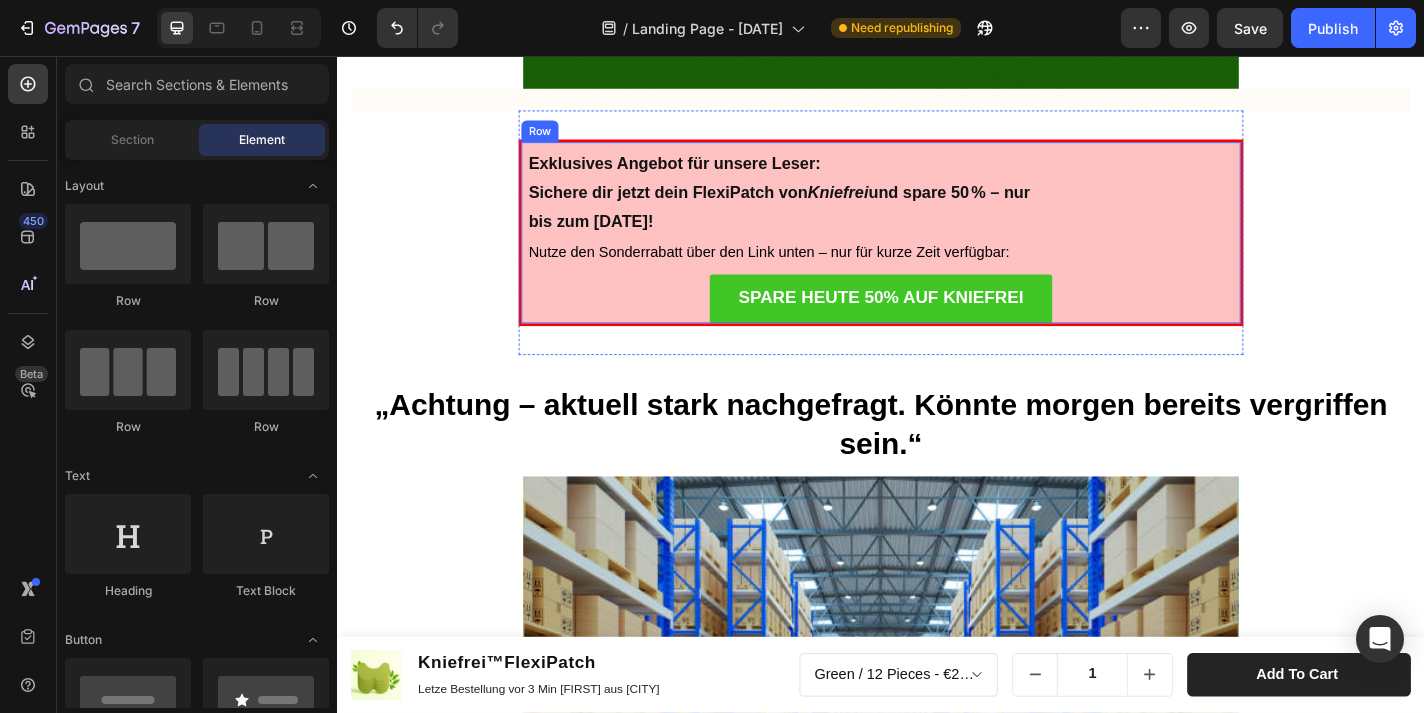 click on "Row" at bounding box center [560, 139] 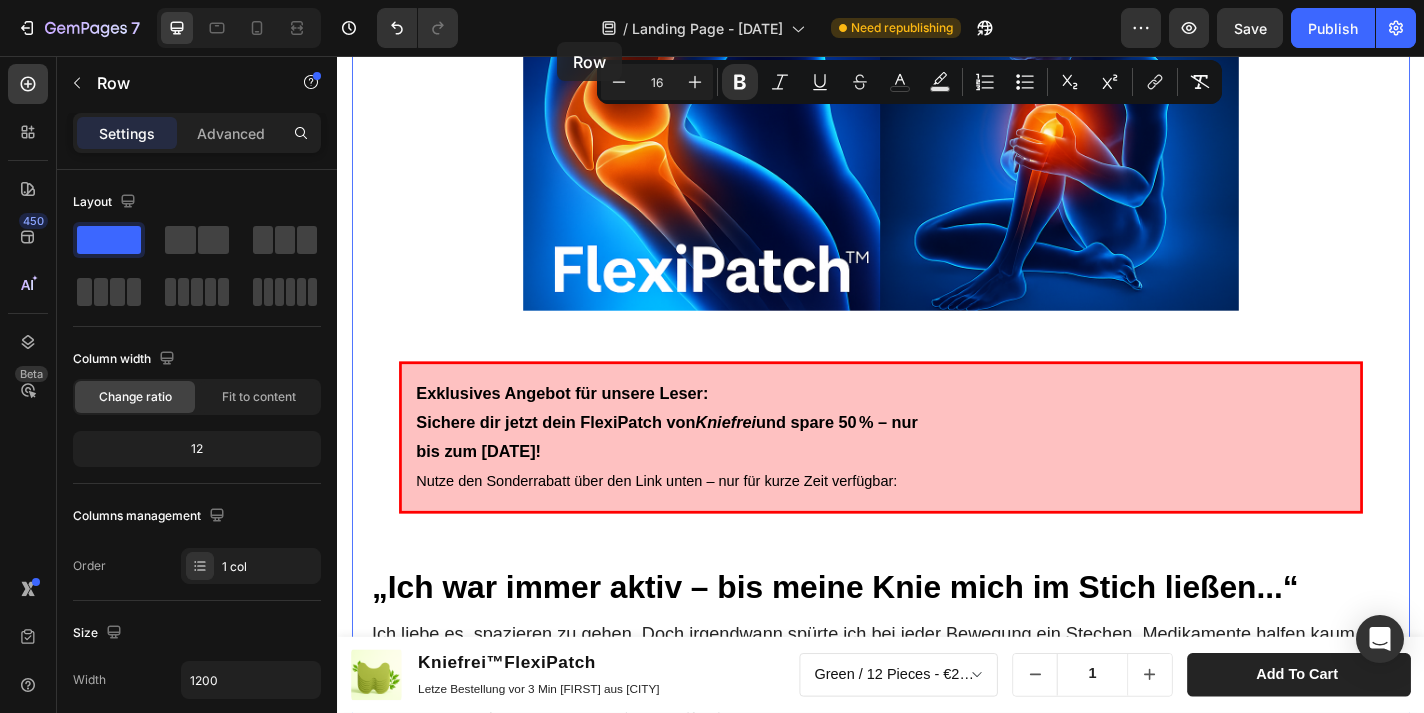scroll, scrollTop: 1300, scrollLeft: 0, axis: vertical 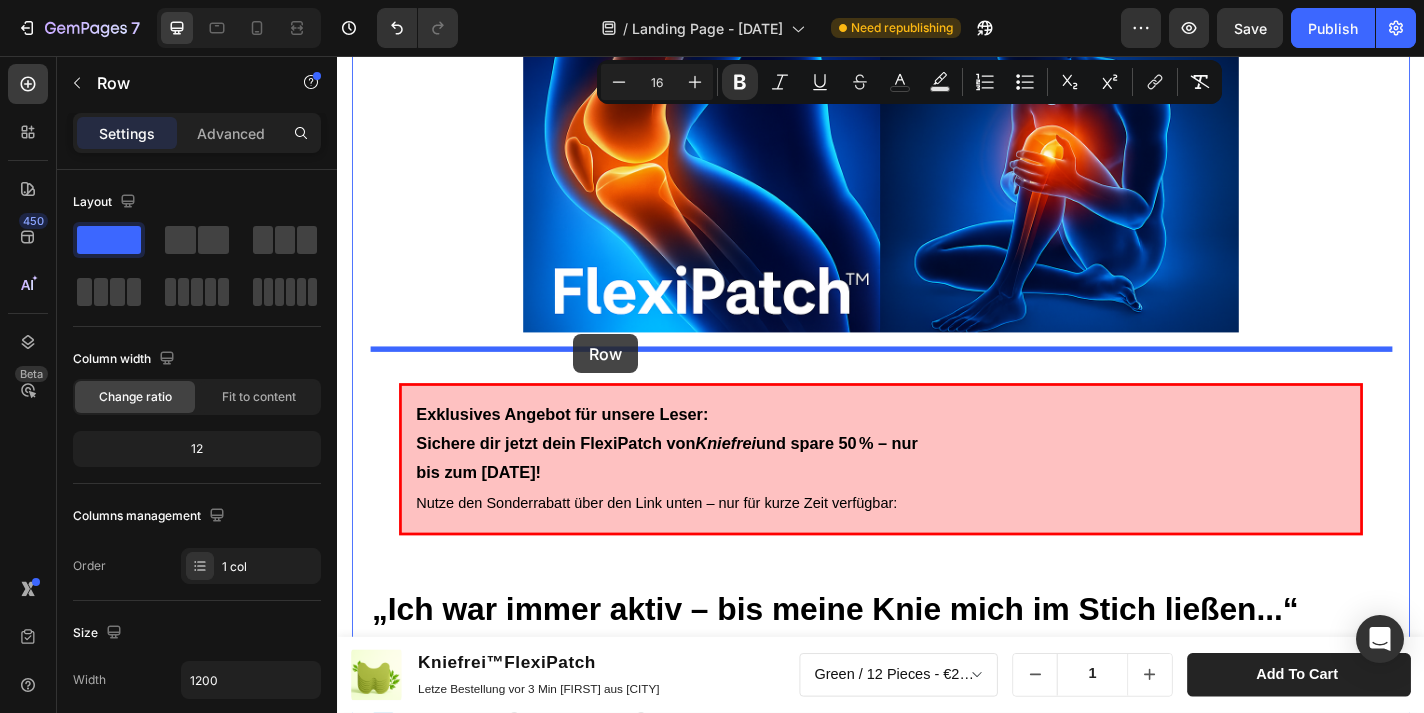 drag, startPoint x: 586, startPoint y: 161, endPoint x: 595, endPoint y: 365, distance: 204.19843 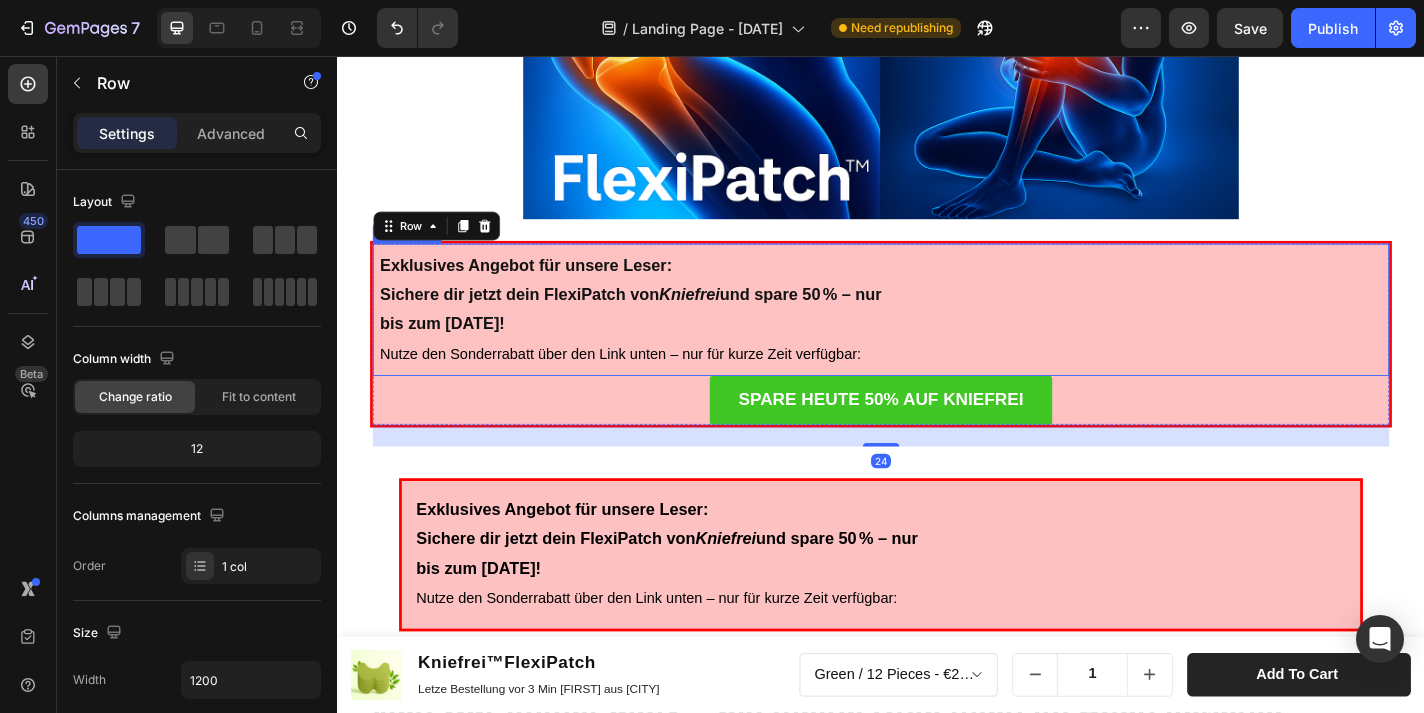 scroll, scrollTop: 1443, scrollLeft: 0, axis: vertical 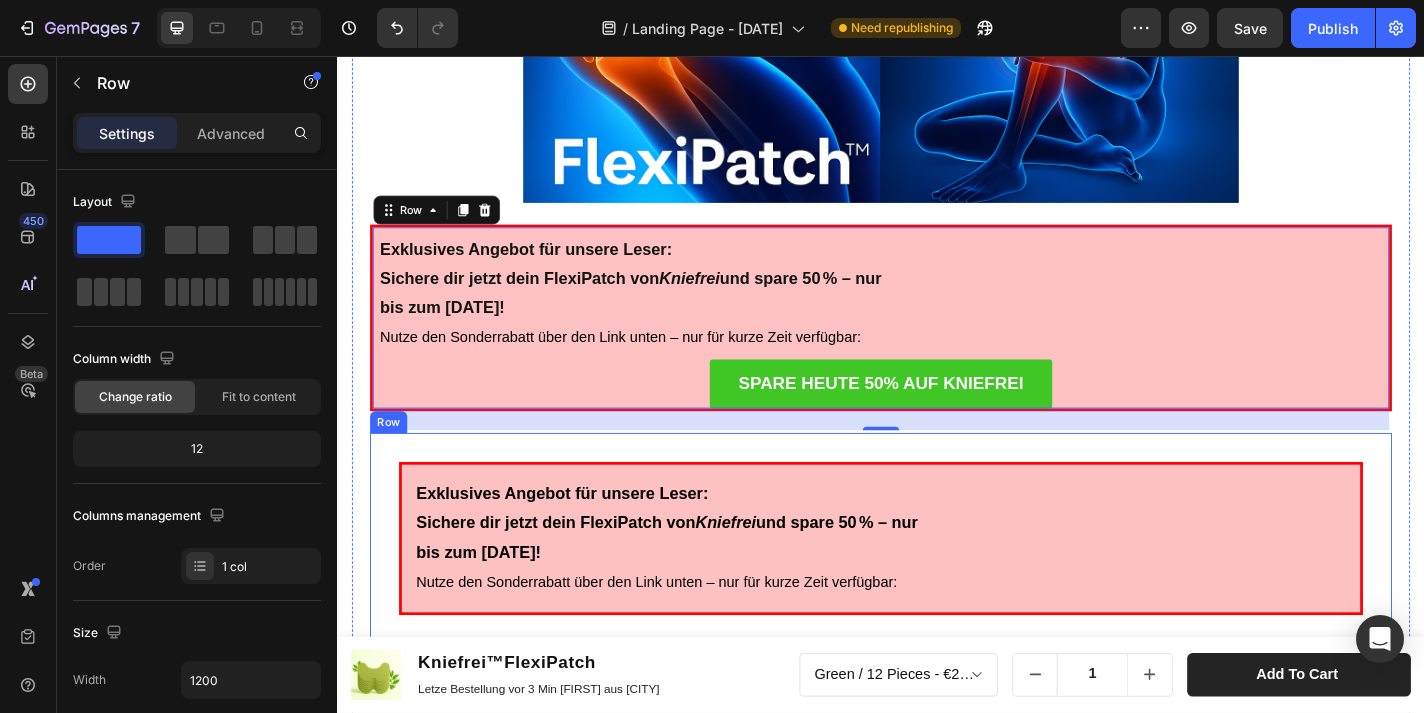 click on "Exklusives Angebot für unsere Leser: Sichere dir jetzt dein FlexiPatch von  Kniefrei  und spare 50 % – nur bis zum 20. Juni 2025! Nutze den Sonderrabatt über den Link unten – nur für kurze Zeit verfügbar: Text Block Row Row" at bounding box center (937, 588) 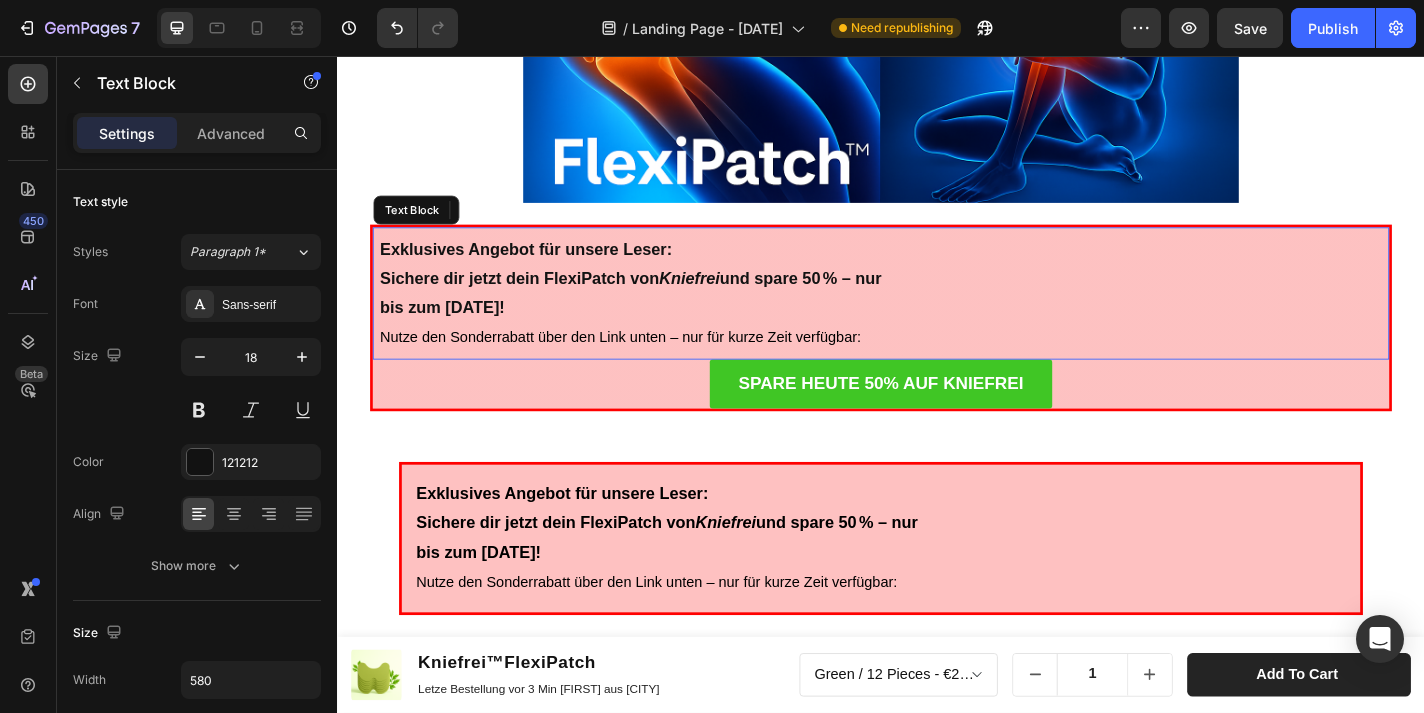 click on "Exklusives Angebot für unsere Leser: Sichere dir jetzt dein FlexiPatch von Kniefrei und spare 50 % – nur bis zum [DATE]! Nutze den Sonderrabatt über den Link unten – nur für kurze Zeit verfügbar:" at bounding box center (666, 318) 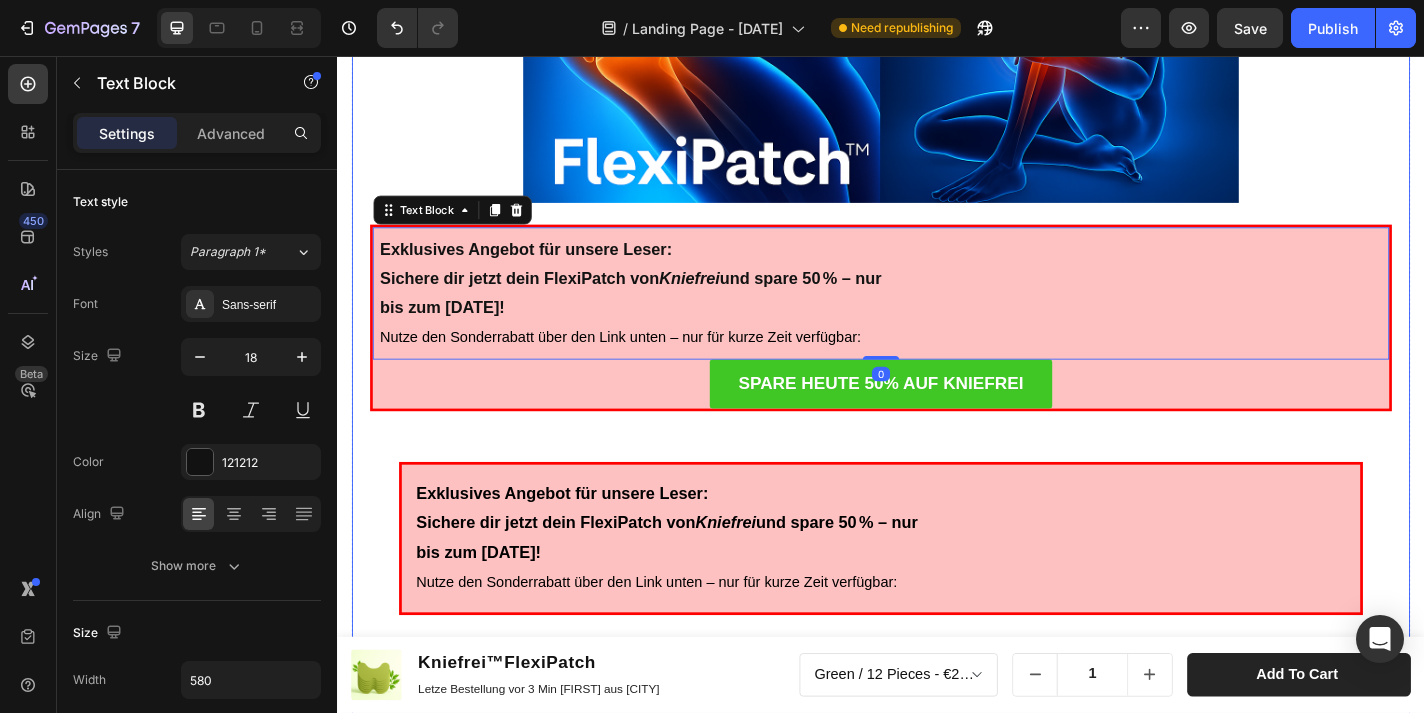 click on "Advertorial  Text Block Heading Row Kniefrei™ – Natürliches Pflaster zur Linderung von Knieschmerzen  Erleben Sie natürliche Erleichterung für schmerzende Knie mit Kniefrei™! Heading Tausende sind bereits begeistert von der einfachen Lösung – entwickelt, um Schmerzen zu lindern und Beweglichkeit zurückzugeben. Text Block Image 02.06.2025 von Maria Noman Text Block Row Image Row Lang anhaltende Erleichterung Jedes Pflaster bietet bis zu 8 Stunden Linderung und ist somit eine bequeme und effektive Lösung zur Bewältigung von Knieschmerzen im Alltag. Egal, ob Sie unter Sportverletzungen, altersbedingten Knieproblemen oder chronischen Beschwerden leiden, unsere Pflaster bieten langanhaltenden Komfort und Mobilität. Text Block Image Exklusives Angebot für unsere Leser: Sichere dir jetzt dein FlexiPatch von  Kniefrei  und spare 50 % – nur bis zum 20. Juni 2025! Nutze den Sonderrabatt über den Link unten – nur für kurze Zeit verfügbar: Text Block   0 SPARE HEUTE 50% AUF KNIEFREI Button Row" at bounding box center [937, 1267] 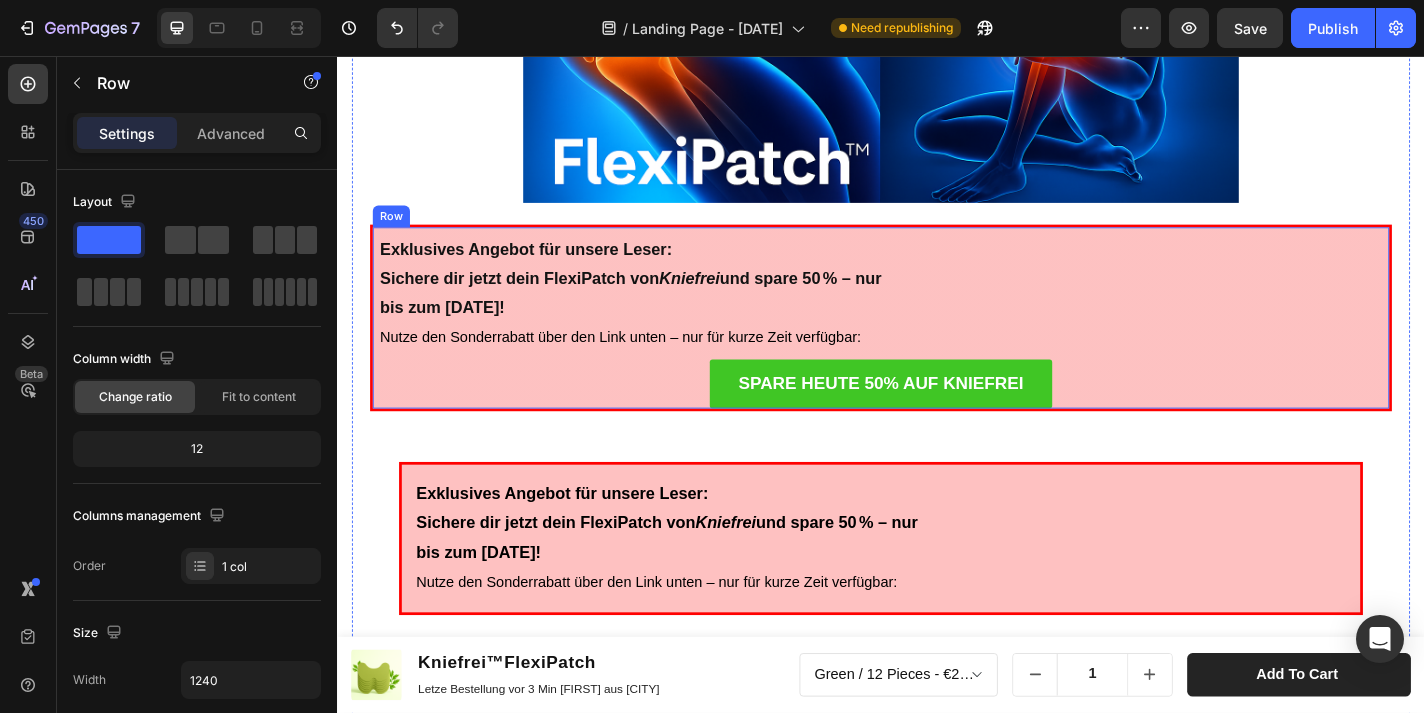 click on "Row" at bounding box center [396, 233] 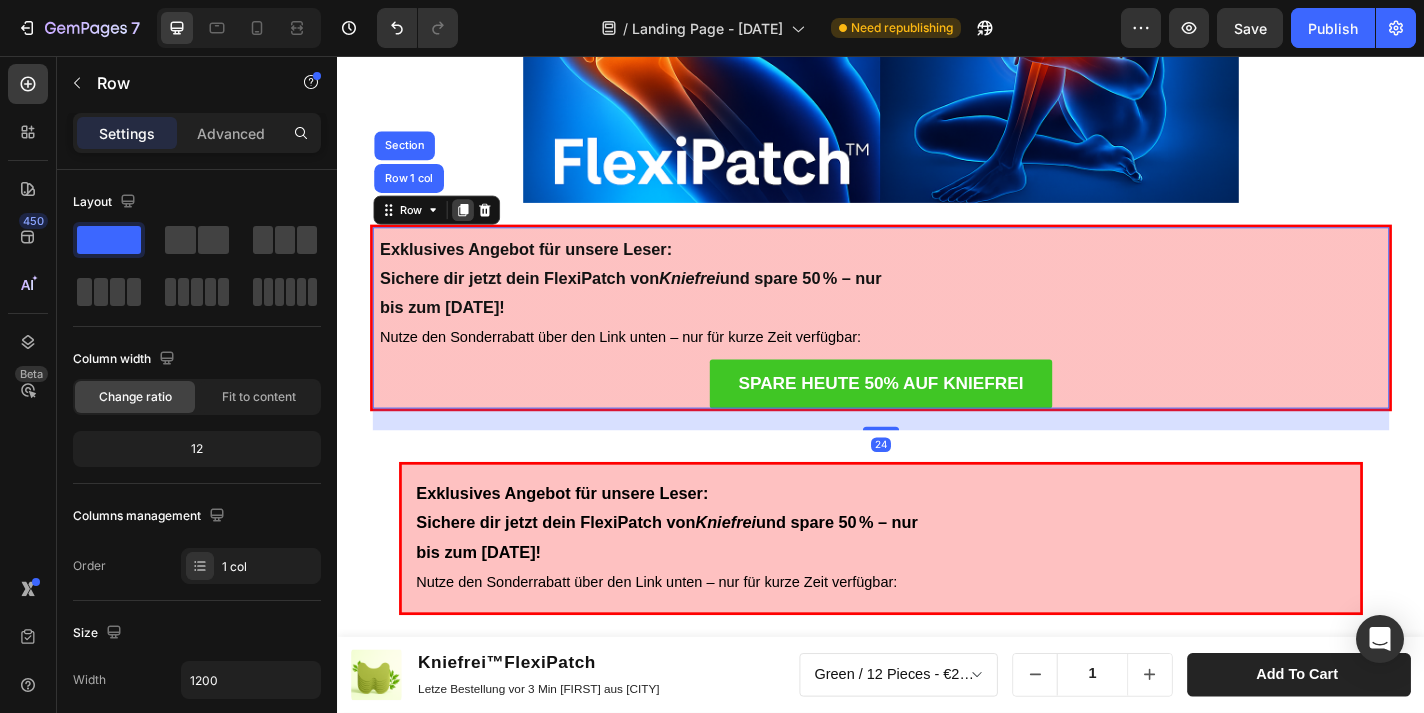 click 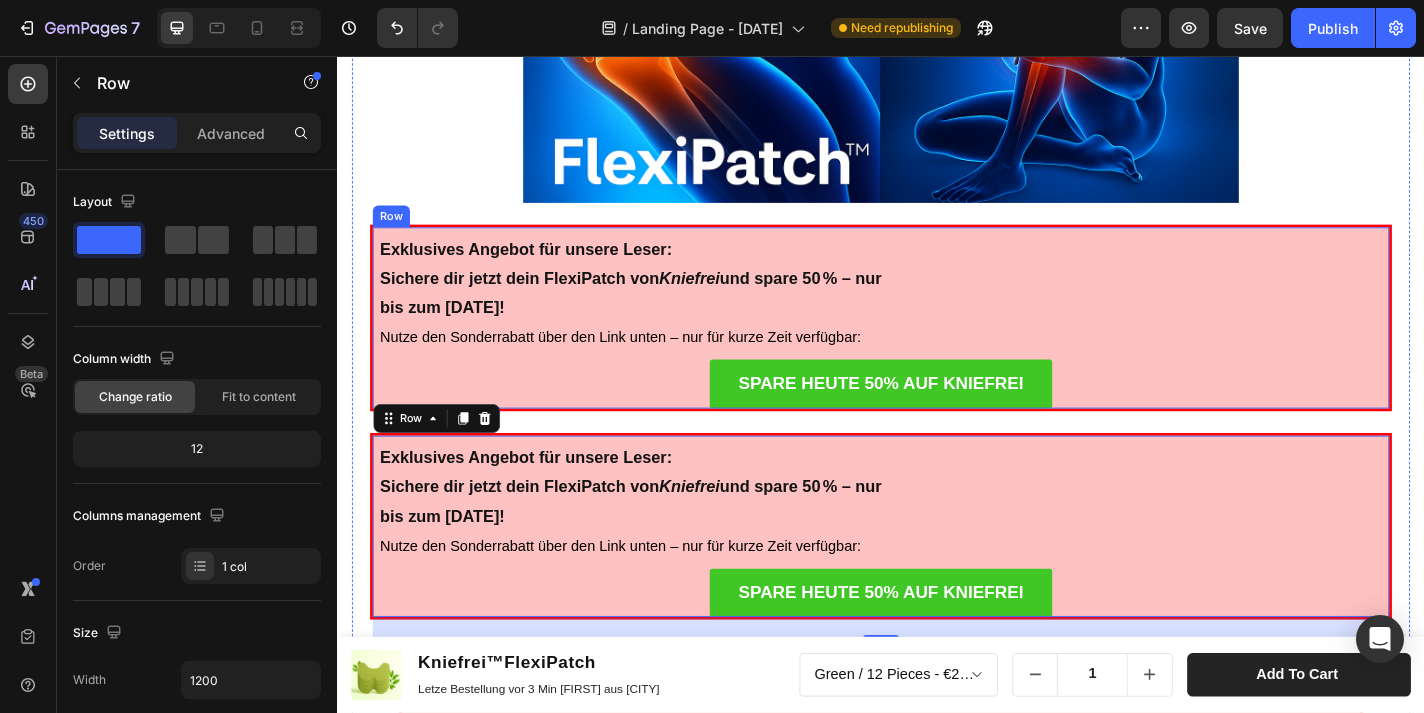 scroll, scrollTop: 1496, scrollLeft: 0, axis: vertical 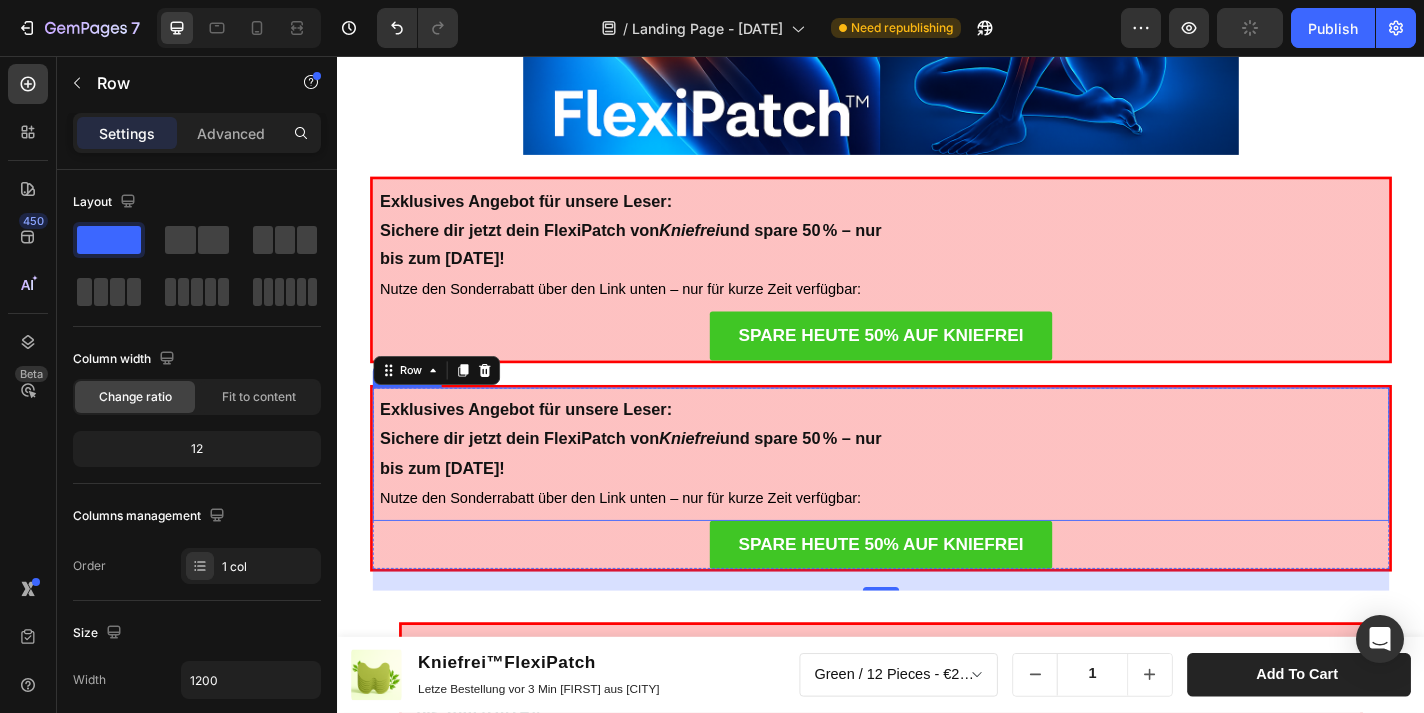 drag, startPoint x: 473, startPoint y: 394, endPoint x: 583, endPoint y: 431, distance: 116.05602 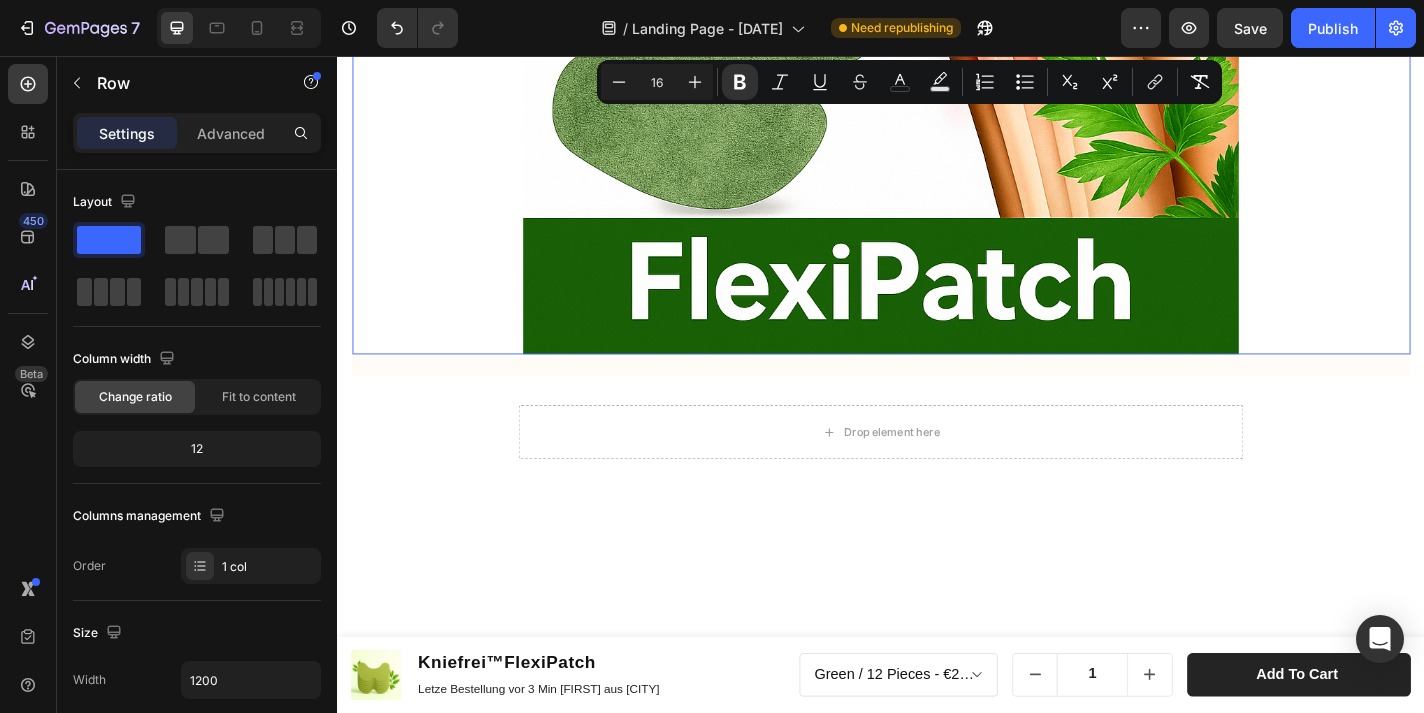 scroll, scrollTop: 5217, scrollLeft: 0, axis: vertical 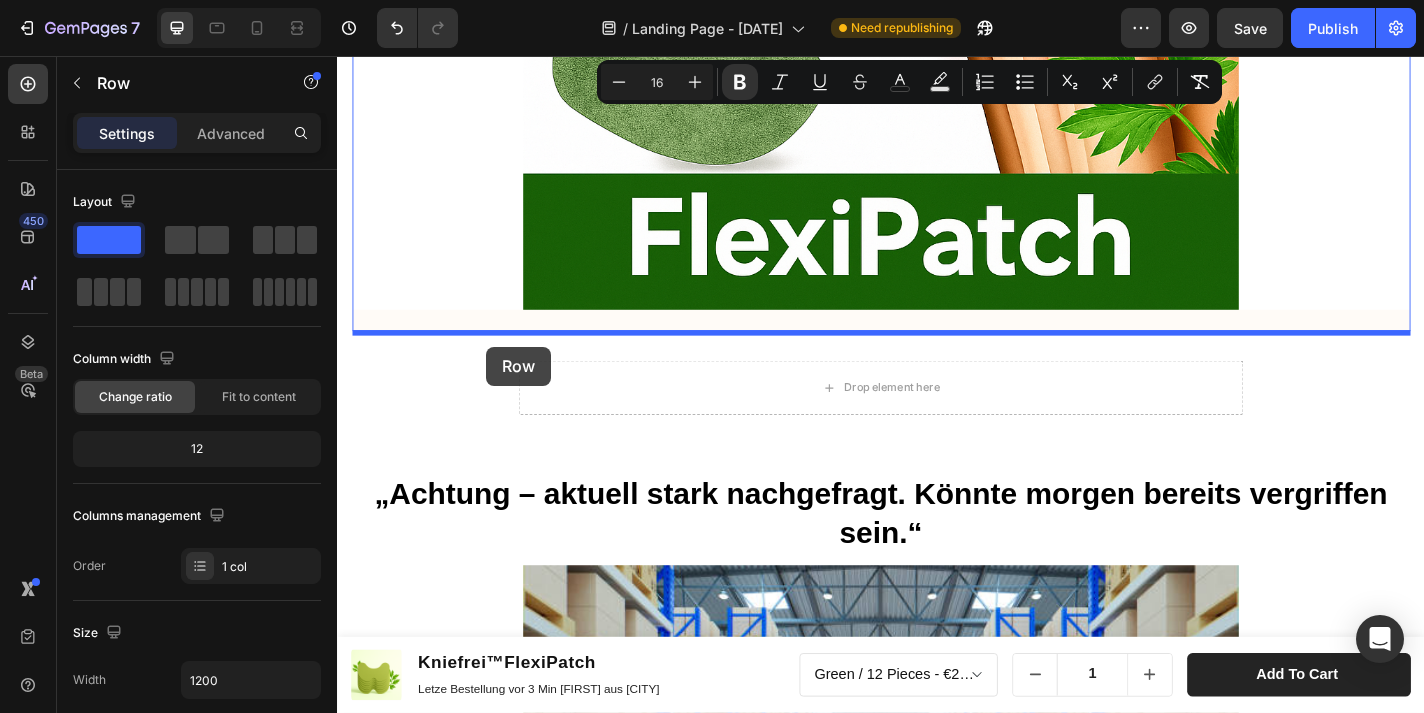 drag, startPoint x: 423, startPoint y: 396, endPoint x: 501, endPoint y: 376, distance: 80.523285 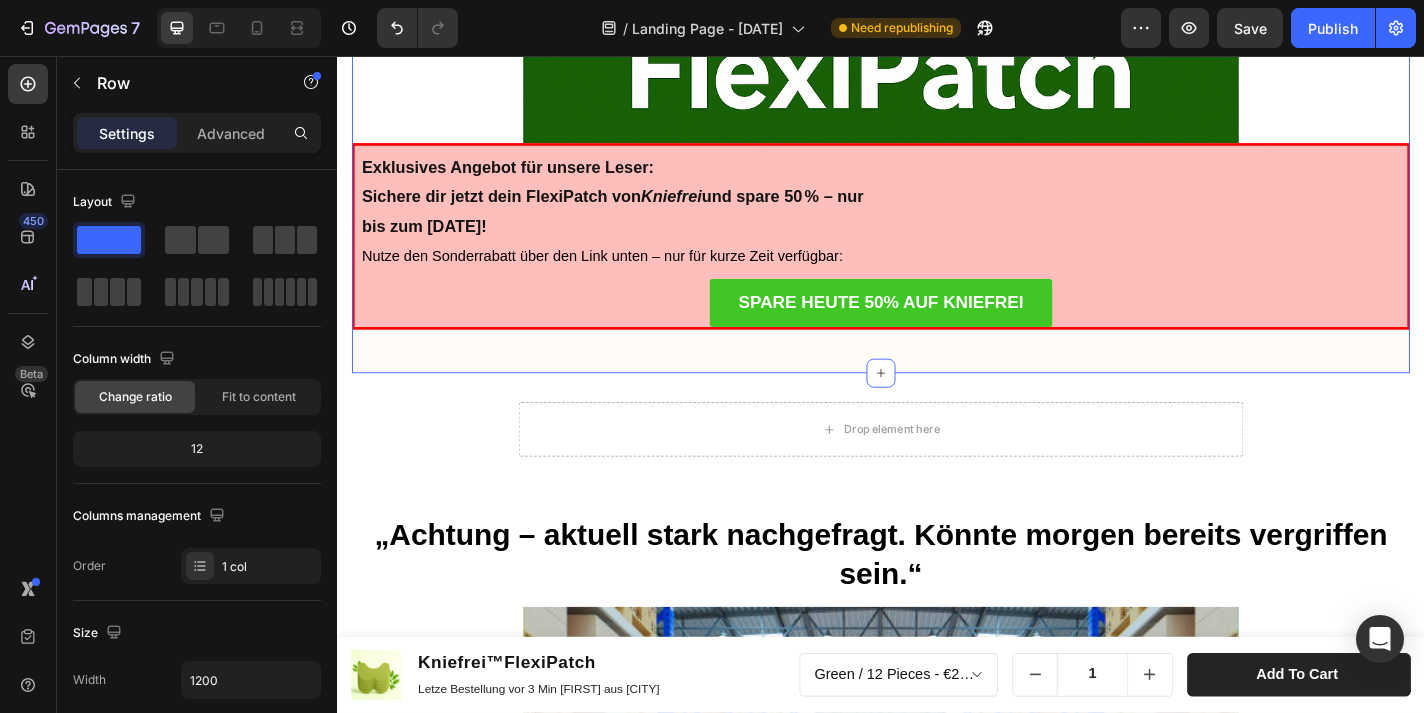 scroll, scrollTop: 5154, scrollLeft: 0, axis: vertical 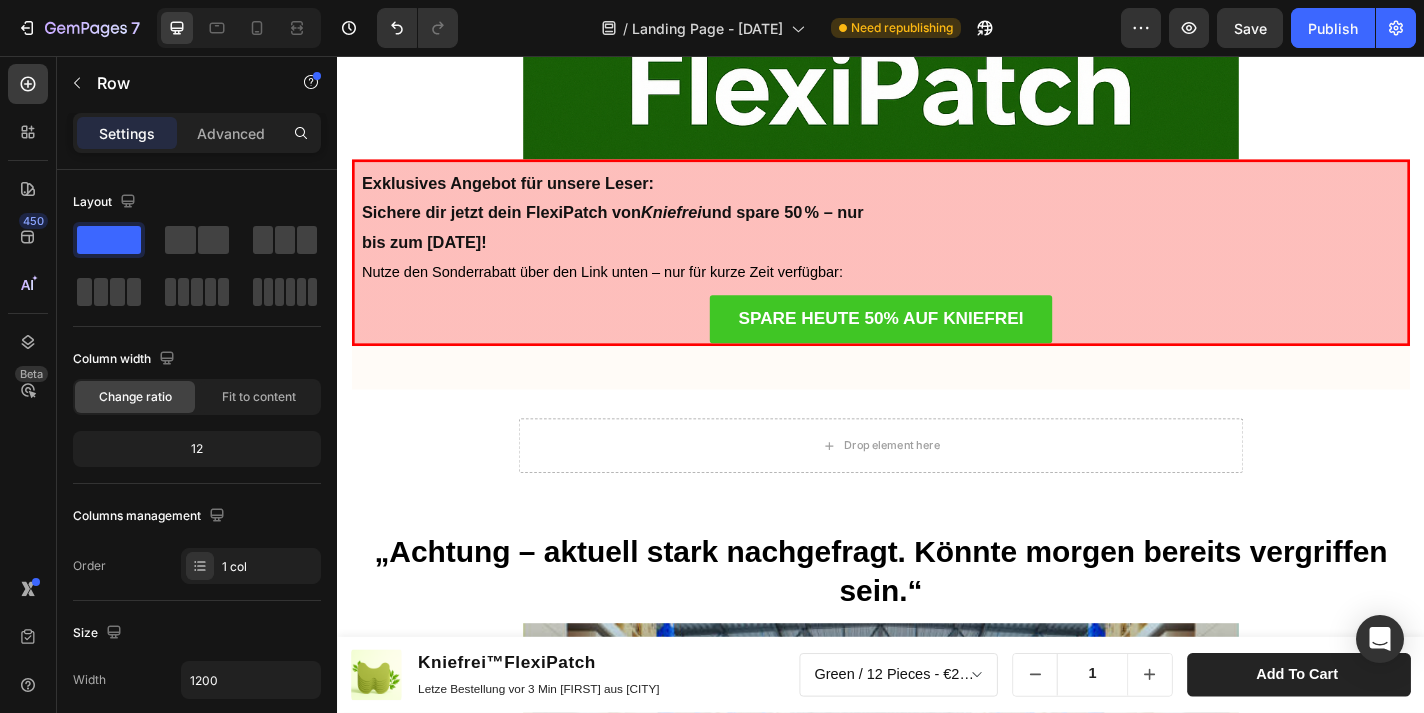 click on "Exklusives Angebot für unsere Leser: Sichere dir jetzt dein FlexiPatch von  Kniefrei  und spare 50 % – nur bis zum 20. Juni 2025! Nutze den Sonderrabatt über den Link unten – nur für kurze Zeit verfügbar: Text Block SPARE HEUTE 50% AUF KNIEFREI Button Row   0" at bounding box center [937, 273] 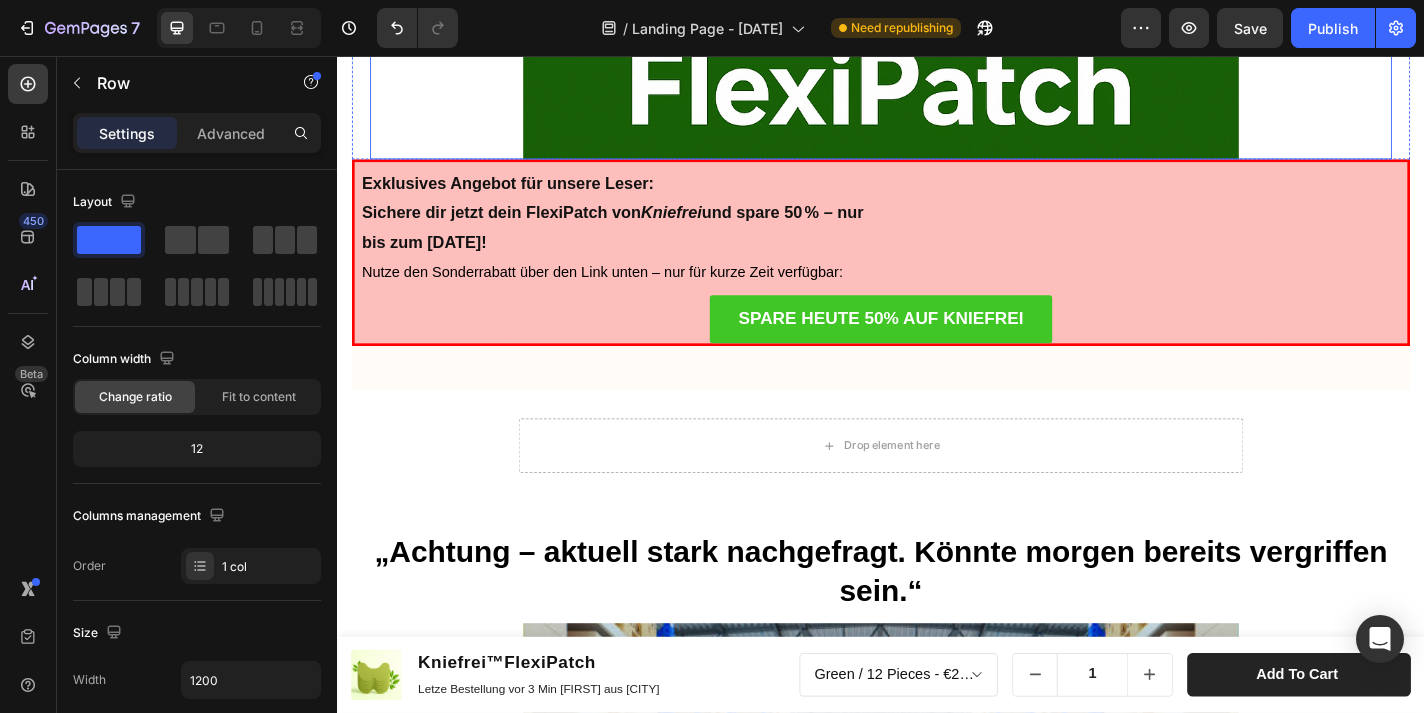 scroll, scrollTop: 5111, scrollLeft: 0, axis: vertical 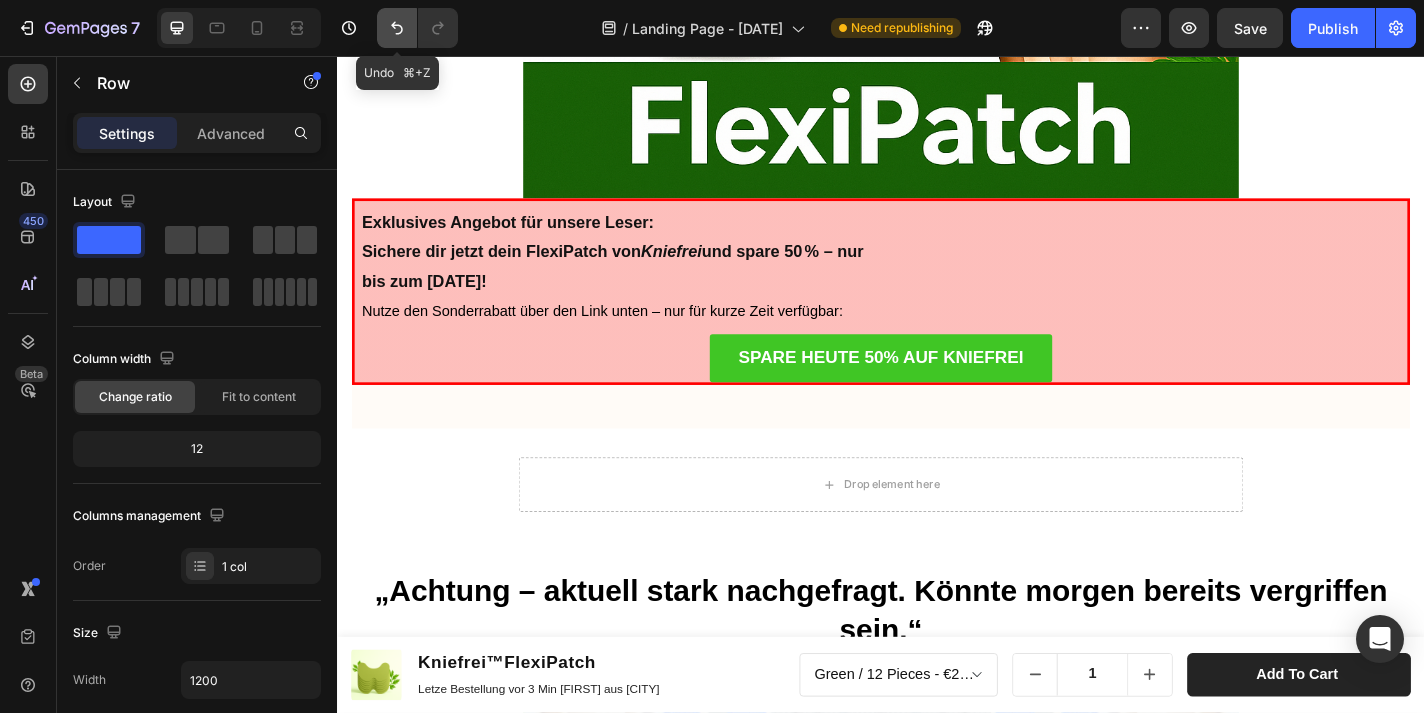 click 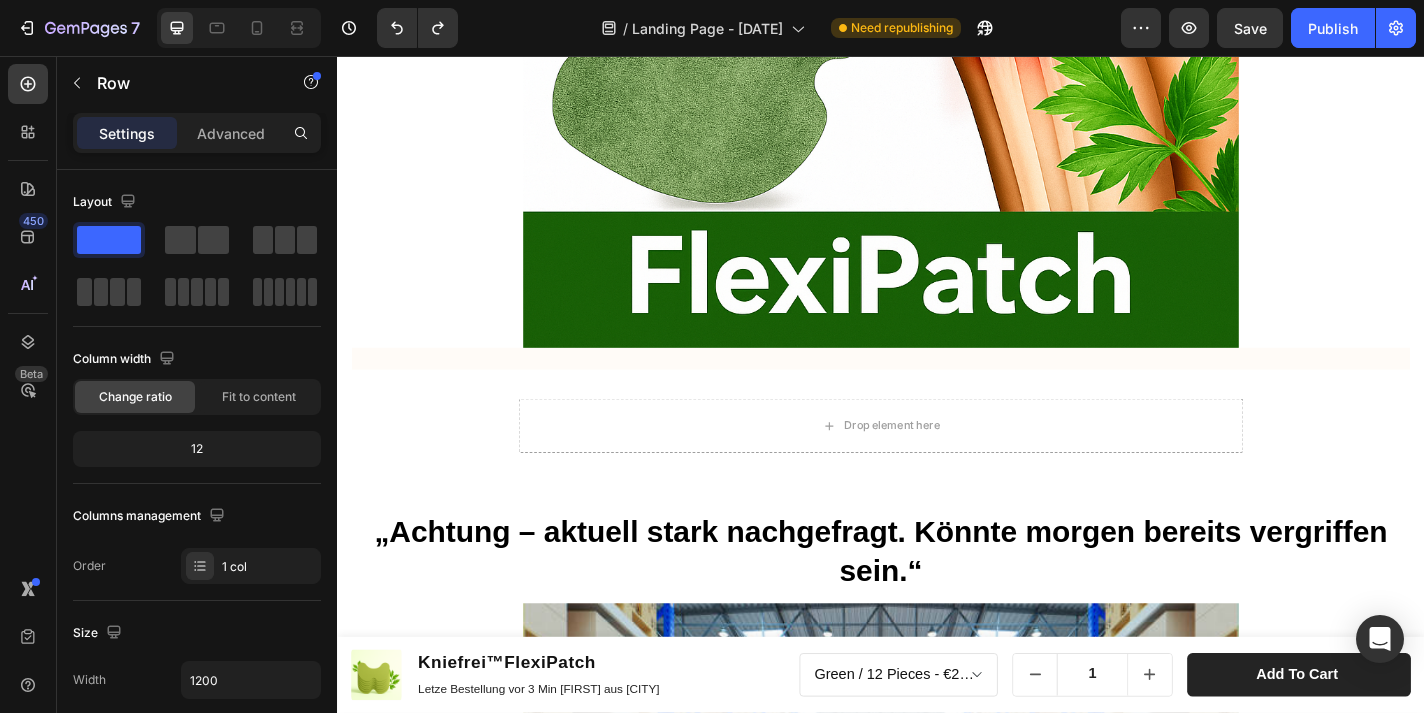 scroll, scrollTop: 5189, scrollLeft: 0, axis: vertical 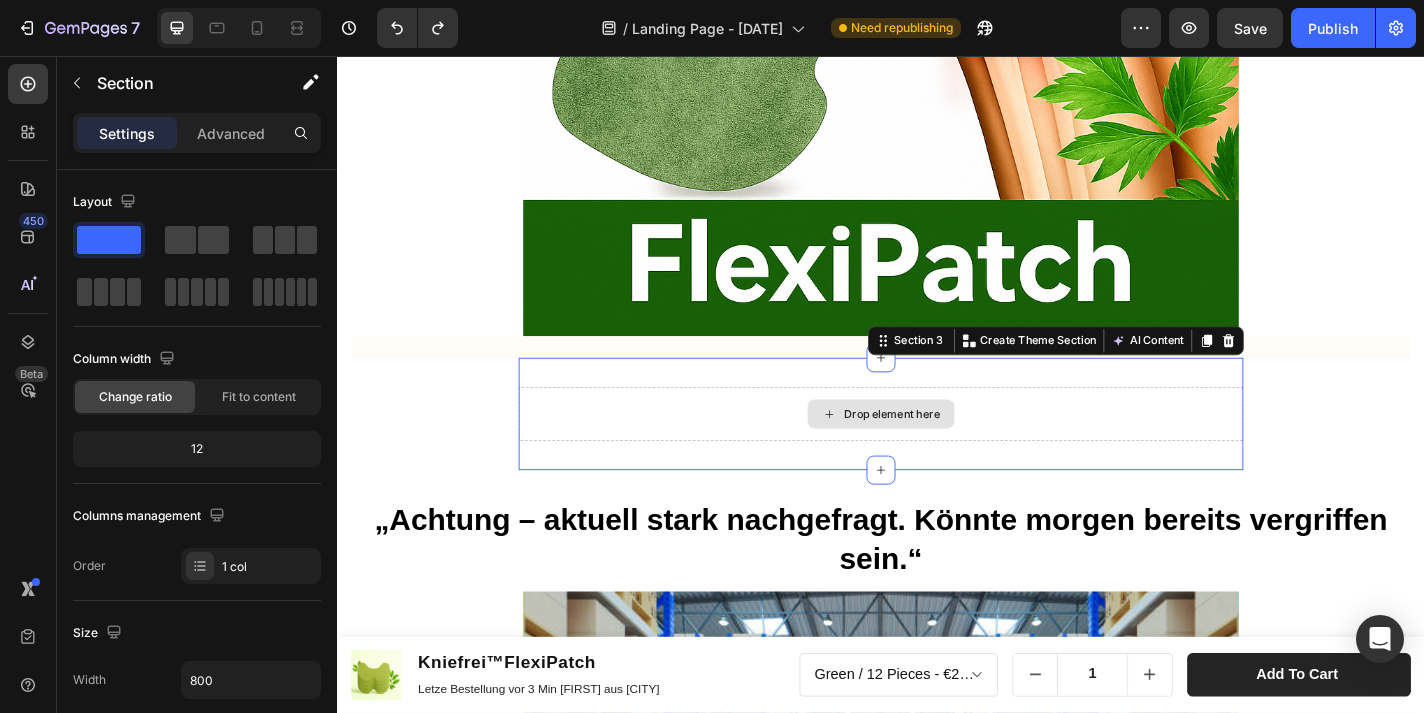 click on "Drop element here" at bounding box center [937, 451] 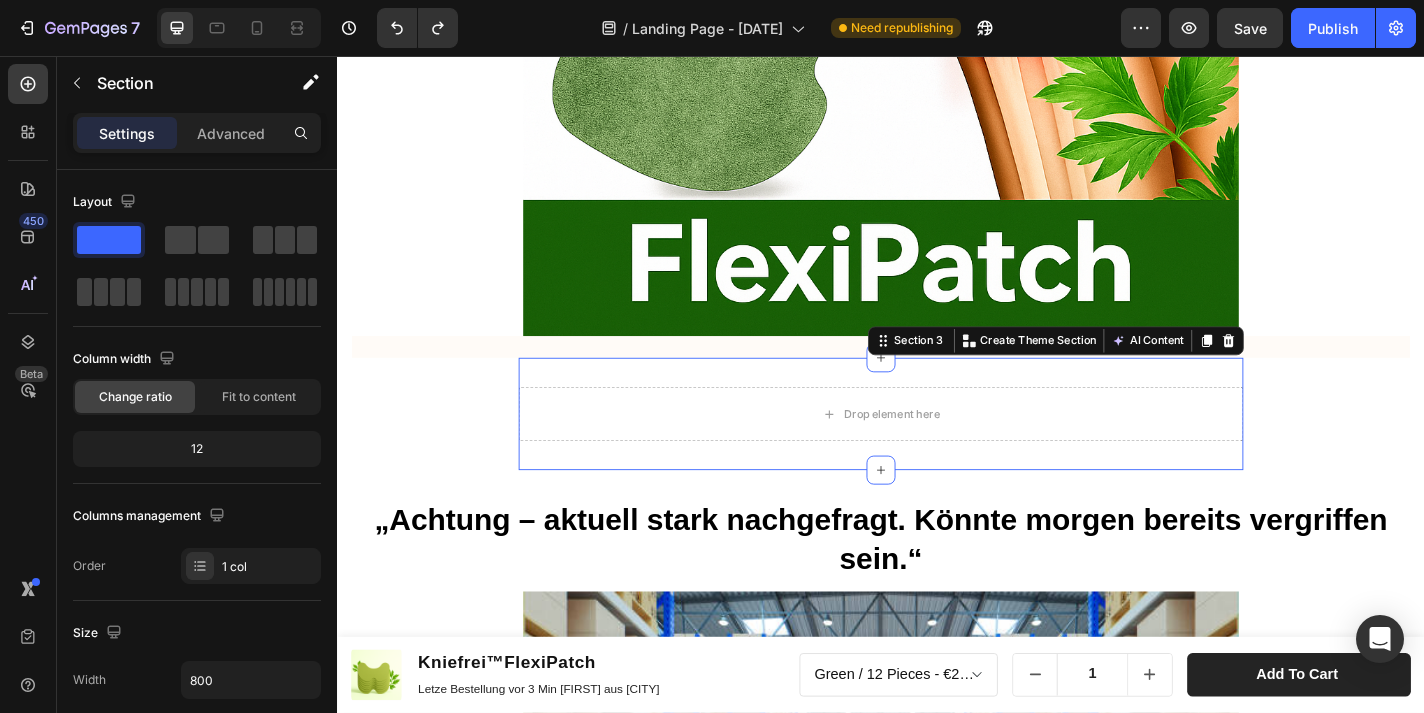 click 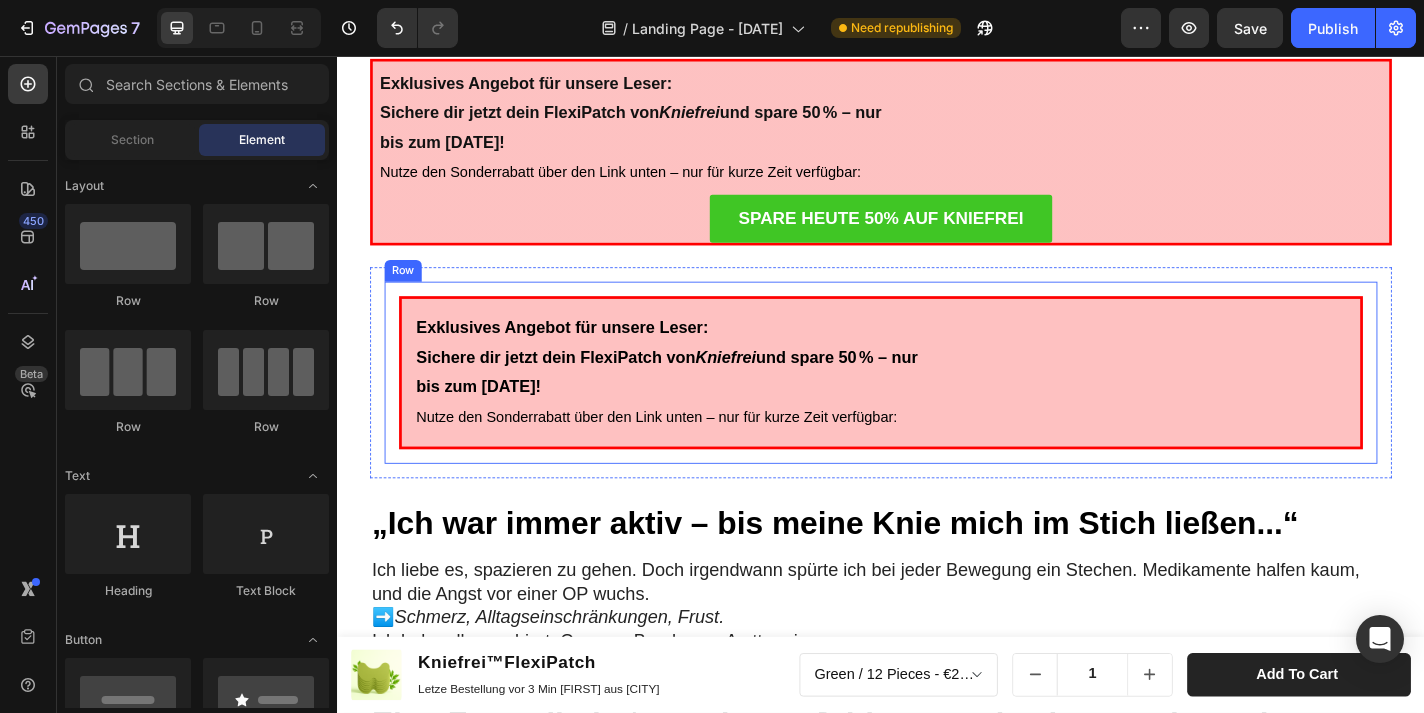 scroll, scrollTop: 1850, scrollLeft: 0, axis: vertical 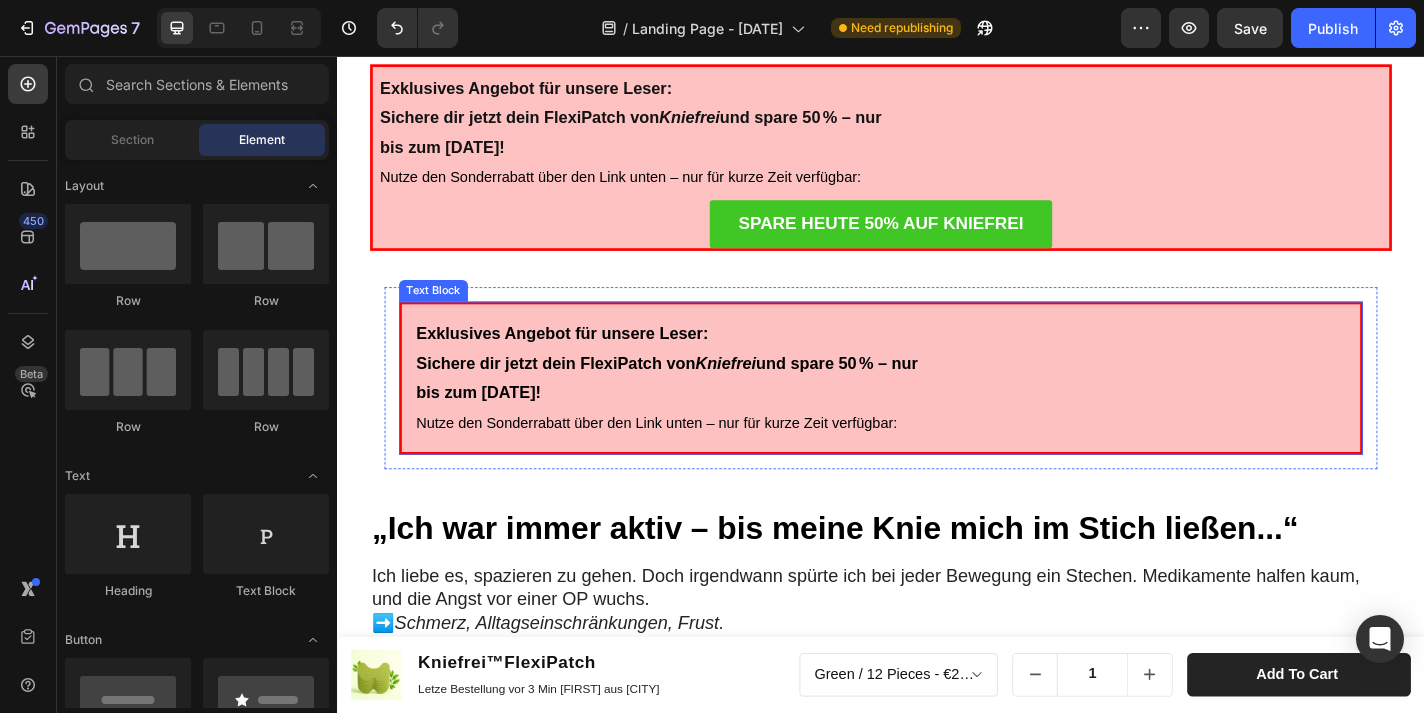 click on "Exklusives Angebot für unsere Leser: Sichere dir jetzt dein FlexiPatch von Kniefrei und spare 50 % – nur bis zum [DATE]! Nutze den Sonderrabatt über den Link unten – nur für kurze Zeit verfügbar:" at bounding box center (937, 411) 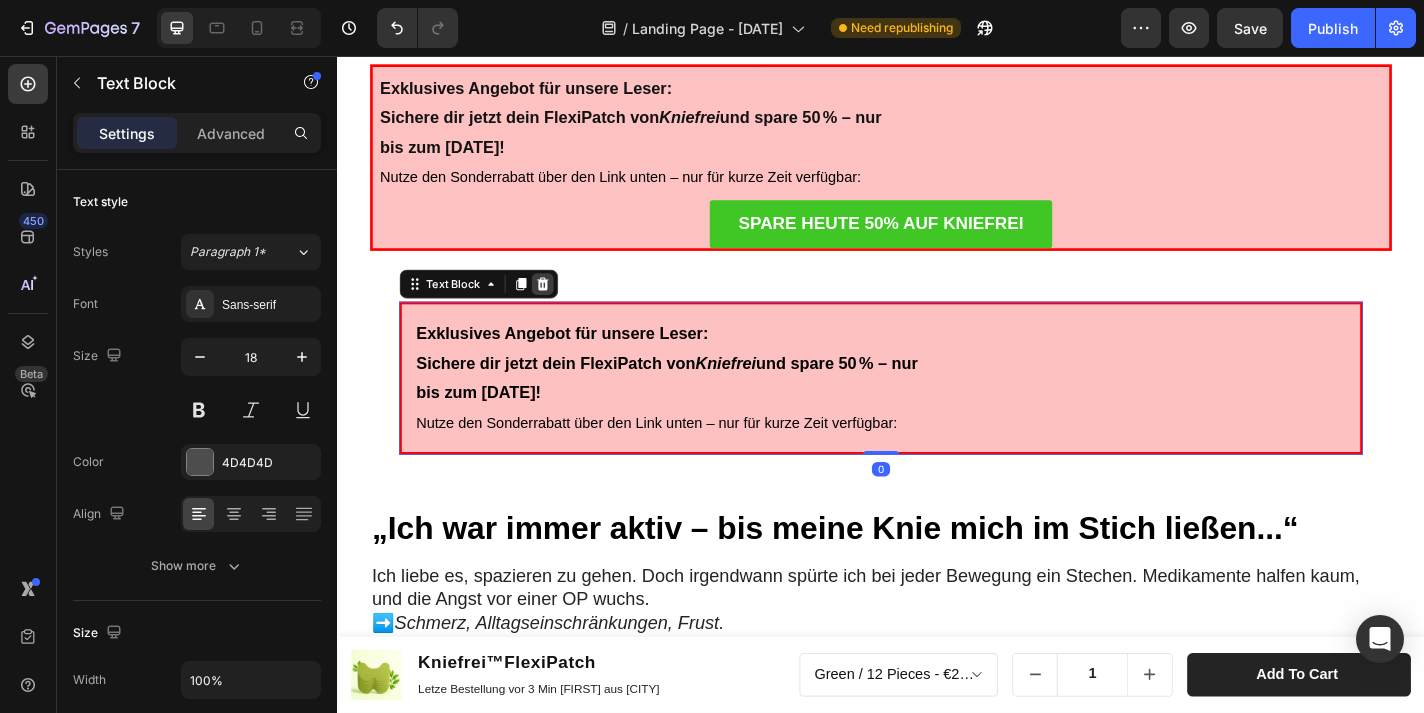 click at bounding box center [563, 308] 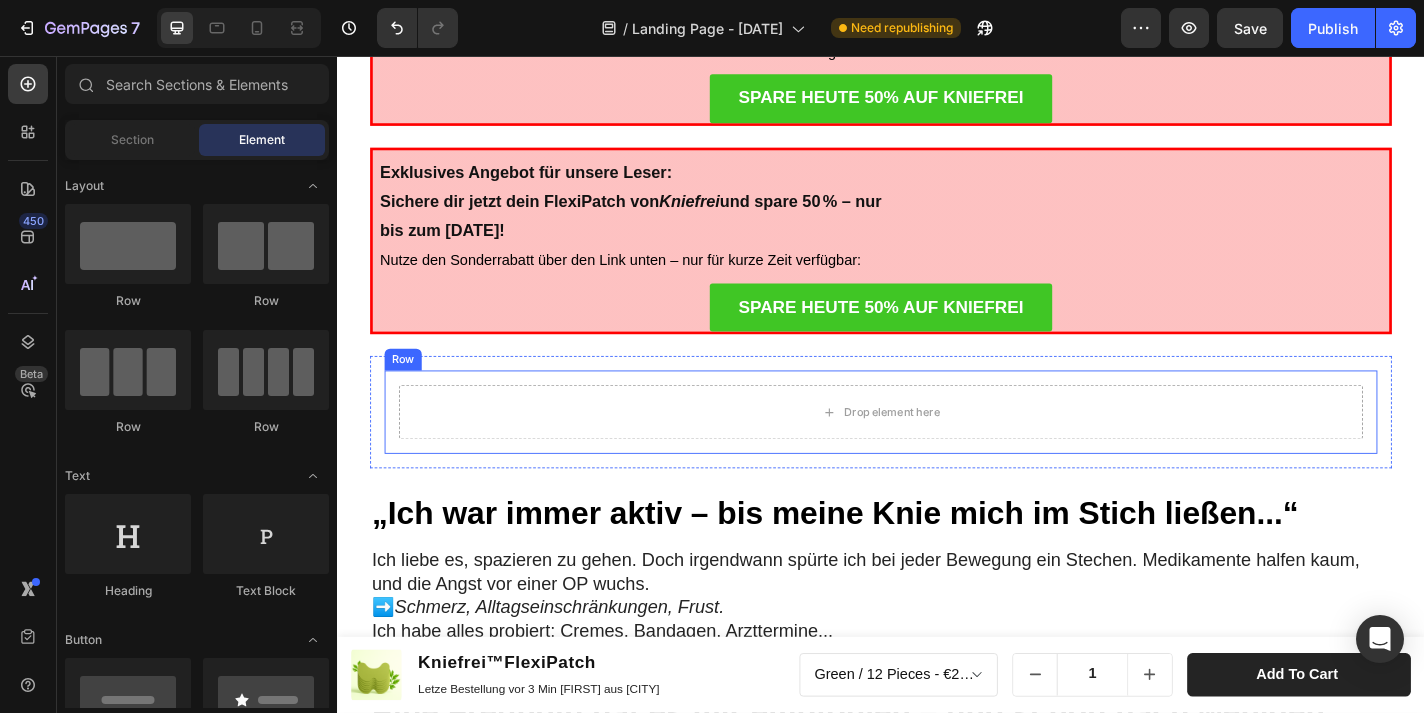 scroll, scrollTop: 1756, scrollLeft: 0, axis: vertical 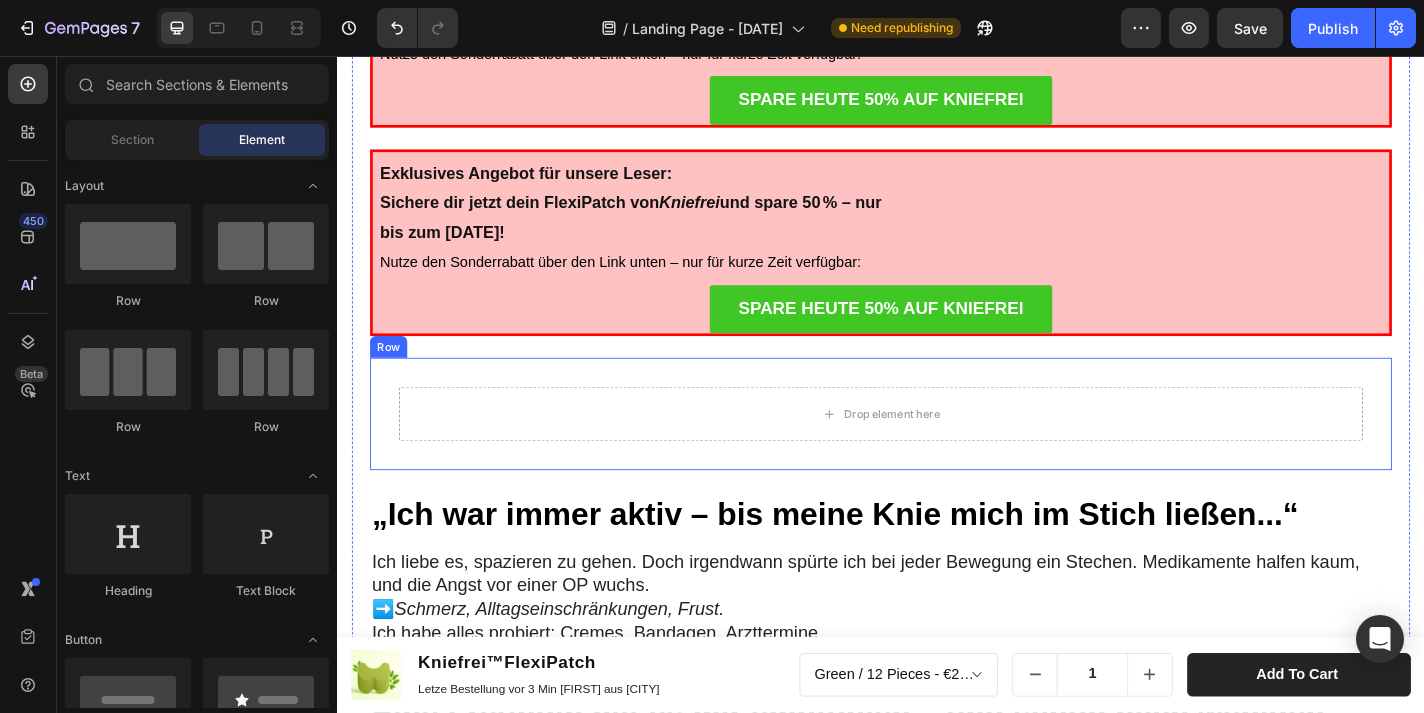 click on "Drop element here Row Row" at bounding box center [937, 451] 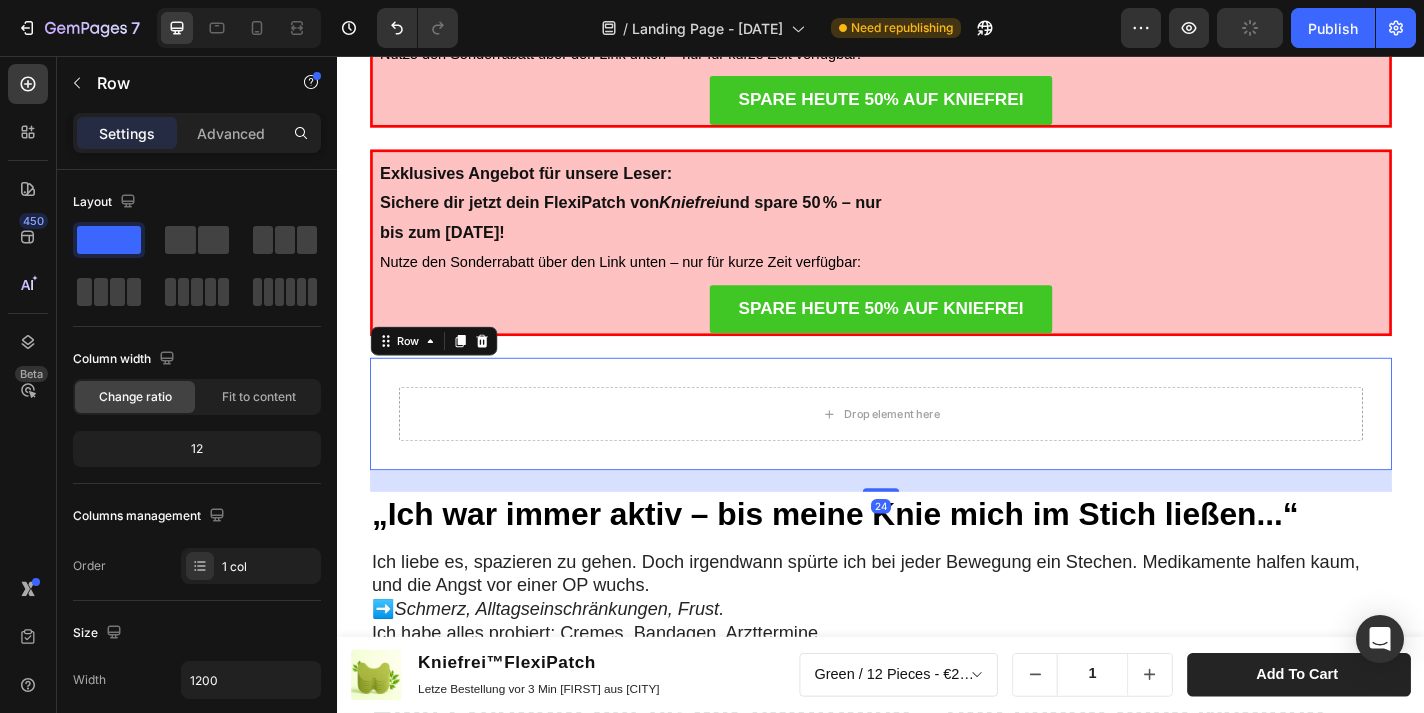 click at bounding box center [496, 370] 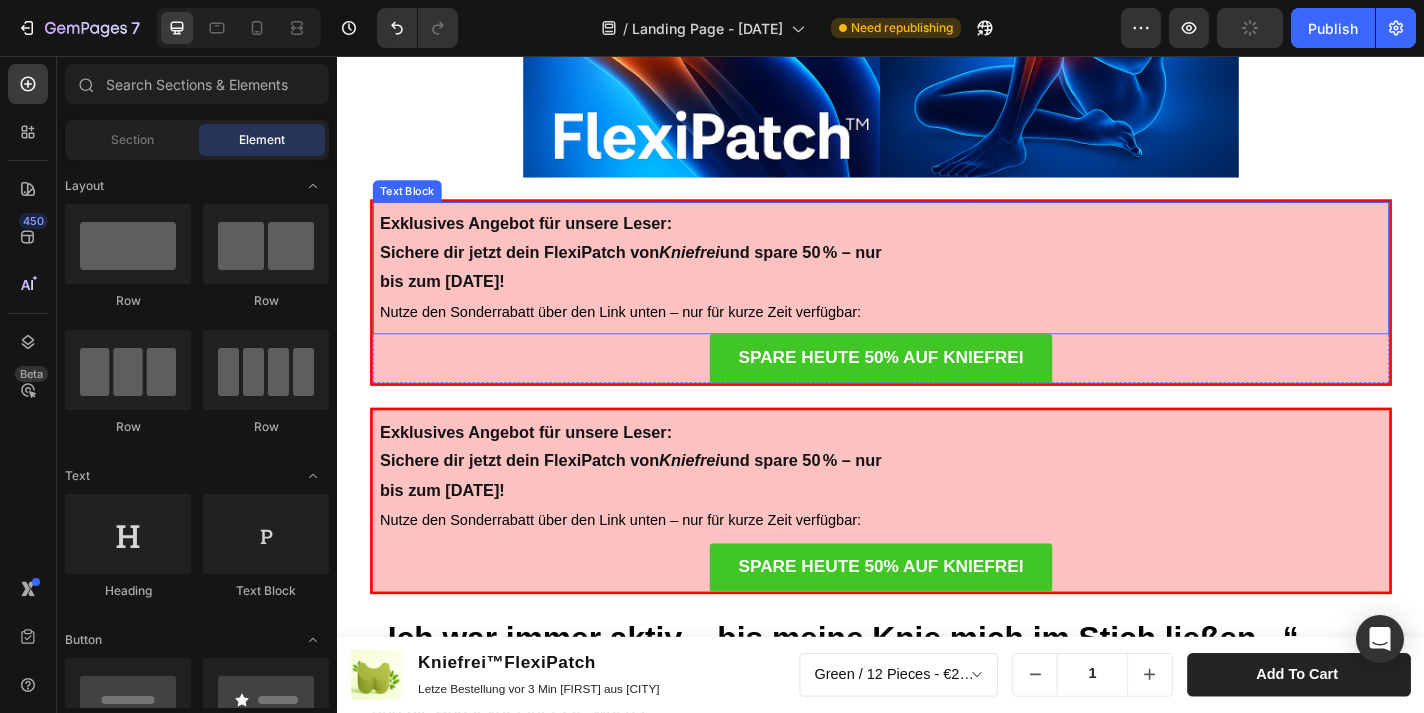scroll, scrollTop: 1477, scrollLeft: 0, axis: vertical 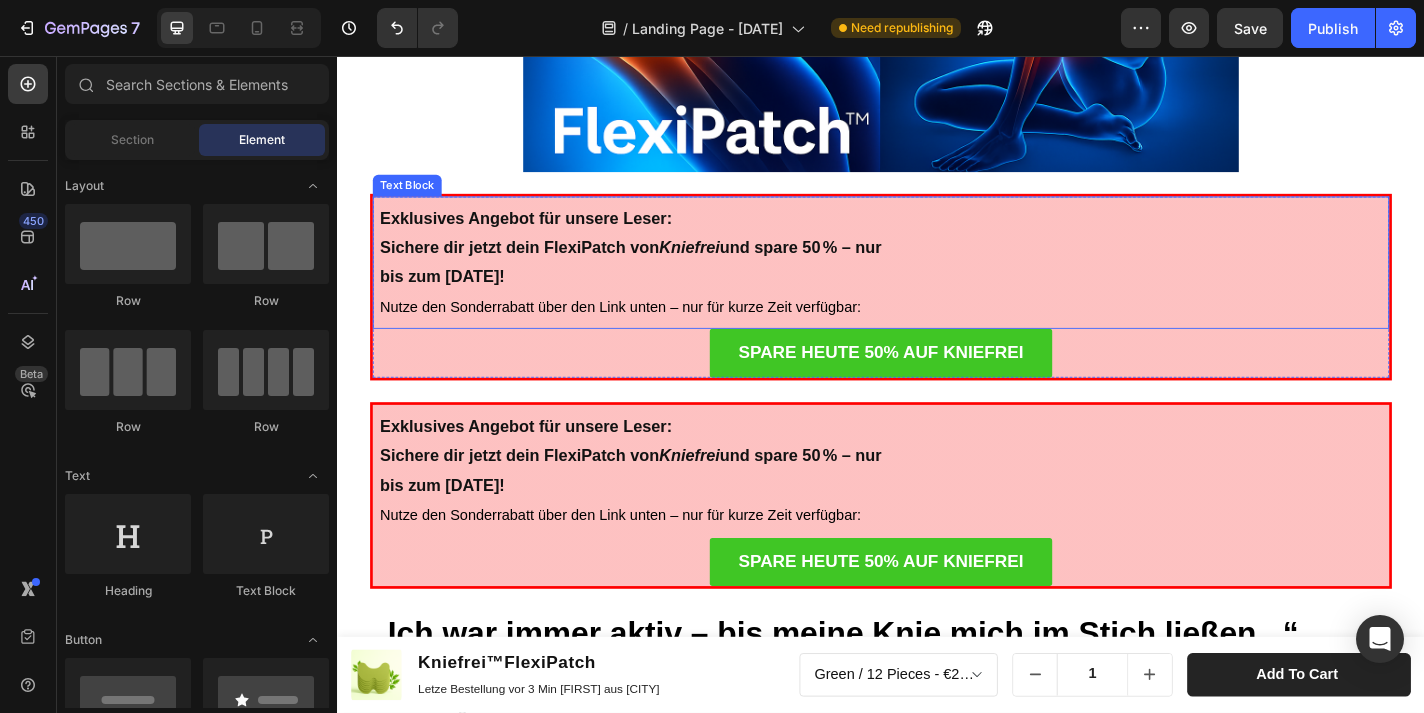 click on "Exklusives Angebot für unsere Leser: Sichere dir jetzt dein FlexiPatch von Kniefrei und spare 50 % – nur bis zum [DATE]! Nutze den Sonderrabatt über den Link unten – nur für kurze Zeit verfügbar:" at bounding box center [666, 284] 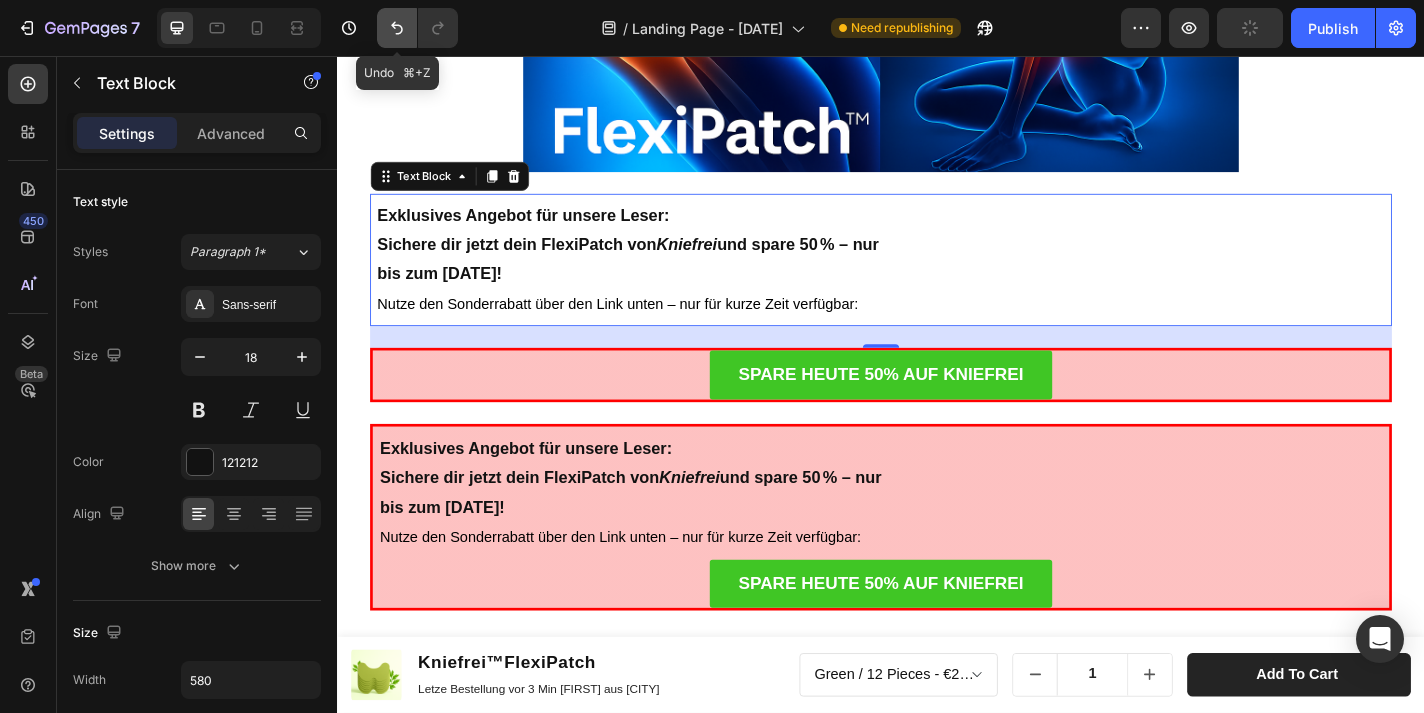 click 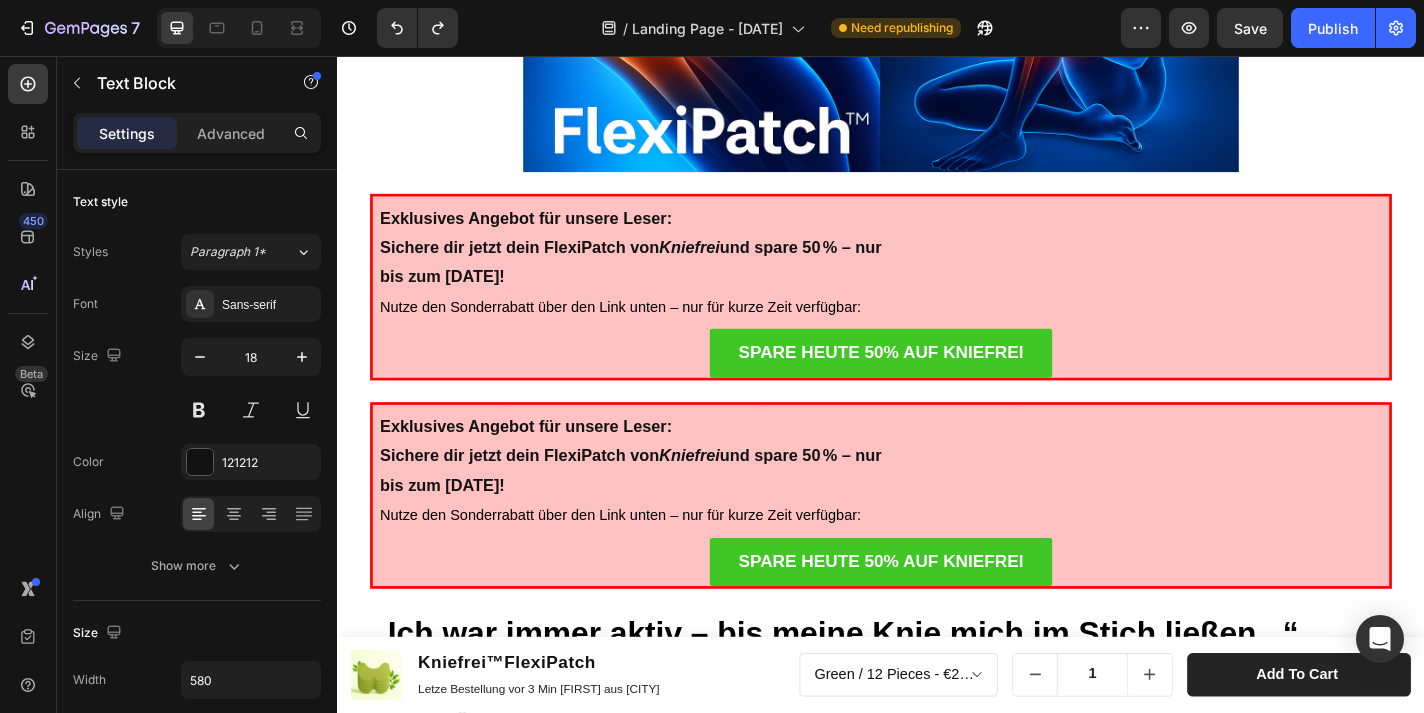 click on "Exklusives Angebot für unsere Leser: Sichere dir jetzt dein FlexiPatch von  Kniefrei  und spare 50 % – nur bis zum 20. Juni 2025! Nutze den Sonderrabatt über den Link unten – nur für kurze Zeit verfügbar: Text Block SPARE HEUTE 50% AUF KNIEFREI Button Row" at bounding box center [937, 311] 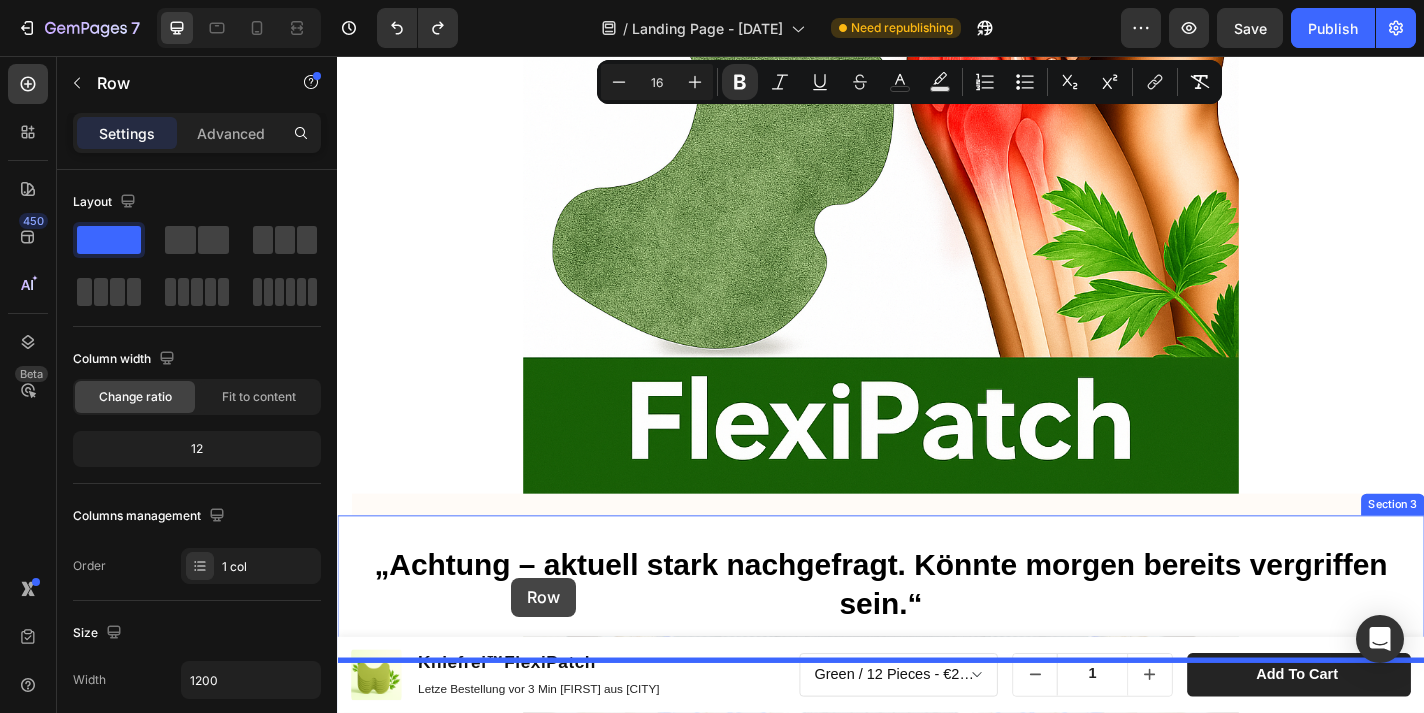 scroll, scrollTop: 4799, scrollLeft: 0, axis: vertical 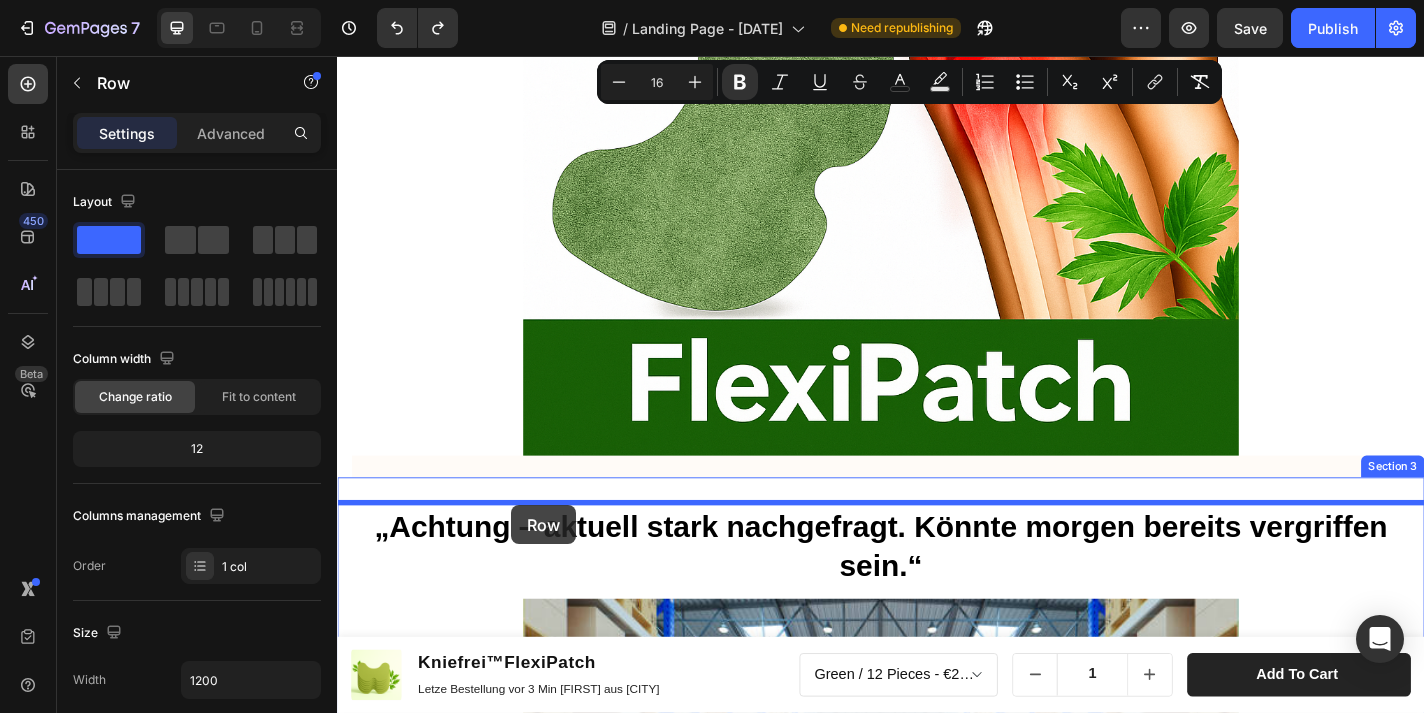 drag, startPoint x: 423, startPoint y: 190, endPoint x: 529, endPoint y: 552, distance: 377.20023 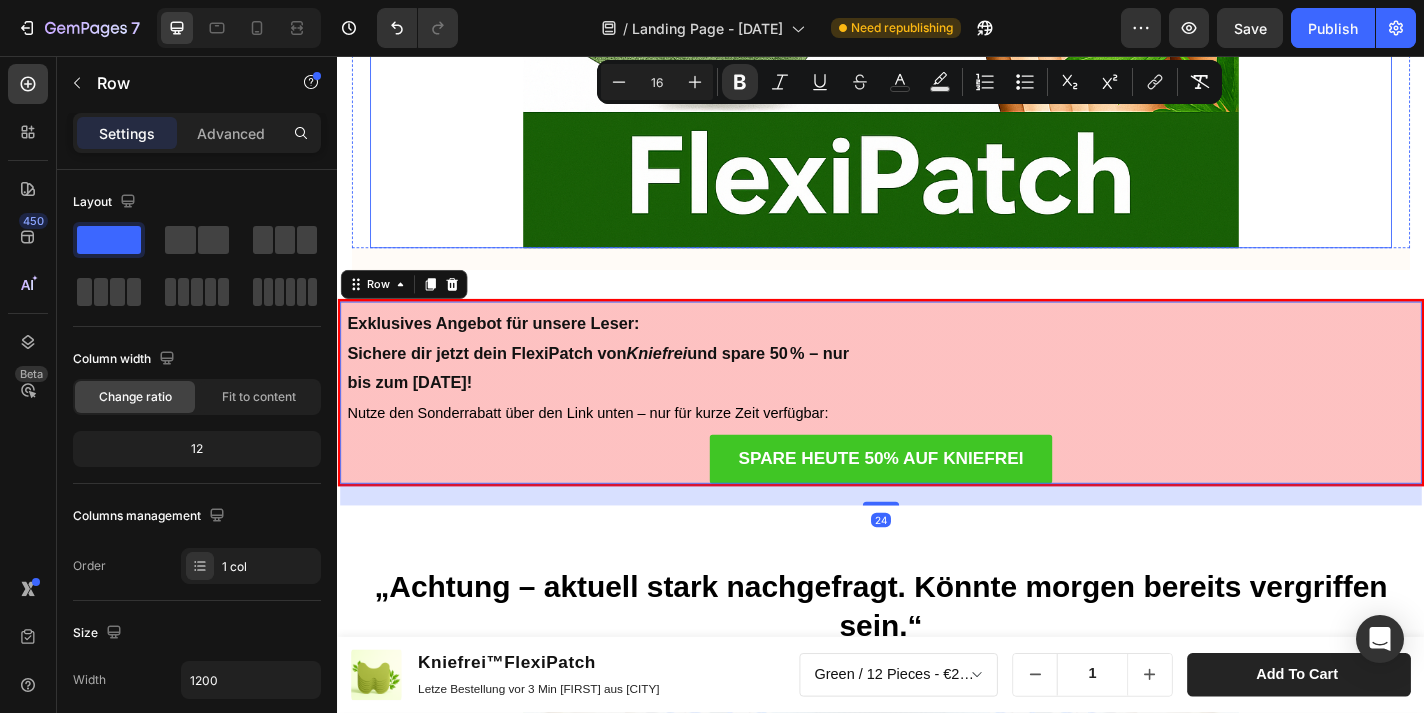 click at bounding box center [937, -127] 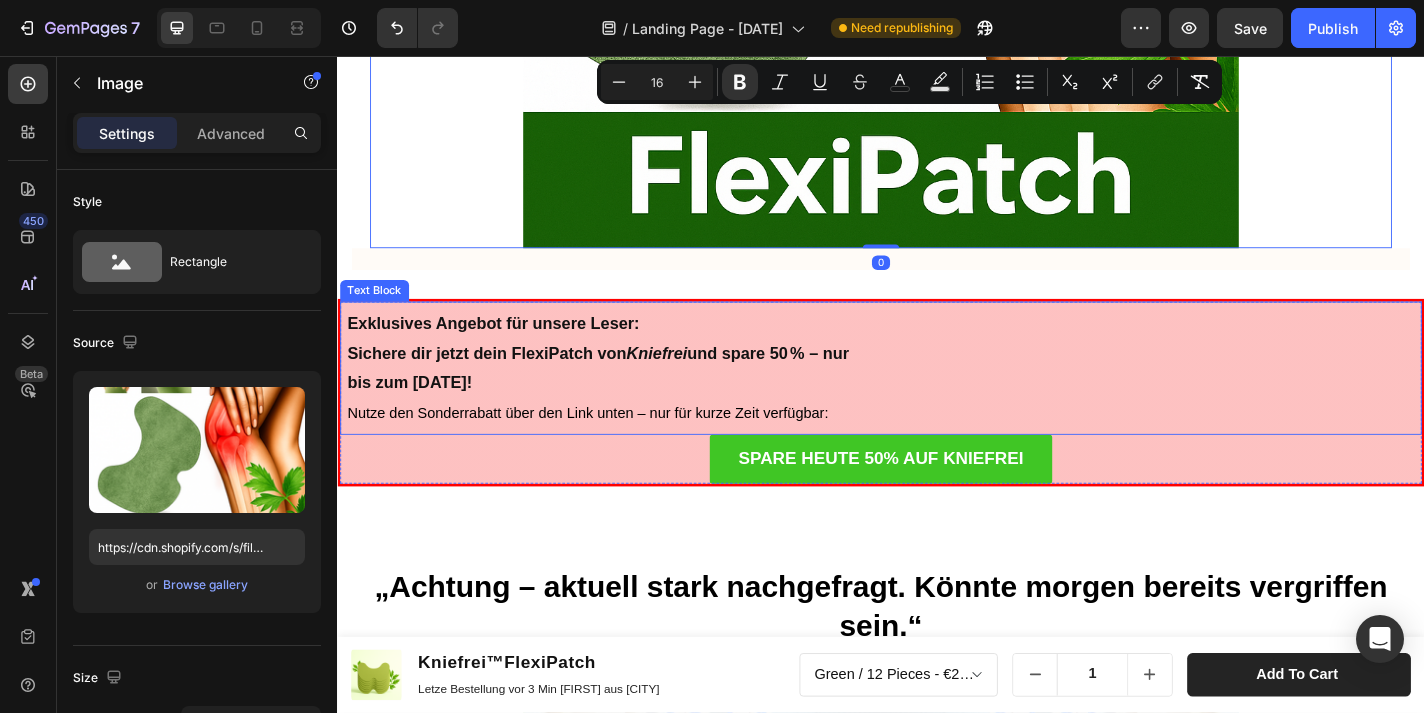 click on "Exklusives Angebot für unsere Leser: Sichere dir jetzt dein FlexiPatch von Kniefrei und spare 50 % – nur bis zum [DATE]! Nutze den Sonderrabatt über den Link unten – nur für kurze Zeit verfügbar:" at bounding box center (937, 400) 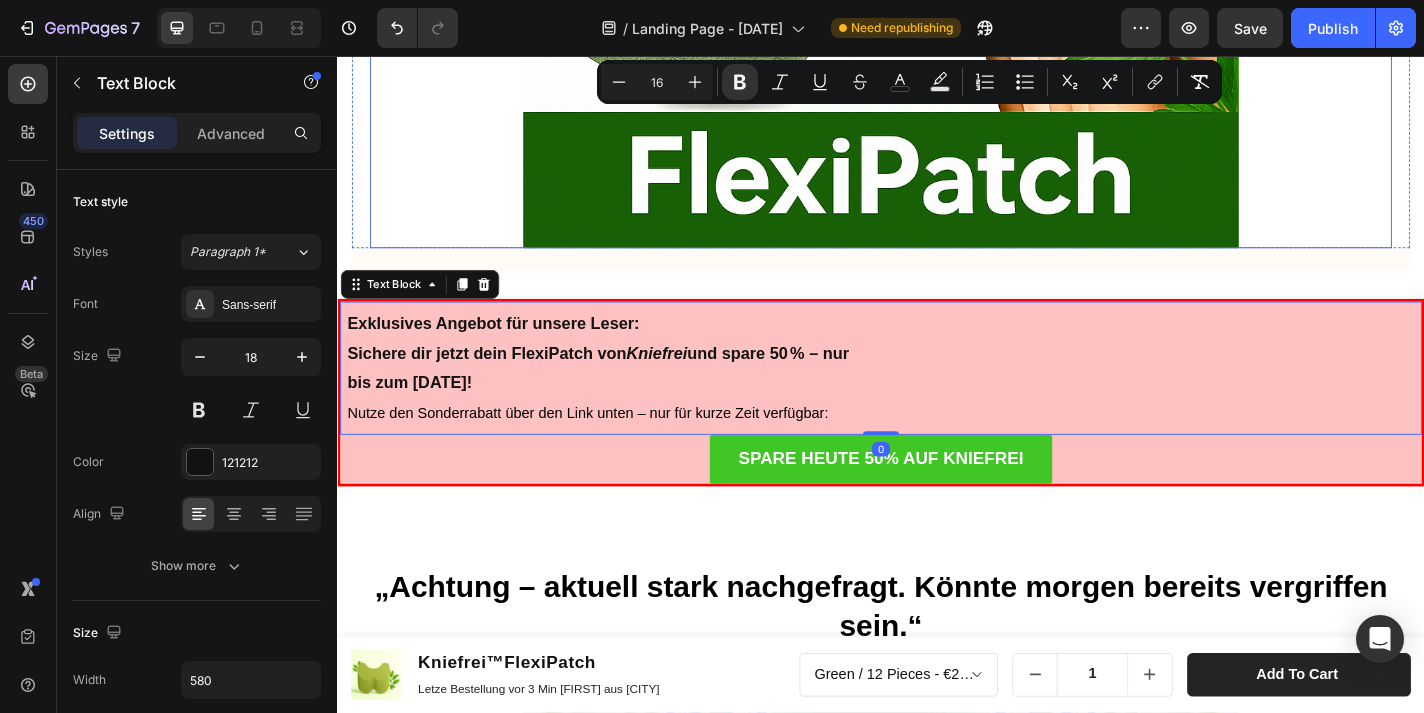 click at bounding box center [937, -127] 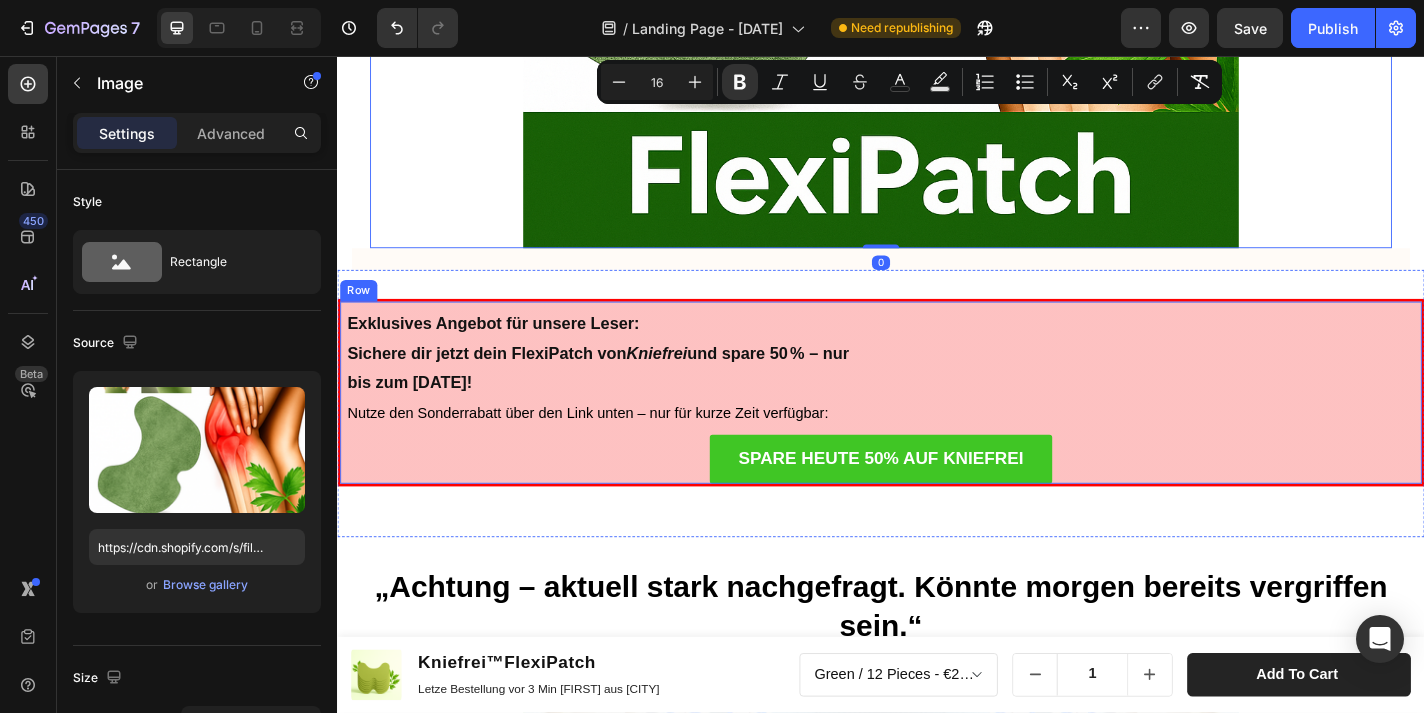 click on "Row" at bounding box center (360, 315) 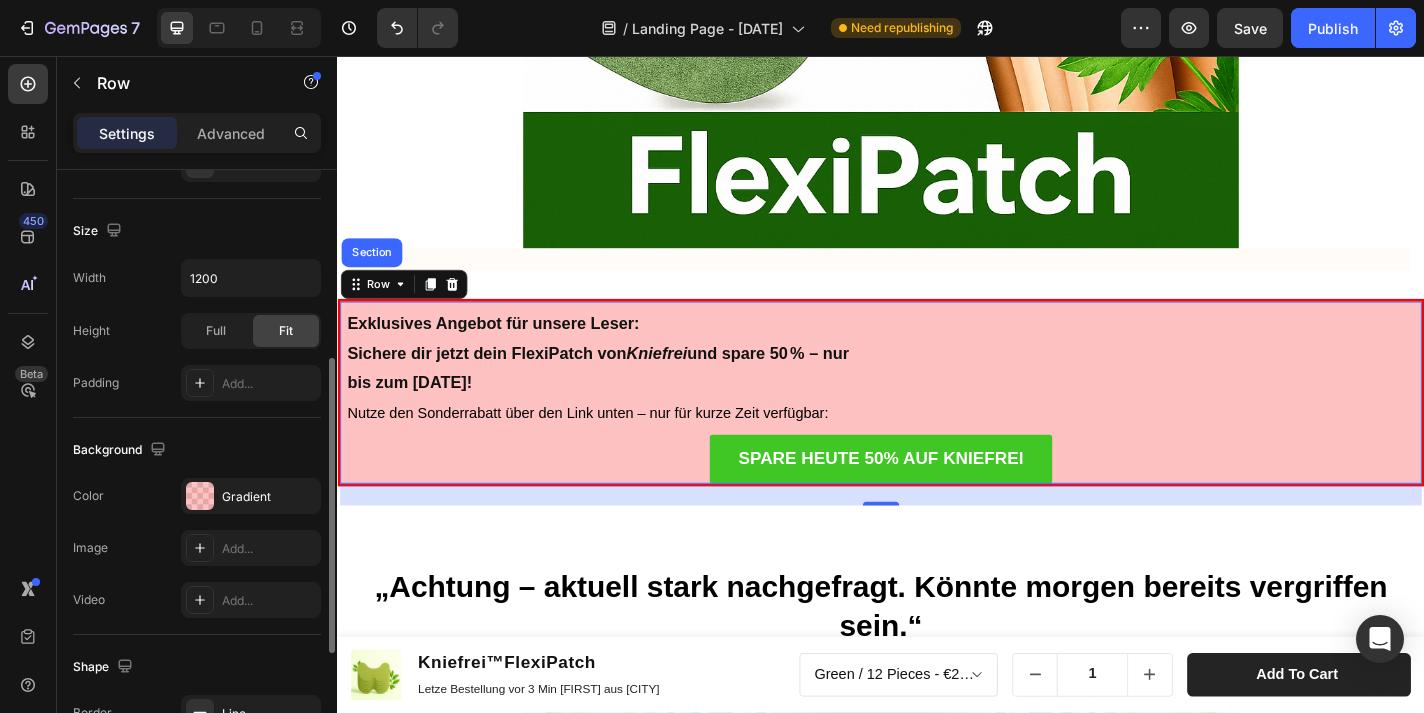 scroll, scrollTop: 403, scrollLeft: 0, axis: vertical 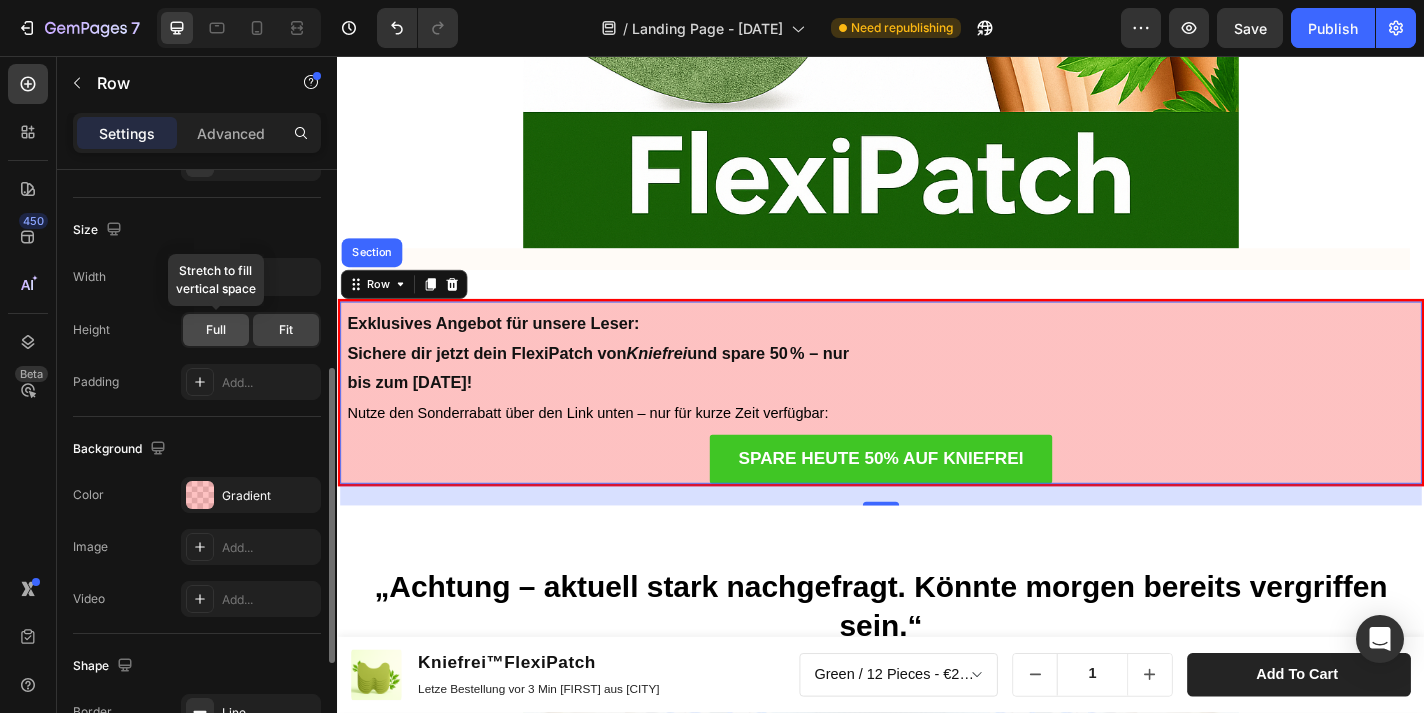 click on "Full" 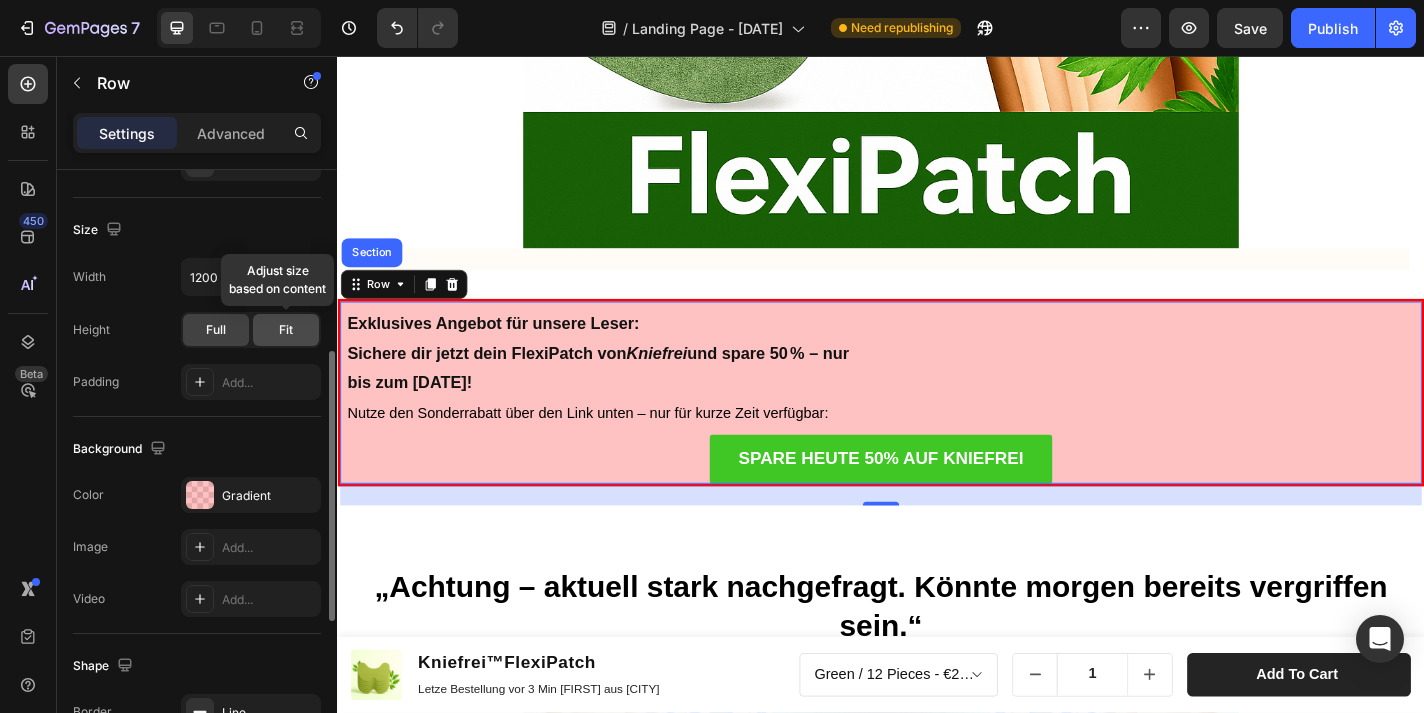 click on "Fit" 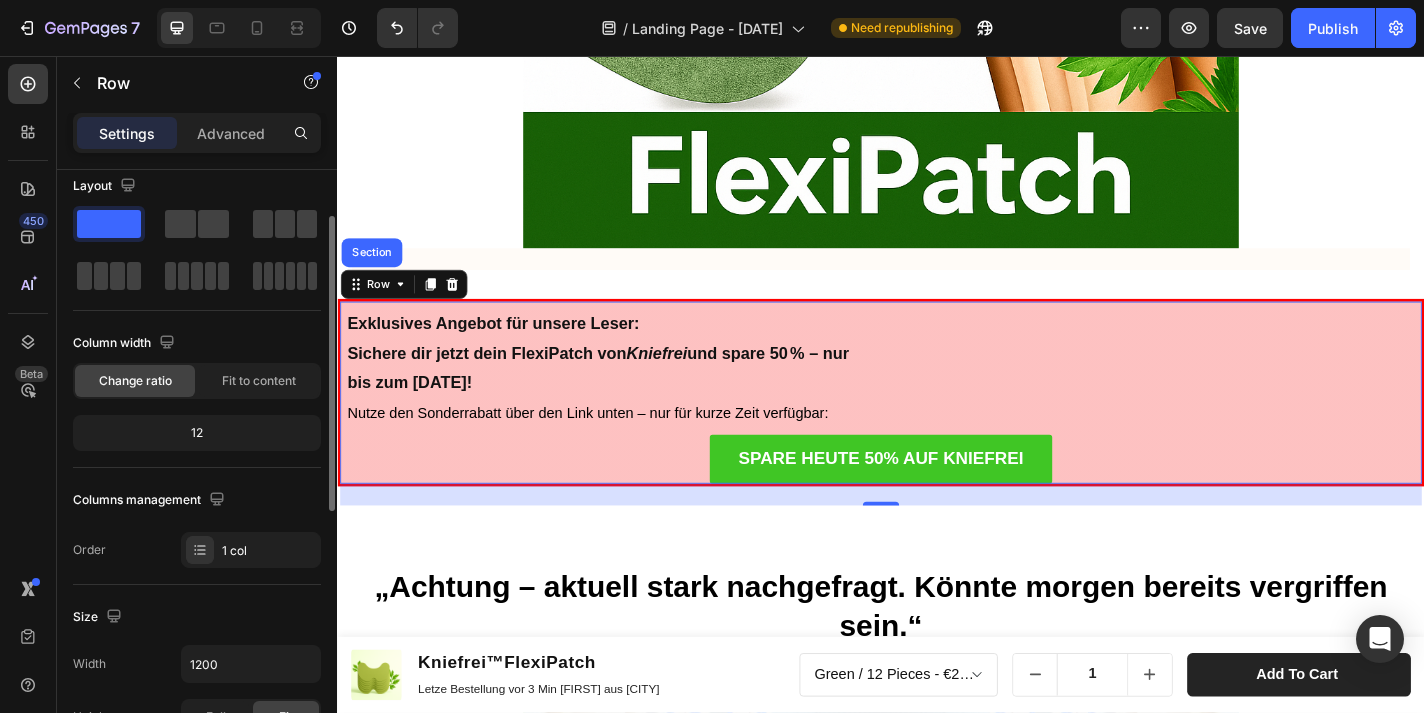 scroll, scrollTop: 0, scrollLeft: 0, axis: both 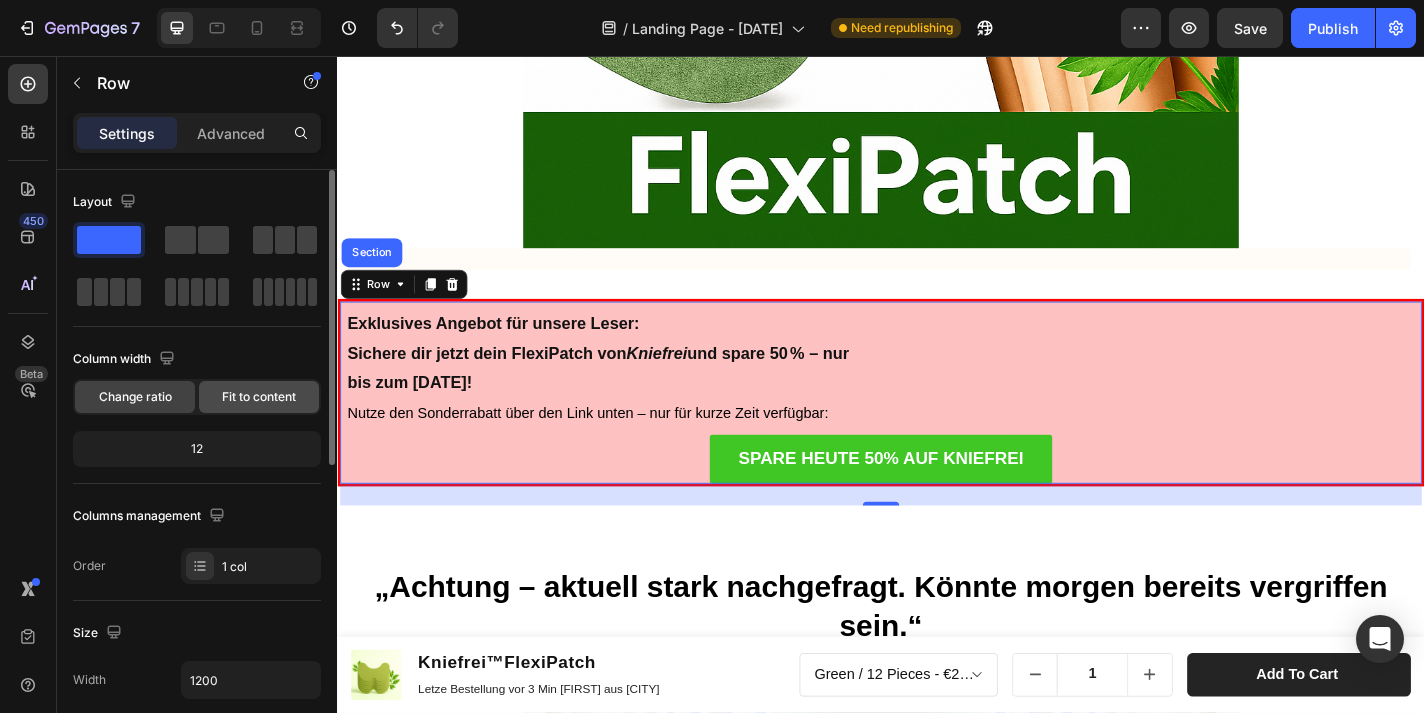 click on "Fit to content" 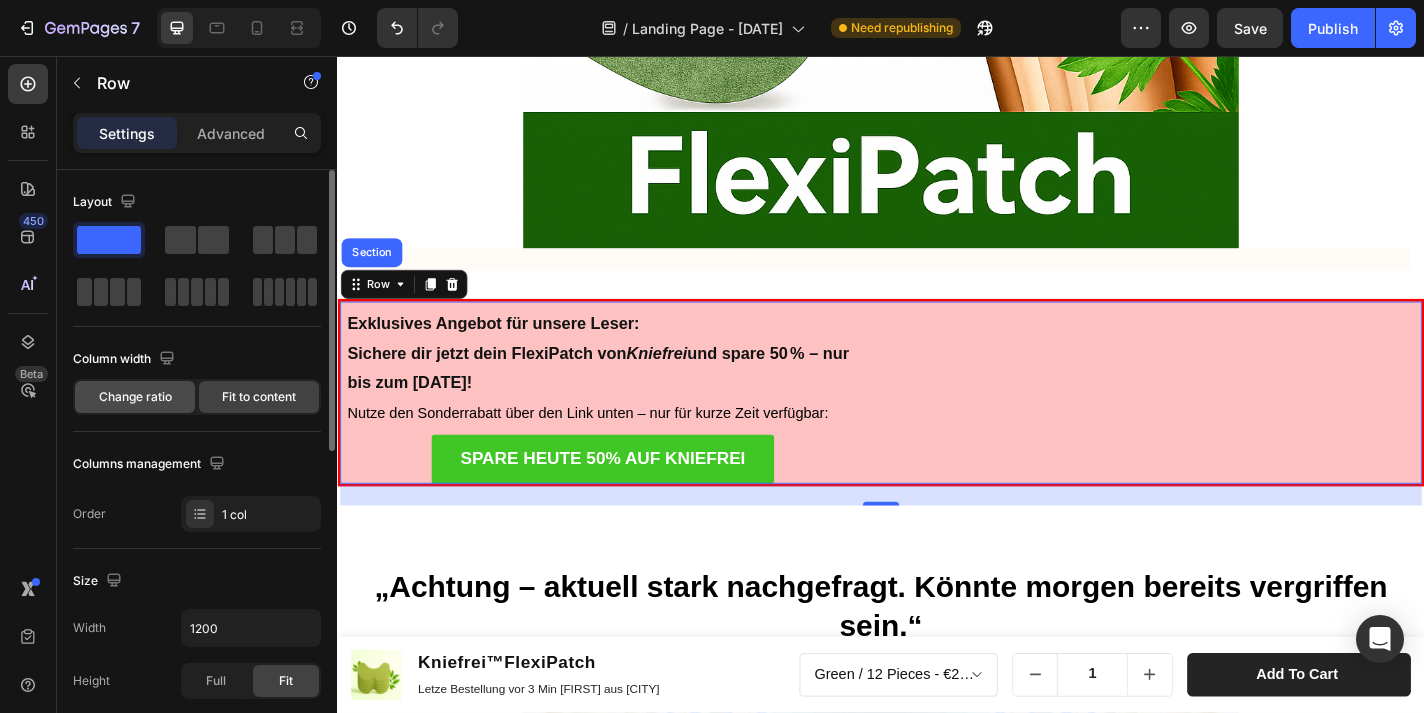 click on "Change ratio" 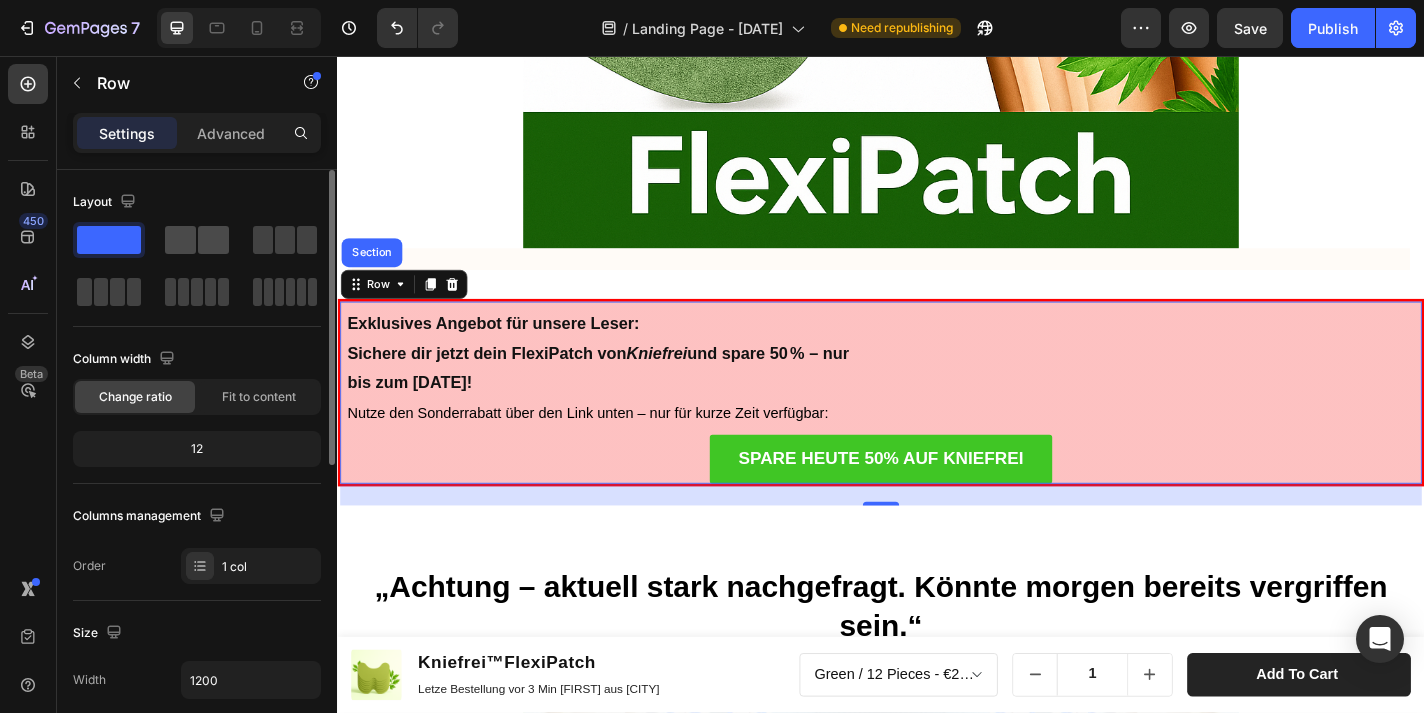 click 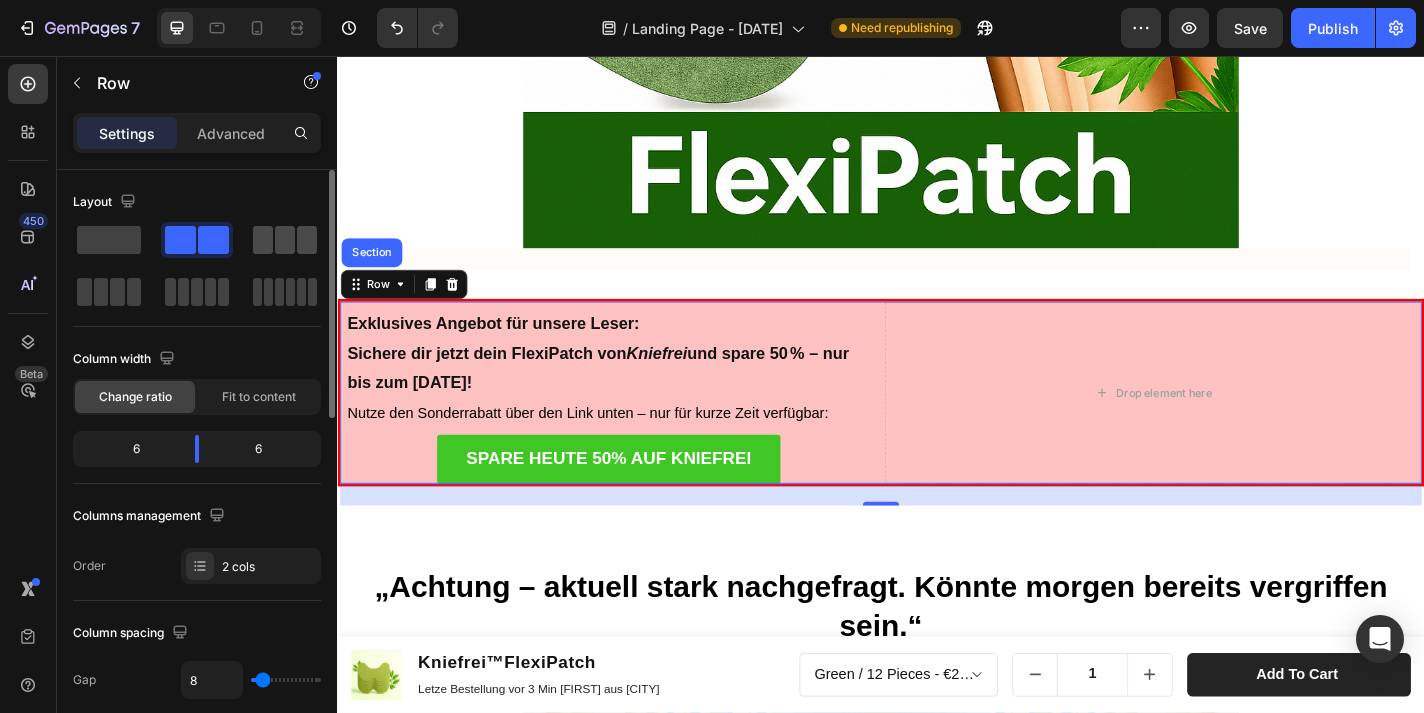 click 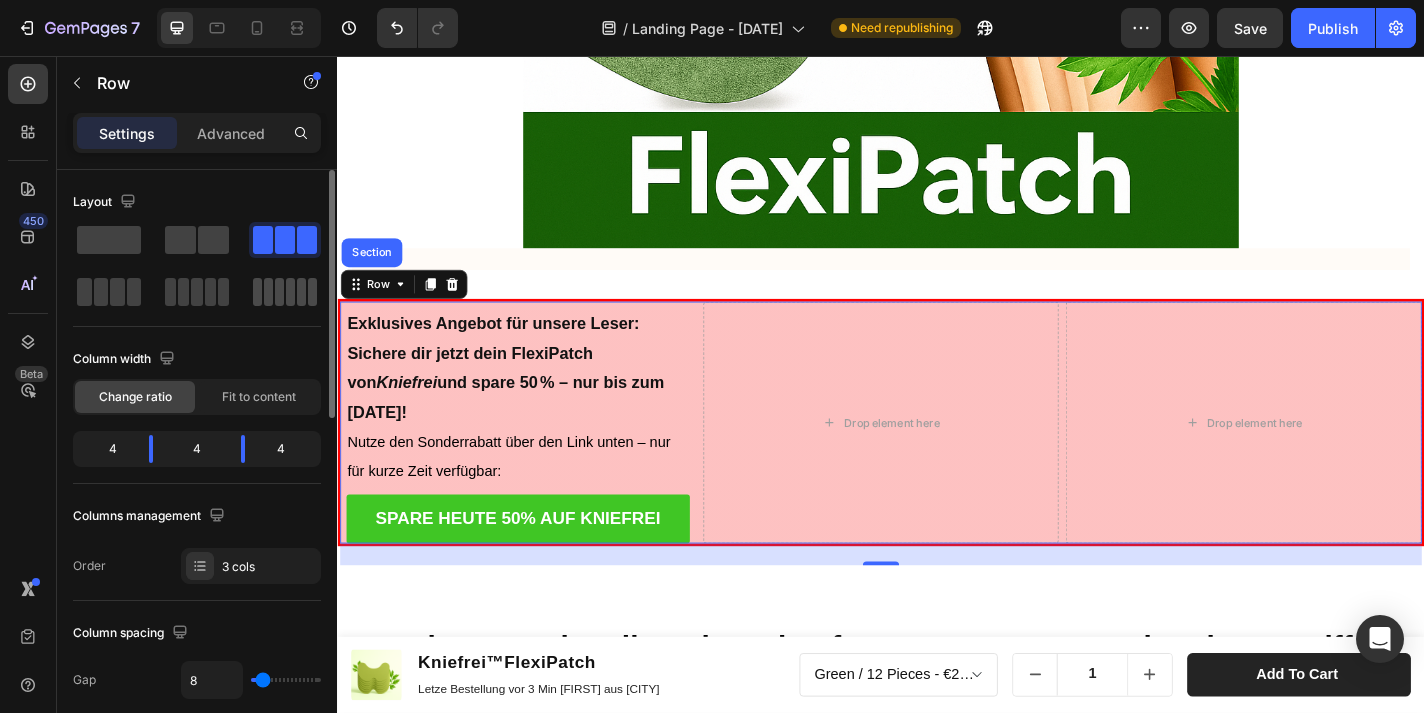 click at bounding box center (285, 292) 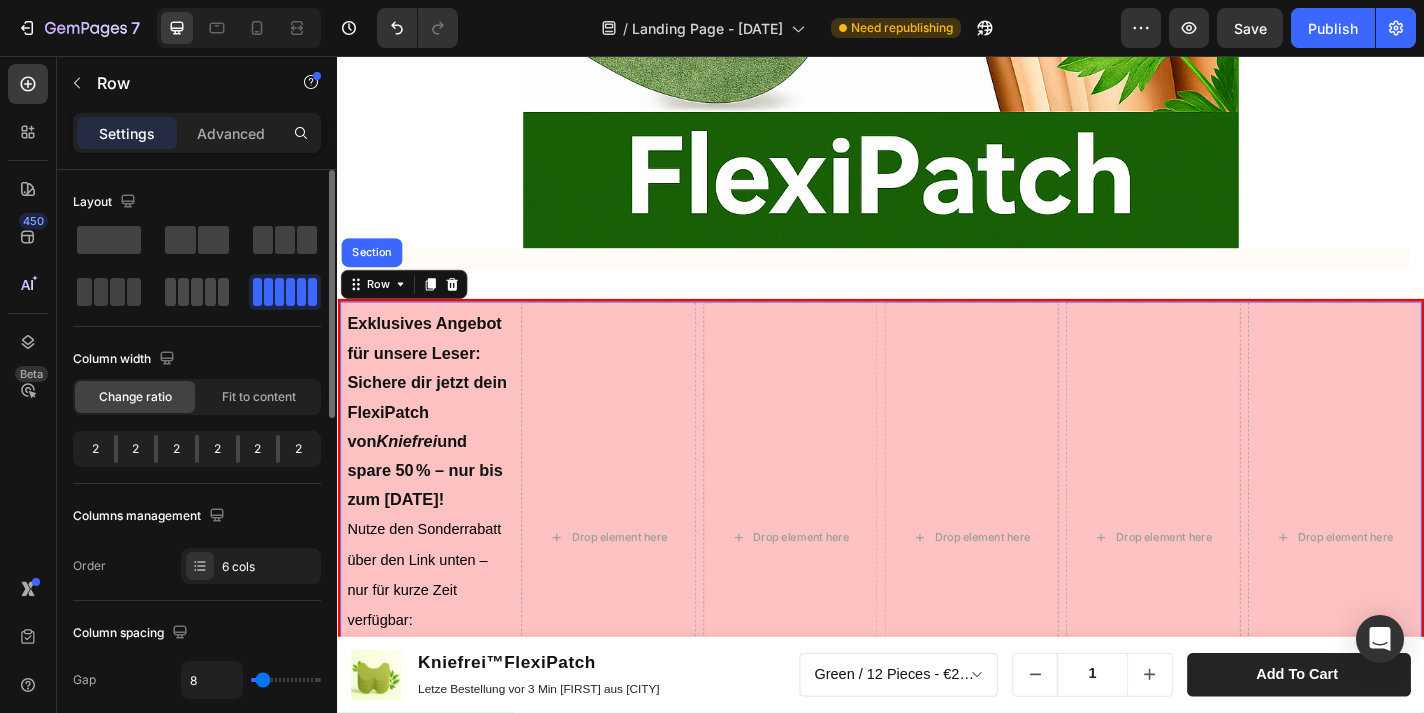 click 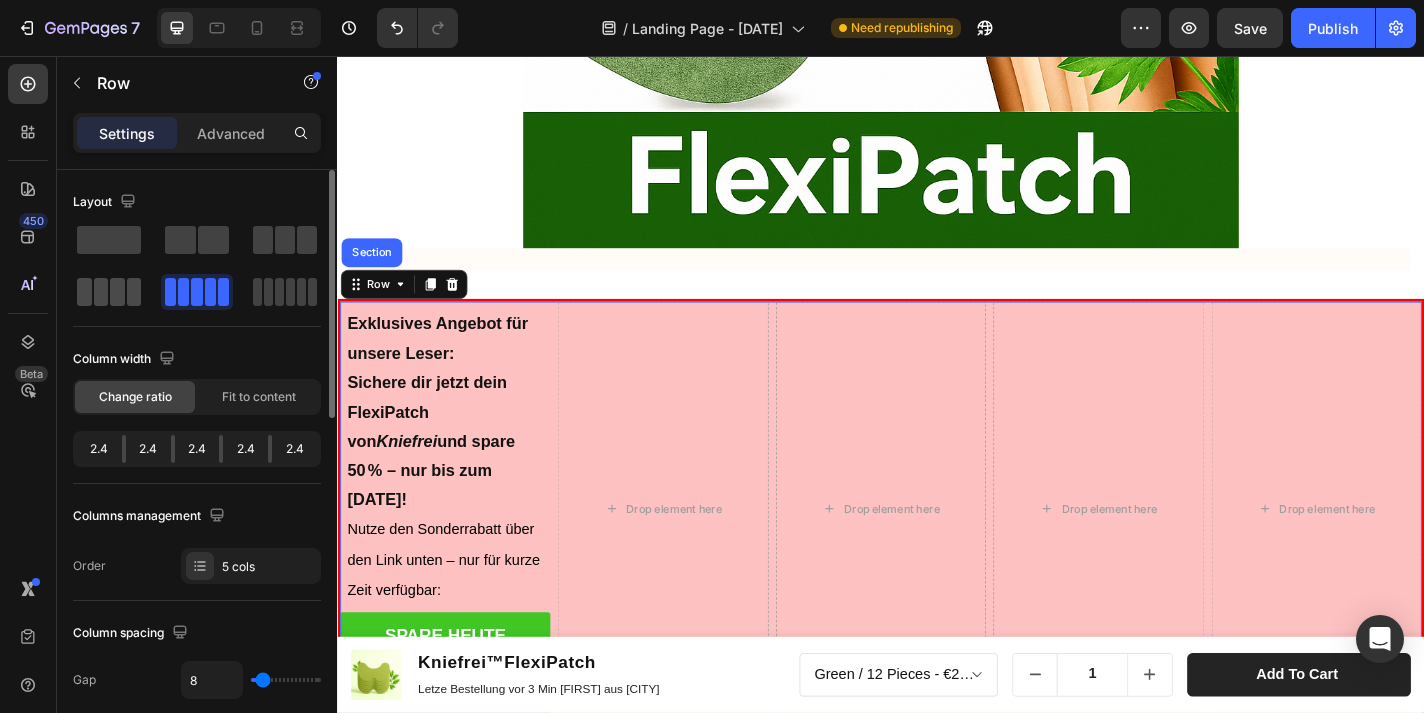 click 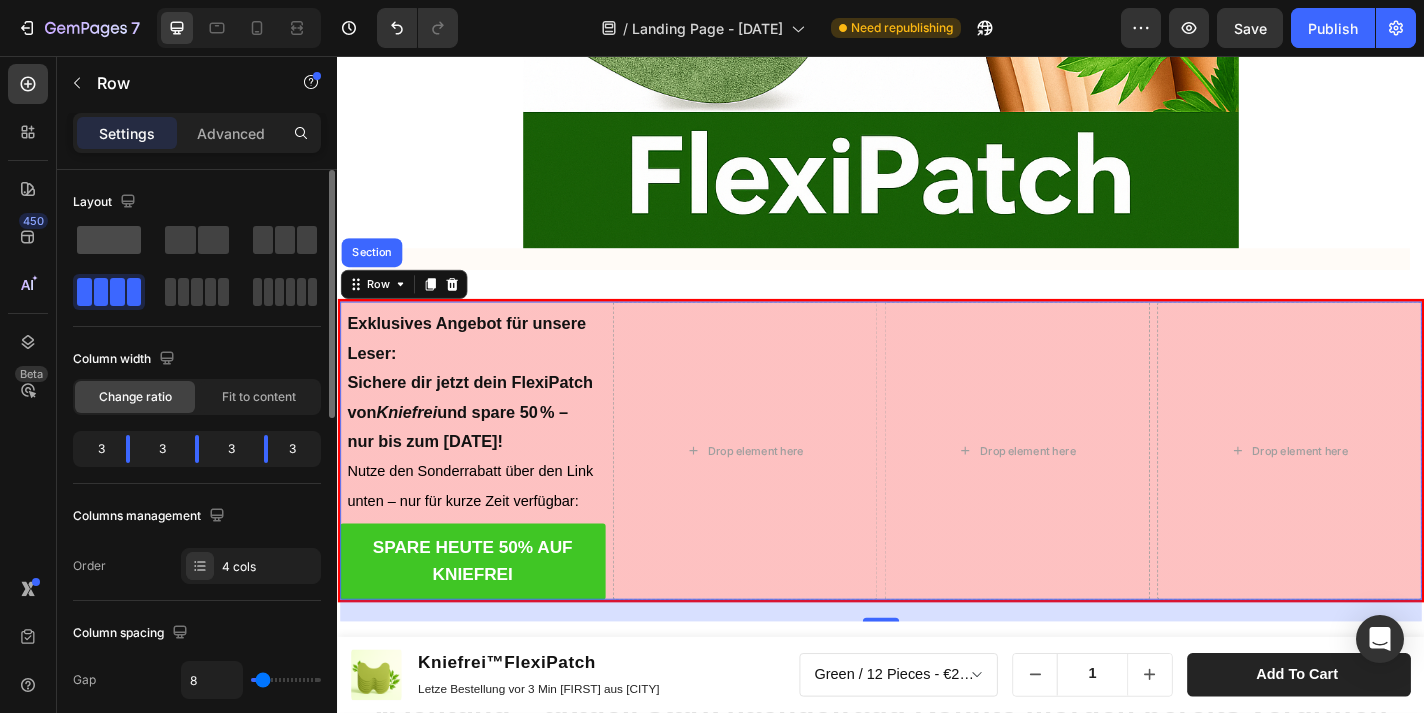 click 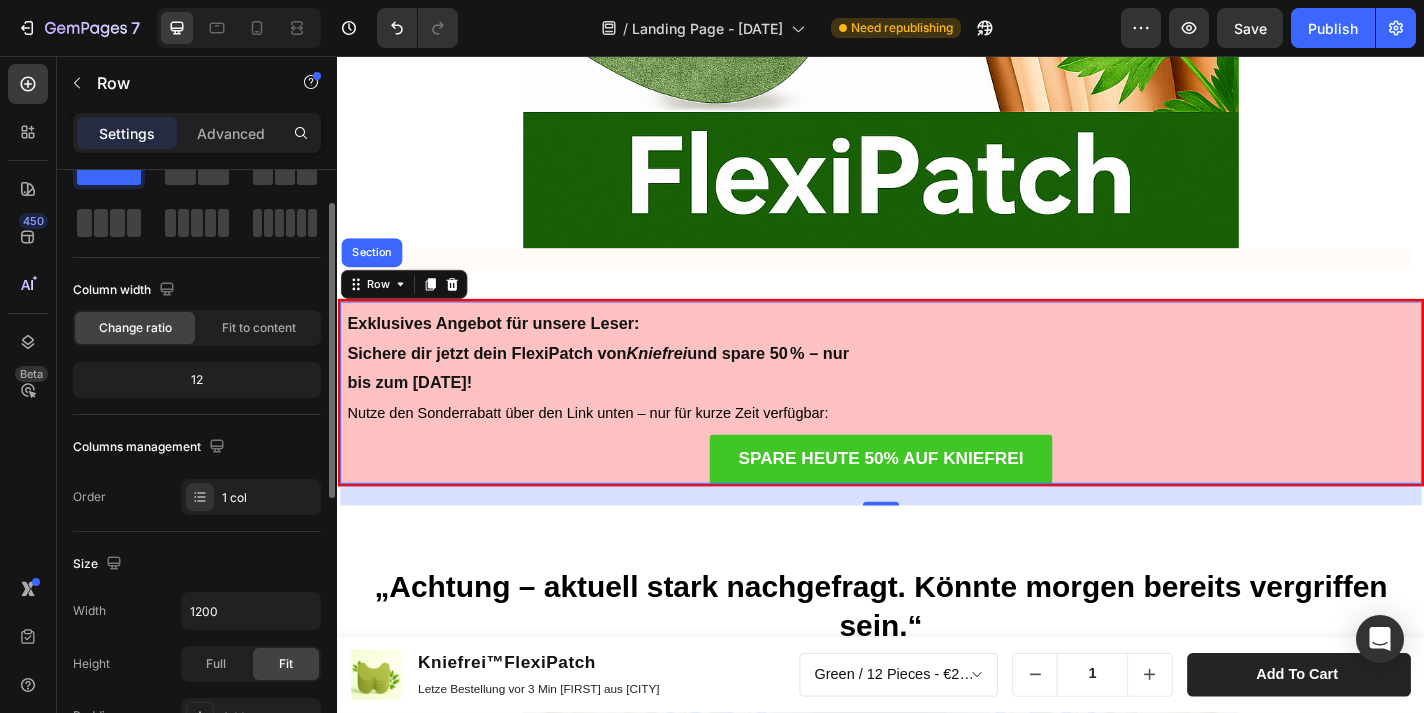 scroll, scrollTop: 71, scrollLeft: 0, axis: vertical 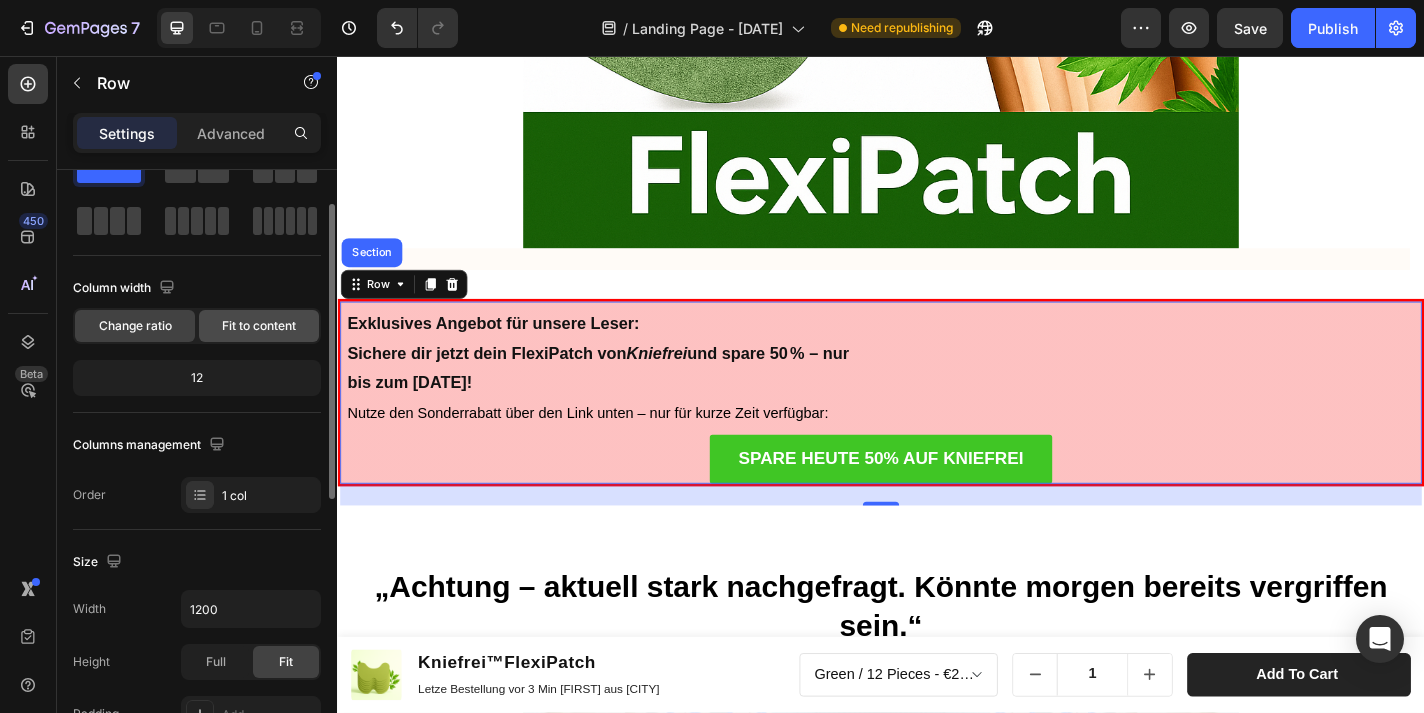 click on "Fit to content" 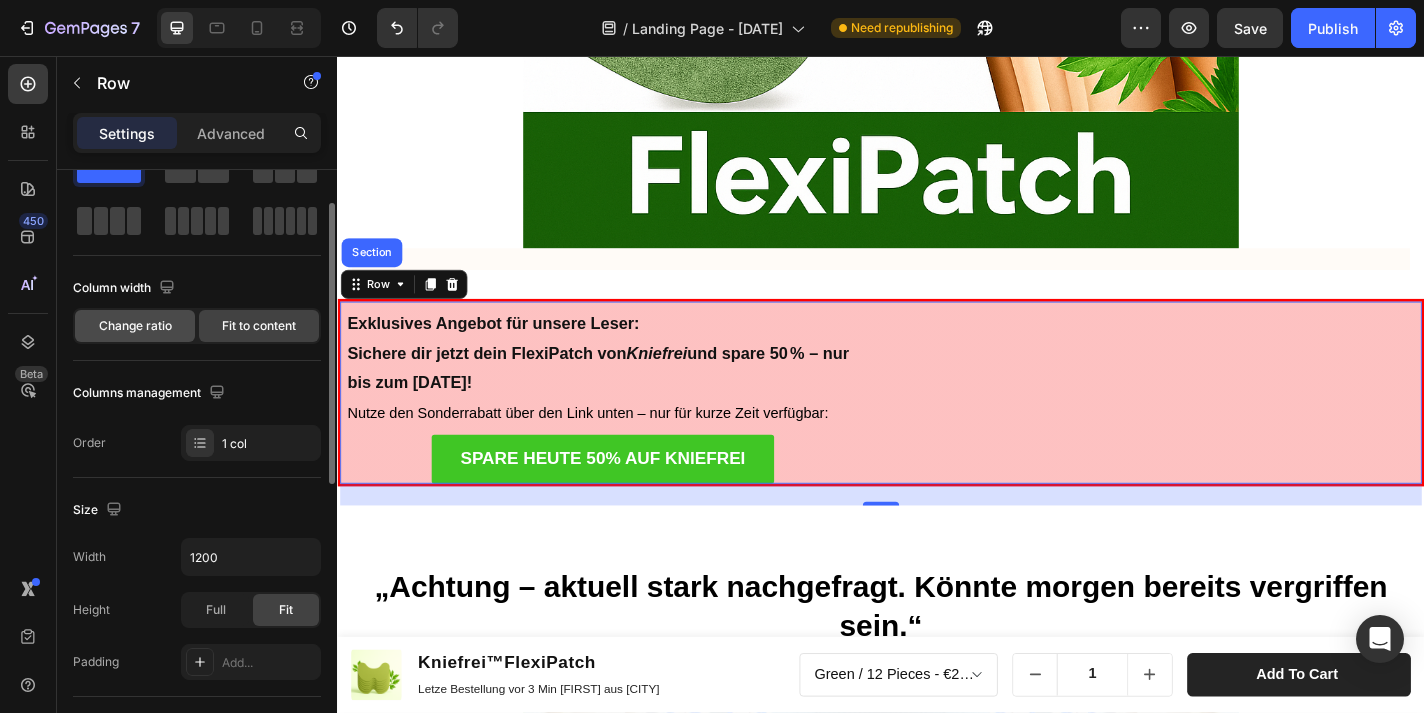 click on "Change ratio" 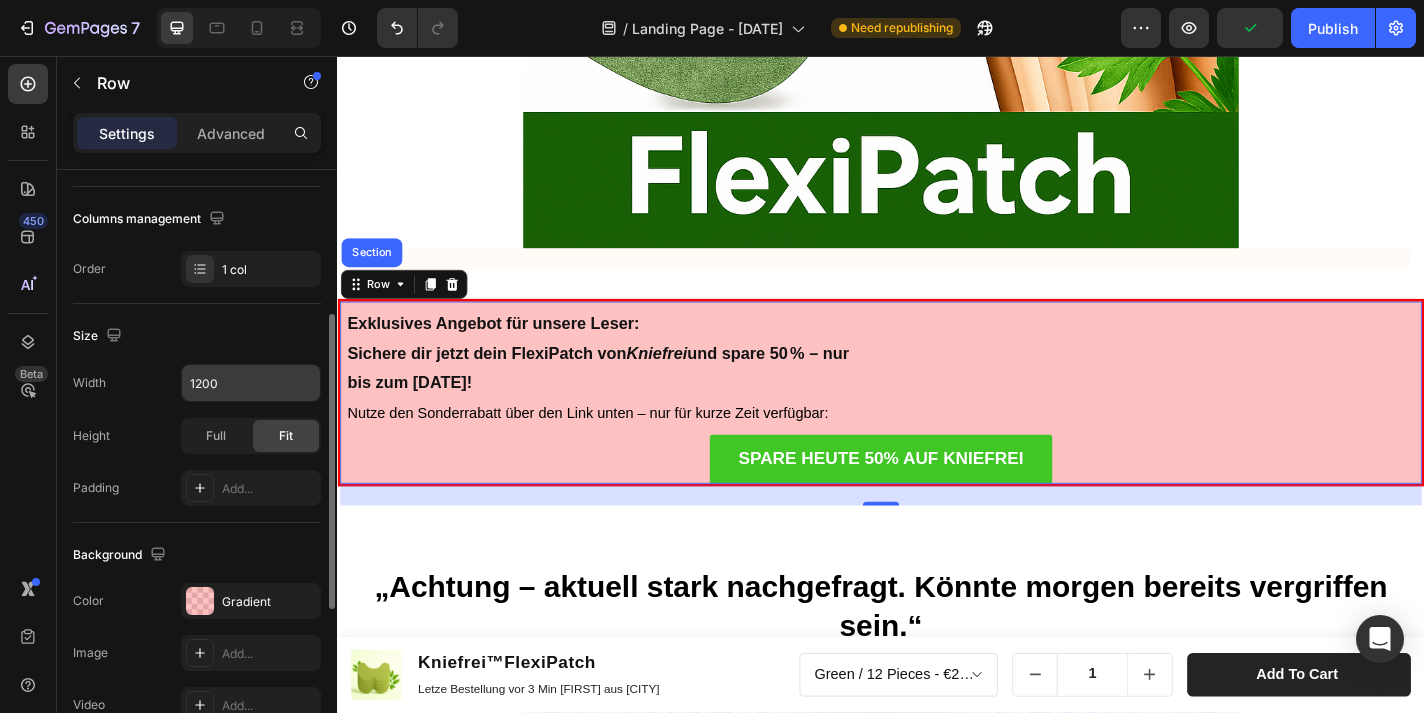 scroll, scrollTop: 301, scrollLeft: 0, axis: vertical 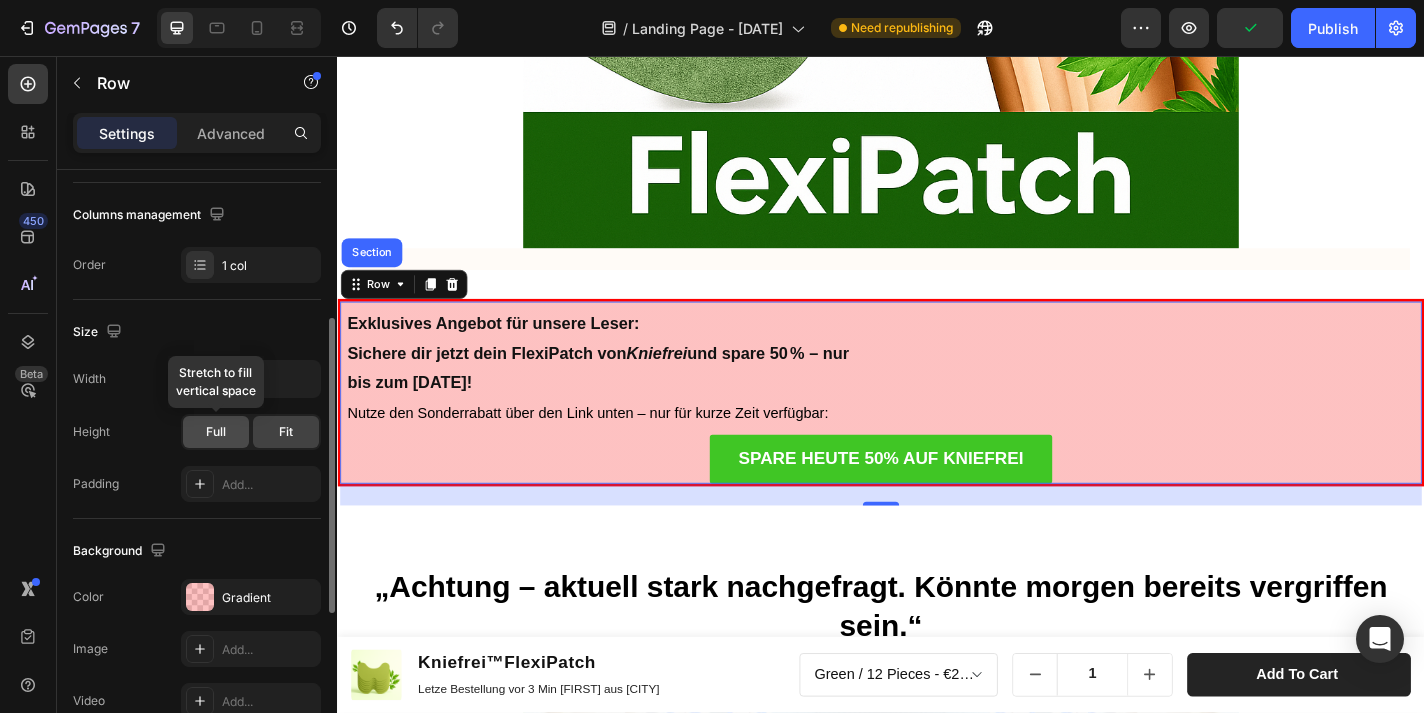 click on "Full" 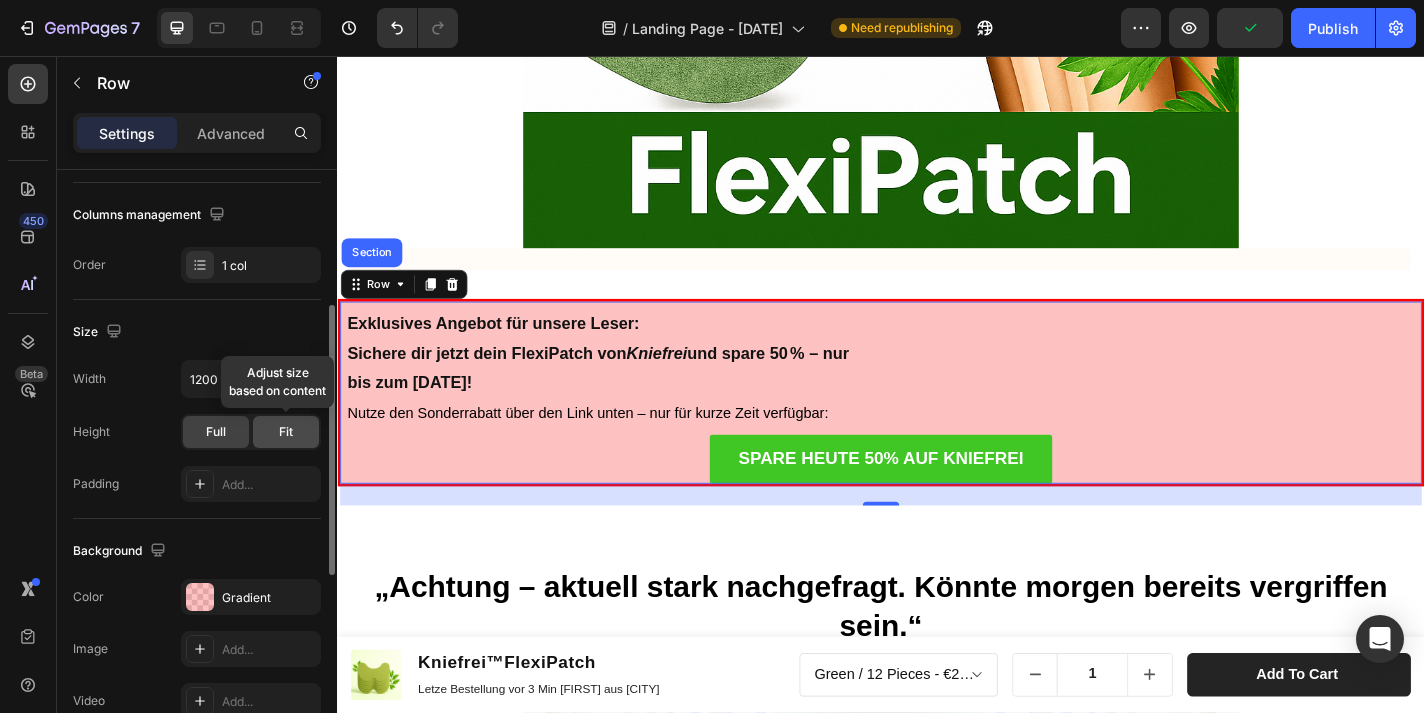 click on "Fit" 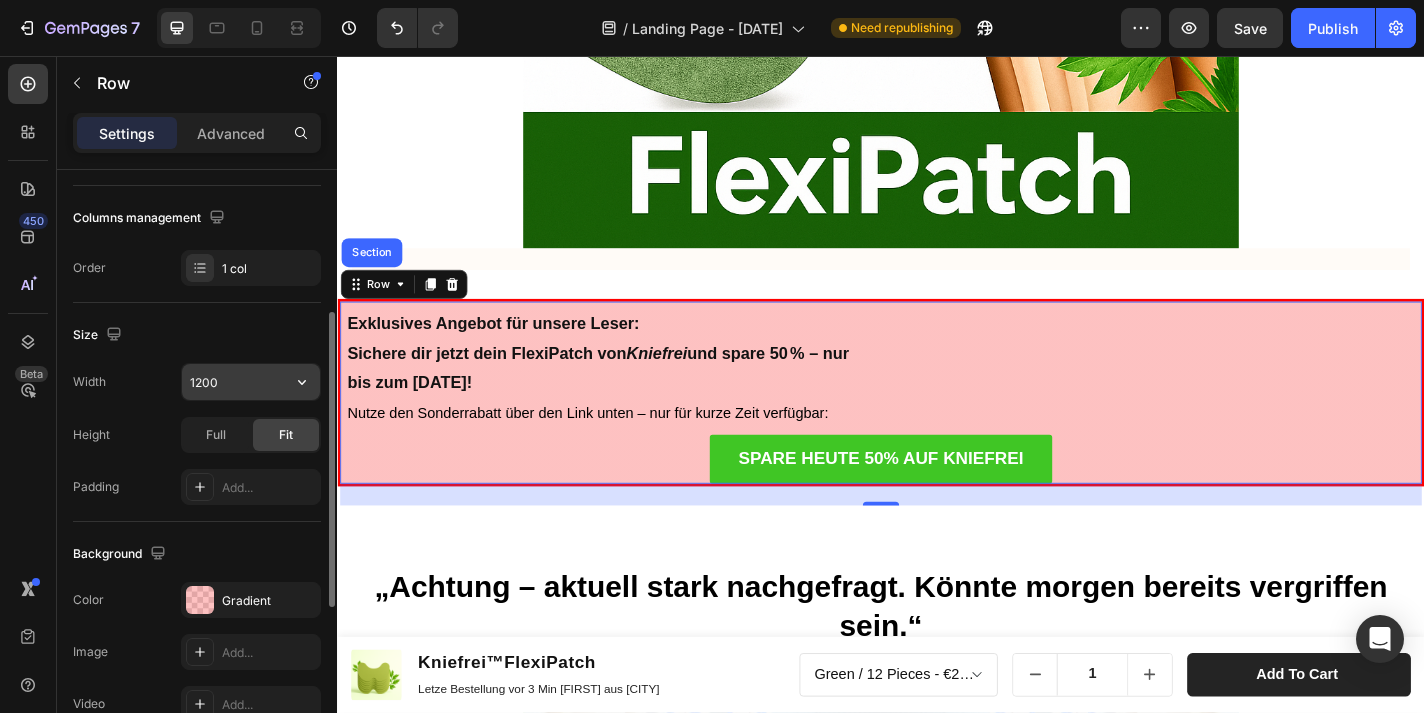 scroll, scrollTop: 295, scrollLeft: 0, axis: vertical 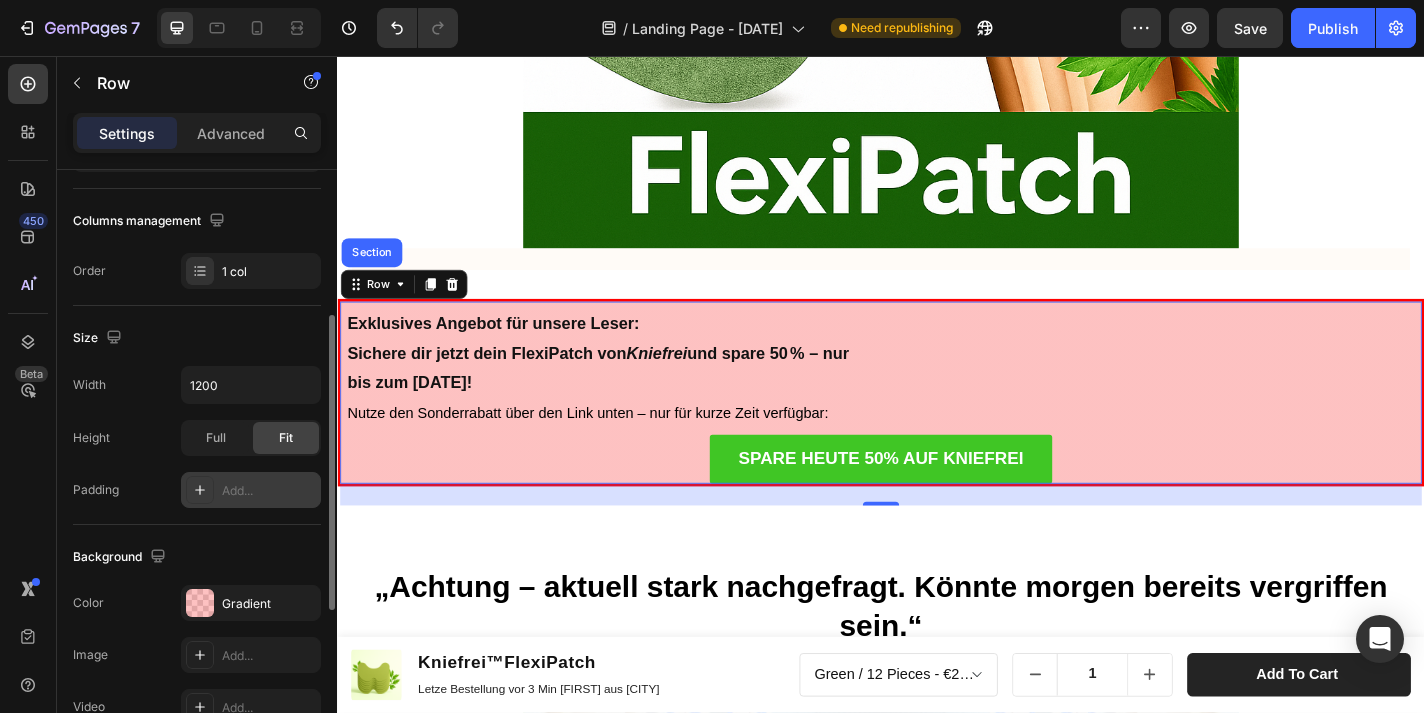 click on "Add..." at bounding box center [269, 491] 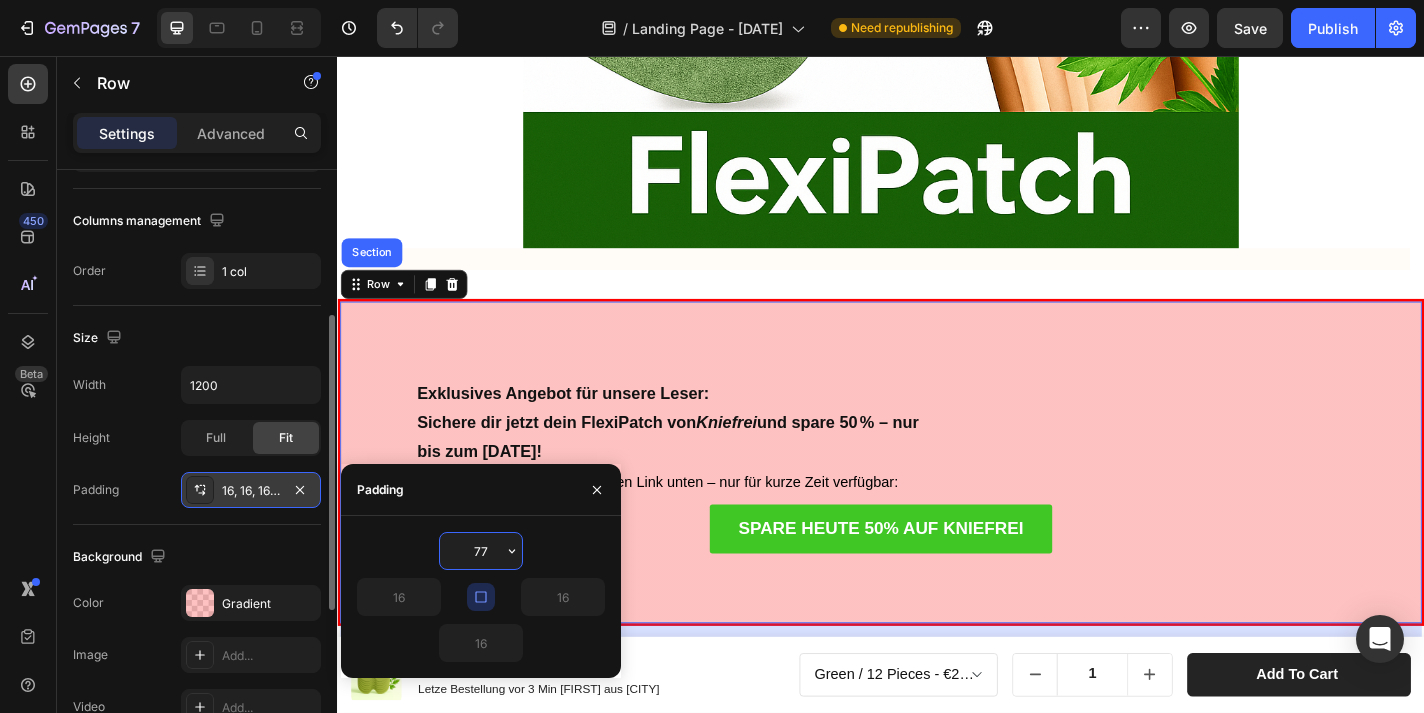type on "7" 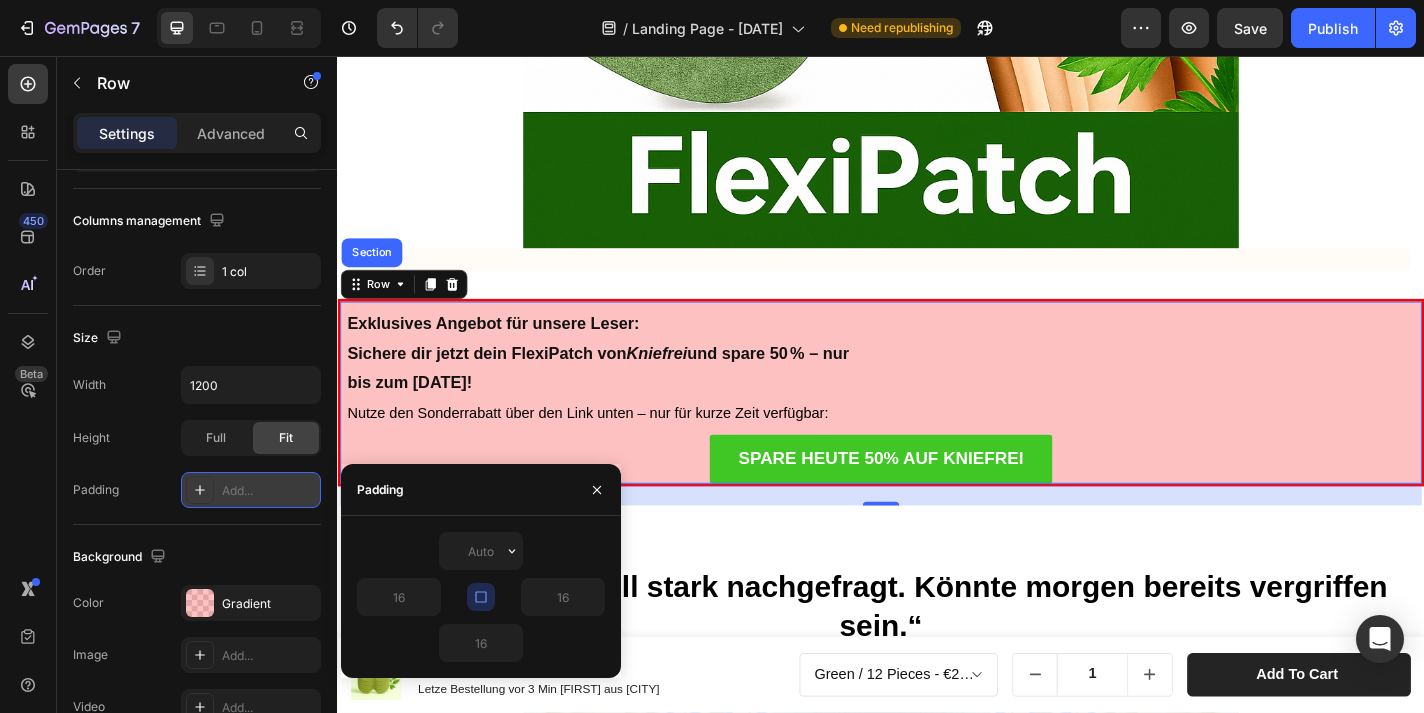 type on "0" 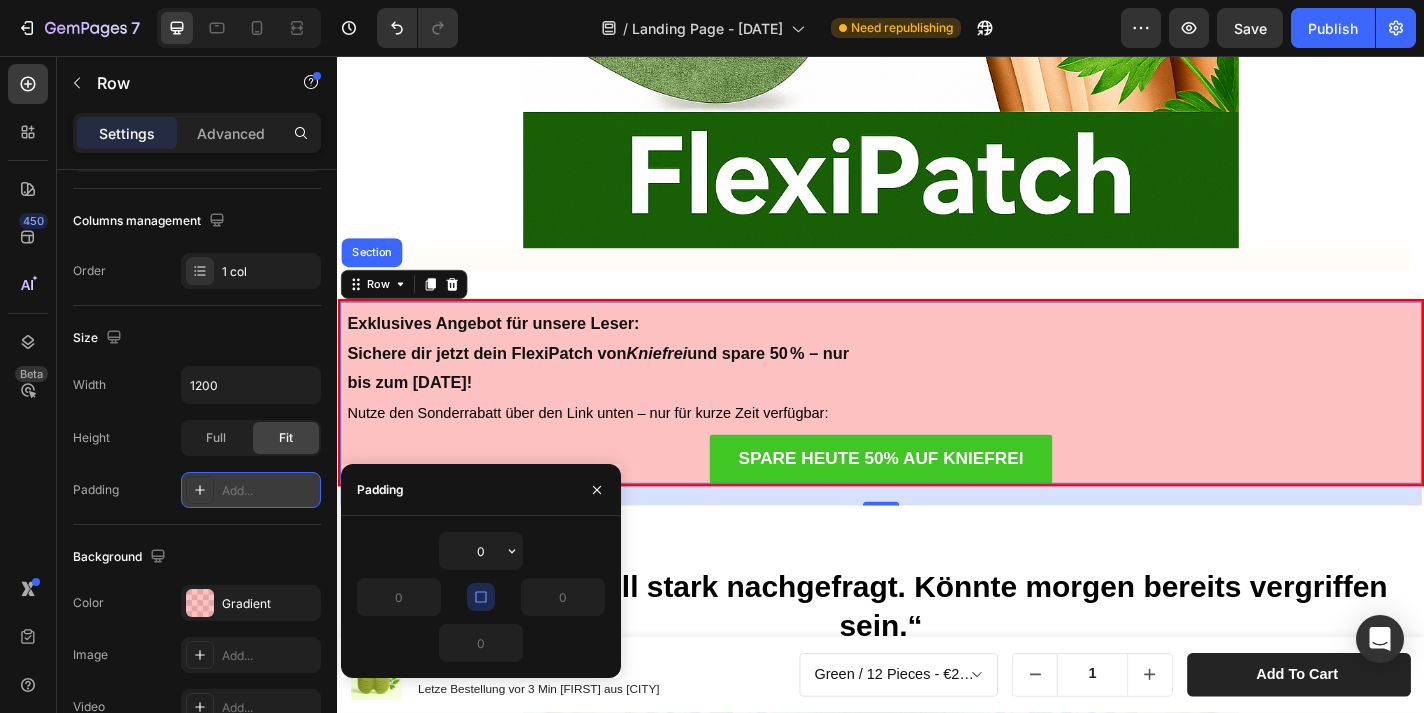 click at bounding box center (481, 597) 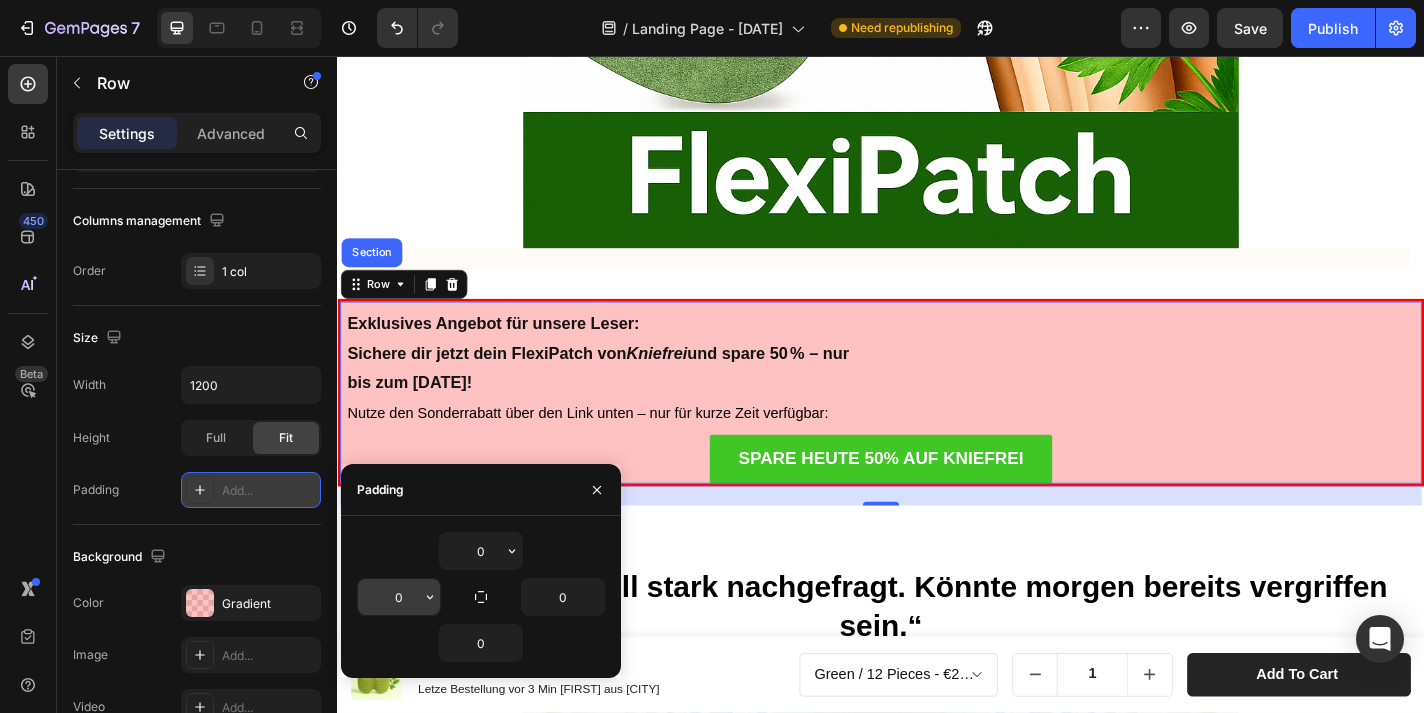 click on "0" at bounding box center (399, 597) 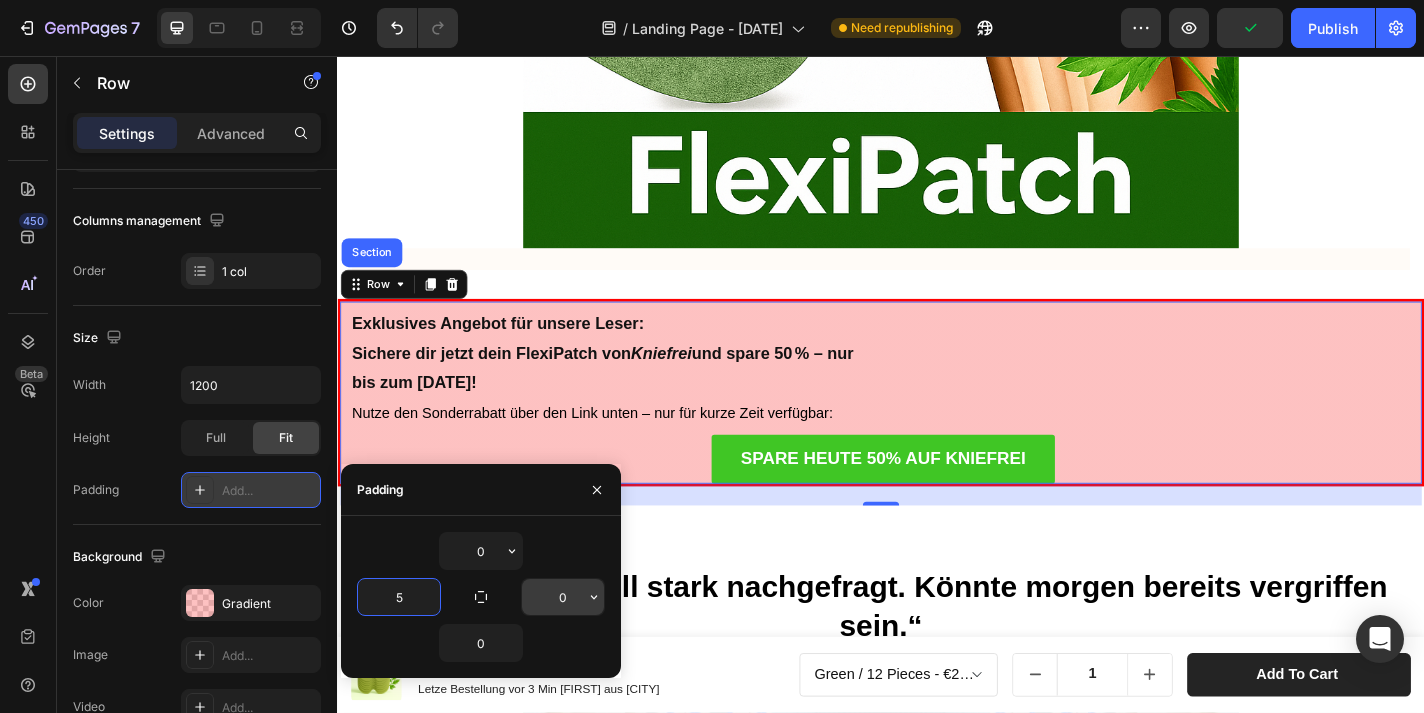 type on "5" 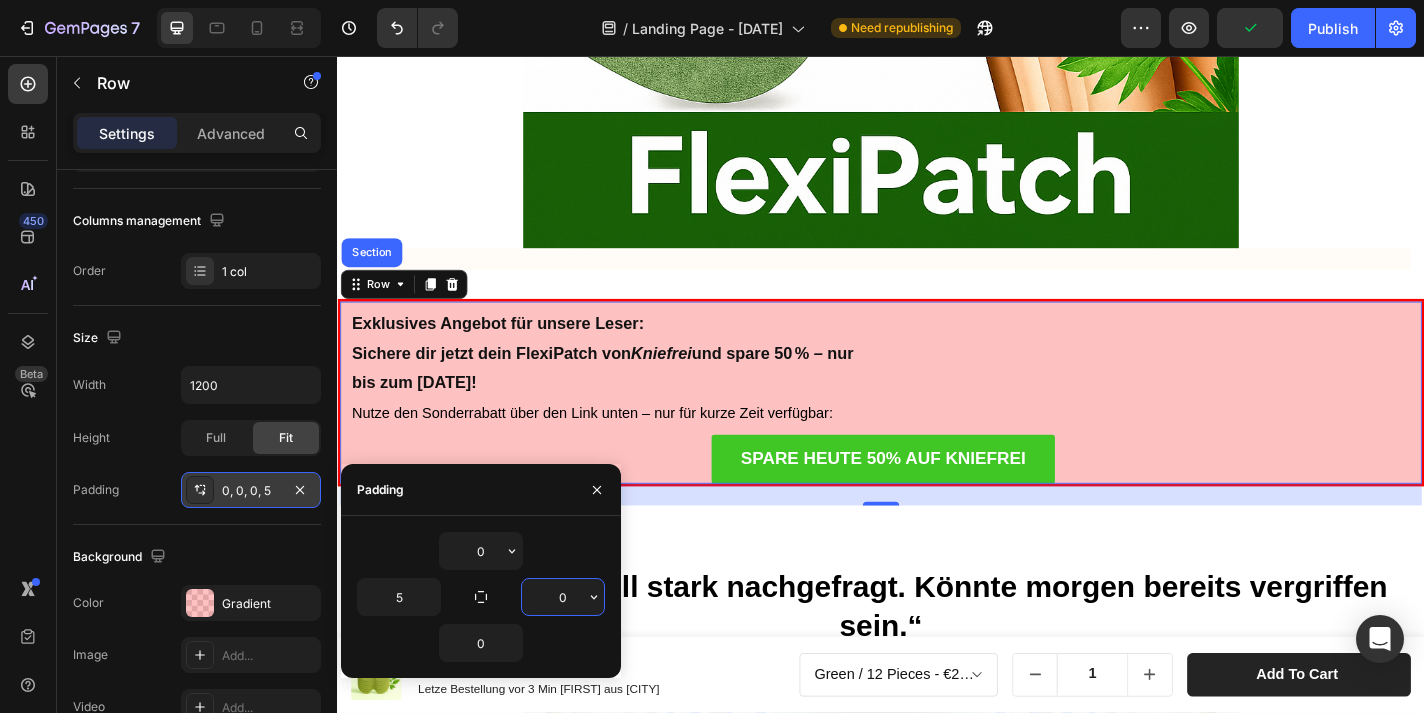 click on "0" at bounding box center [563, 597] 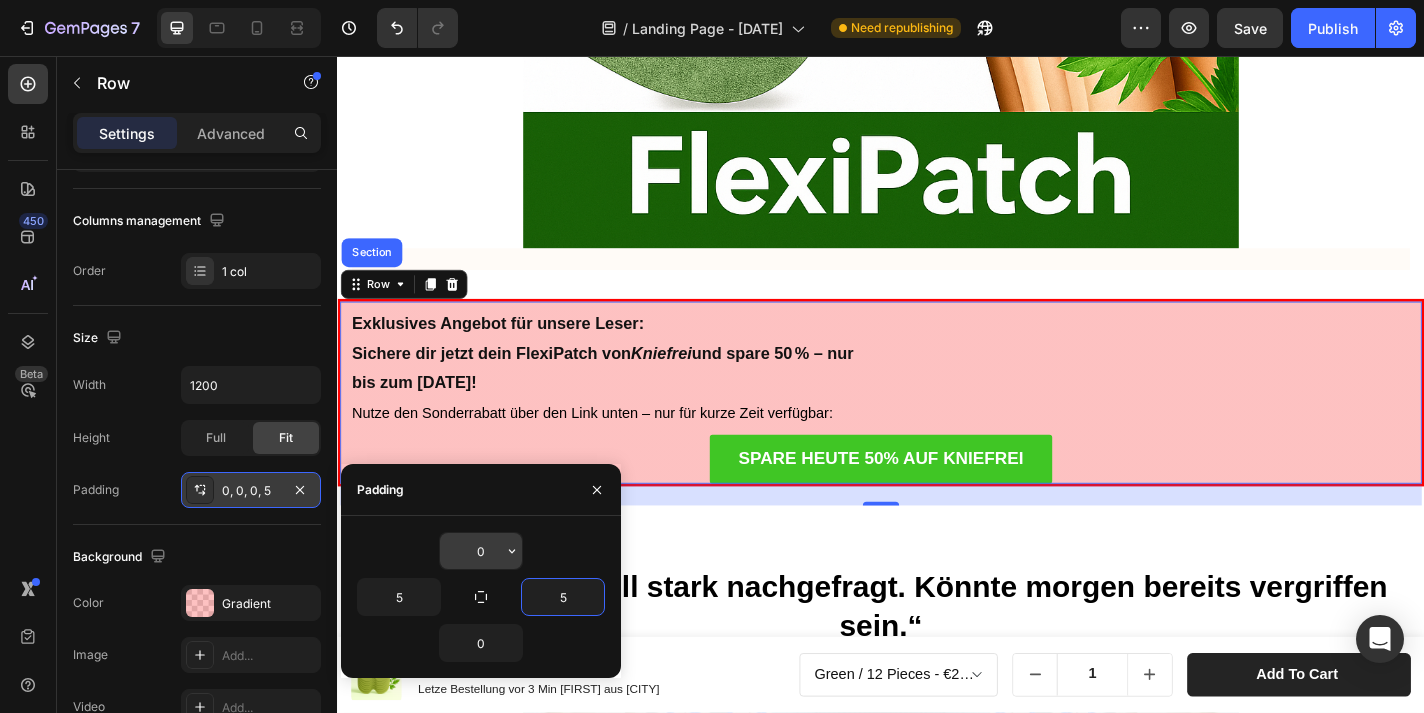 type on "5" 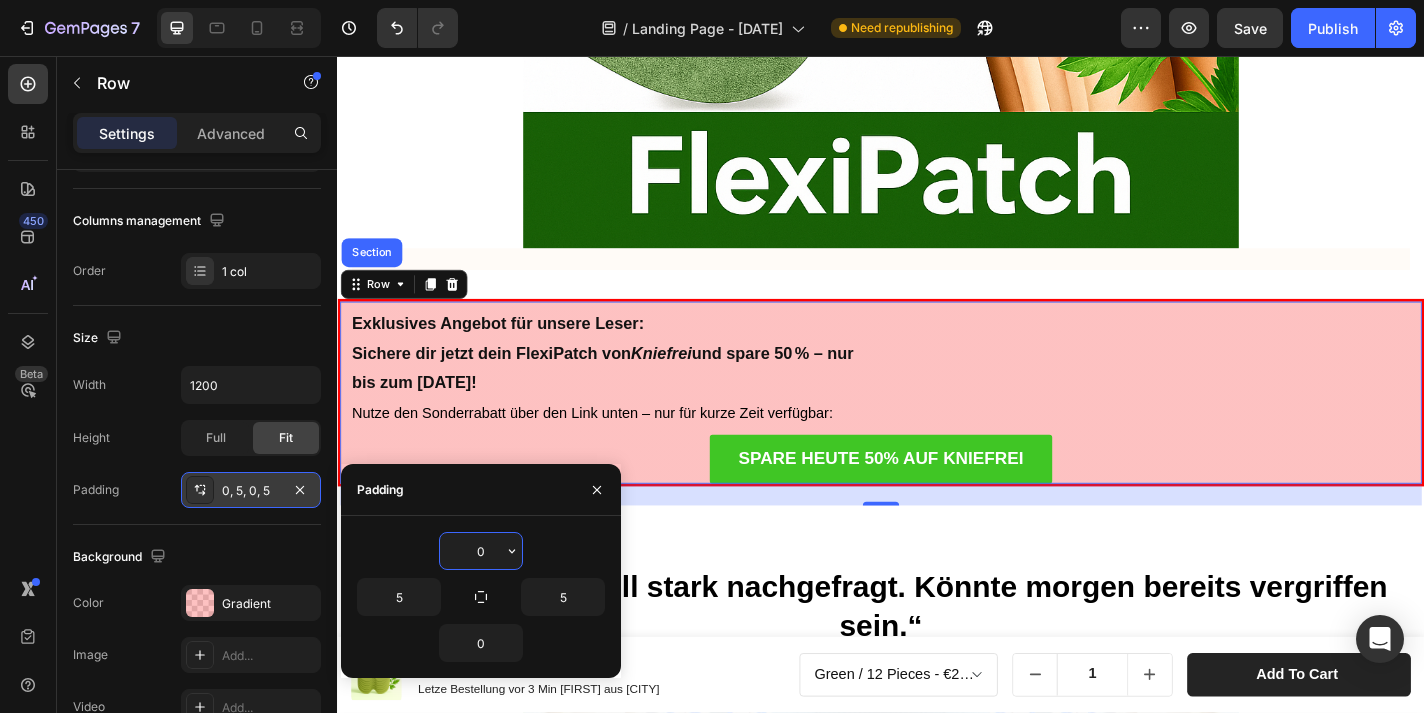 click on "0" at bounding box center (481, 551) 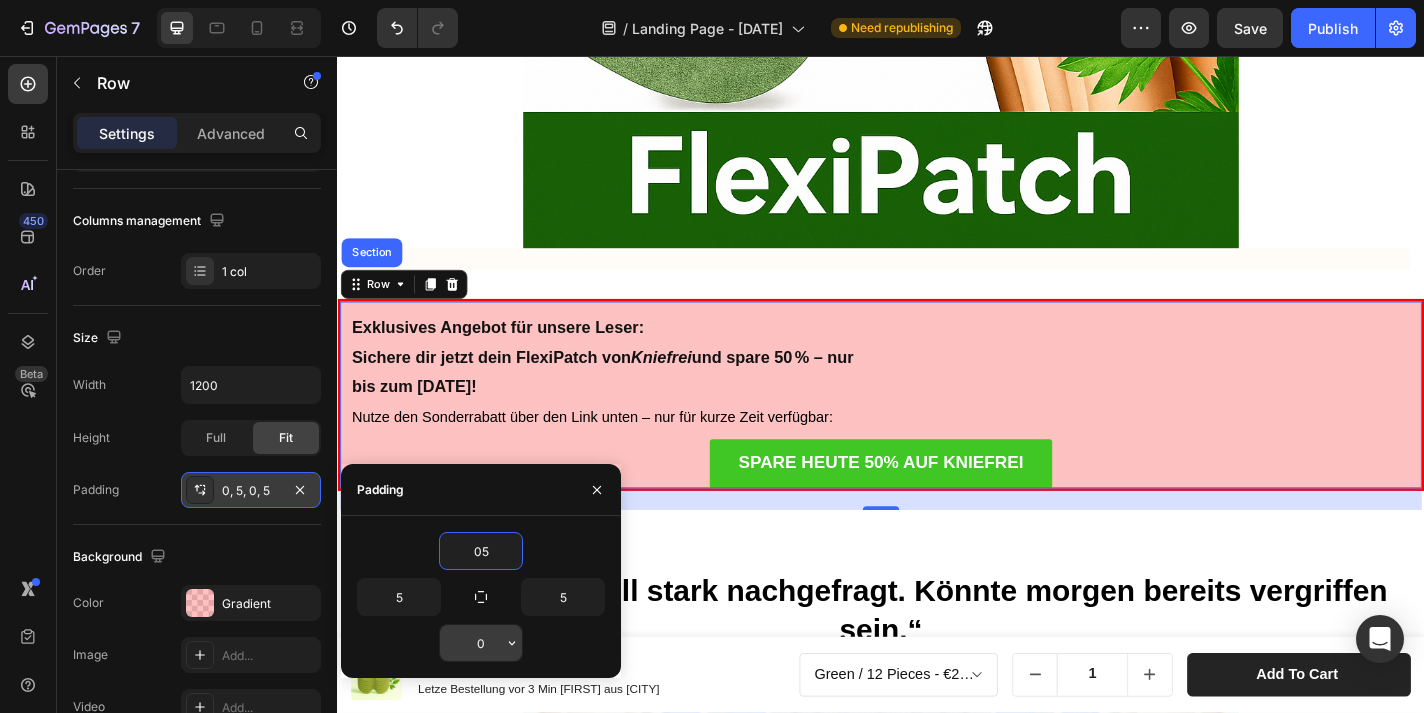 type on "5" 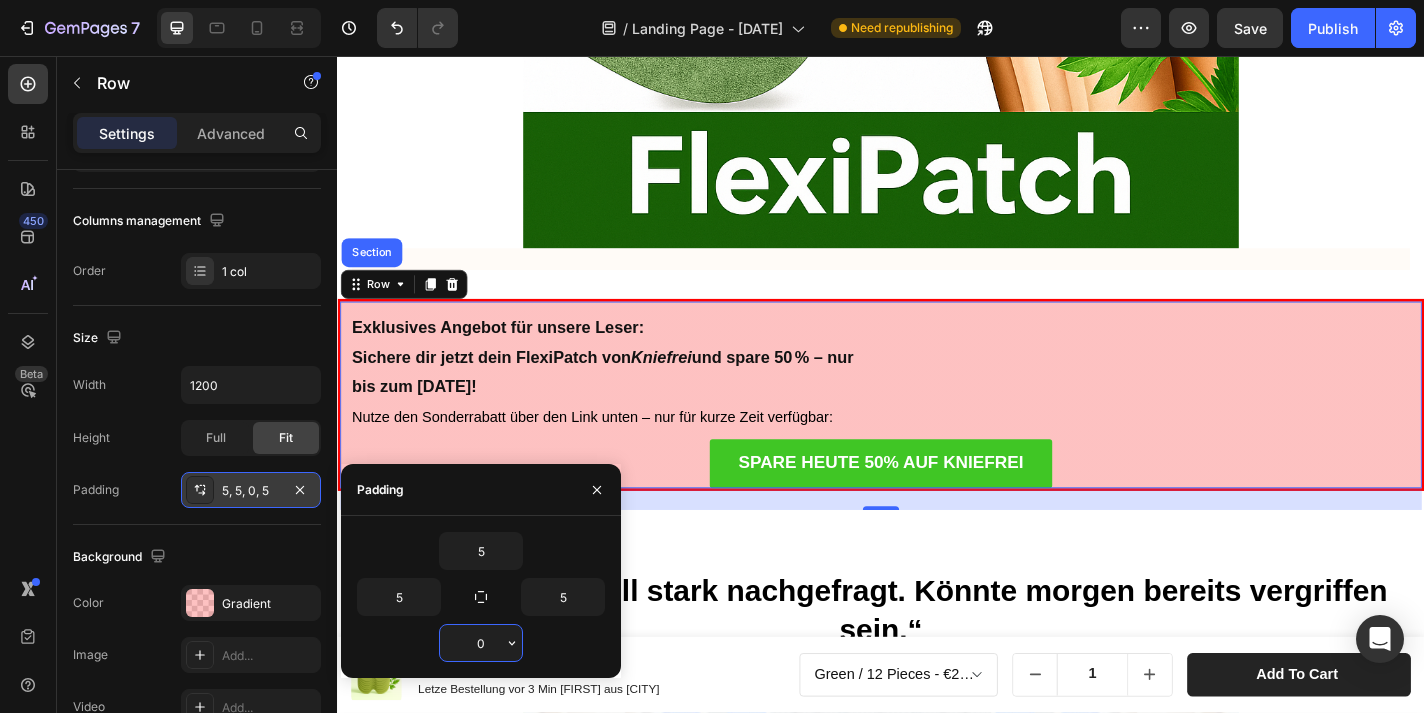 click on "0" at bounding box center (481, 643) 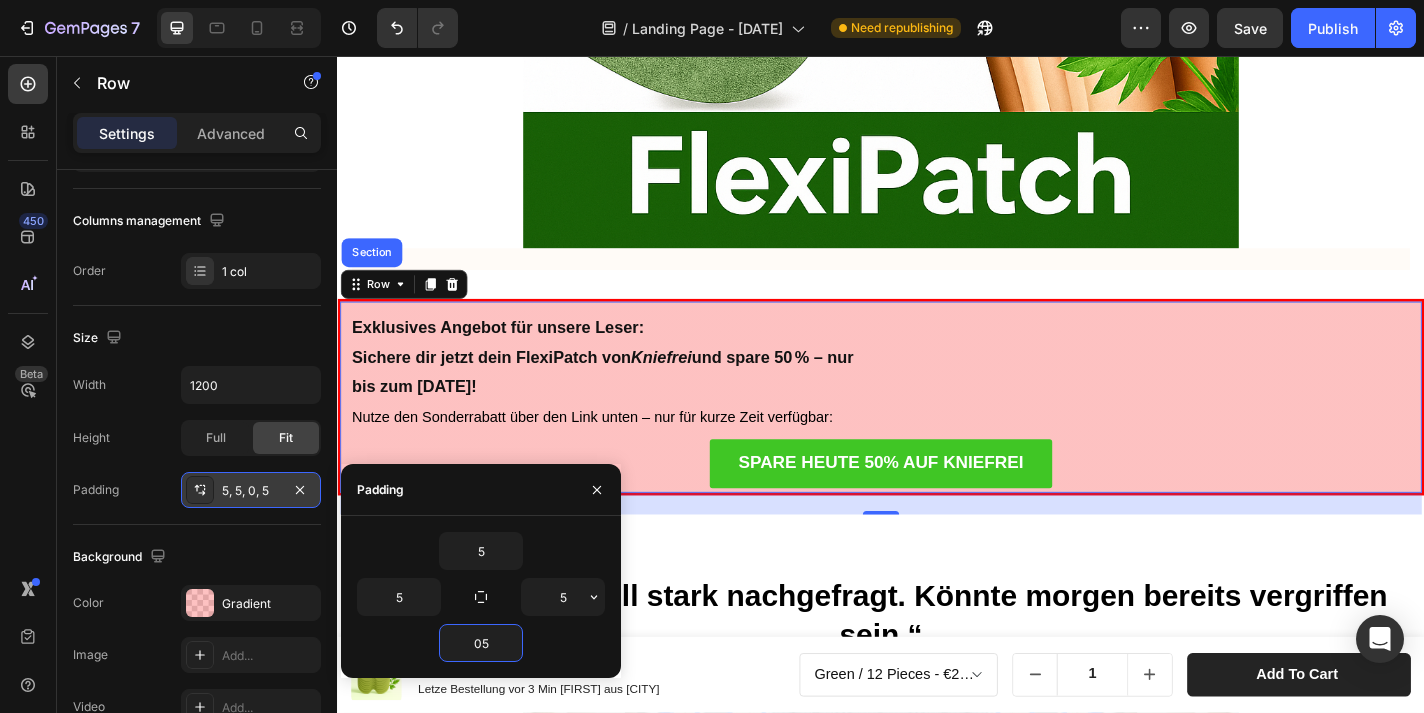 type on "5" 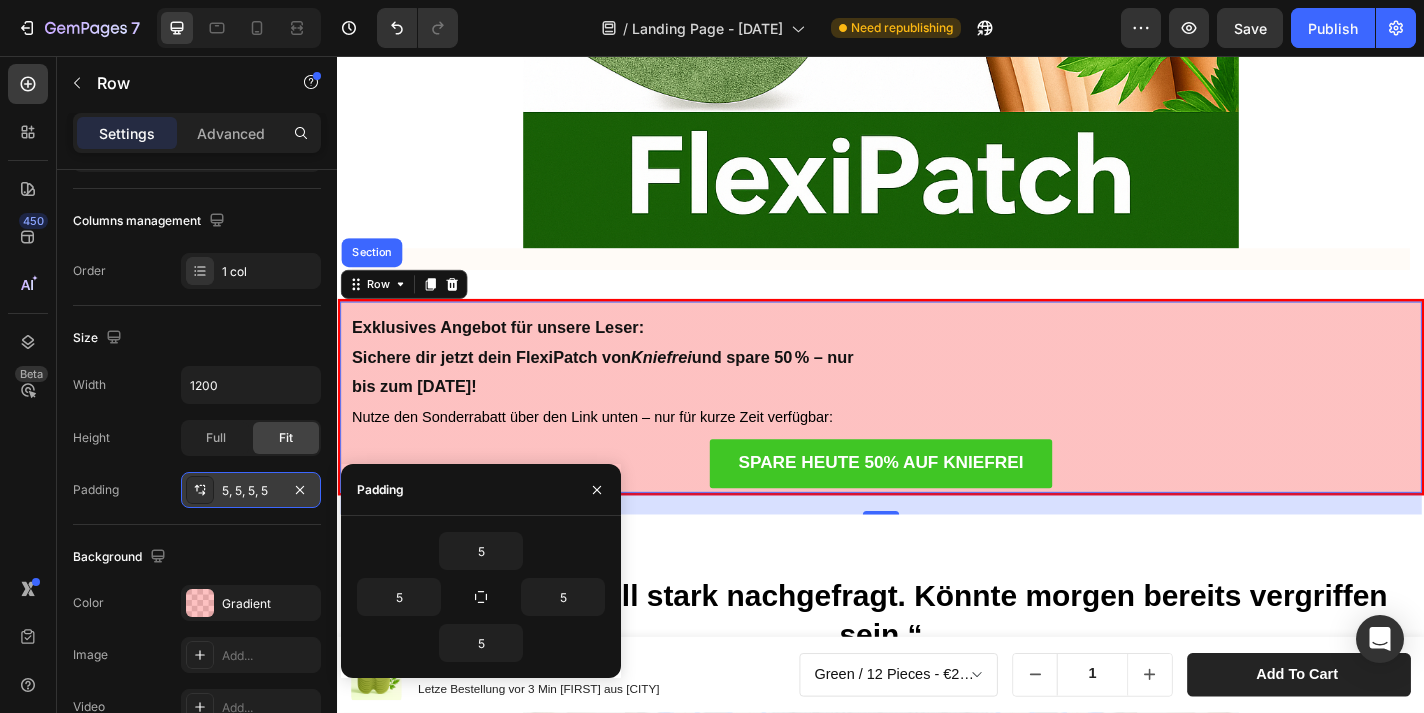 click on "5 5 5 5" at bounding box center (481, 597) 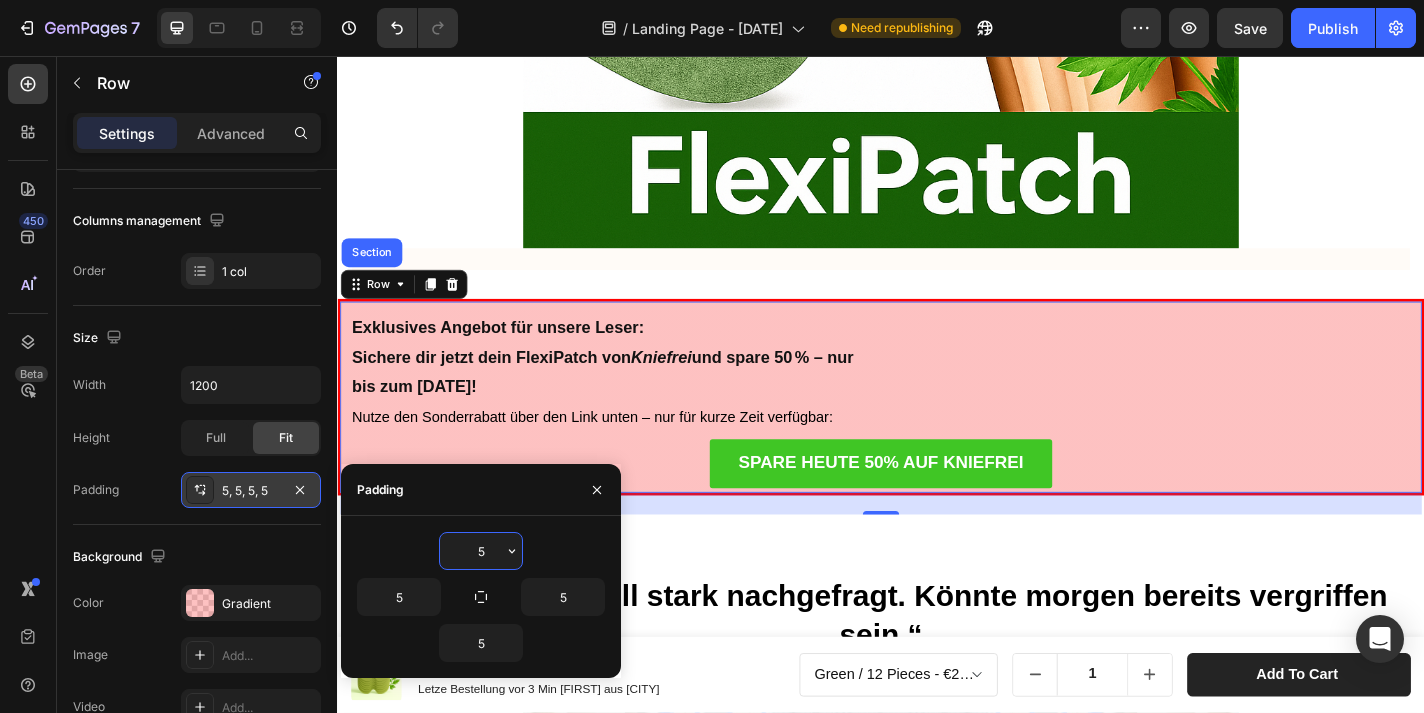 click on "5" at bounding box center [481, 551] 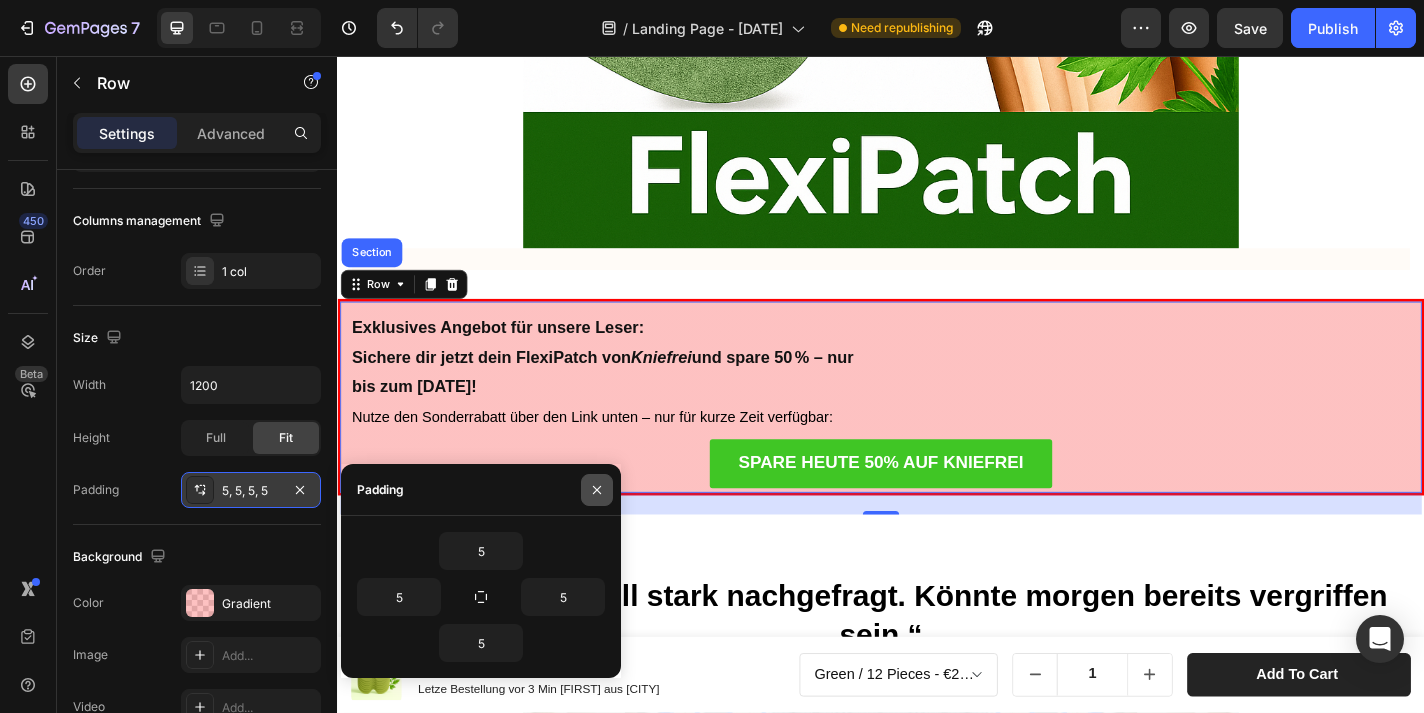 click at bounding box center [597, 490] 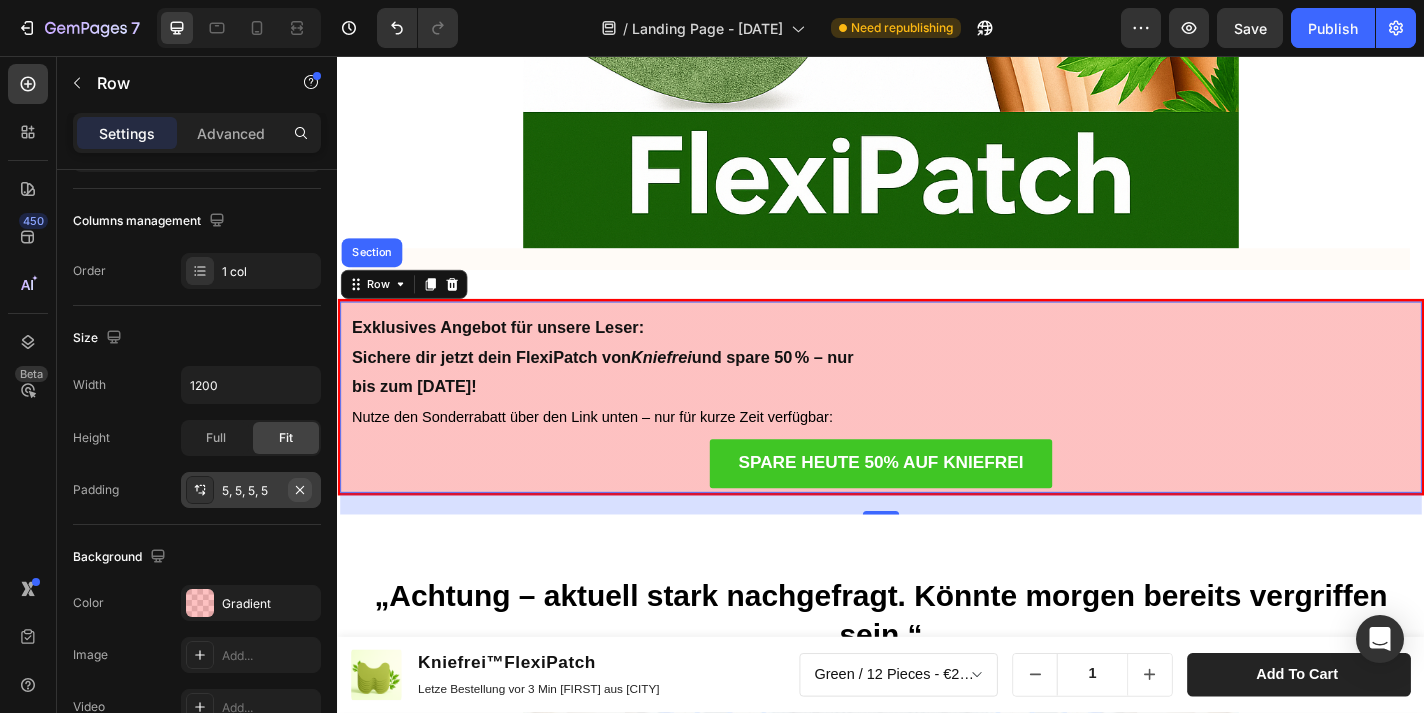 click 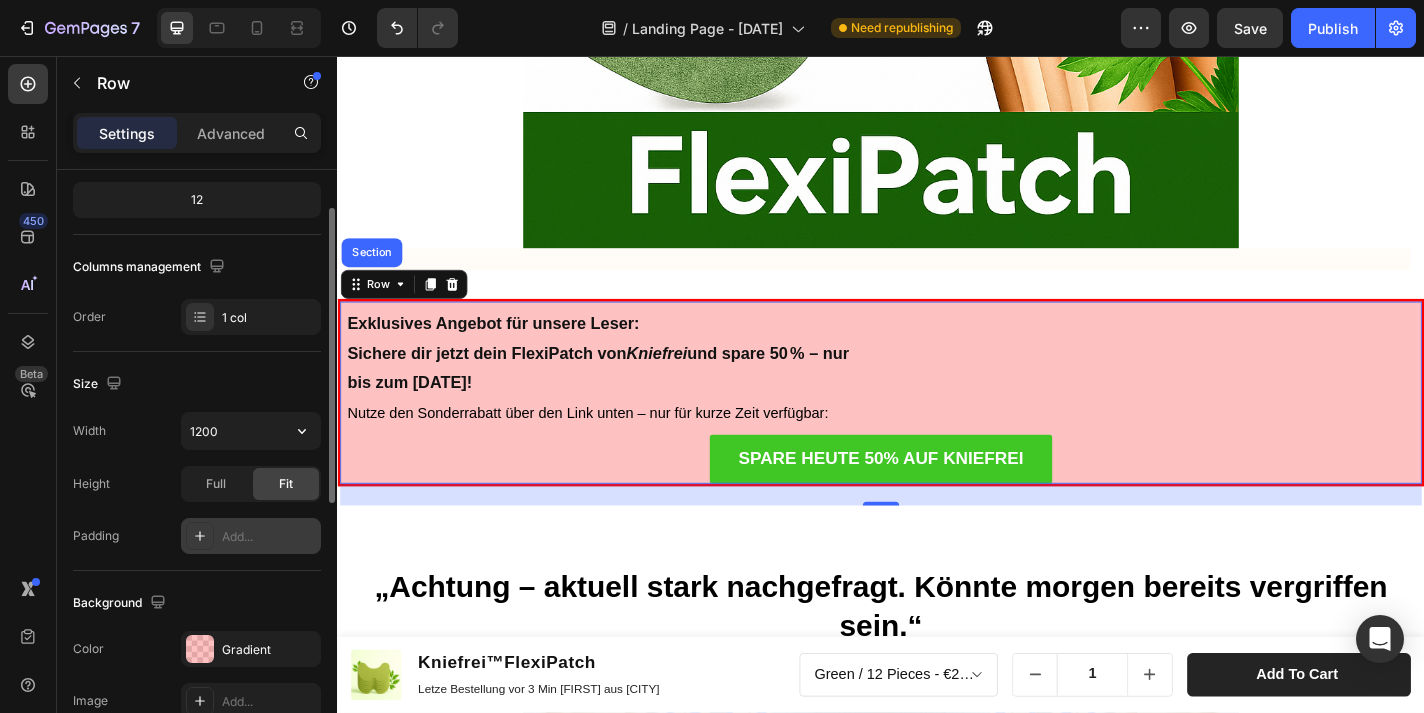 scroll, scrollTop: 154, scrollLeft: 0, axis: vertical 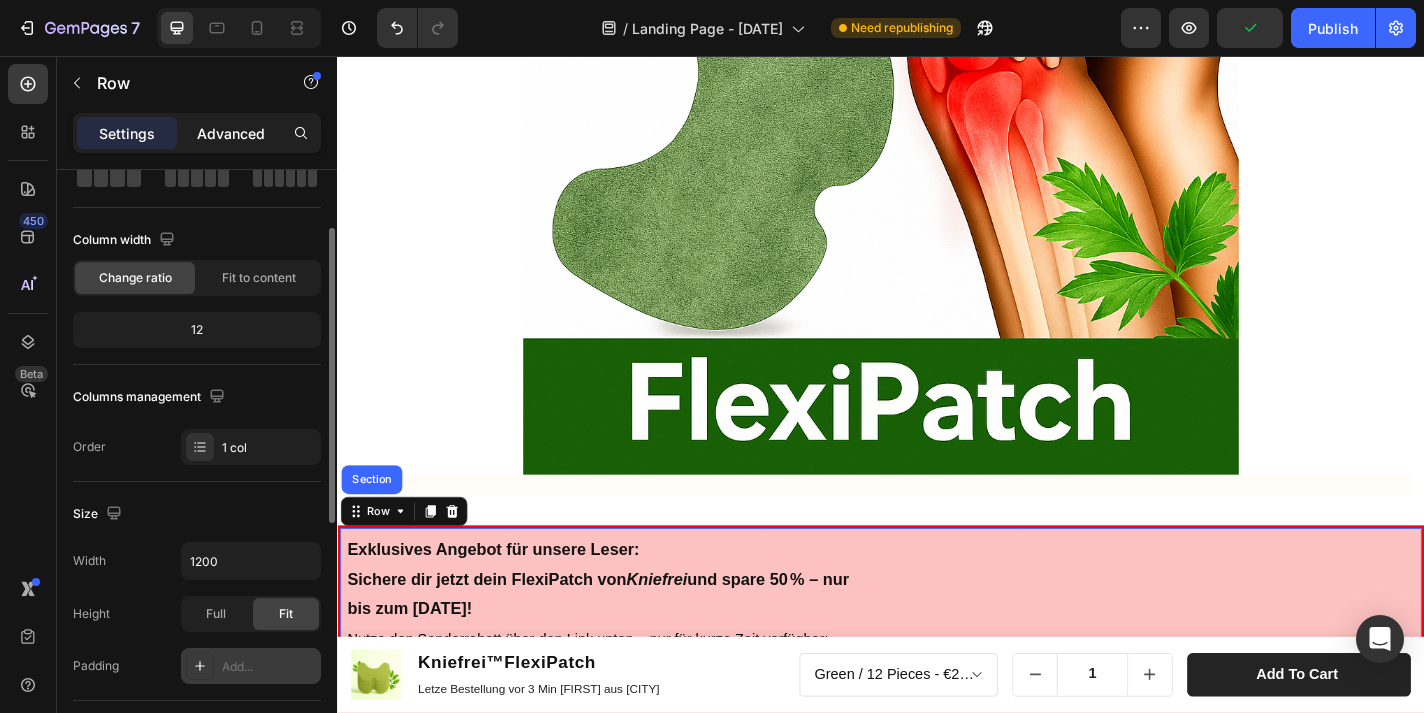 click on "Advanced" at bounding box center [231, 133] 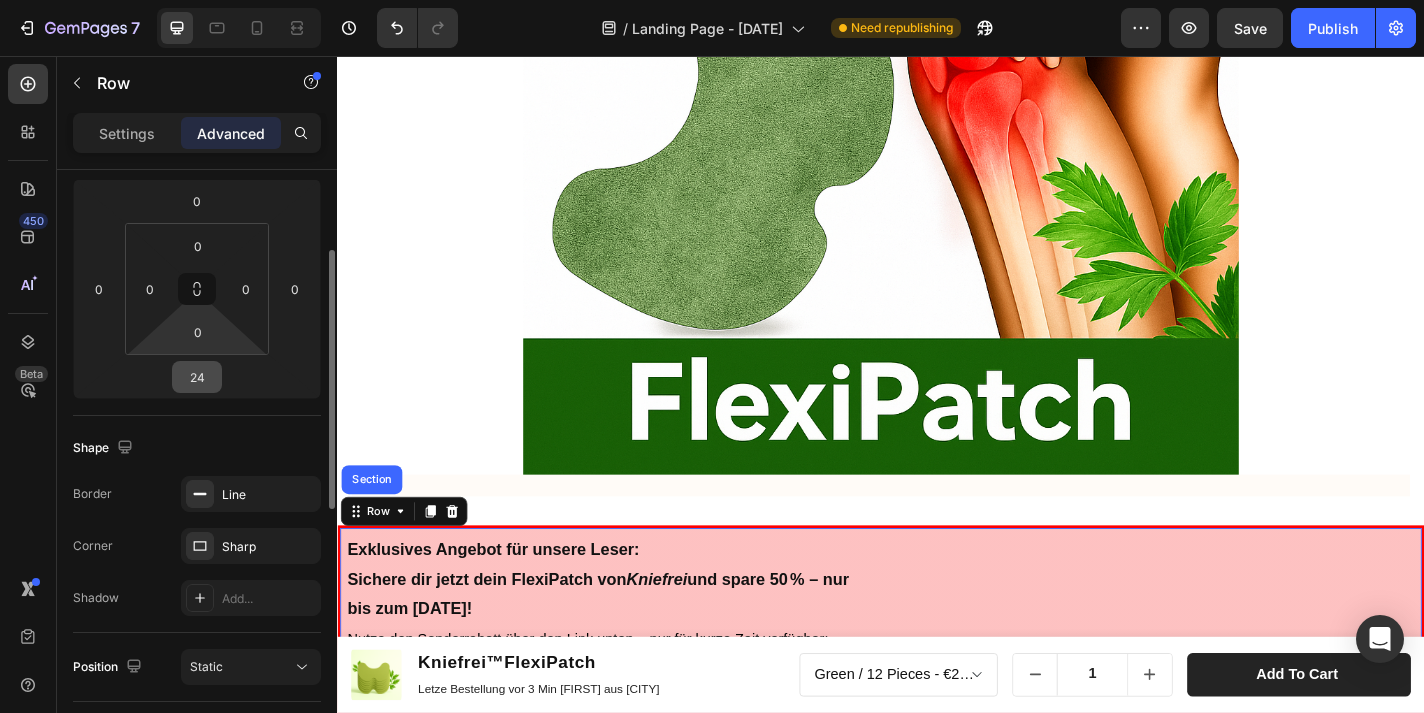 scroll, scrollTop: 270, scrollLeft: 0, axis: vertical 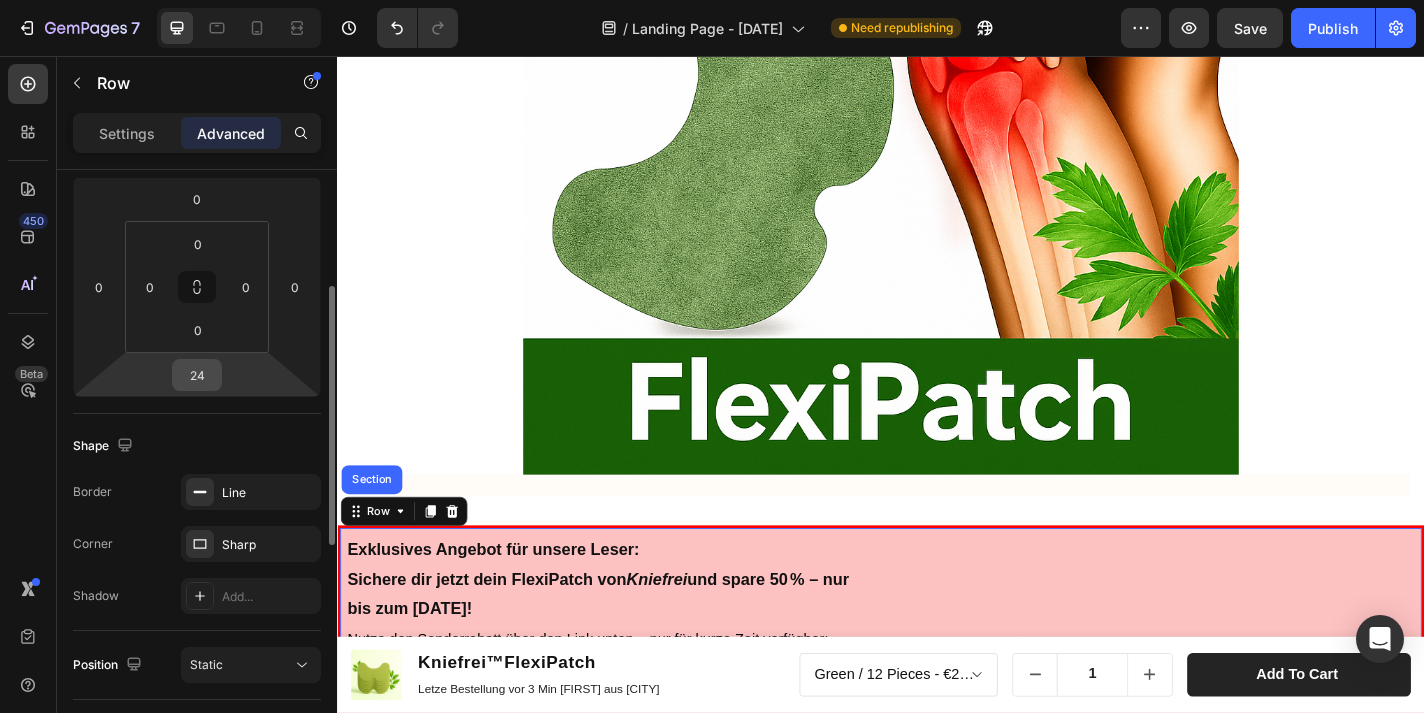 click on "24" at bounding box center [197, 375] 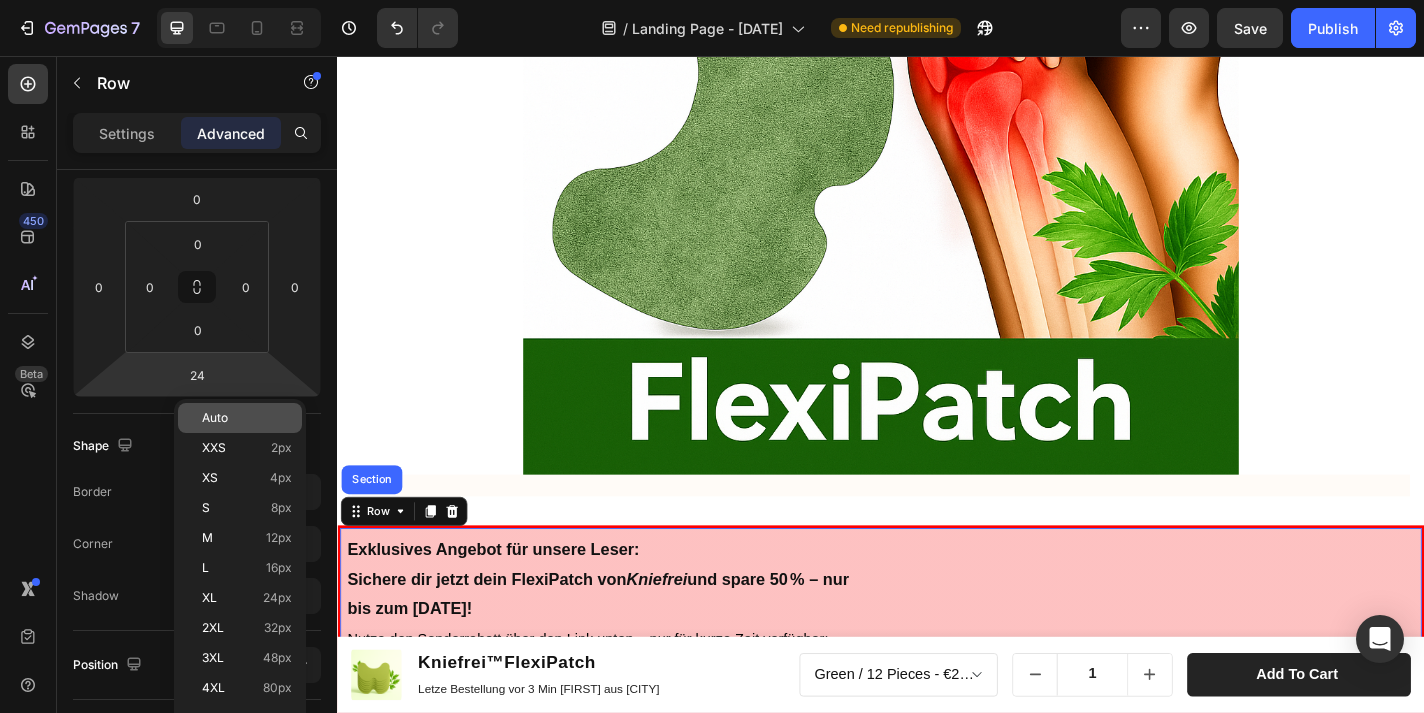 click on "Auto" at bounding box center (215, 418) 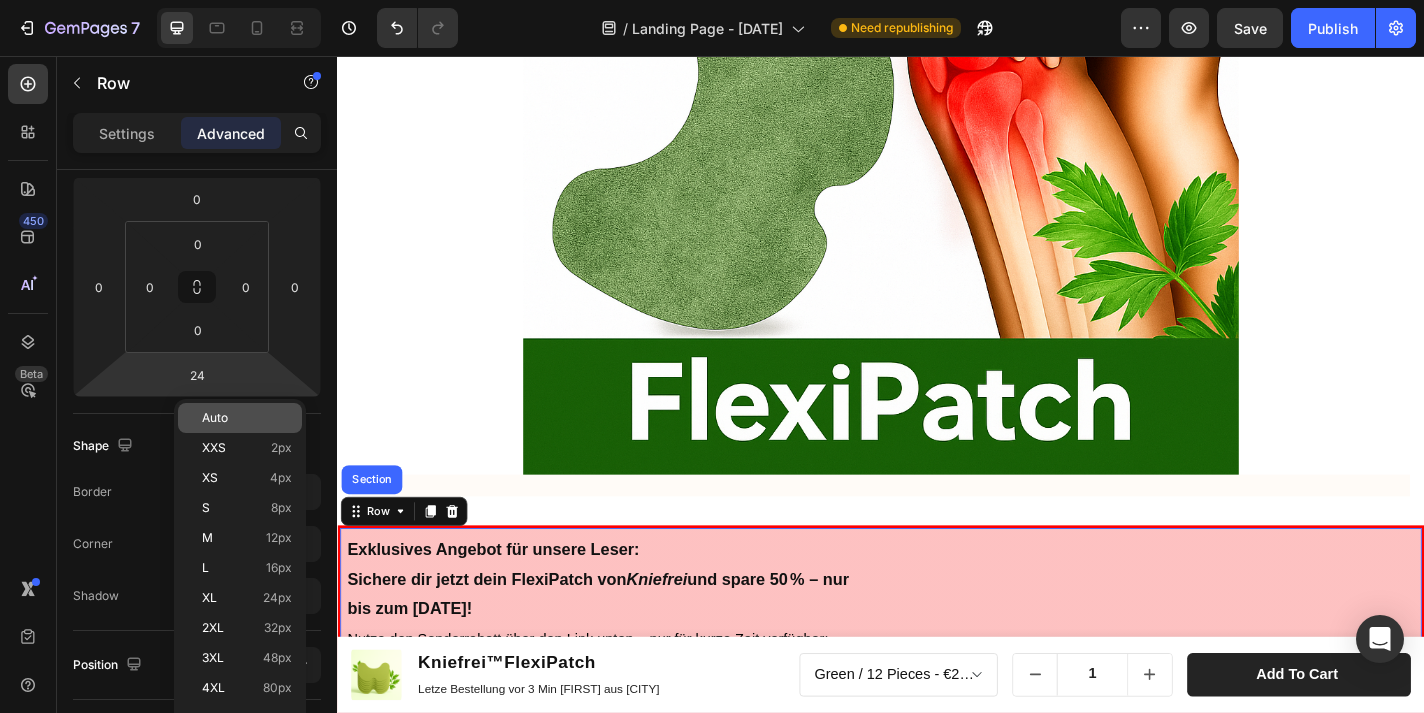 type 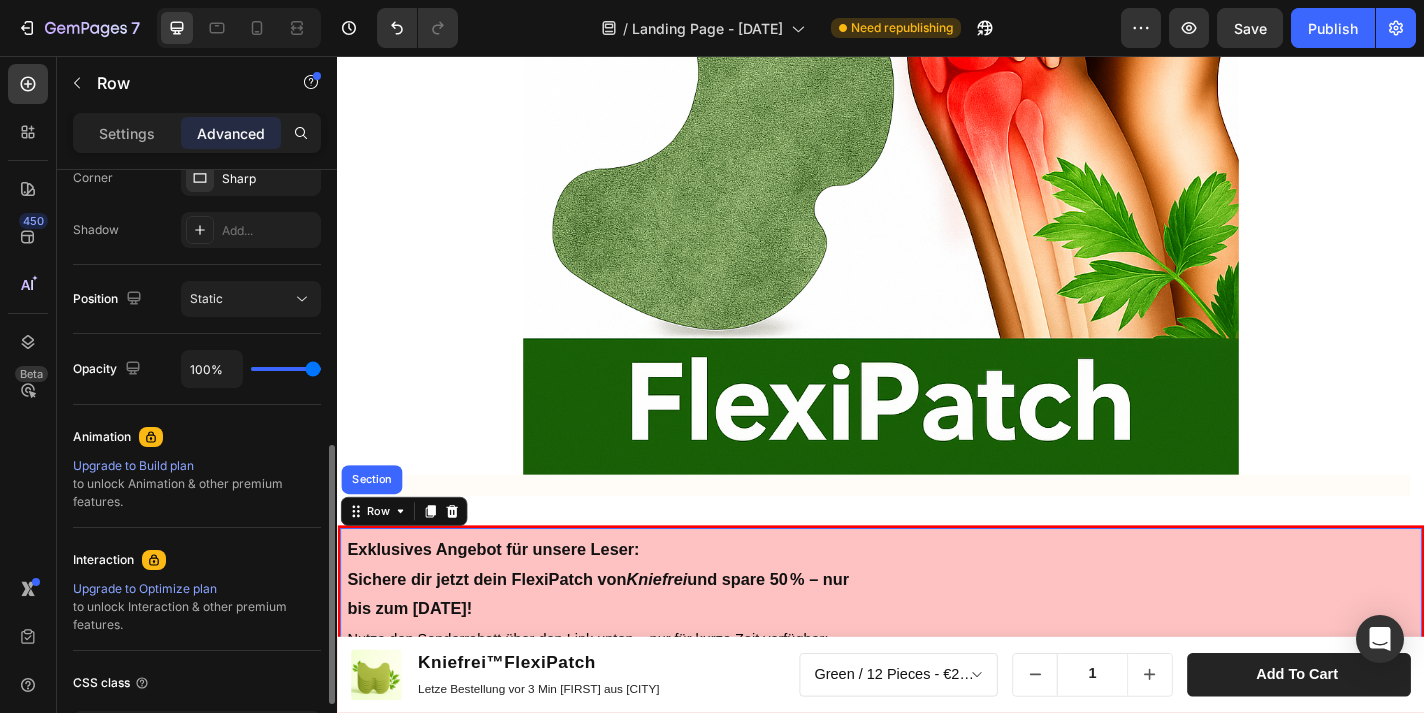 scroll, scrollTop: 626, scrollLeft: 0, axis: vertical 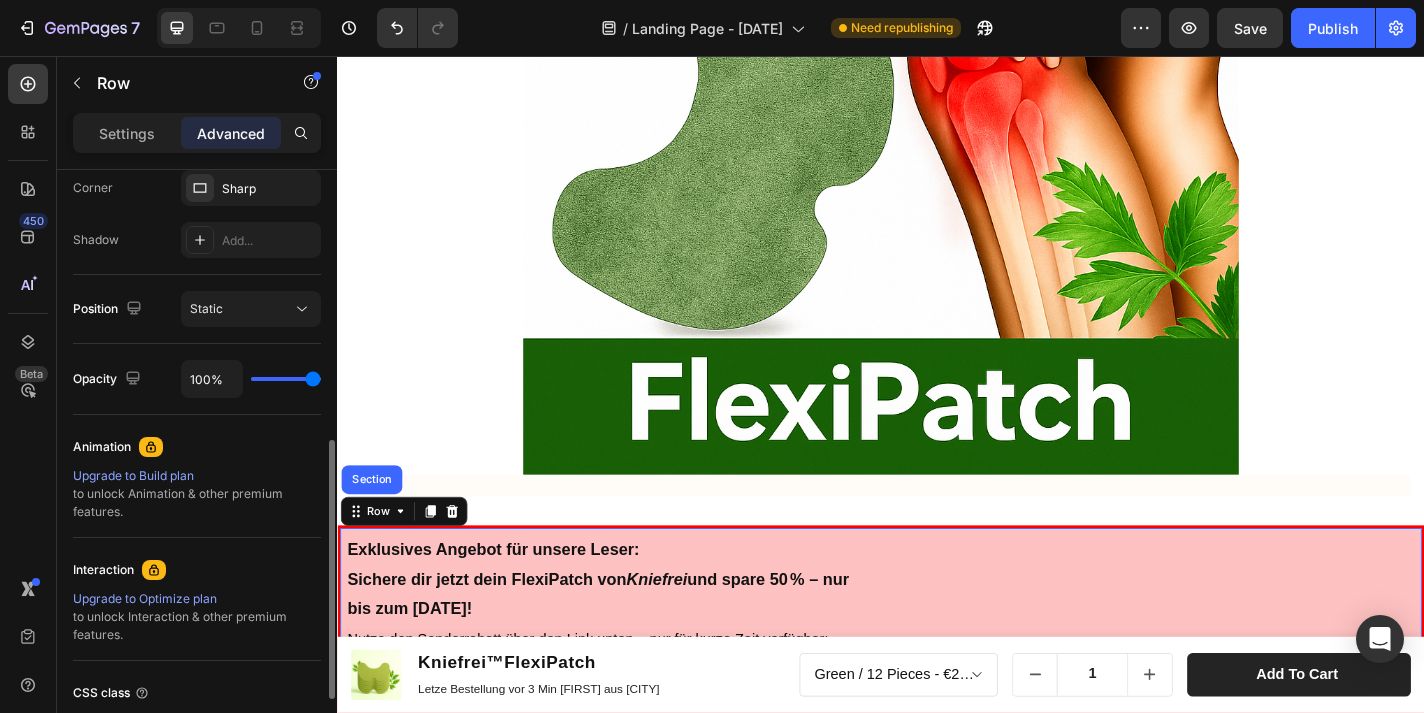 drag, startPoint x: 297, startPoint y: 374, endPoint x: 273, endPoint y: 382, distance: 25.298222 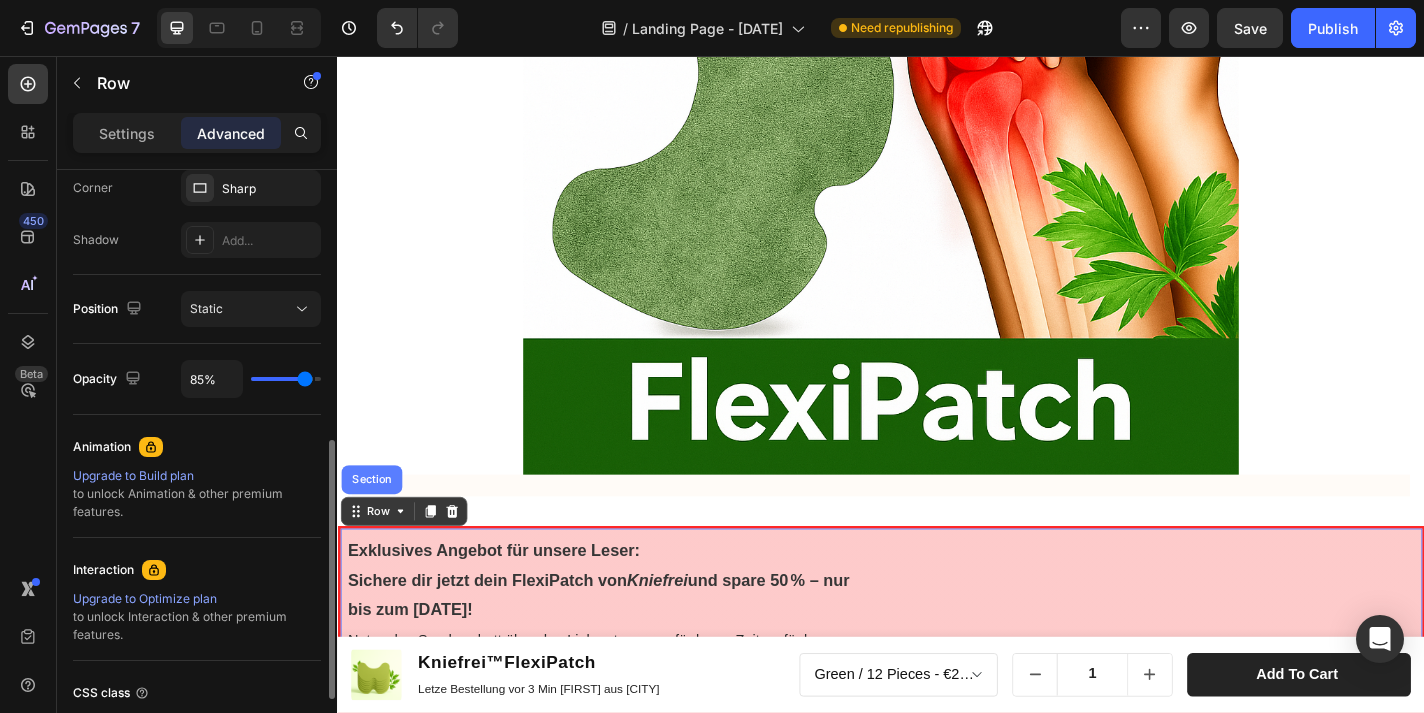 type on "83%" 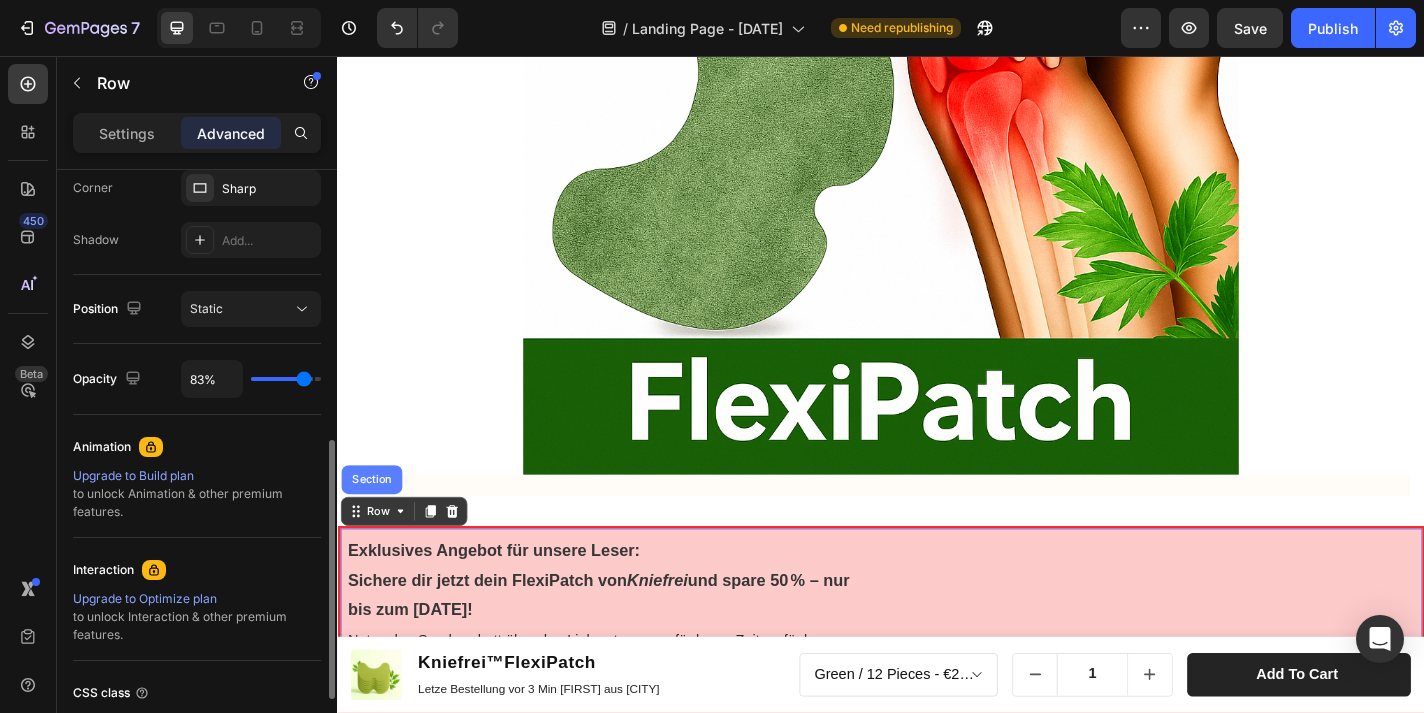 type on "73%" 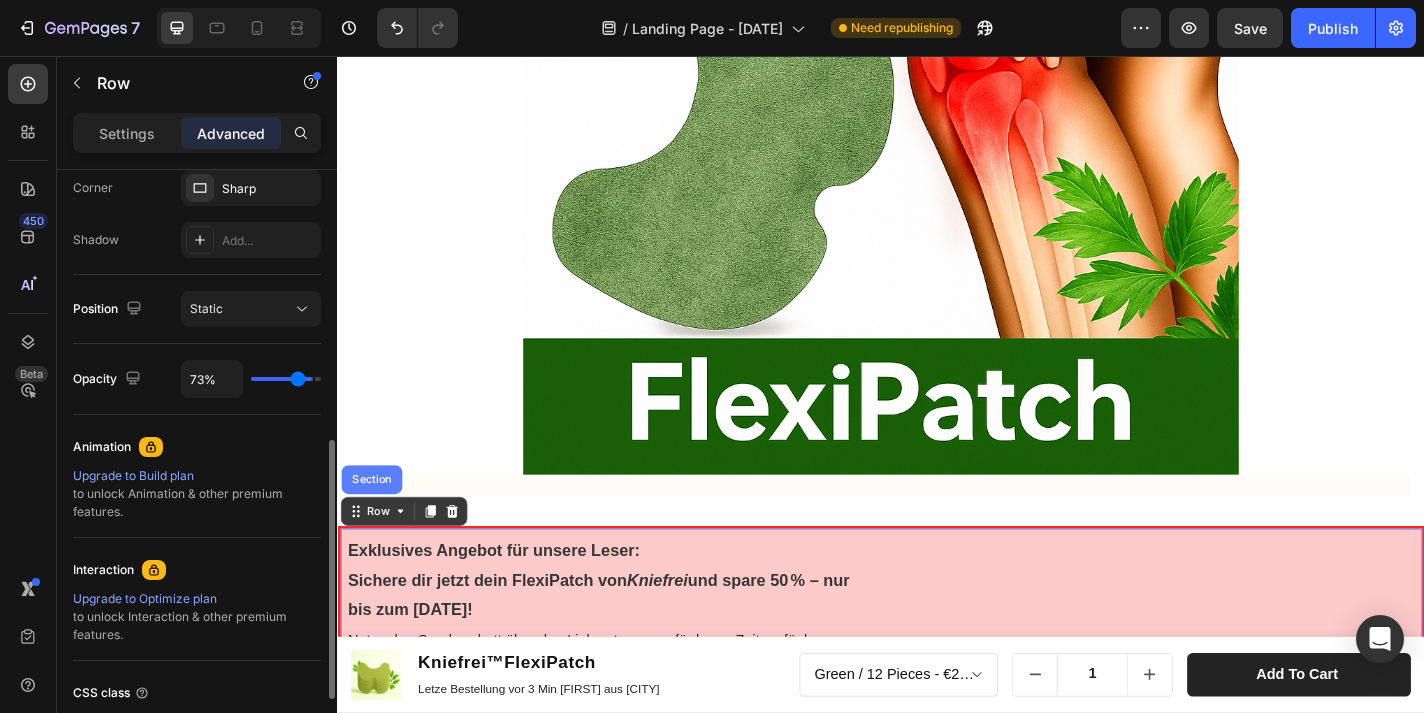 type on "66%" 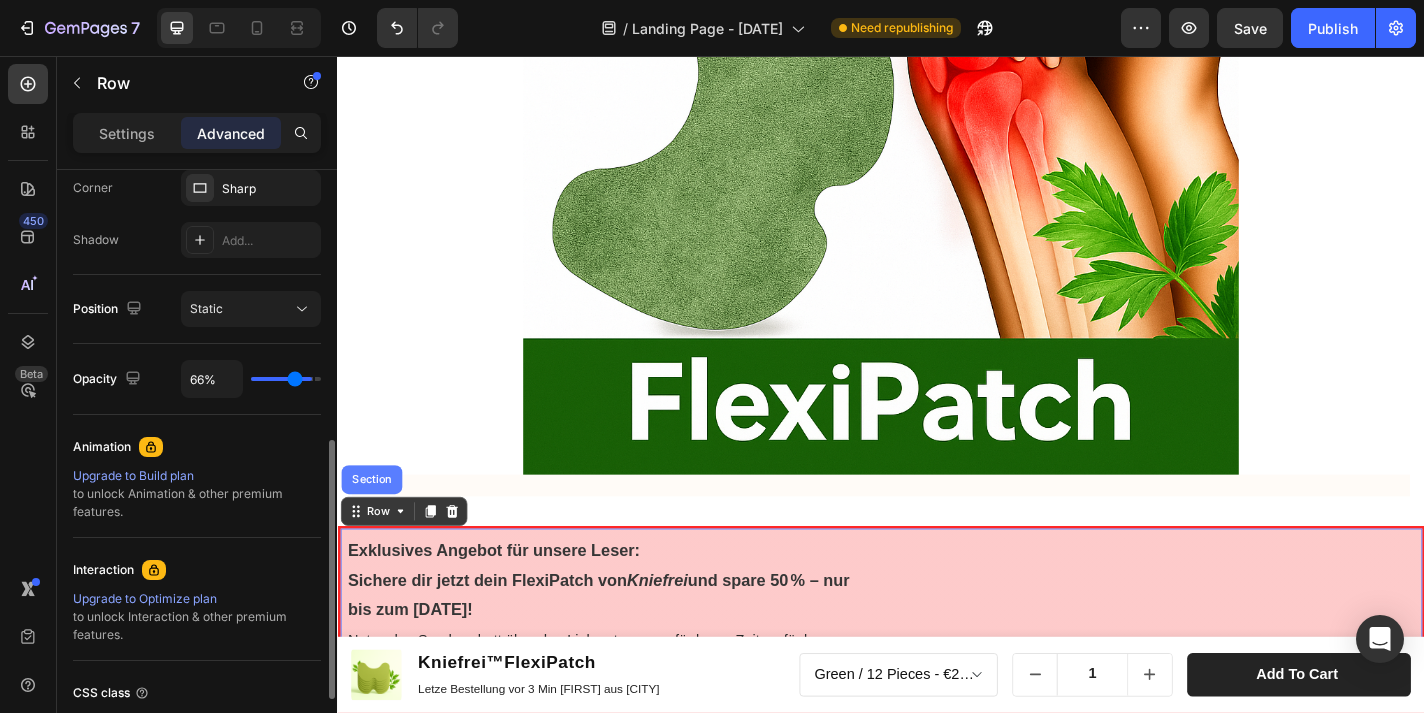 type on "59%" 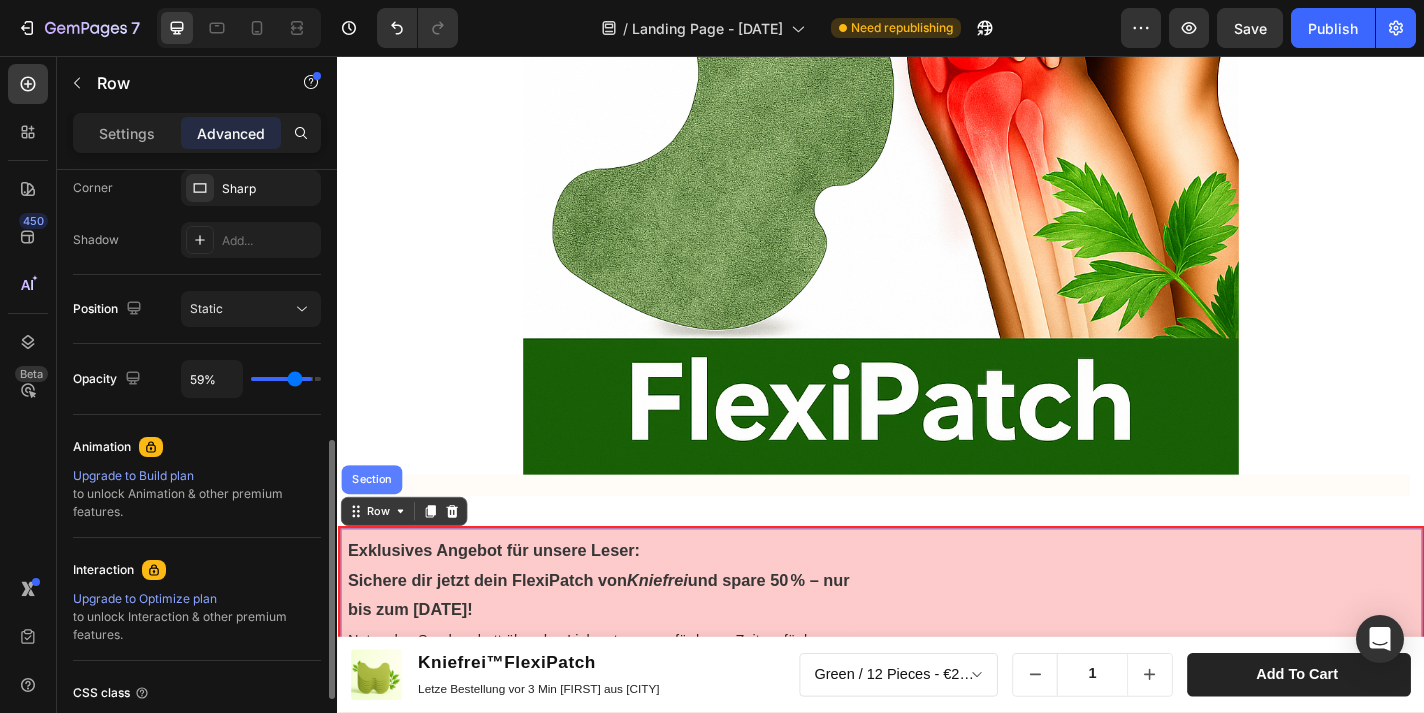 type on "59" 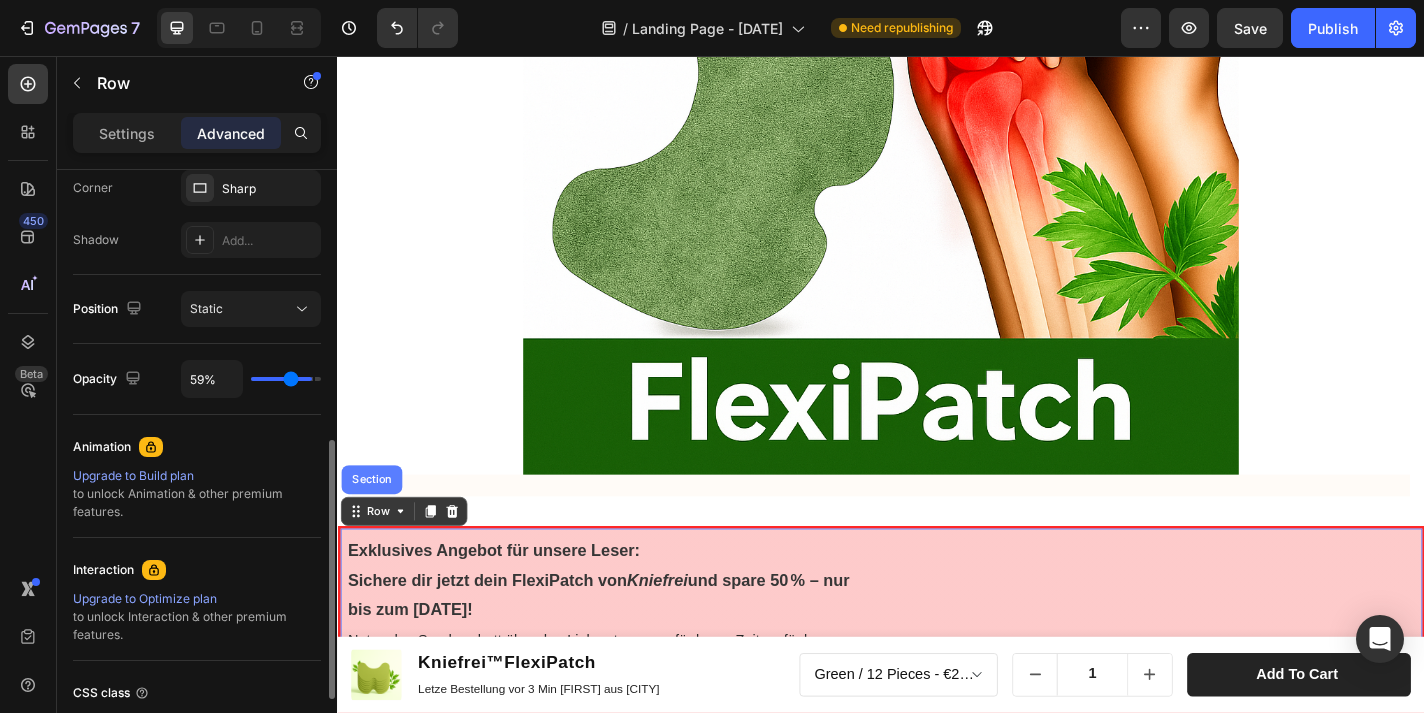 type on "55%" 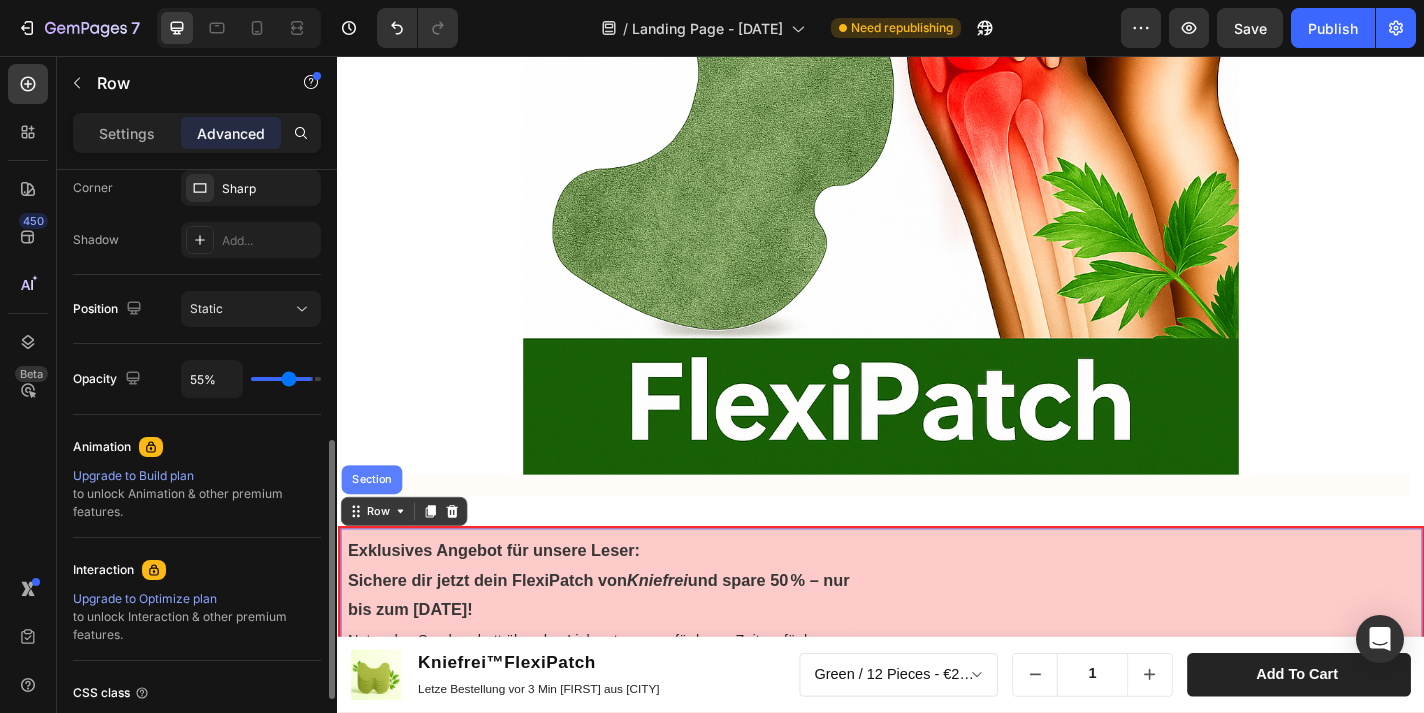 type on "48%" 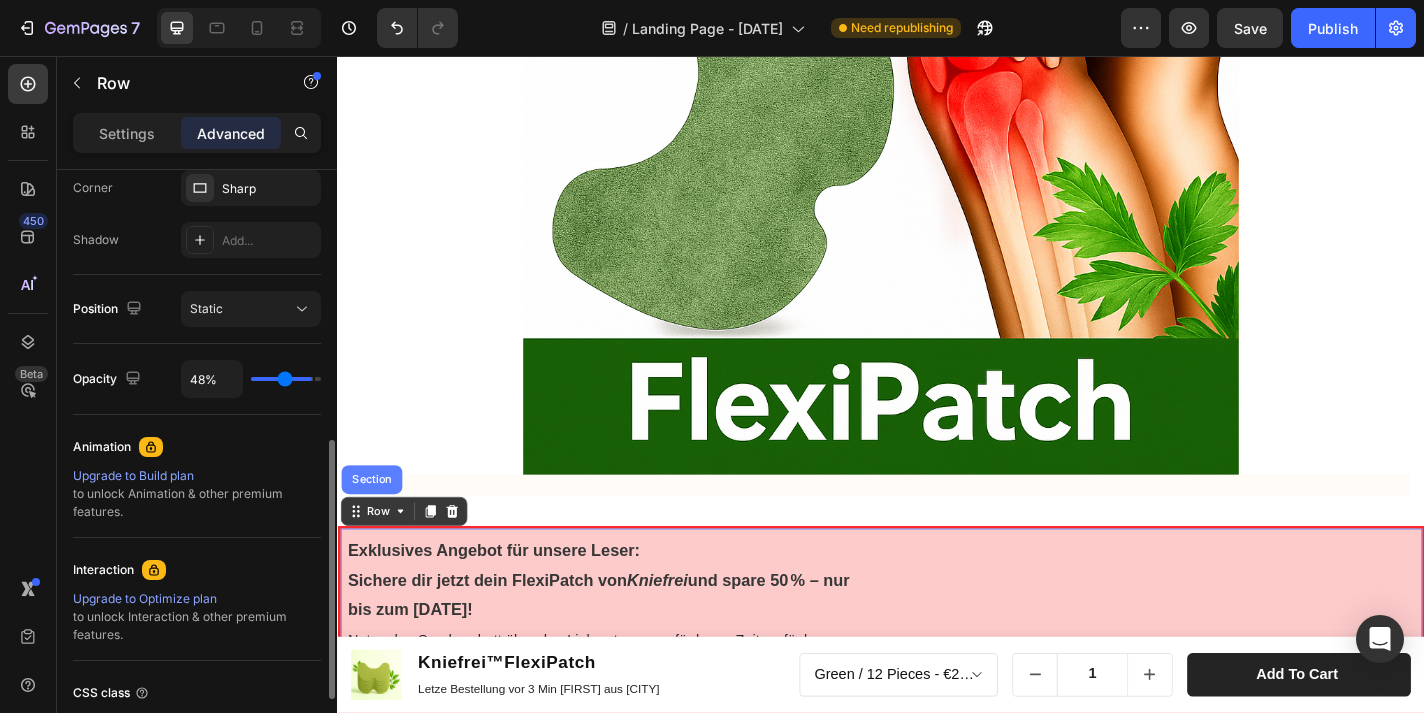 type on "45%" 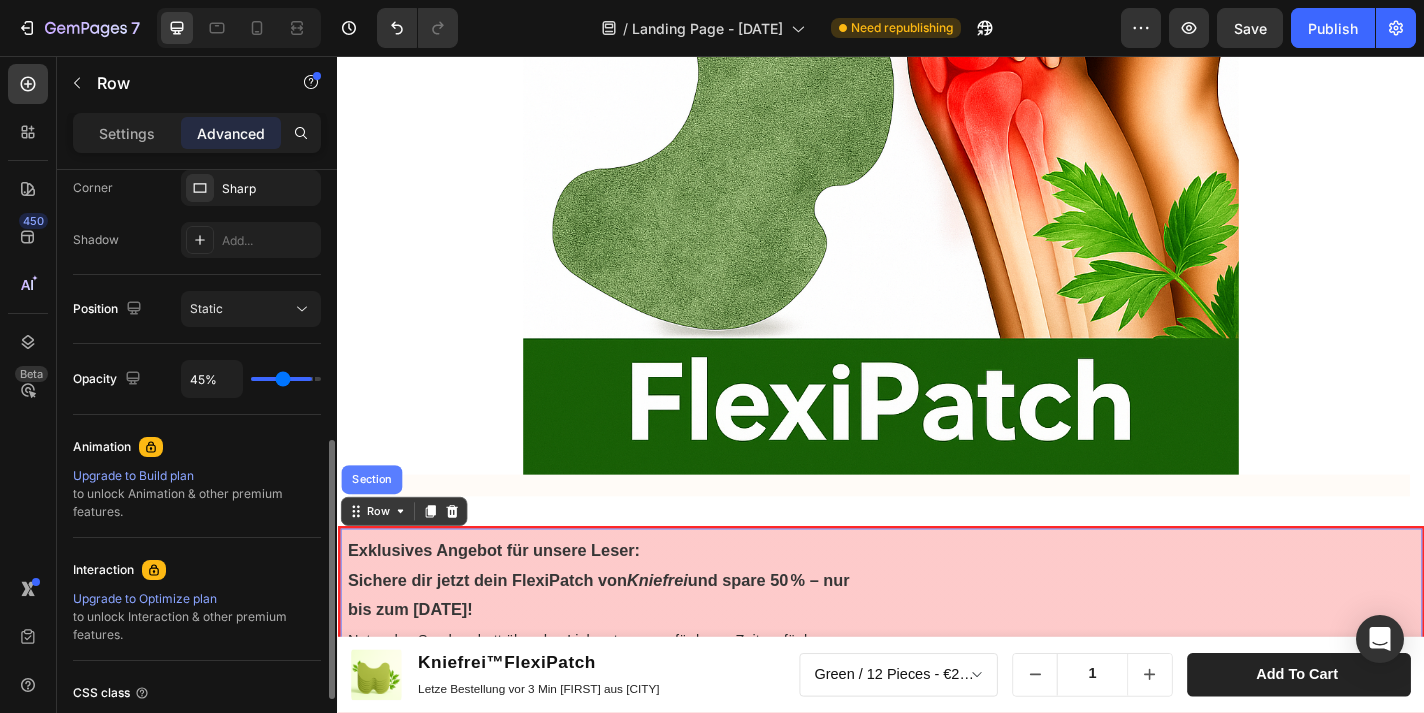 type on "43%" 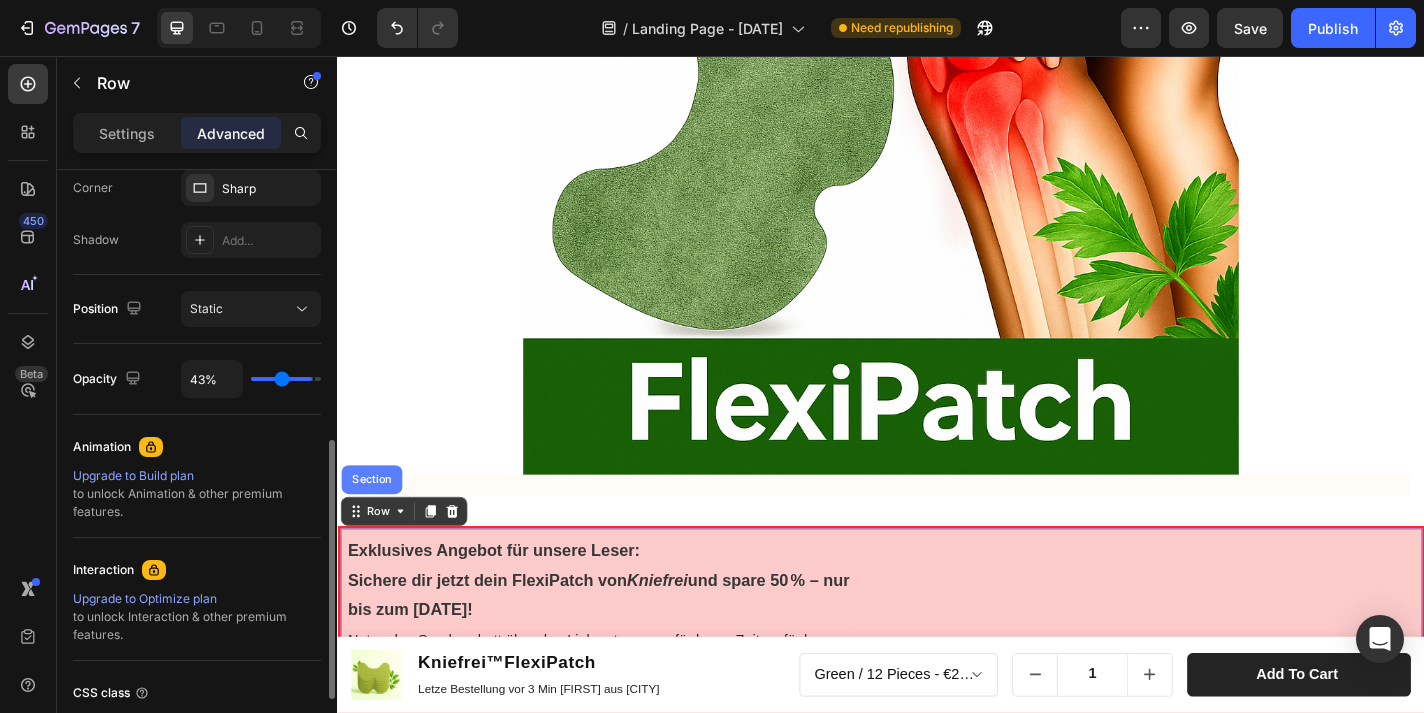 type on "41%" 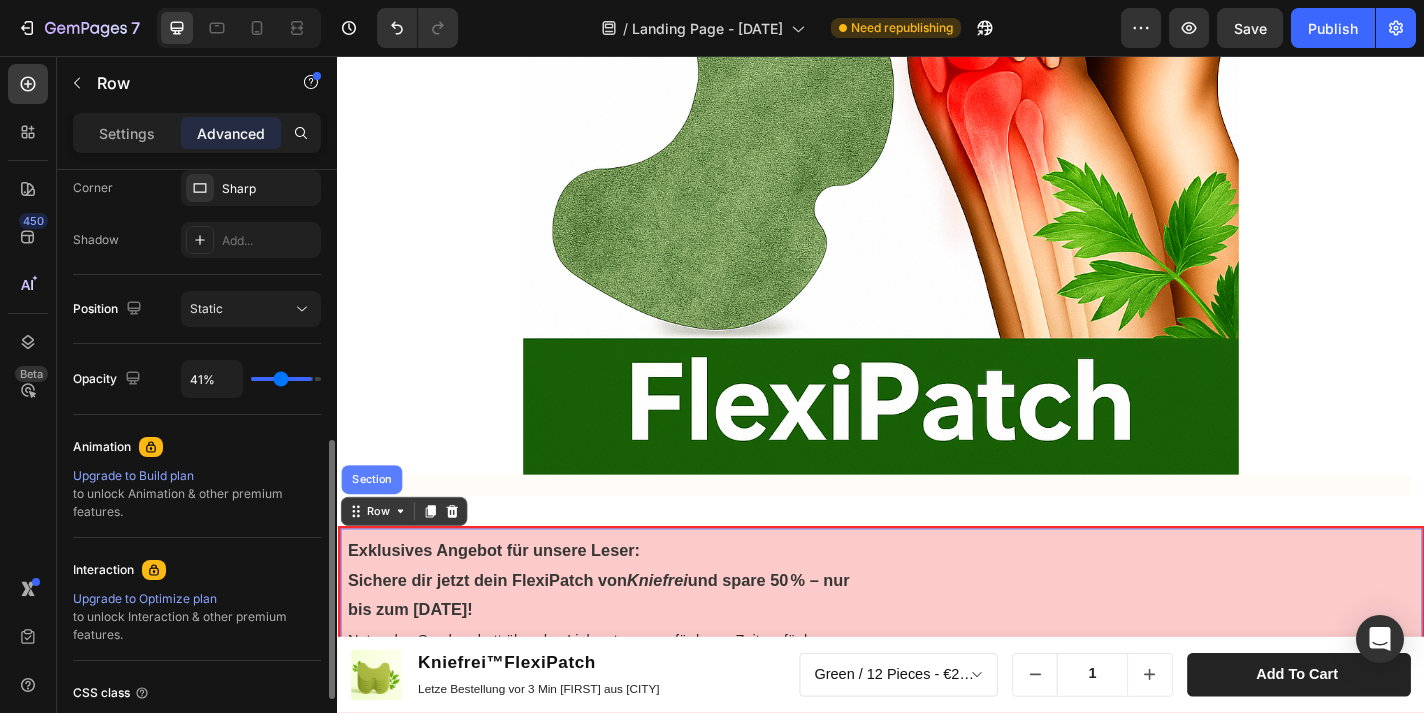 type on "39%" 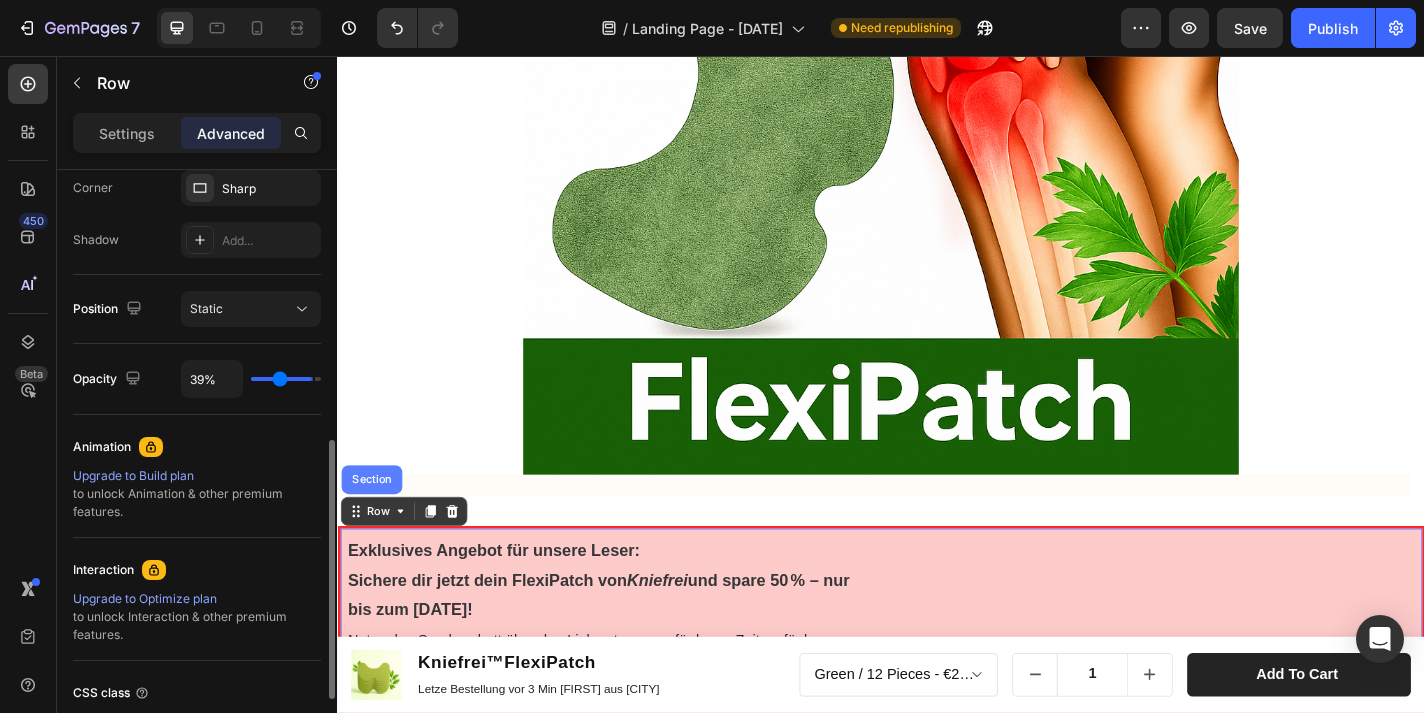 type on "38%" 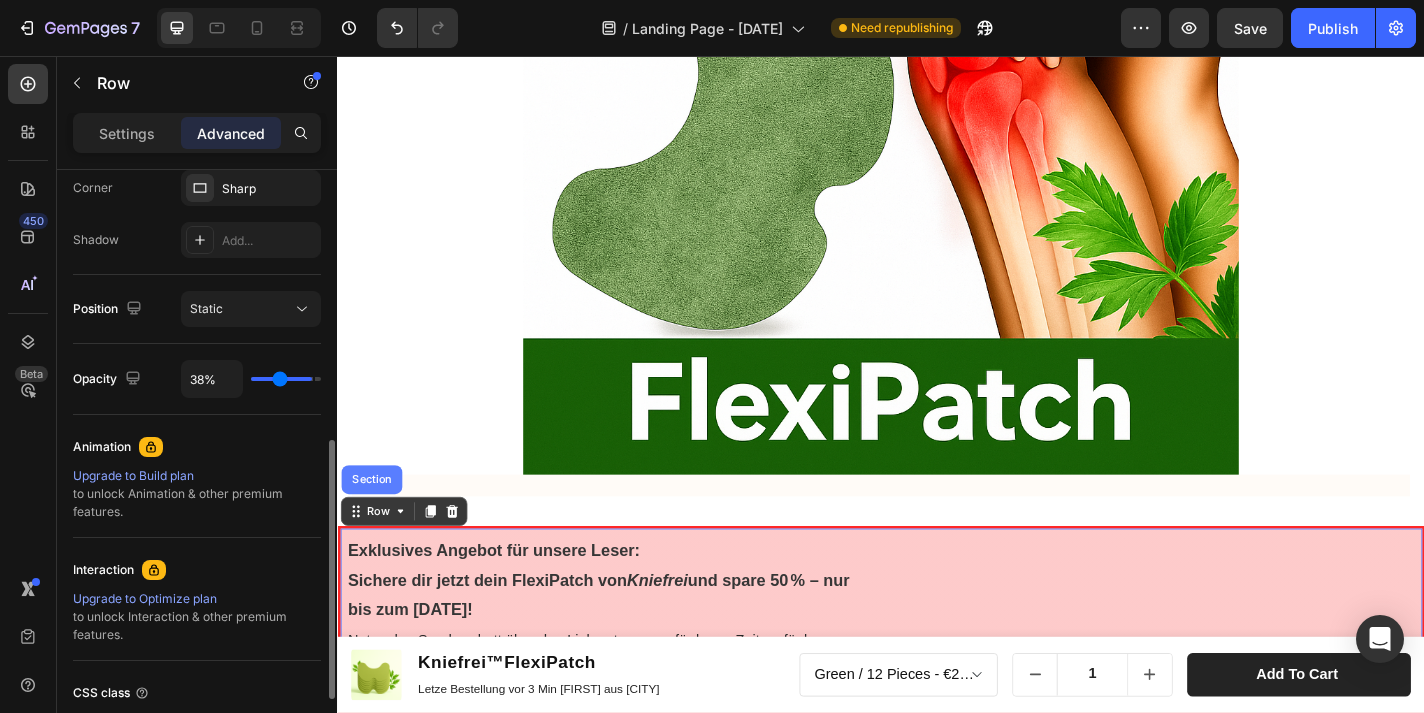 type on "36%" 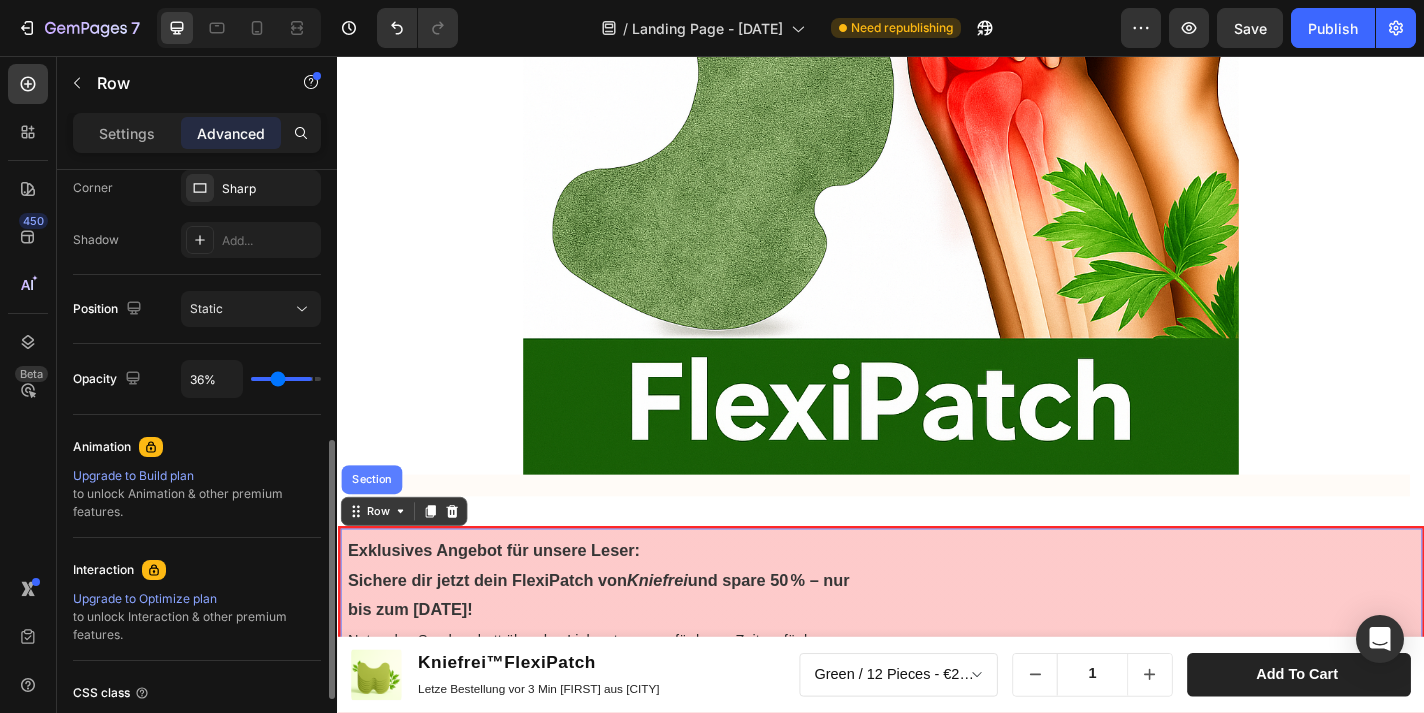 drag, startPoint x: 305, startPoint y: 379, endPoint x: 276, endPoint y: 384, distance: 29.427877 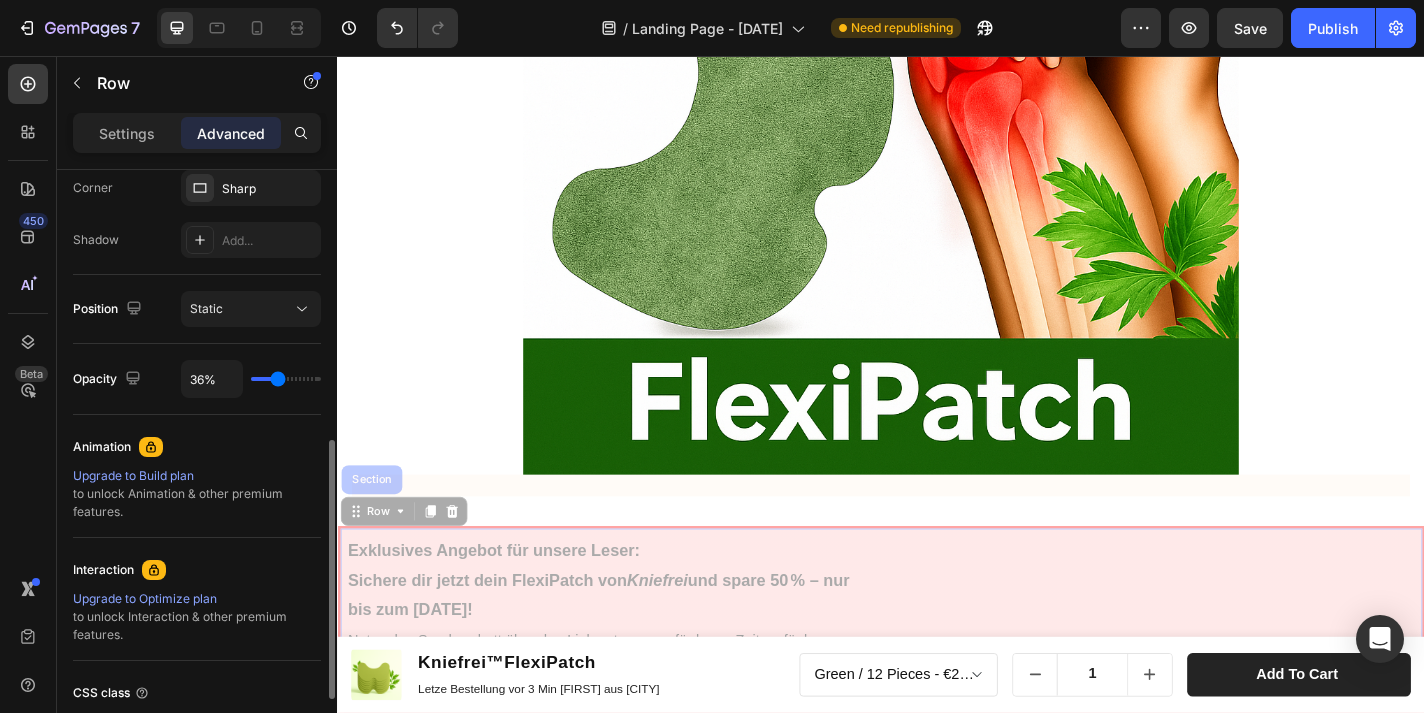 type on "38%" 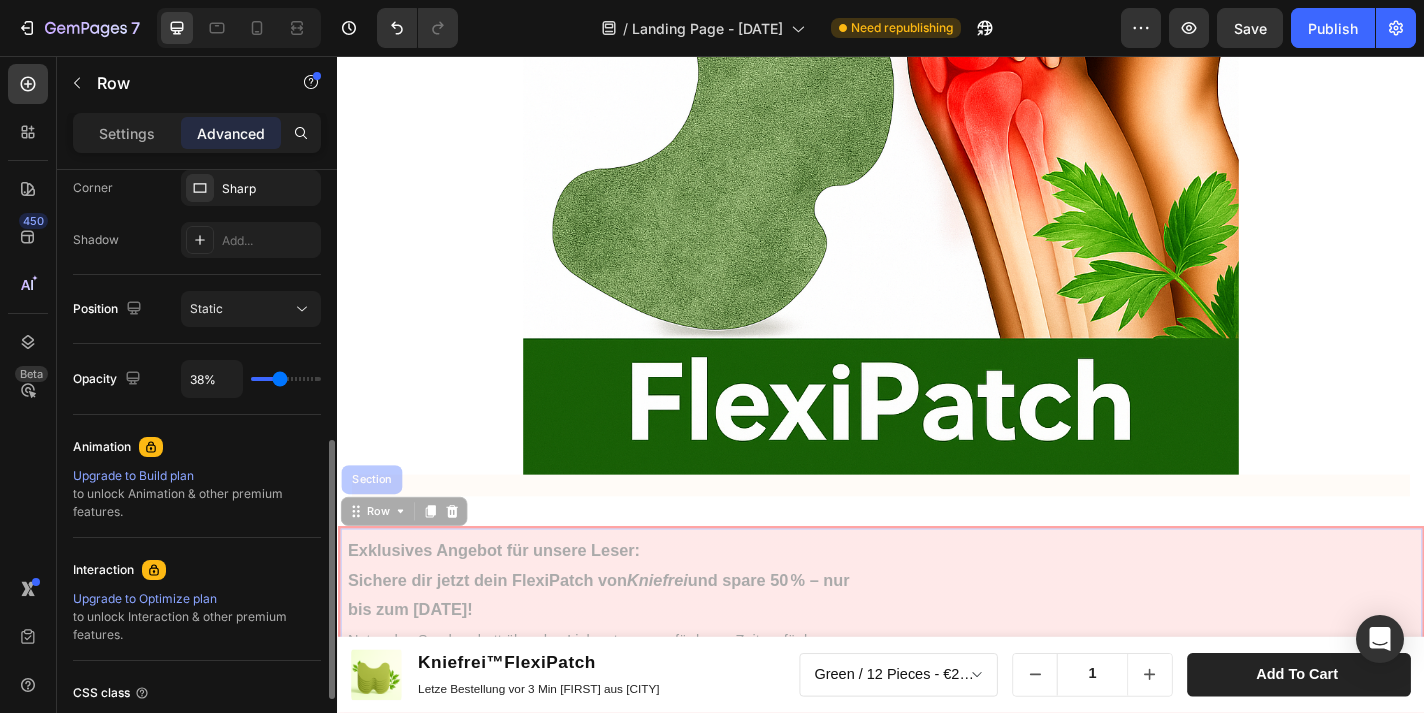 type on "39%" 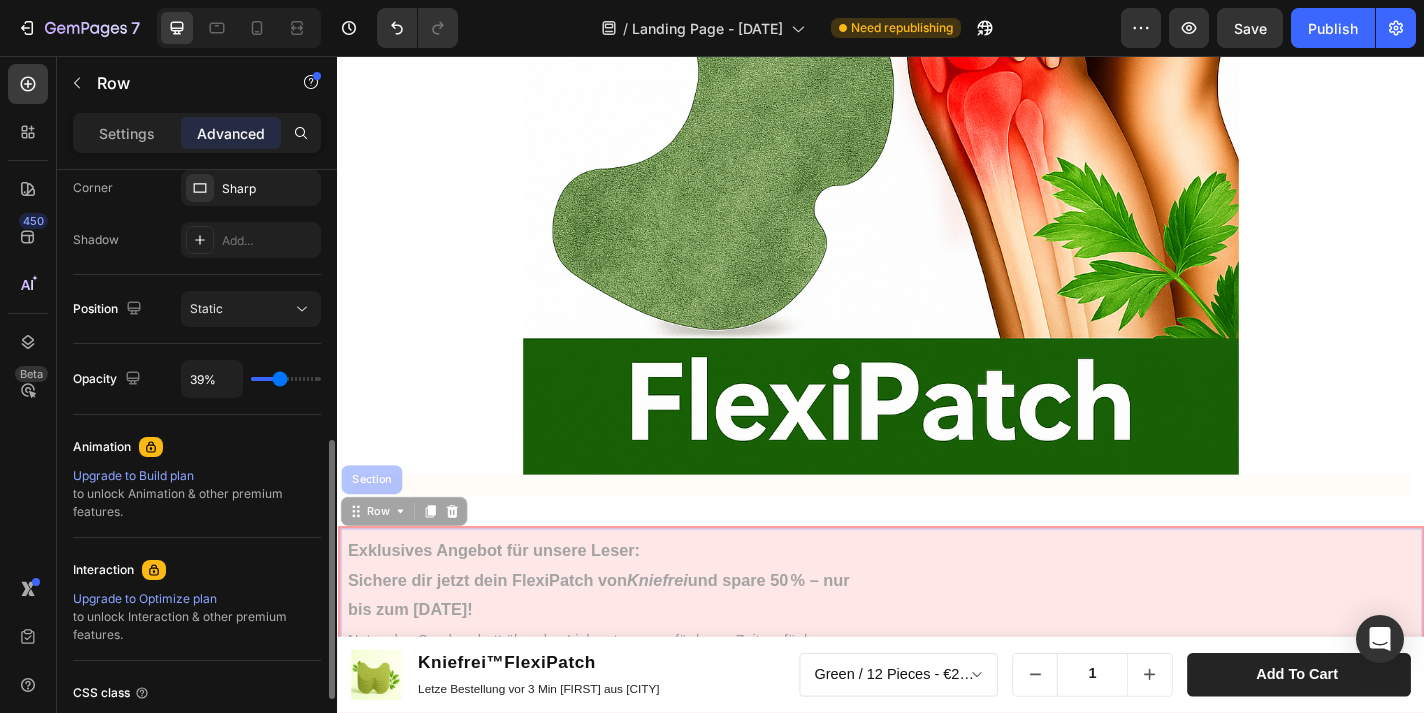 type on "41%" 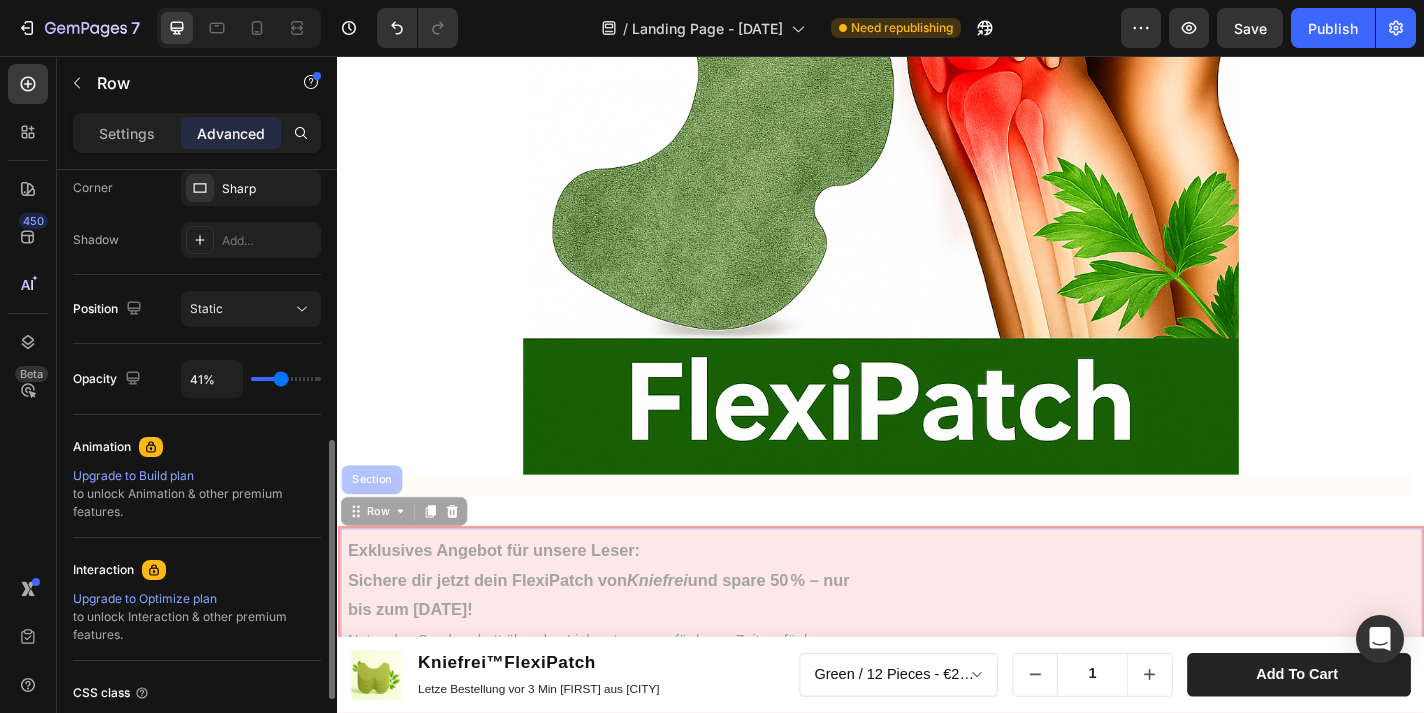 type on "46%" 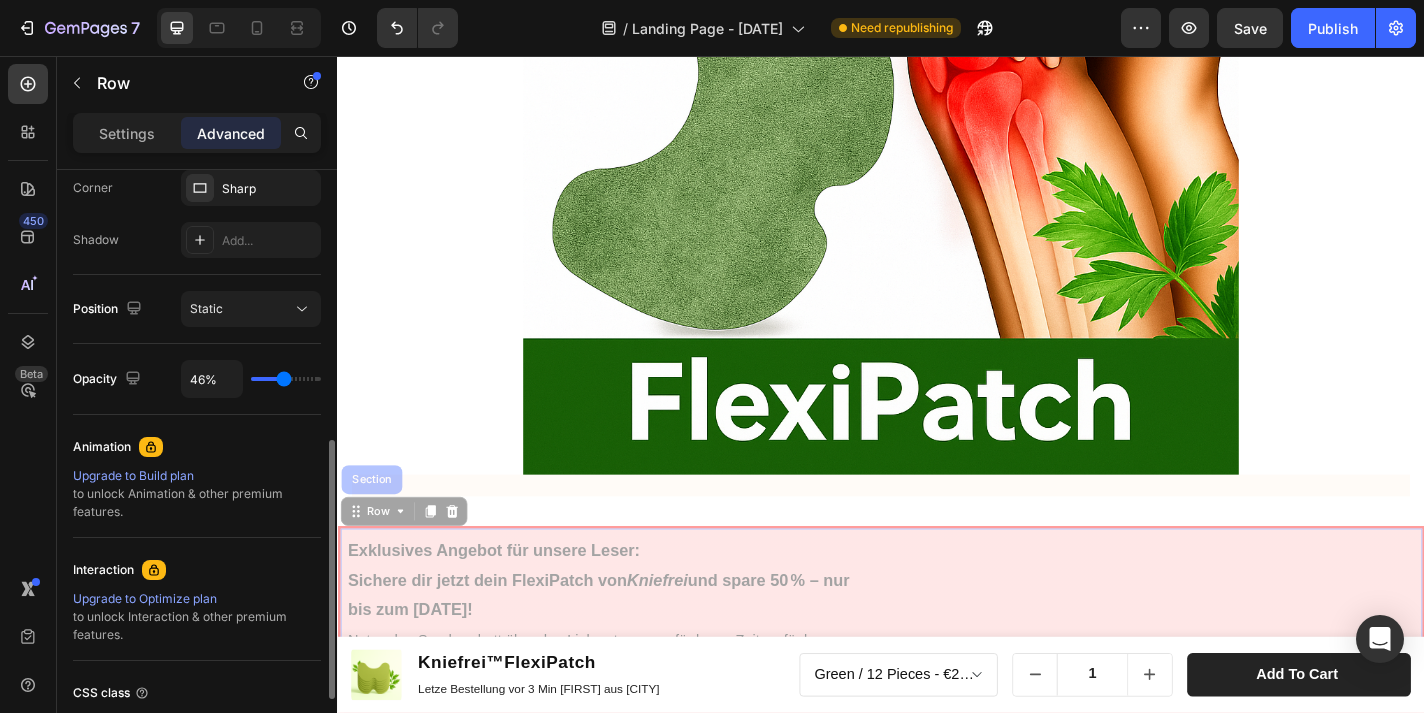 type on "54%" 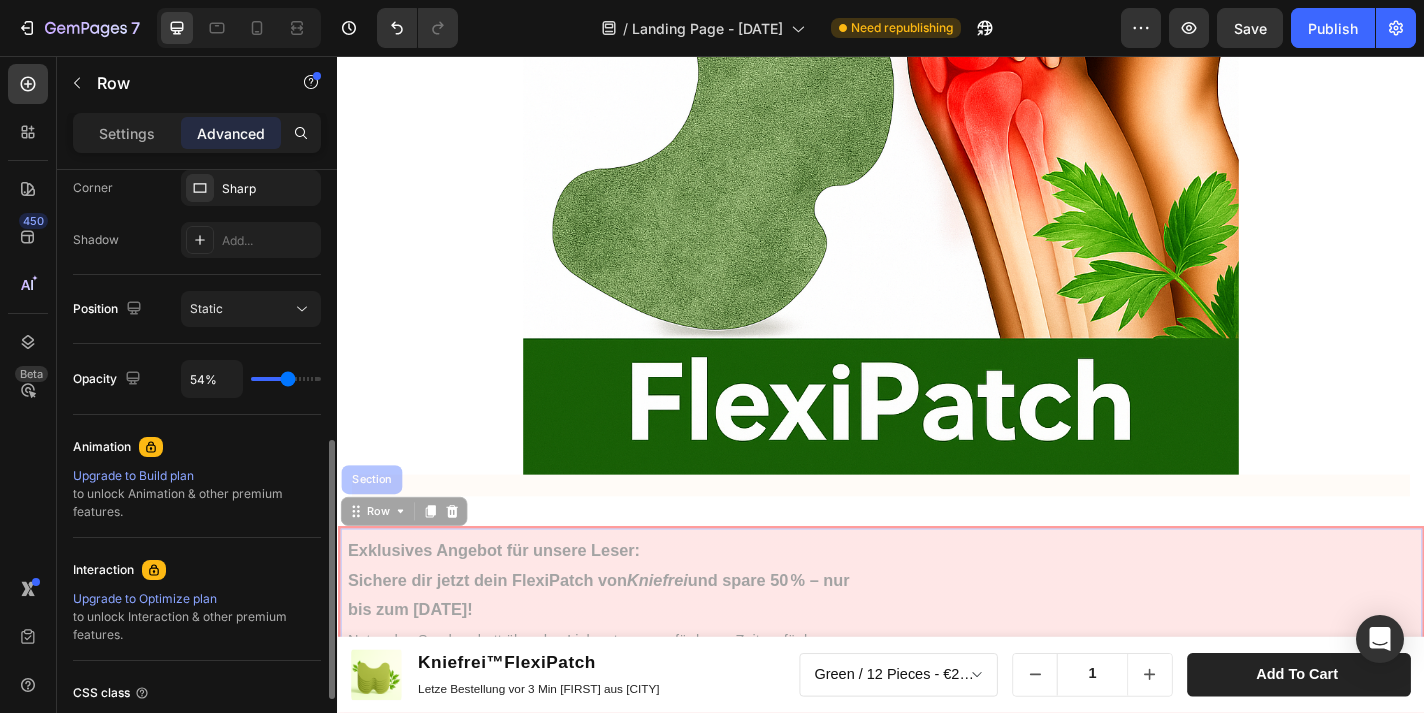type on "66%" 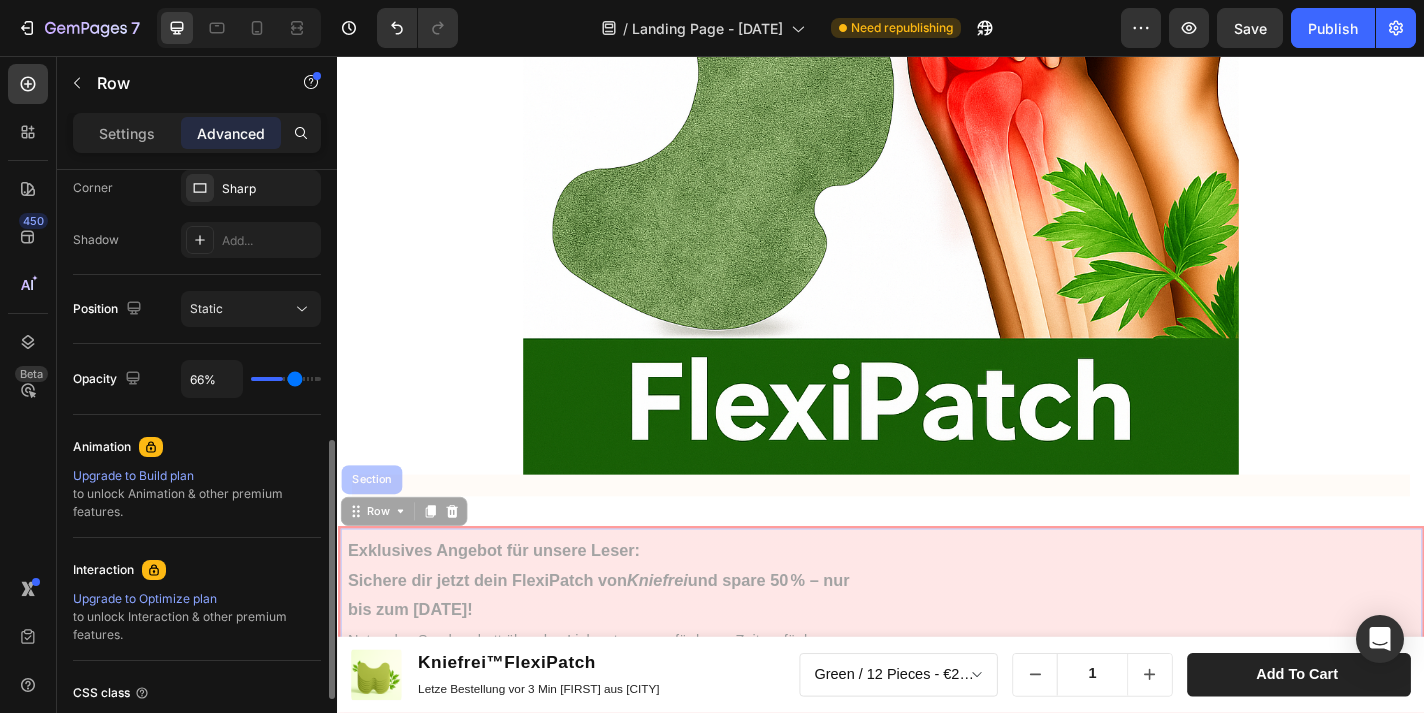 type on "82%" 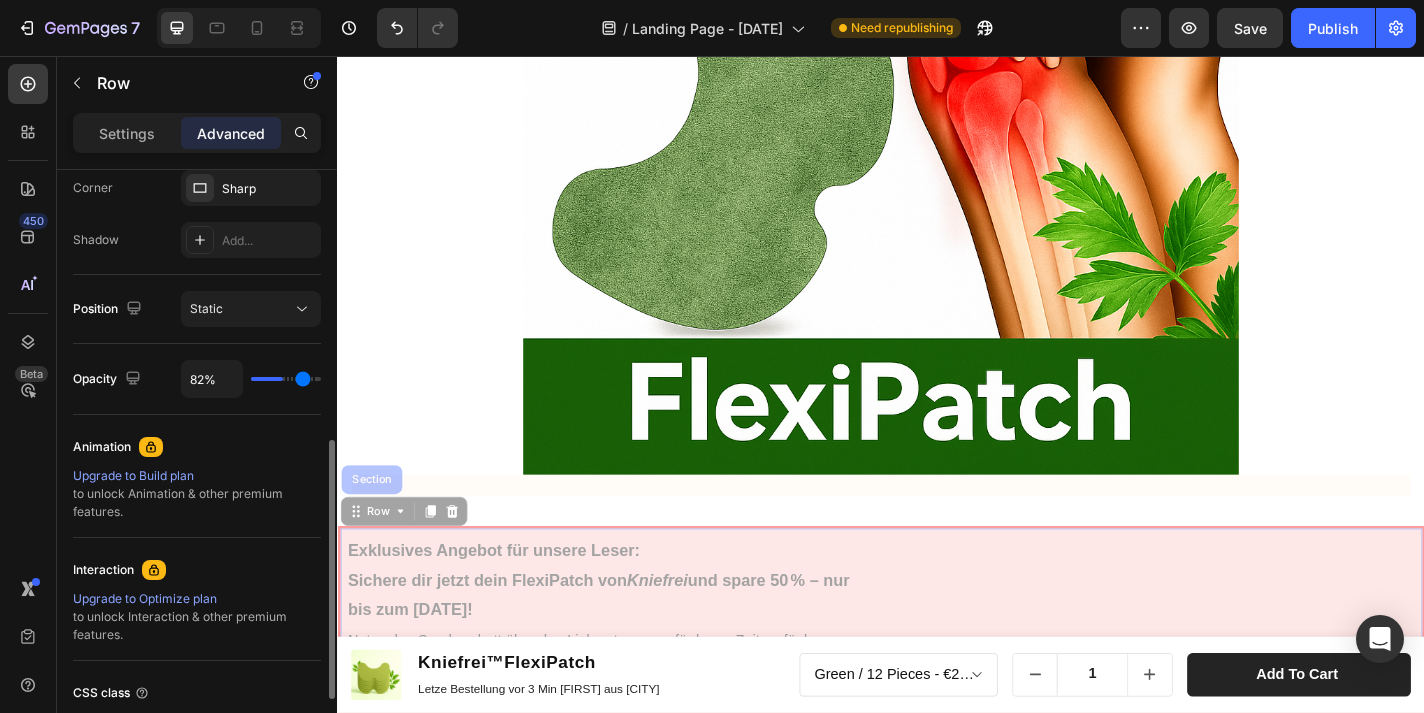 type on "99%" 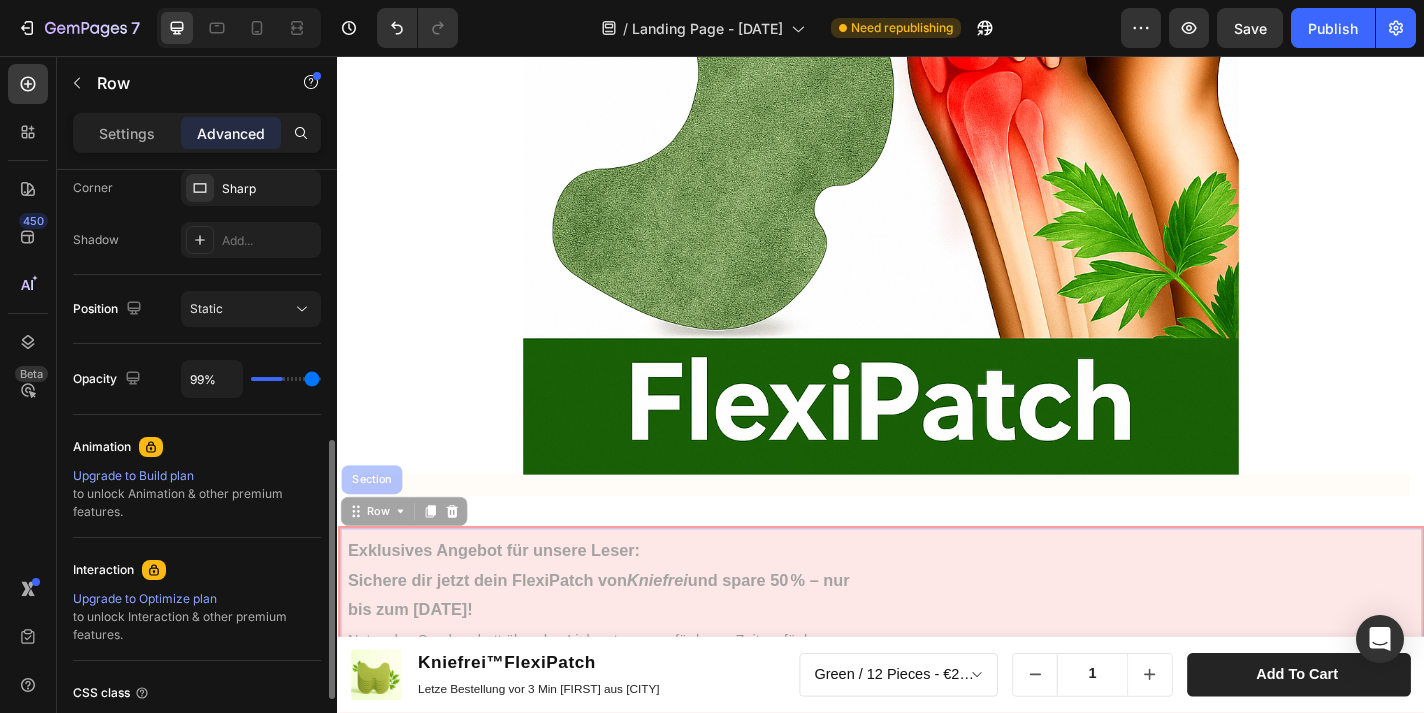 type on "100%" 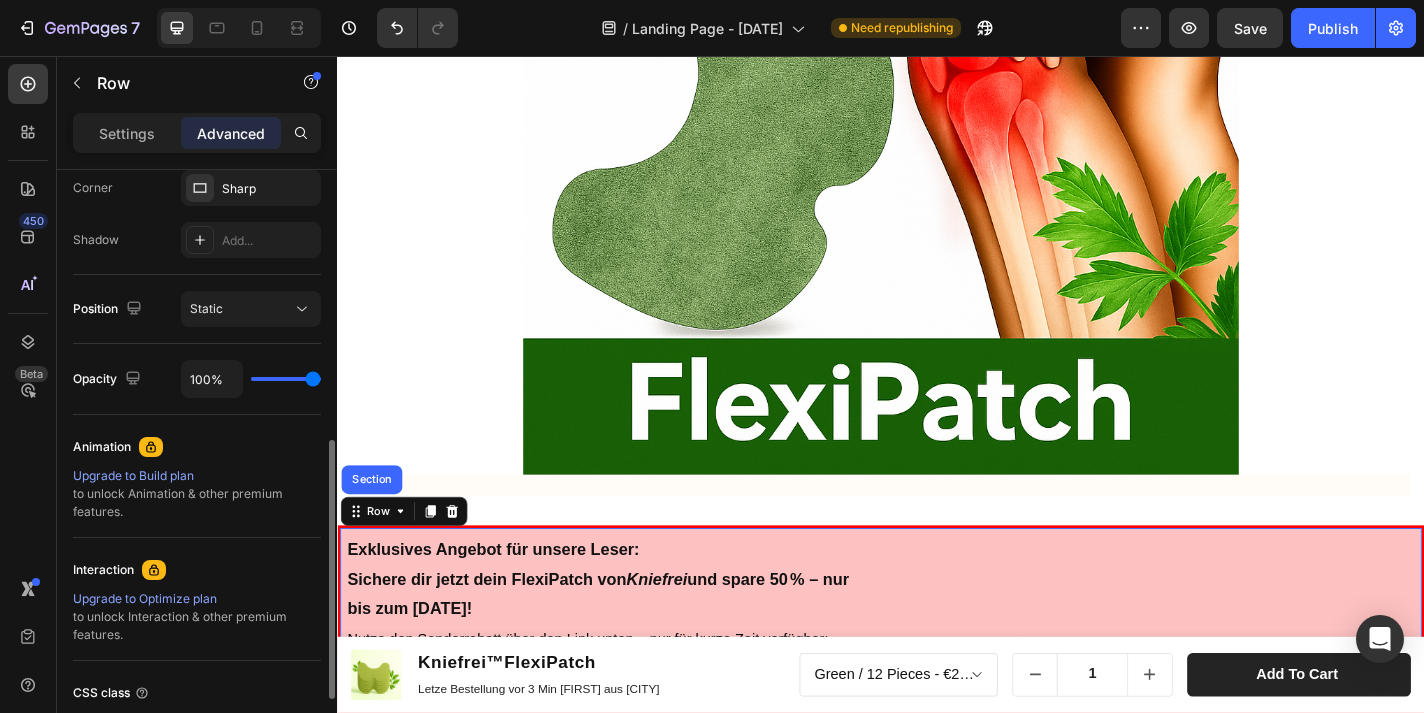 drag, startPoint x: 279, startPoint y: 384, endPoint x: 377, endPoint y: 380, distance: 98.0816 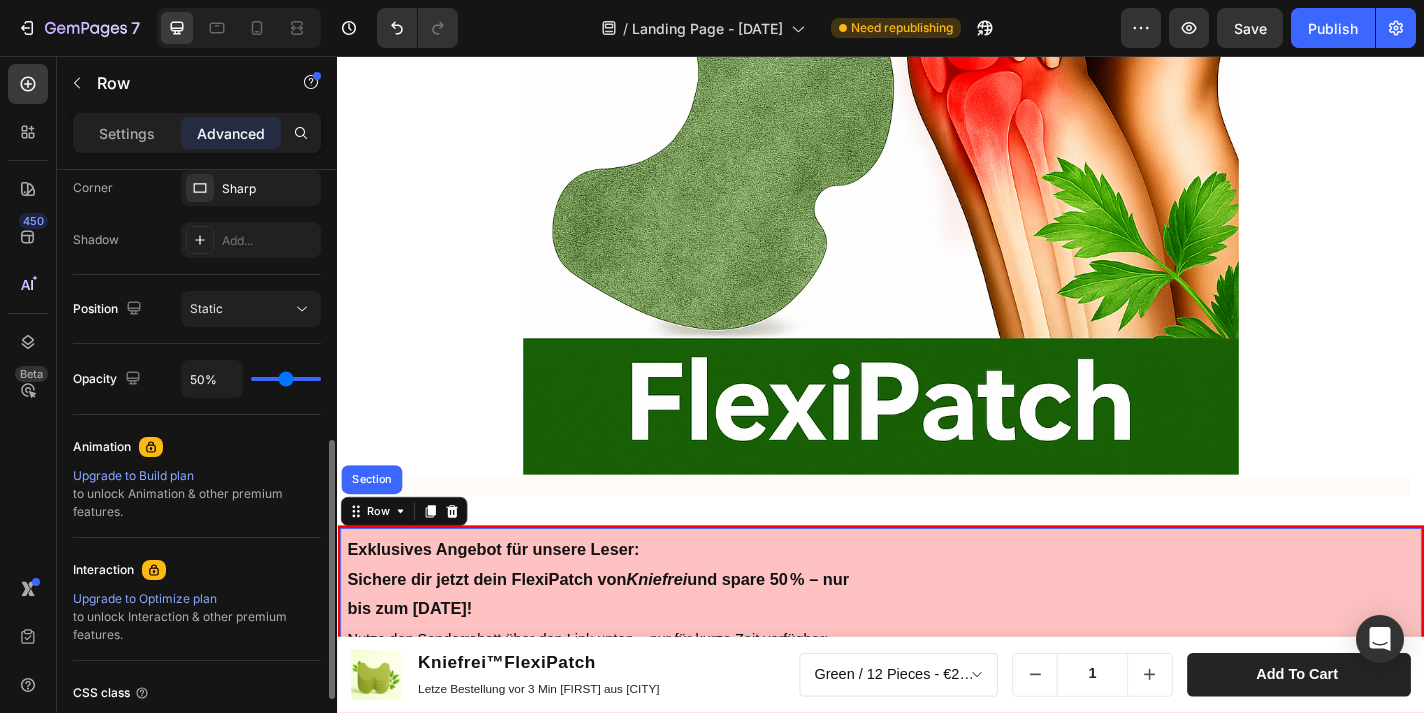 type on "18%" 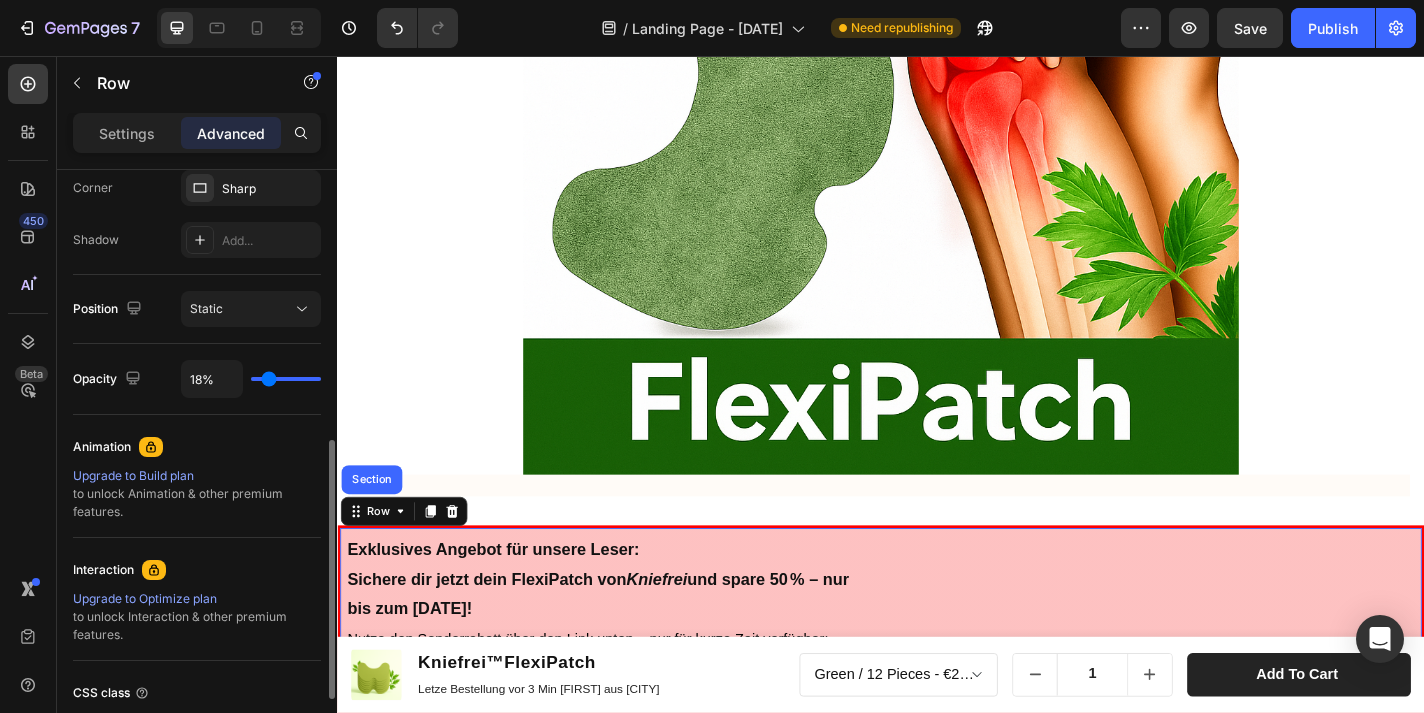 type on "11%" 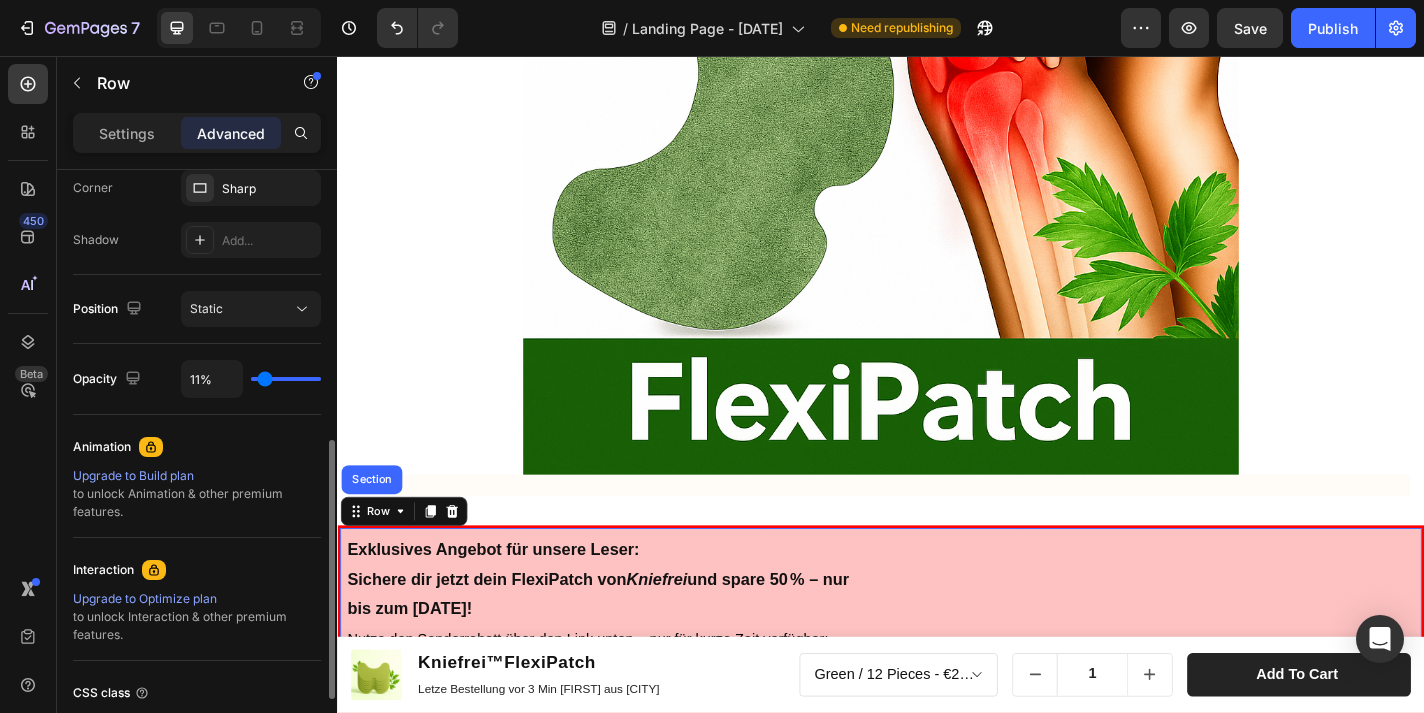 type on "10%" 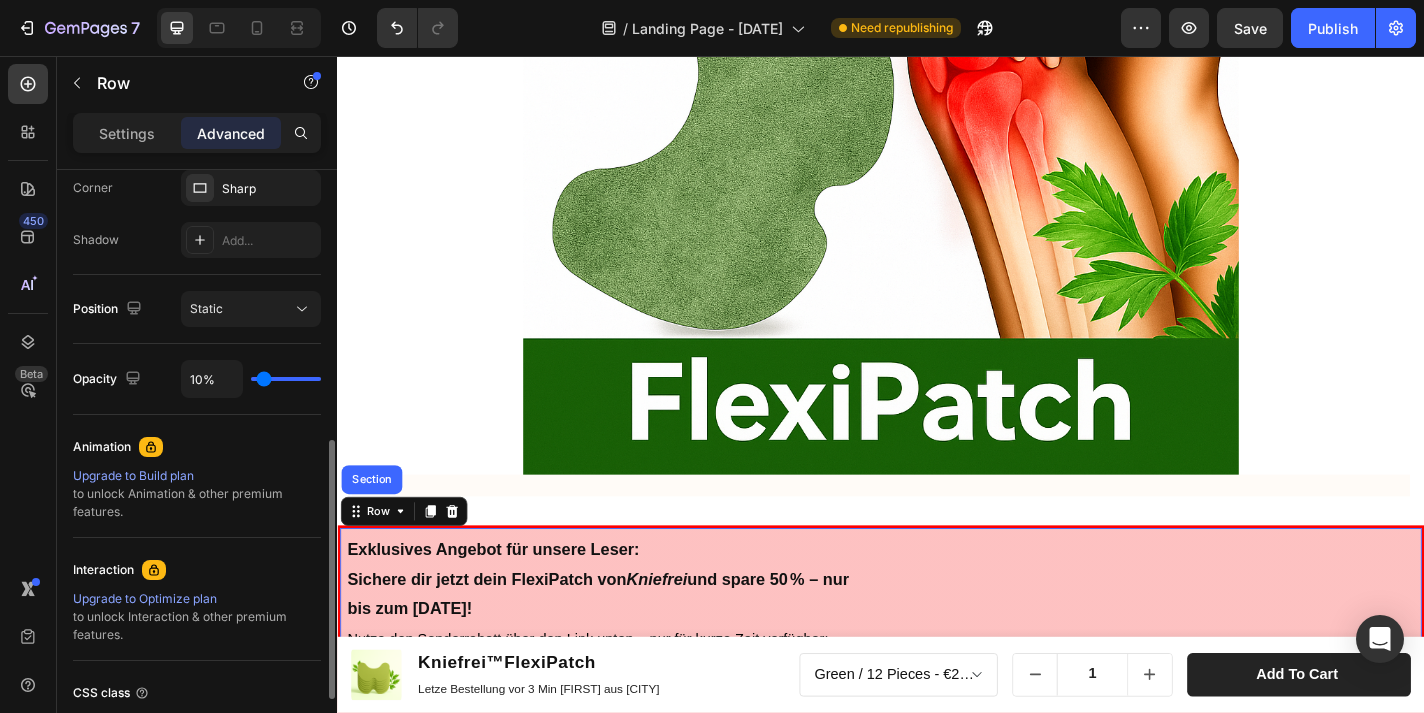type on "11%" 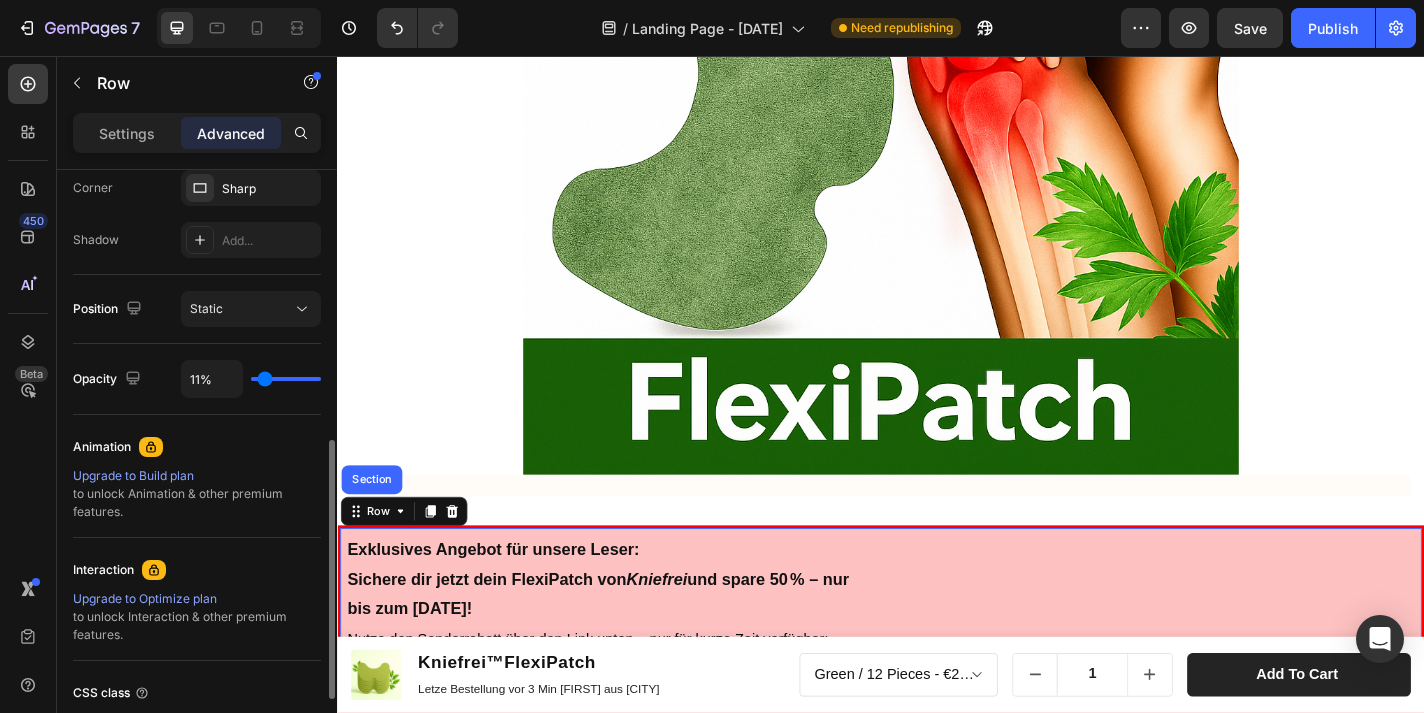 type on "17%" 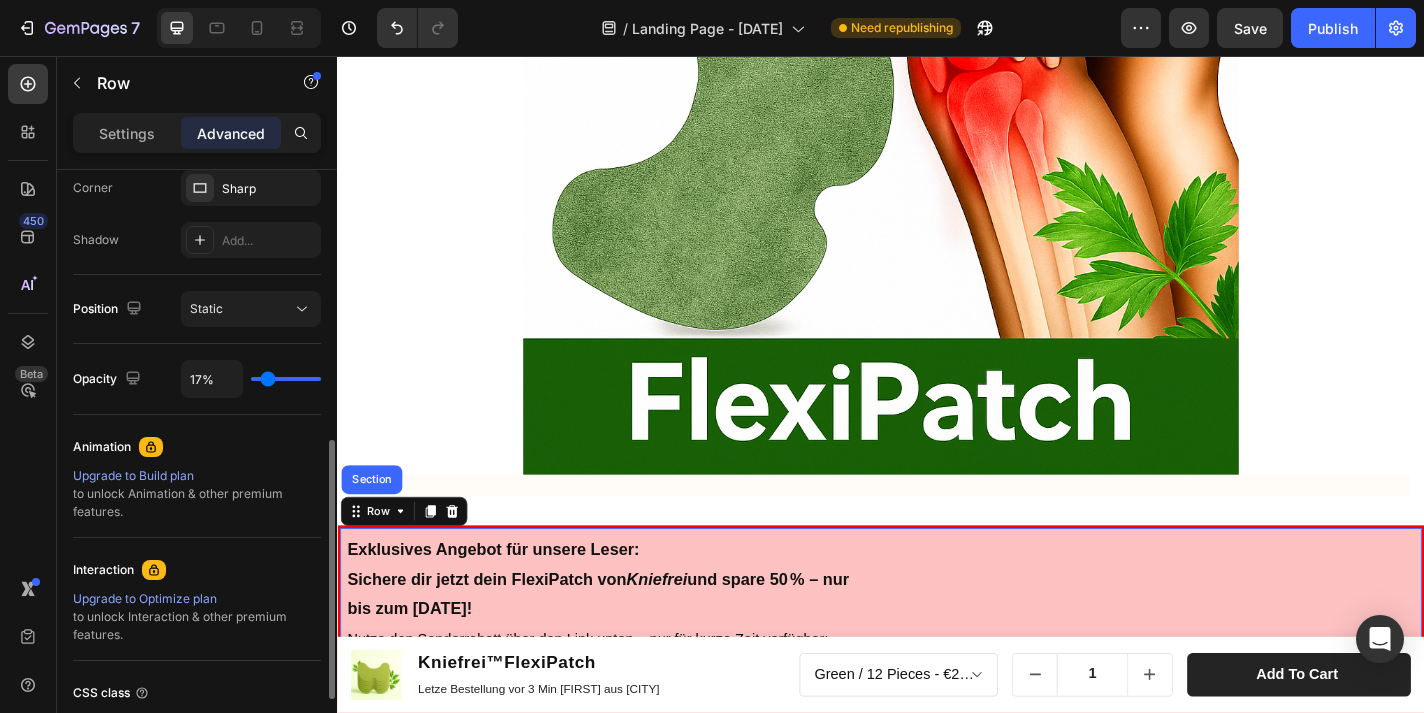 type on "27%" 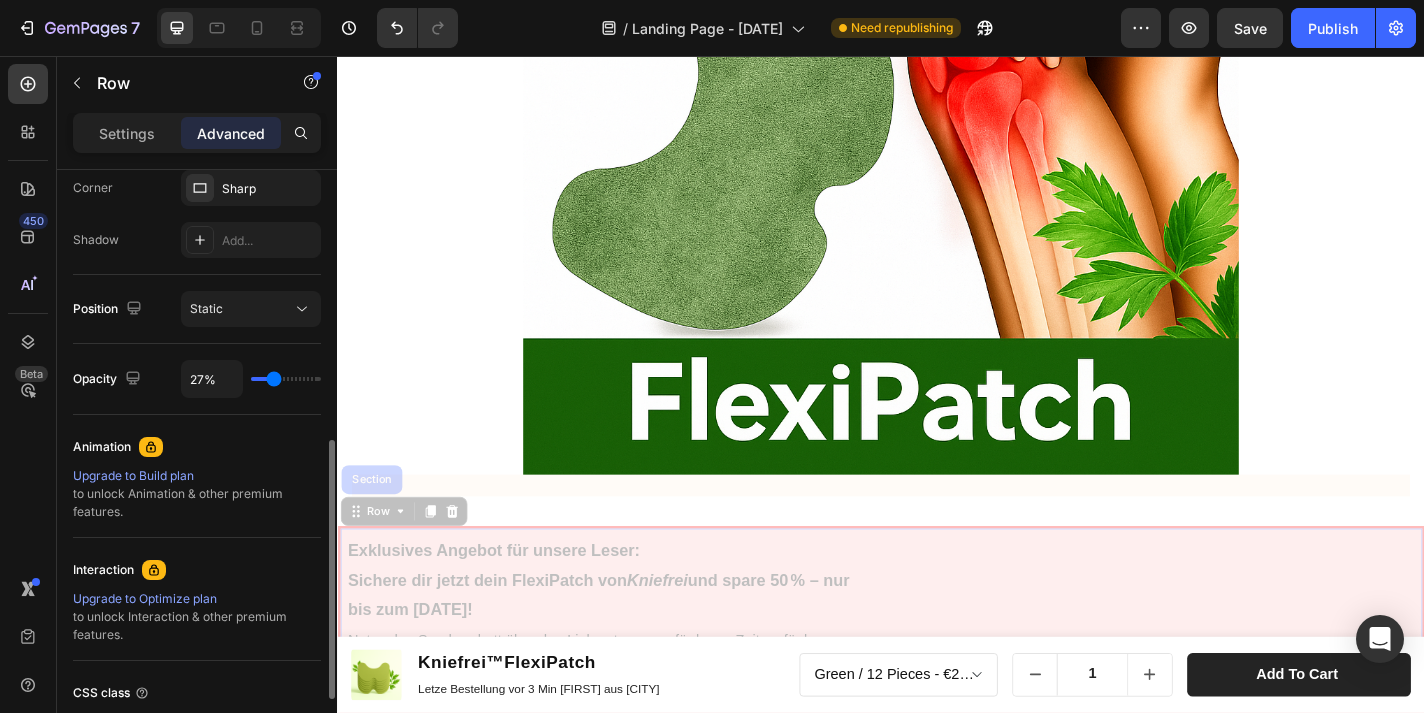 type on "34%" 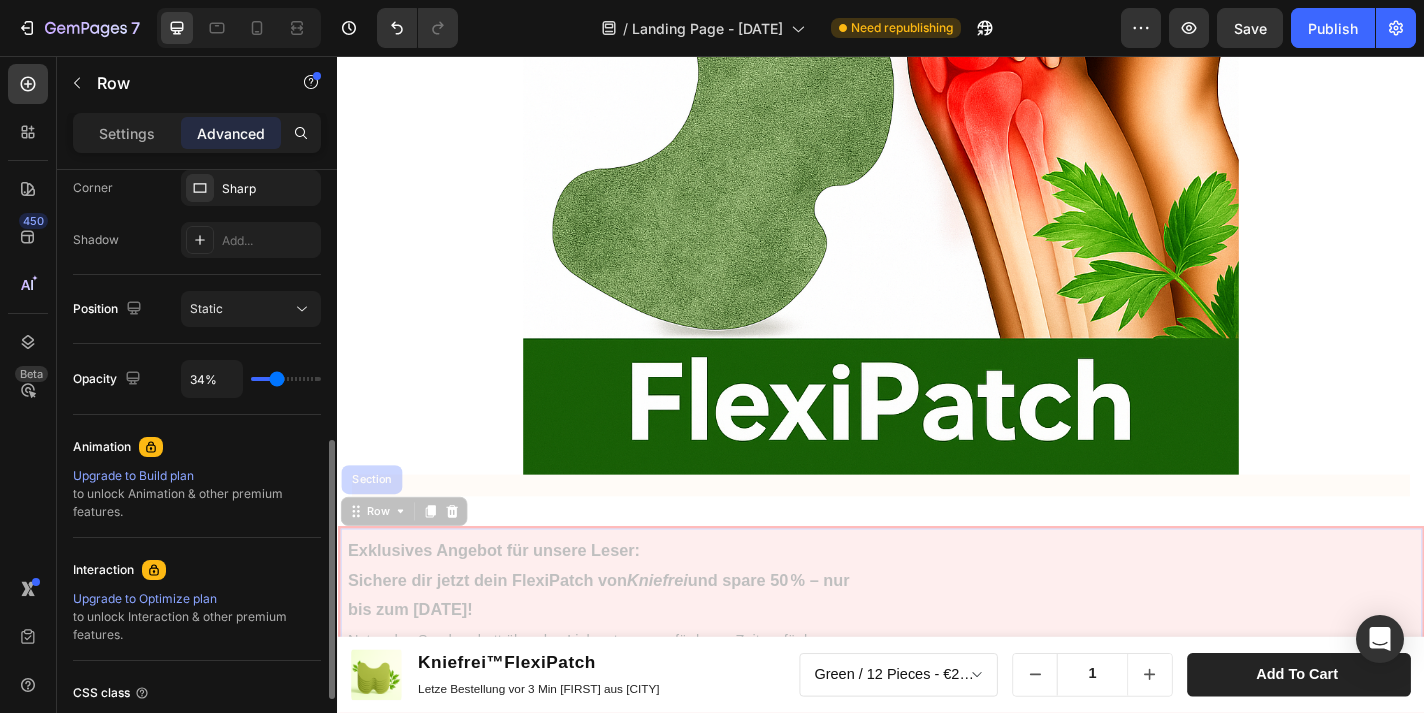 type on "38%" 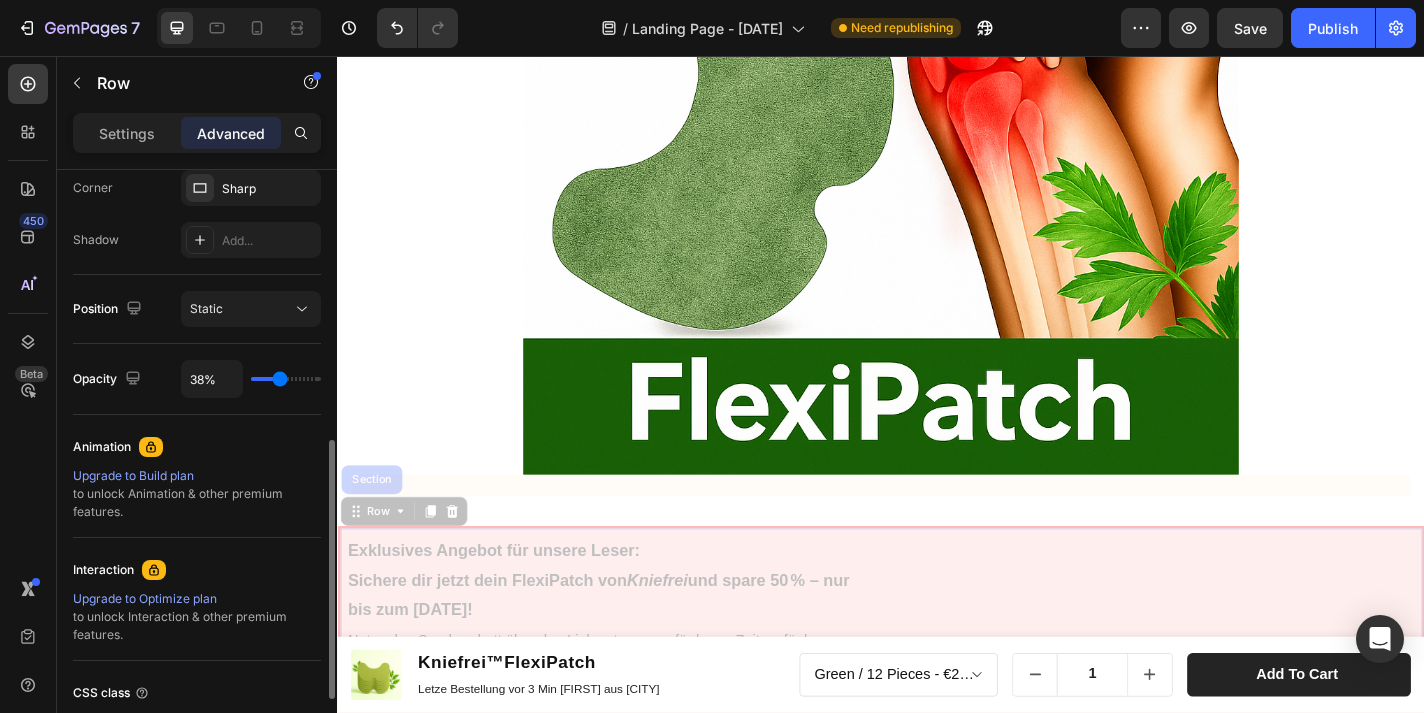 click at bounding box center [286, 379] 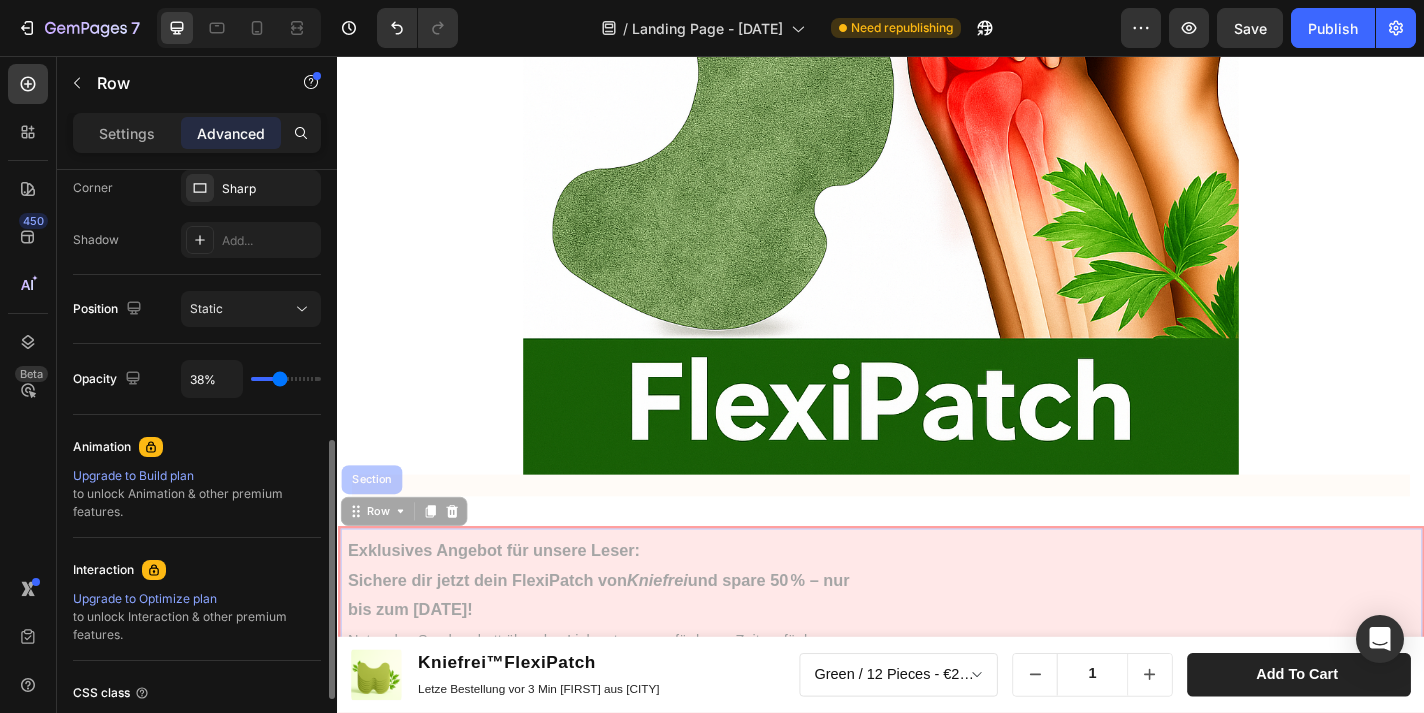 type on "41%" 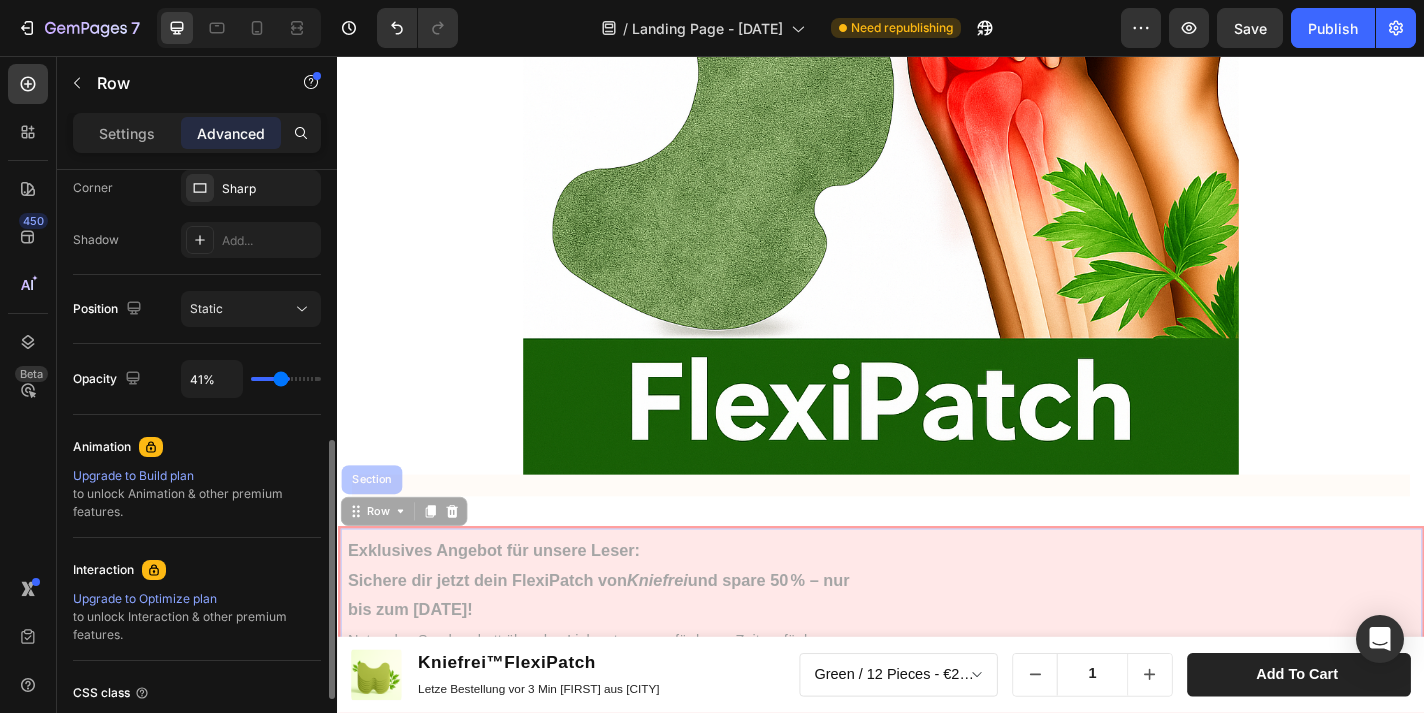 type on "50%" 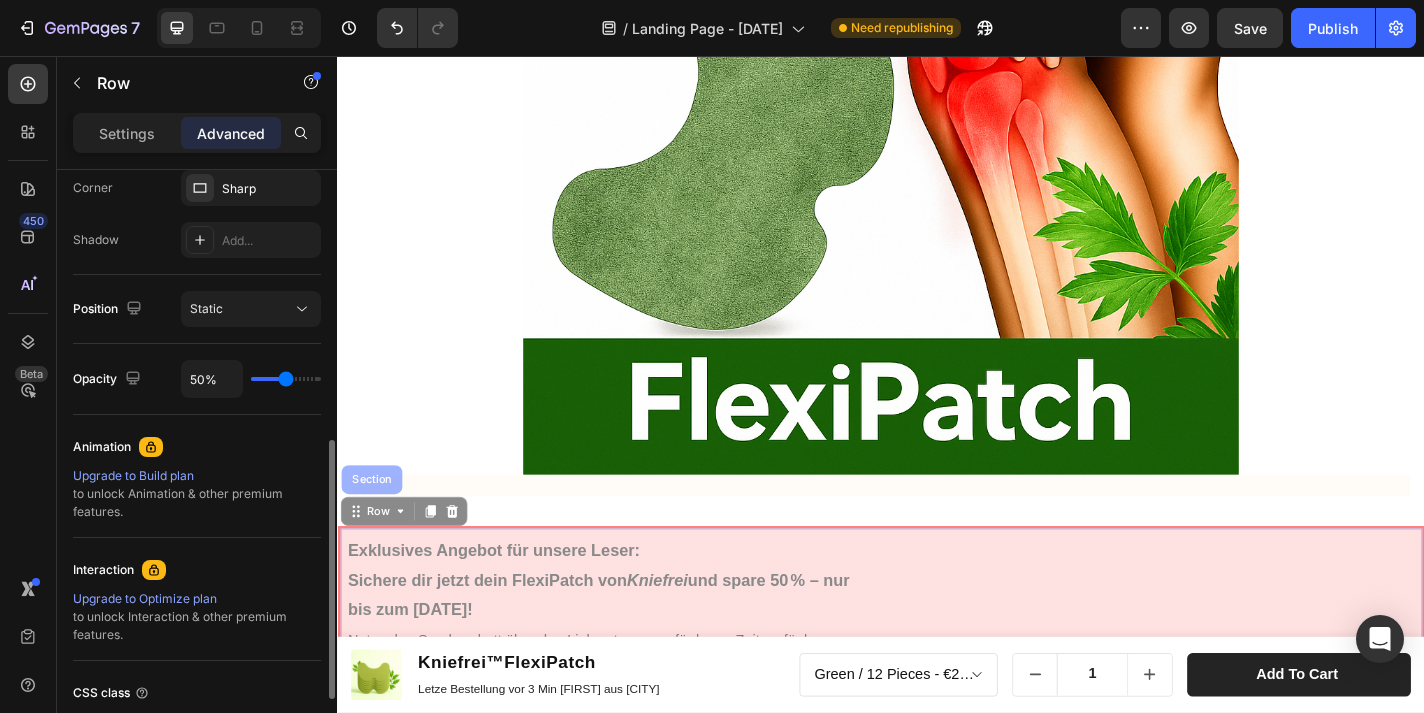 type on "55%" 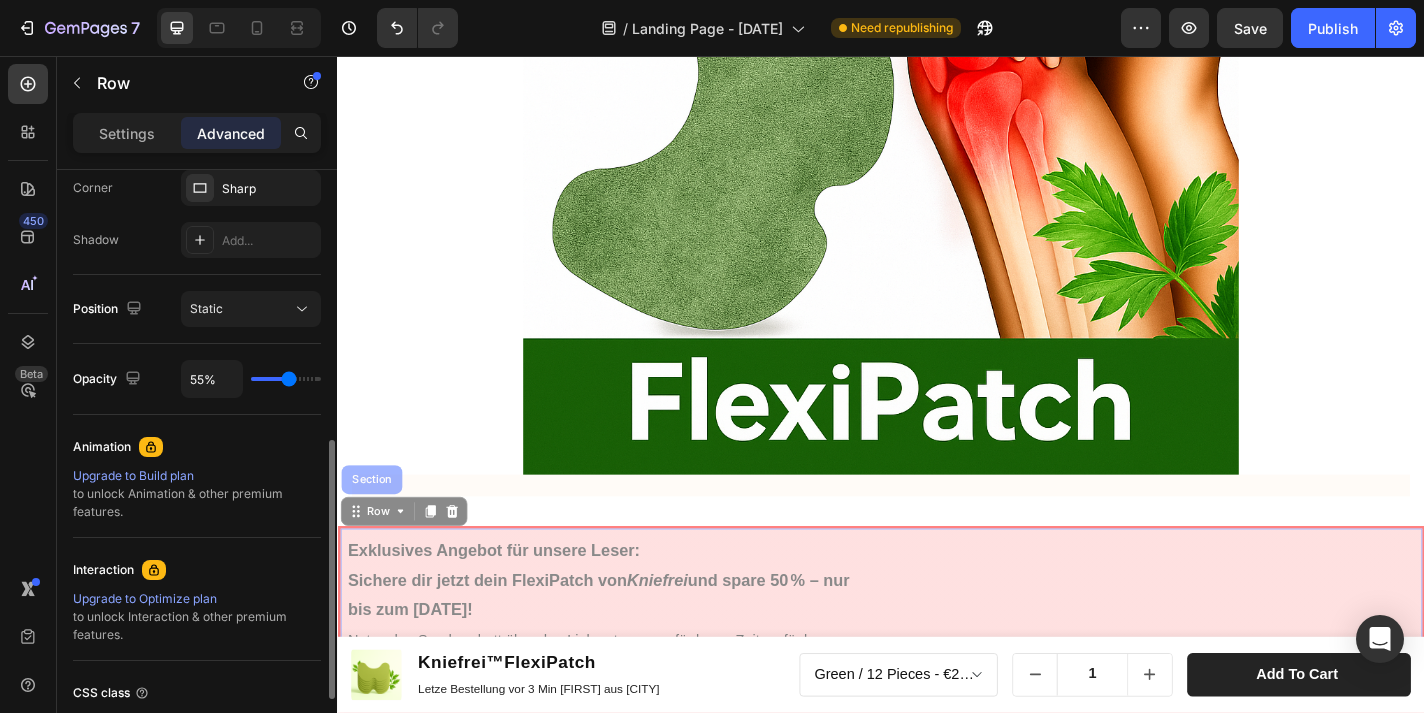 type on "59%" 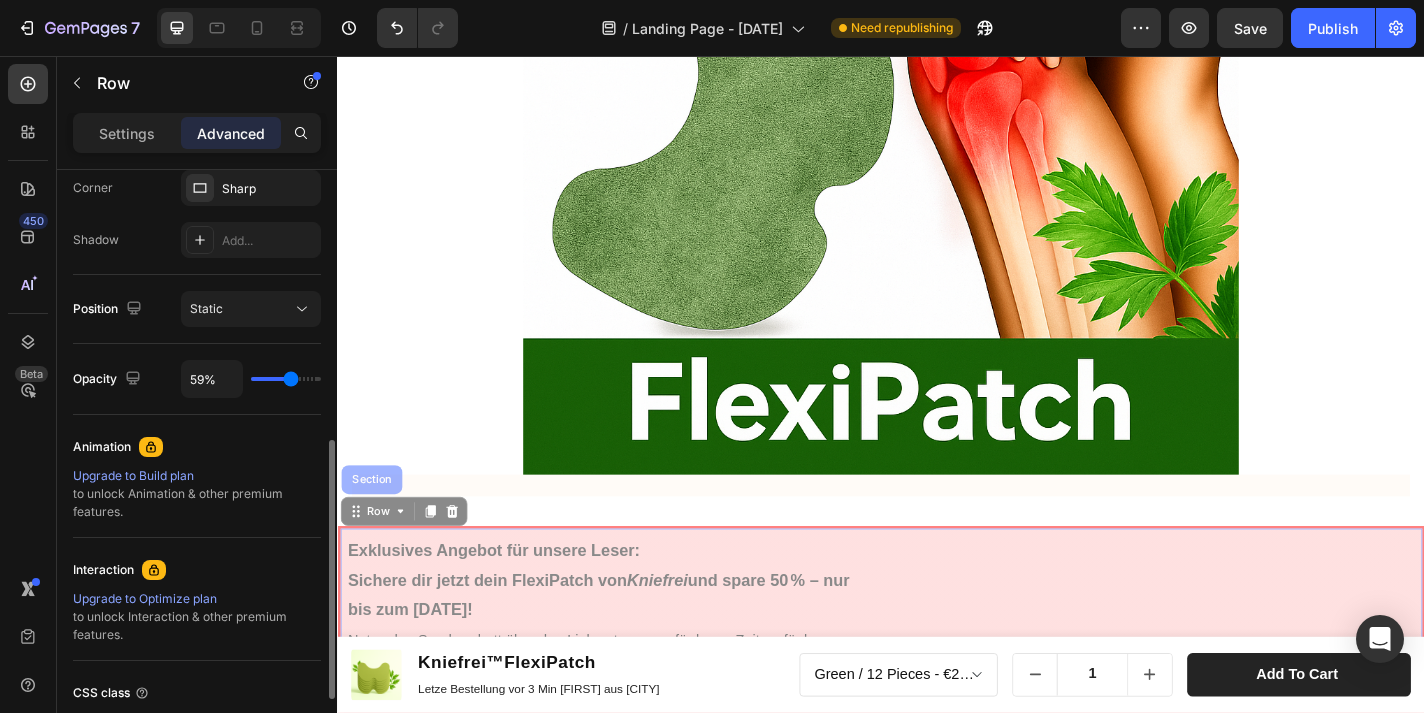 type on "61%" 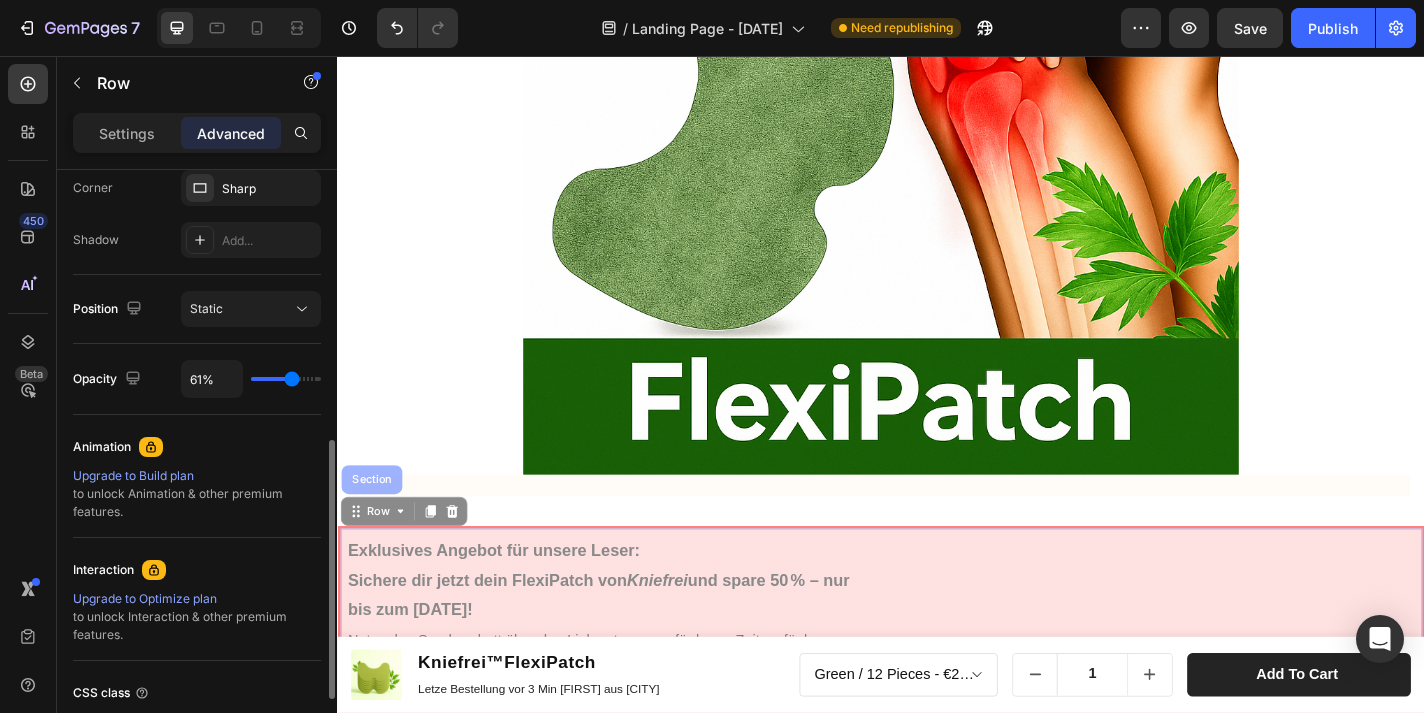 type on "59%" 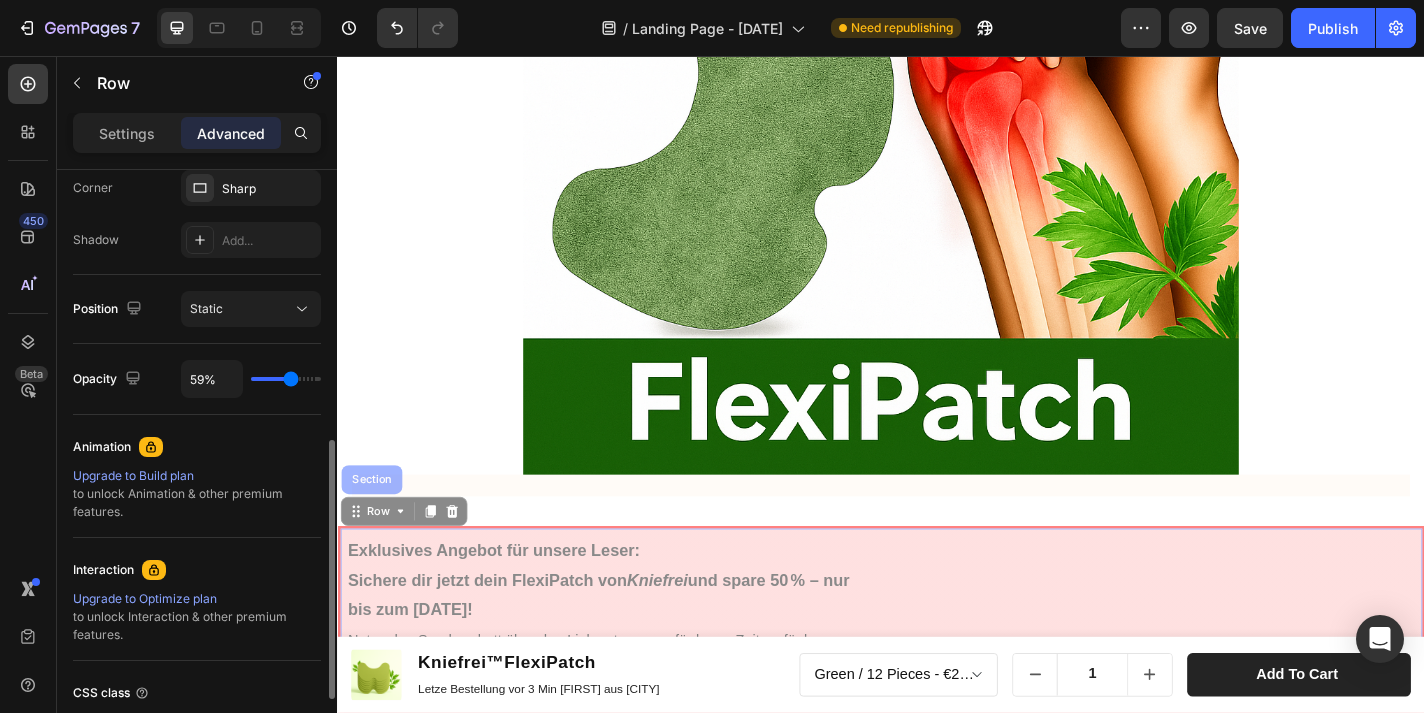 type on "57%" 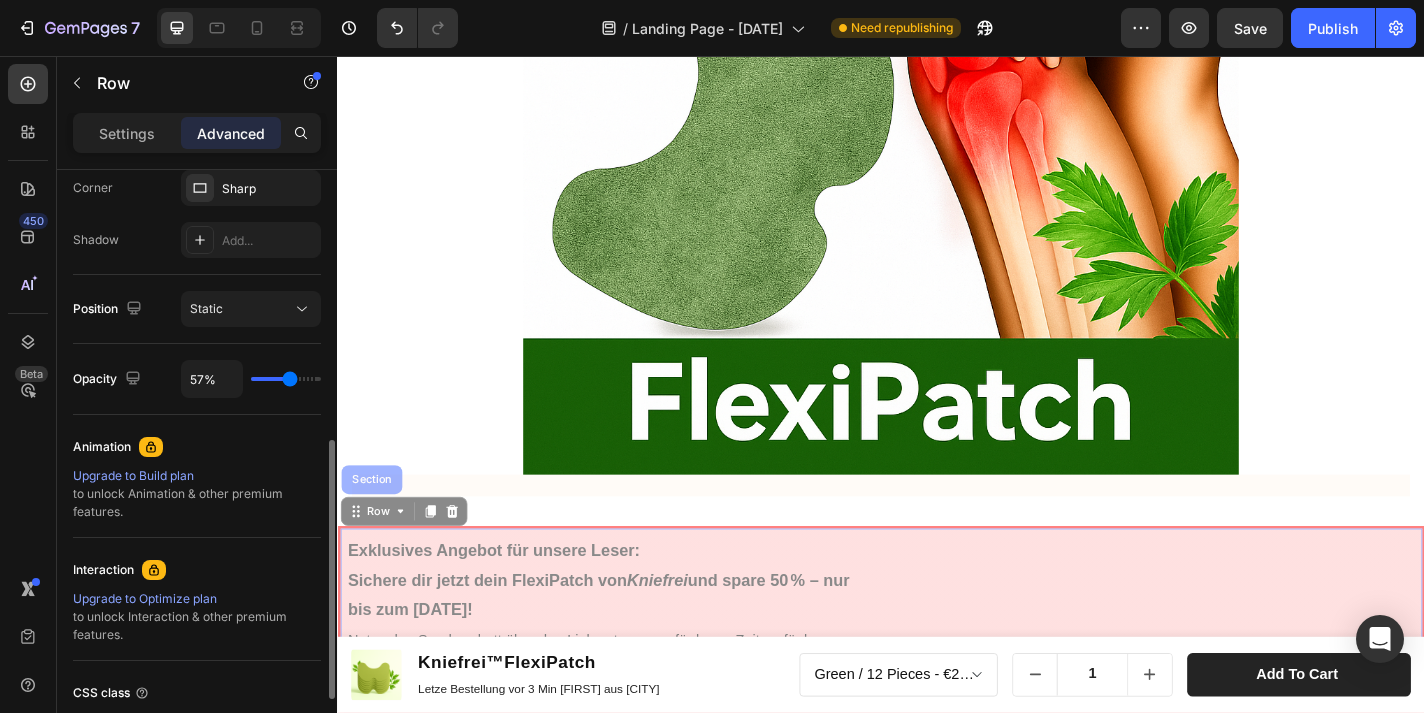 type on "55%" 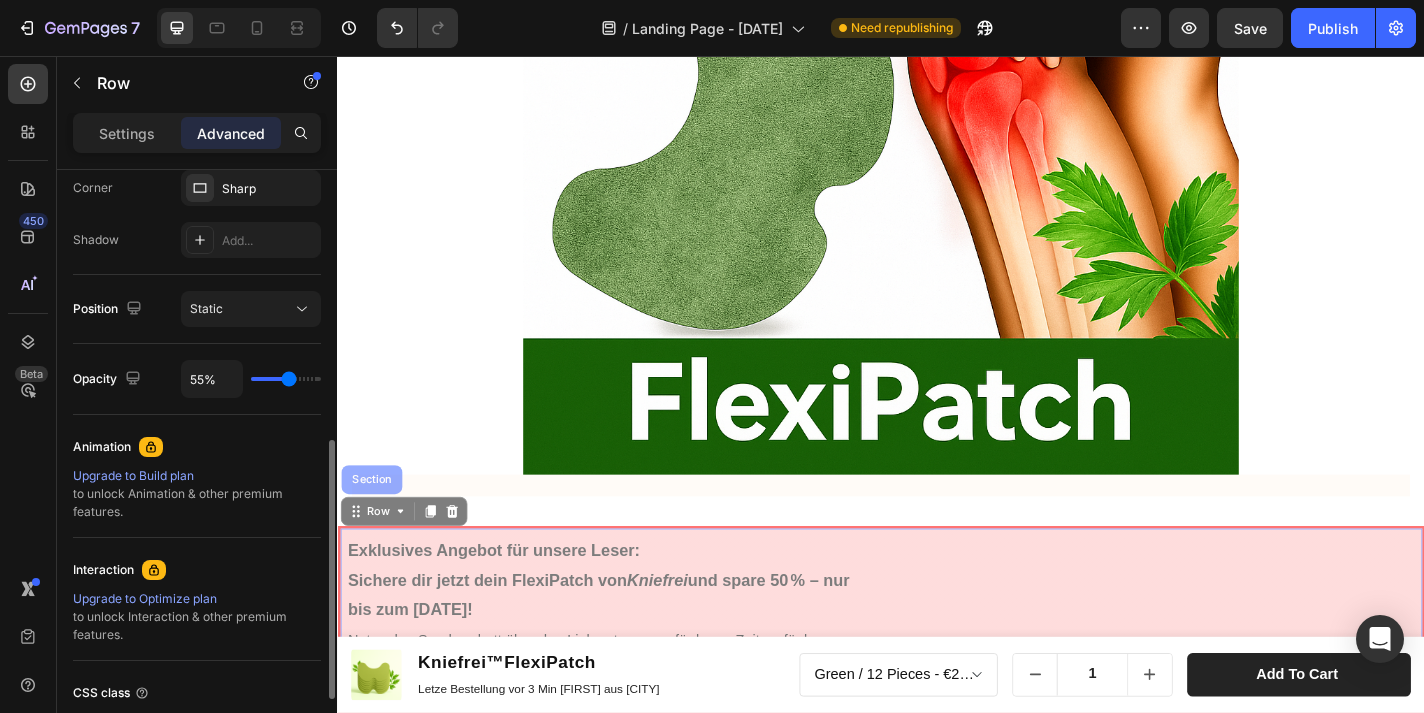 type on "59%" 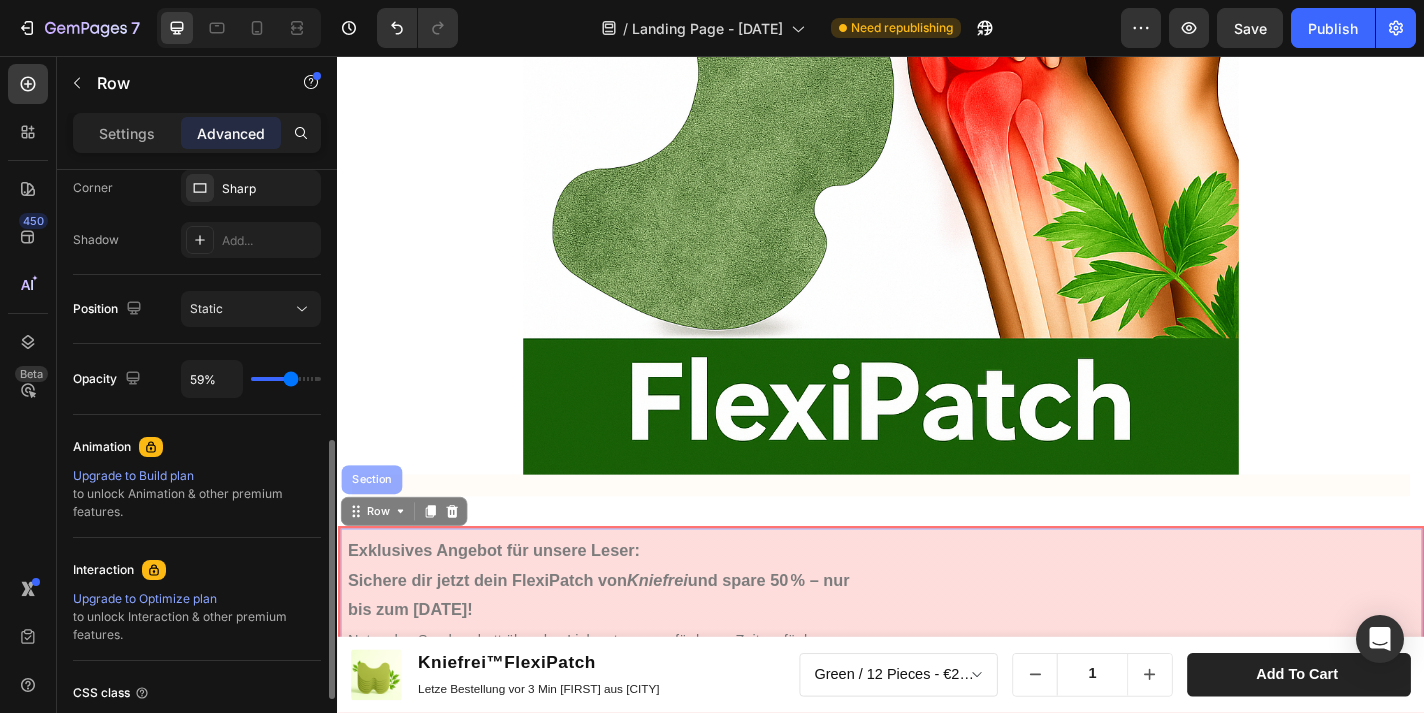 type on "66%" 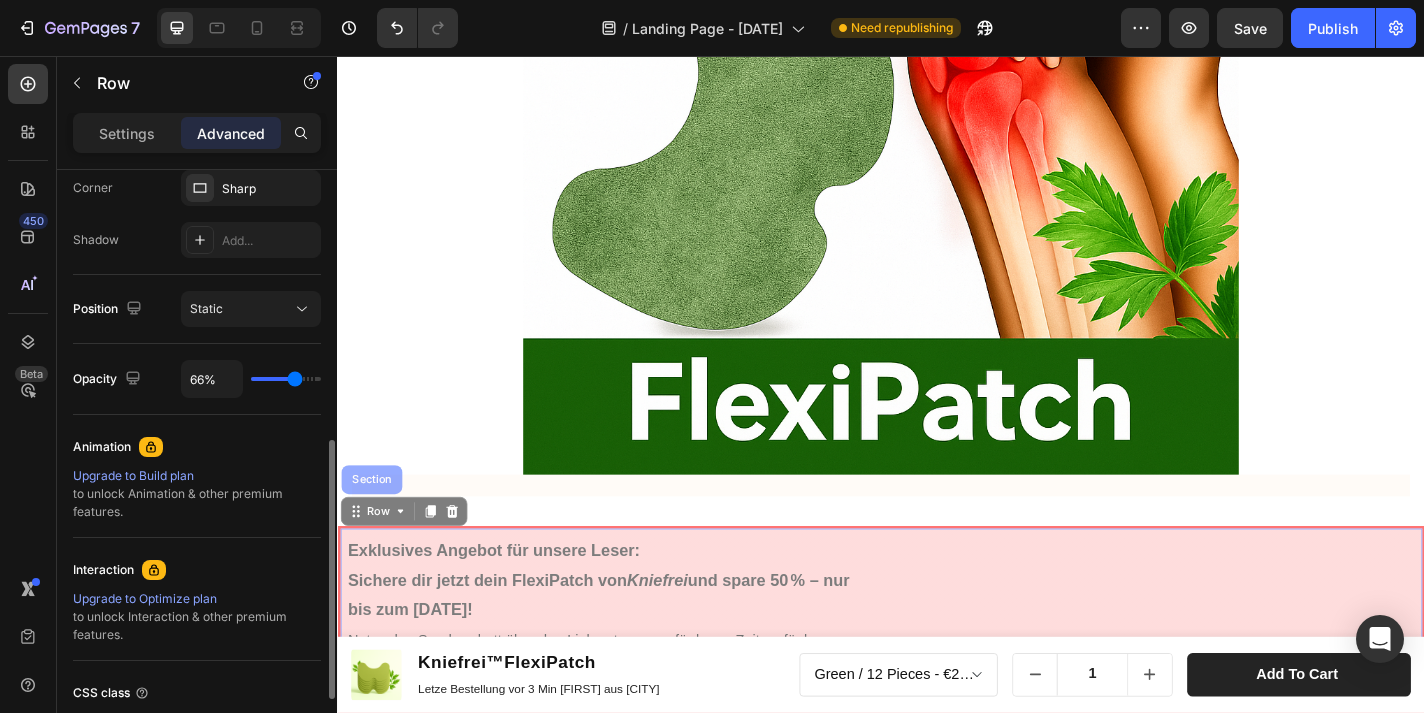 type on "83%" 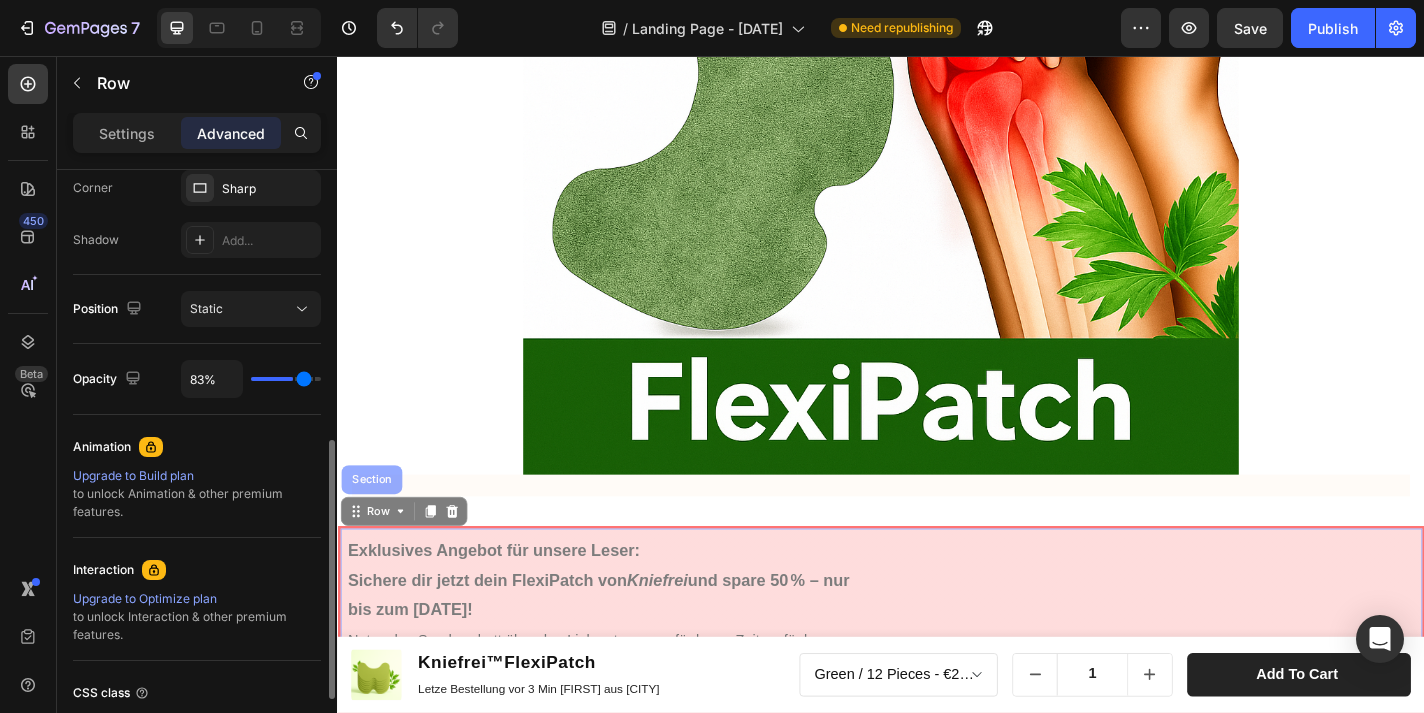 type on "97%" 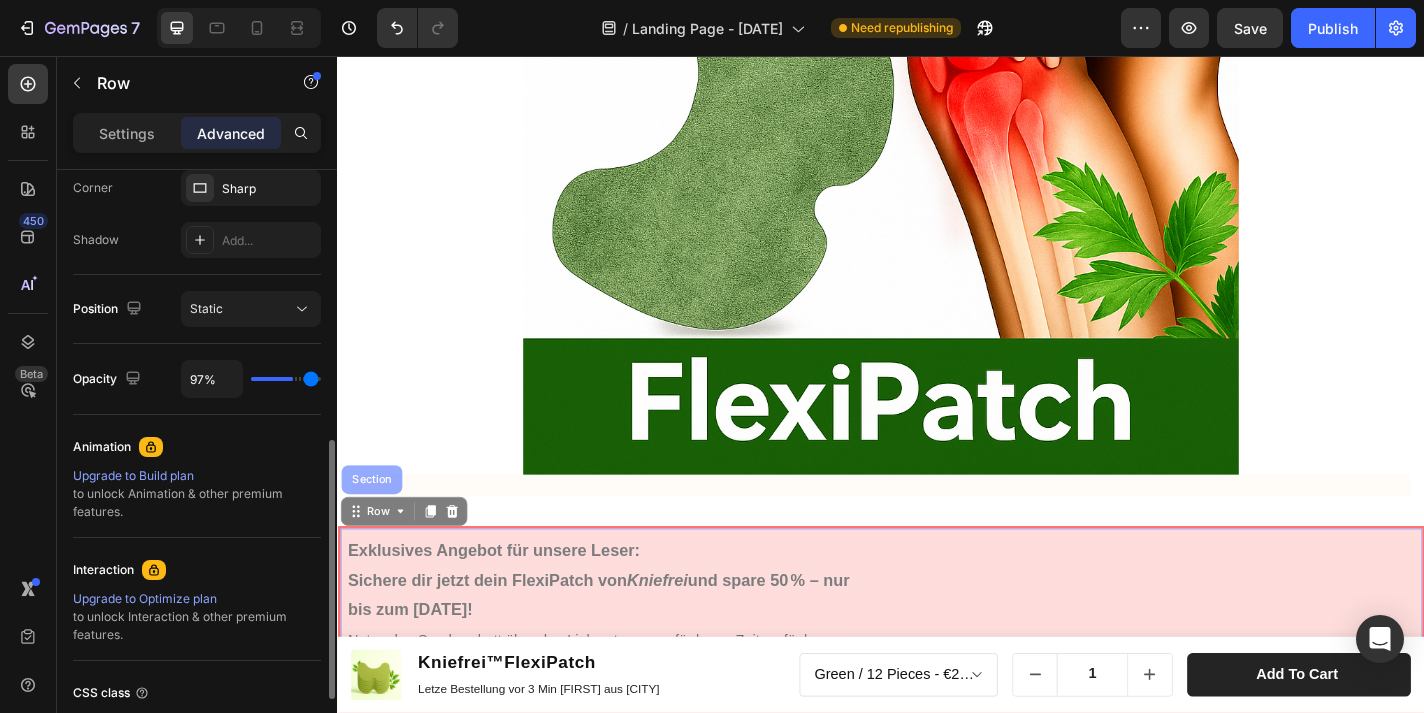 type on "100%" 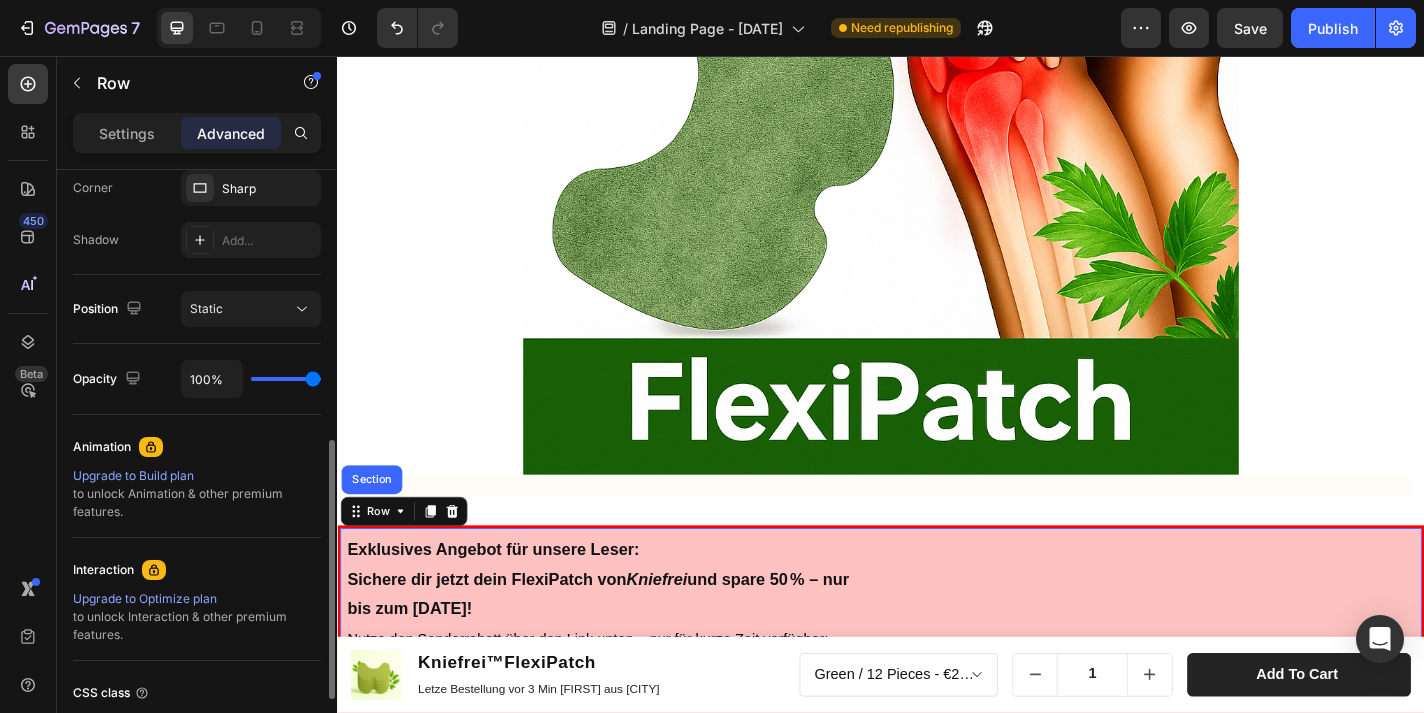click on "Advertorial  Text Block Heading Row Kniefrei™ – Natürliches Pflaster zur Linderung von Knieschmerzen  Erleben Sie natürliche Erleichterung für schmerzende Knie mit Kniefrei™! Heading Tausende sind bereits begeistert von der einfachen Lösung – entwickelt, um Schmerzen zu lindern und Beweglichkeit zurückzugeben. Text Block Image 02.06.2025 von Maria Noman Text Block Row Image Row Lang anhaltende Erleichterung Jedes Pflaster bietet bis zu 8 Stunden Linderung und ist somit eine bequeme und effektive Lösung zur Bewältigung von Knieschmerzen im Alltag. Egal, ob Sie unter Sportverletzungen, altersbedingten Knieproblemen oder chronischen Beschwerden leiden, unsere Pflaster bieten langanhaltenden Komfort und Mobilität. Text Block Image Exklusives Angebot für unsere Leser: Sichere dir jetzt dein FlexiPatch von  Kniefrei  und spare 50 % – nur bis zum 20. Juni 2025! Nutze den Sonderrabatt über den Link unten – nur für kurze Zeit verfügbar: Text Block SPARE HEUTE 50% AUF KNIEFREI Button Row ." at bounding box center [937, -1955] 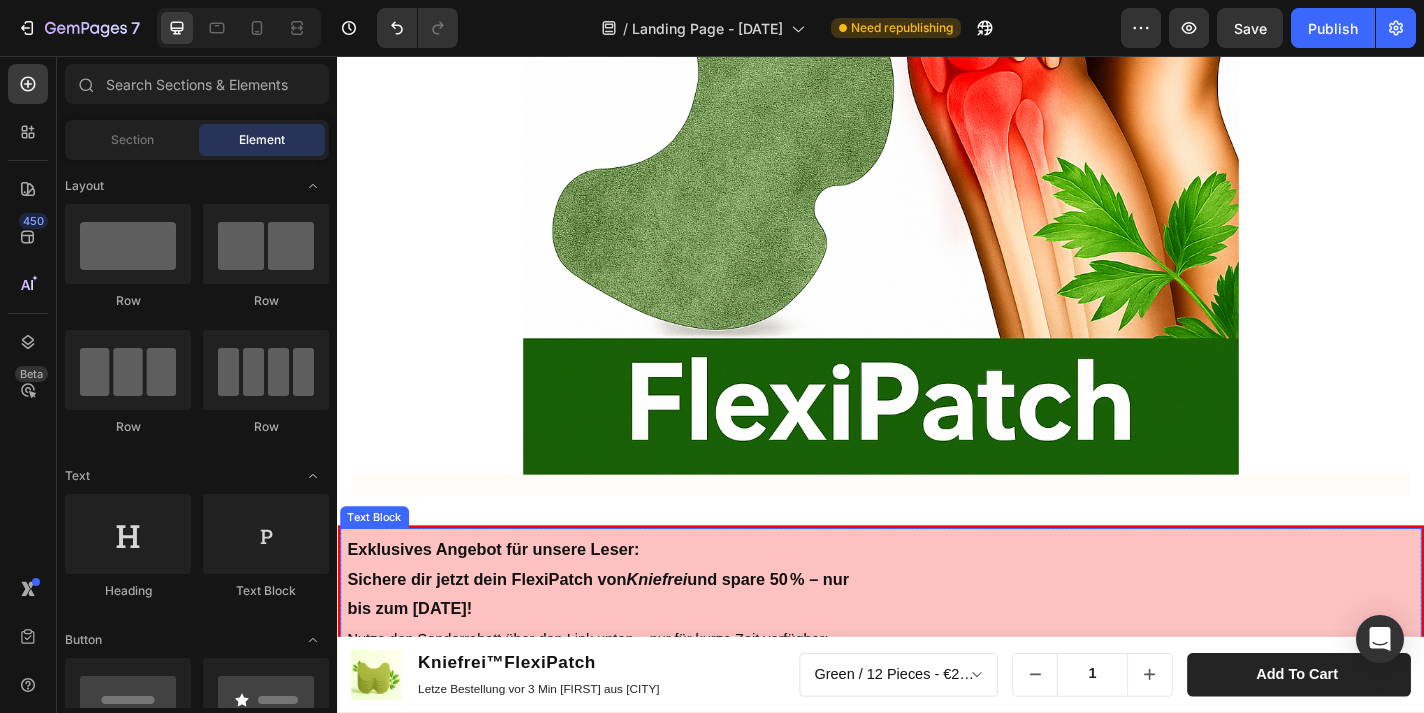 click on "Exklusives Angebot für unsere Leser: Sichere dir jetzt dein FlexiPatch von Kniefrei und spare 50 % – nur bis zum [DATE]! Nutze den Sonderrabatt über den Link unten – nur für kurze Zeit verfügbar:" at bounding box center [630, 650] 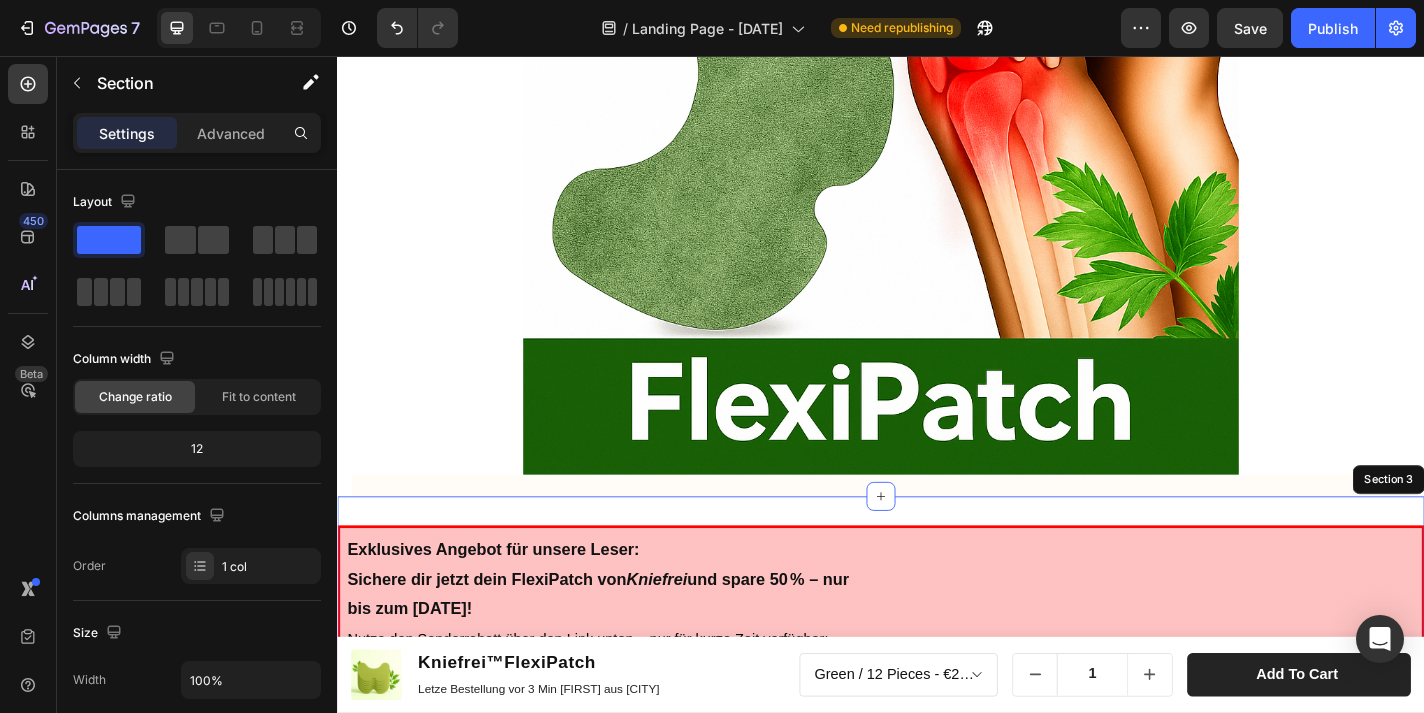 click on "Exklusives Angebot für unsere Leser: Sichere dir jetzt dein FlexiPatch von  Kniefrei  und spare 50 % – nur bis zum [DATE]! Nutze den Sonderrabatt über den Link unten – nur für kurze Zeit verfügbar: Text Block   0 SPARE HEUTE 50% AUF KNIEFREI Button Row Section 3" at bounding box center (937, 677) 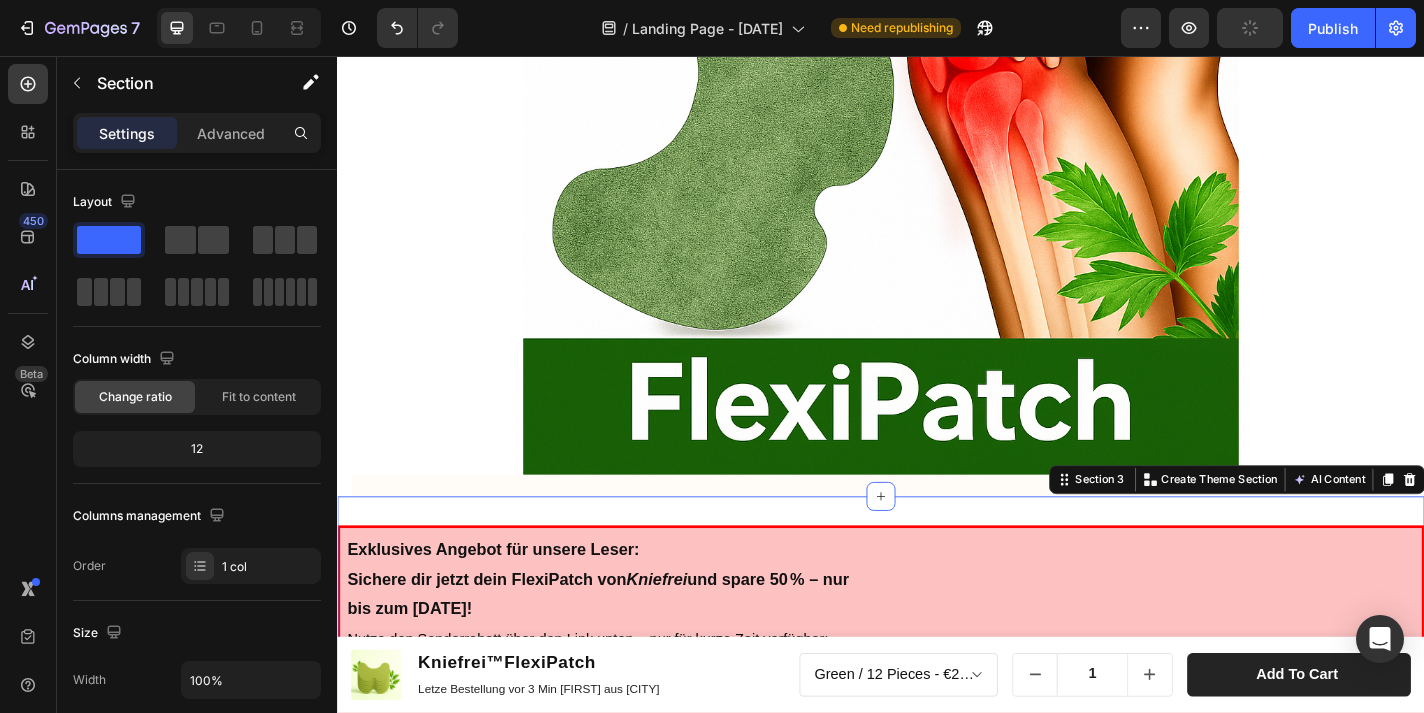 click on "Exklusives Angebot für unsere Leser: Sichere dir jetzt dein FlexiPatch von  Kniefrei  und spare 50 % – nur bis zum 20. Juni 2025! Nutze den Sonderrabatt über den Link unten – nur für kurze Zeit verfügbar: Text Block SPARE HEUTE 50% AUF KNIEFREI Button Row Section 3   You can create reusable sections Create Theme Section AI Content Write with GemAI What would you like to describe here? Tone and Voice Persuasive Product Kniefrei™FlexiPatch Show more Generate" at bounding box center (937, 677) 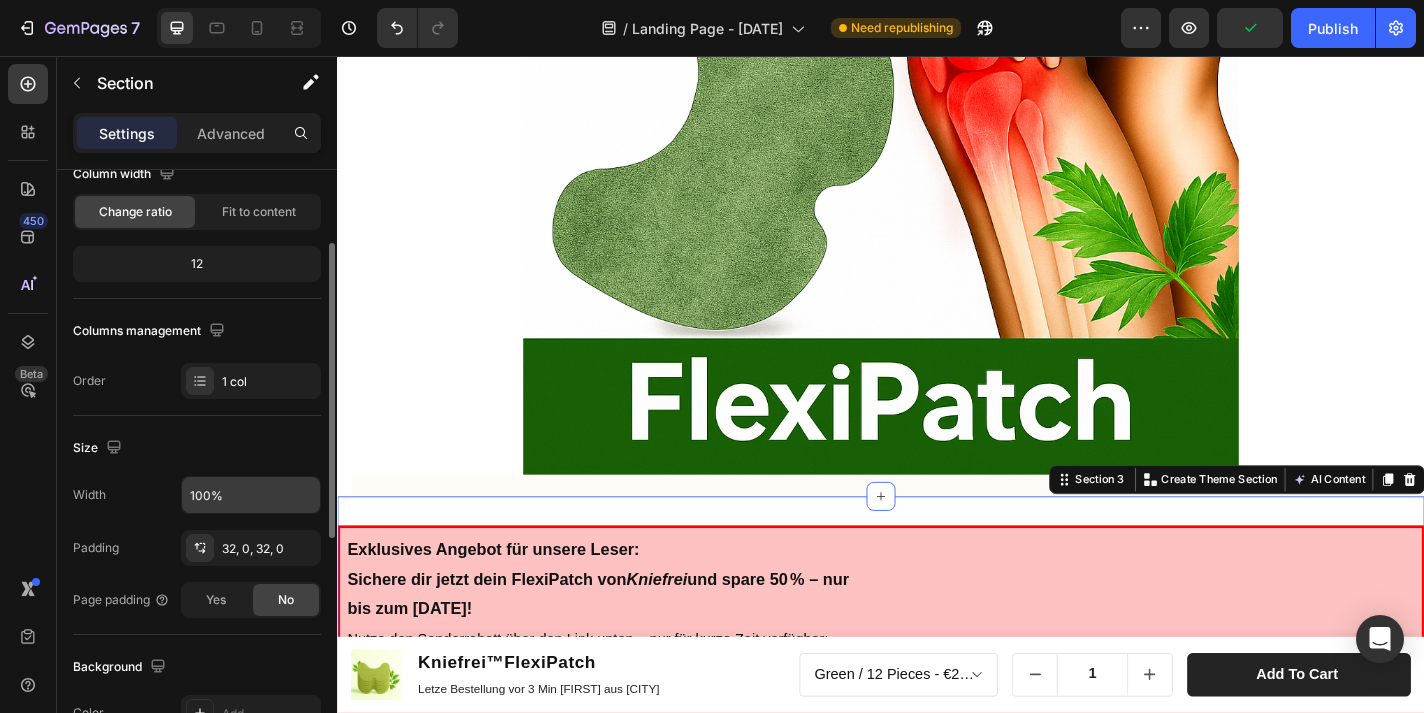 scroll, scrollTop: 189, scrollLeft: 0, axis: vertical 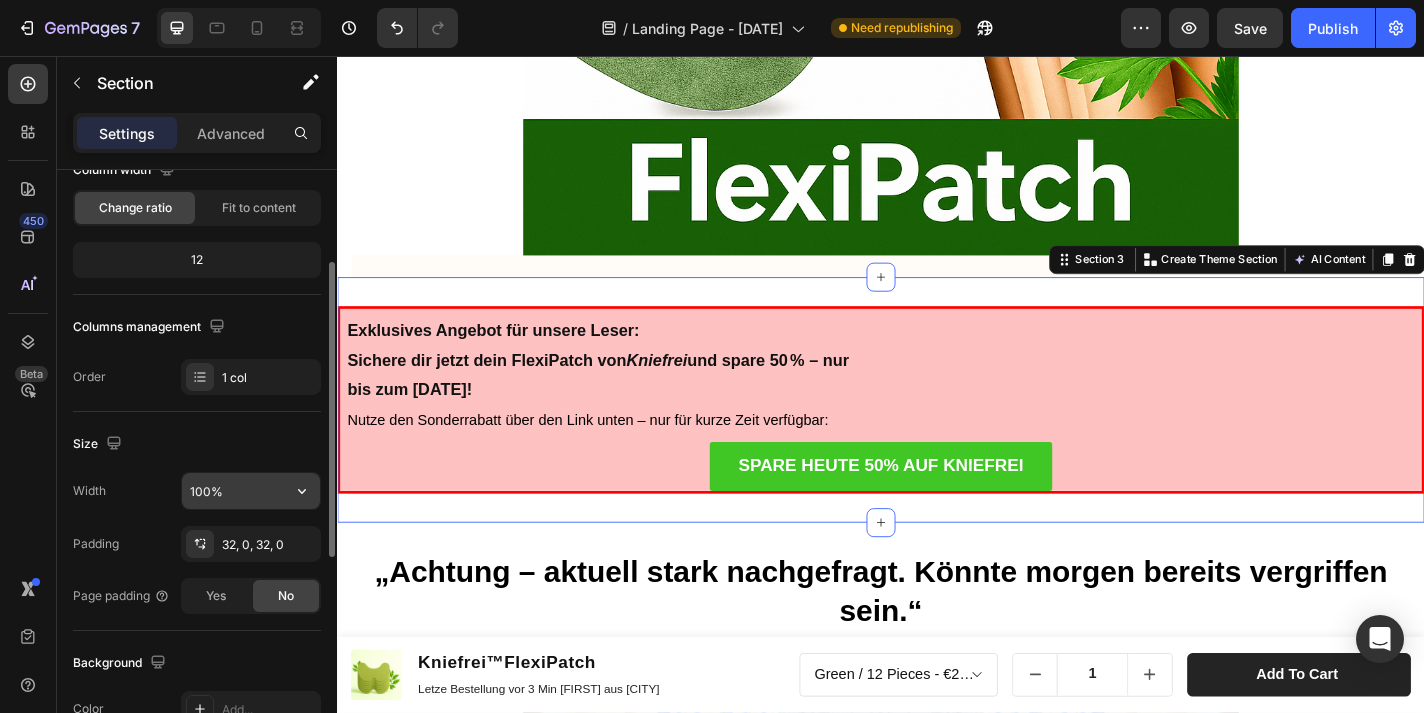 click on "100%" at bounding box center (251, 491) 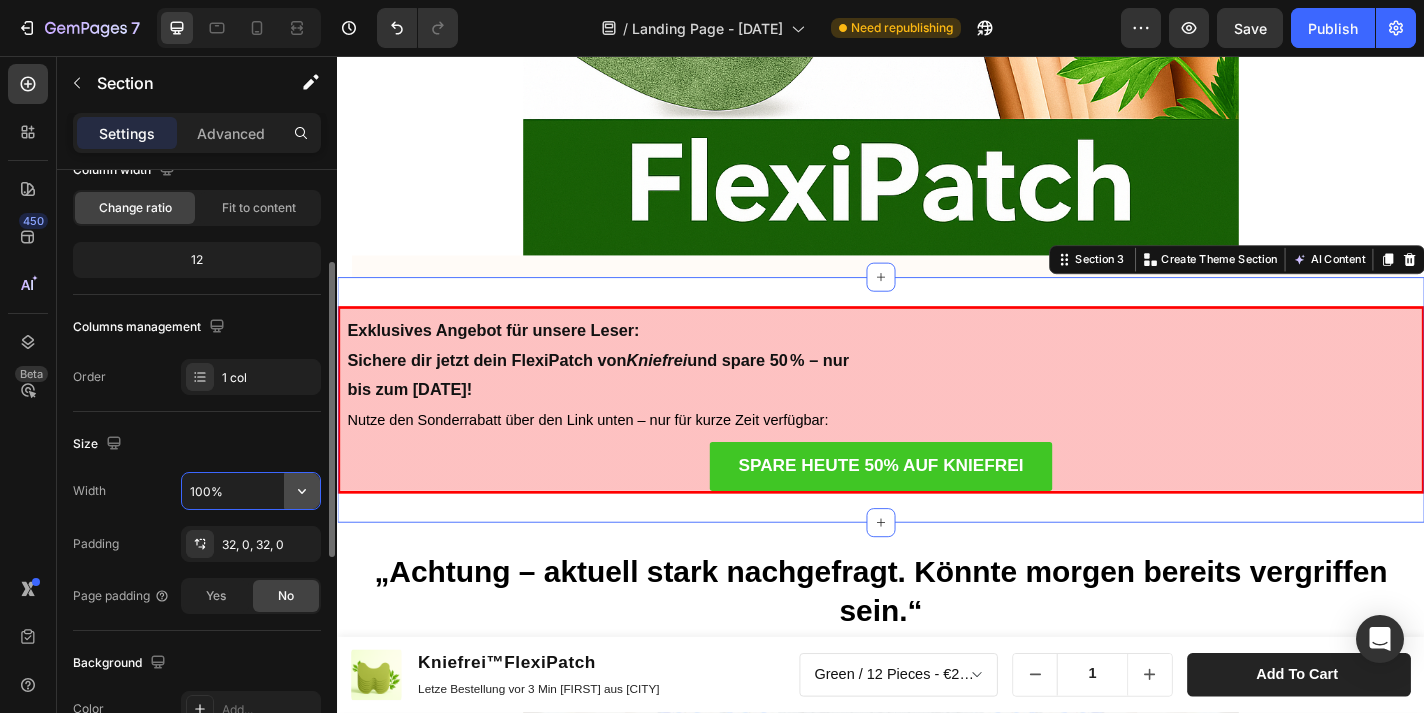 click 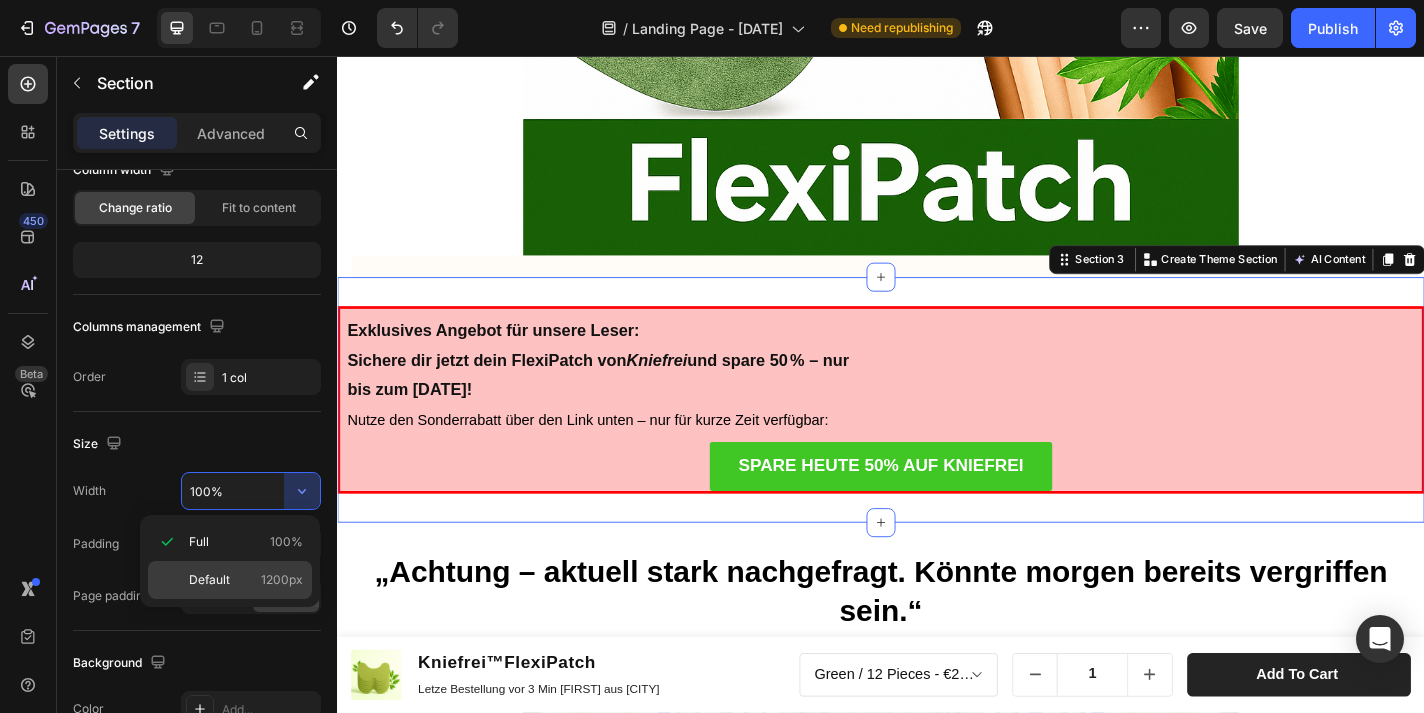 click on "Default 1200px" at bounding box center (246, 580) 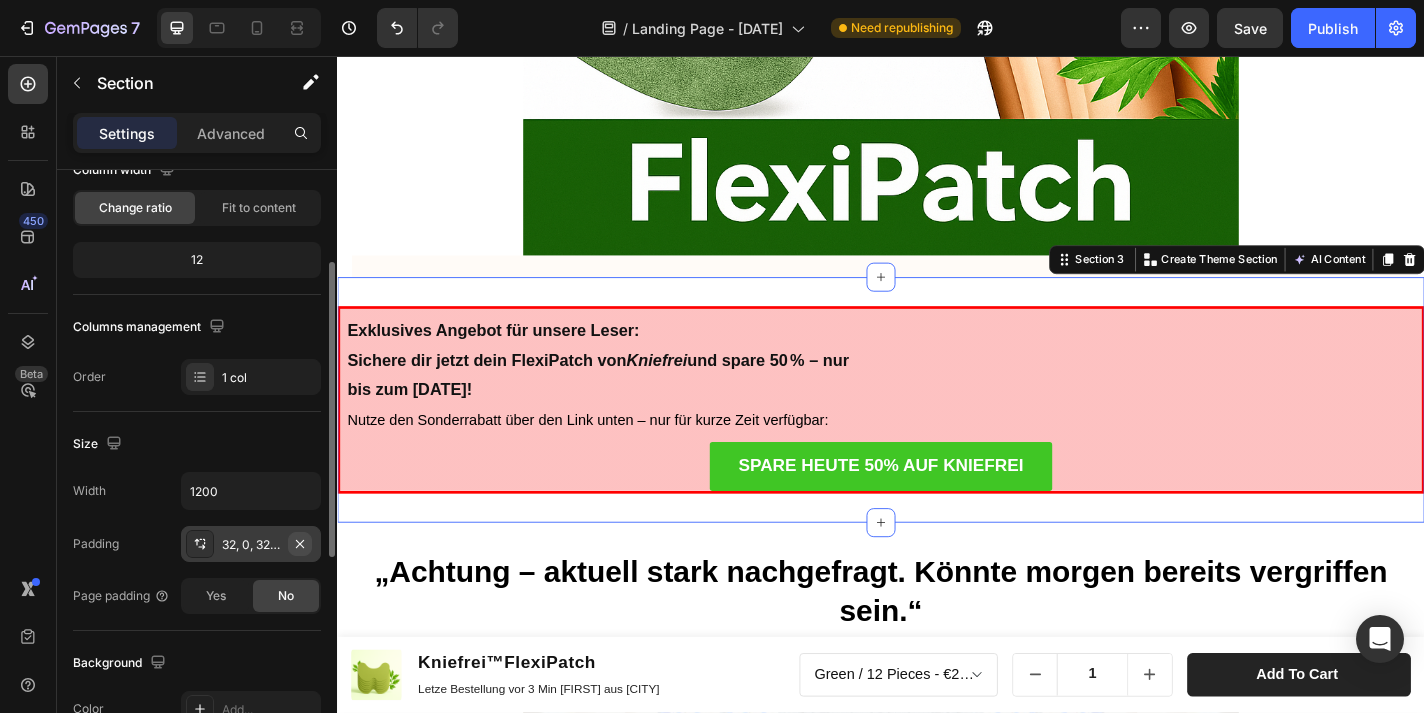 click on "32, 0, 32, 0" at bounding box center (251, 544) 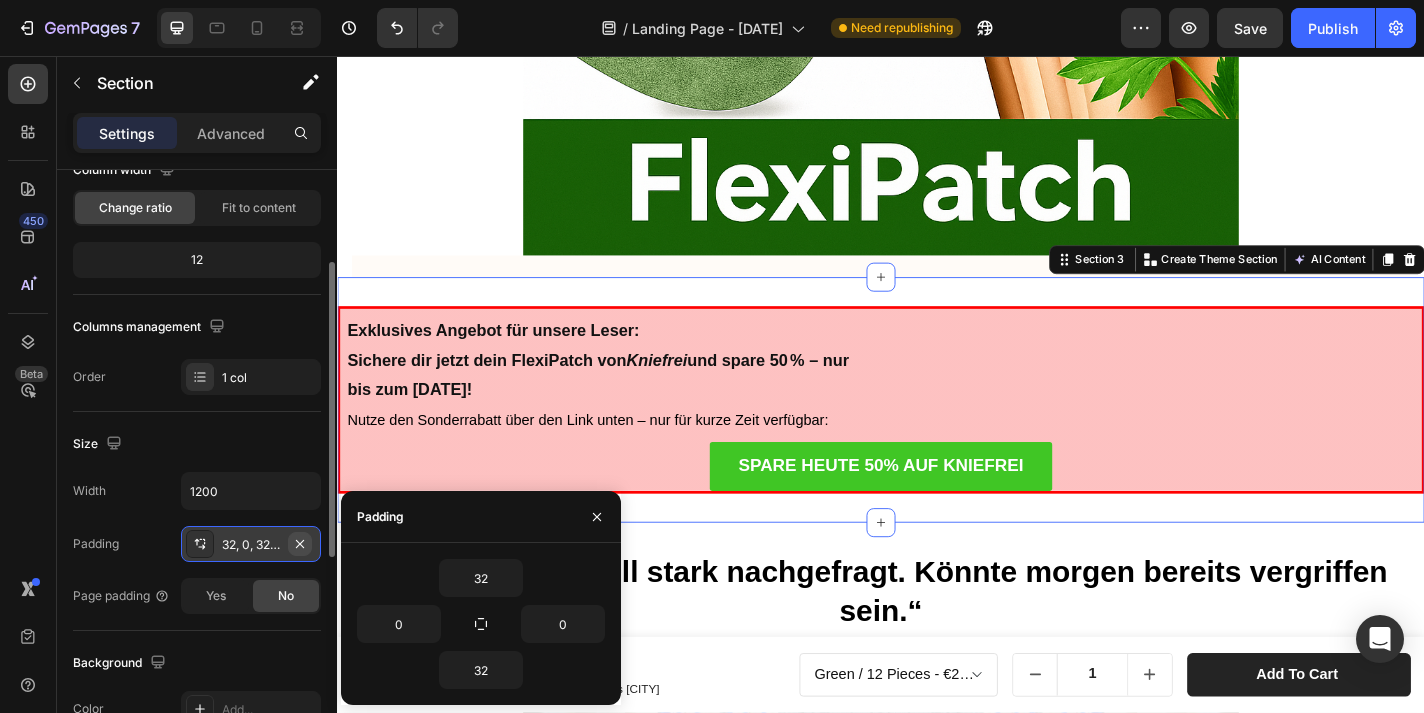 click 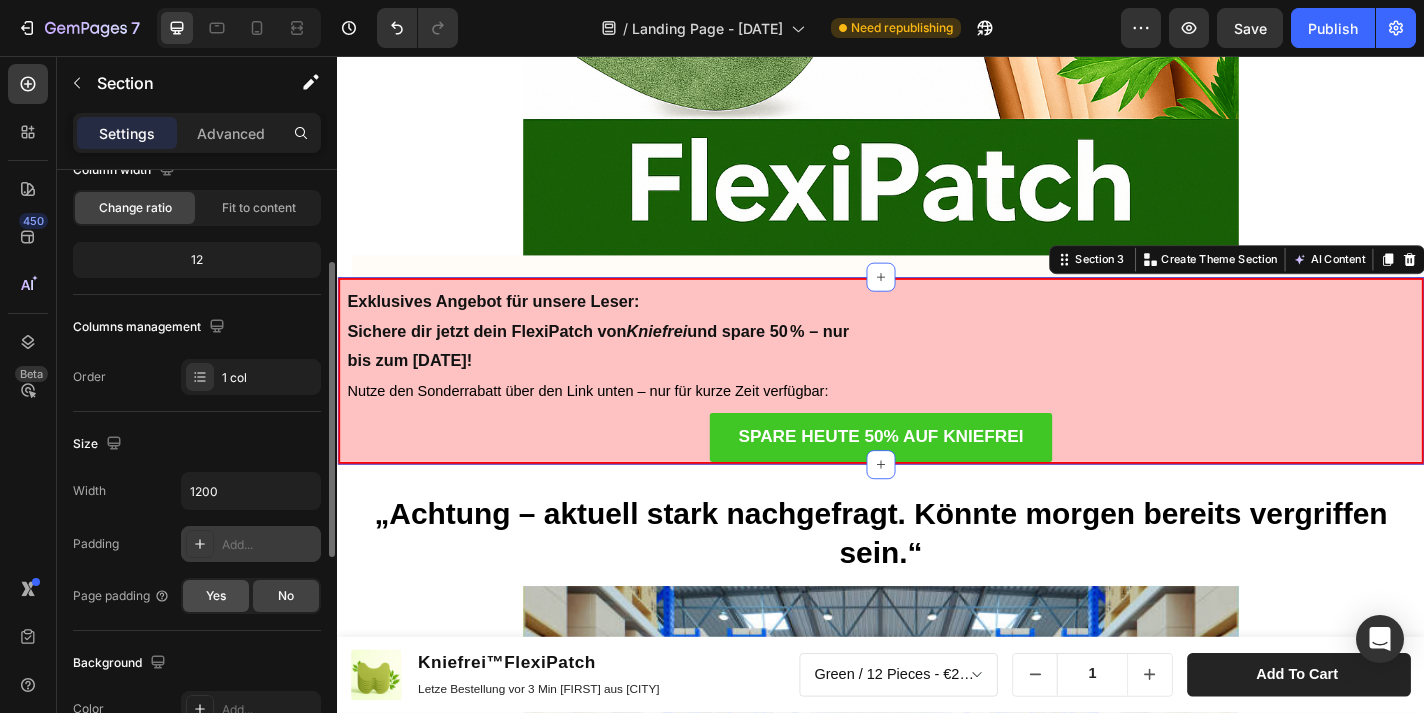 click on "Yes" 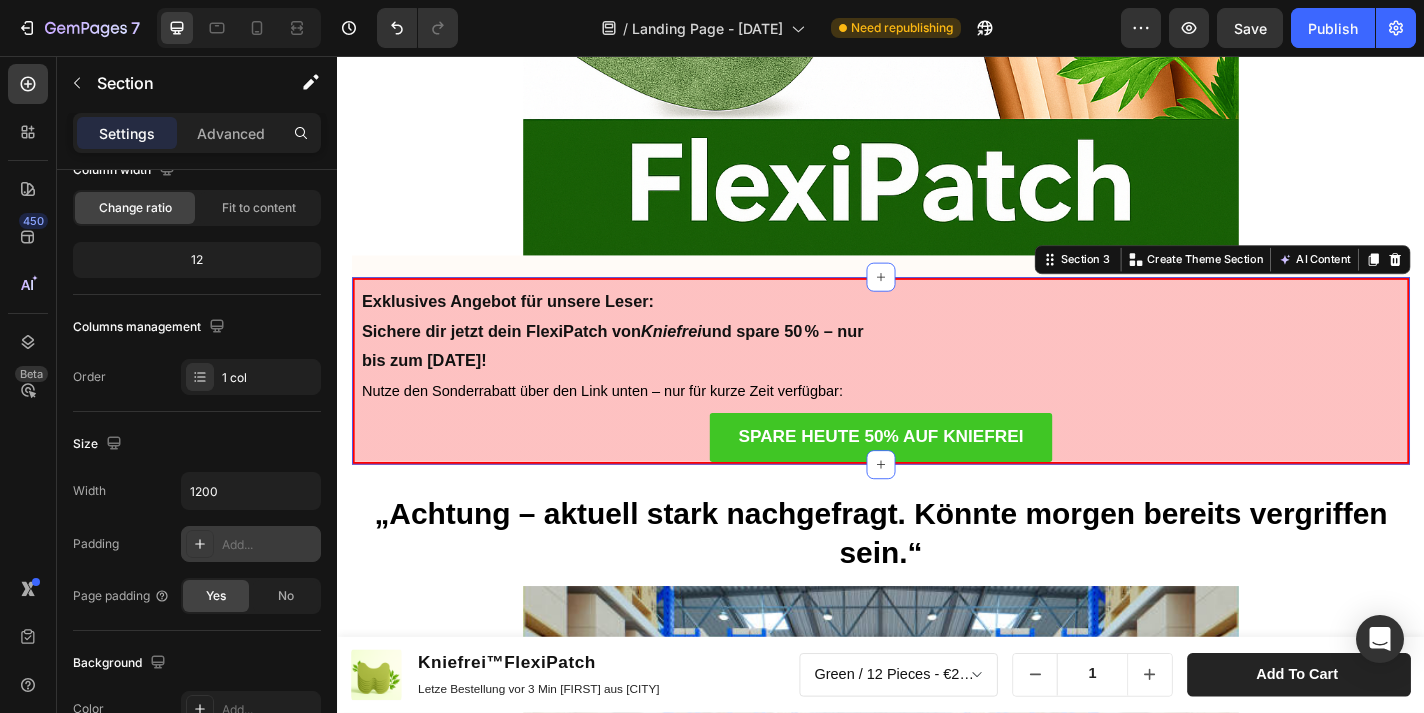click on "Add..." at bounding box center [269, 545] 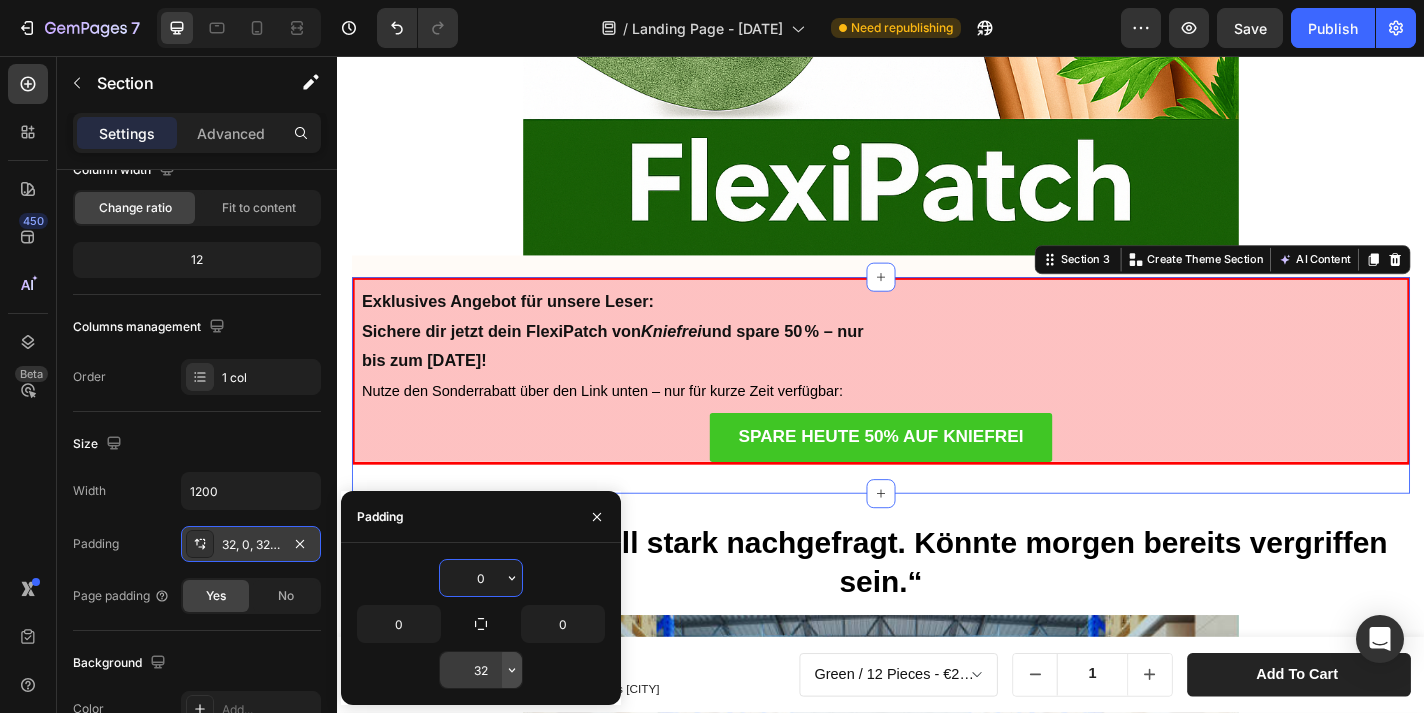 type on "0" 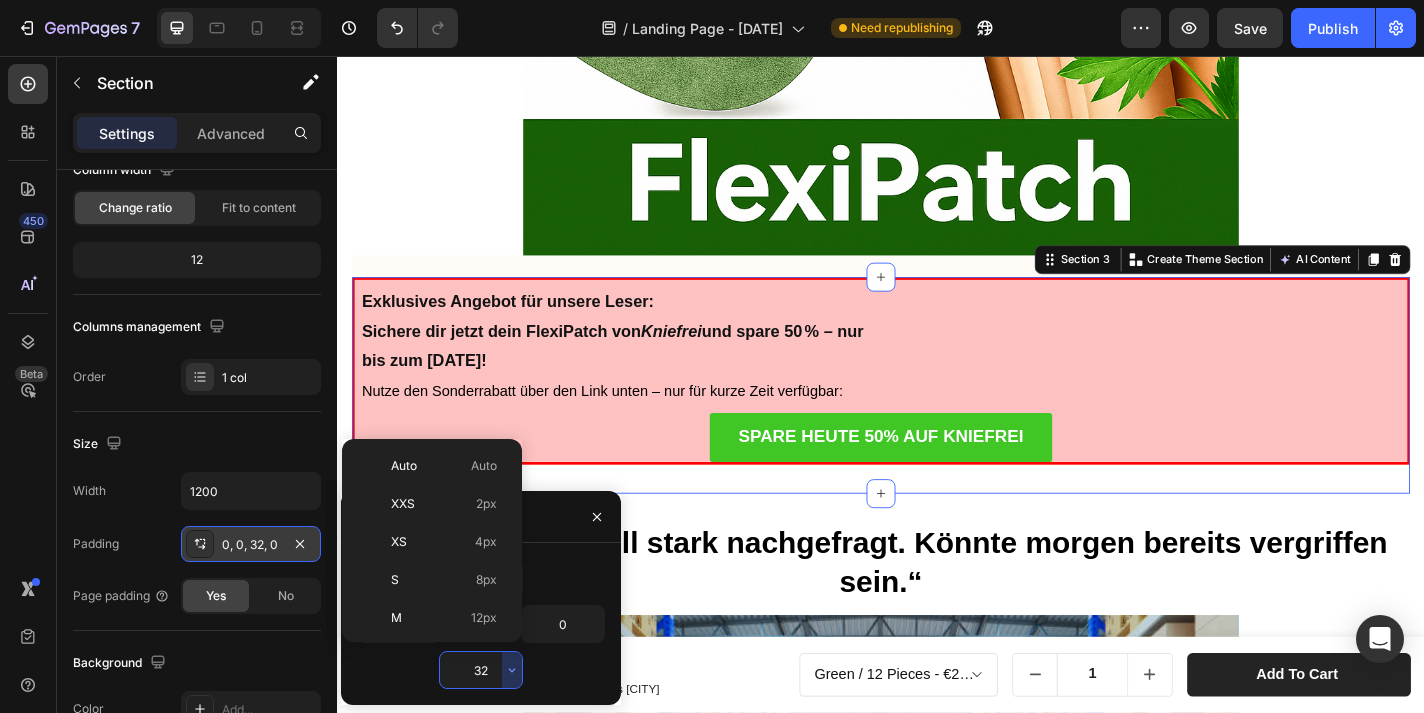 scroll, scrollTop: 144, scrollLeft: 0, axis: vertical 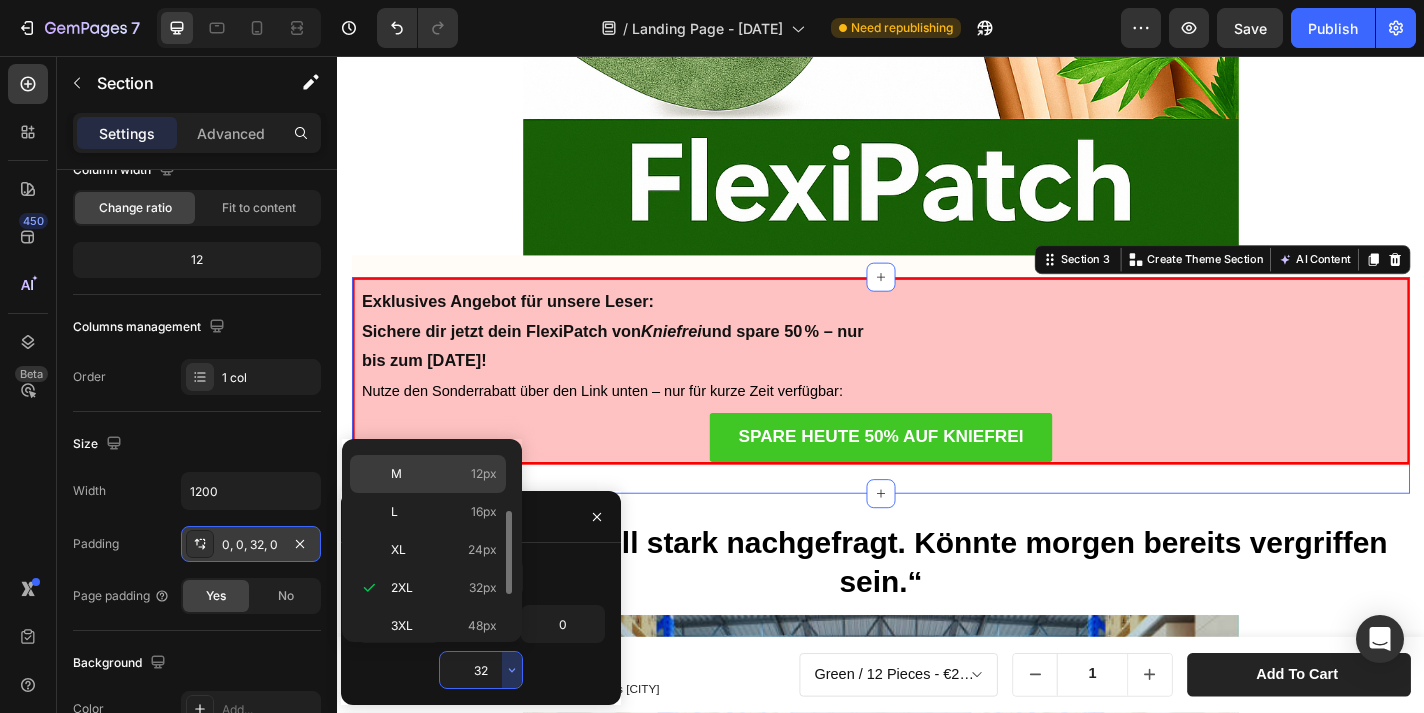 click on "M 12px" at bounding box center [444, 474] 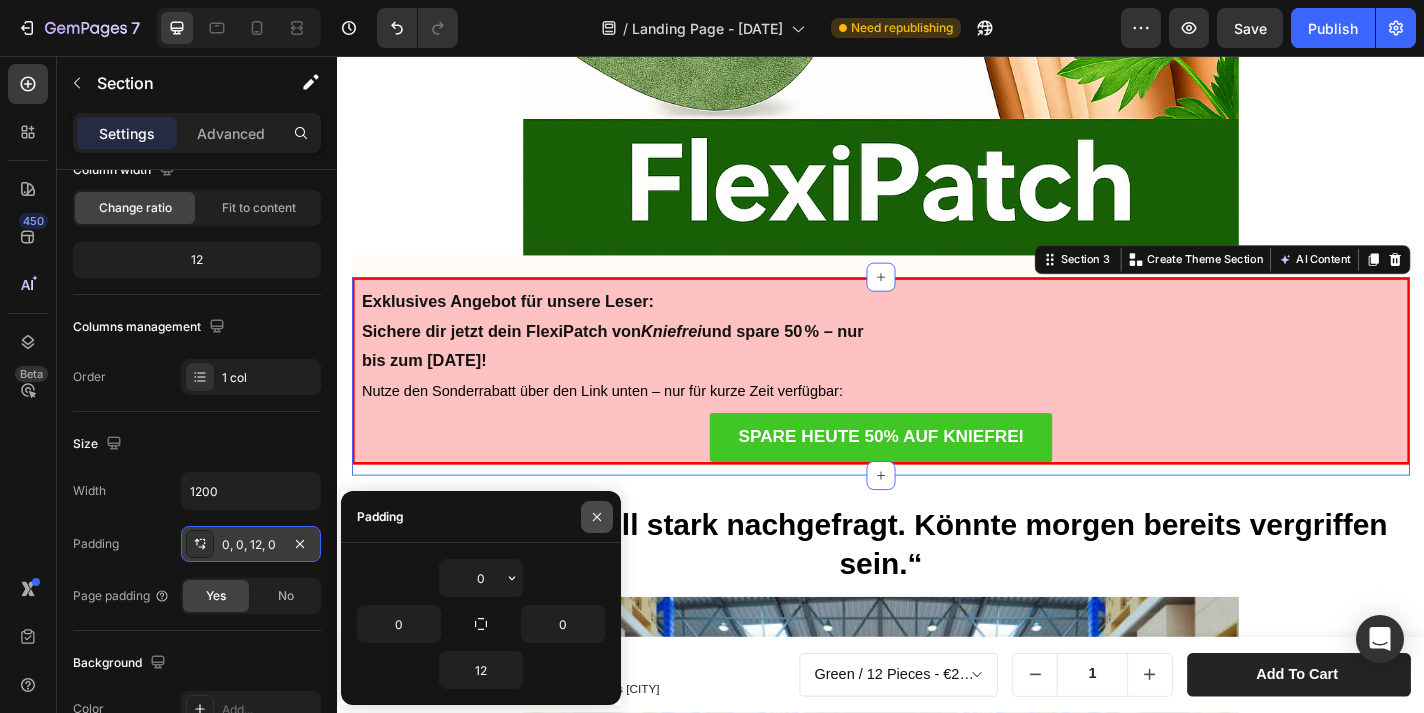click 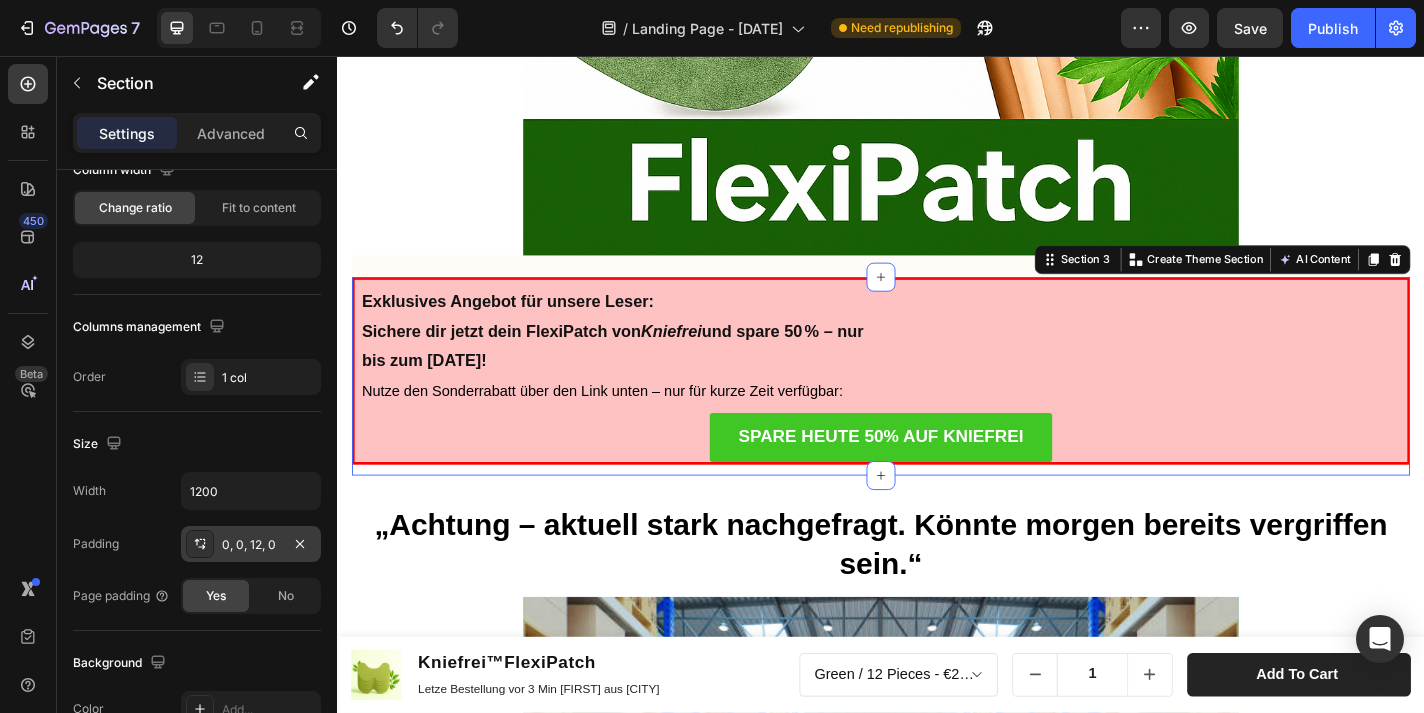 click at bounding box center (200, 544) 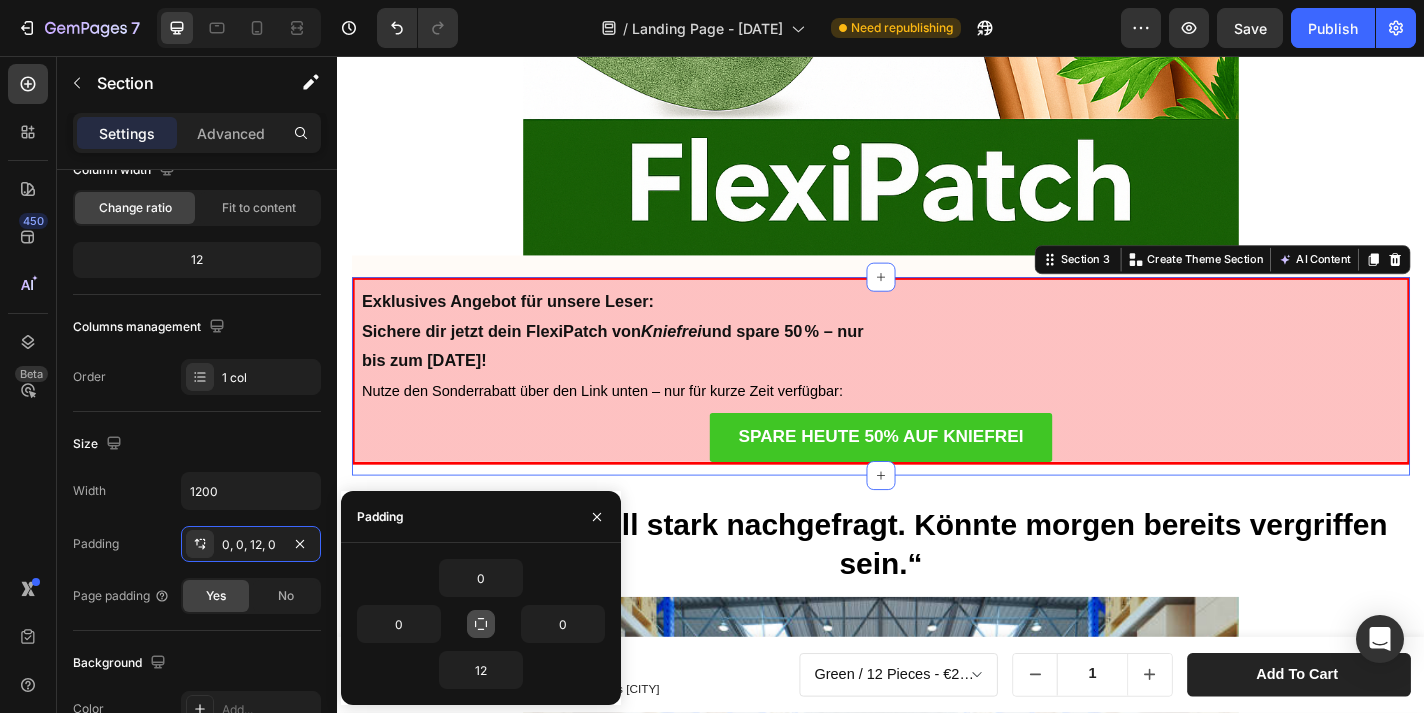 click at bounding box center (481, 624) 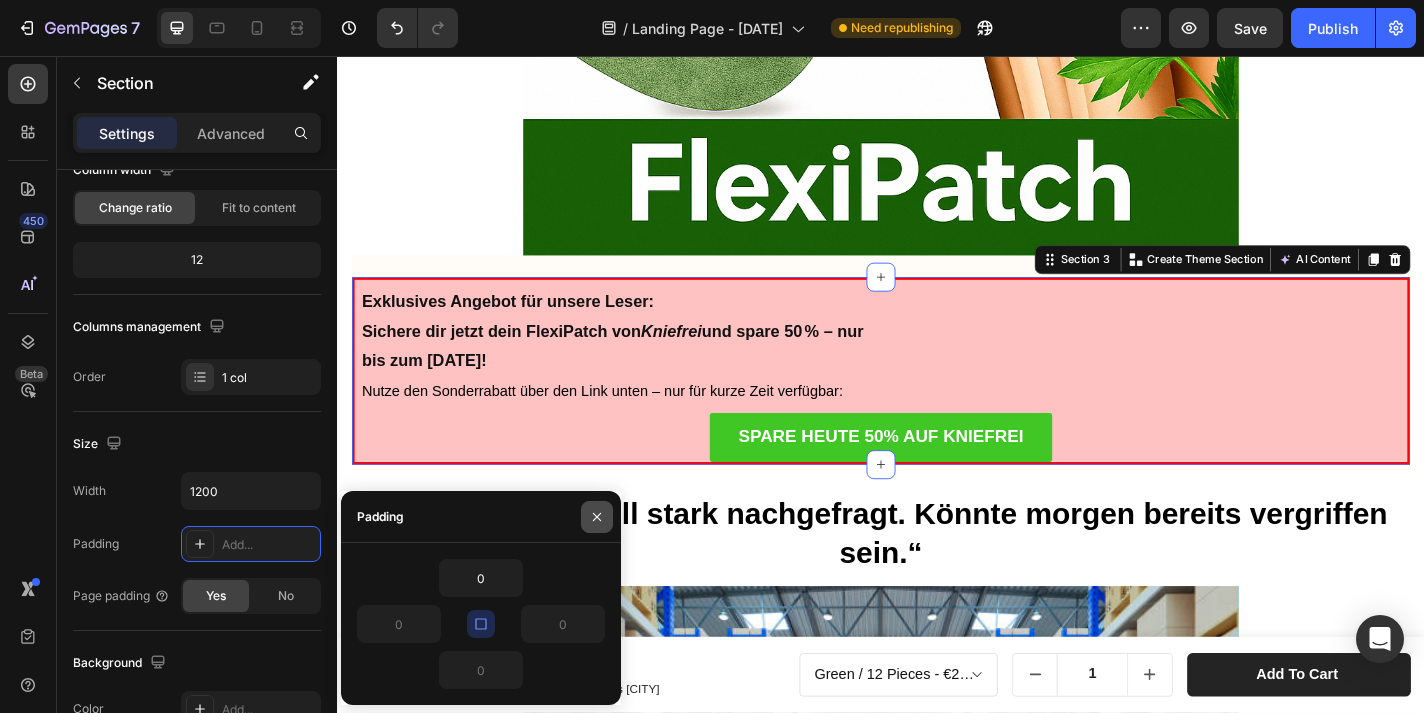click 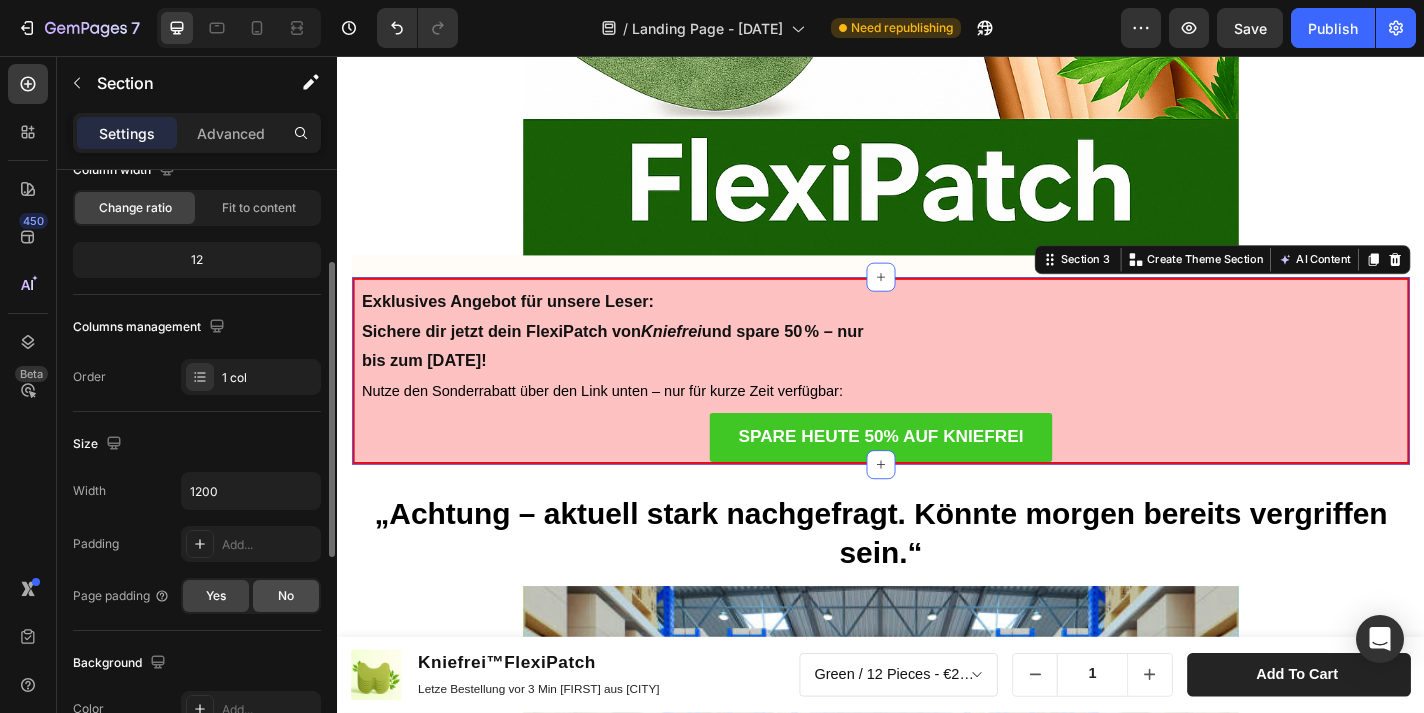 click on "No" 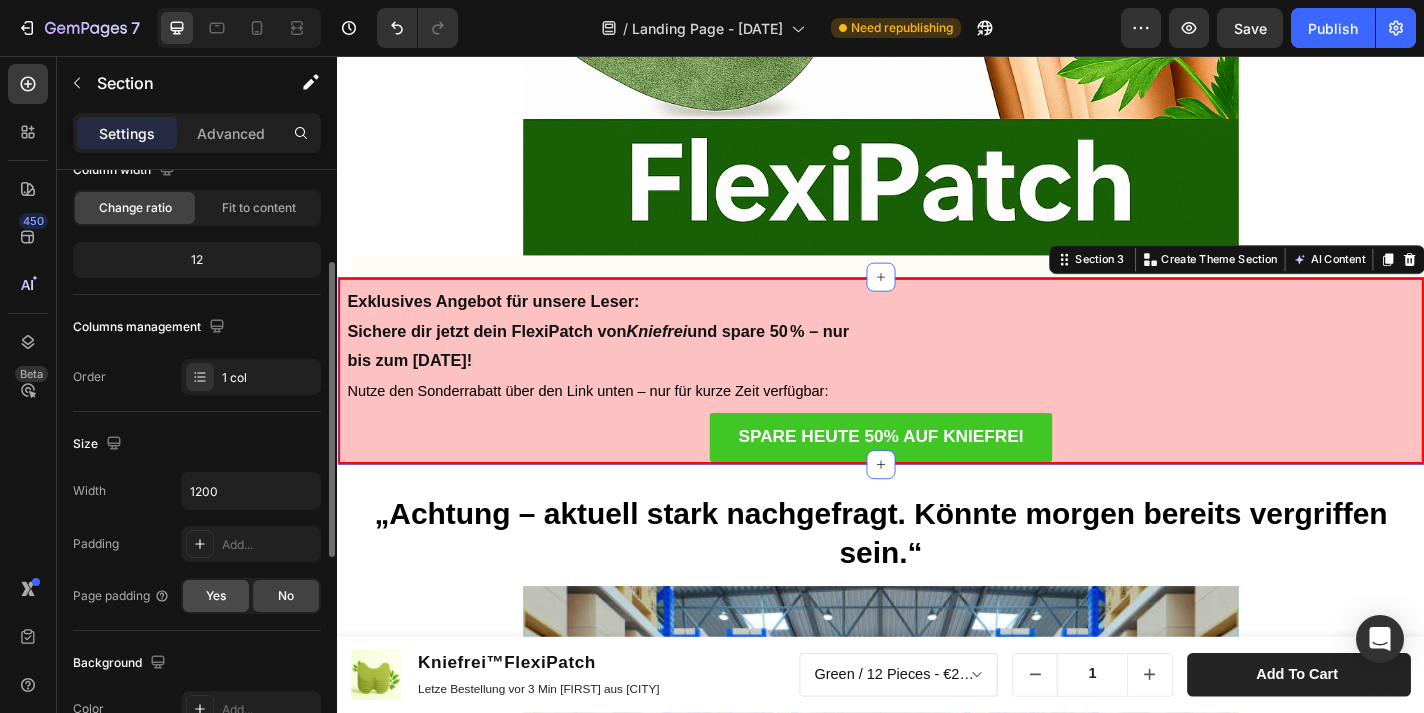 click on "Yes" 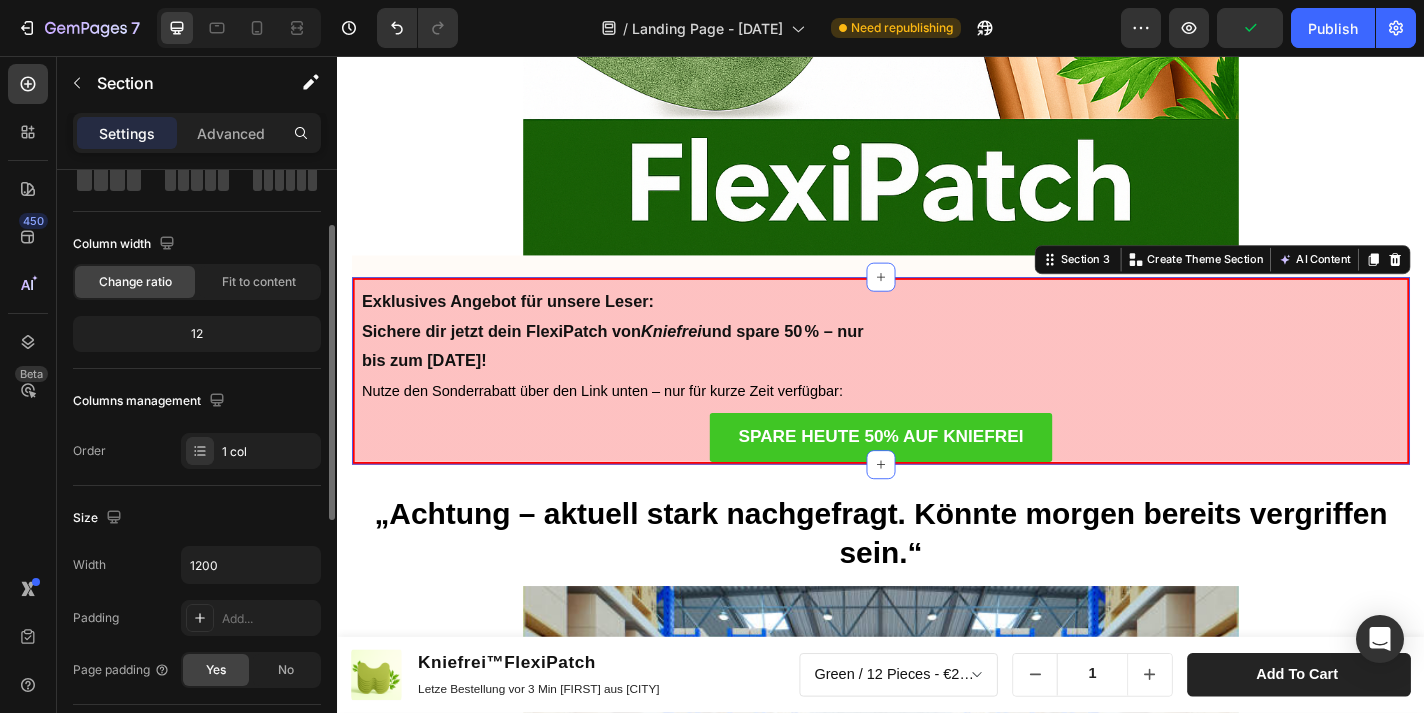 scroll, scrollTop: 111, scrollLeft: 0, axis: vertical 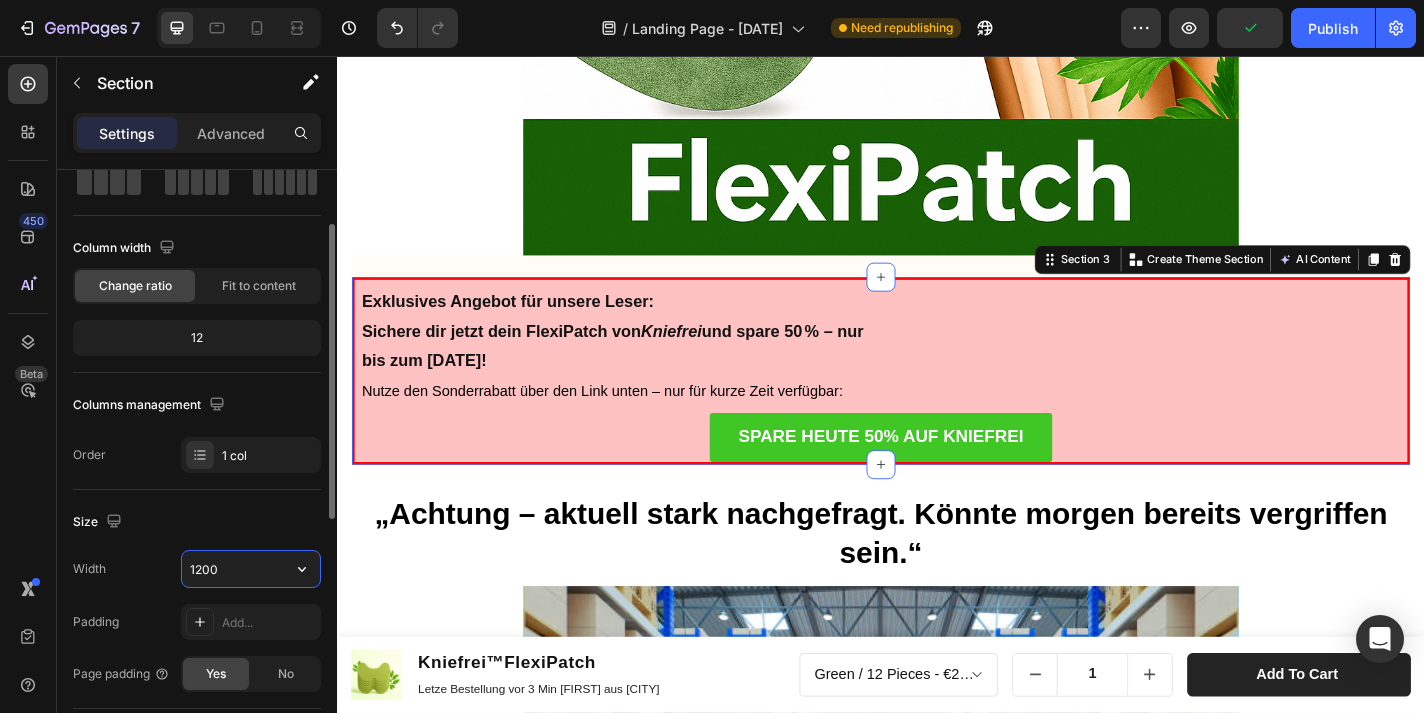 click on "1200" at bounding box center (251, 569) 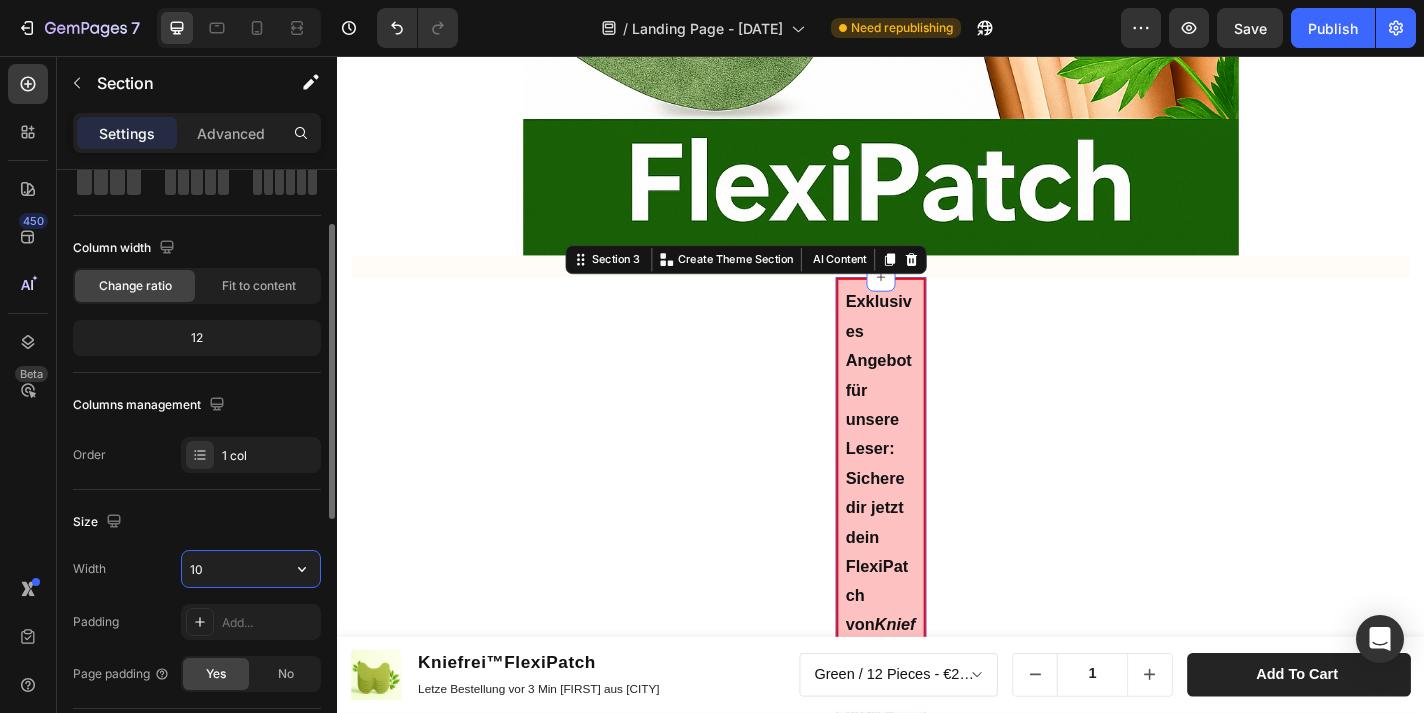 type on "1" 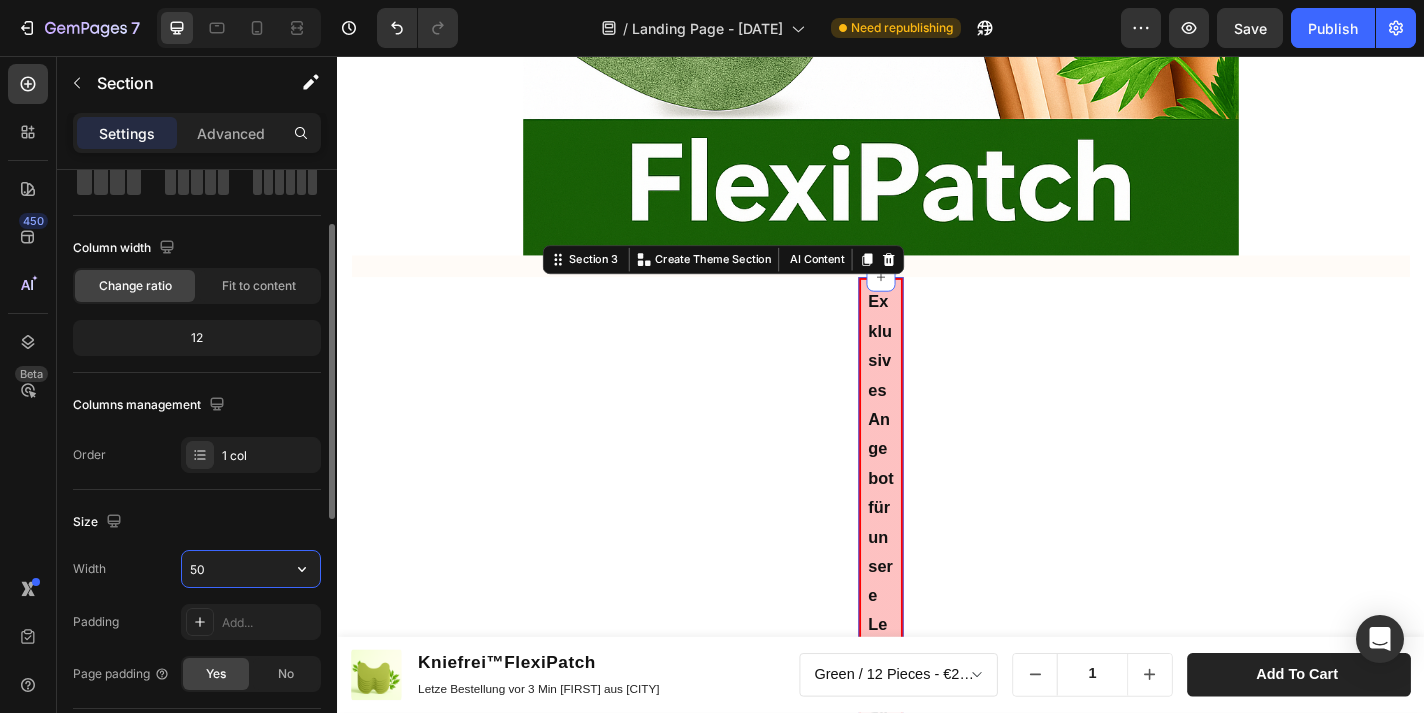type on "5" 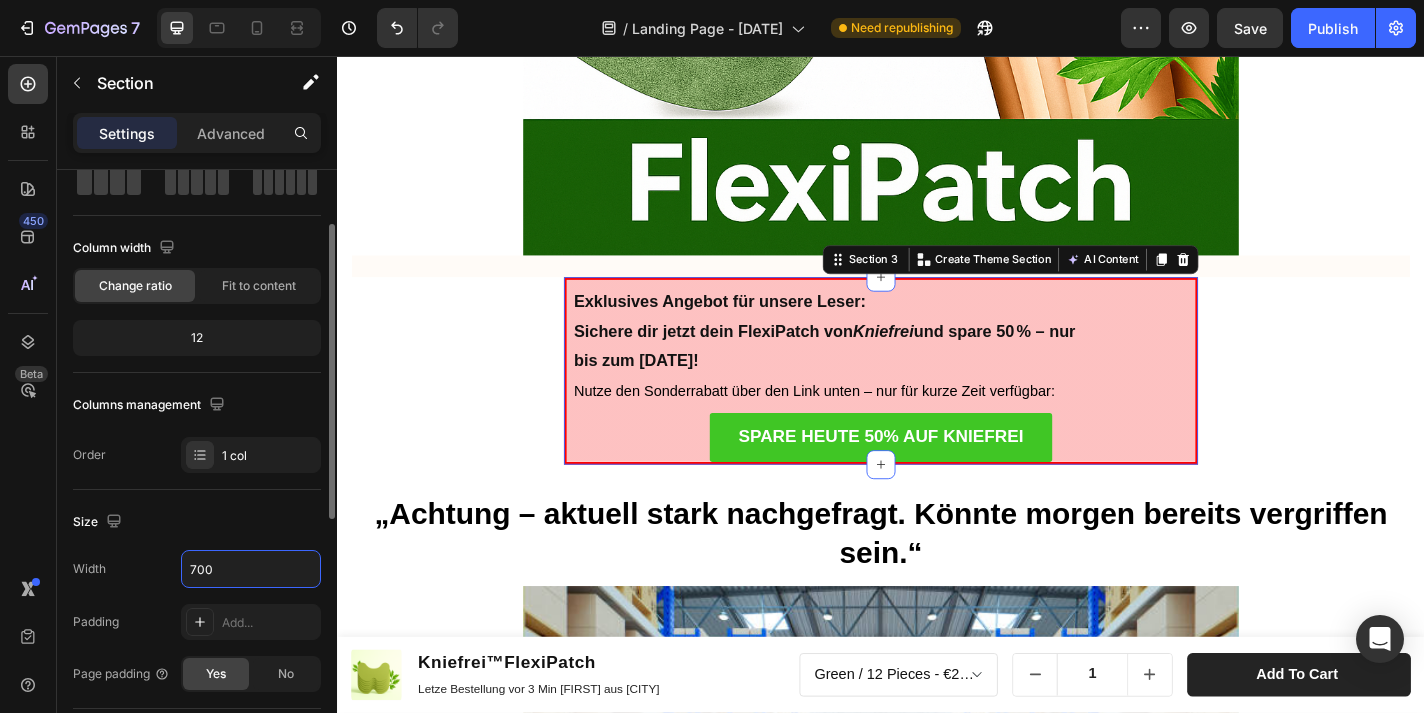 type on "700" 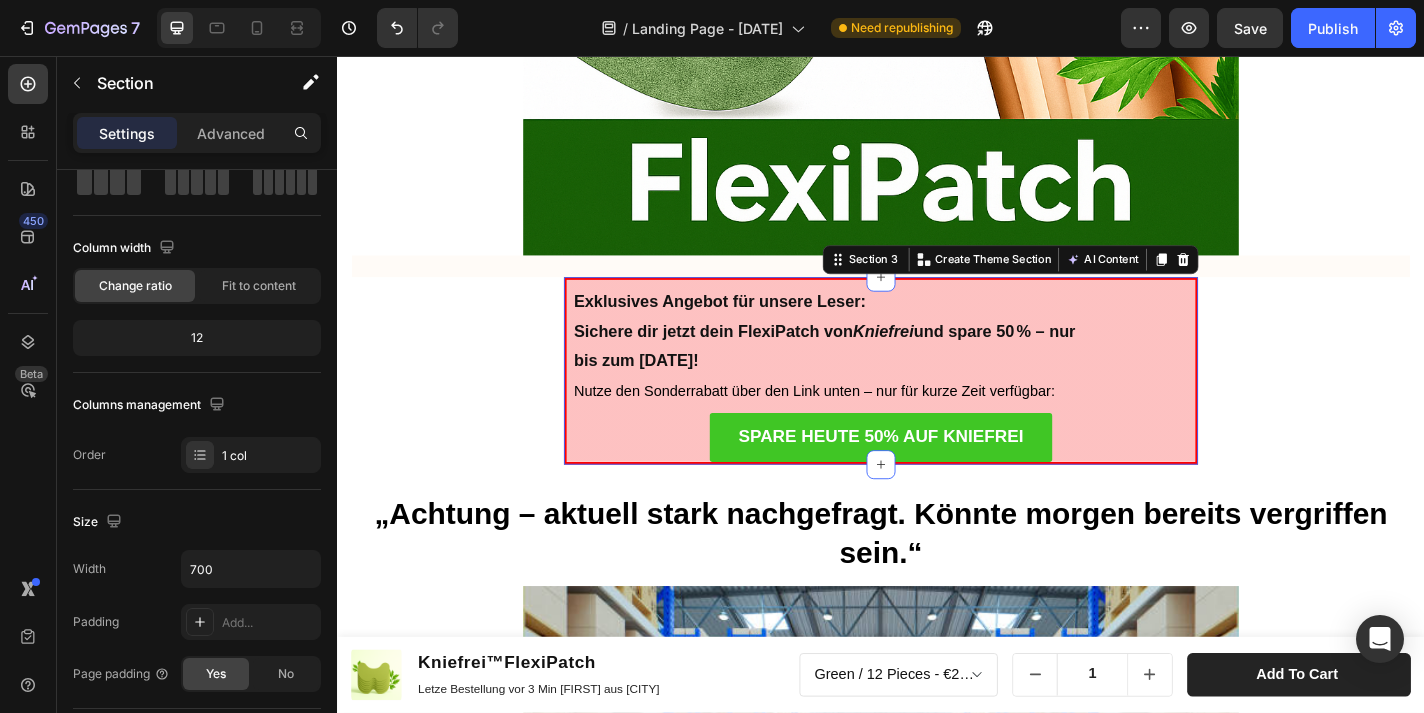 click on "Product Images Kniefrei™FlexiPatch Product Title Letze Bestellung vor 3 Min [FIRST] aus [CITY]  Text Block Row   Green / 12 Pieces - €24,99  Product Variants & Swatches
1
Product Quantity Add to cart Product Cart Button Row Row Product Sticky Advertorial  Text Block Heading Row Kniefrei™ – Natürliches Pflaster zur Linderung von Knieschmerzen  Erleben Sie natürliche Erleichterung für schmerzende Knie mit Kniefrei™! Heading Tausende sind bereits begeistert von der einfachen Lösung – entwickelt, um Schmerzen zu lindern und Beweglichkeit zurückzugeben. Text Block Image [DATE] von [FIRST] [LAST] Text Block Row Image Row Lang anhaltende Erleichterung Jedes Pflaster bietet bis zu 8 Stunden Linderung und ist somit eine bequeme und effektive Lösung zur Bewältigung von Knieschmerzen im Alltag. Egal, ob Sie unter Sportverletzungen, altersbedingten Knieproblemen oder chronischen Beschwerden leiden, unsere Pflaster bieten langanhaltenden Komfort und Mobilität. Text Block Image Row" at bounding box center [937, -1477] 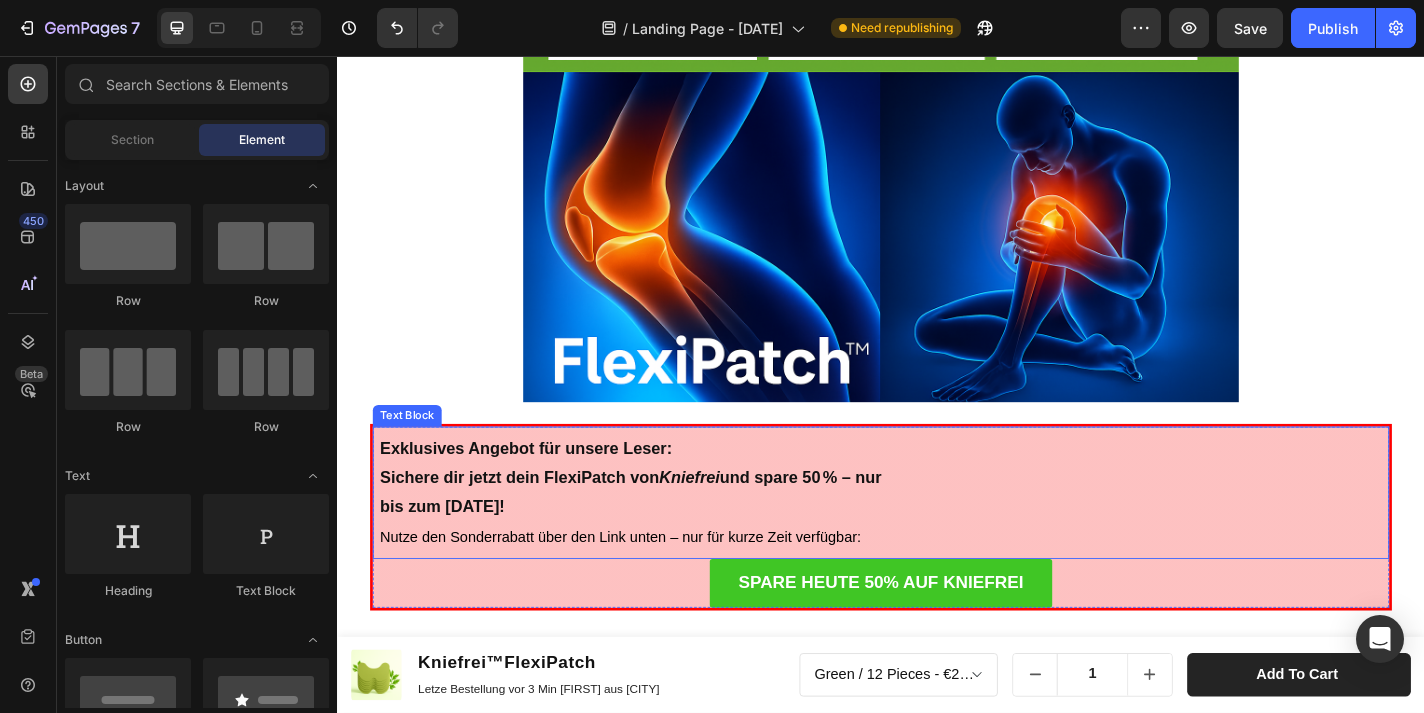 scroll, scrollTop: 1214, scrollLeft: 0, axis: vertical 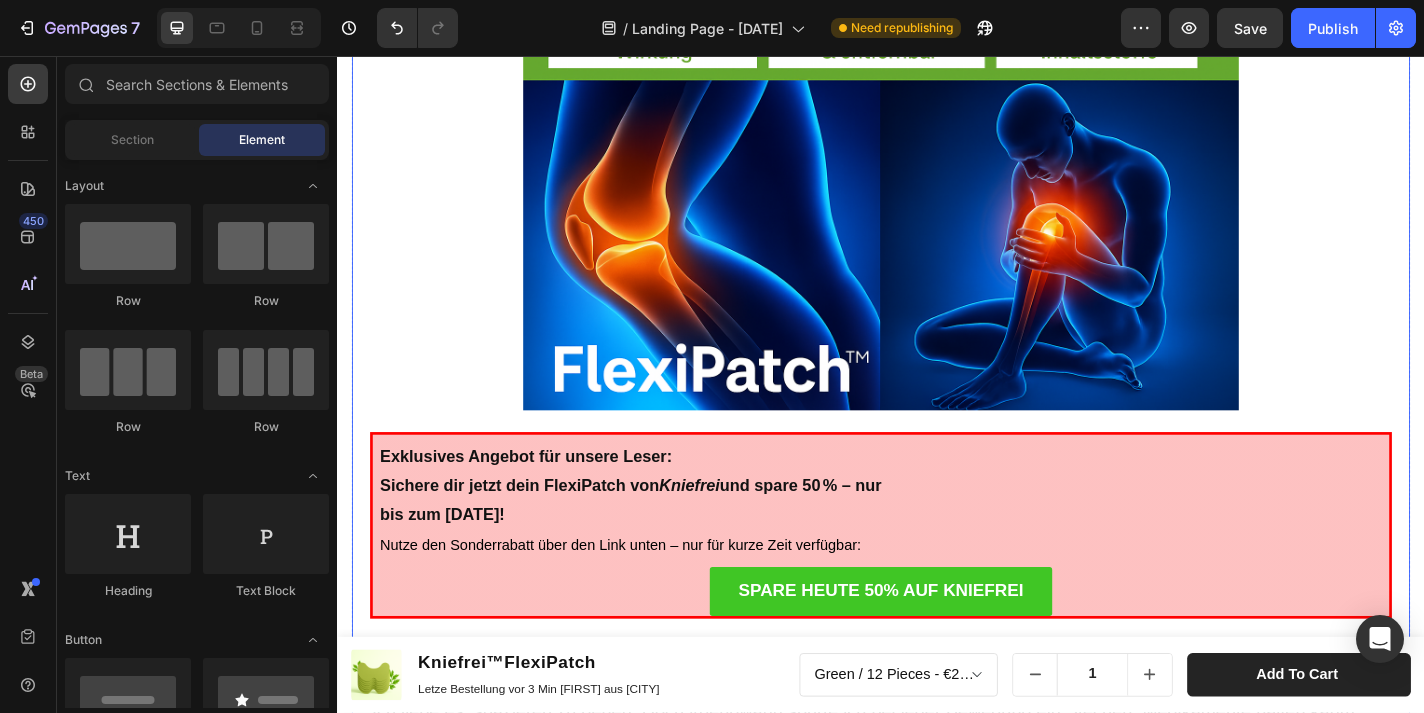 click on "Advertorial  Text Block Heading Row Kniefrei™ – Natürliches Pflaster zur Linderung von Knieschmerzen  Erleben Sie natürliche Erleichterung für schmerzende Knie mit Kniefrei™! Heading Tausende sind bereits begeistert von der einfachen Lösung – entwickelt, um Schmerzen zu lindern und Beweglichkeit zurückzugeben. Text Block Image 02.06.2025 von Maria Noman Text Block Row Image Row Lang anhaltende Erleichterung Jedes Pflaster bietet bis zu 8 Stunden Linderung und ist somit eine bequeme und effektive Lösung zur Bewältigung von Knieschmerzen im Alltag. Egal, ob Sie unter Sportverletzungen, altersbedingten Knieproblemen oder chronischen Beschwerden leiden, unsere Pflaster bieten langanhaltenden Komfort und Mobilität. Text Block Image Exklusives Angebot für unsere Leser: Sichere dir jetzt dein FlexiPatch von  Kniefrei  und spare 50 % – nur bis zum 20. Juni 2025! Nutze den Sonderrabatt über den Link unten – nur für kurze Zeit verfügbar: Text Block SPARE HEUTE 50% AUF KNIEFREI Button Row ." at bounding box center (937, 1368) 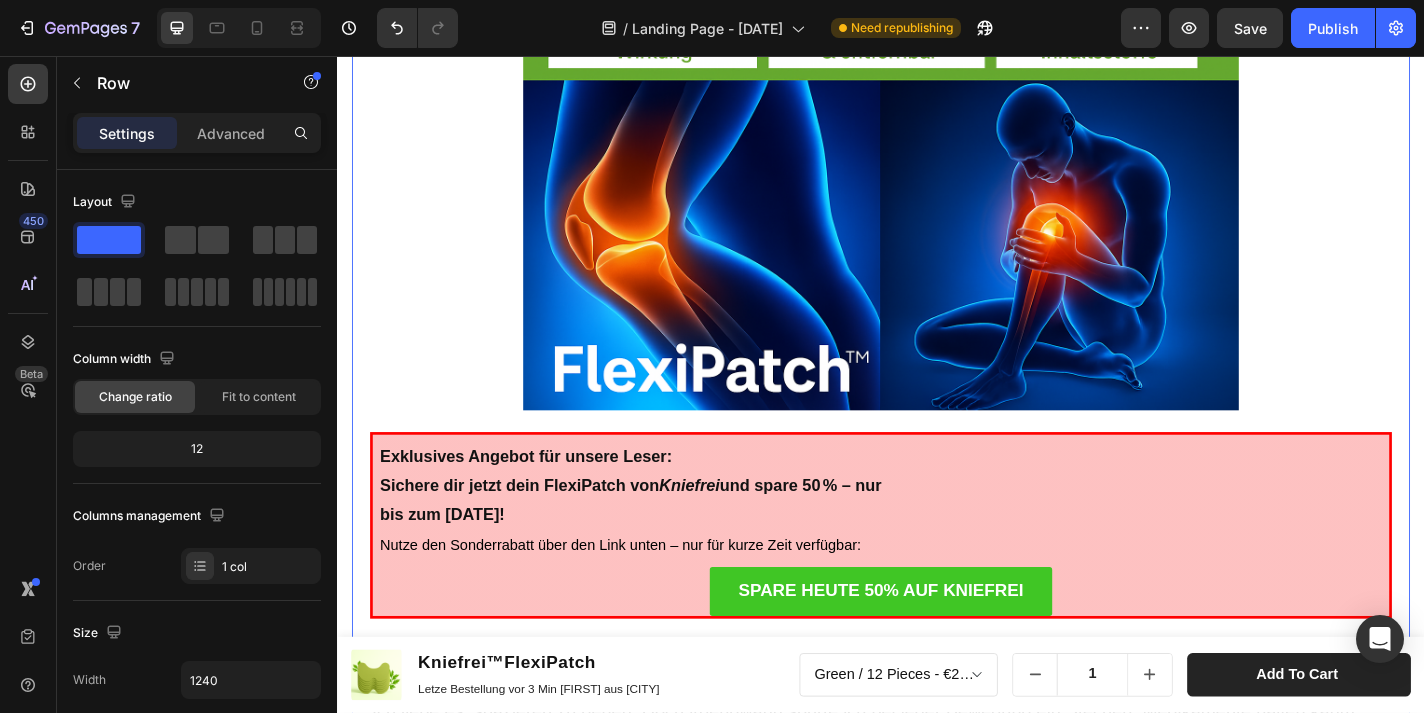 click on "Advertorial  Text Block Heading Row Kniefrei™ – Natürliches Pflaster zur Linderung von Knieschmerzen  Erleben Sie natürliche Erleichterung für schmerzende Knie mit Kniefrei™! Heading Tausende sind bereits begeistert von der einfachen Lösung – entwickelt, um Schmerzen zu lindern und Beweglichkeit zurückzugeben. Text Block Image 02.06.2025 von Maria Noman Text Block Row Image Row Lang anhaltende Erleichterung Jedes Pflaster bietet bis zu 8 Stunden Linderung und ist somit eine bequeme und effektive Lösung zur Bewältigung von Knieschmerzen im Alltag. Egal, ob Sie unter Sportverletzungen, altersbedingten Knieproblemen oder chronischen Beschwerden leiden, unsere Pflaster bieten langanhaltenden Komfort und Mobilität. Text Block Image Exklusives Angebot für unsere Leser: Sichere dir jetzt dein FlexiPatch von  Kniefrei  und spare 50 % – nur bis zum 20. Juni 2025! Nutze den Sonderrabatt über den Link unten – nur für kurze Zeit verfügbar: Text Block SPARE HEUTE 50% AUF KNIEFREI Button Row ." at bounding box center (937, 1368) 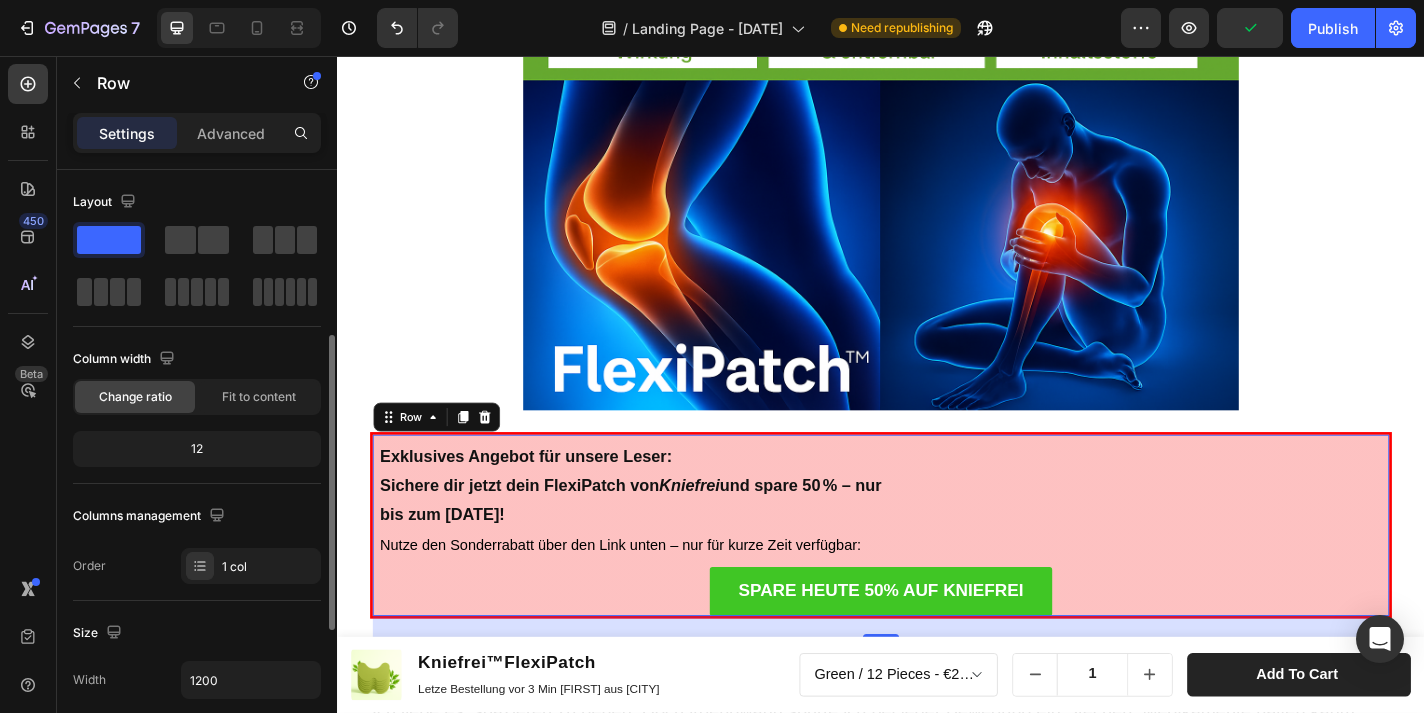 click on "Exklusives Angebot für unsere Leser: Sichere dir jetzt dein FlexiPatch von  Kniefrei  und spare 50 % – nur bis zum 20. Juni 2025! Nutze den Sonderrabatt über den Link unten – nur für kurze Zeit verfügbar: Text Block SPARE HEUTE 50% AUF KNIEFREI Button Row   24" at bounding box center [937, 574] 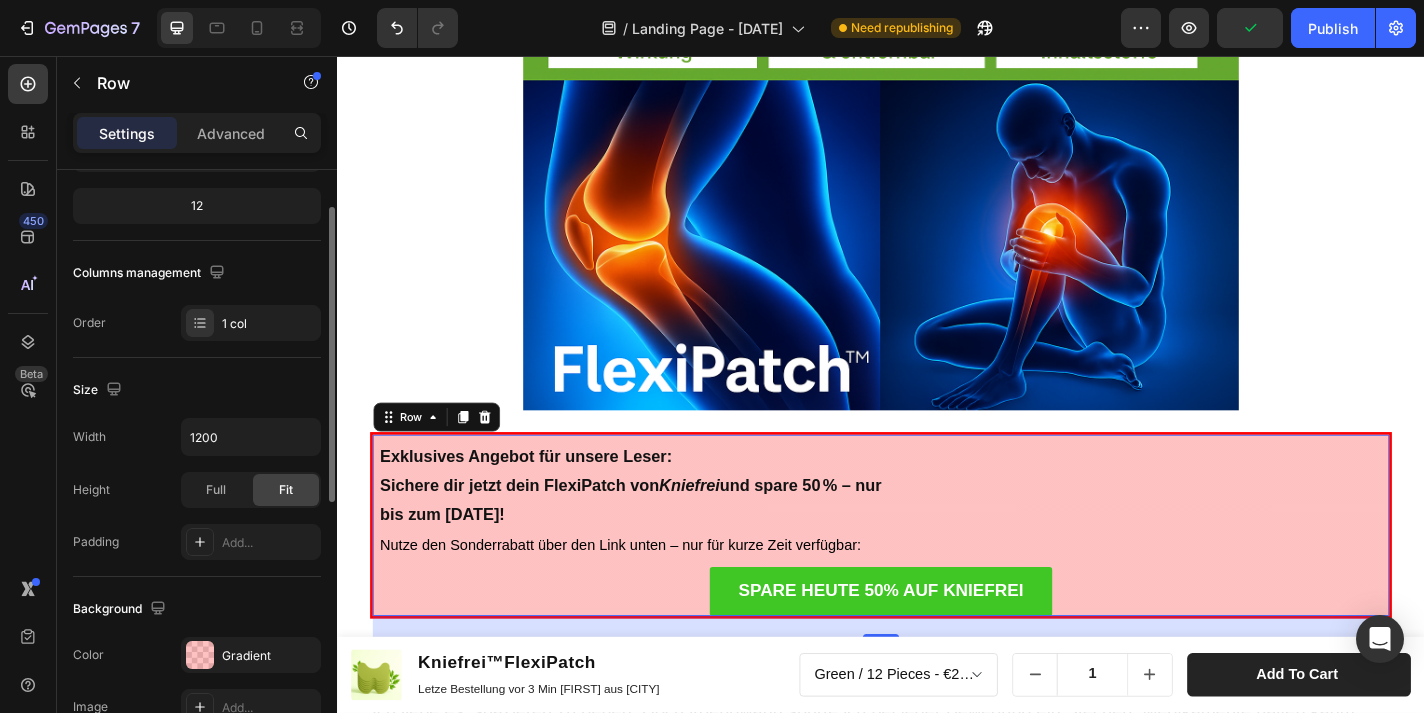 scroll, scrollTop: 274, scrollLeft: 0, axis: vertical 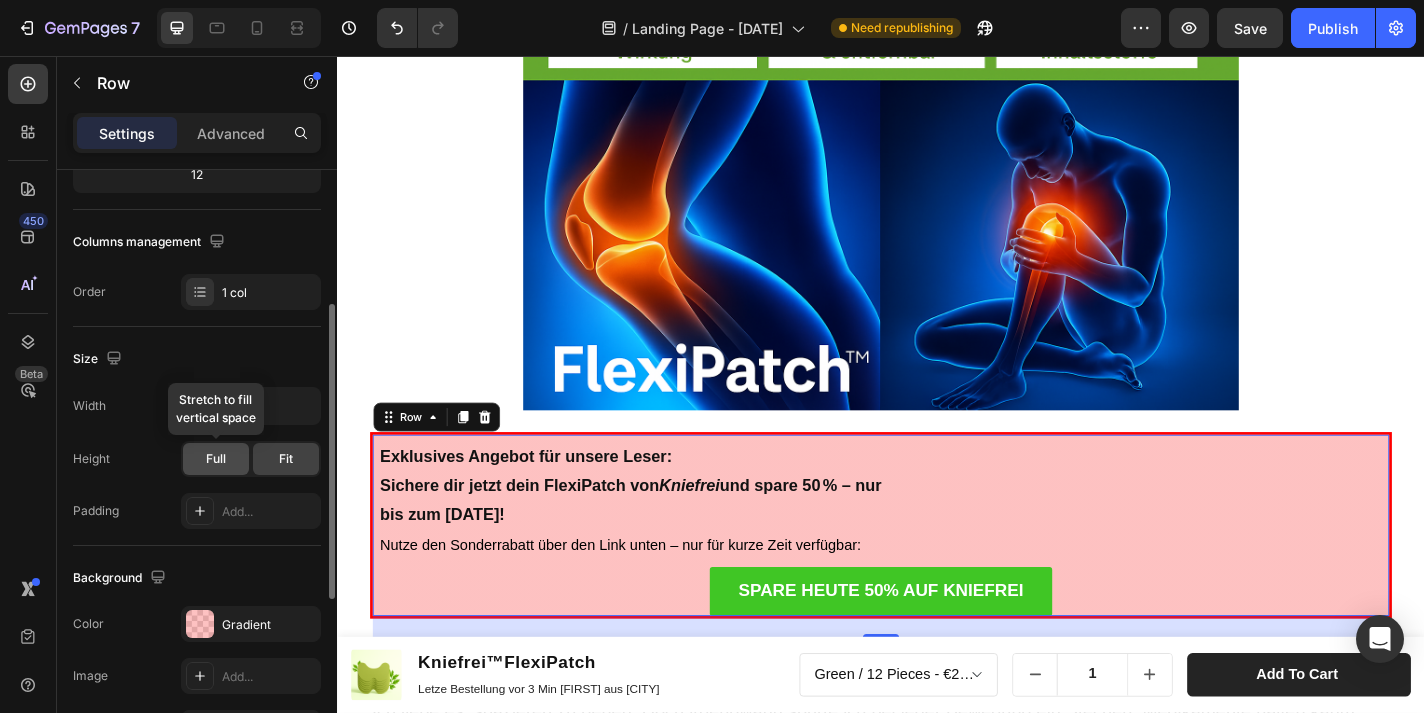 click on "Full" 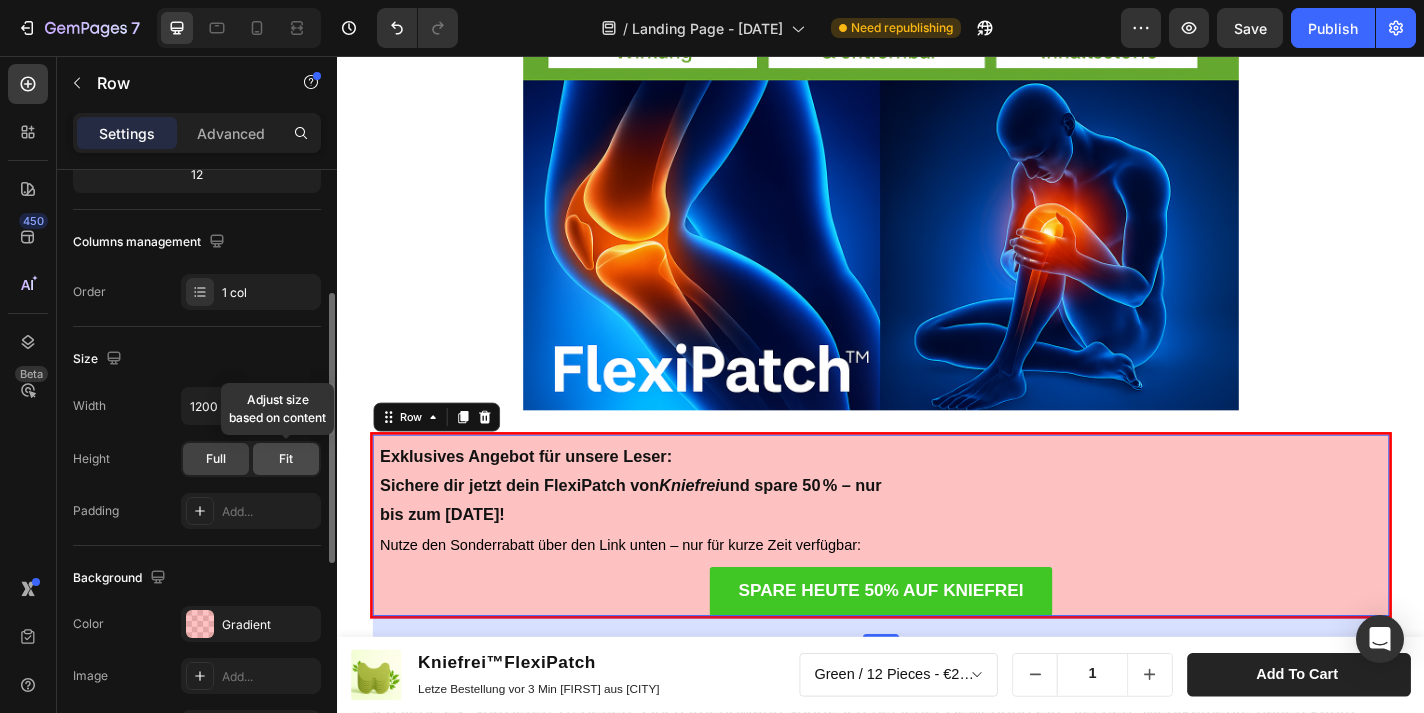 click on "Fit" 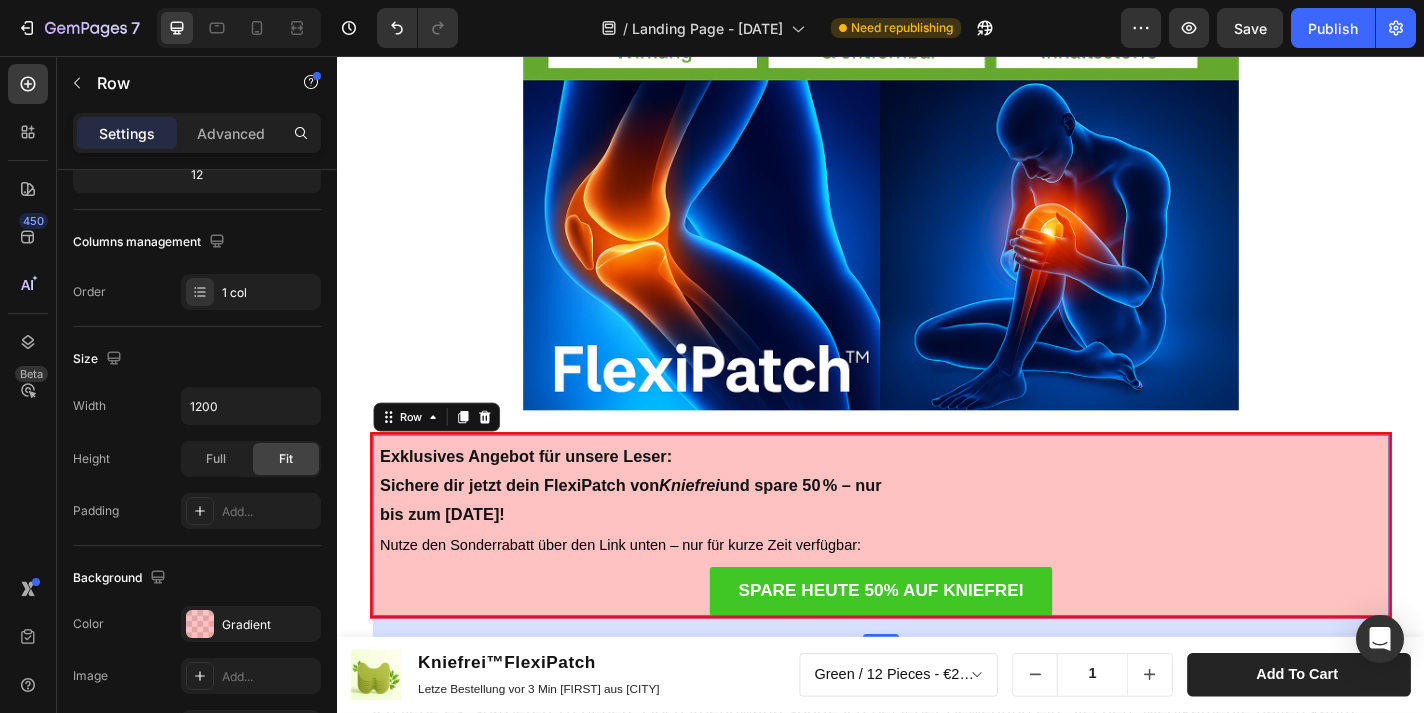click 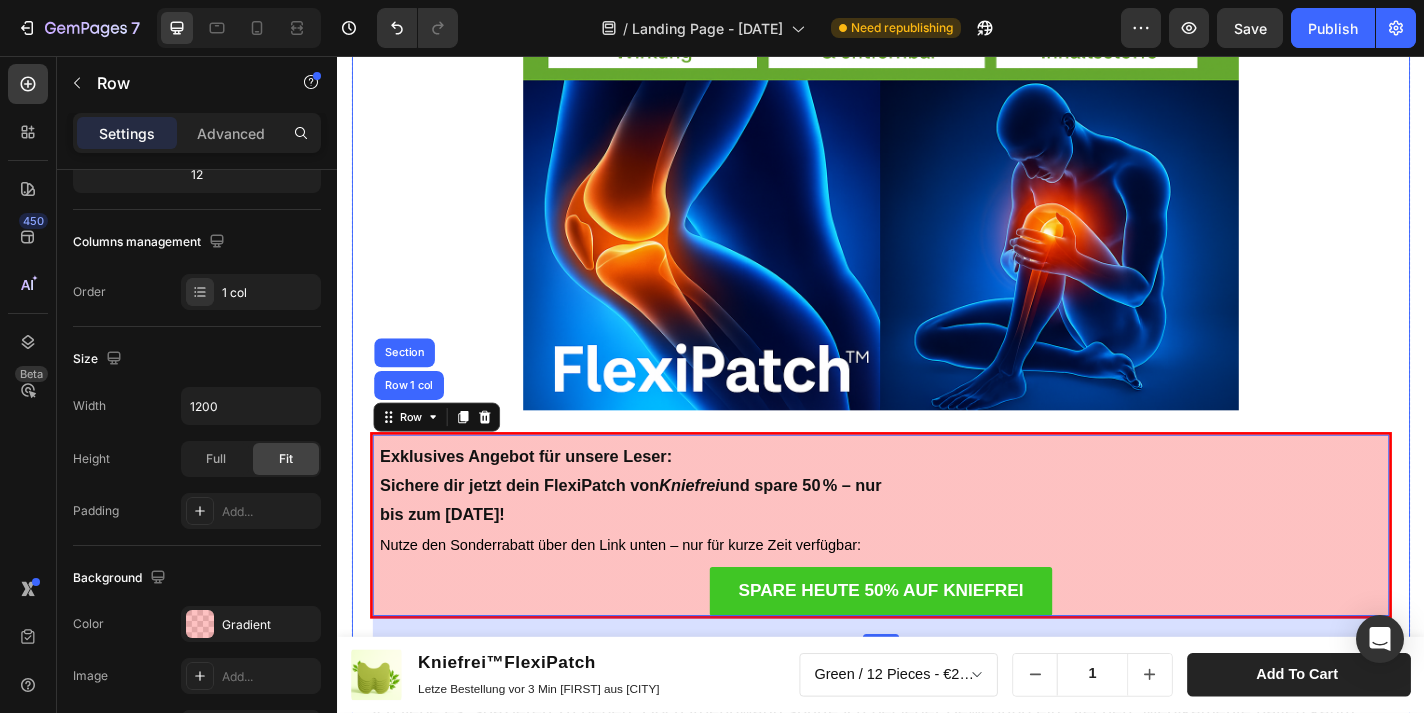 click on "Advertorial  Text Block Heading Row Kniefrei™ – Natürliches Pflaster zur Linderung von Knieschmerzen  Erleben Sie natürliche Erleichterung für schmerzende Knie mit Kniefrei™! Heading Tausende sind bereits begeistert von der einfachen Lösung – entwickelt, um Schmerzen zu lindern und Beweglichkeit zurückzugeben. Text Block Image 02.06.2025 von Maria Noman Text Block Row Image Row Lang anhaltende Erleichterung Jedes Pflaster bietet bis zu 8 Stunden Linderung und ist somit eine bequeme und effektive Lösung zur Bewältigung von Knieschmerzen im Alltag. Egal, ob Sie unter Sportverletzungen, altersbedingten Knieproblemen oder chronischen Beschwerden leiden, unsere Pflaster bieten langanhaltenden Komfort und Mobilität. Text Block Image Exklusives Angebot für unsere Leser: Sichere dir jetzt dein FlexiPatch von  Kniefrei  und spare 50 % – nur bis zum 20. Juni 2025! Nutze den Sonderrabatt über den Link unten – nur für kurze Zeit verfügbar: Text Block SPARE HEUTE 50% AUF KNIEFREI Button Row   24" at bounding box center (937, 1368) 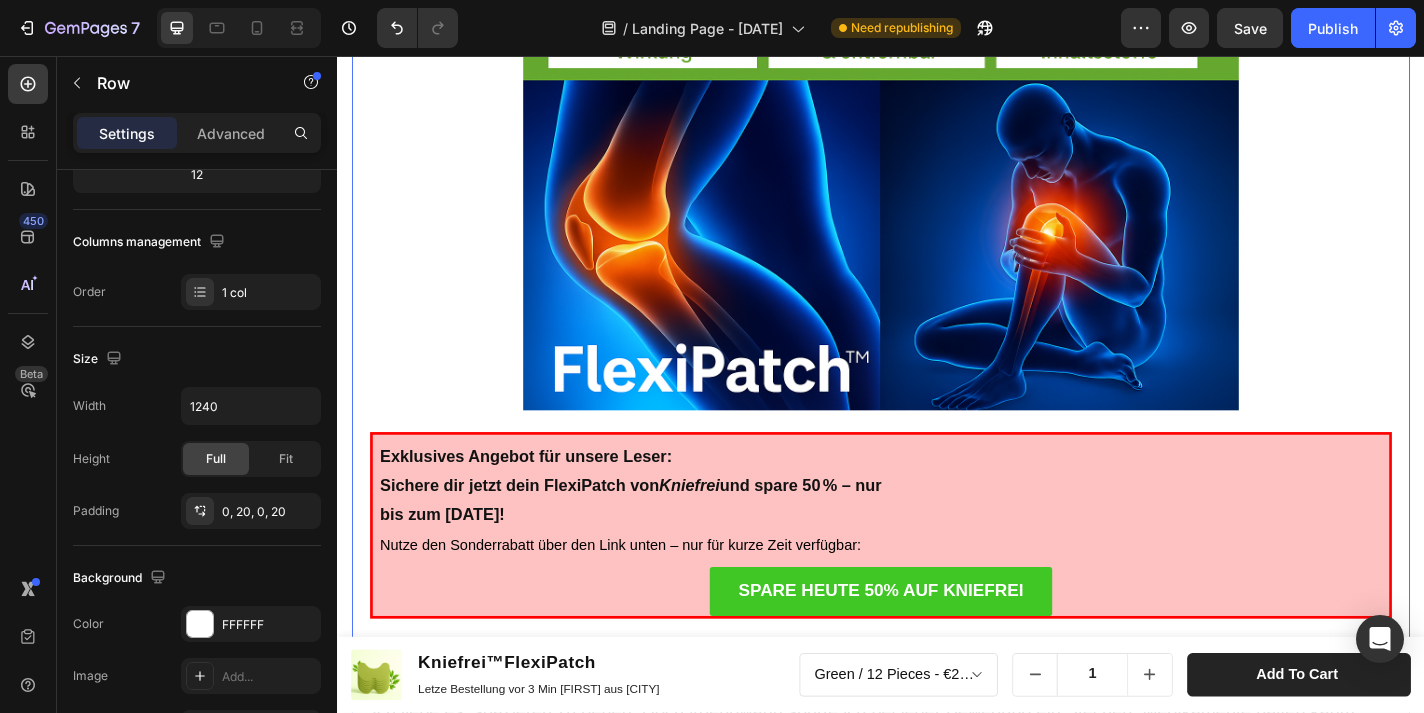 click on "Advertorial  Text Block Heading Row Kniefrei™ – Natürliches Pflaster zur Linderung von Knieschmerzen  Erleben Sie natürliche Erleichterung für schmerzende Knie mit Kniefrei™! Heading Tausende sind bereits begeistert von der einfachen Lösung – entwickelt, um Schmerzen zu lindern und Beweglichkeit zurückzugeben. Text Block Image 02.06.2025 von Maria Noman Text Block Row Image Row Lang anhaltende Erleichterung Jedes Pflaster bietet bis zu 8 Stunden Linderung und ist somit eine bequeme und effektive Lösung zur Bewältigung von Knieschmerzen im Alltag. Egal, ob Sie unter Sportverletzungen, altersbedingten Knieproblemen oder chronischen Beschwerden leiden, unsere Pflaster bieten langanhaltenden Komfort und Mobilität. Text Block Image Exklusives Angebot für unsere Leser: Sichere dir jetzt dein FlexiPatch von  Kniefrei  und spare 50 % – nur bis zum 20. Juni 2025! Nutze den Sonderrabatt über den Link unten – nur für kurze Zeit verfügbar: Text Block SPARE HEUTE 50% AUF KNIEFREI Button Row ." at bounding box center [937, 1368] 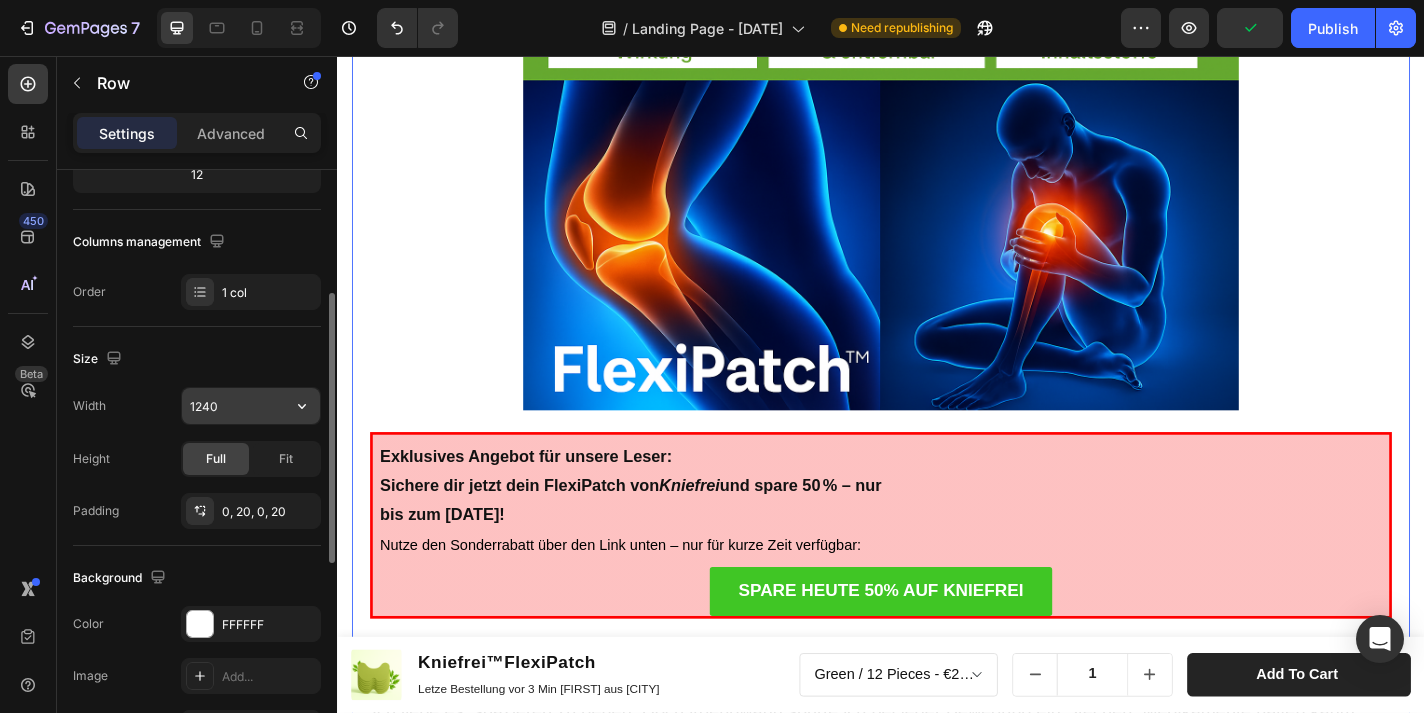 click on "1240" at bounding box center (251, 406) 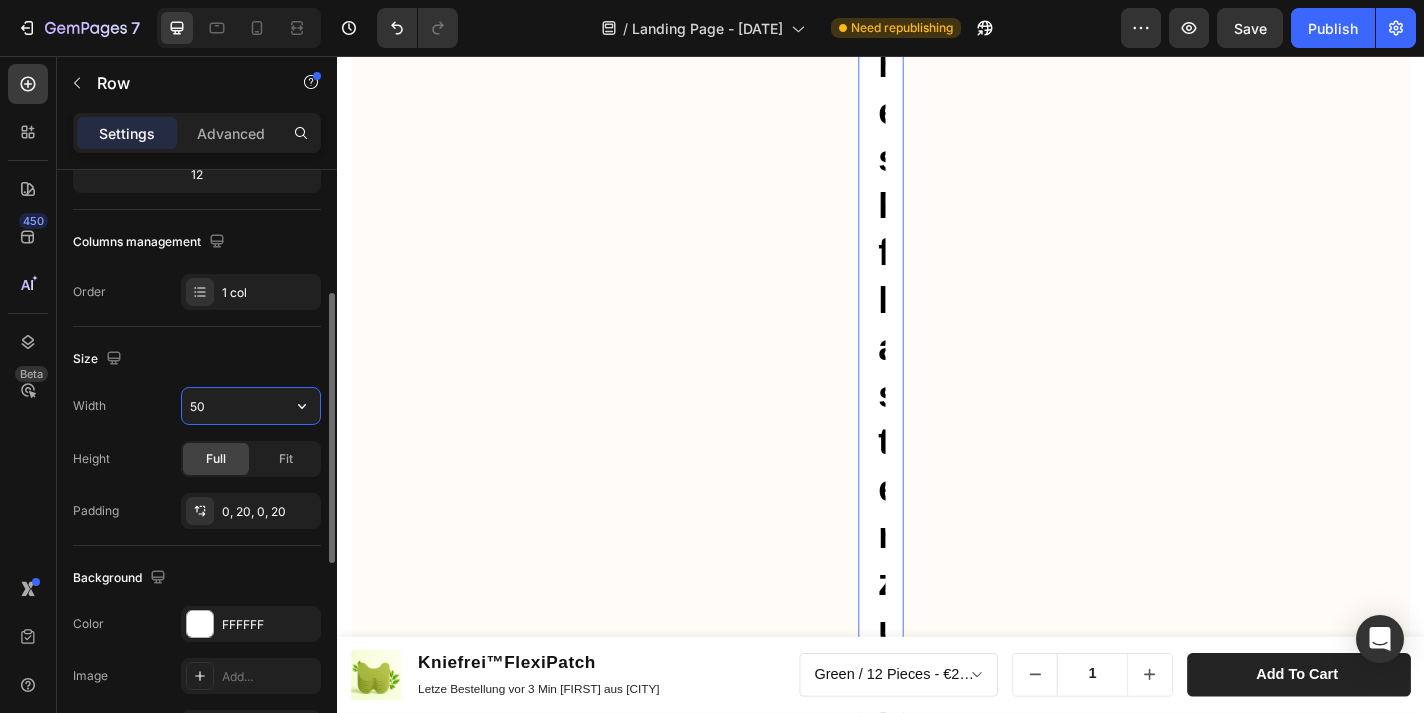 type on "5" 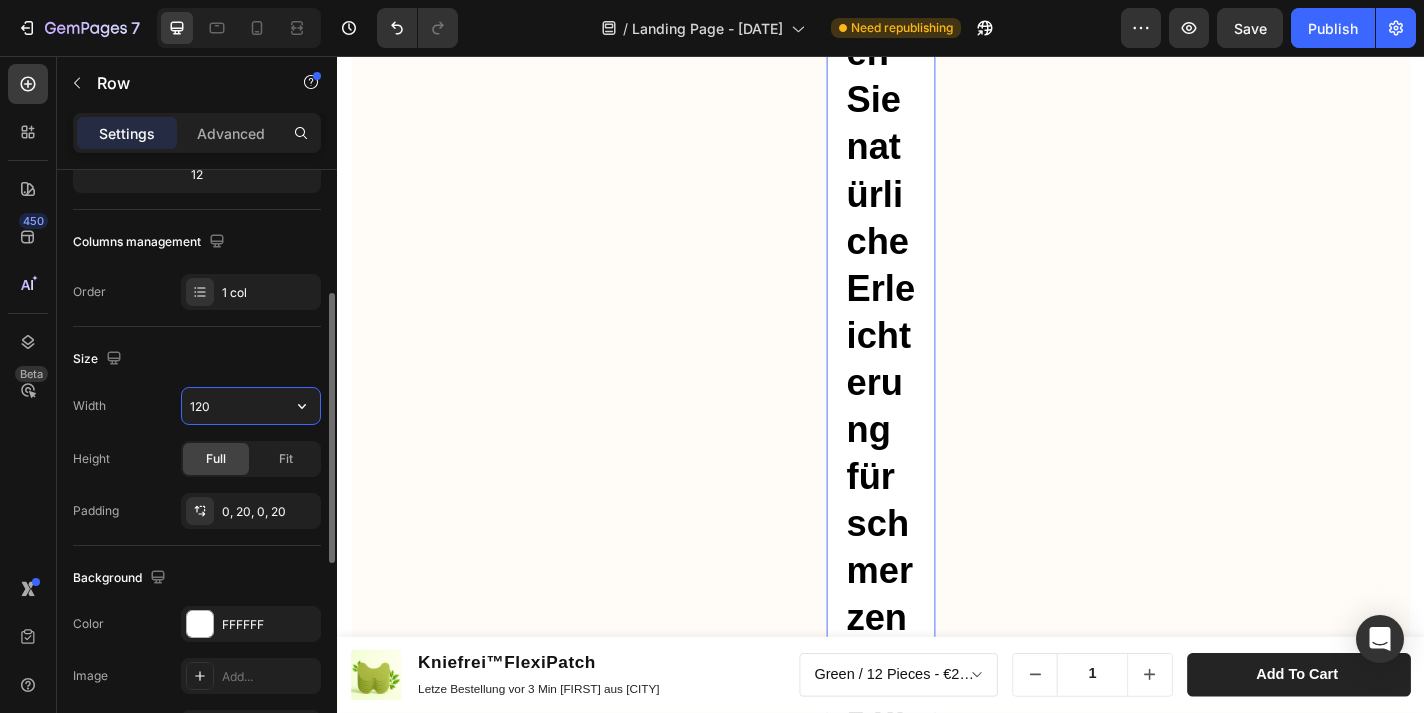 type on "1200" 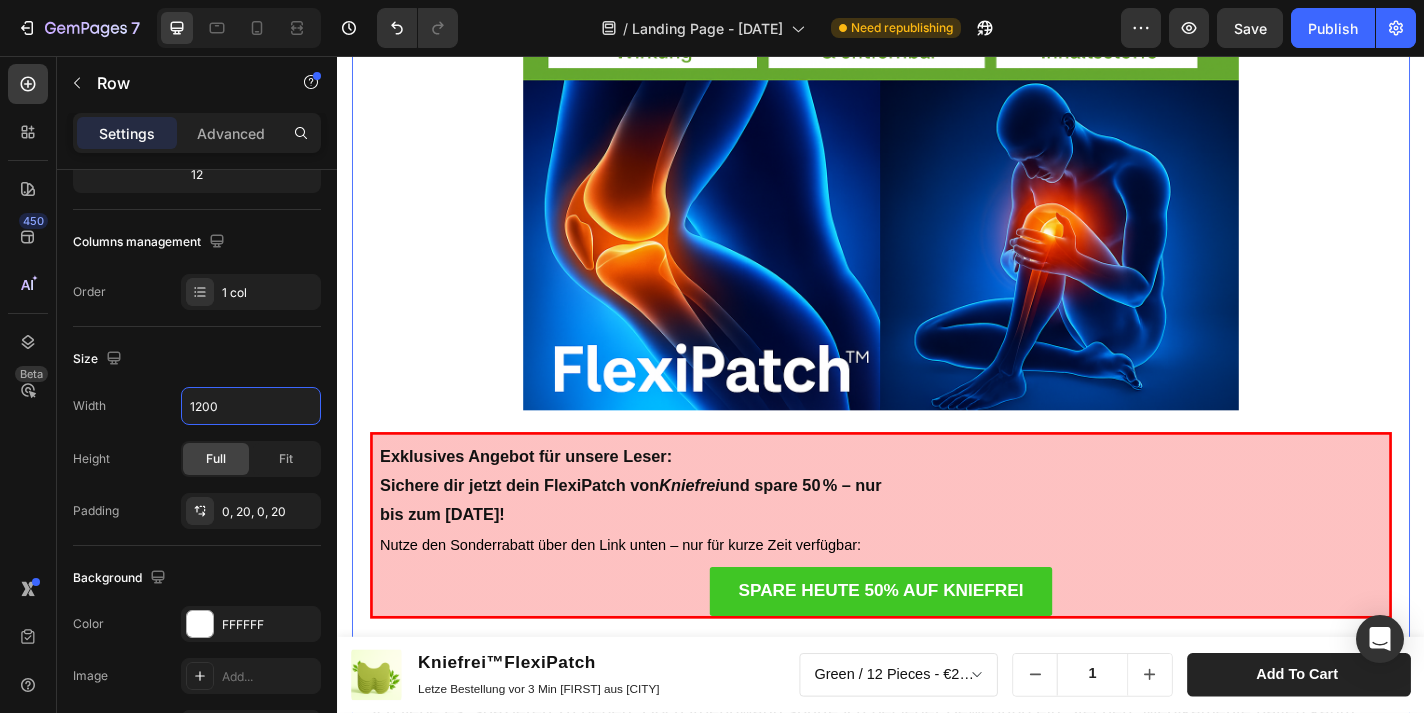 drag, startPoint x: 773, startPoint y: 489, endPoint x: 446, endPoint y: 472, distance: 327.4416 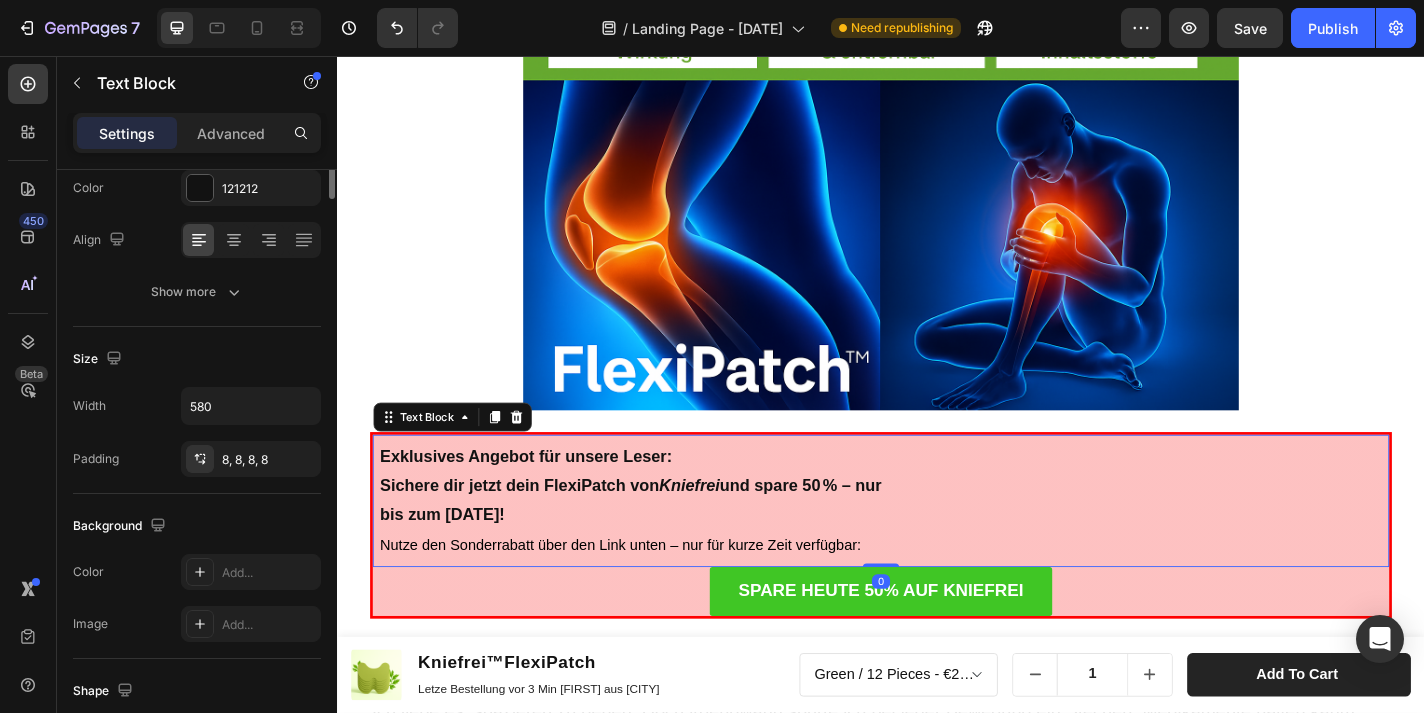 scroll, scrollTop: 0, scrollLeft: 0, axis: both 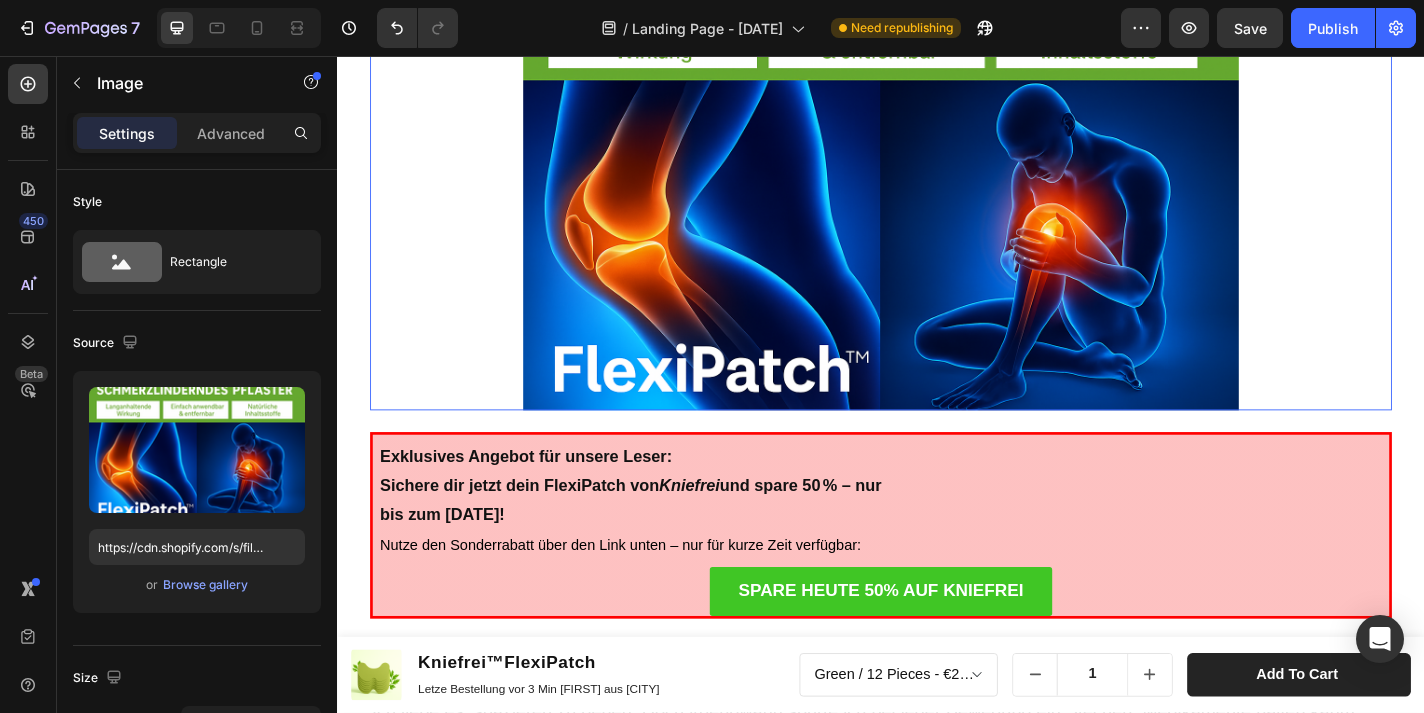click at bounding box center (937, 183) 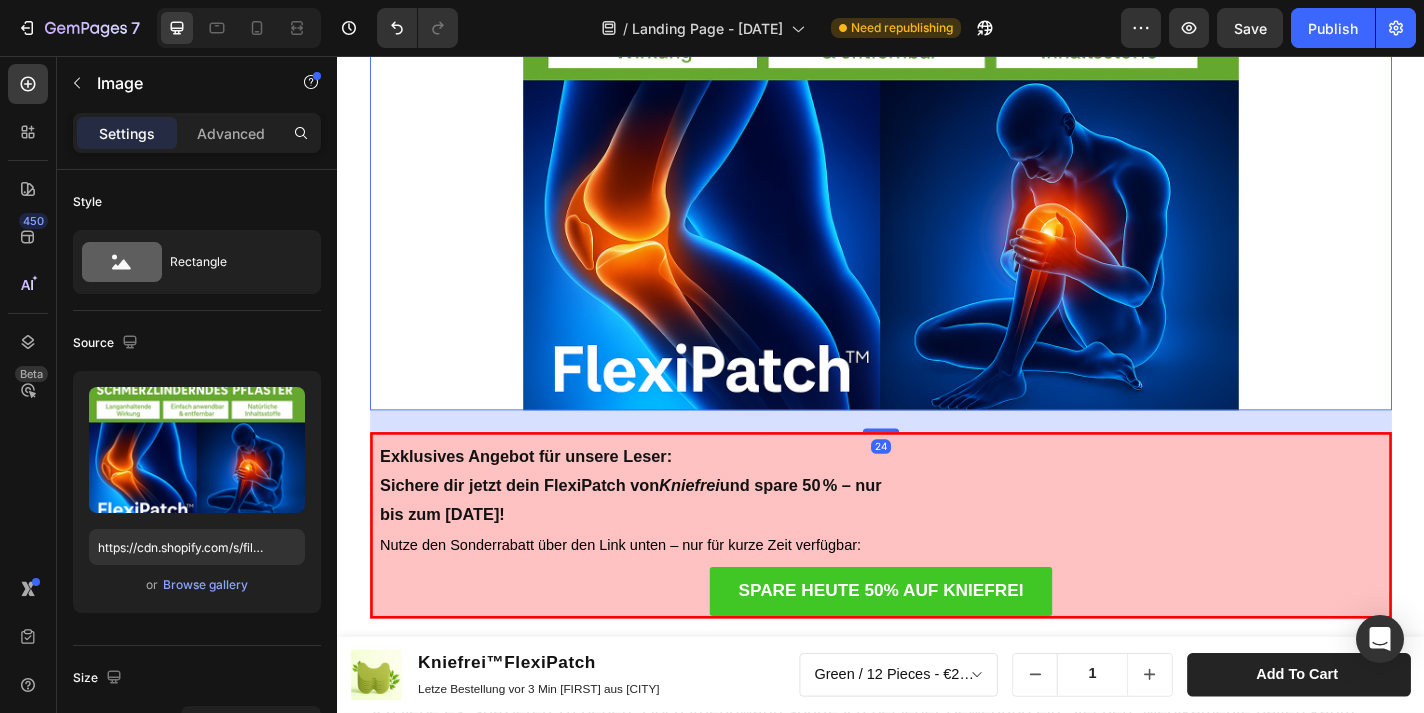 click on "24" at bounding box center [937, 459] 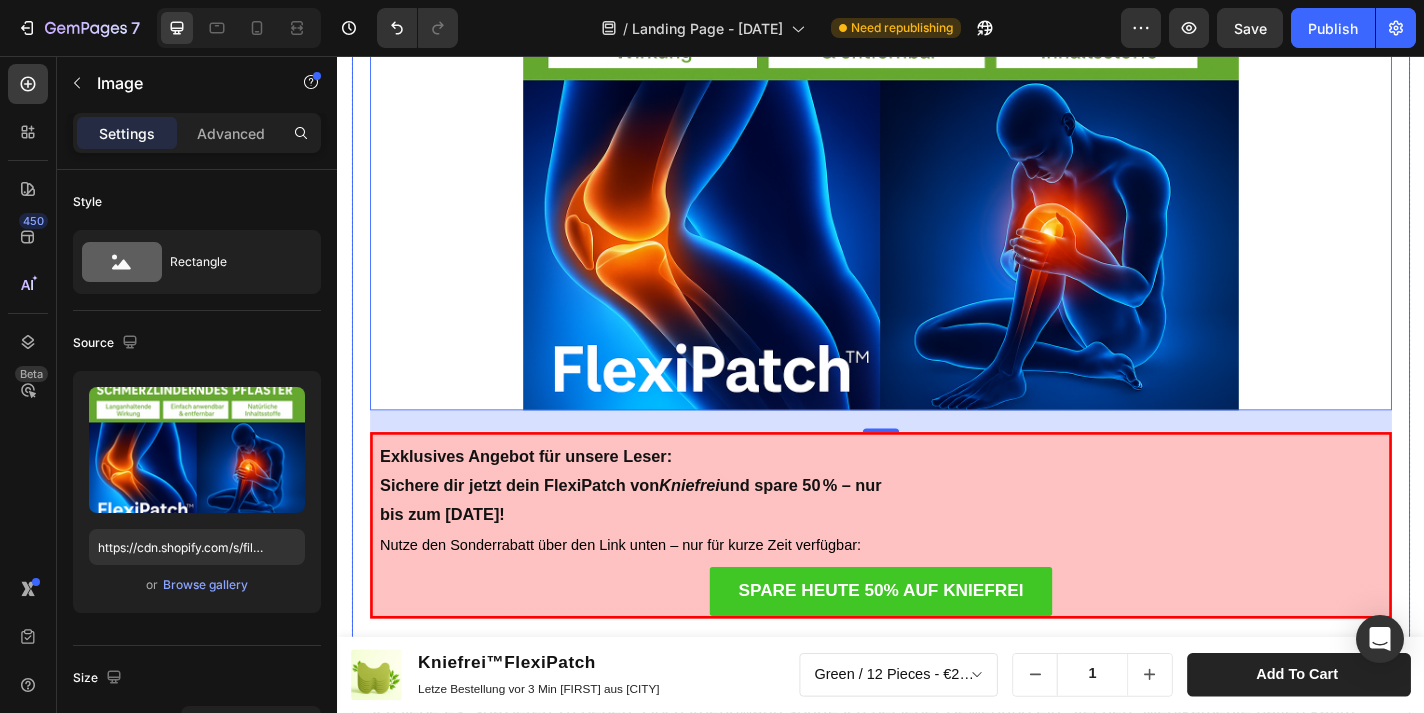 click on "Advertorial  Text Block Heading Row Kniefrei™ – Natürliches Pflaster zur Linderung von Knieschmerzen  Erleben Sie natürliche Erleichterung für schmerzende Knie mit Kniefrei™! Heading Tausende sind bereits begeistert von der einfachen Lösung – entwickelt, um Schmerzen zu lindern und Beweglichkeit zurückzugeben. Text Block Image 02.06.2025 von Maria Noman Text Block Row Image Row Lang anhaltende Erleichterung Jedes Pflaster bietet bis zu 8 Stunden Linderung und ist somit eine bequeme und effektive Lösung zur Bewältigung von Knieschmerzen im Alltag. Egal, ob Sie unter Sportverletzungen, altersbedingten Knieproblemen oder chronischen Beschwerden leiden, unsere Pflaster bieten langanhaltenden Komfort und Mobilität. Text Block Image   24 Exklusives Angebot für unsere Leser: Sichere dir jetzt dein FlexiPatch von  Kniefrei  und spare 50 % – nur bis zum 20. Juni 2025! Nutze den Sonderrabatt über den Link unten – nur für kurze Zeit verfügbar: Text Block SPARE HEUTE 50% AUF KNIEFREI Button Row" at bounding box center [937, 1368] 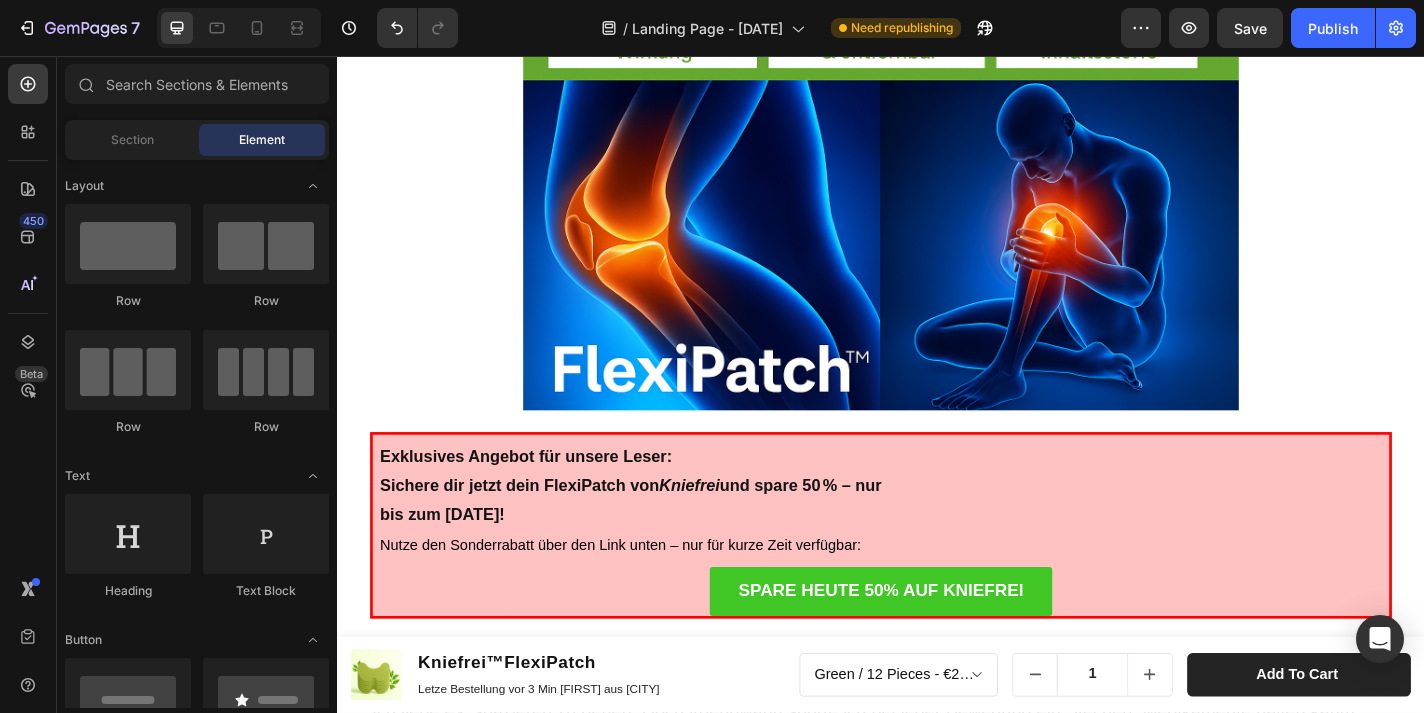click on "Advertorial  Text Block Heading Row Kniefrei™ – Natürliches Pflaster zur Linderung von Knieschmerzen  Erleben Sie natürliche Erleichterung für schmerzende Knie mit Kniefrei™! Heading Tausende sind bereits begeistert von der einfachen Lösung – entwickelt, um Schmerzen zu lindern und Beweglichkeit zurückzugeben. Text Block Image 02.06.2025 von Maria Noman Text Block Row Image Row Lang anhaltende Erleichterung Jedes Pflaster bietet bis zu 8 Stunden Linderung und ist somit eine bequeme und effektive Lösung zur Bewältigung von Knieschmerzen im Alltag. Egal, ob Sie unter Sportverletzungen, altersbedingten Knieproblemen oder chronischen Beschwerden leiden, unsere Pflaster bieten langanhaltenden Komfort und Mobilität. Text Block Image Exklusives Angebot für unsere Leser: Sichere dir jetzt dein FlexiPatch von  Kniefrei  und spare 50 % – nur bis zum 20. Juni 2025! Nutze den Sonderrabatt über den Link unten – nur für kurze Zeit verfügbar: Text Block SPARE HEUTE 50% AUF KNIEFREI Button Row ." at bounding box center [937, 1380] 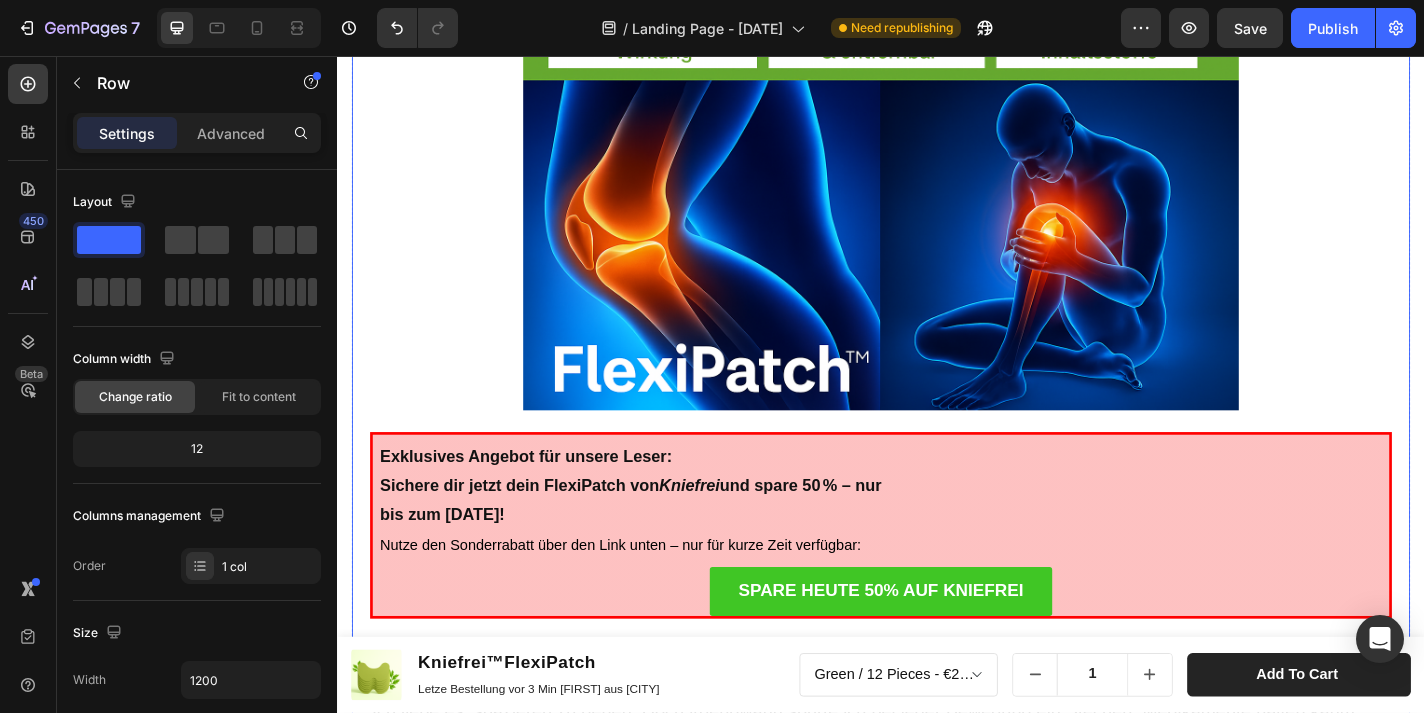 click on "Advertorial  Text Block Heading Row Kniefrei™ – Natürliches Pflaster zur Linderung von Knieschmerzen  Erleben Sie natürliche Erleichterung für schmerzende Knie mit Kniefrei™! Heading Tausende sind bereits begeistert von der einfachen Lösung – entwickelt, um Schmerzen zu lindern und Beweglichkeit zurückzugeben. Text Block Image 02.06.2025 von Maria Noman Text Block Row Image Row Lang anhaltende Erleichterung Jedes Pflaster bietet bis zu 8 Stunden Linderung und ist somit eine bequeme und effektive Lösung zur Bewältigung von Knieschmerzen im Alltag. Egal, ob Sie unter Sportverletzungen, altersbedingten Knieproblemen oder chronischen Beschwerden leiden, unsere Pflaster bieten langanhaltenden Komfort und Mobilität. Text Block Image Exklusives Angebot für unsere Leser: Sichere dir jetzt dein FlexiPatch von  Kniefrei  und spare 50 % – nur bis zum 20. Juni 2025! Nutze den Sonderrabatt über den Link unten – nur für kurze Zeit verfügbar: Text Block SPARE HEUTE 50% AUF KNIEFREI Button Row ." at bounding box center (937, 1368) 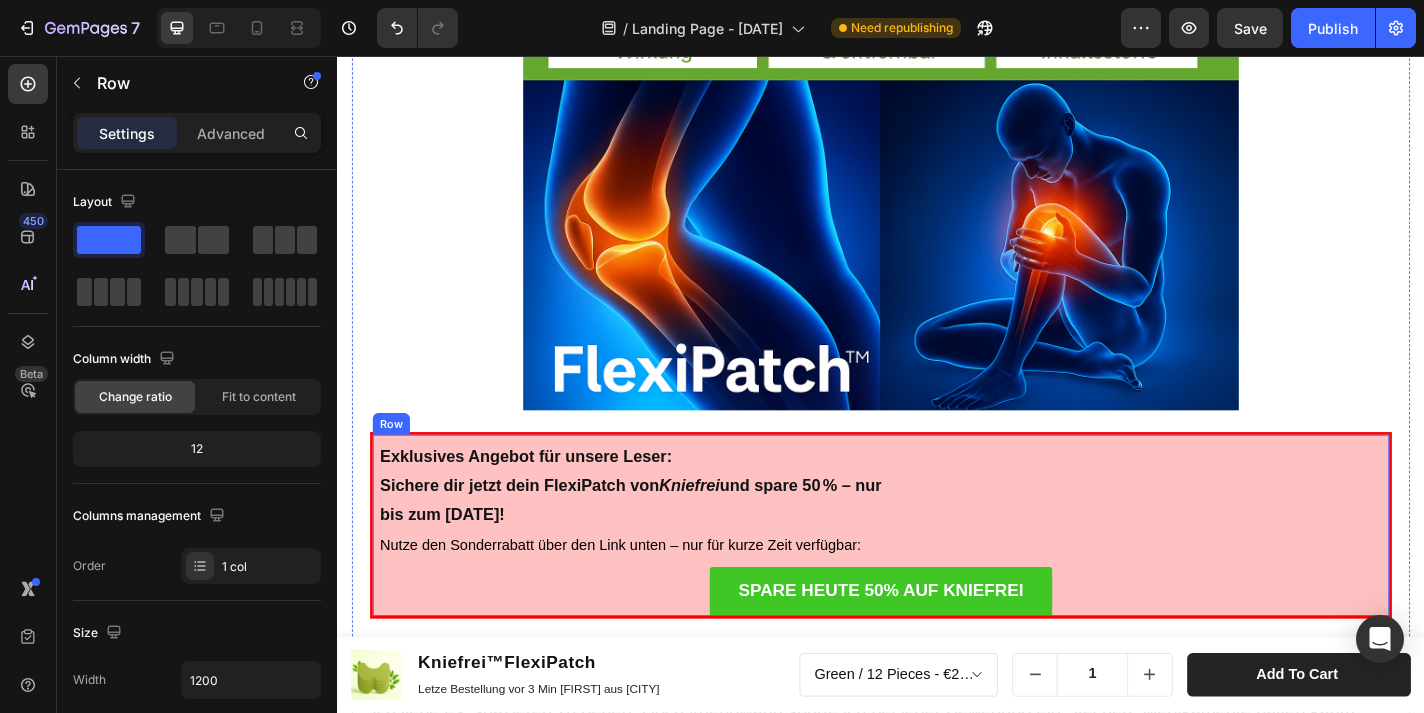 click on "Row" at bounding box center [396, 462] 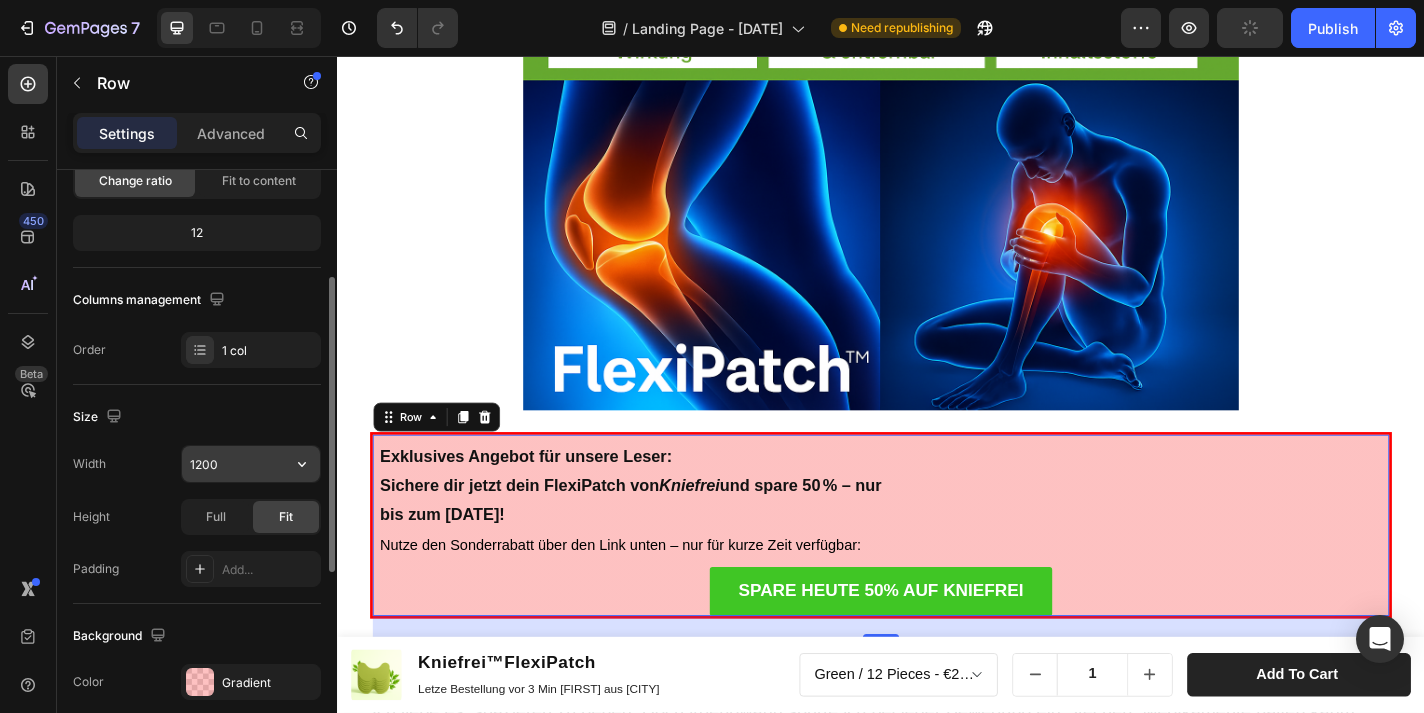 scroll, scrollTop: 217, scrollLeft: 0, axis: vertical 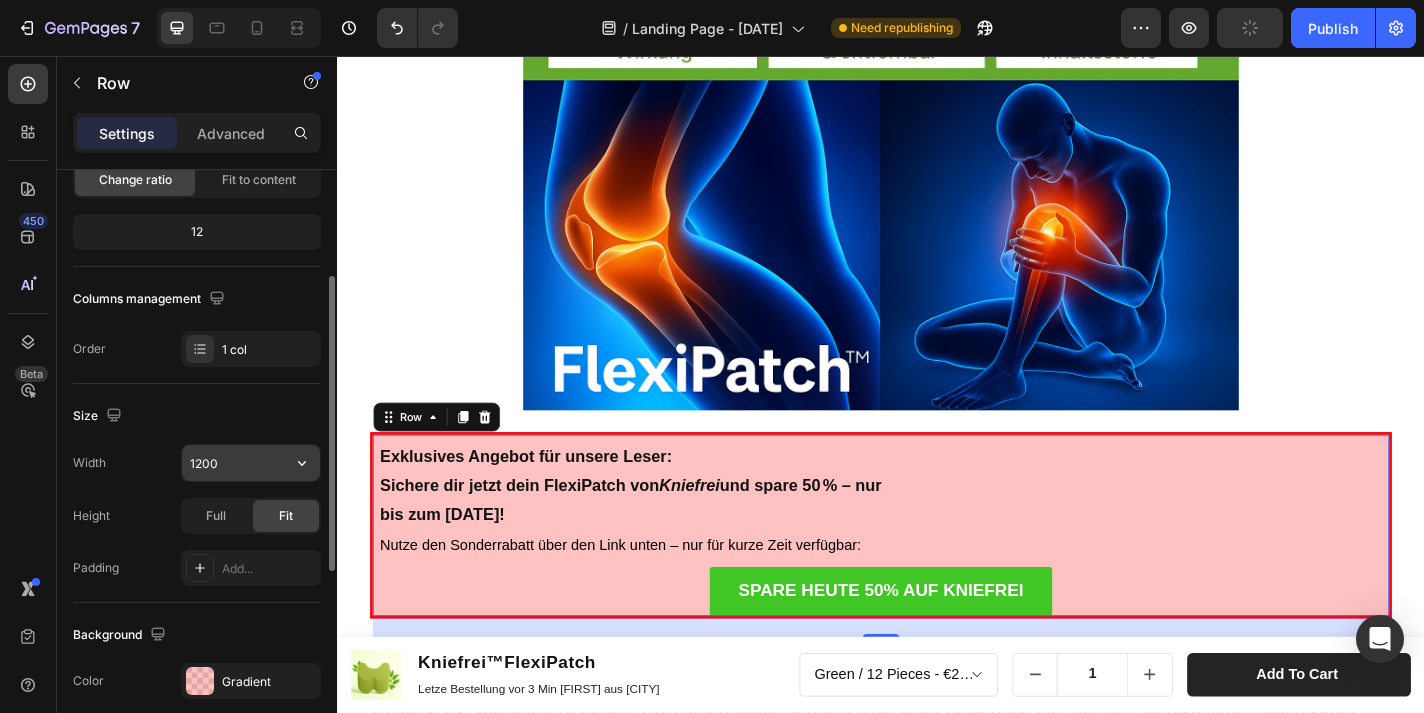 click on "1200" at bounding box center [251, 463] 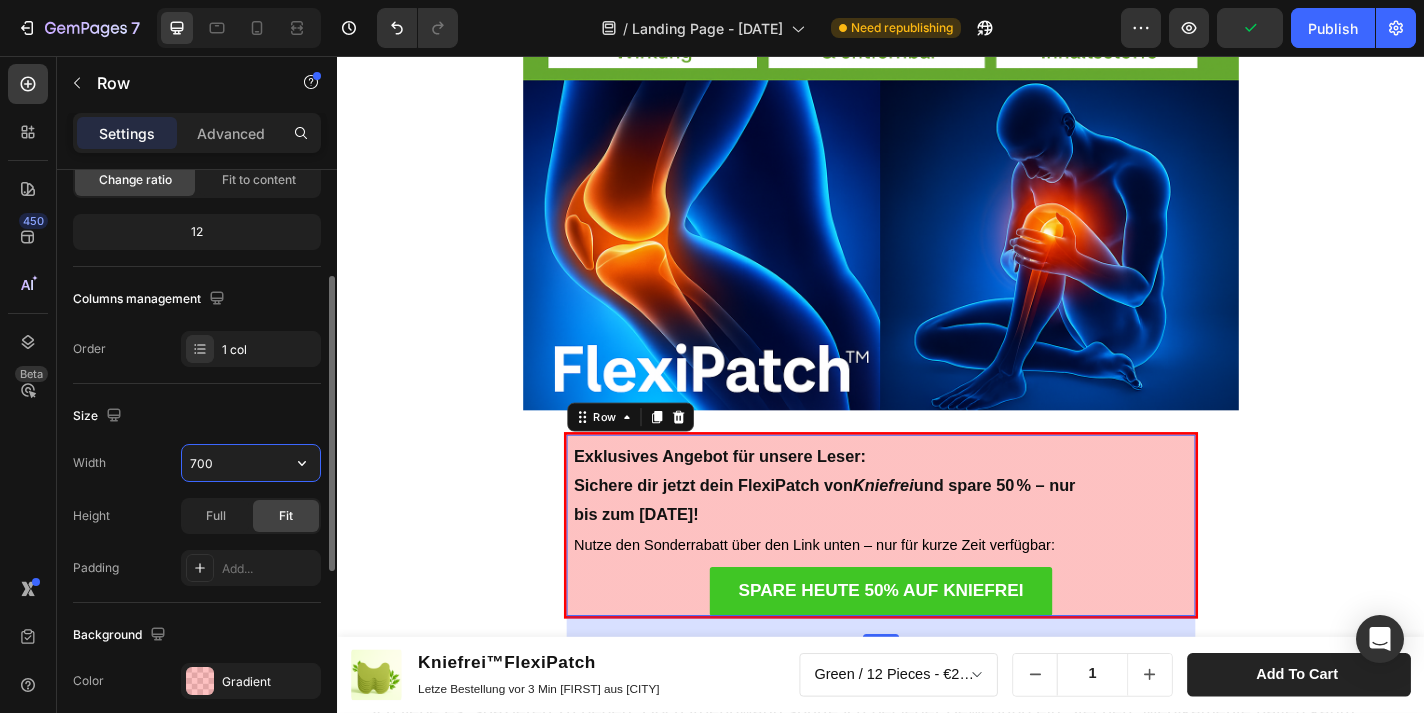 type on "700" 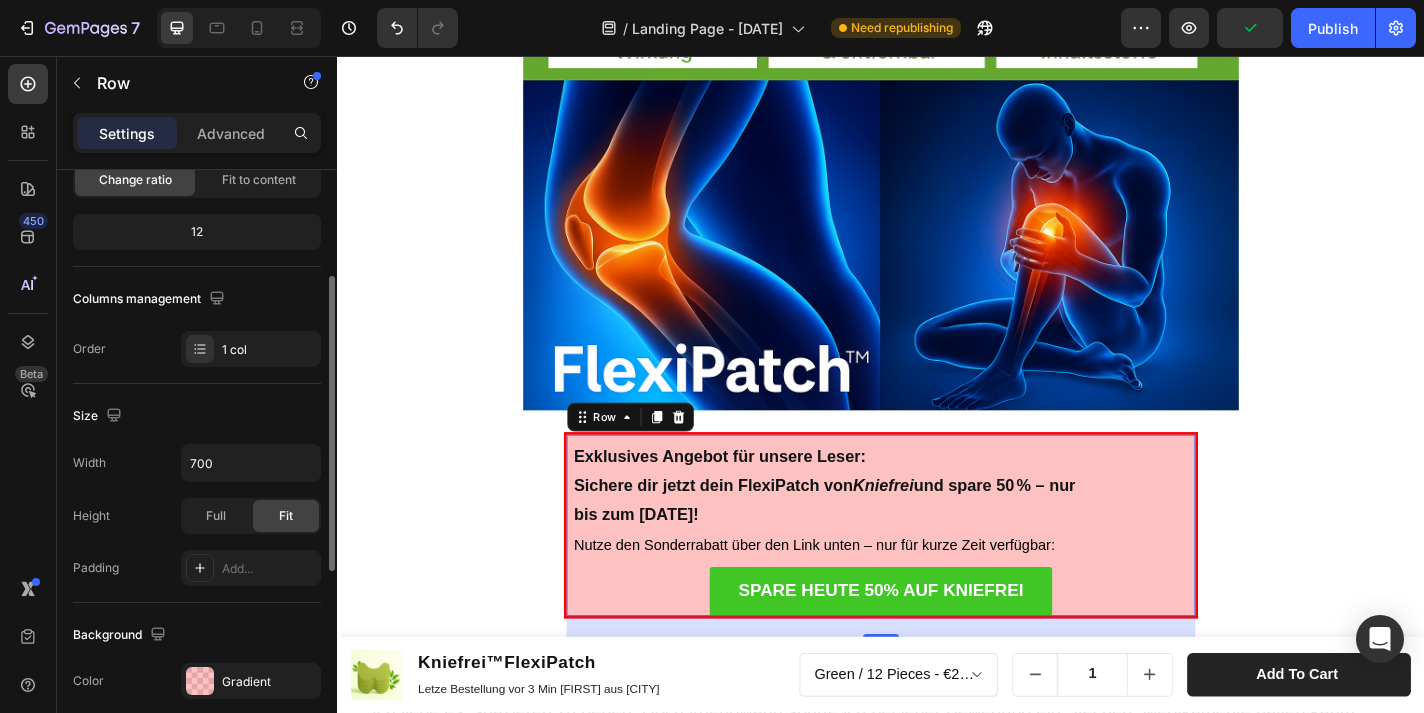 click on "Size" at bounding box center (197, 416) 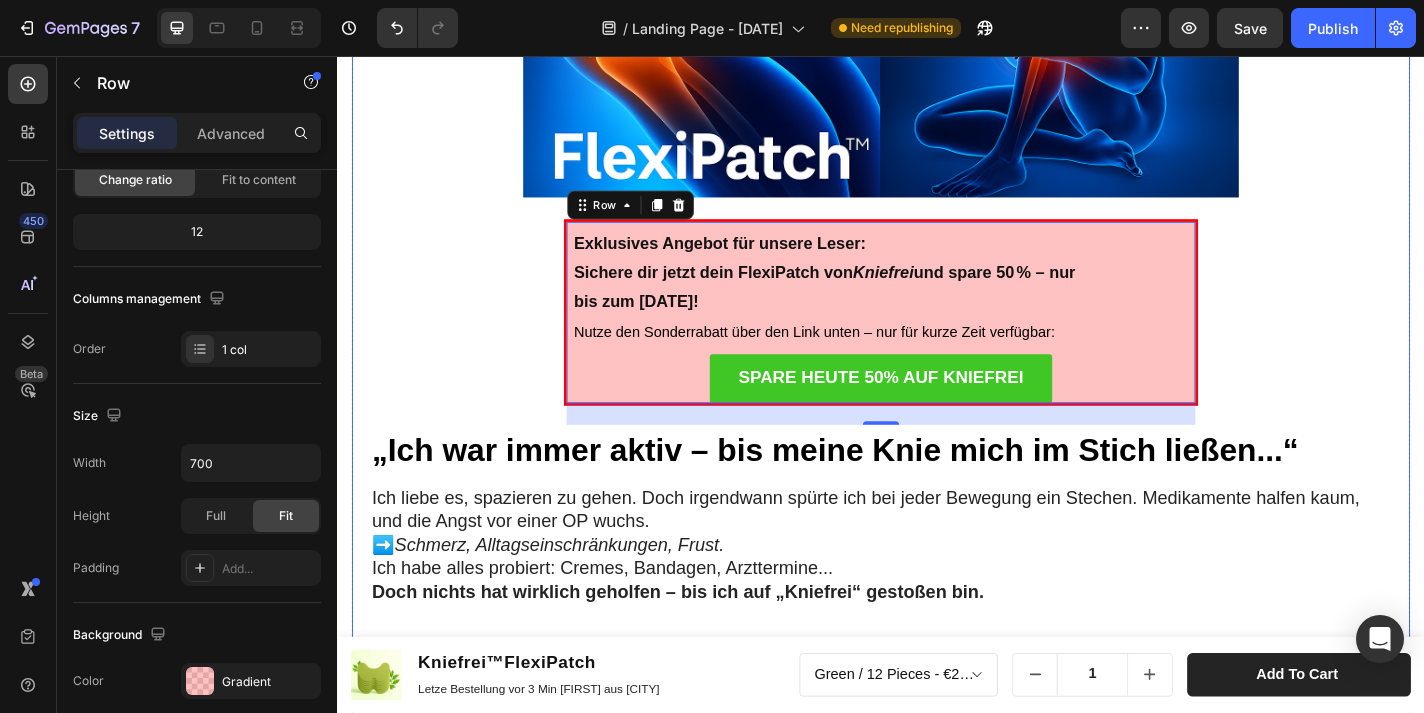 scroll, scrollTop: 1470, scrollLeft: 0, axis: vertical 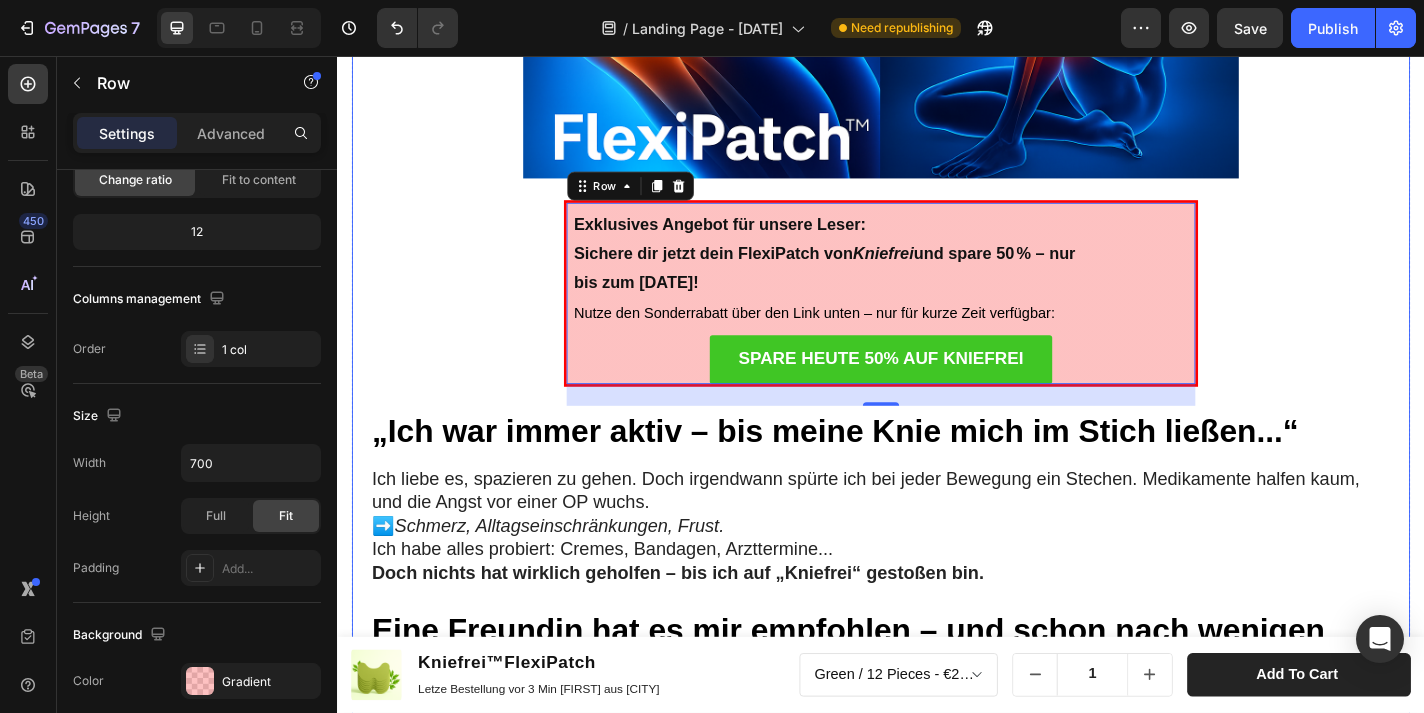 click on "Advertorial  Text Block Heading Row Kniefrei™ – Natürliches Pflaster zur Linderung von Knieschmerzen  Erleben Sie natürliche Erleichterung für schmerzende Knie mit Kniefrei™! Heading Tausende sind bereits begeistert von der einfachen Lösung – entwickelt, um Schmerzen zu lindern und Beweglichkeit zurückzugeben. Text Block Image 02.06.2025 von Maria Noman Text Block Row Image Row Lang anhaltende Erleichterung Jedes Pflaster bietet bis zu 8 Stunden Linderung und ist somit eine bequeme und effektive Lösung zur Bewältigung von Knieschmerzen im Alltag. Egal, ob Sie unter Sportverletzungen, altersbedingten Knieproblemen oder chronischen Beschwerden leiden, unsere Pflaster bieten langanhaltenden Komfort und Mobilität. Text Block Image Exklusives Angebot für unsere Leser: Sichere dir jetzt dein FlexiPatch von  Kniefrei  und spare 50 % – nur bis zum 20. Juni 2025! Nutze den Sonderrabatt über den Link unten – nur für kurze Zeit verfügbar: Text Block SPARE HEUTE 50% AUF KNIEFREI Button Row   24" at bounding box center [937, 1112] 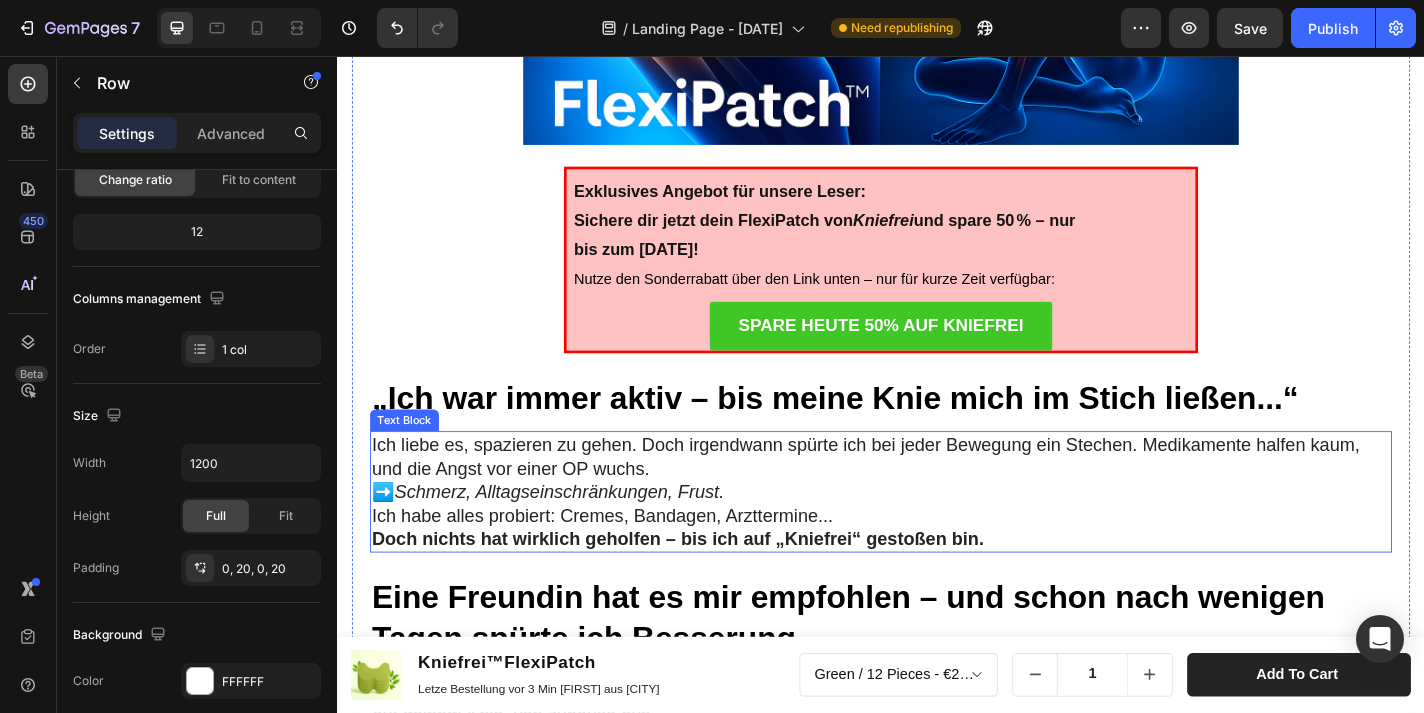 scroll, scrollTop: 1250, scrollLeft: 0, axis: vertical 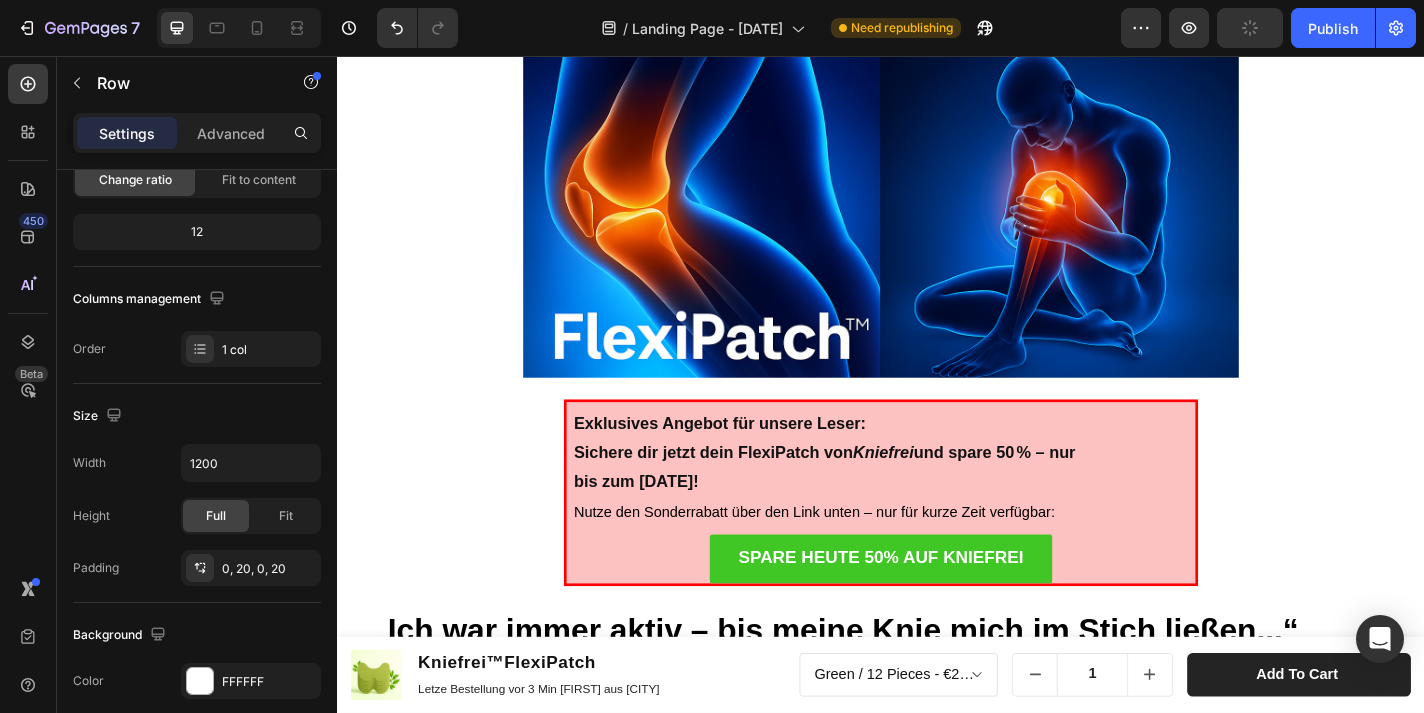 click on "Advertorial  Text Block Heading Row Kniefrei™ – Natürliches Pflaster zur Linderung von Knieschmerzen  Erleben Sie natürliche Erleichterung für schmerzende Knie mit Kniefrei™! Heading Tausende sind bereits begeistert von der einfachen Lösung – entwickelt, um Schmerzen zu lindern und Beweglichkeit zurückzugeben. Text Block Image 02.06.2025 von Maria Noman Text Block Row Image Row Lang anhaltende Erleichterung Jedes Pflaster bietet bis zu 8 Stunden Linderung und ist somit eine bequeme und effektive Lösung zur Bewältigung von Knieschmerzen im Alltag. Egal, ob Sie unter Sportverletzungen, altersbedingten Knieproblemen oder chronischen Beschwerden leiden, unsere Pflaster bieten langanhaltenden Komfort und Mobilität. Text Block Image Exklusives Angebot für unsere Leser: Sichere dir jetzt dein FlexiPatch von  Kniefrei  und spare 50 % – nur bis zum 20. Juni 2025! Nutze den Sonderrabatt über den Link unten – nur für kurze Zeit verfügbar: Text Block SPARE HEUTE 50% AUF KNIEFREI Button Row ." at bounding box center (937, 1332) 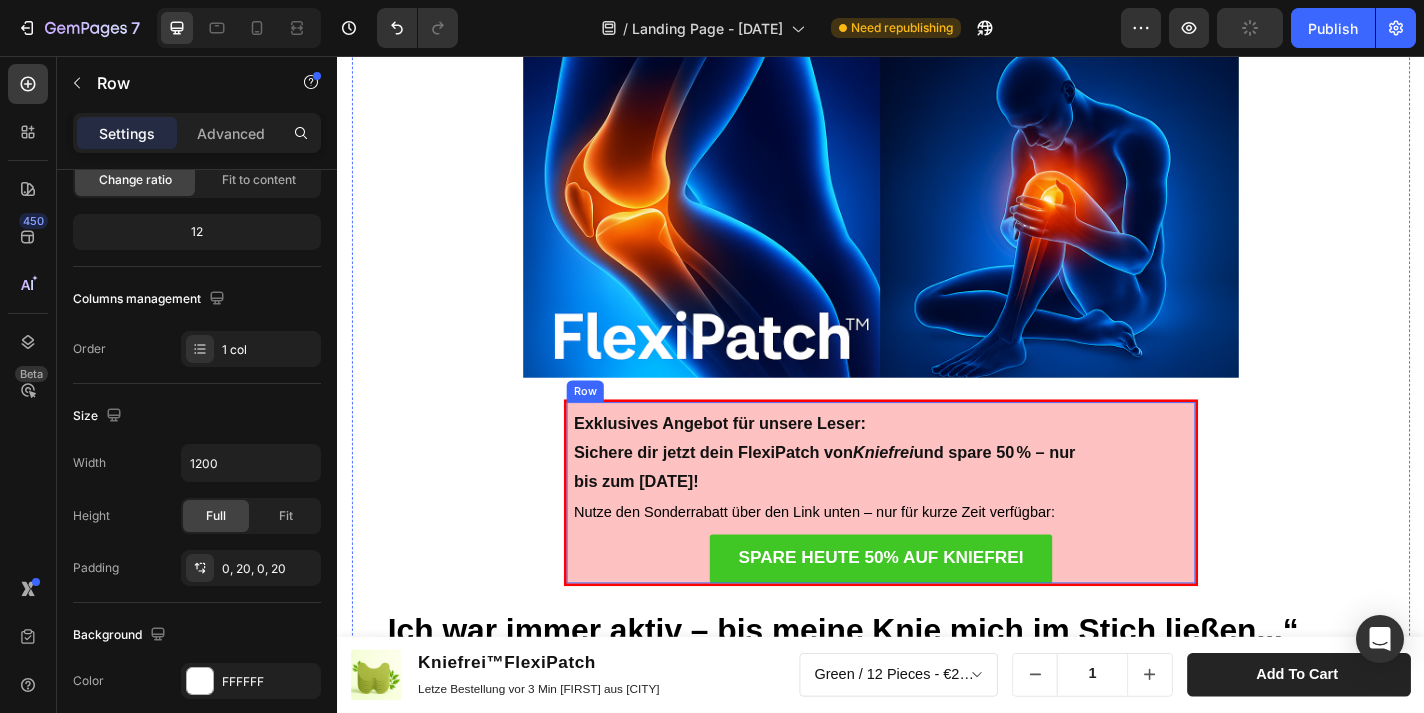 click on "Row" at bounding box center (610, 426) 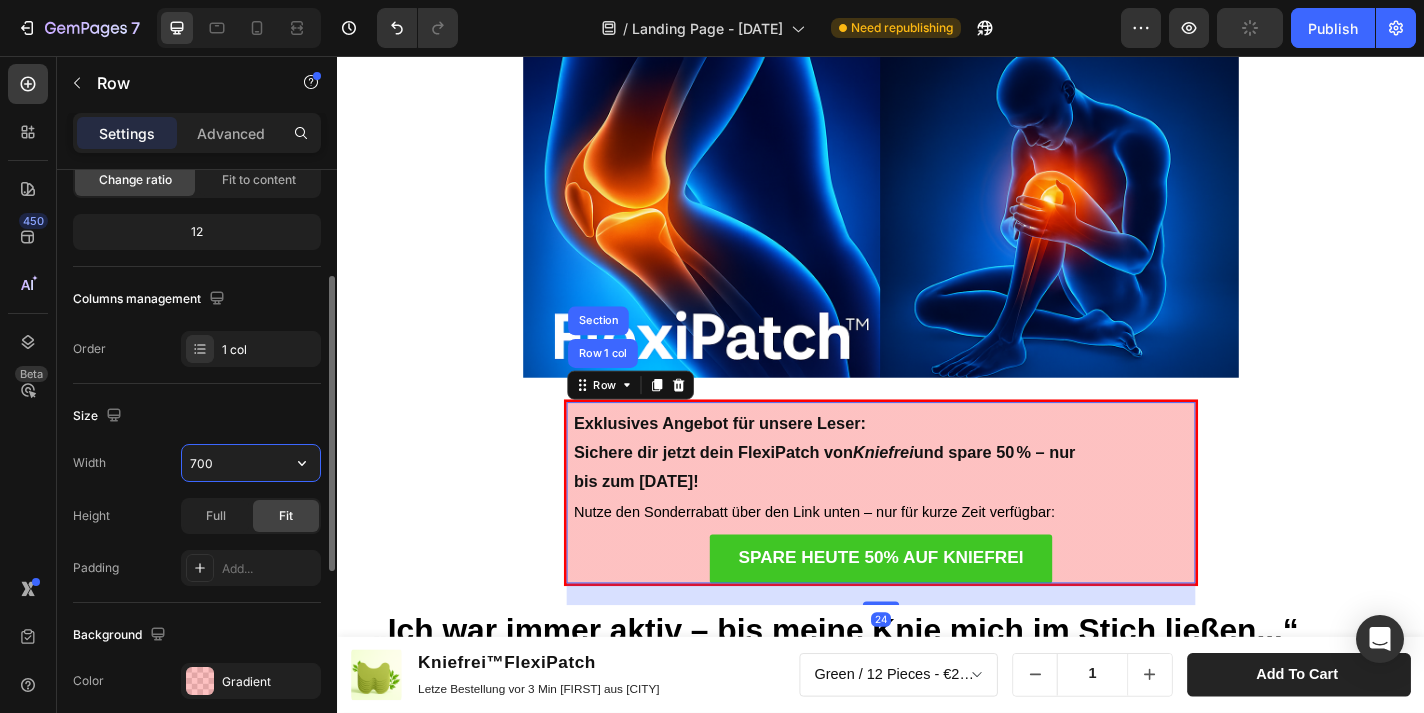 click on "700" at bounding box center [251, 463] 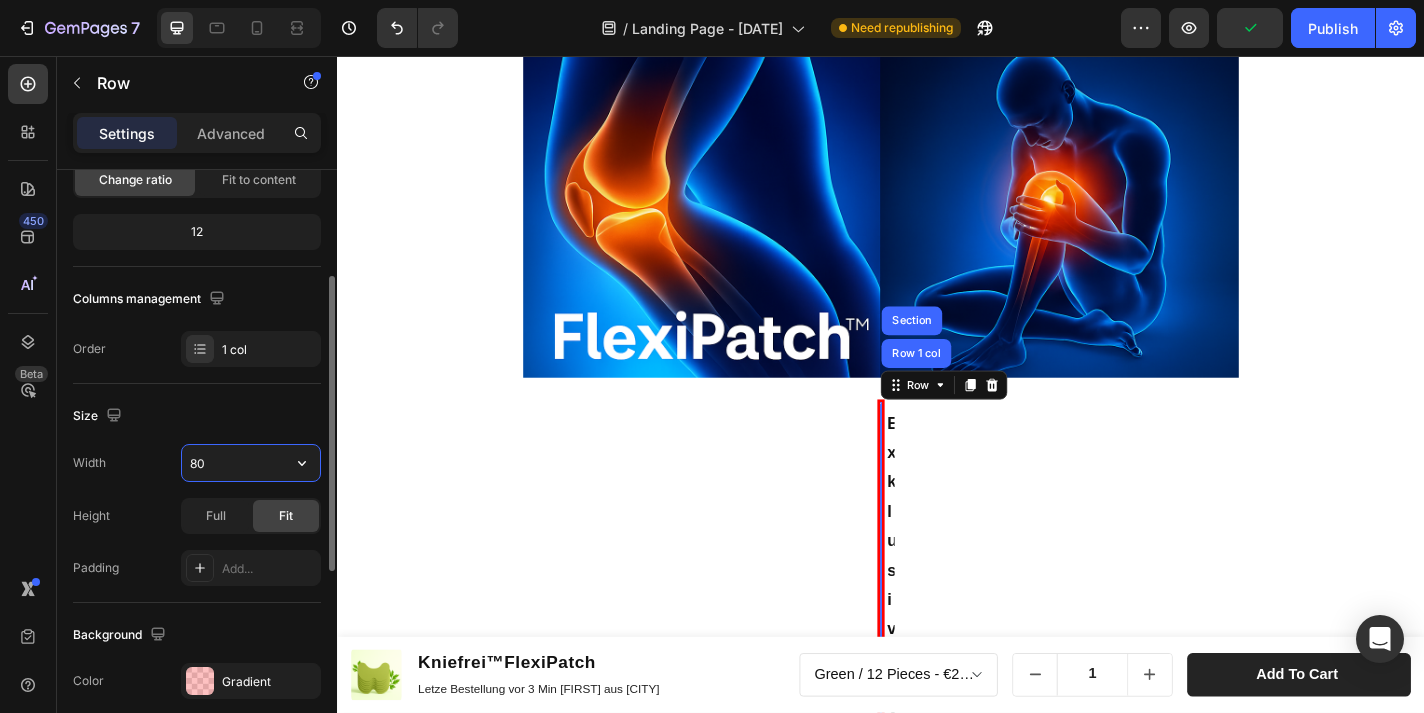 type on "800" 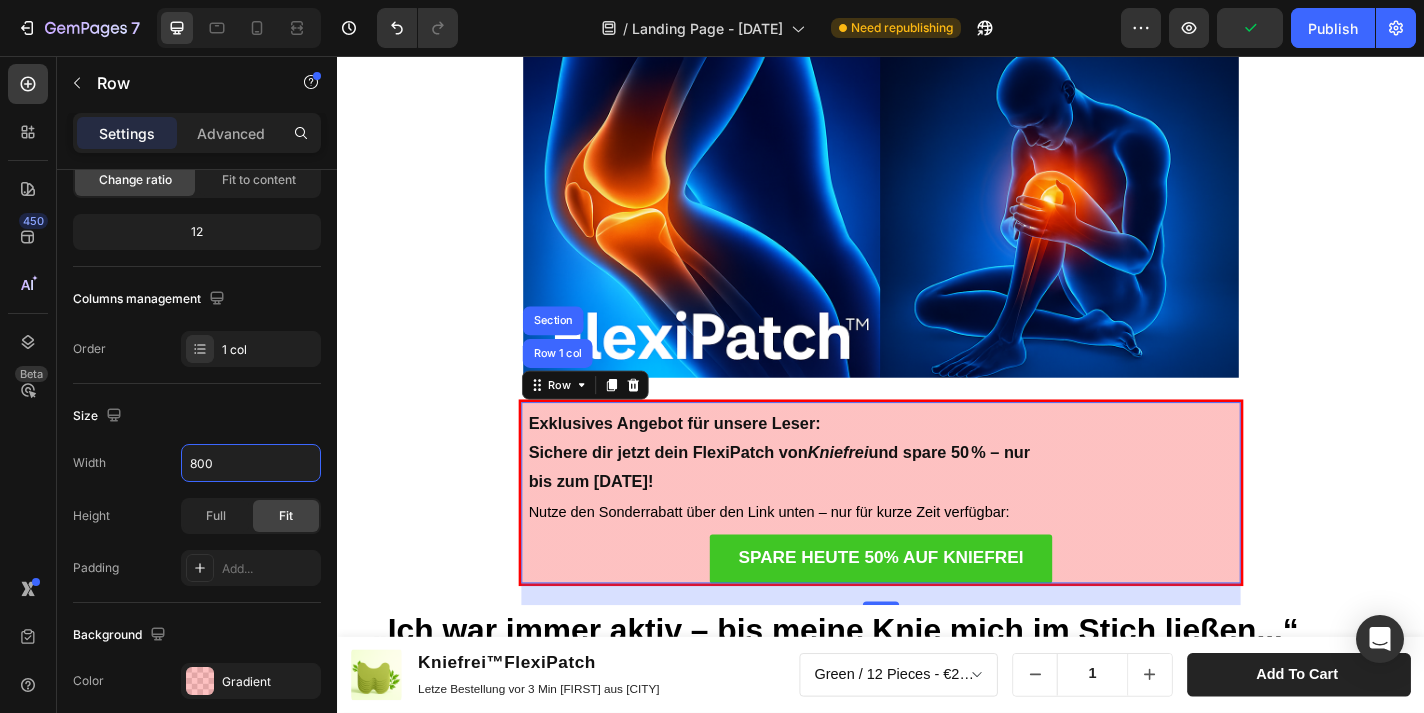 click on "Advertorial  Text Block Heading Row Kniefrei™ – Natürliches Pflaster zur Linderung von Knieschmerzen  Erleben Sie natürliche Erleichterung für schmerzende Knie mit Kniefrei™! Heading Tausende sind bereits begeistert von der einfachen Lösung – entwickelt, um Schmerzen zu lindern und Beweglichkeit zurückzugeben. Text Block Image 02.06.2025 von Maria Noman Text Block Row Image Row Lang anhaltende Erleichterung Jedes Pflaster bietet bis zu 8 Stunden Linderung und ist somit eine bequeme und effektive Lösung zur Bewältigung von Knieschmerzen im Alltag. Egal, ob Sie unter Sportverletzungen, altersbedingten Knieproblemen oder chronischen Beschwerden leiden, unsere Pflaster bieten langanhaltenden Komfort und Mobilität. Text Block Image Exklusives Angebot für unsere Leser: Sichere dir jetzt dein FlexiPatch von  Kniefrei  und spare 50 % – nur bis zum 20. Juni 2025! Nutze den Sonderrabatt über den Link unten – nur für kurze Zeit verfügbar: Text Block SPARE HEUTE 50% AUF KNIEFREI Button Row   24" at bounding box center [937, 1344] 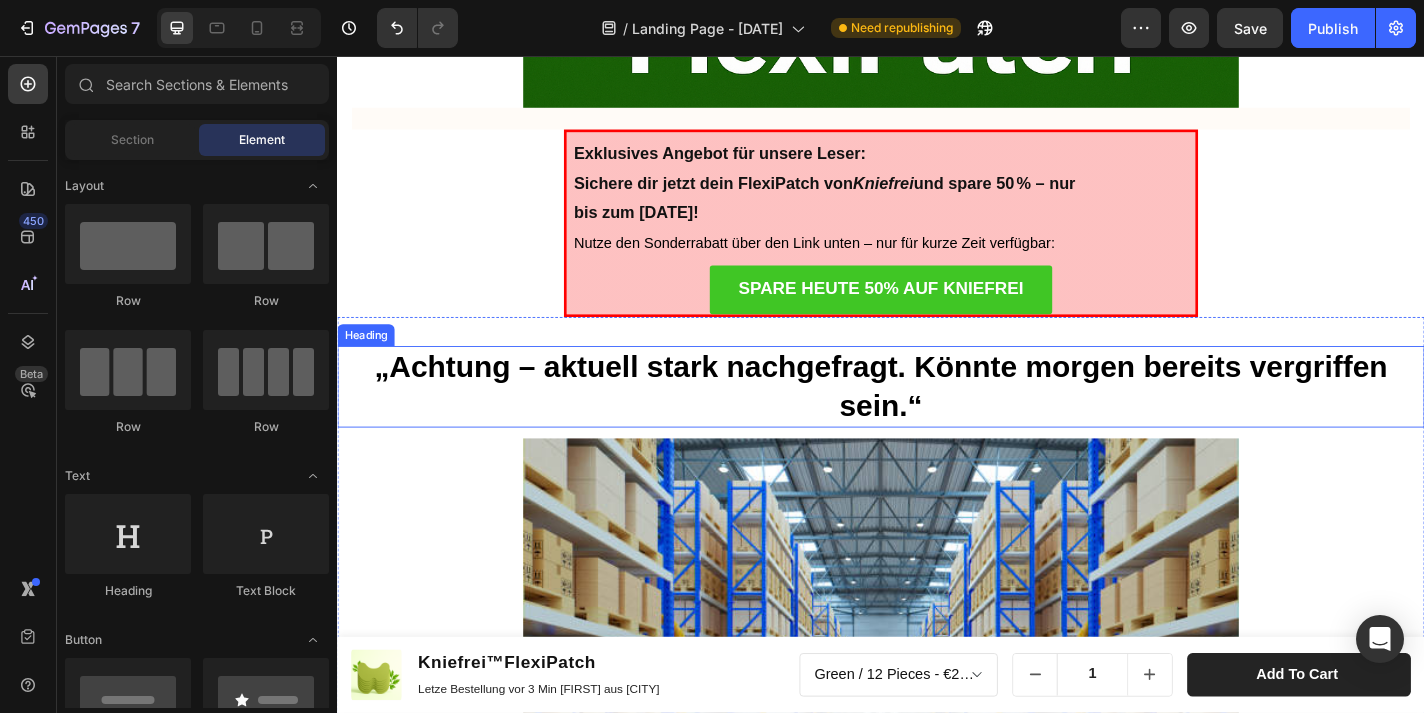 scroll, scrollTop: 4929, scrollLeft: 0, axis: vertical 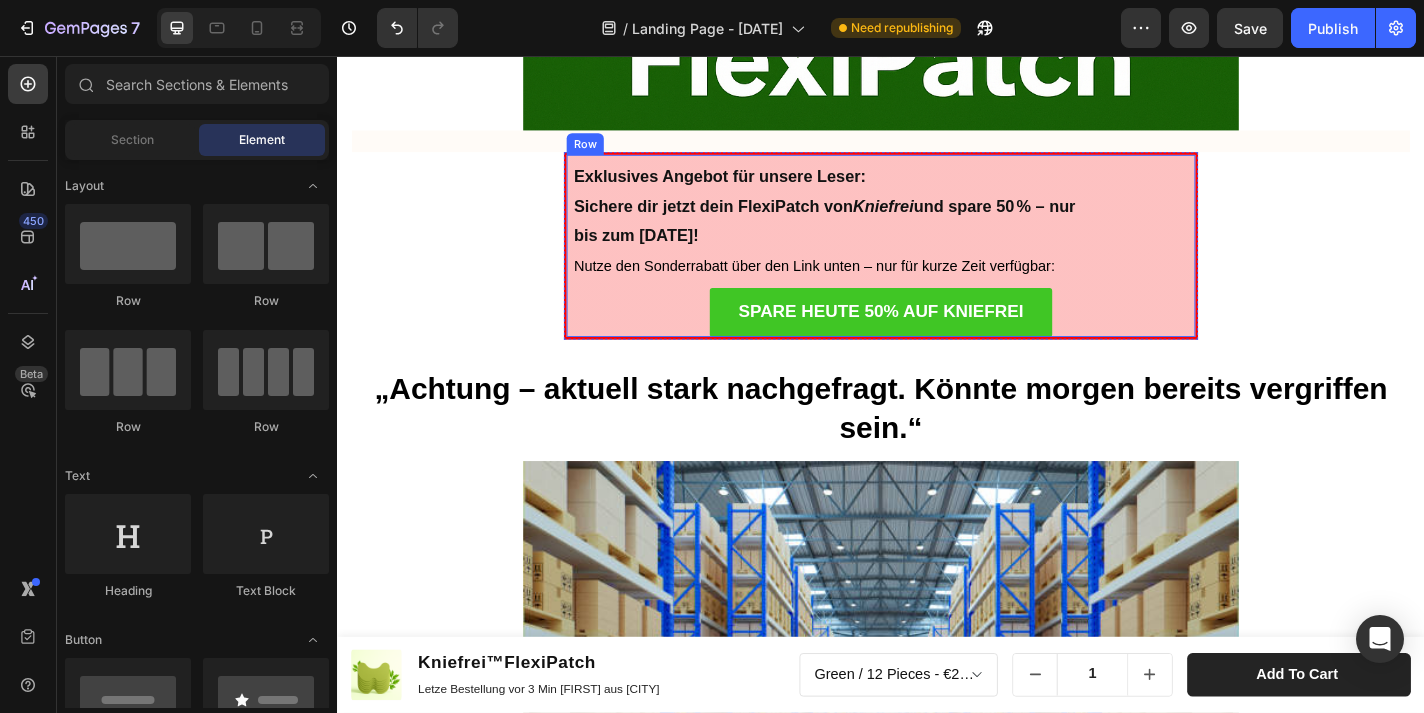 click on "Row" at bounding box center [610, 153] 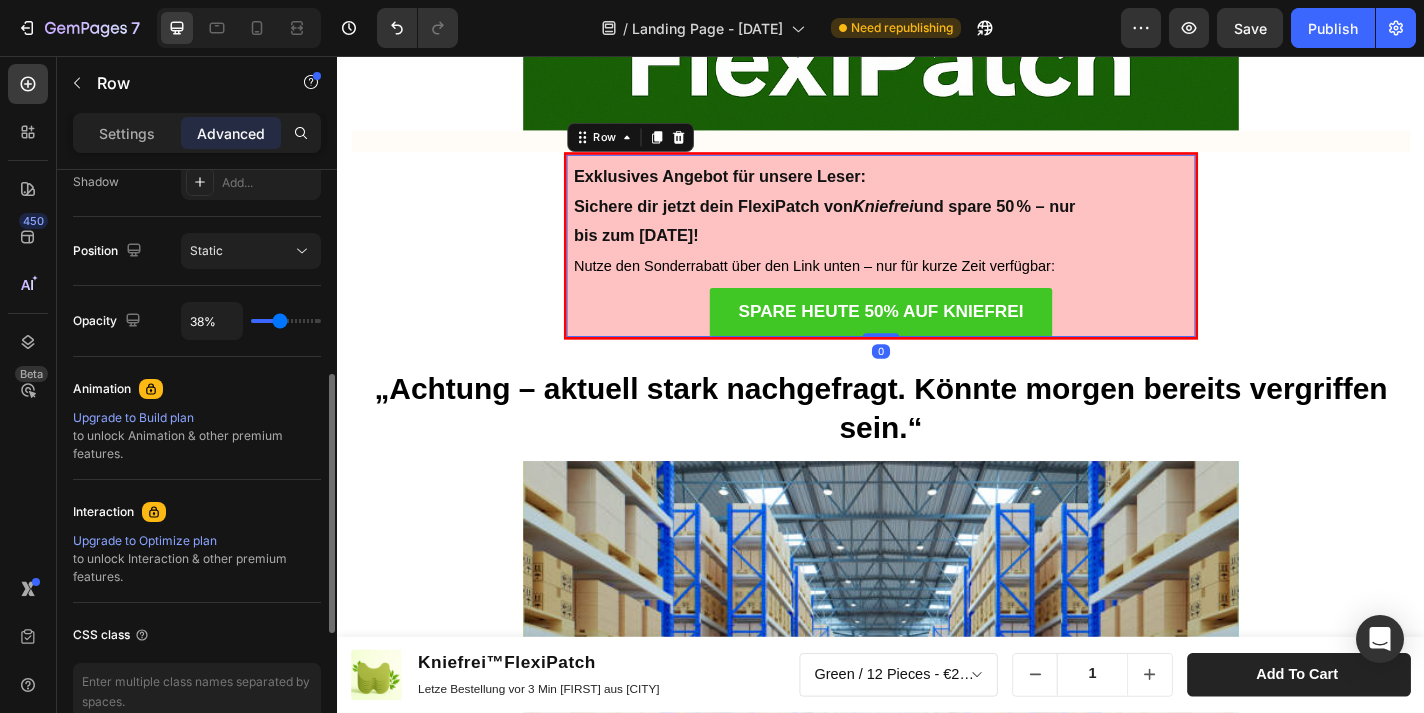 scroll, scrollTop: 564, scrollLeft: 0, axis: vertical 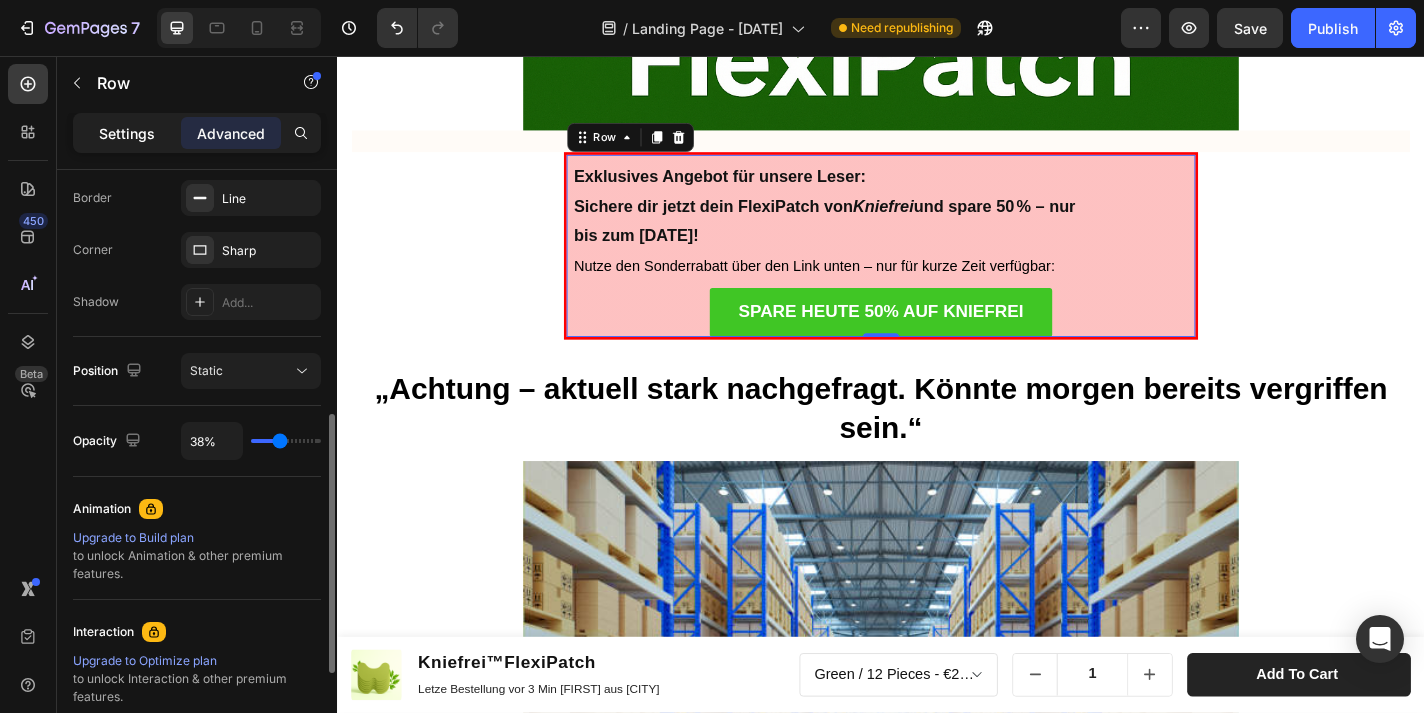 click on "Settings" at bounding box center [127, 133] 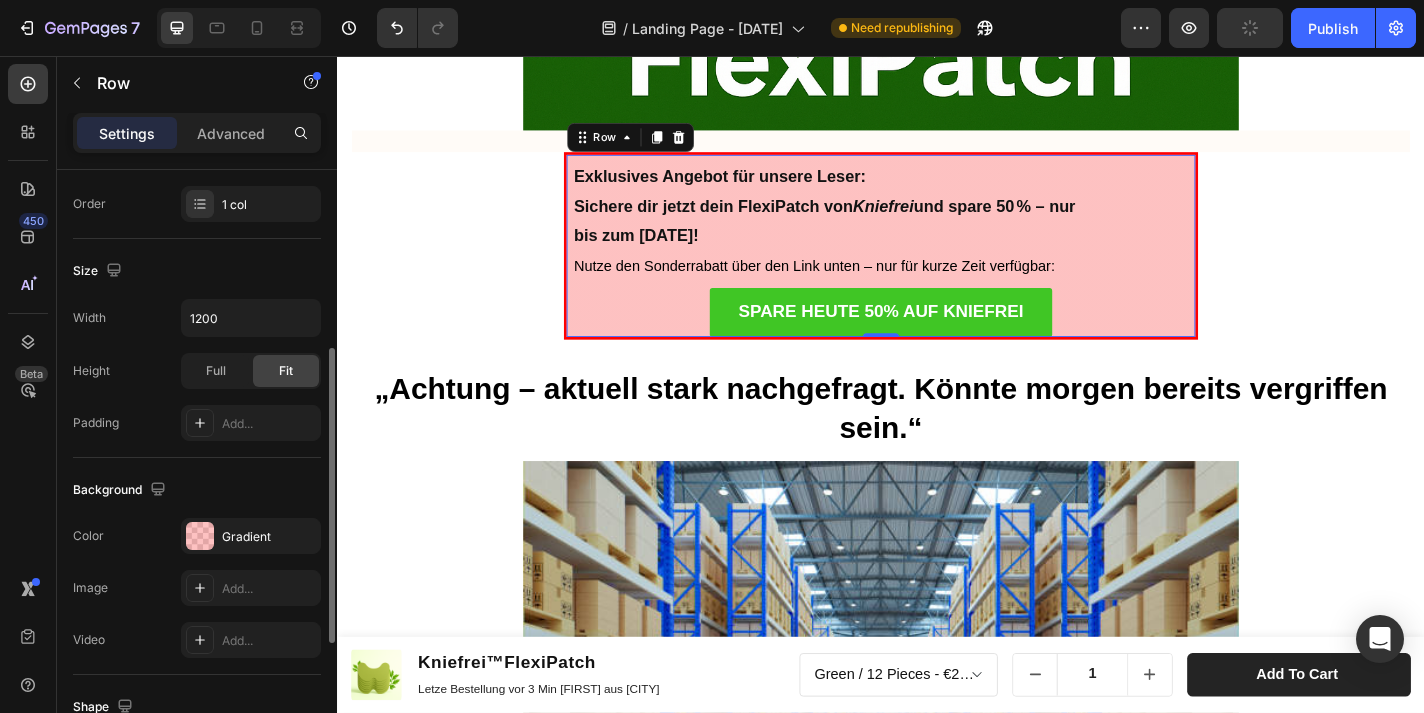 scroll, scrollTop: 341, scrollLeft: 0, axis: vertical 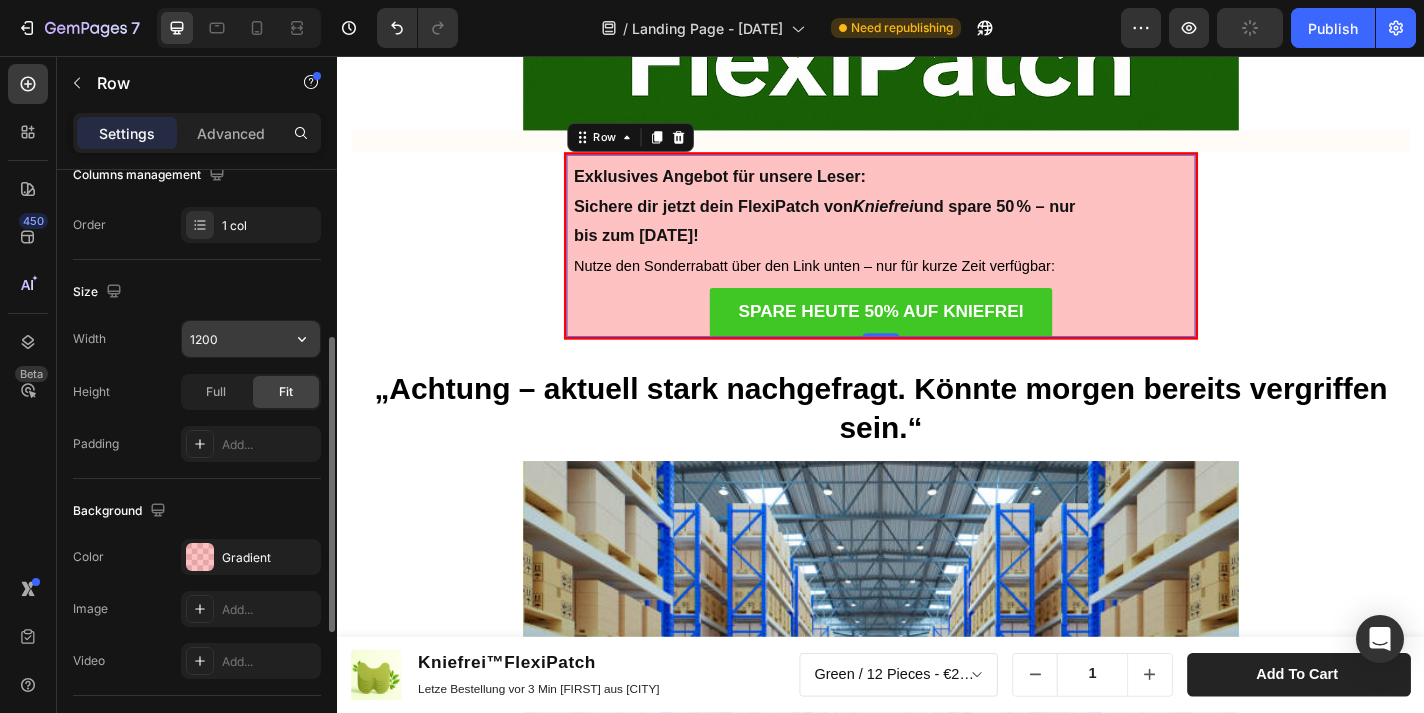click on "1200" at bounding box center (251, 339) 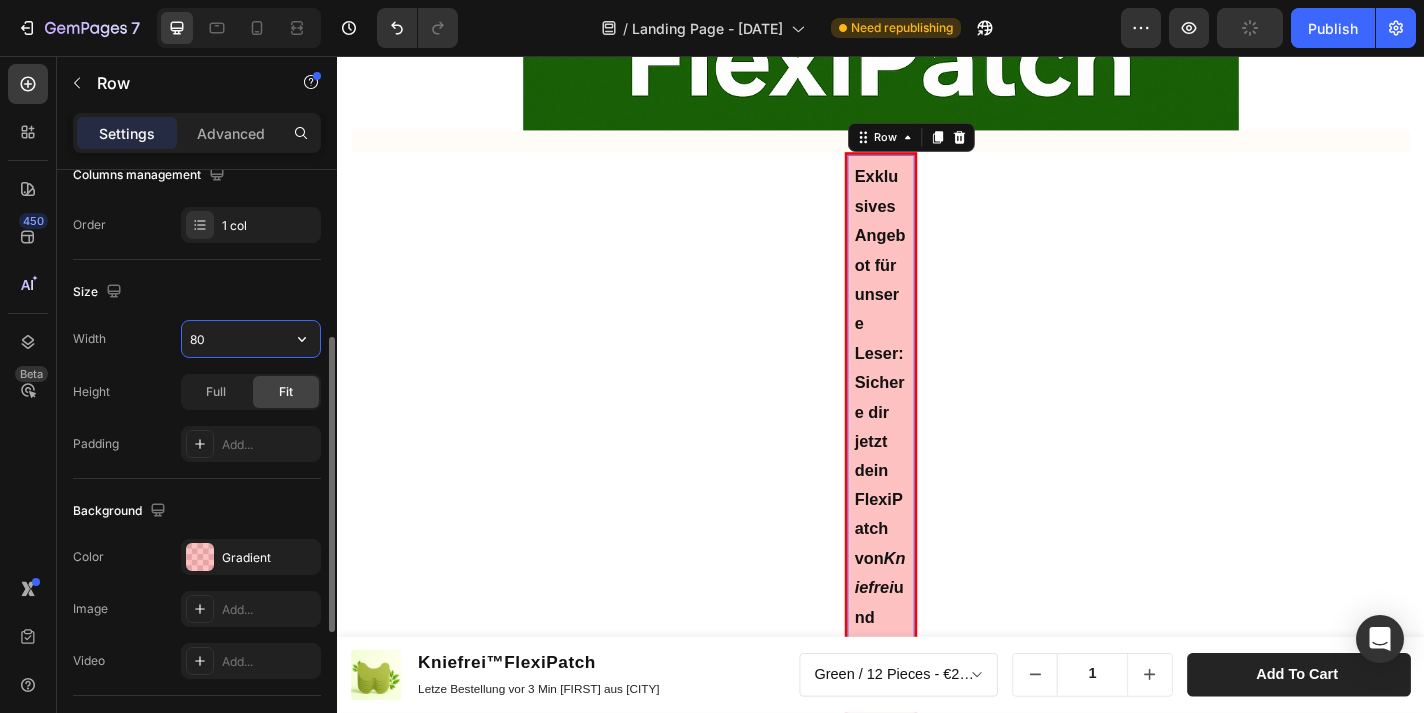 type on "800" 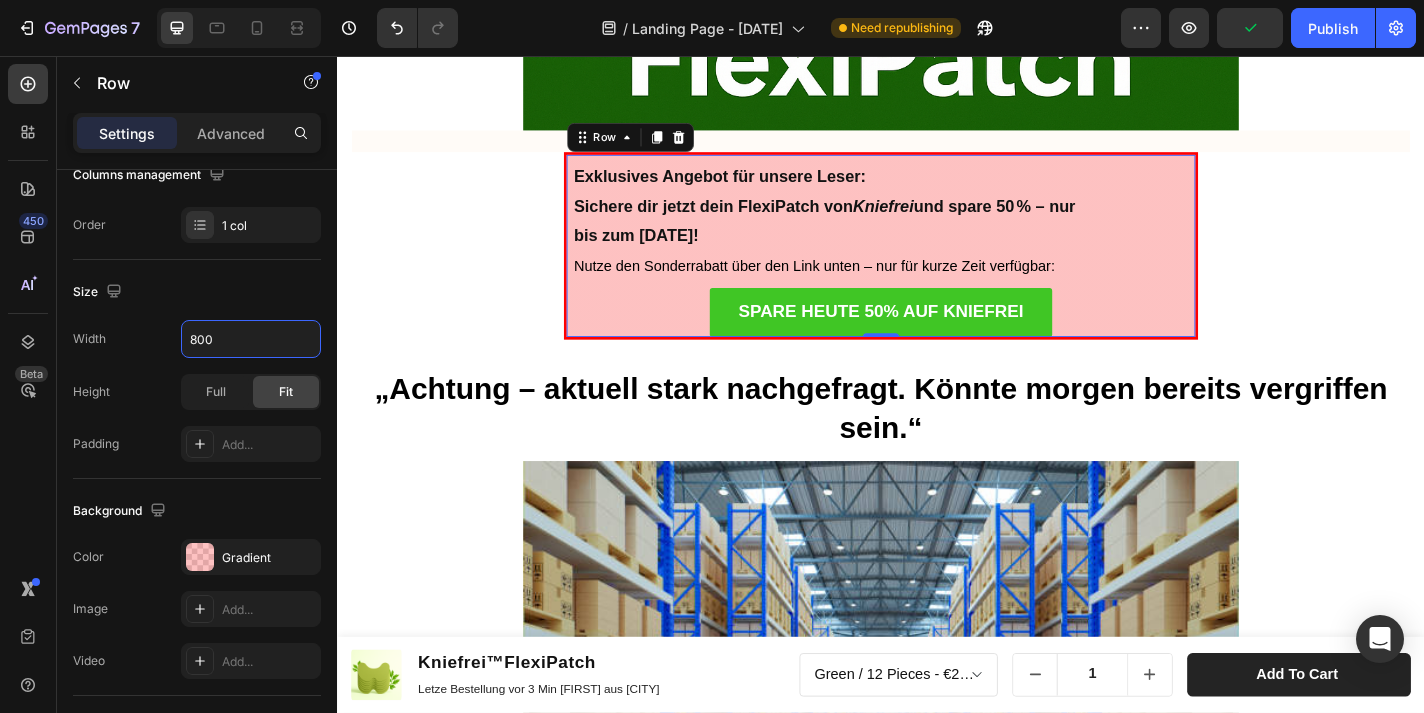 click on "Product Images Kniefrei™FlexiPatch Product Title Letze Bestellung vor 3 Min [FIRST] aus [CITY]  Text Block Row   Green / 12 Pieces - €24,99  Product Variants & Swatches
1
Product Quantity Add to cart Product Cart Button Row Row Product Sticky Advertorial  Text Block Heading Row Kniefrei™ – Natürliches Pflaster zur Linderung von Knieschmerzen  Erleben Sie natürliche Erleichterung für schmerzende Knie mit Kniefrei™! Heading Tausende sind bereits begeistert von der einfachen Lösung – entwickelt, um Schmerzen zu lindern und Beweglichkeit zurückzugeben. Text Block Image [DATE] von [FIRST] [LAST] Text Block Row Image Row Lang anhaltende Erleichterung Jedes Pflaster bietet bis zu 8 Stunden Linderung und ist somit eine bequeme und effektive Lösung zur Bewältigung von Knieschmerzen im Alltag. Egal, ob Sie unter Sportverletzungen, altersbedingten Knieproblemen oder chronischen Beschwerden leiden, unsere Pflaster bieten langanhaltenden Komfort und Mobilität. Text Block Image Row" at bounding box center [937, -1615] 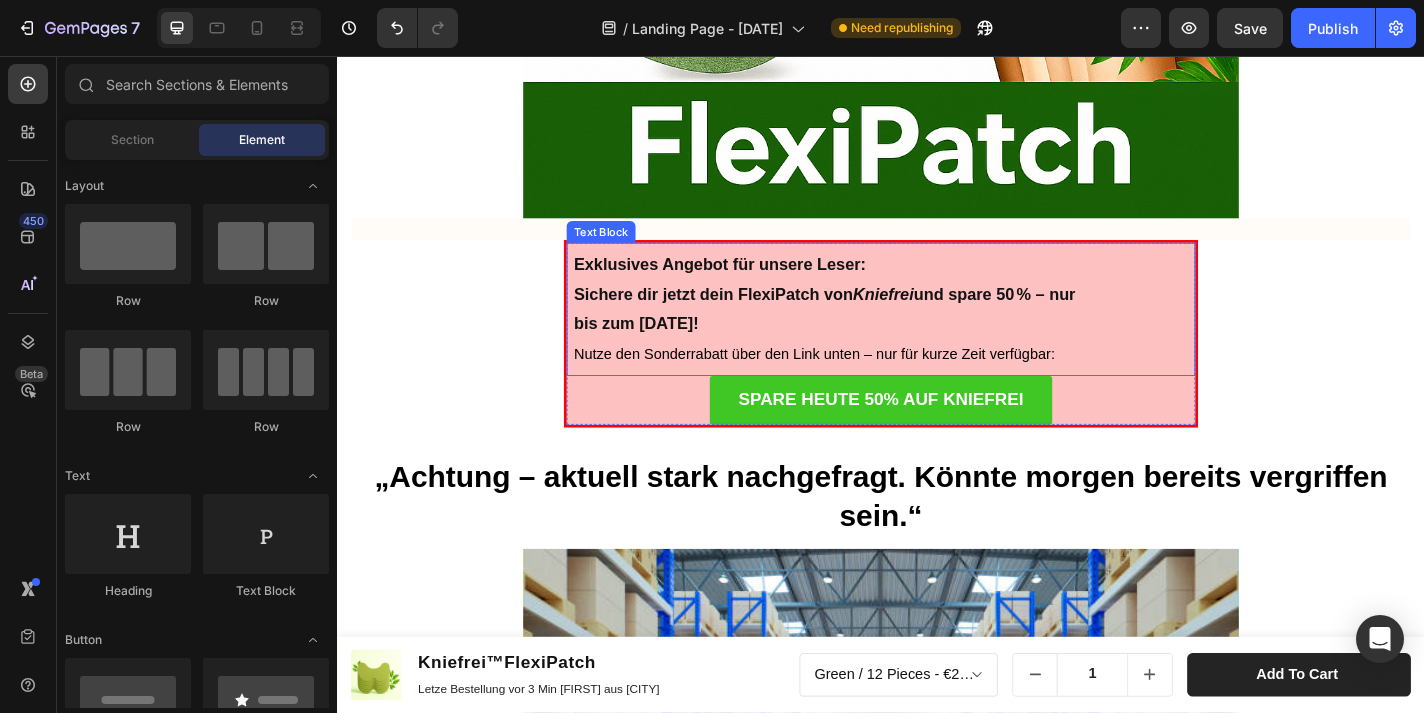 scroll, scrollTop: 4817, scrollLeft: 0, axis: vertical 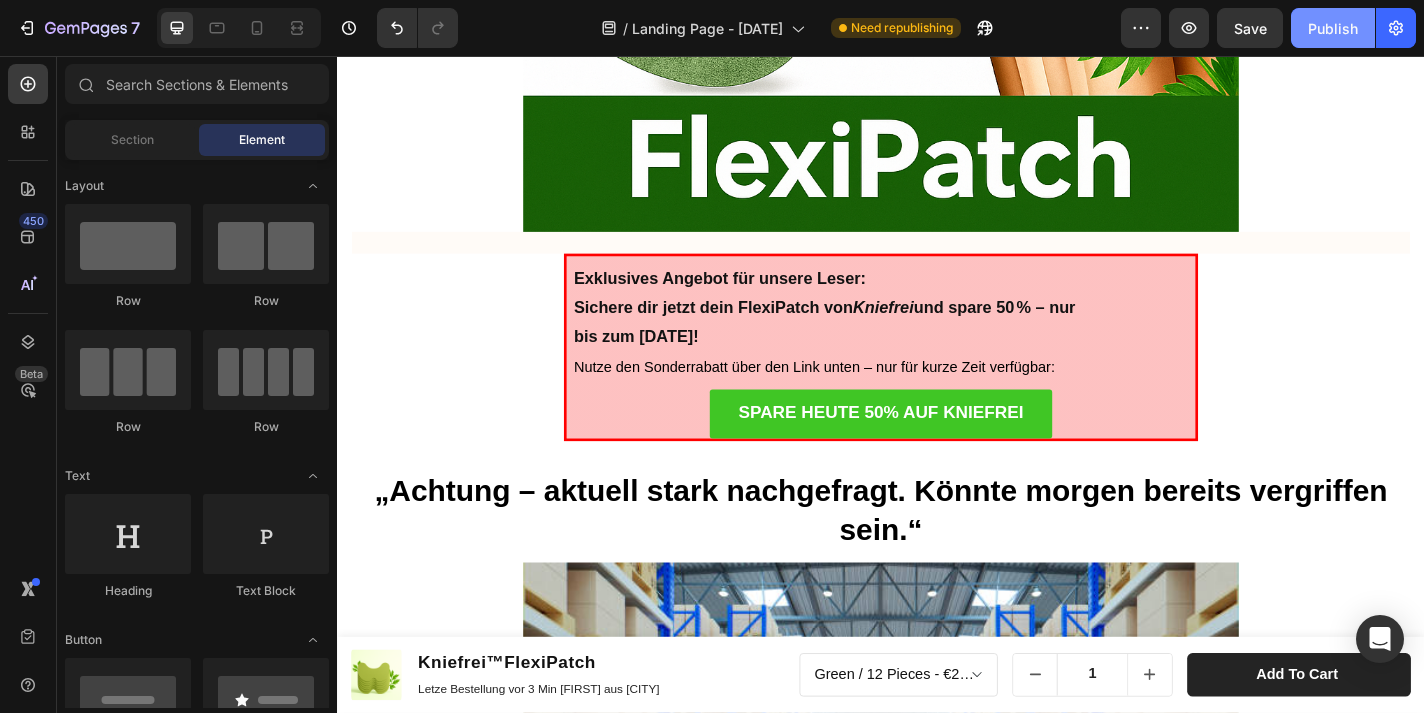 click on "Publish" at bounding box center [1333, 28] 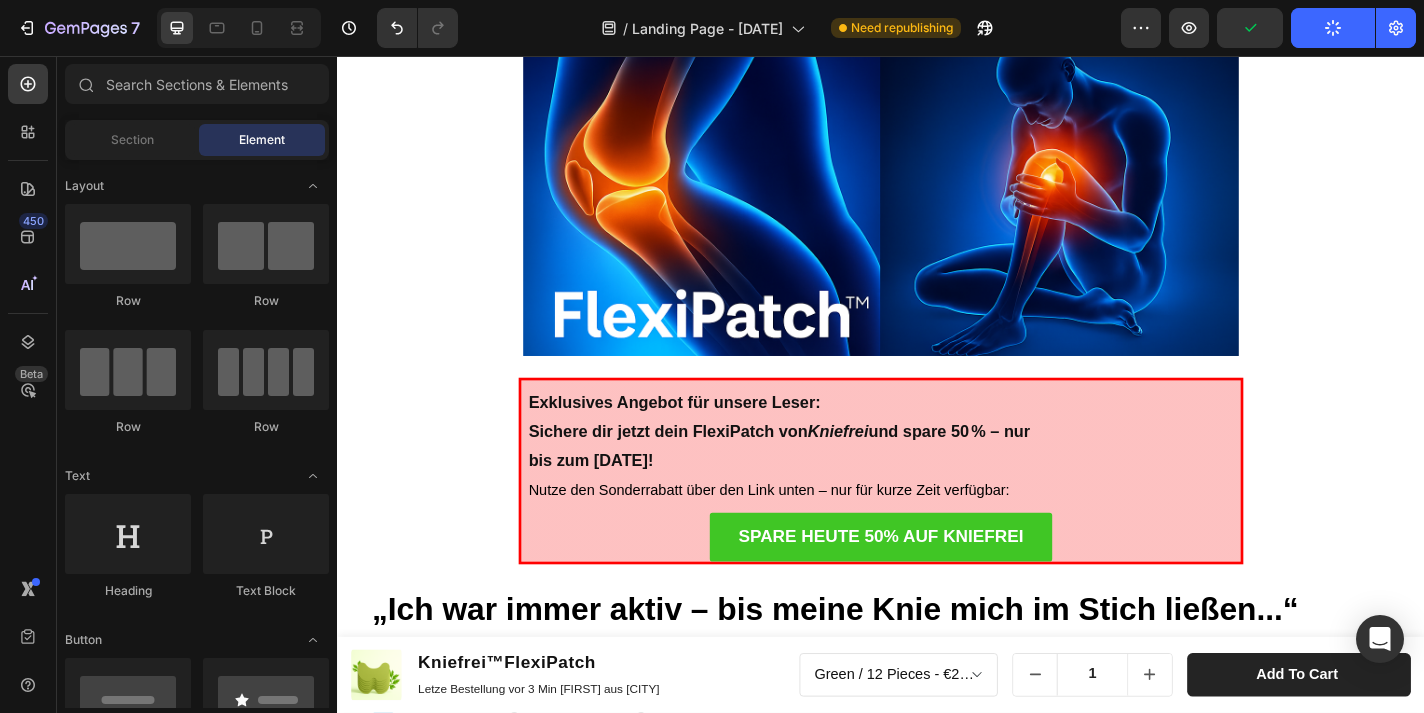 scroll, scrollTop: 1266, scrollLeft: 0, axis: vertical 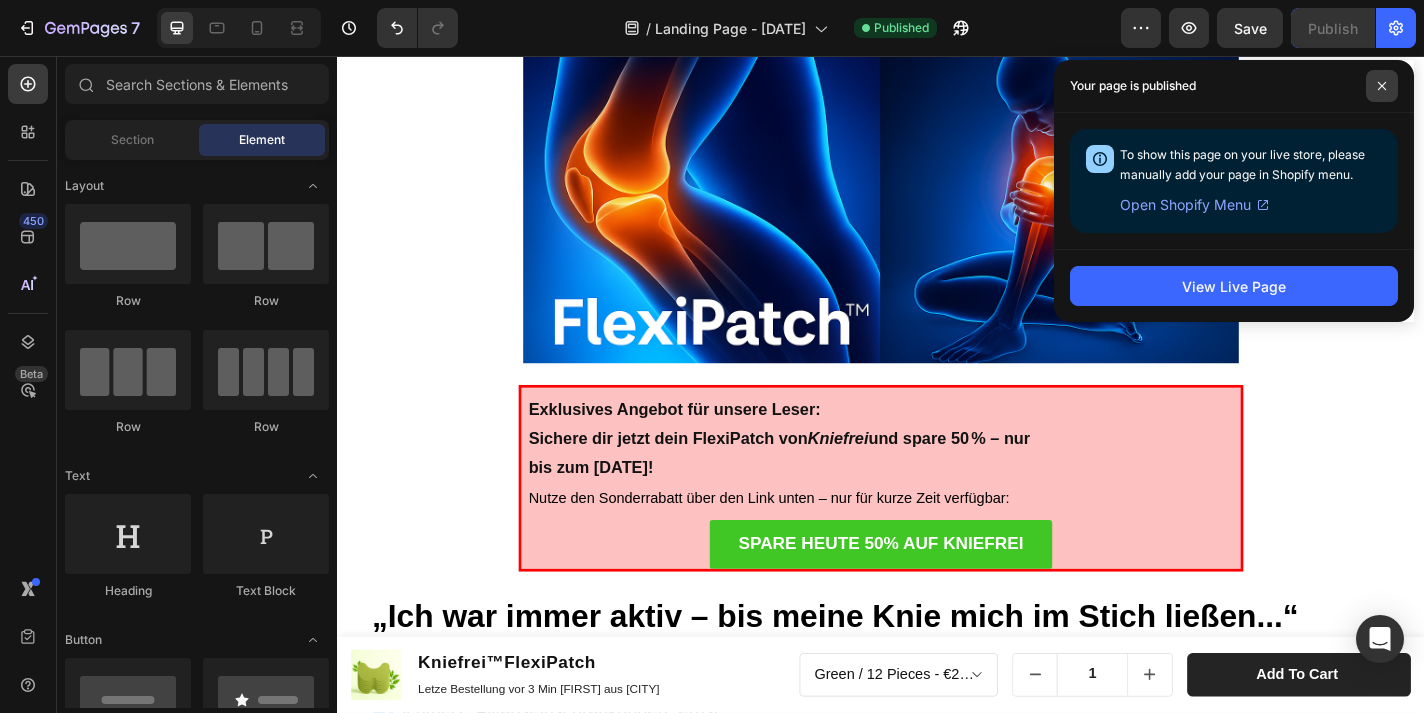 click 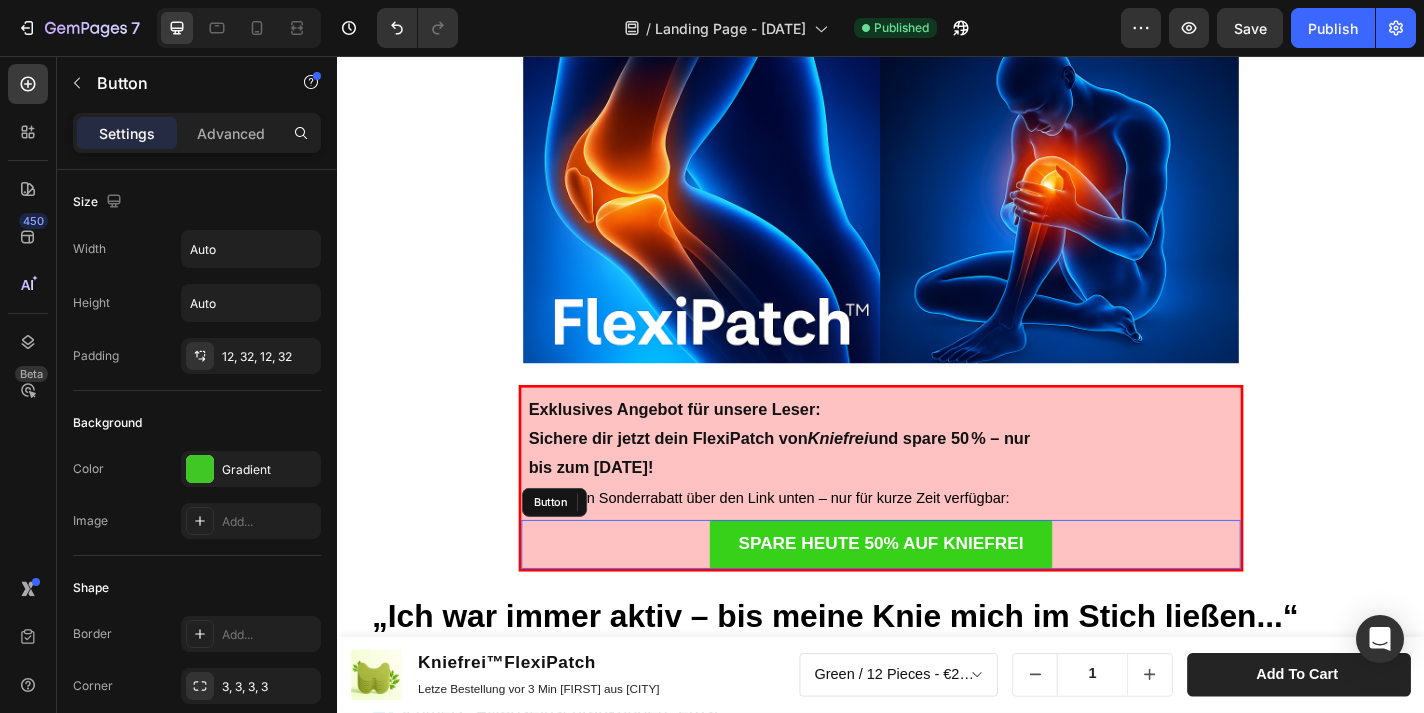 drag, startPoint x: 1367, startPoint y: 607, endPoint x: 1102, endPoint y: 602, distance: 265.04718 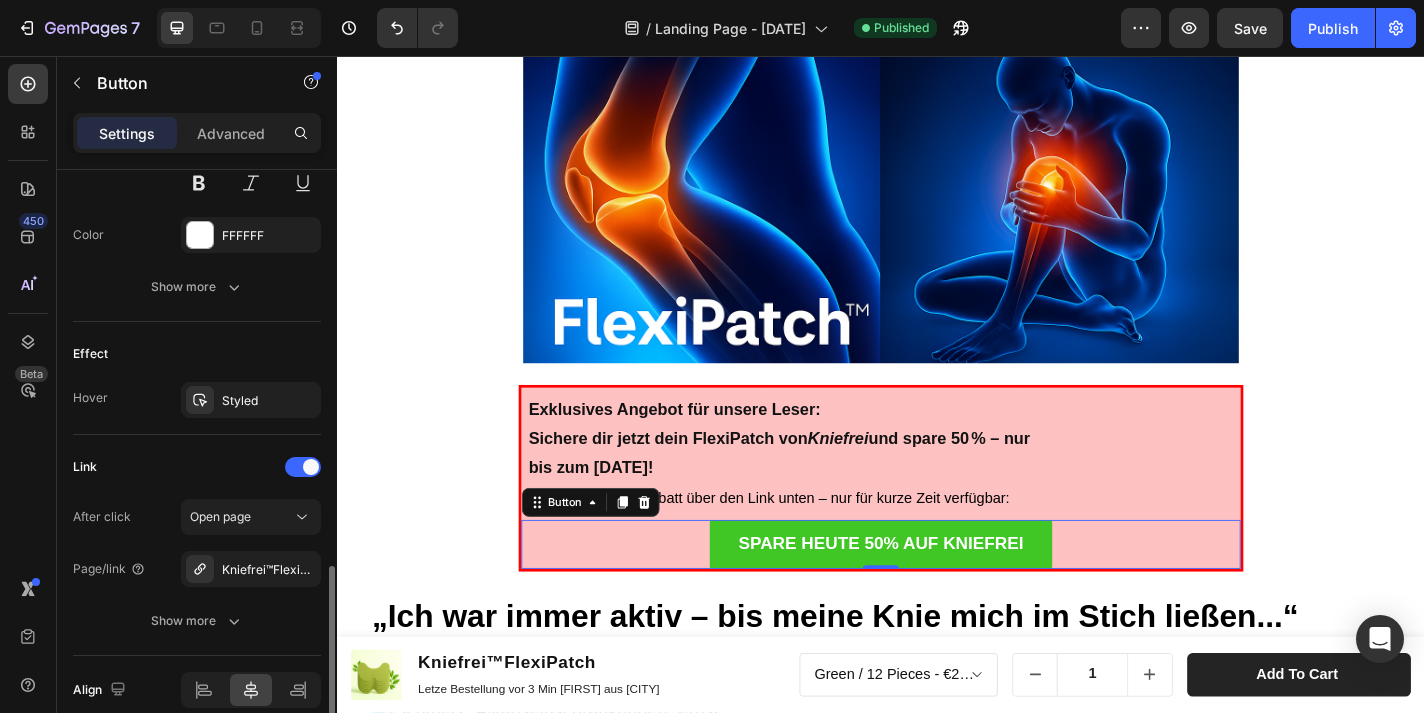 scroll, scrollTop: 990, scrollLeft: 0, axis: vertical 